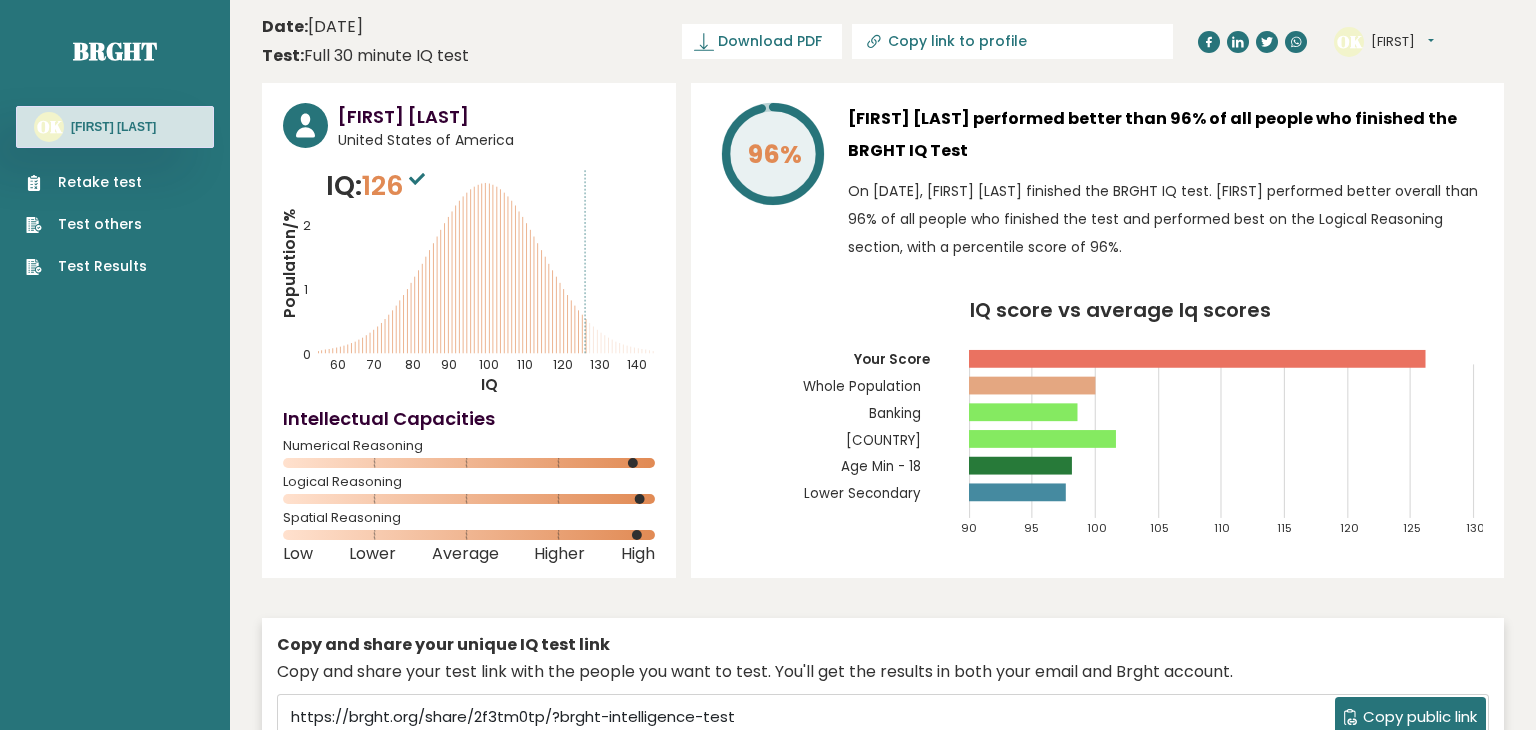 scroll, scrollTop: 0, scrollLeft: 0, axis: both 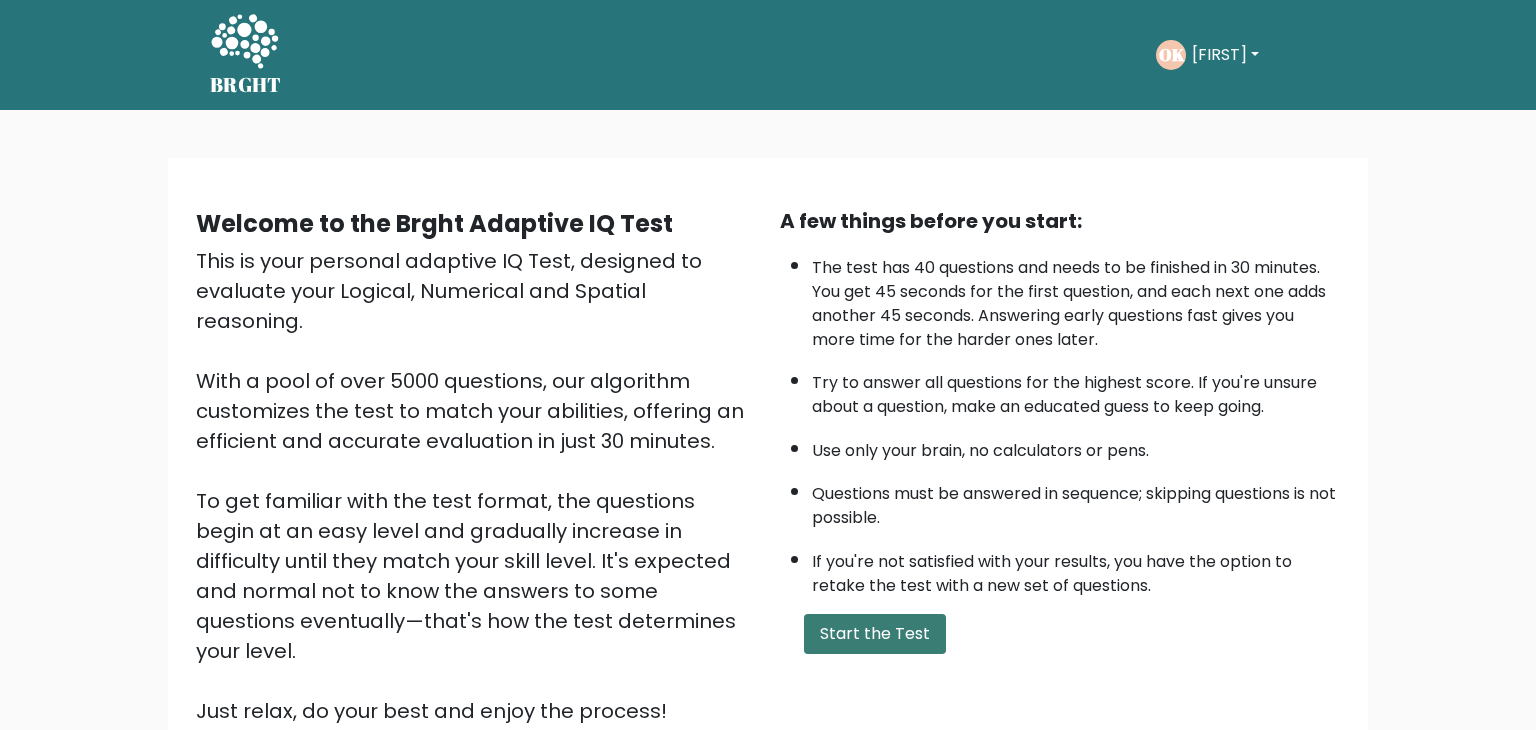 click on "Start the Test" at bounding box center (875, 634) 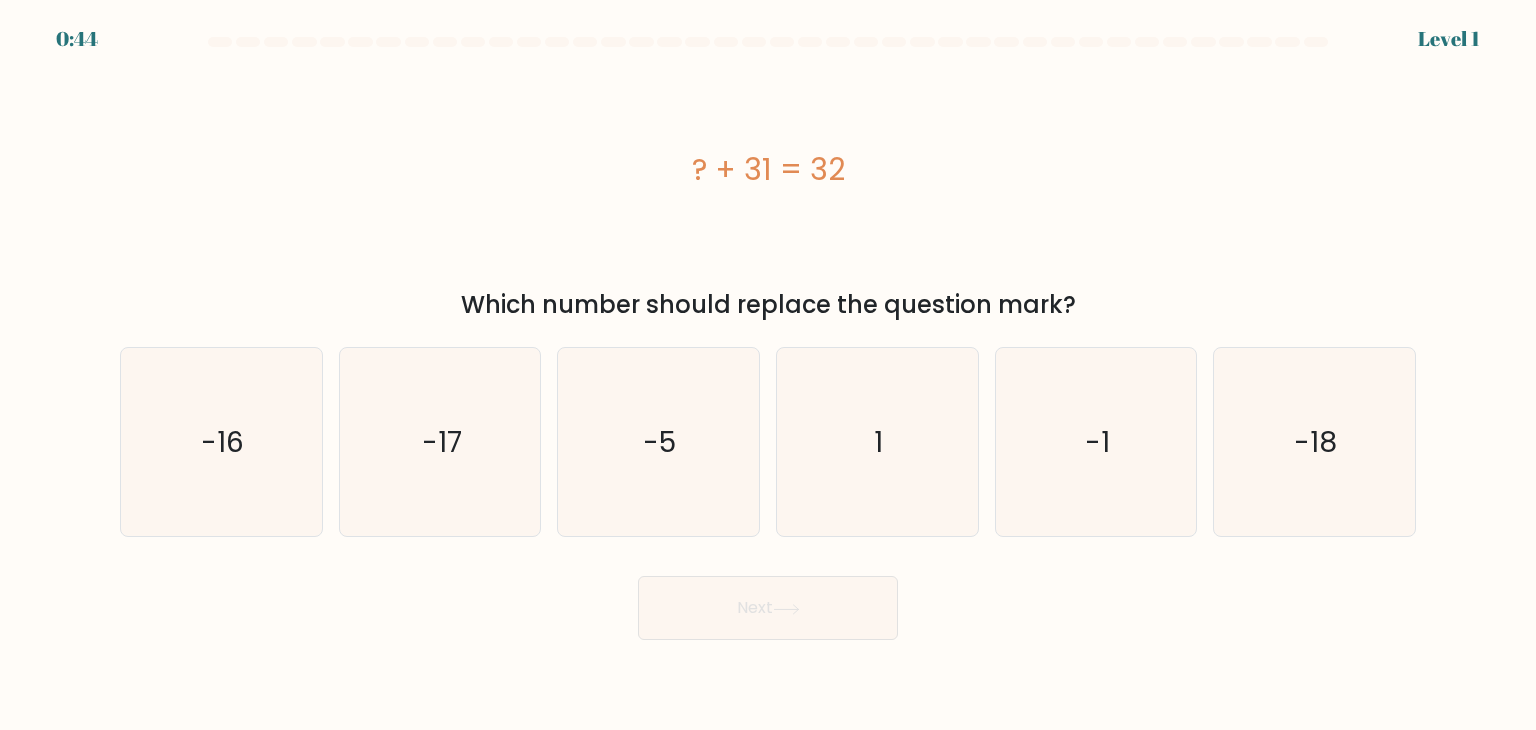 scroll, scrollTop: 0, scrollLeft: 0, axis: both 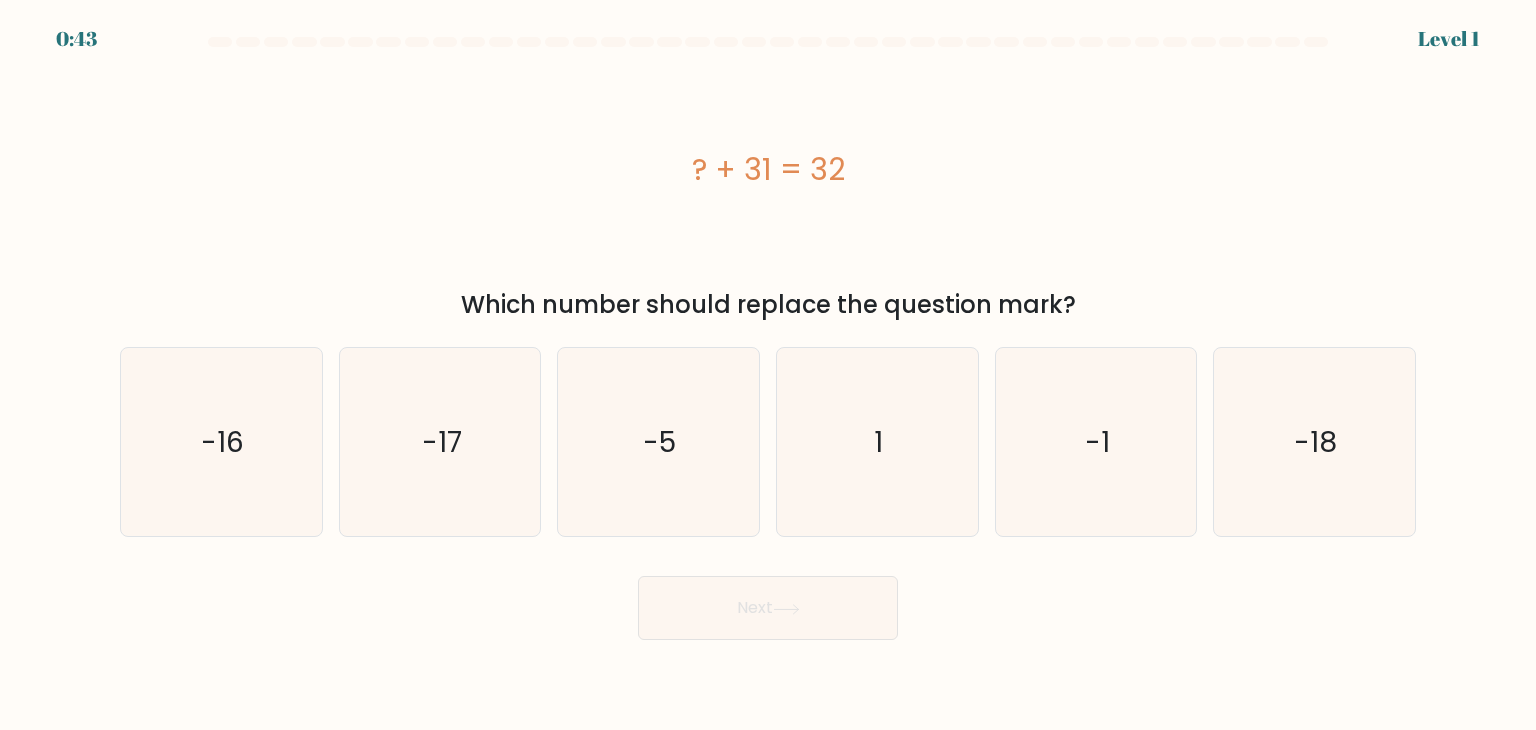 click on "? + 31 = 32" at bounding box center [768, 169] 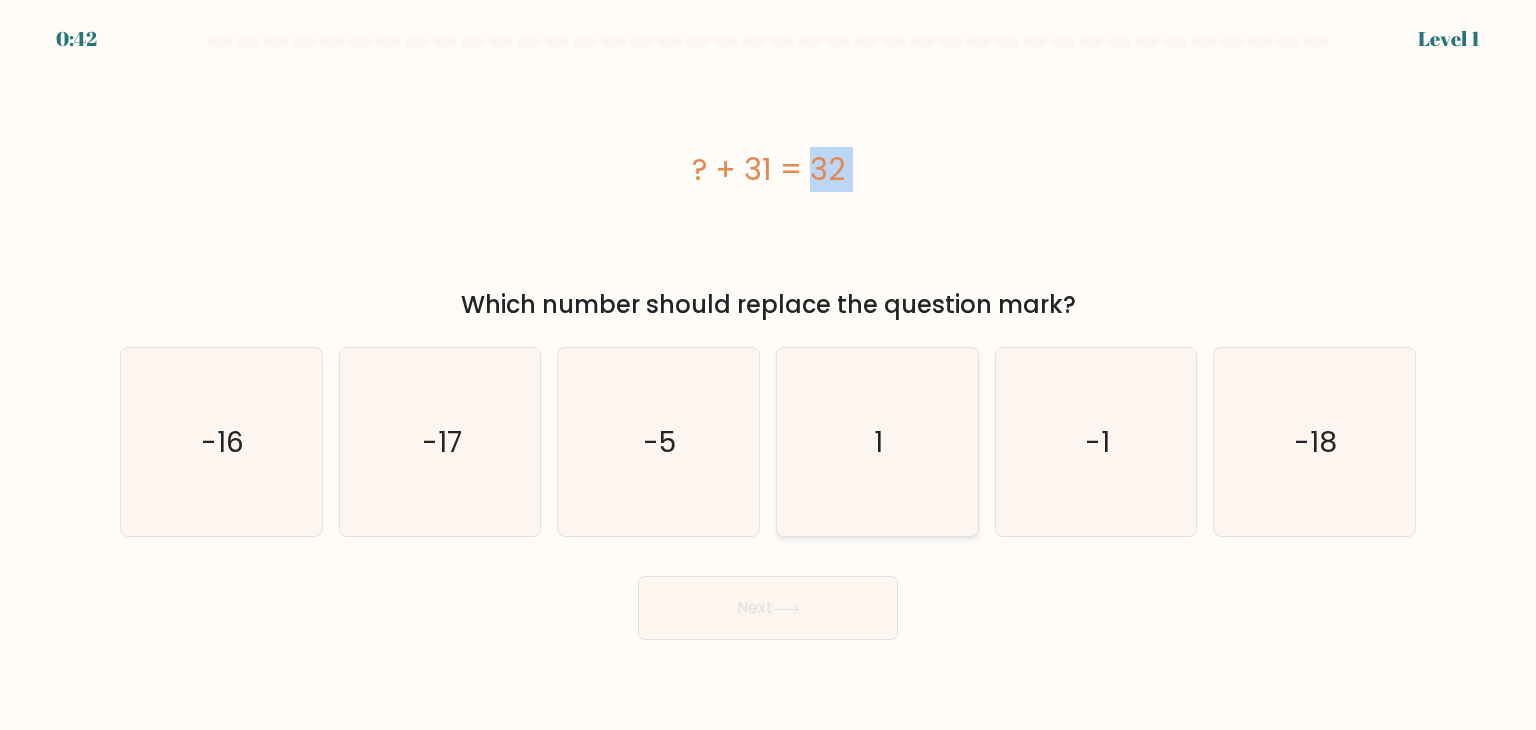 click on "1" 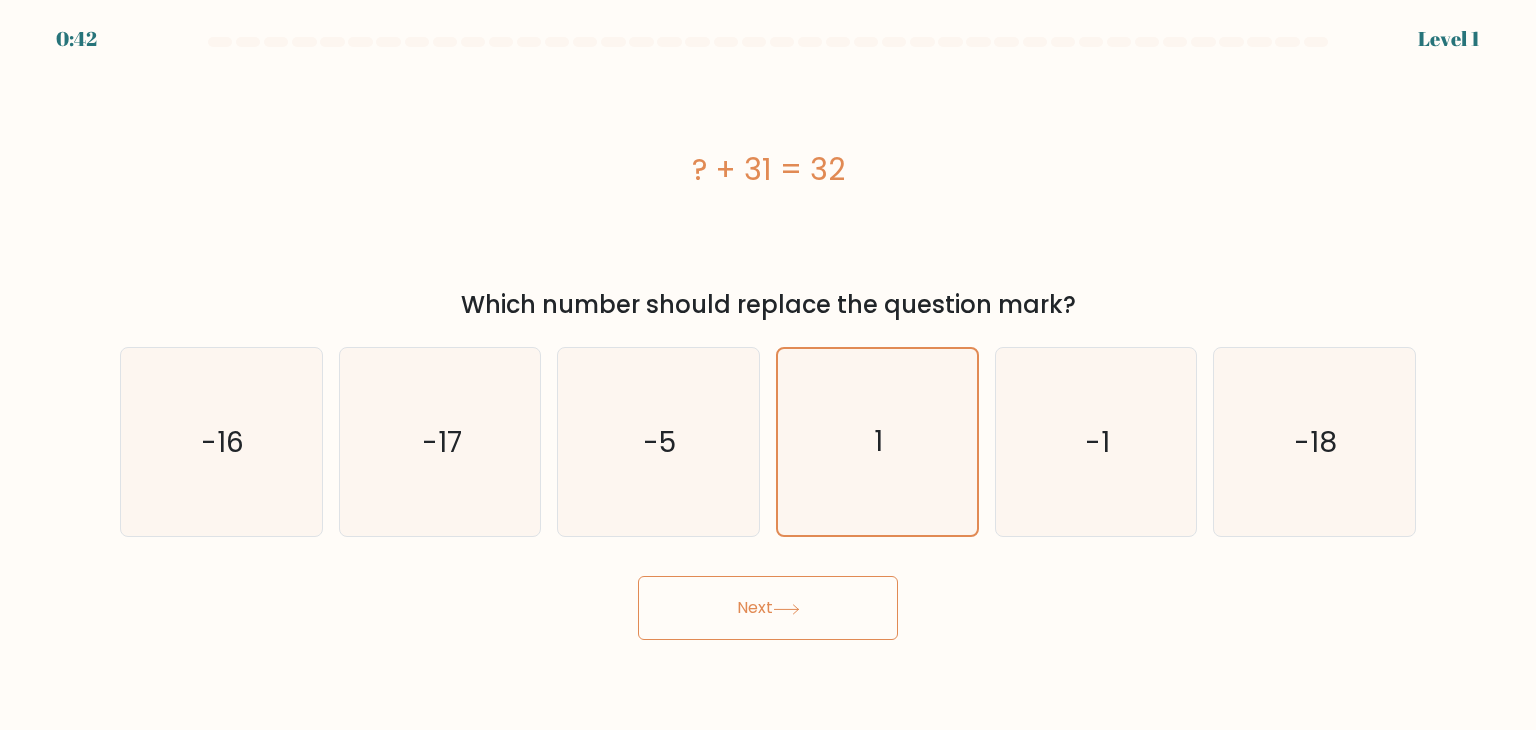 click on "Next" at bounding box center (768, 608) 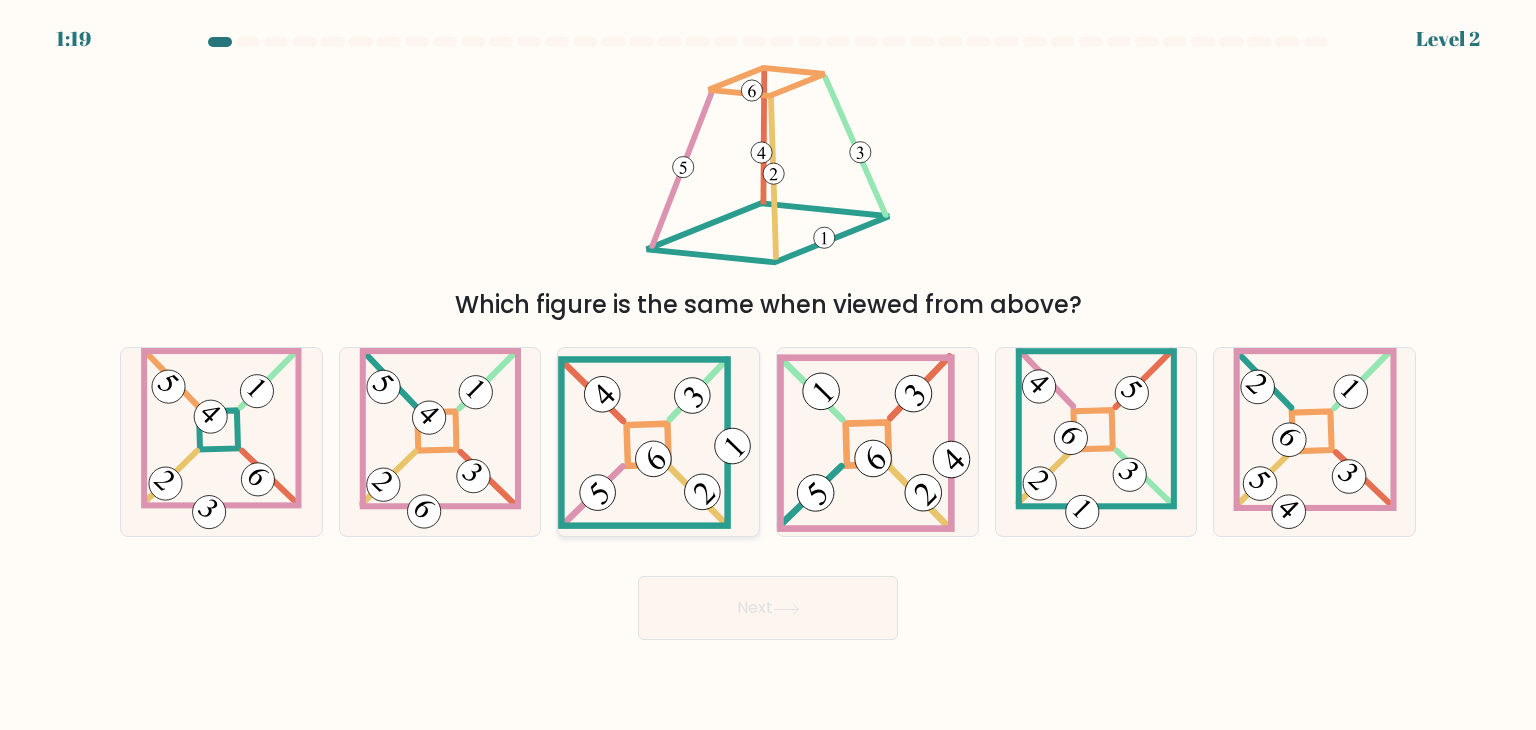 click 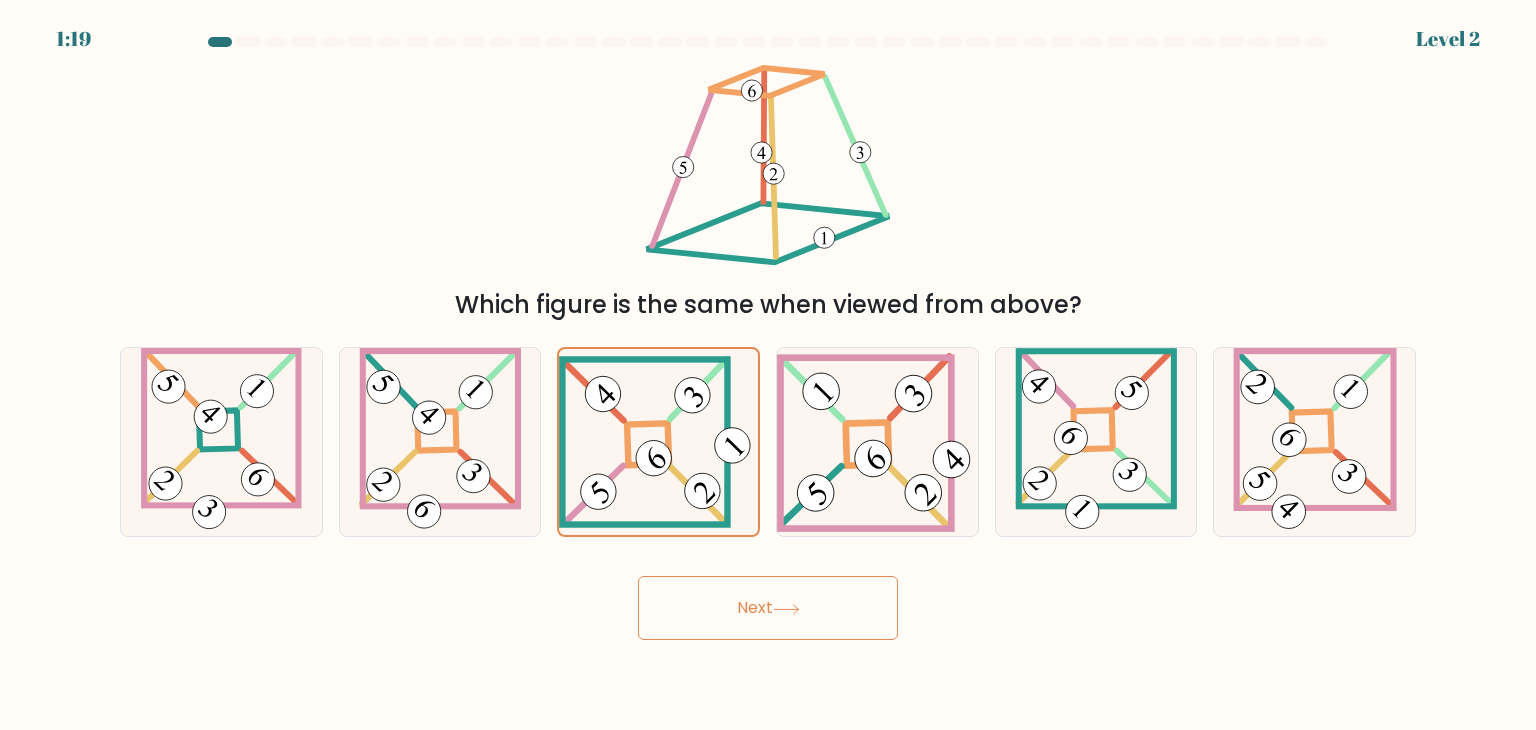 click on "Next" at bounding box center (768, 608) 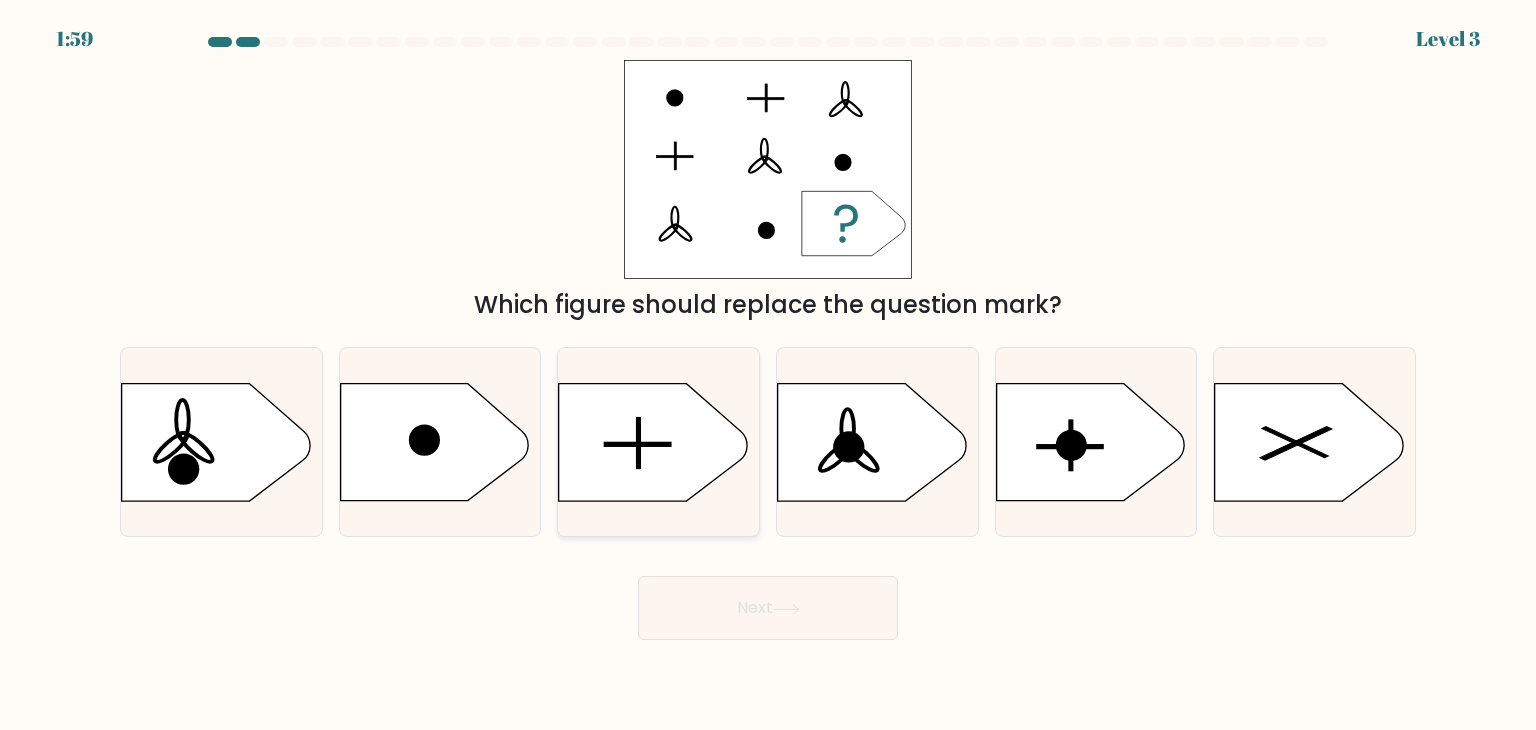 click 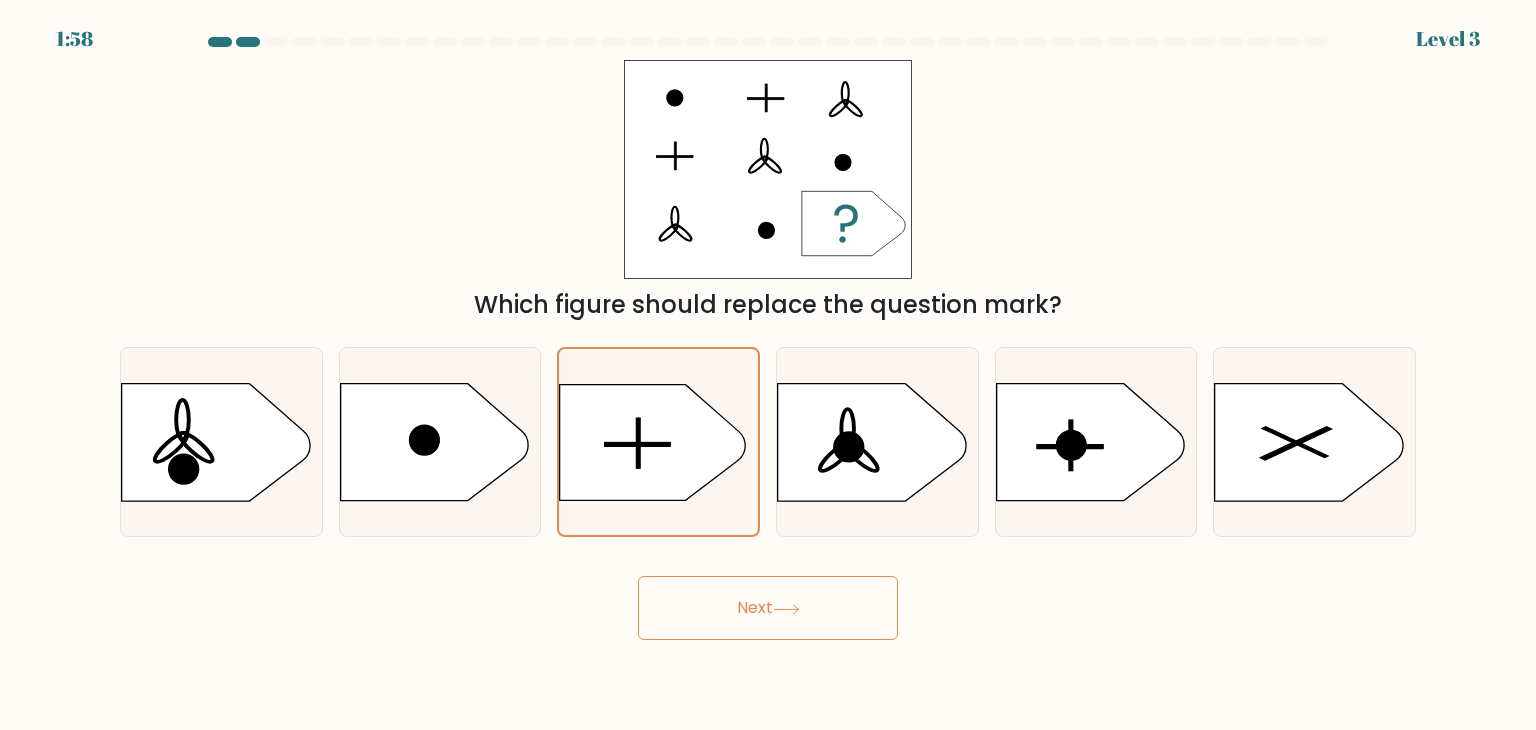 click on "Next" at bounding box center [768, 608] 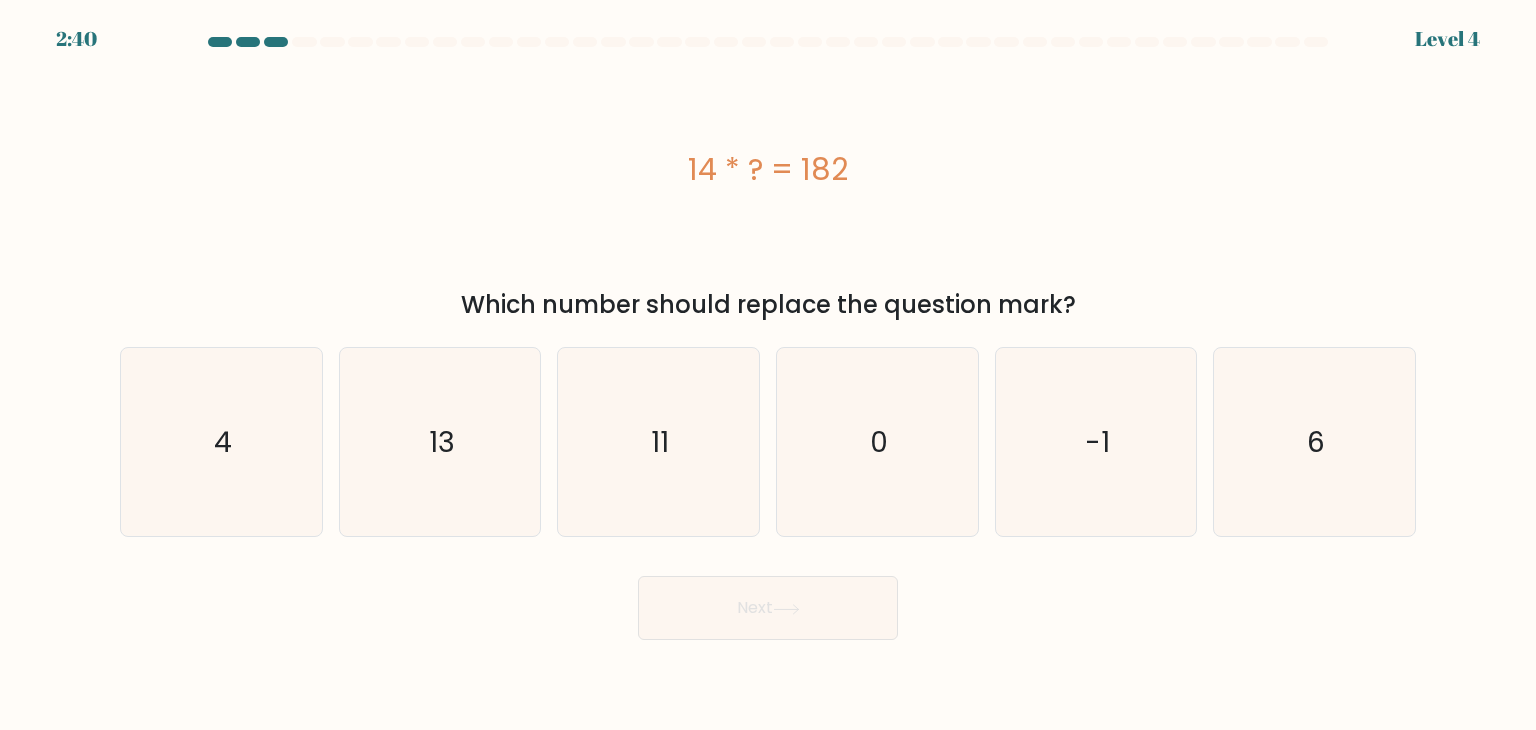 click on "14 * ?  = 182" at bounding box center (768, 169) 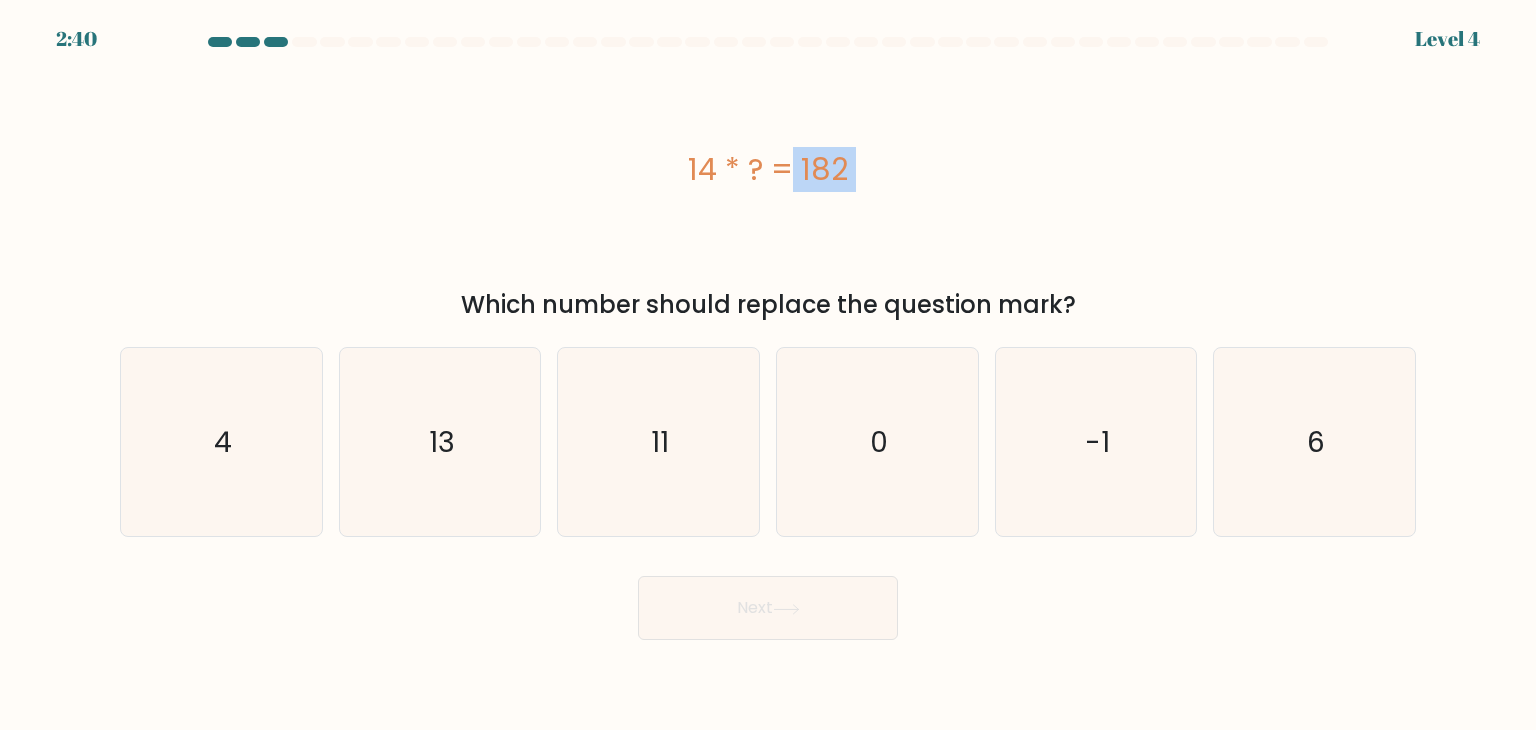 click on "14 * ?  = 182" at bounding box center (768, 169) 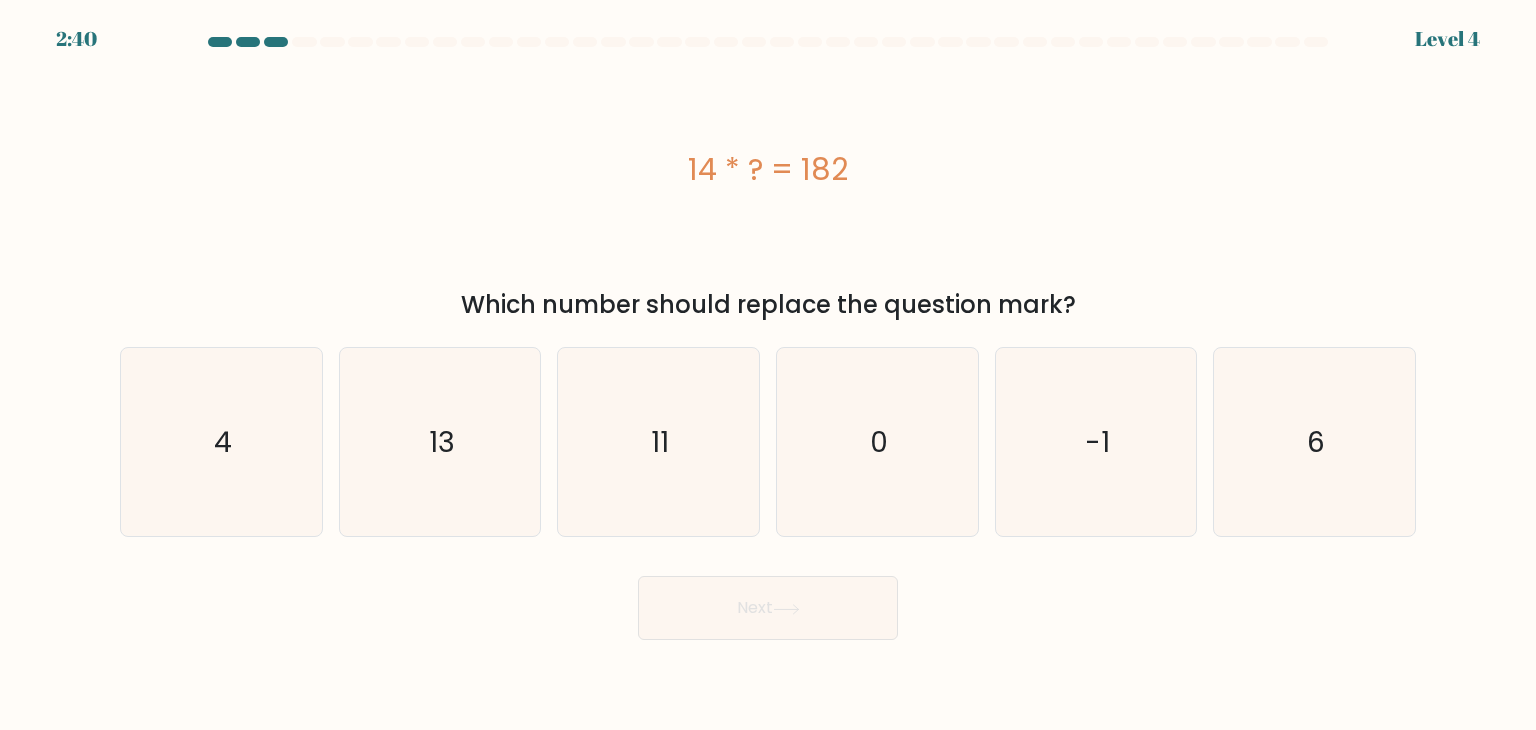 click on "14 * ?  = 182" at bounding box center (768, 169) 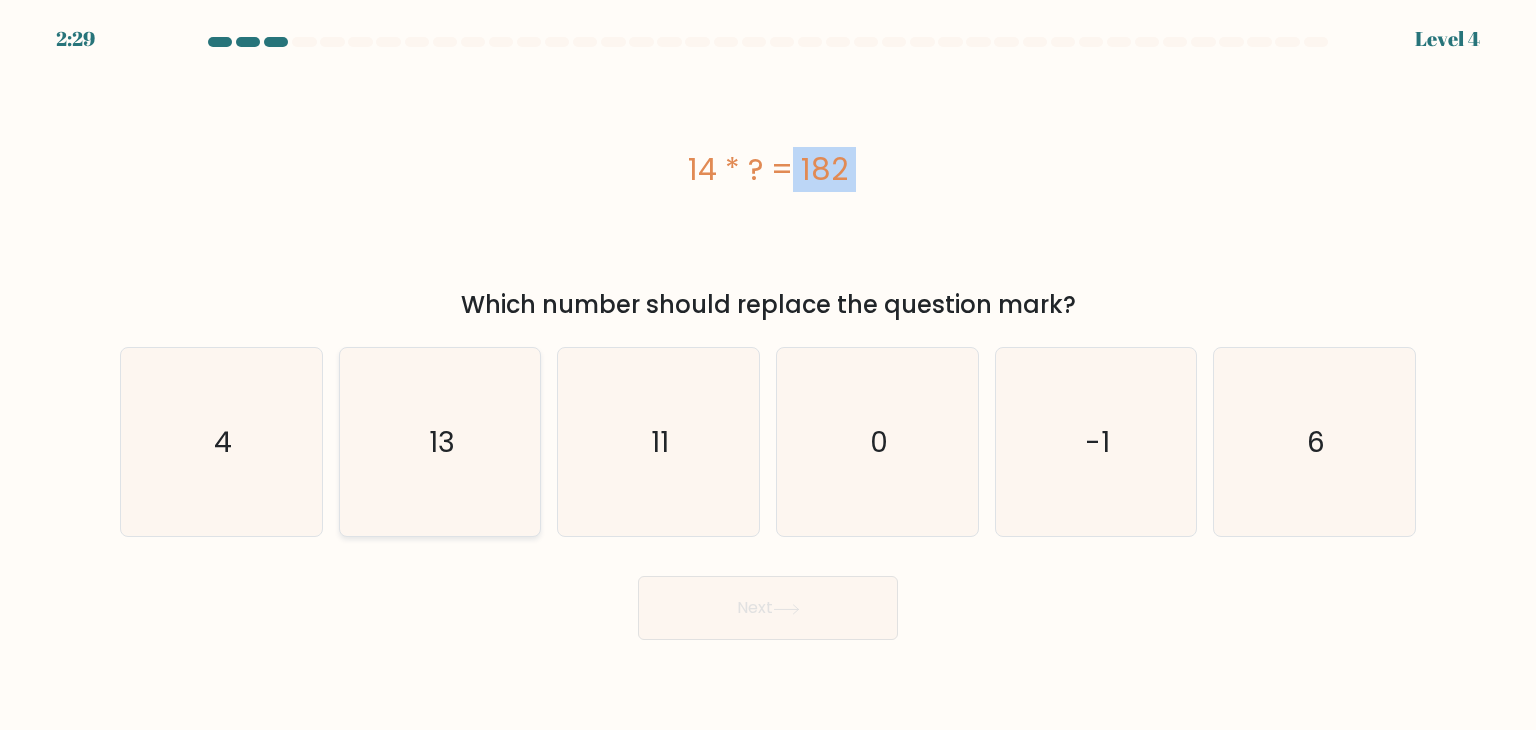 click on "13" 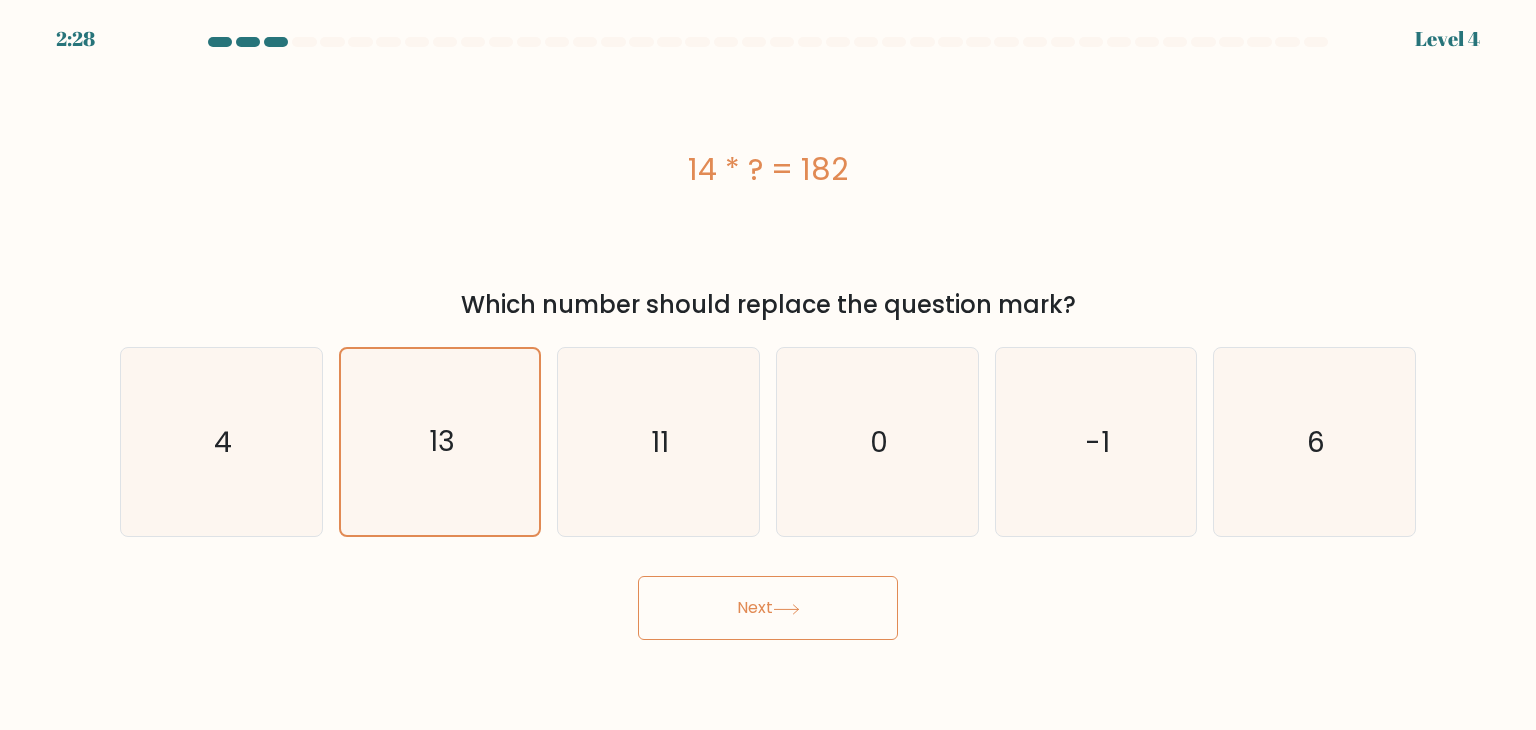 click on "Next" at bounding box center [768, 608] 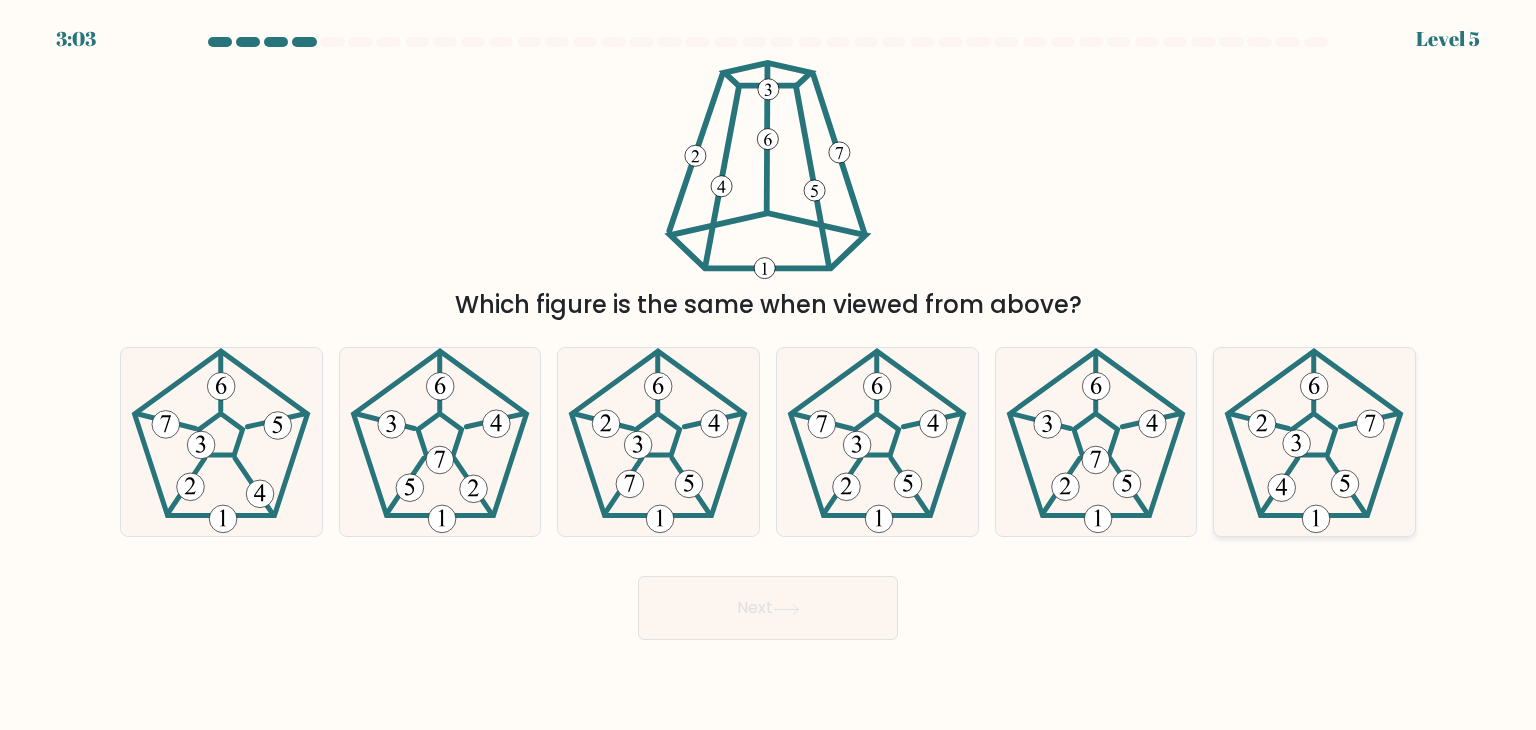 click 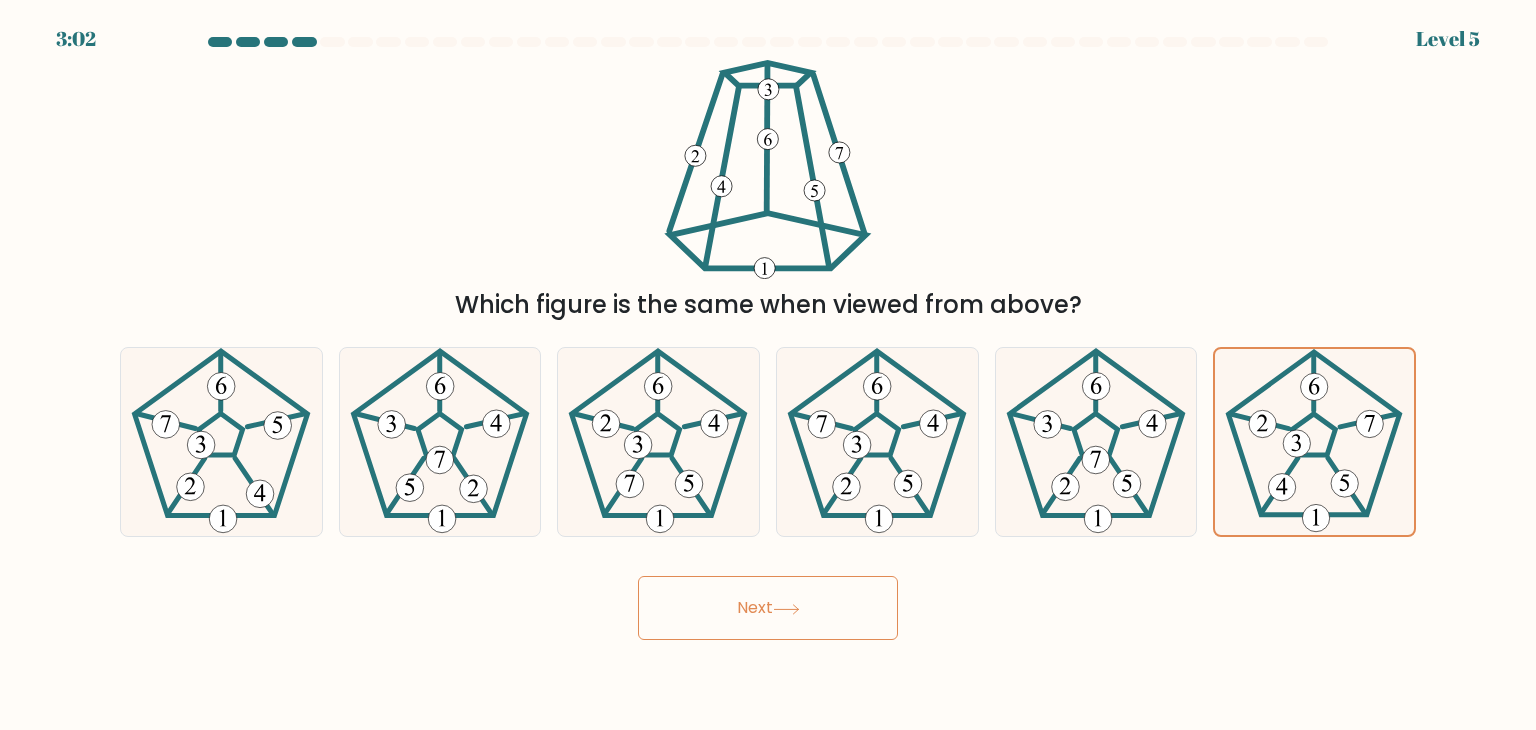 click on "Next" at bounding box center [768, 608] 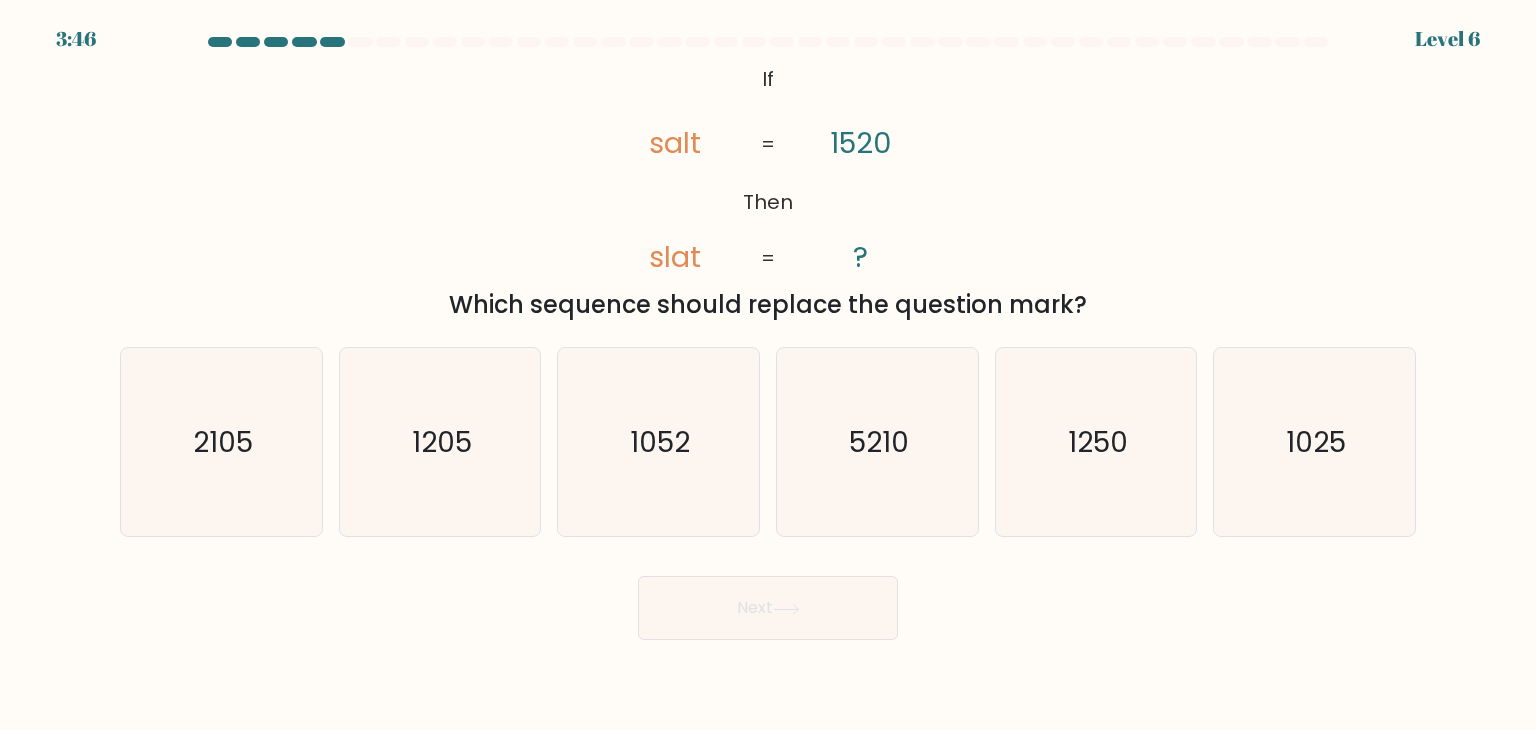 click on "slat" 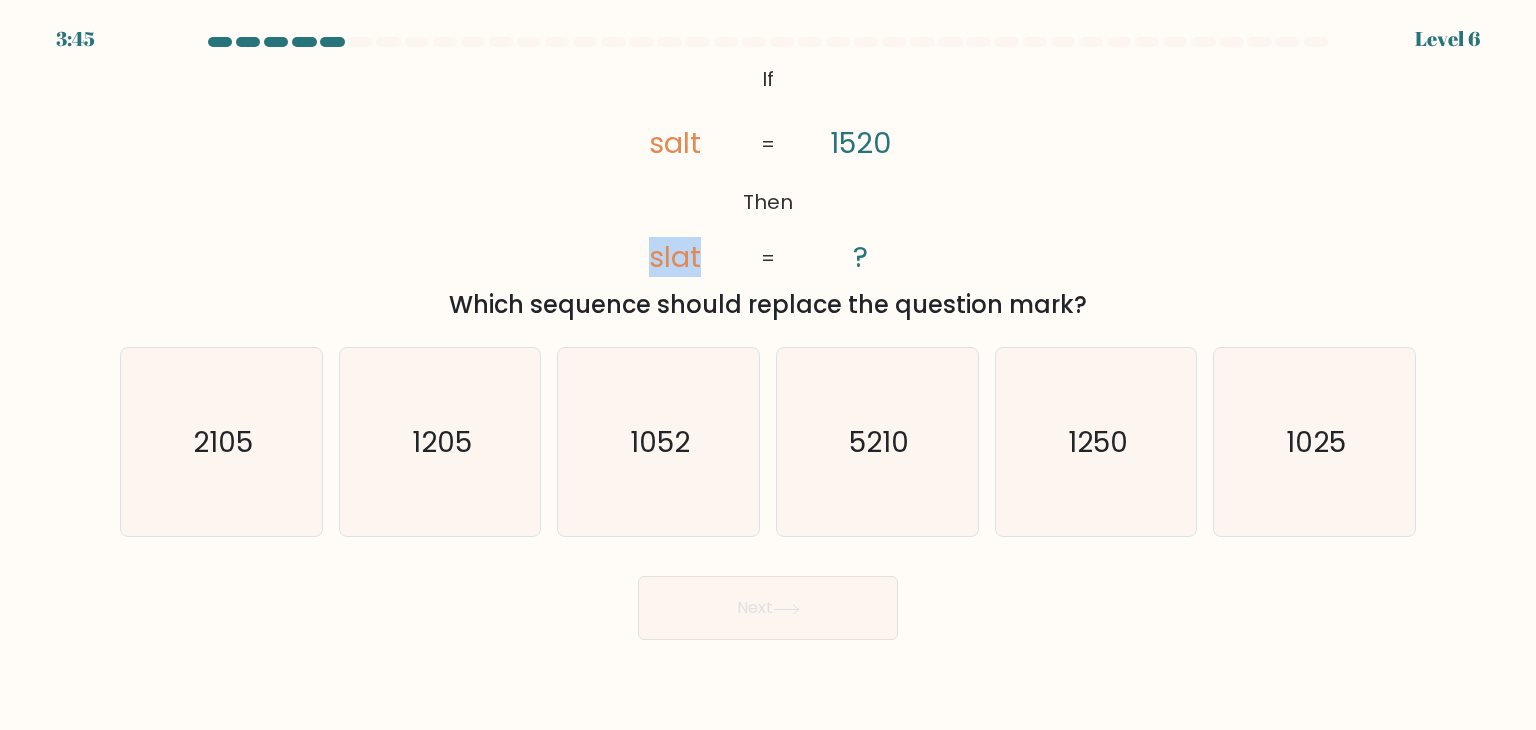 click on "slat" 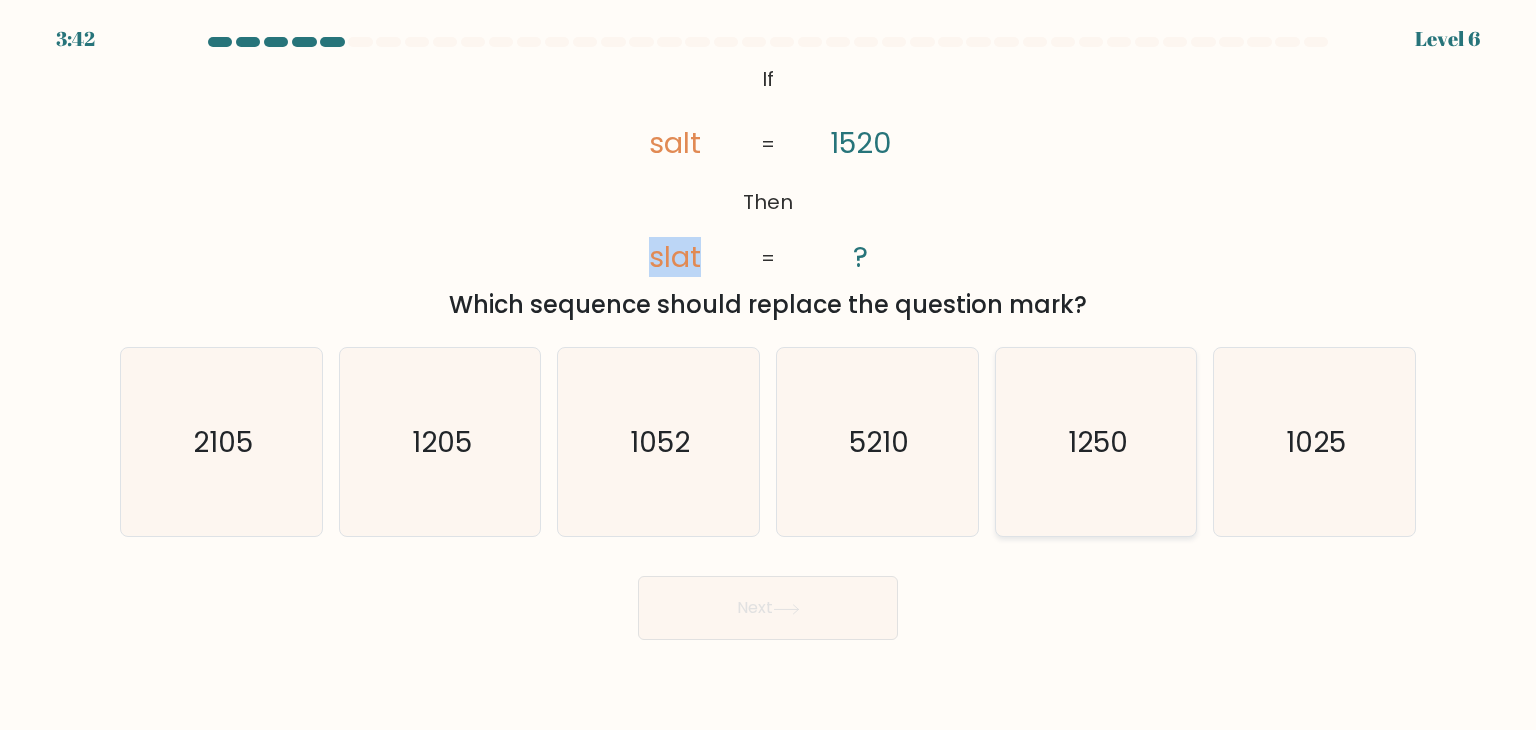 click on "1250" 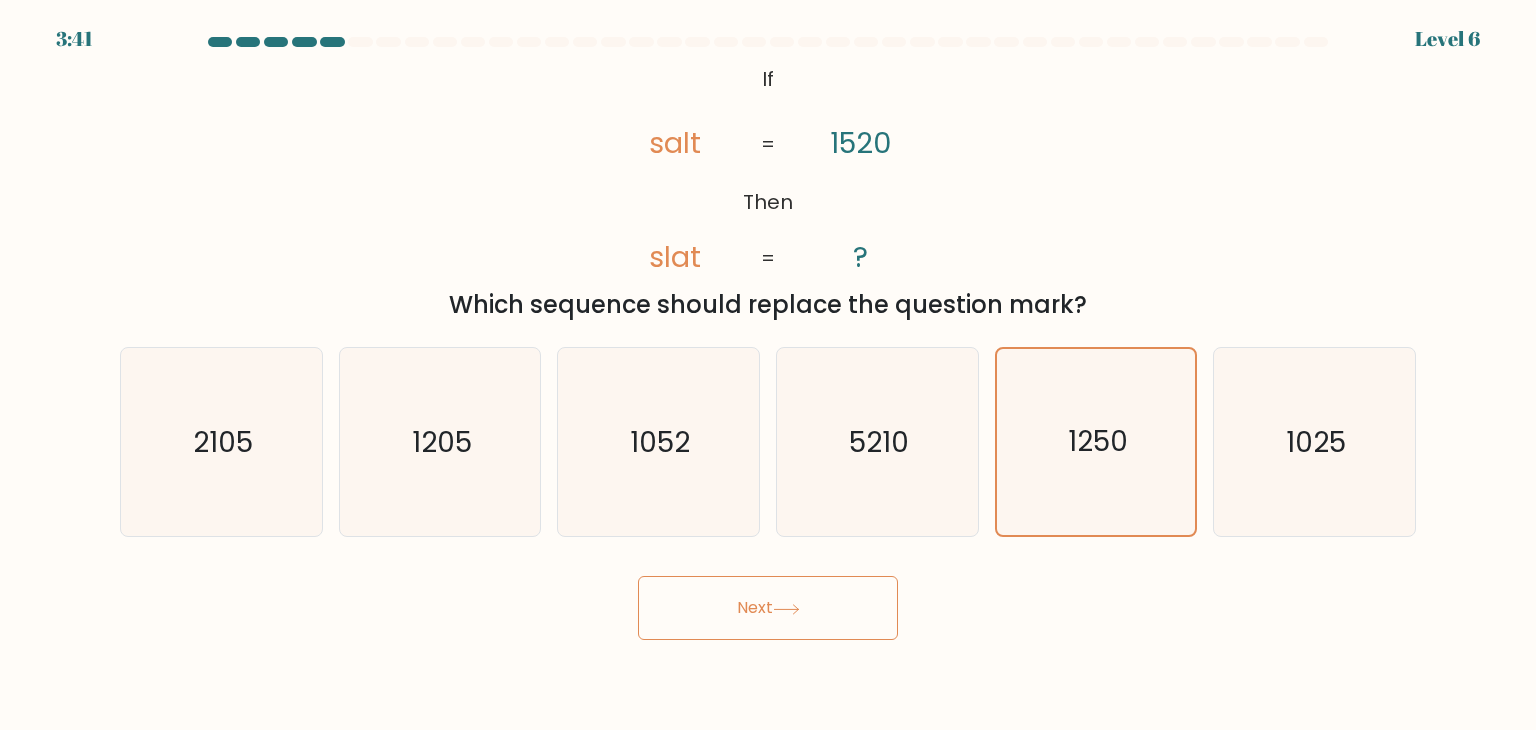 click on "Next" at bounding box center (768, 608) 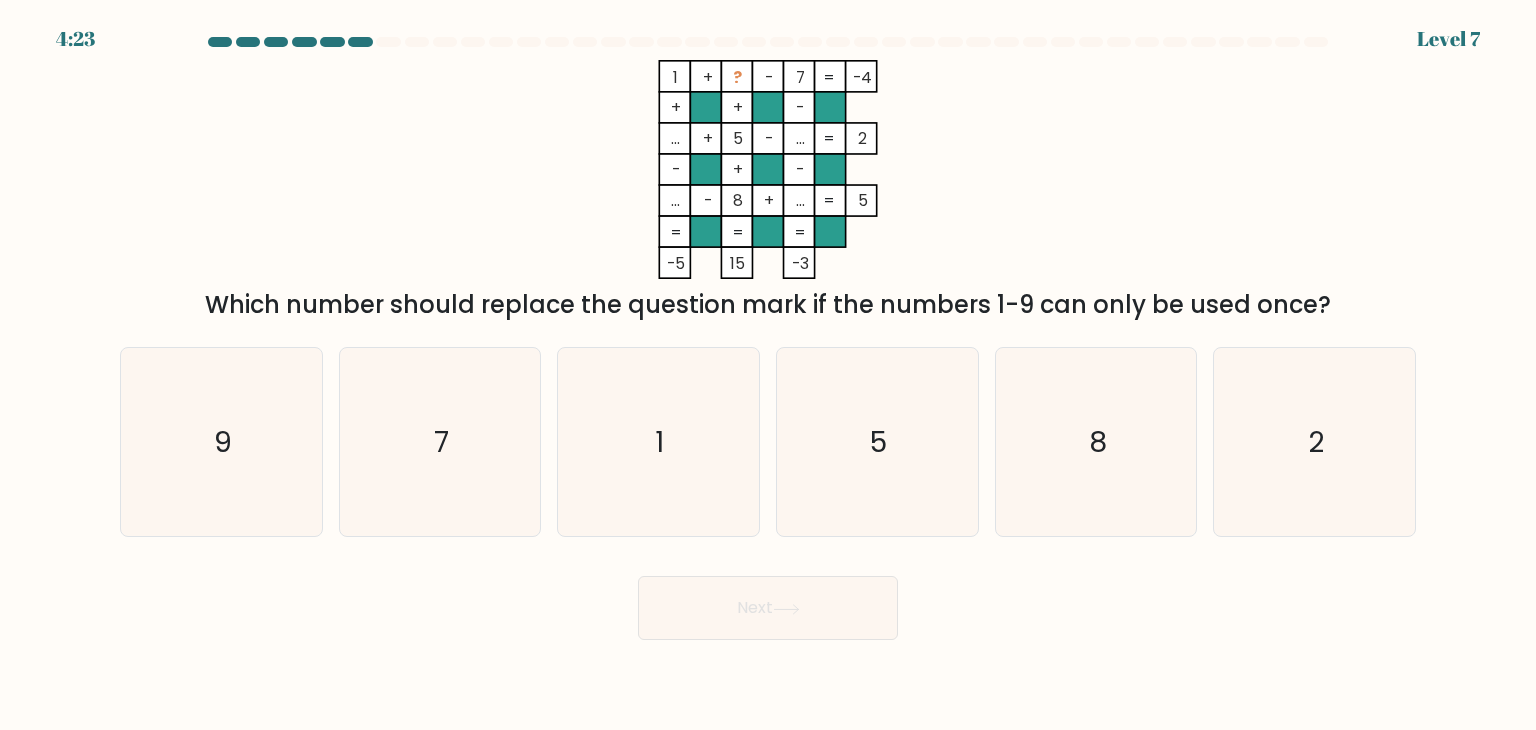 click on "7" 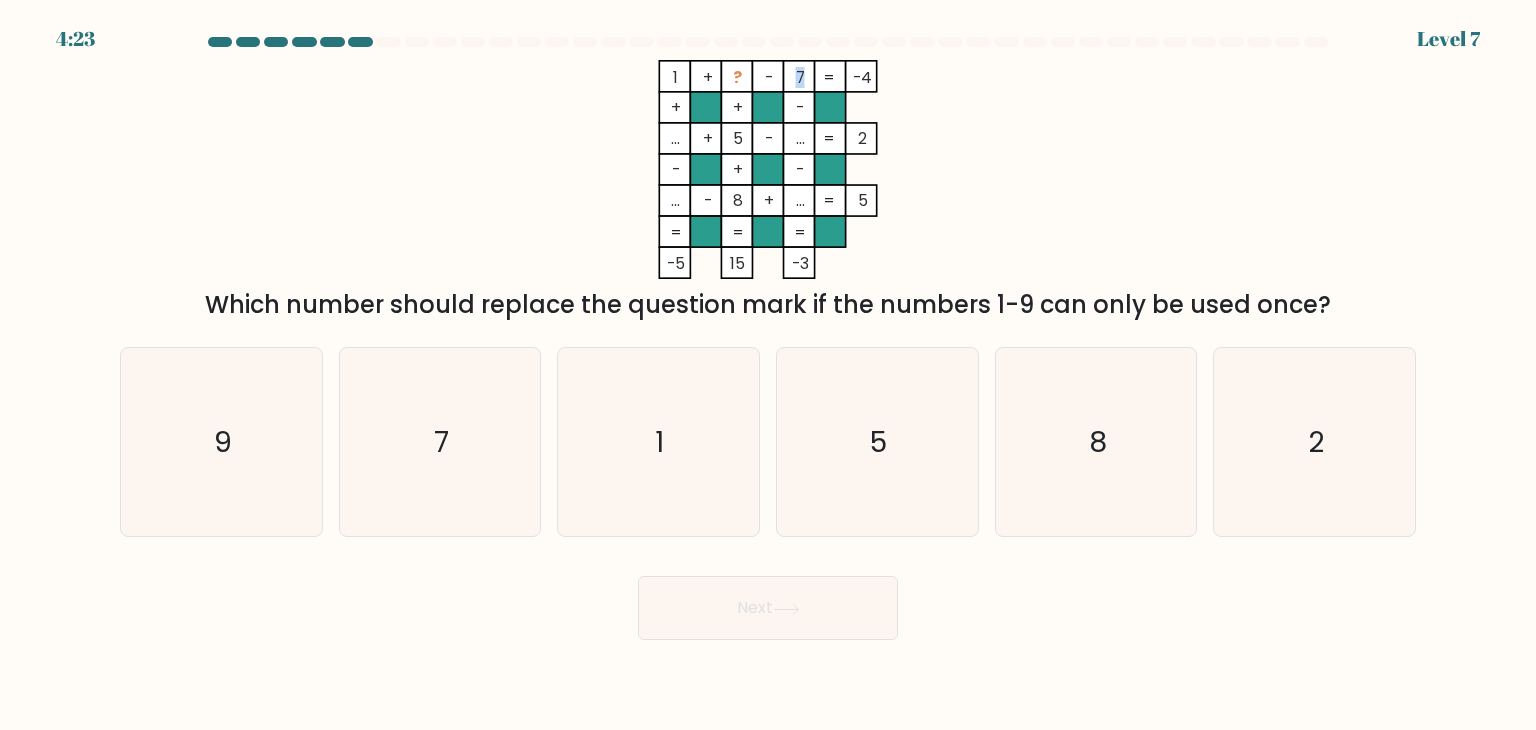 click on "7" 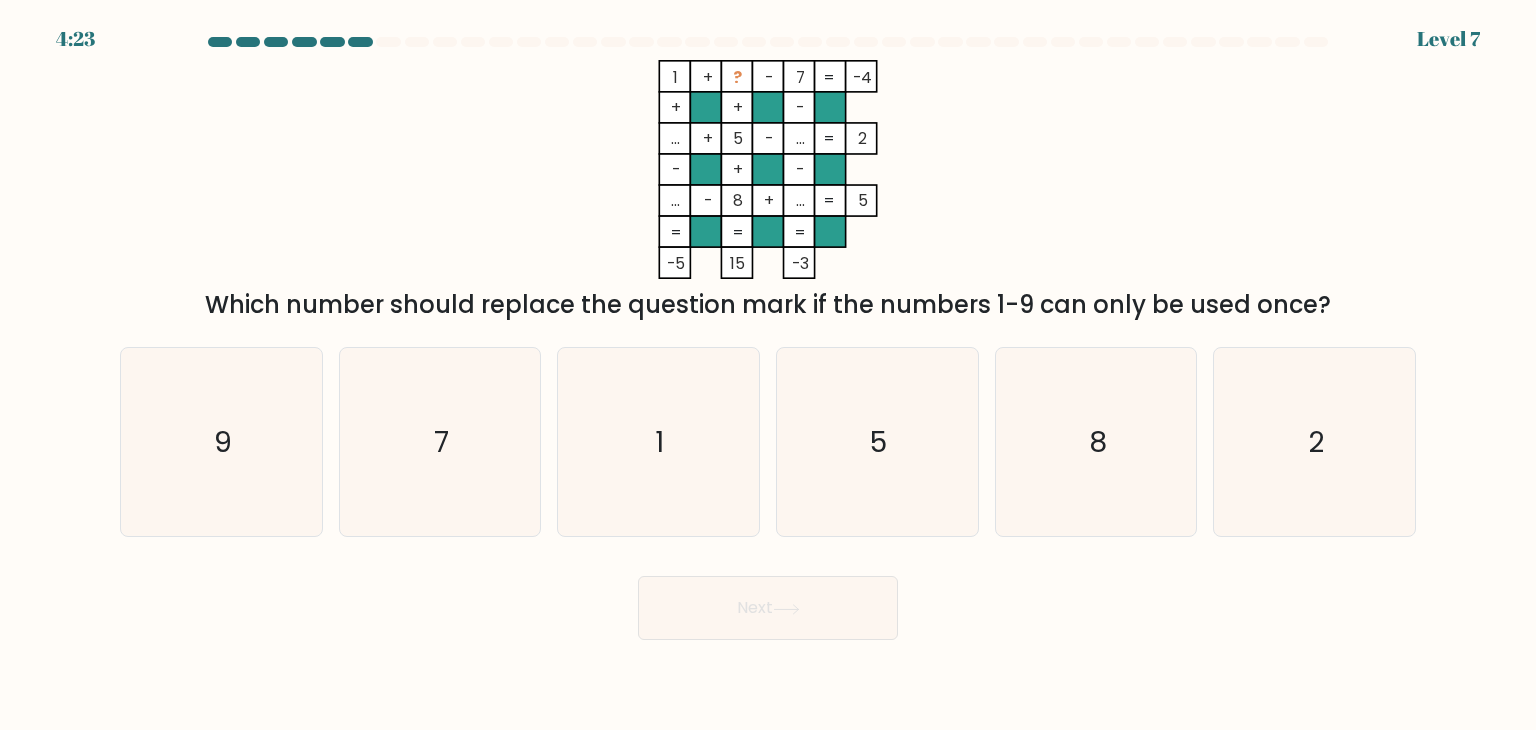 click on "7" 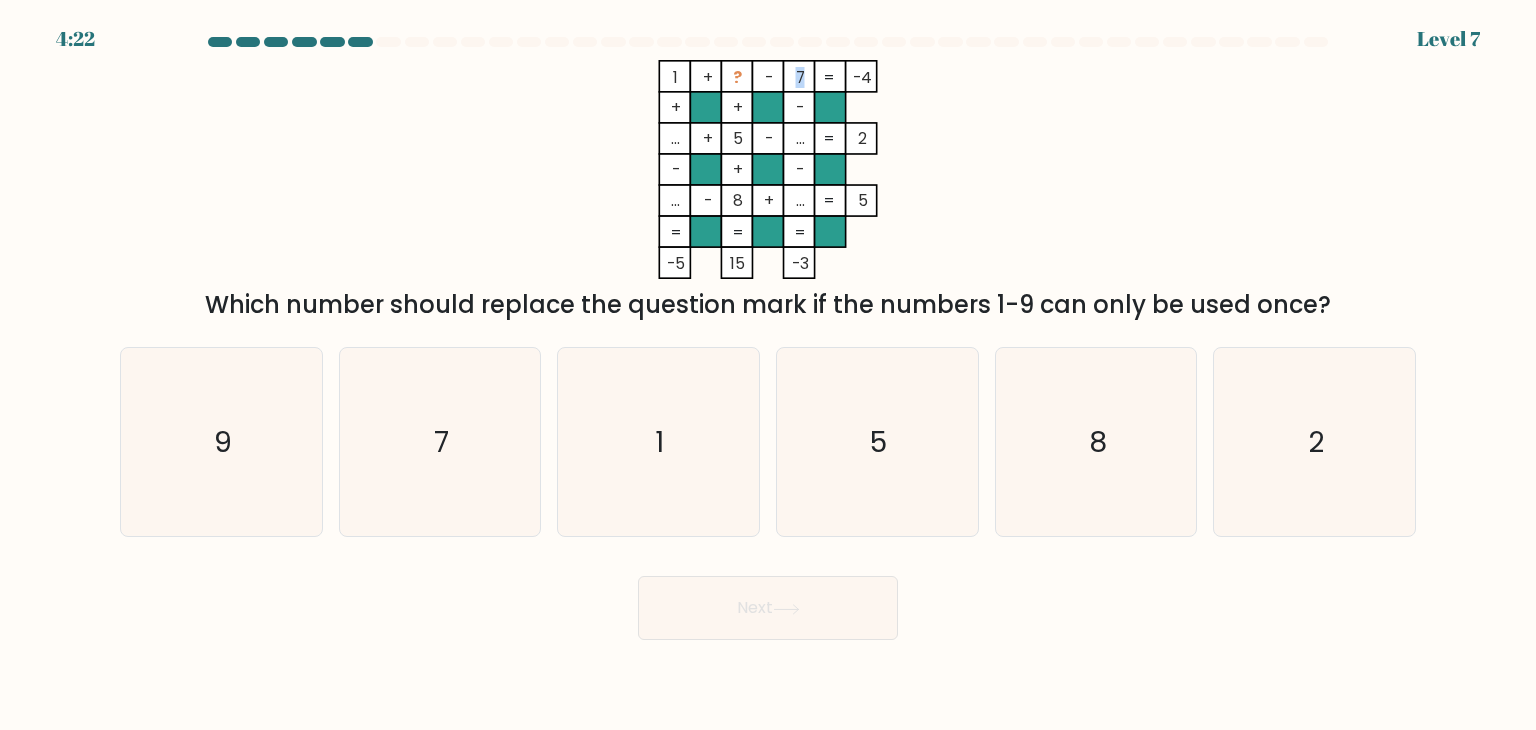 click 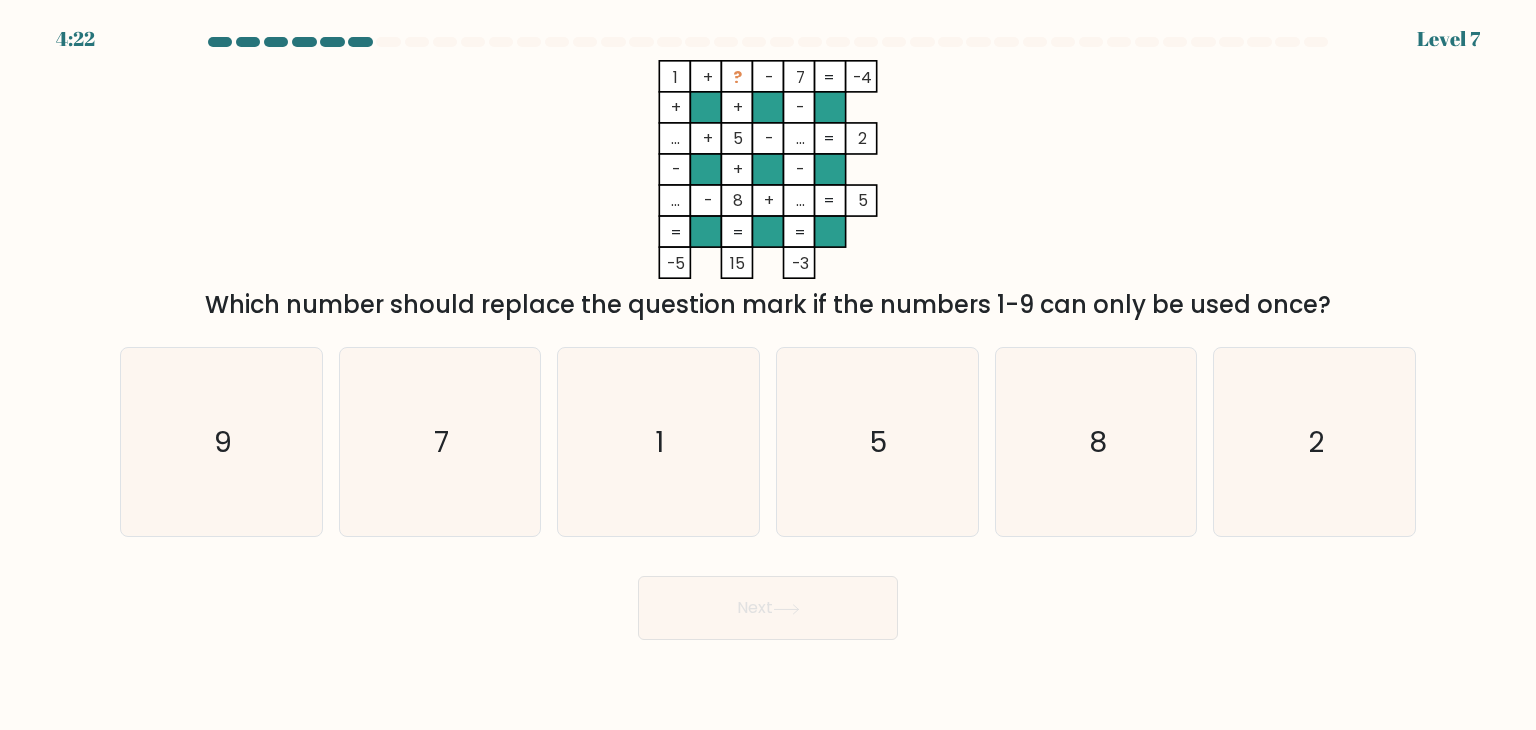 click 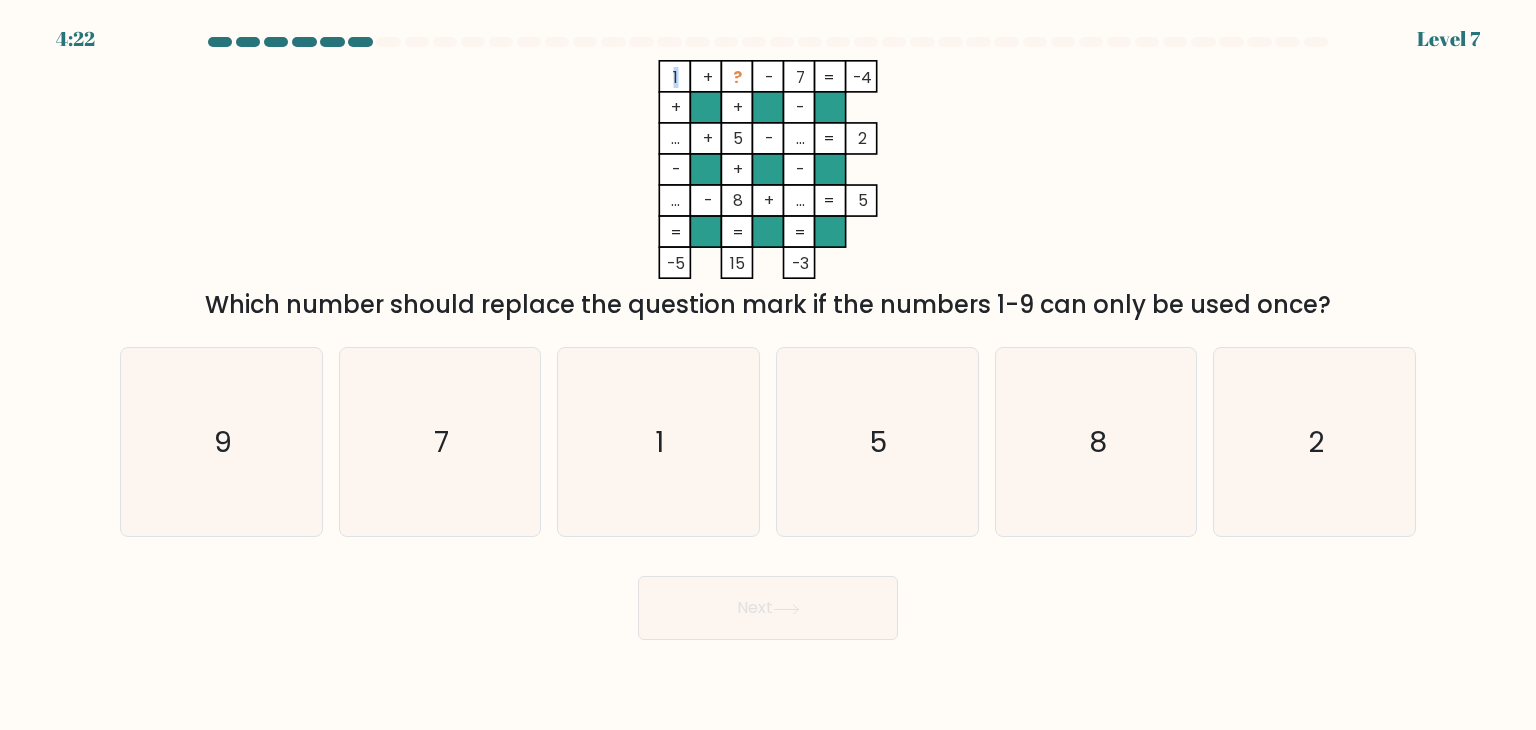 click 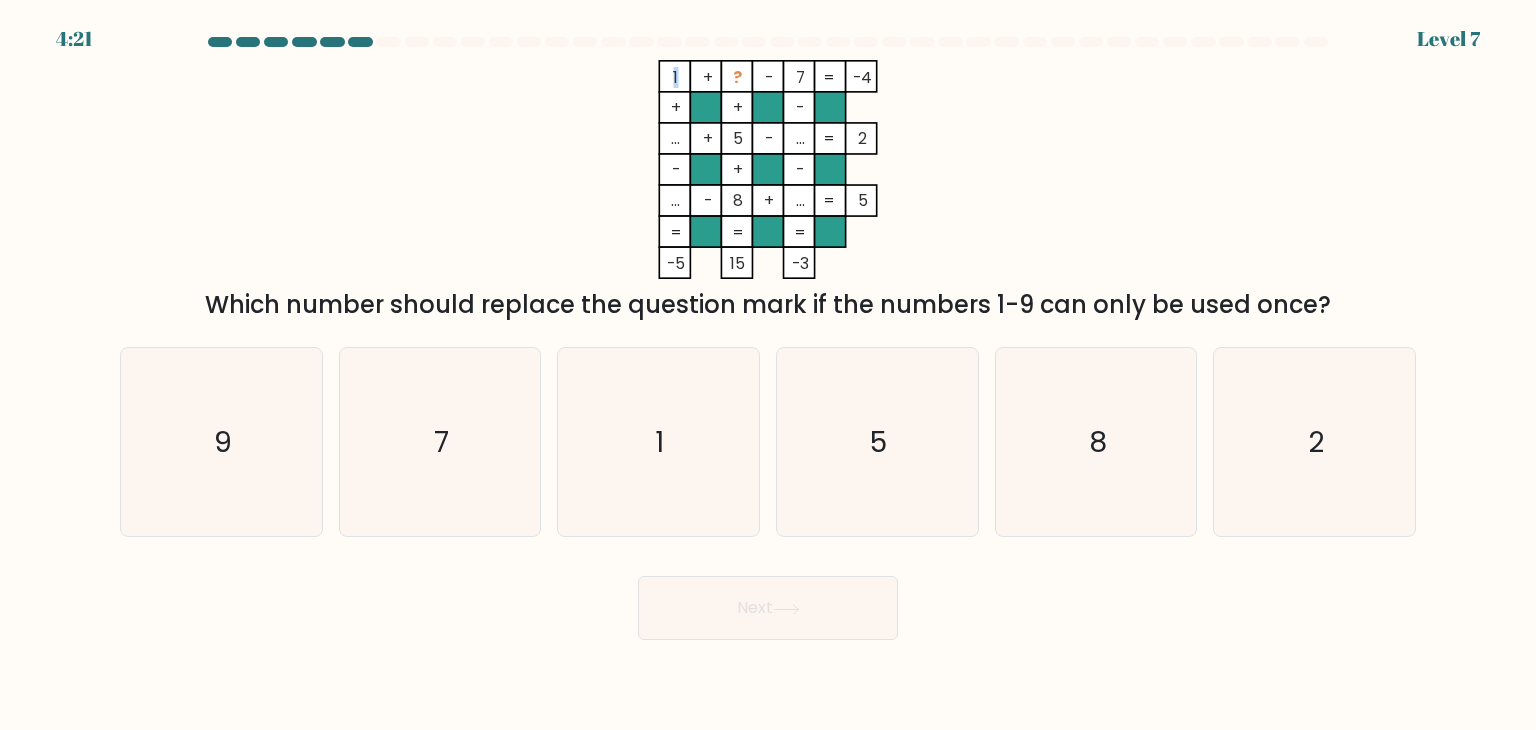 click 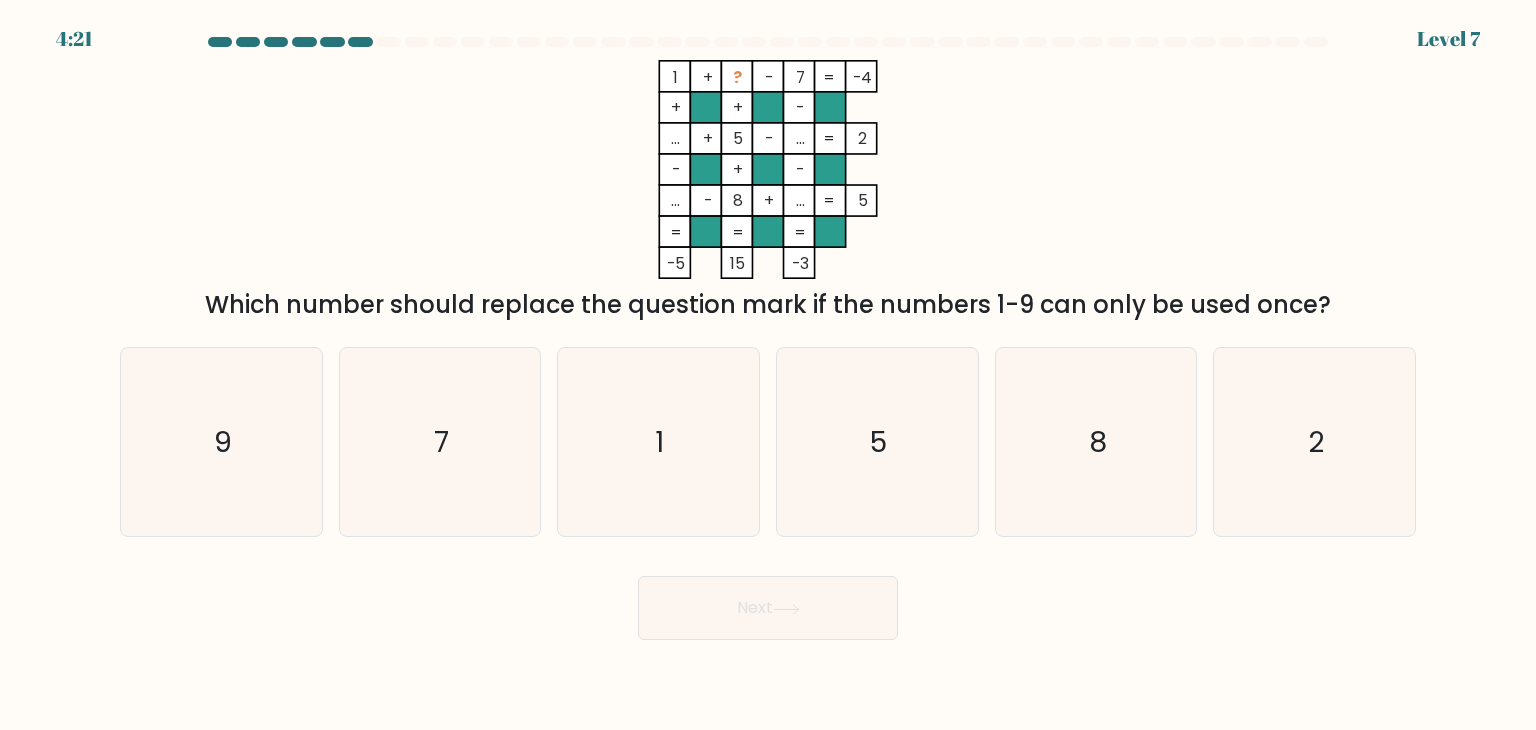 click 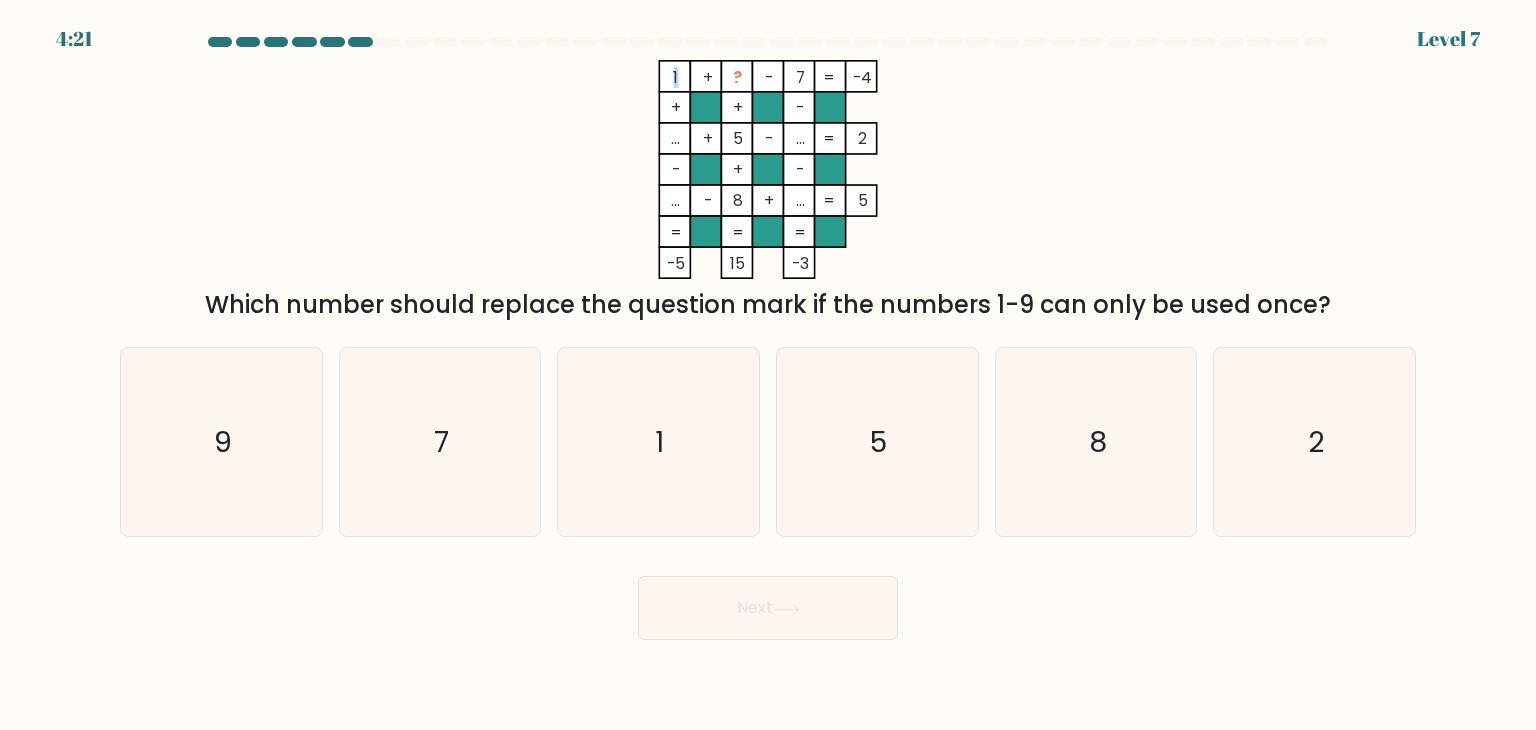 click 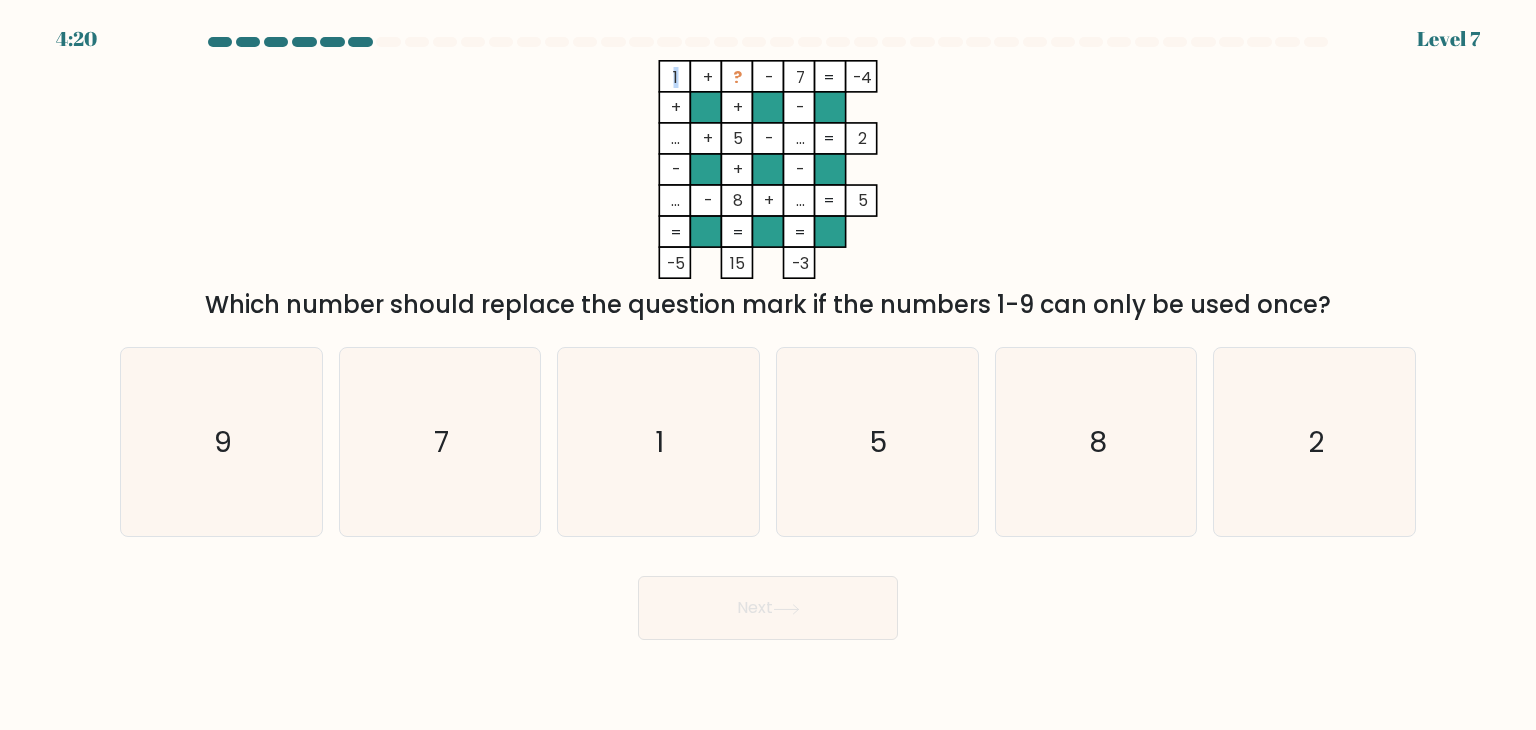 click 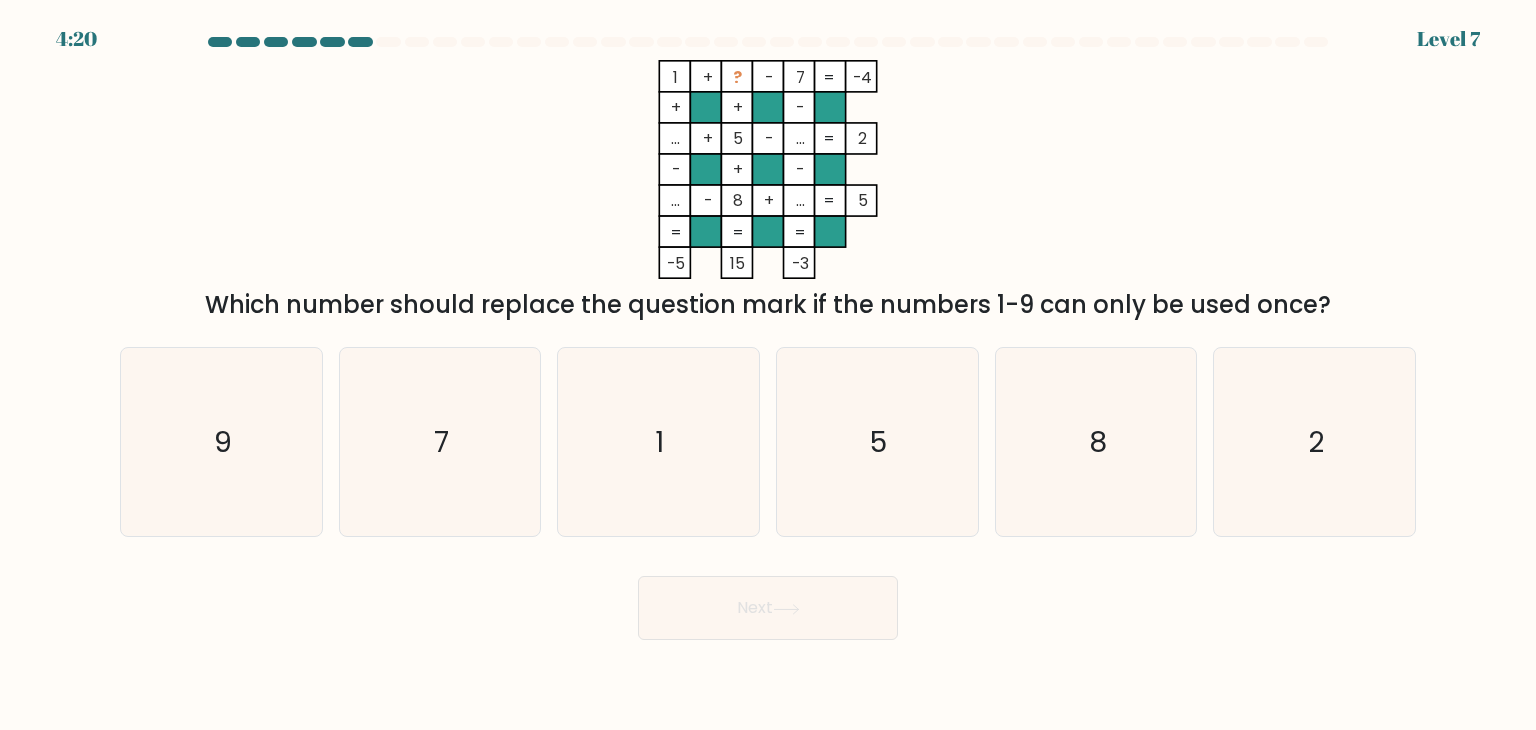 click 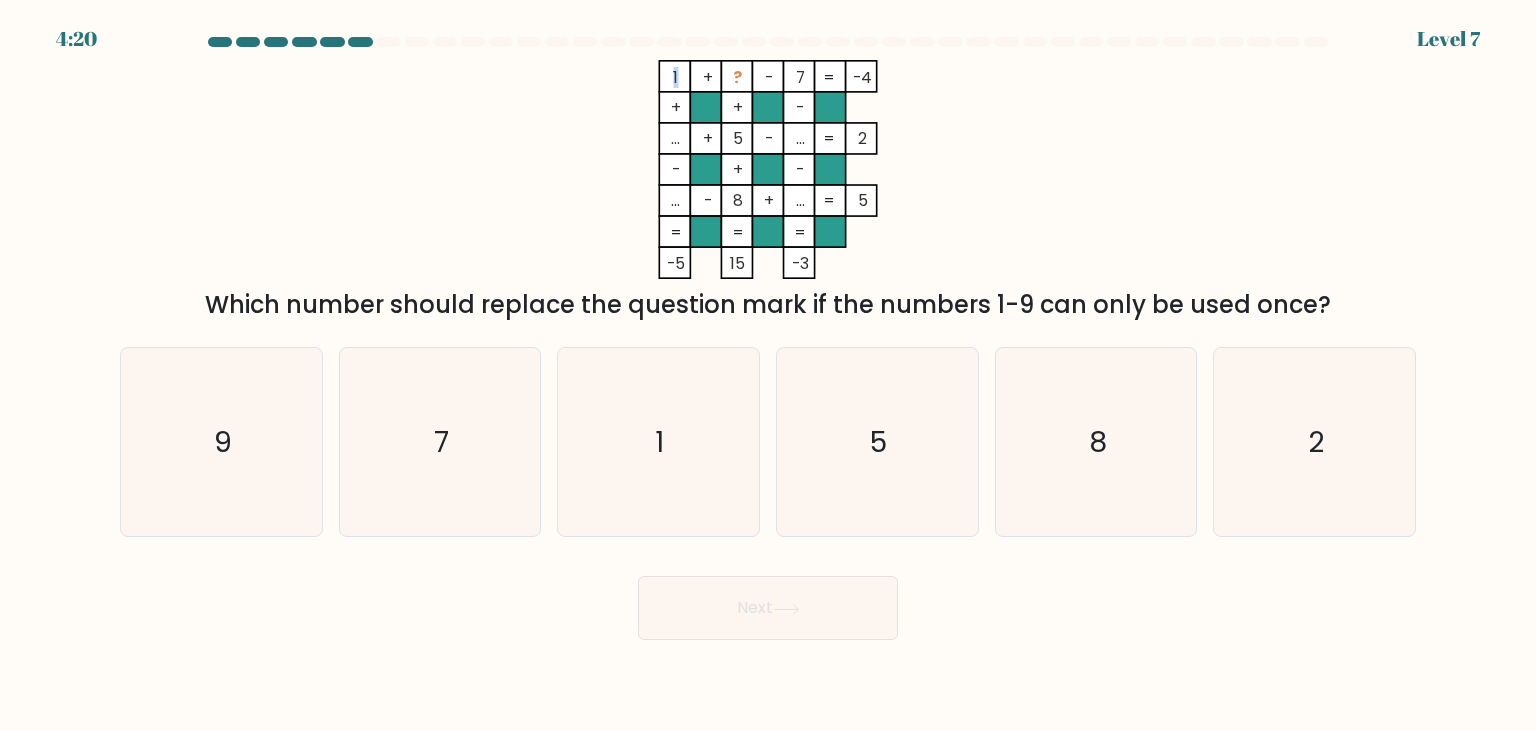 click 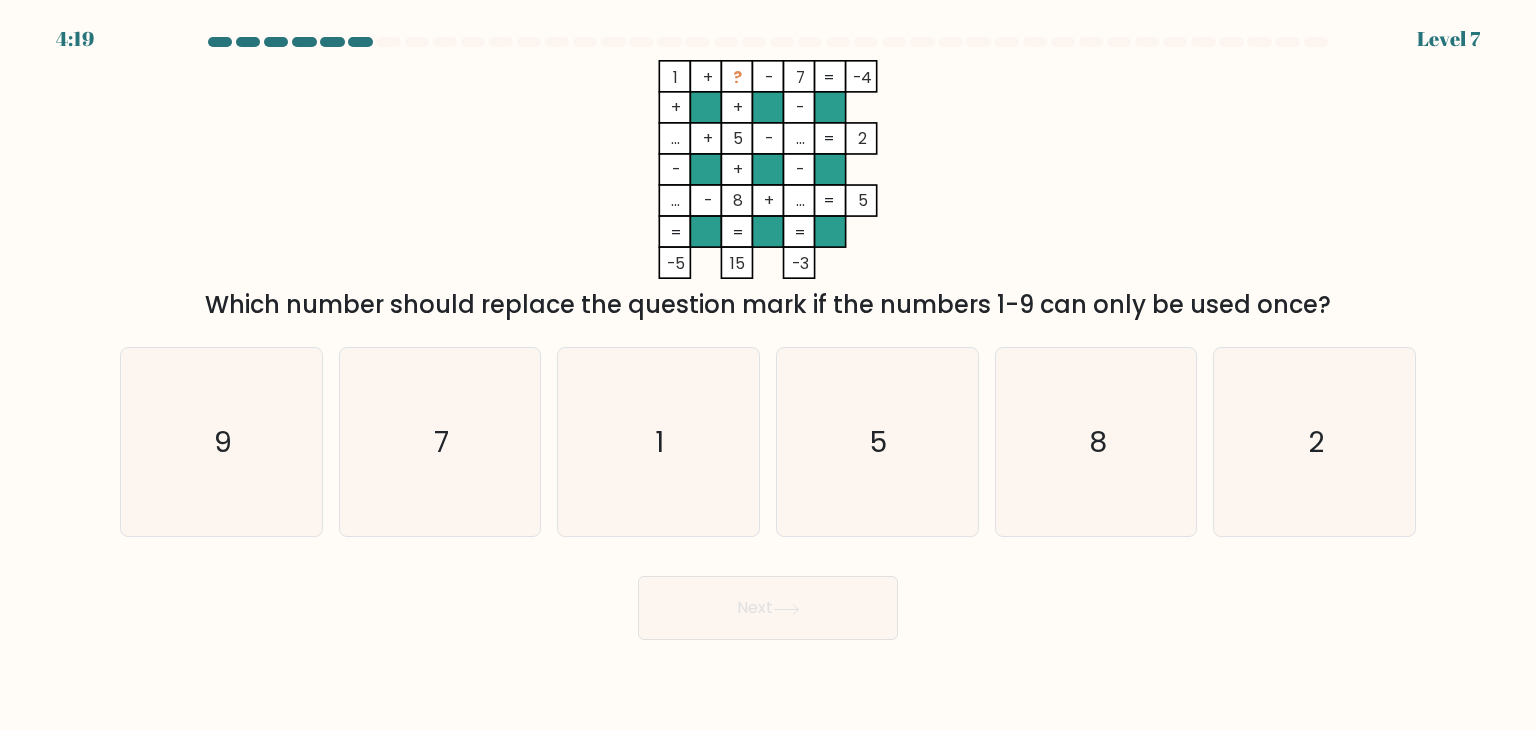 click on "?" 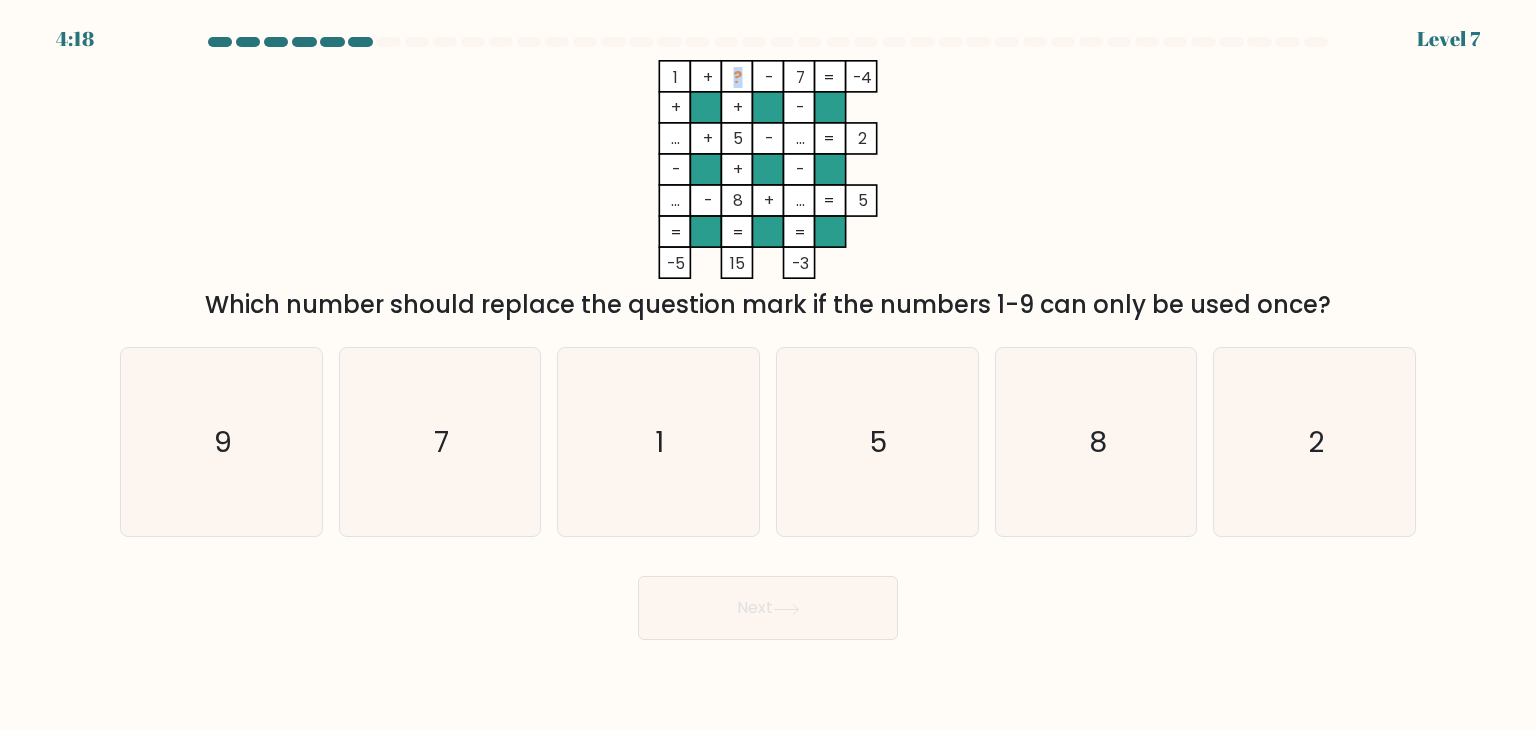 click on "?" 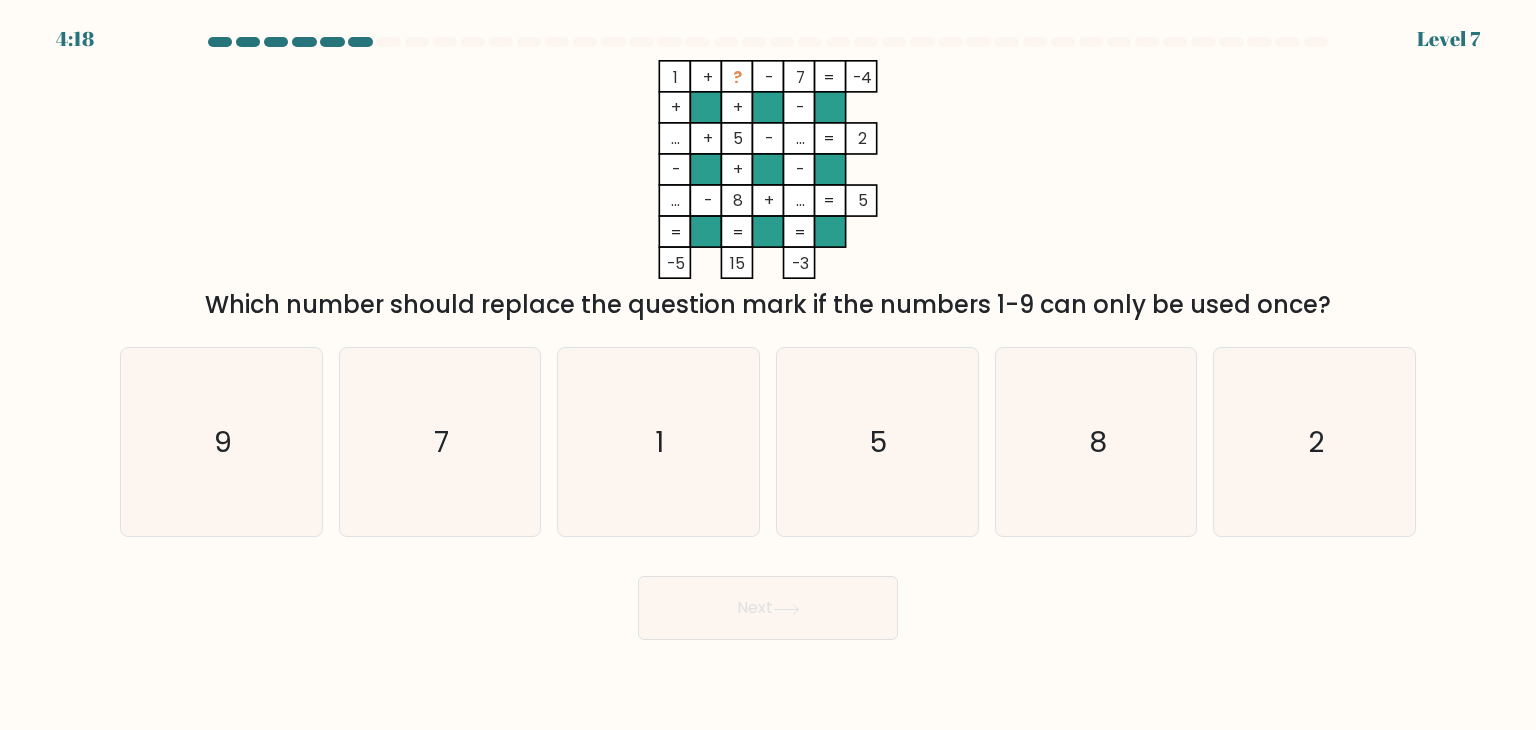 click on "?" 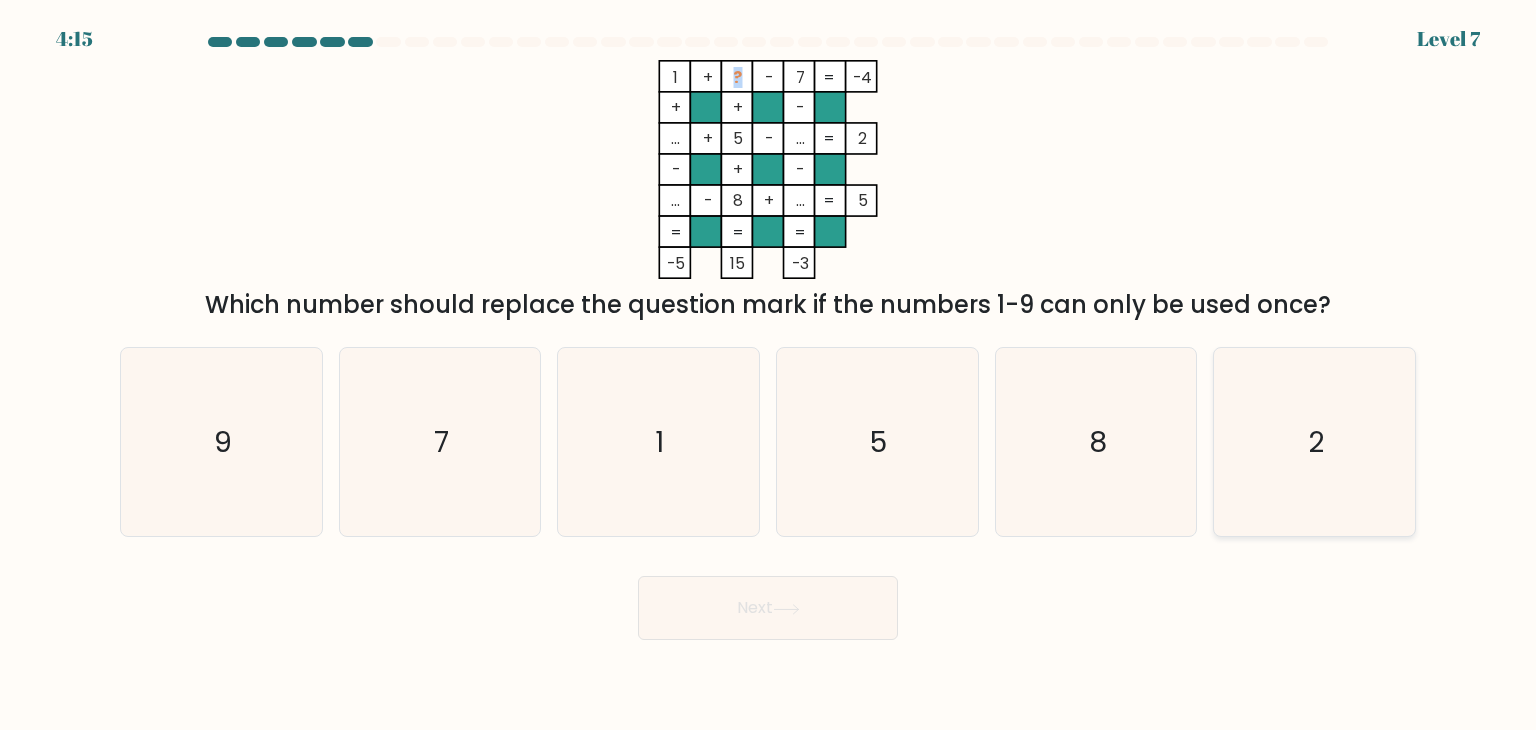 click on "2" 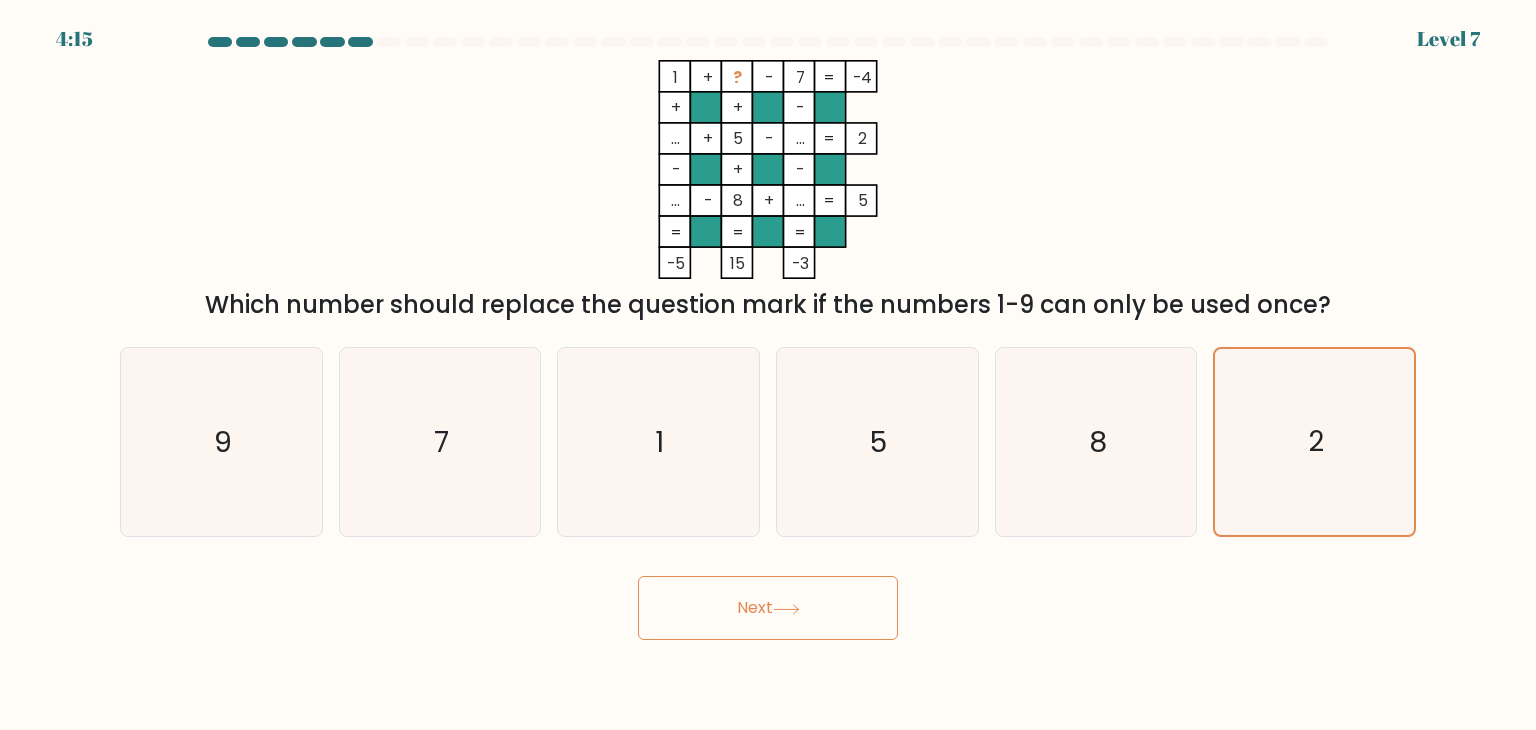 click on "Next" at bounding box center [768, 608] 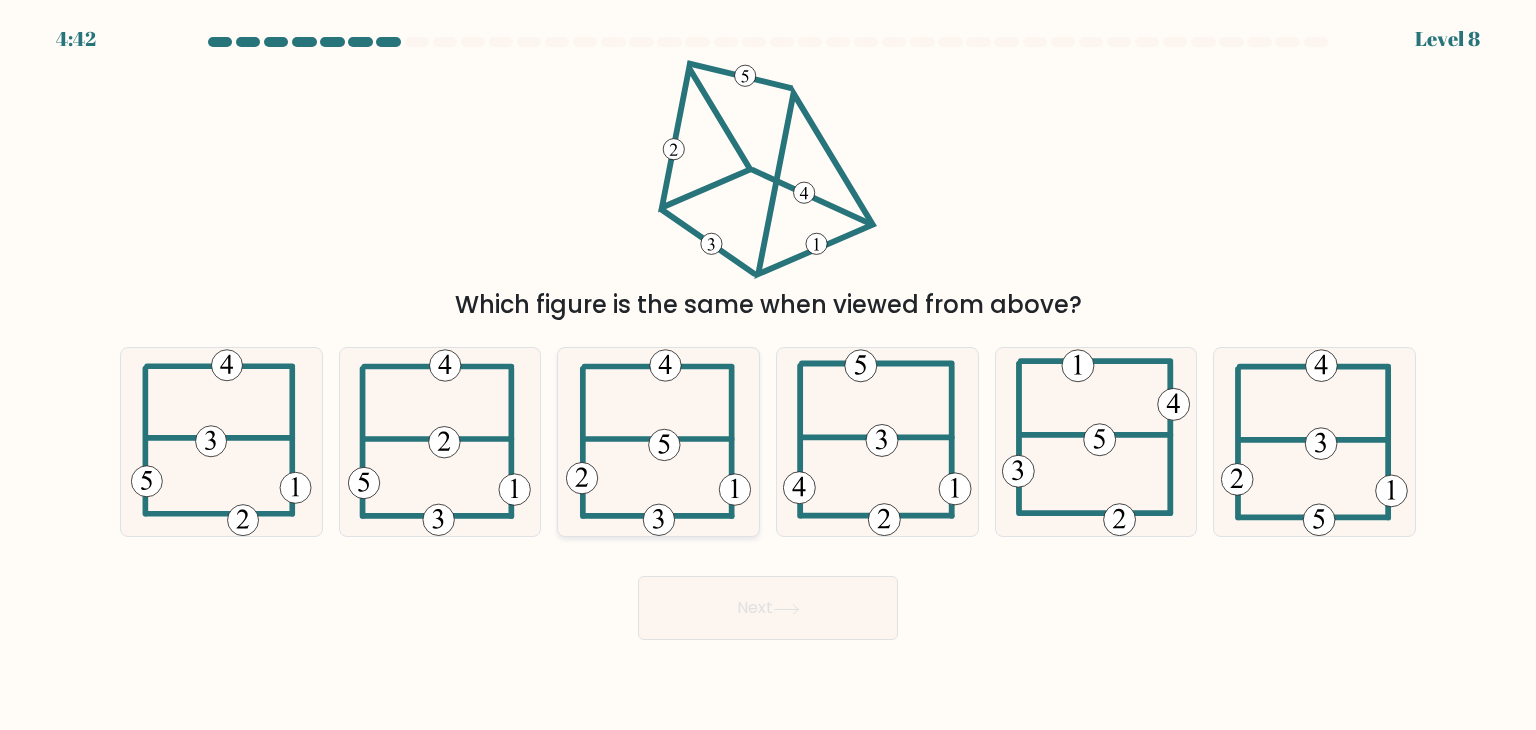 click 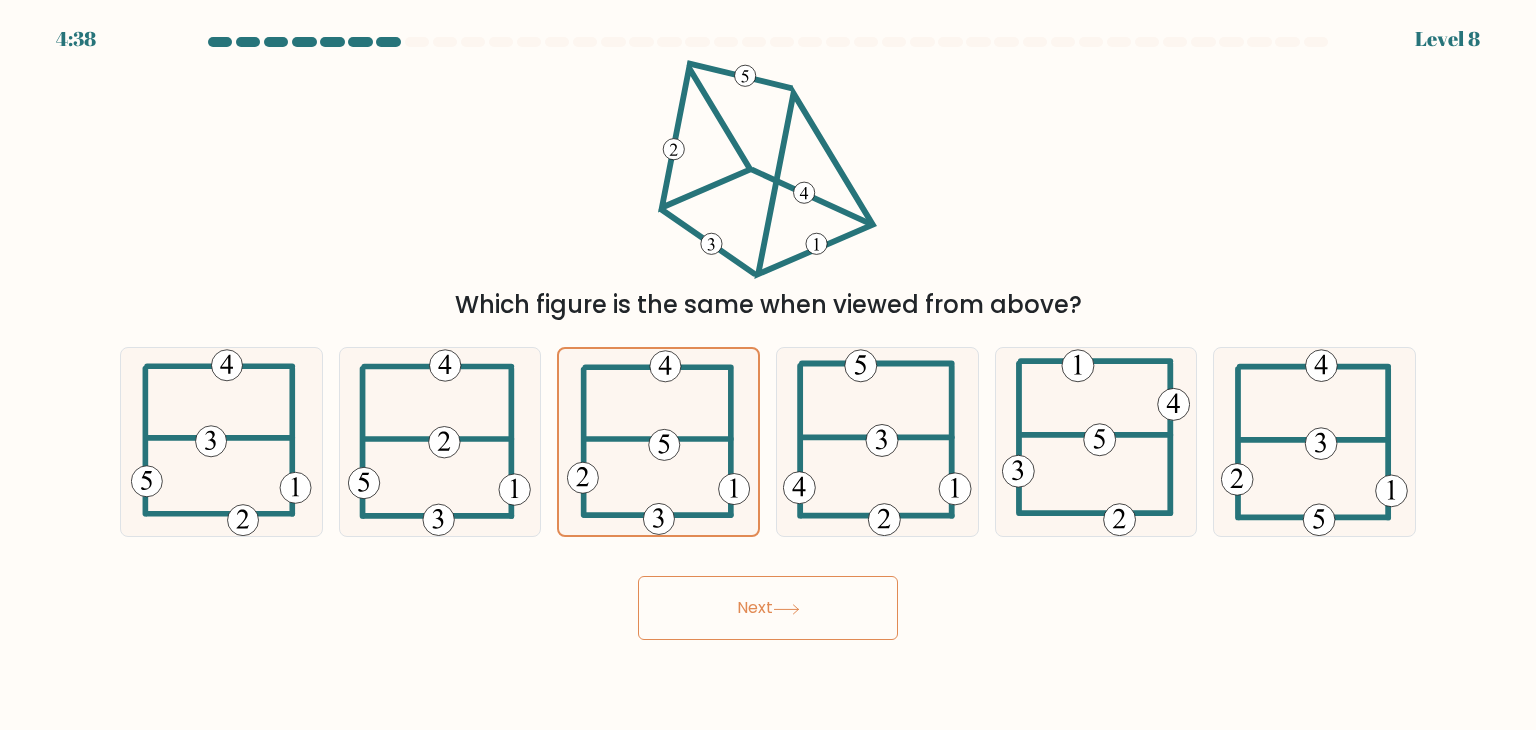 click on "Next" at bounding box center [768, 608] 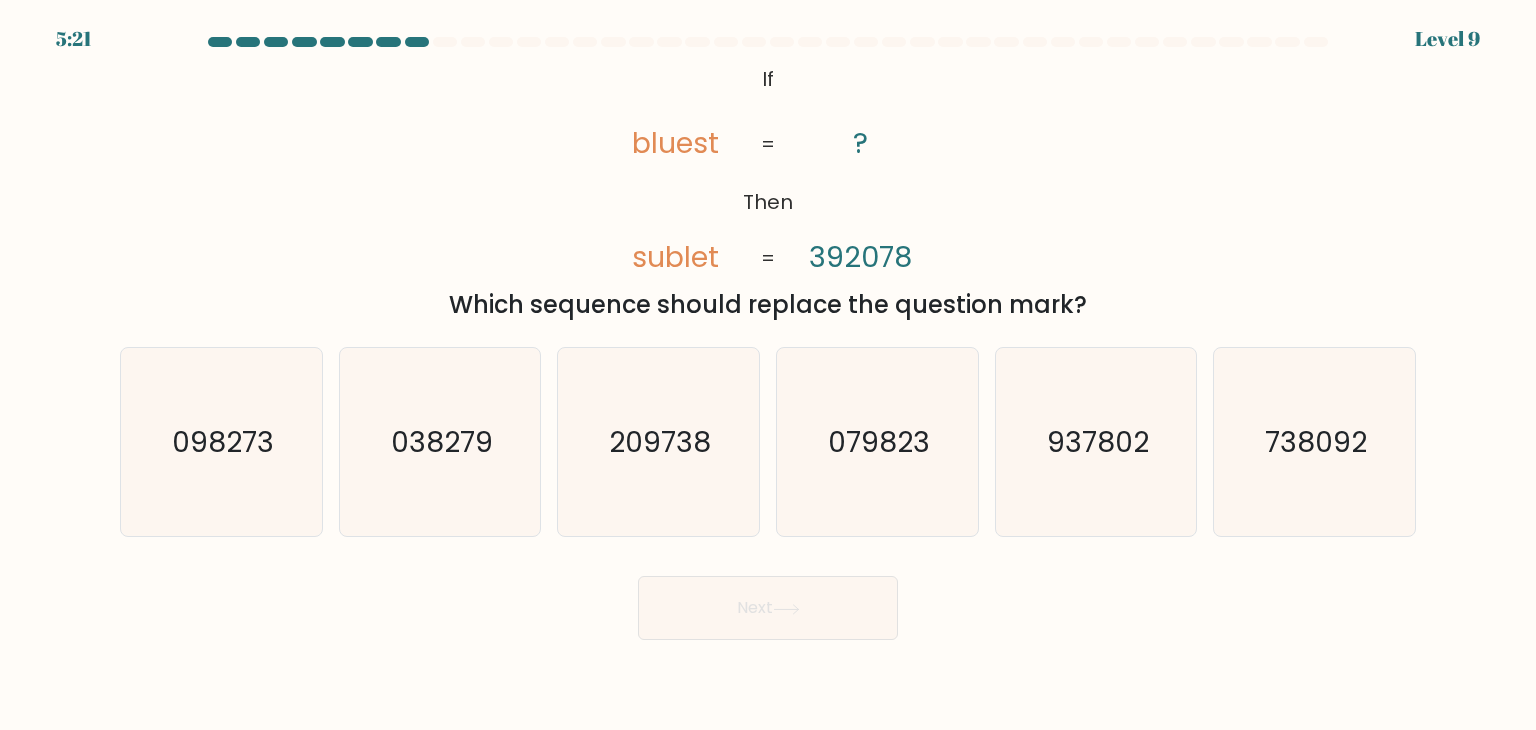click on "sublet" 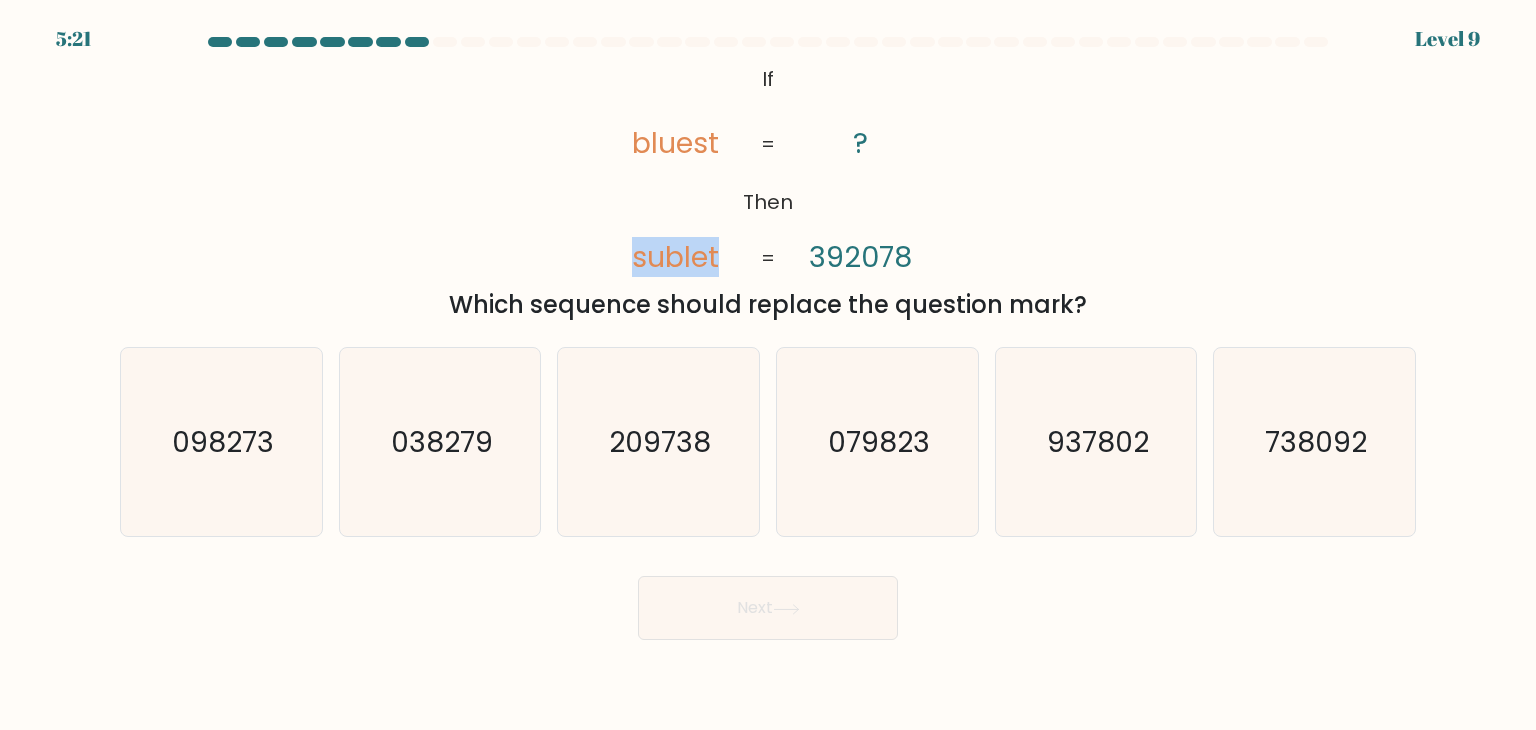 click on "sublet" 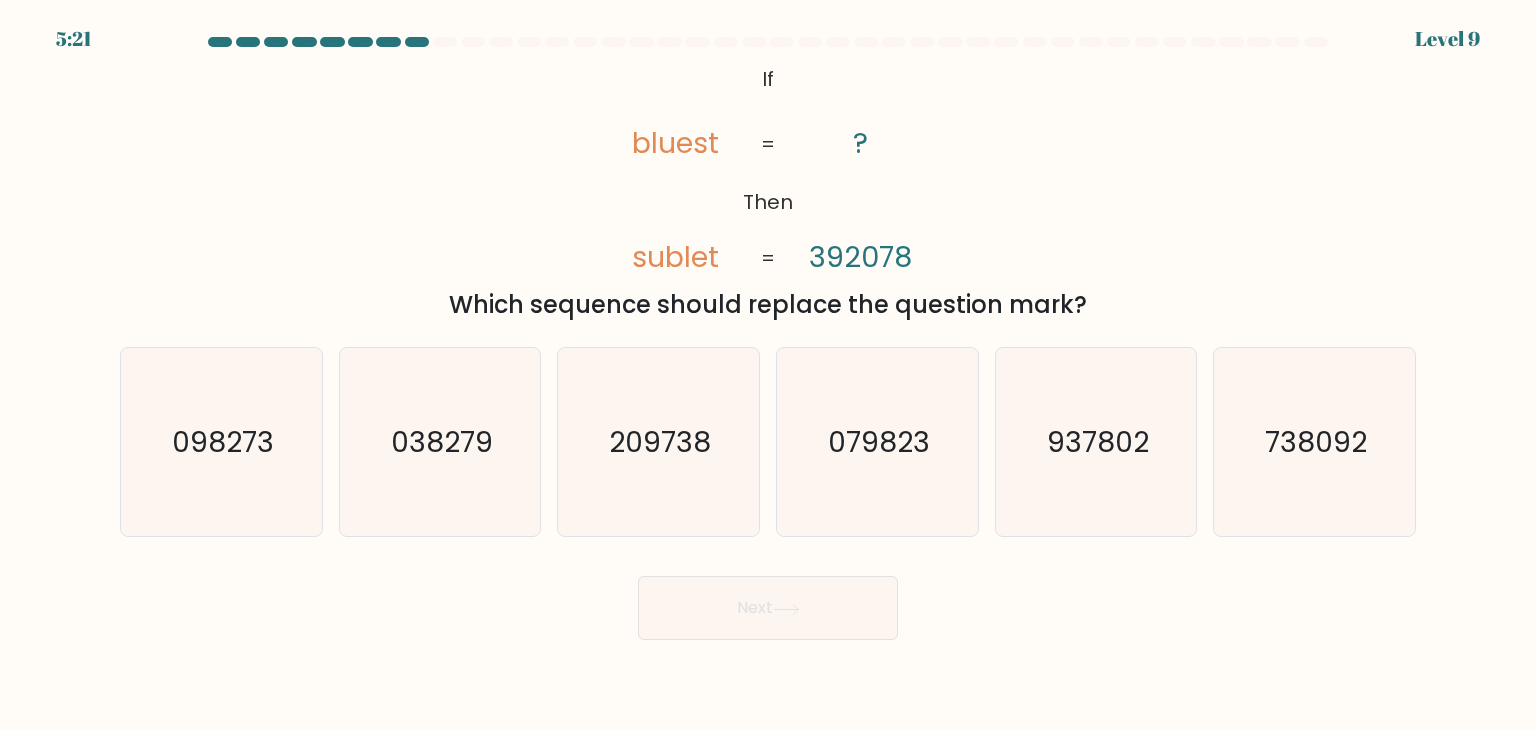 click on "sublet" 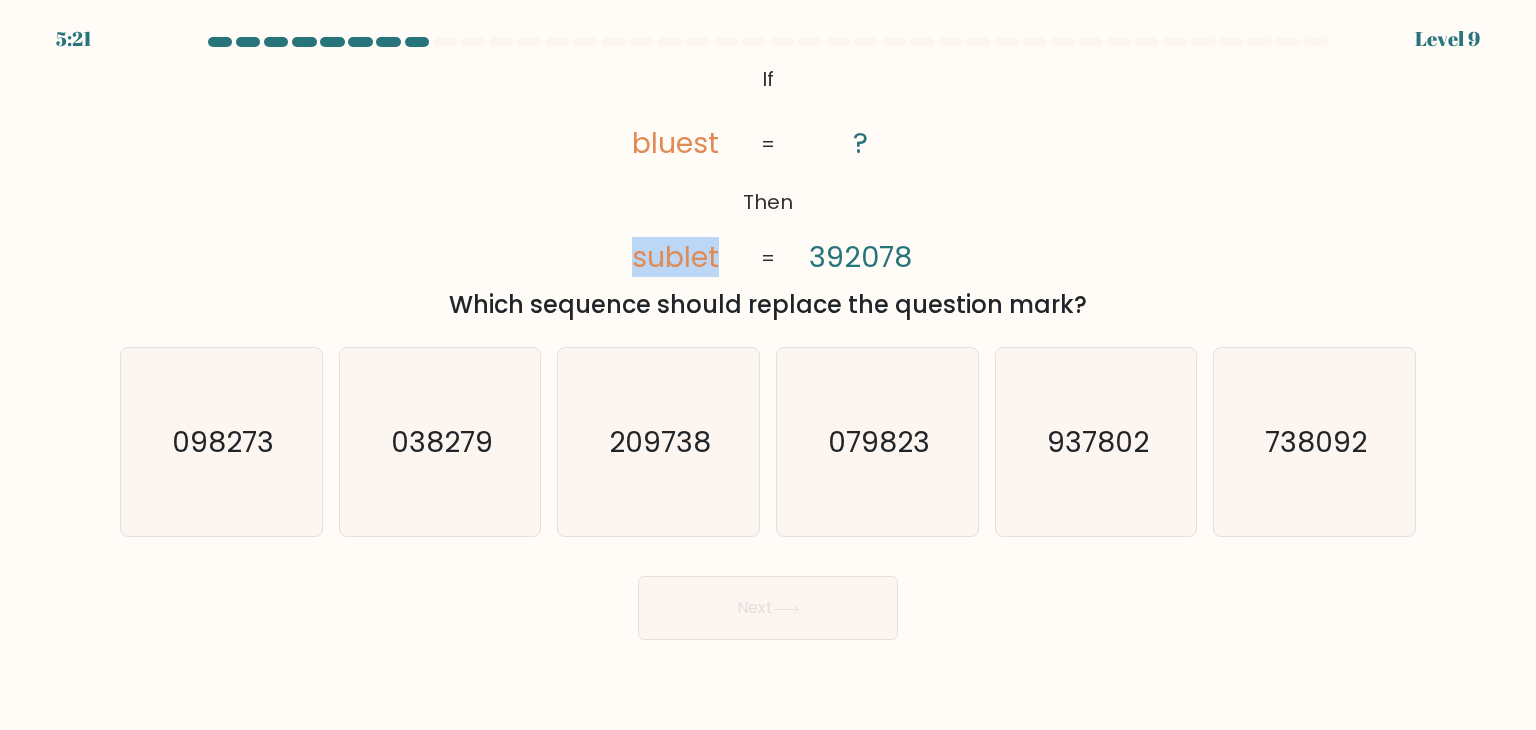 click on "sublet" 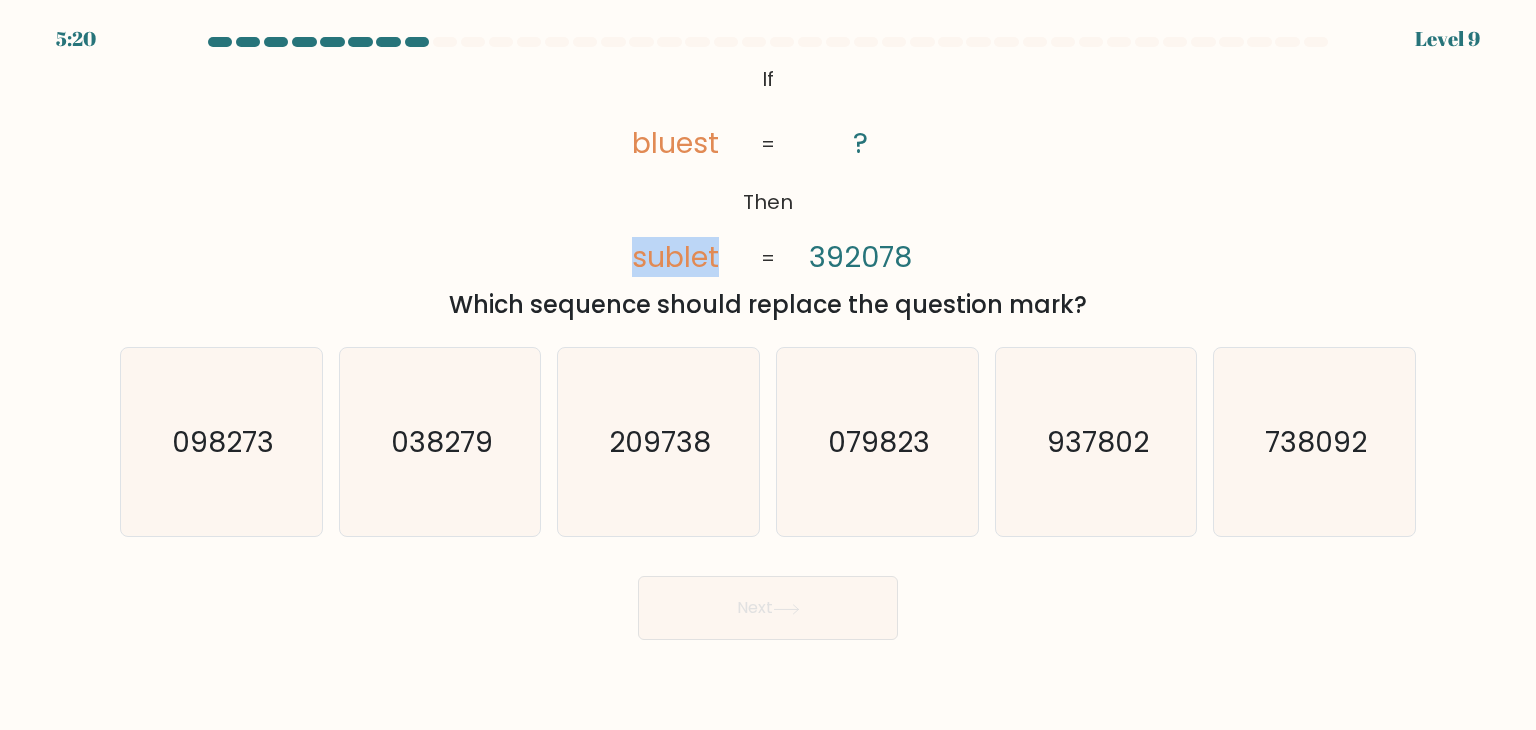 click on "sublet" 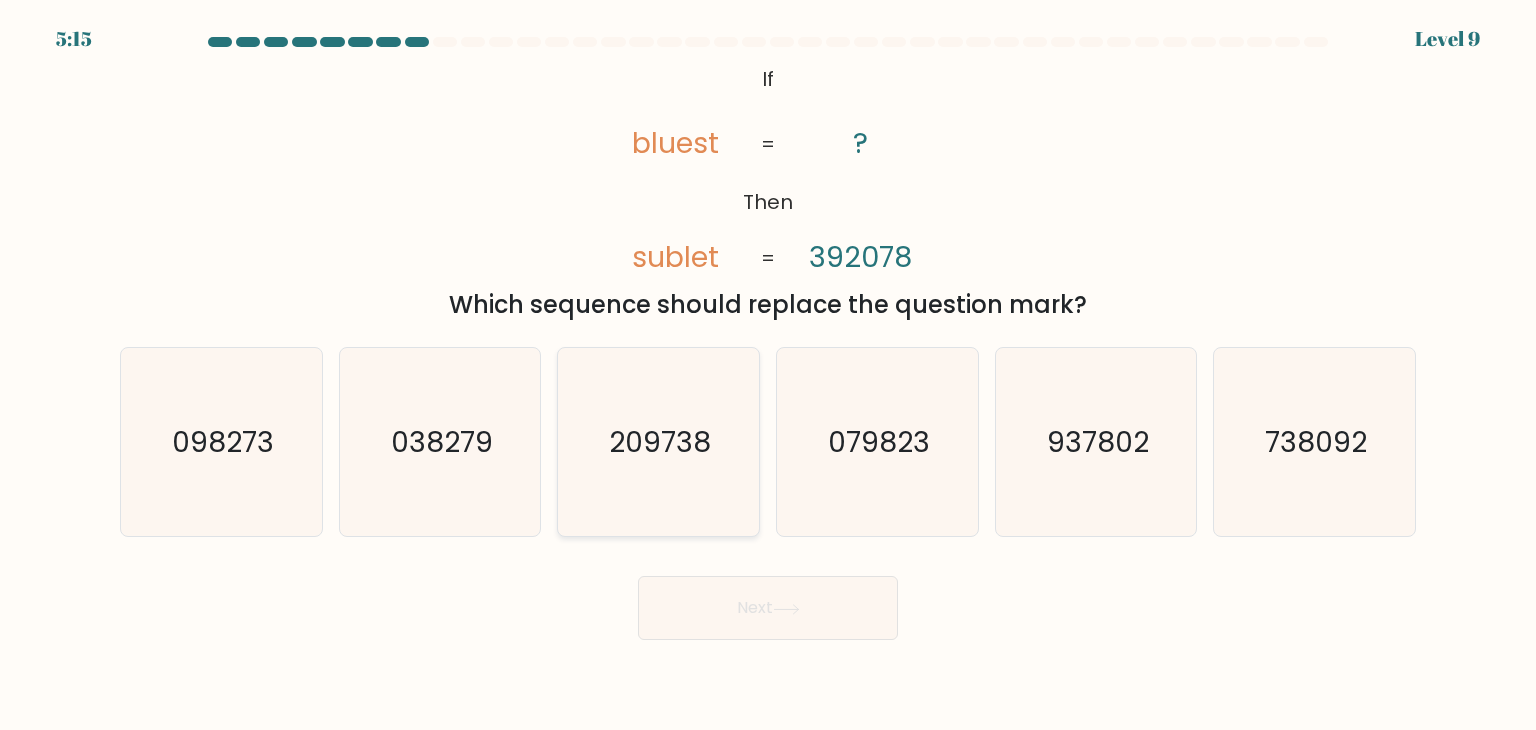 click on "209738" 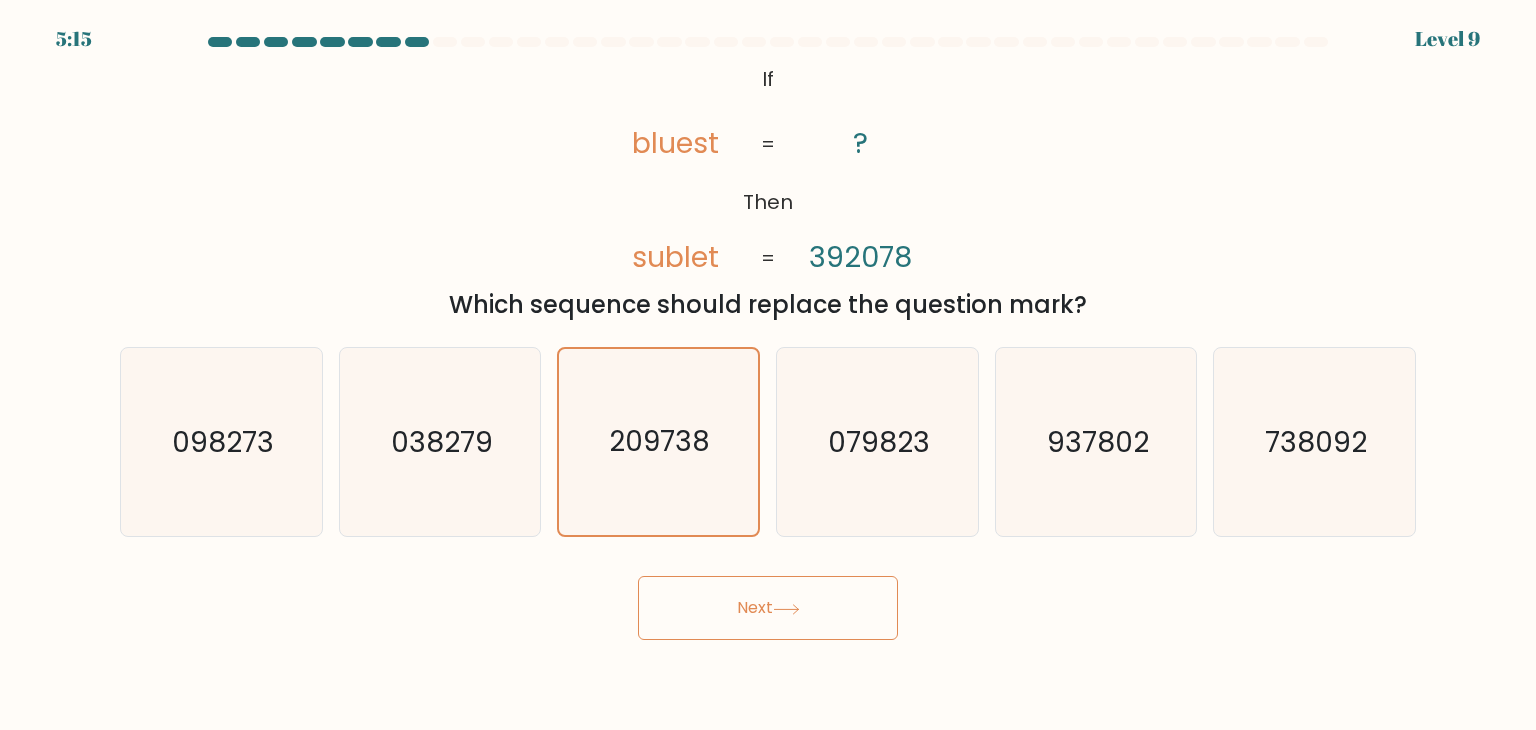 click on "Next" at bounding box center [768, 608] 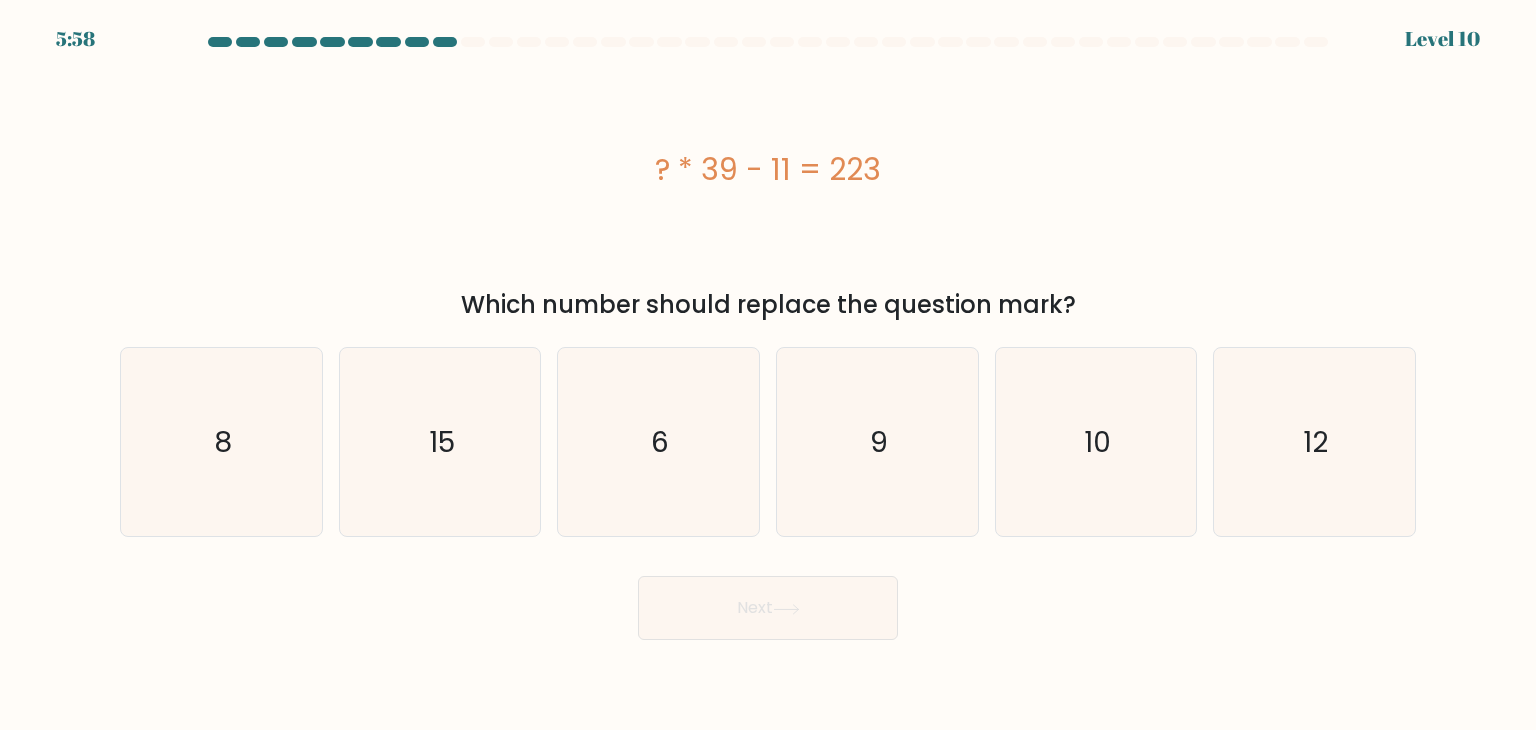 click on "? * 39 - 11 = 223" at bounding box center (768, 169) 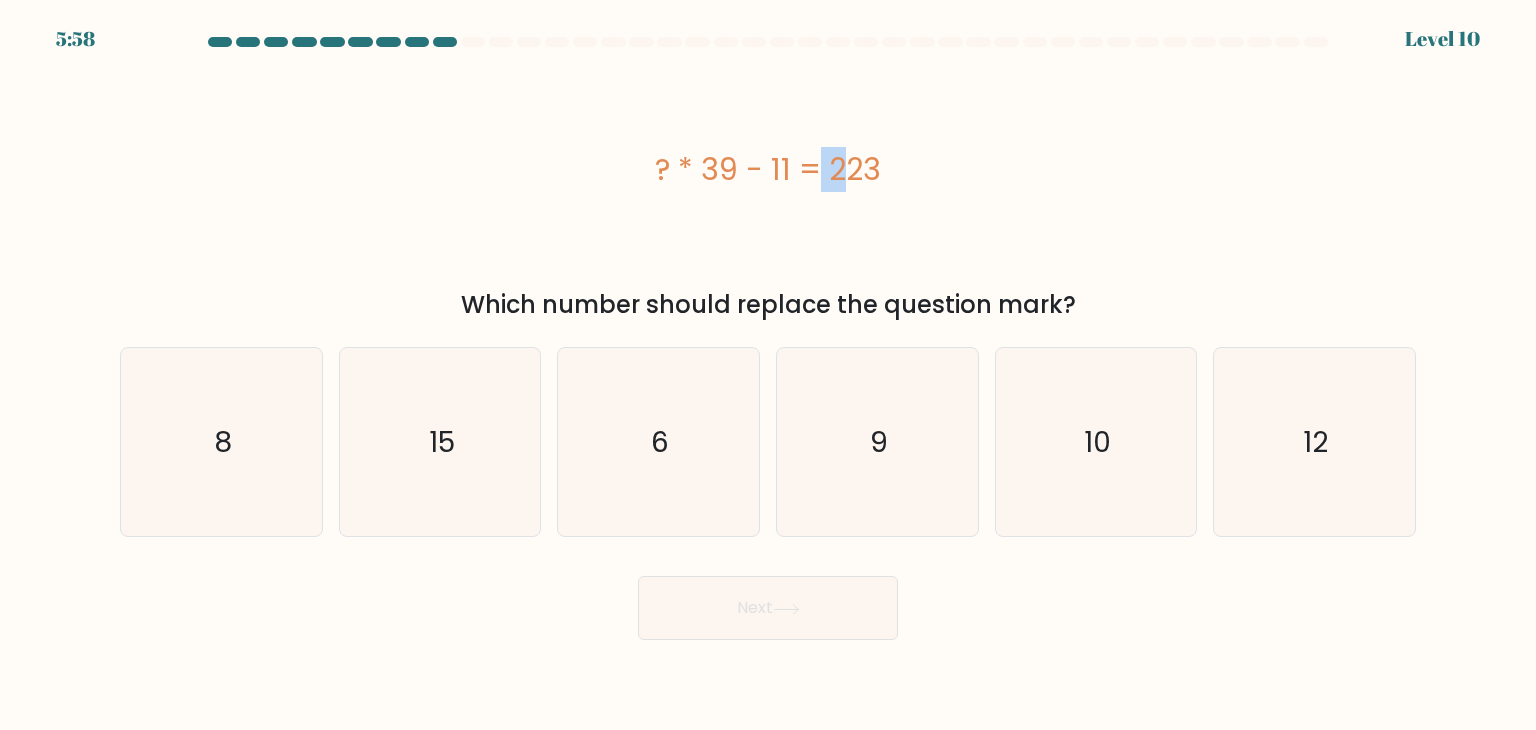 click on "? * 39 - 11 = 223" at bounding box center [768, 169] 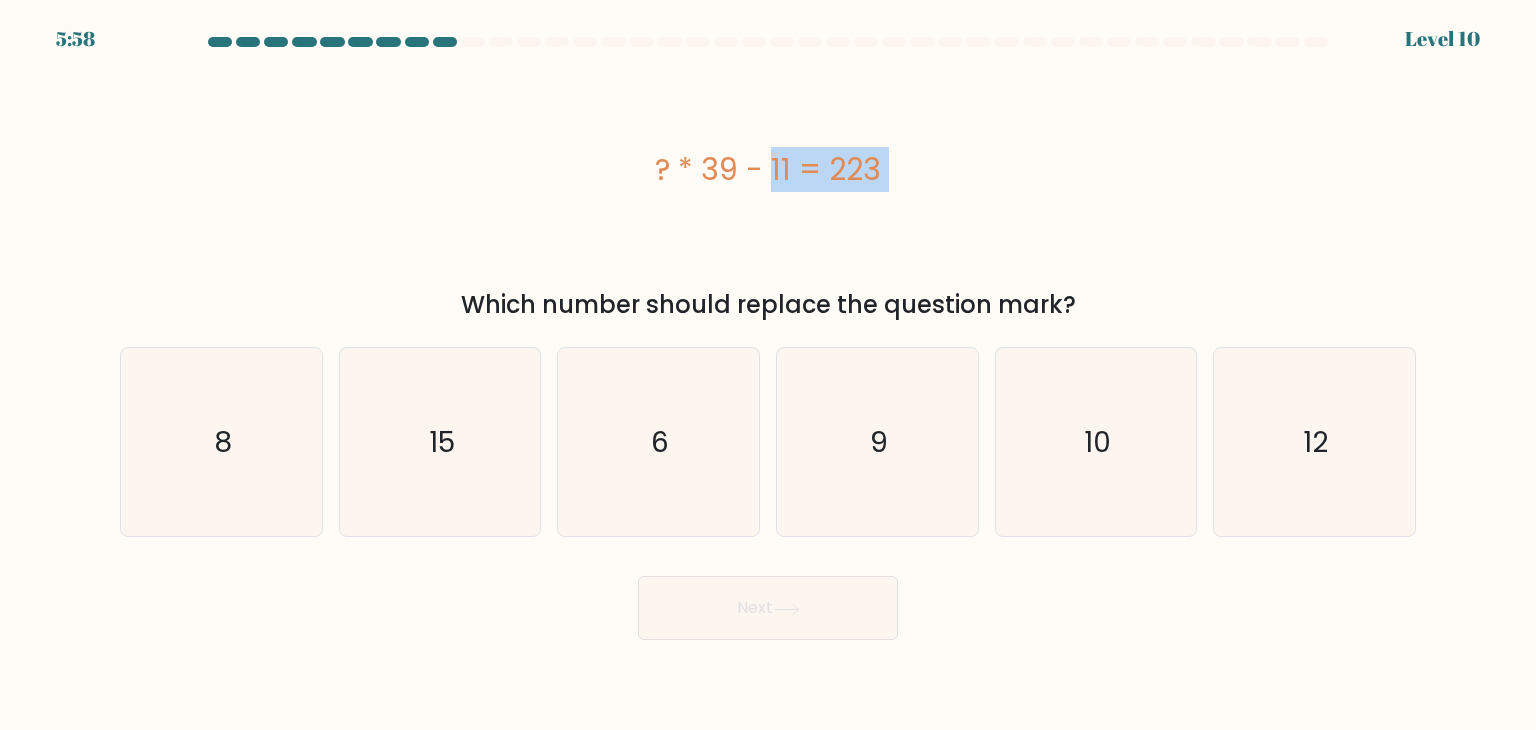 click on "? * 39 - 11 = 223" at bounding box center [768, 169] 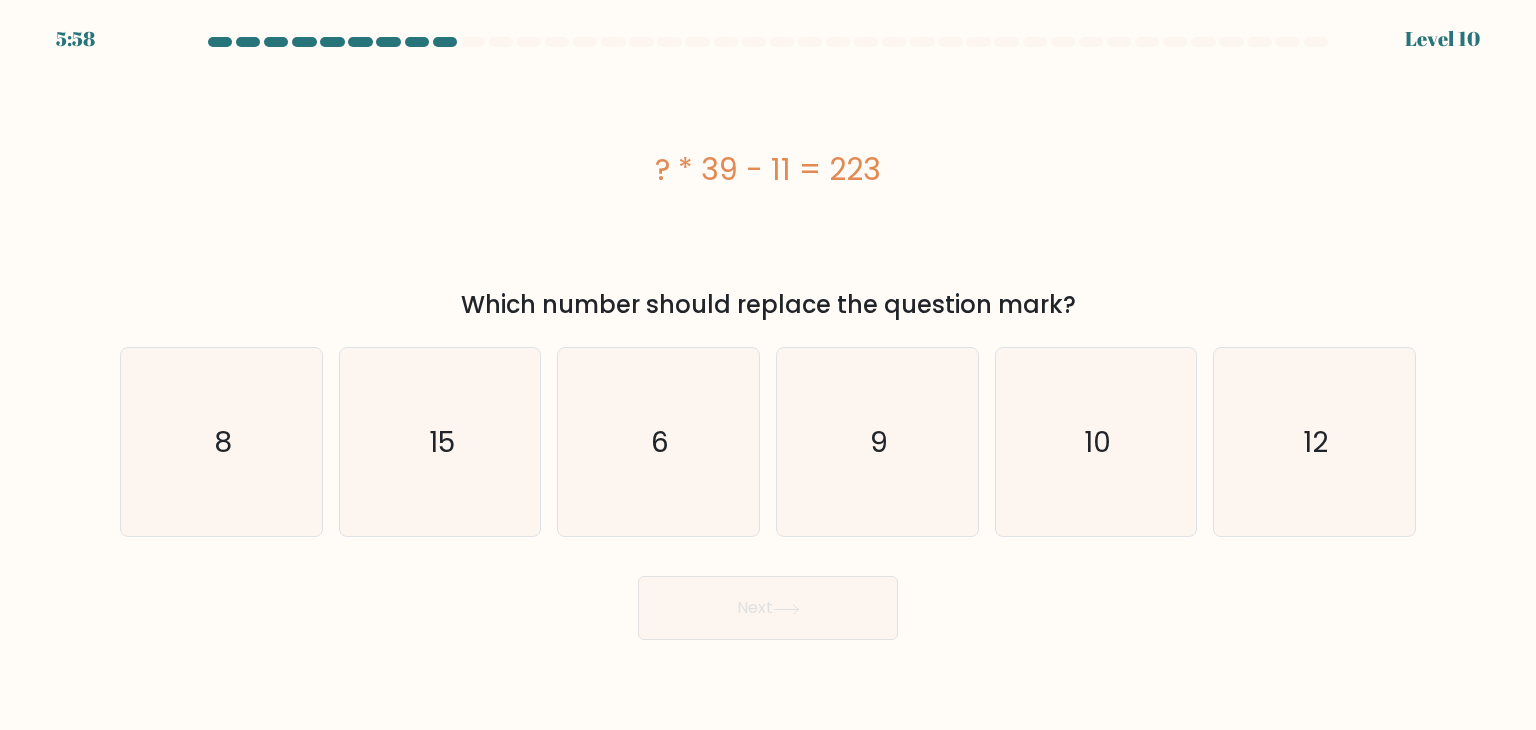click on "? * 39 - 11 = 223" at bounding box center (768, 169) 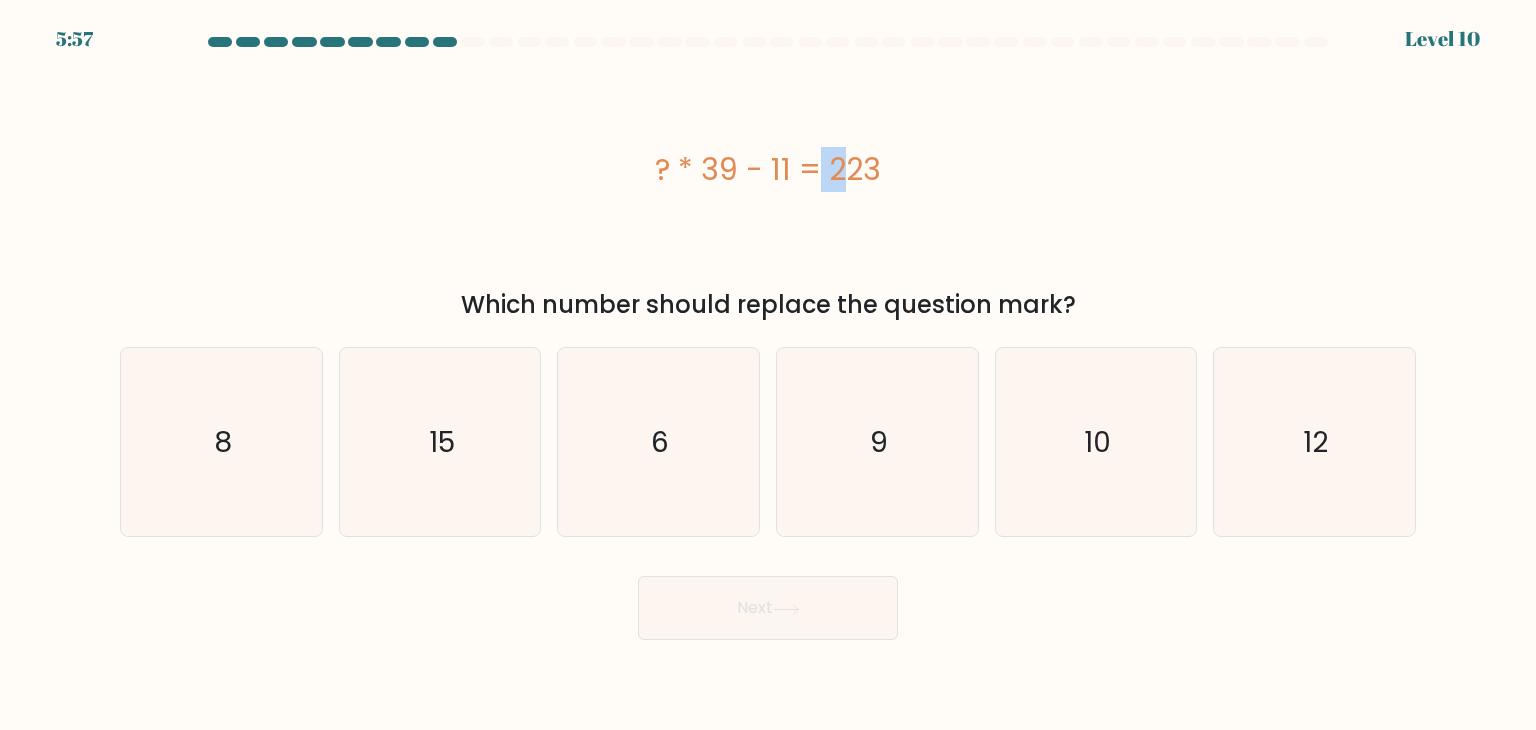 click on "? * 39 - 11 = 223" at bounding box center (768, 169) 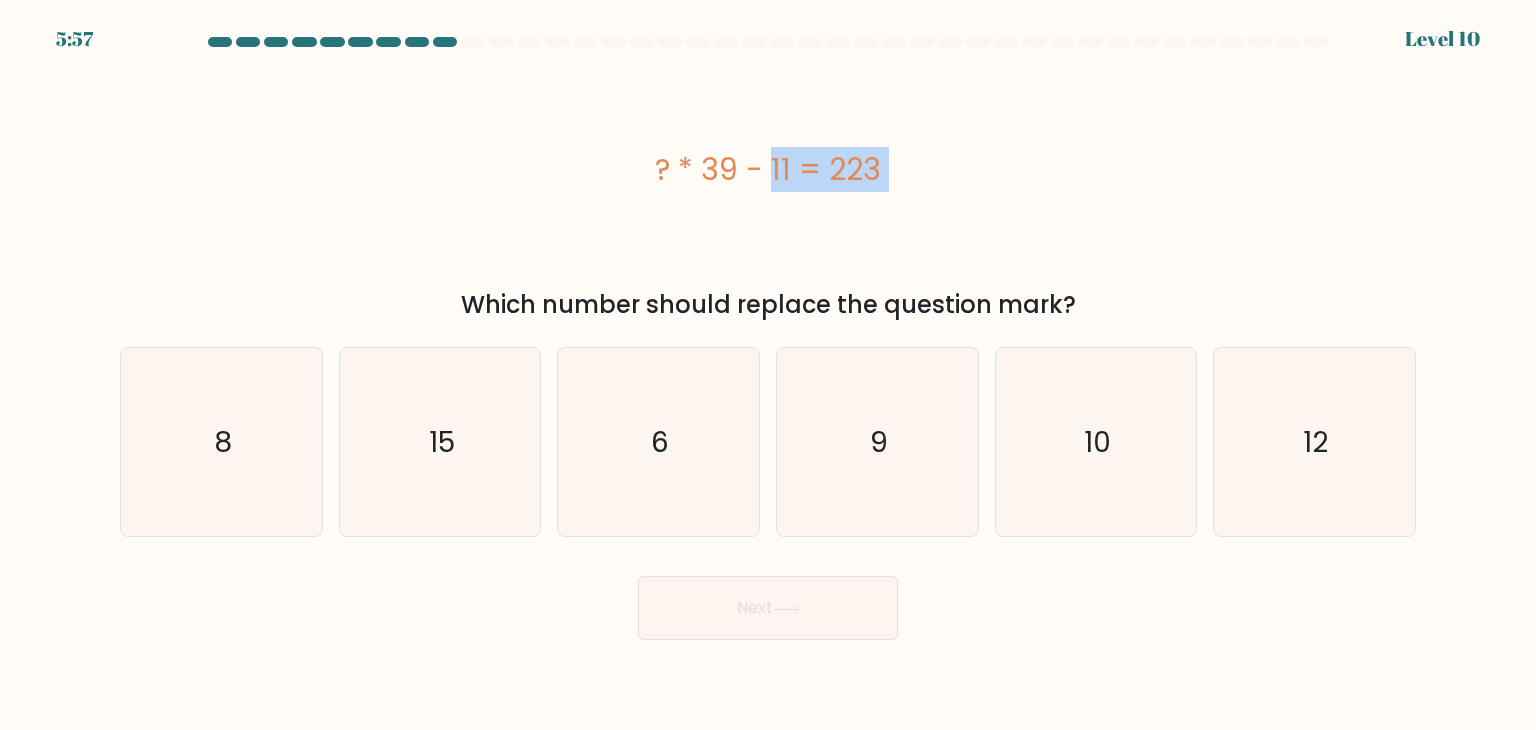 click on "? * 39 - 11 = 223" at bounding box center (768, 169) 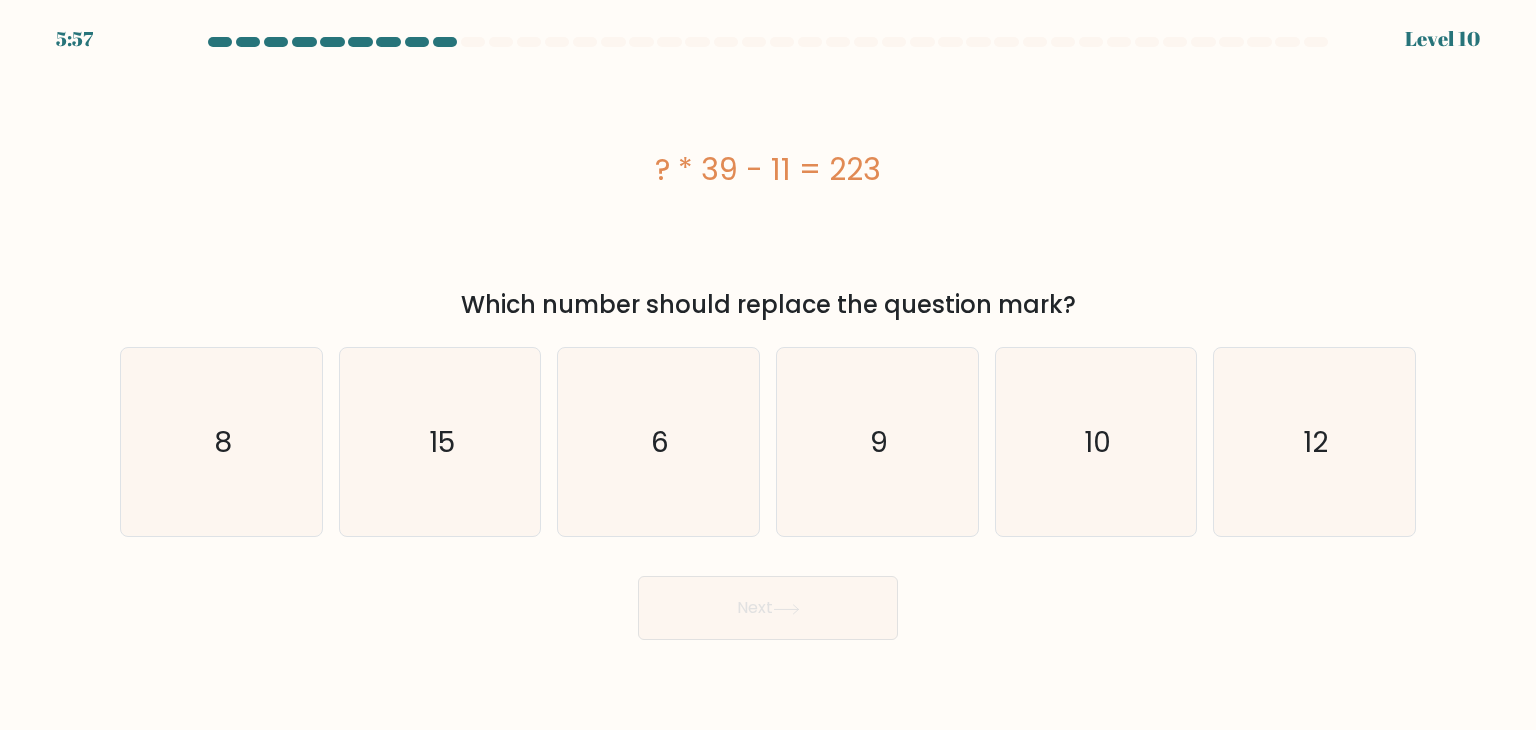click on "? * 39 - 11 = 223" at bounding box center [768, 169] 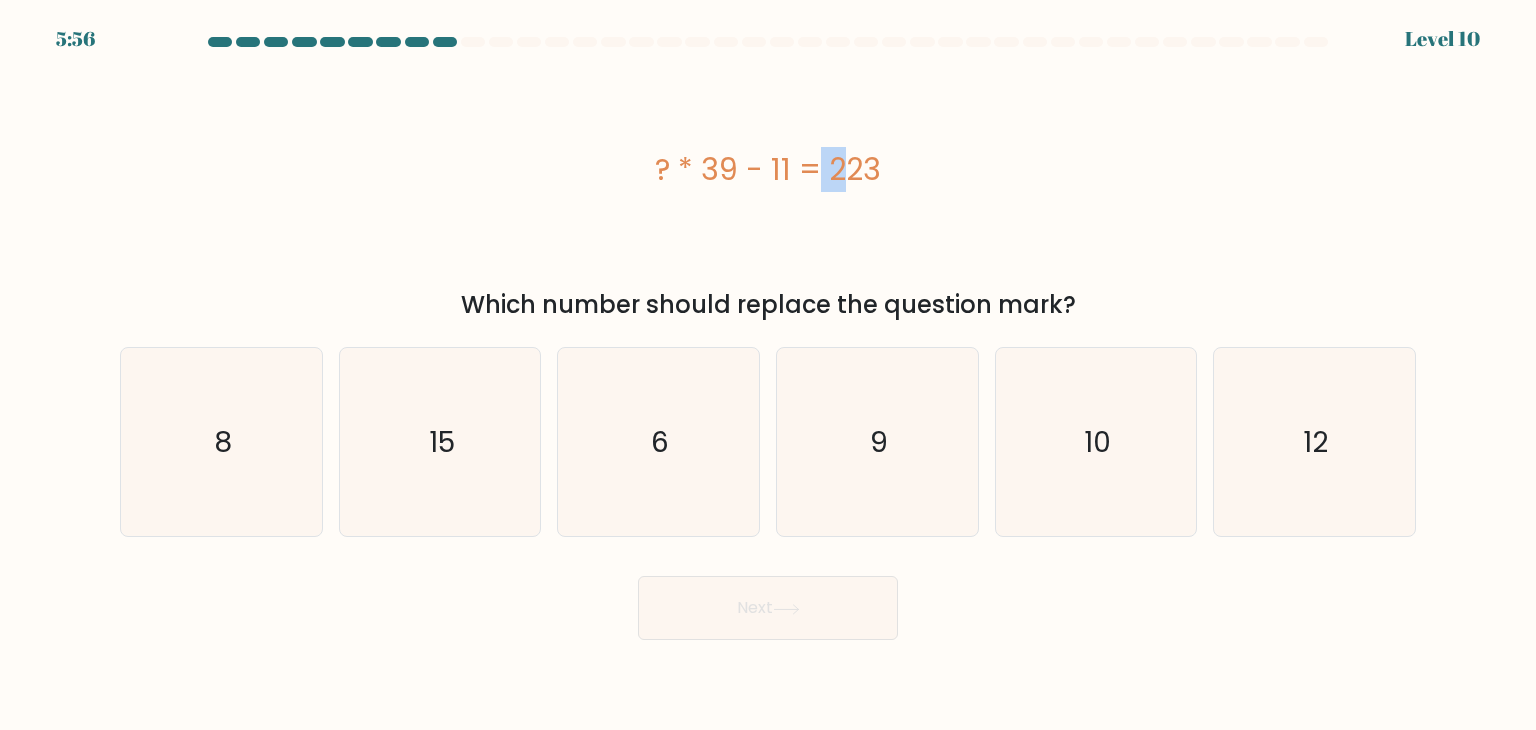 click on "? * 39 - 11 = 223" at bounding box center (768, 169) 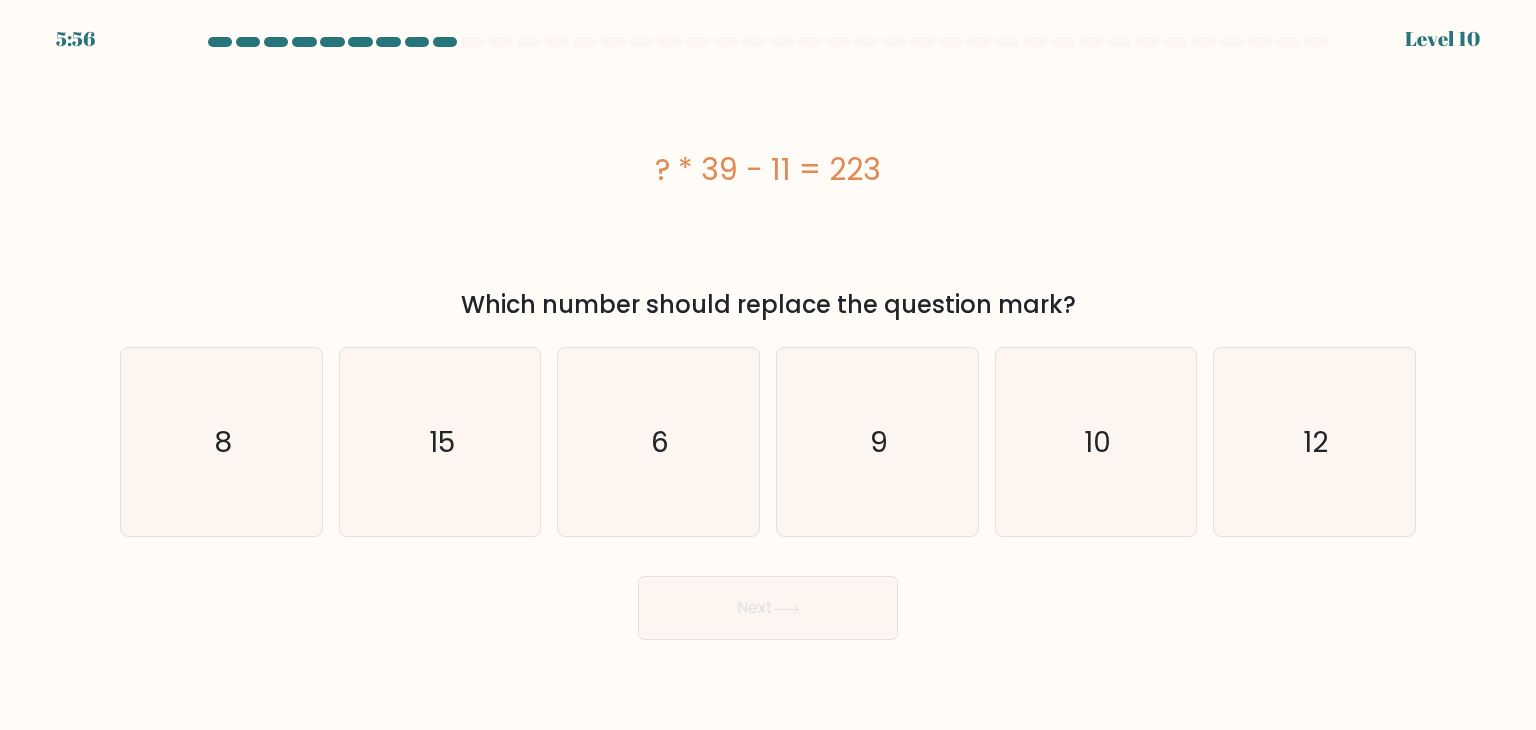 click on "? * 39 - 11 = 223" at bounding box center (768, 169) 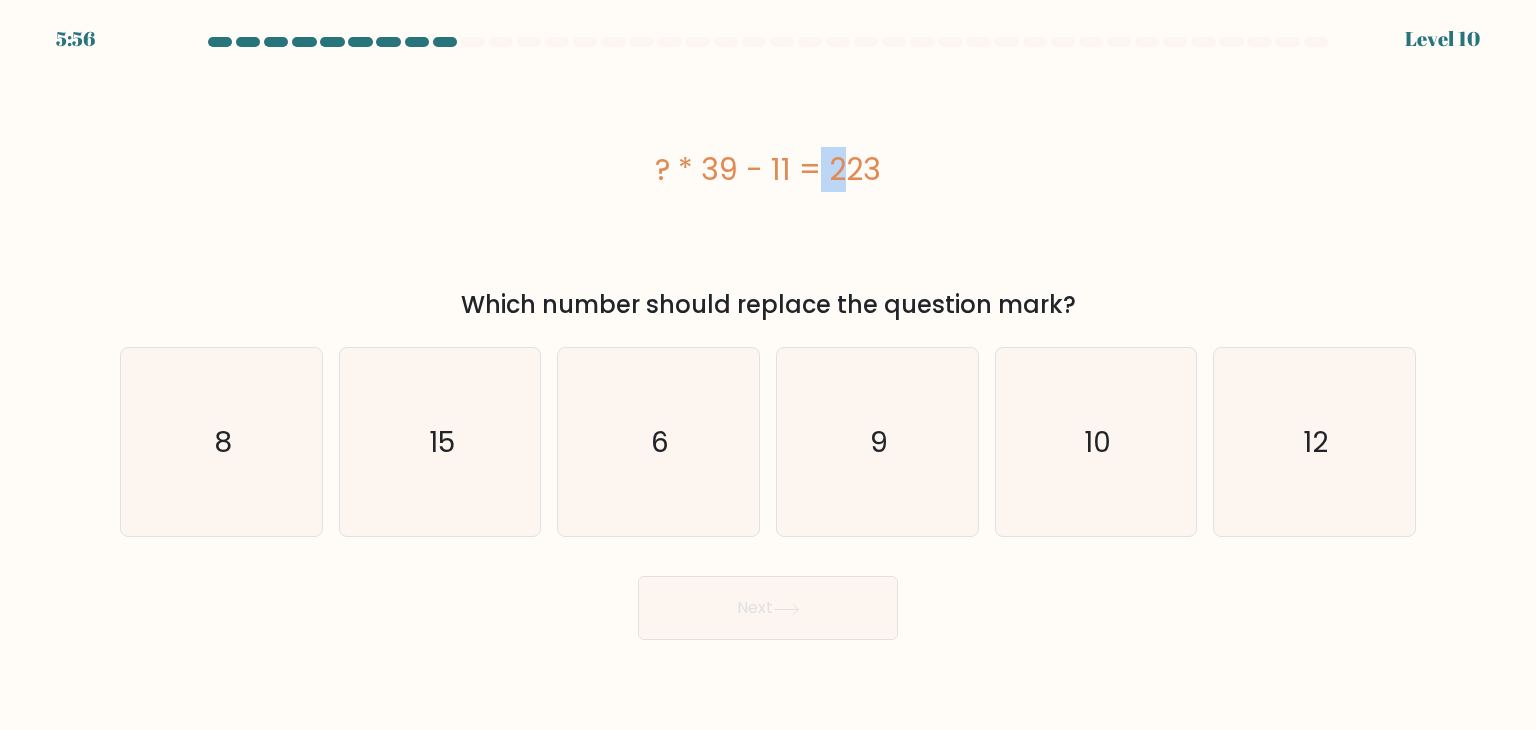 click on "? * 39 - 11 = 223" at bounding box center (768, 169) 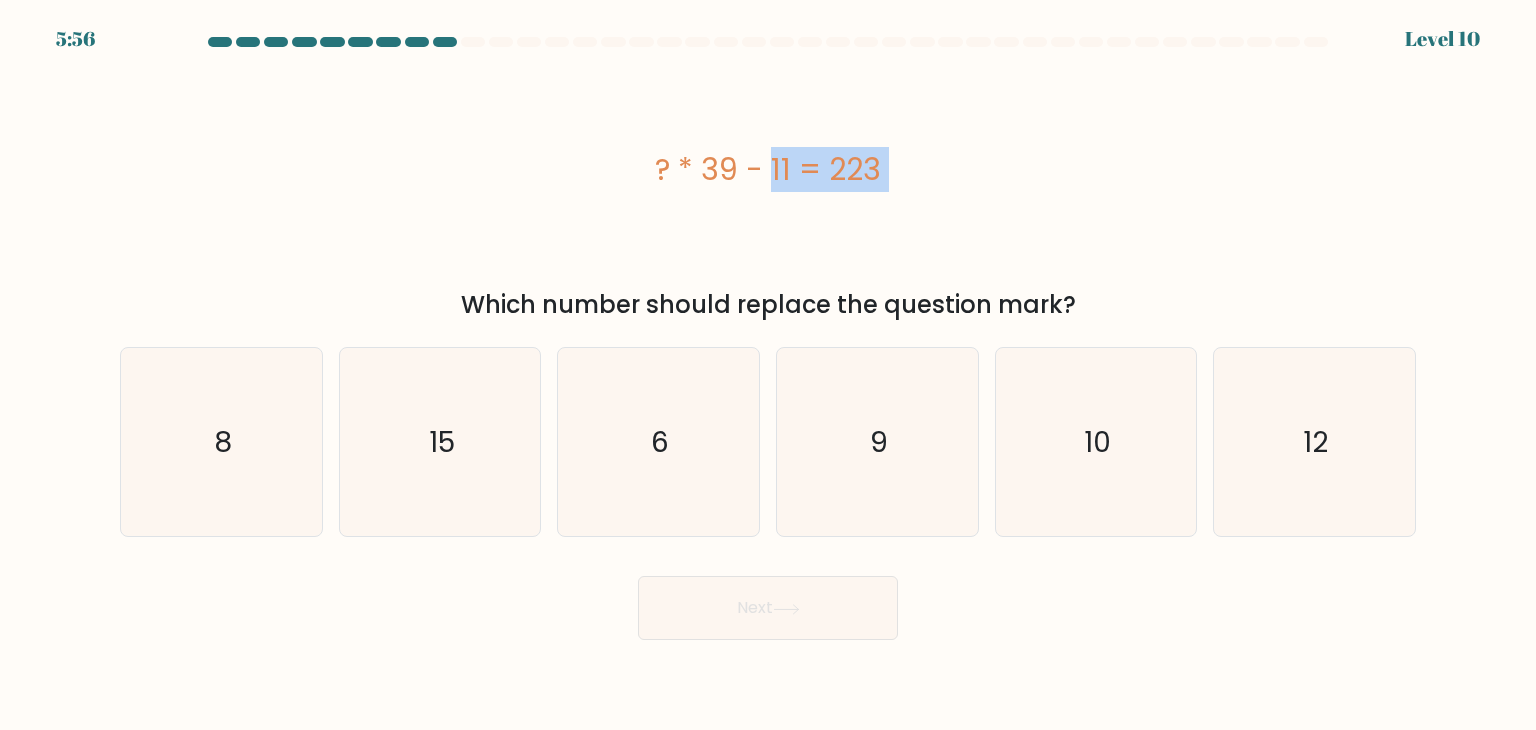 click on "? * 39 - 11 = 223" at bounding box center [768, 169] 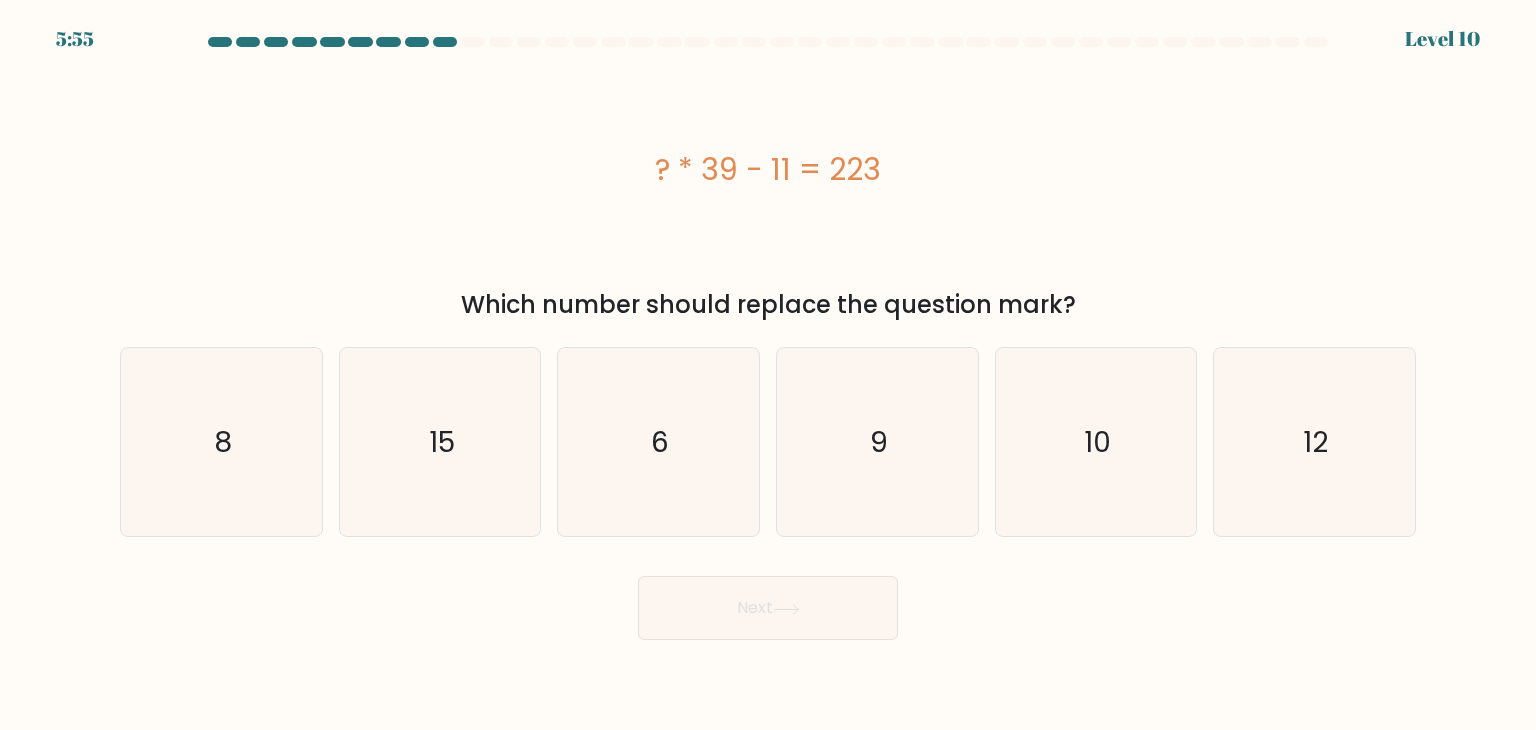 click on "? * 39 - 11 = 223" at bounding box center [768, 169] 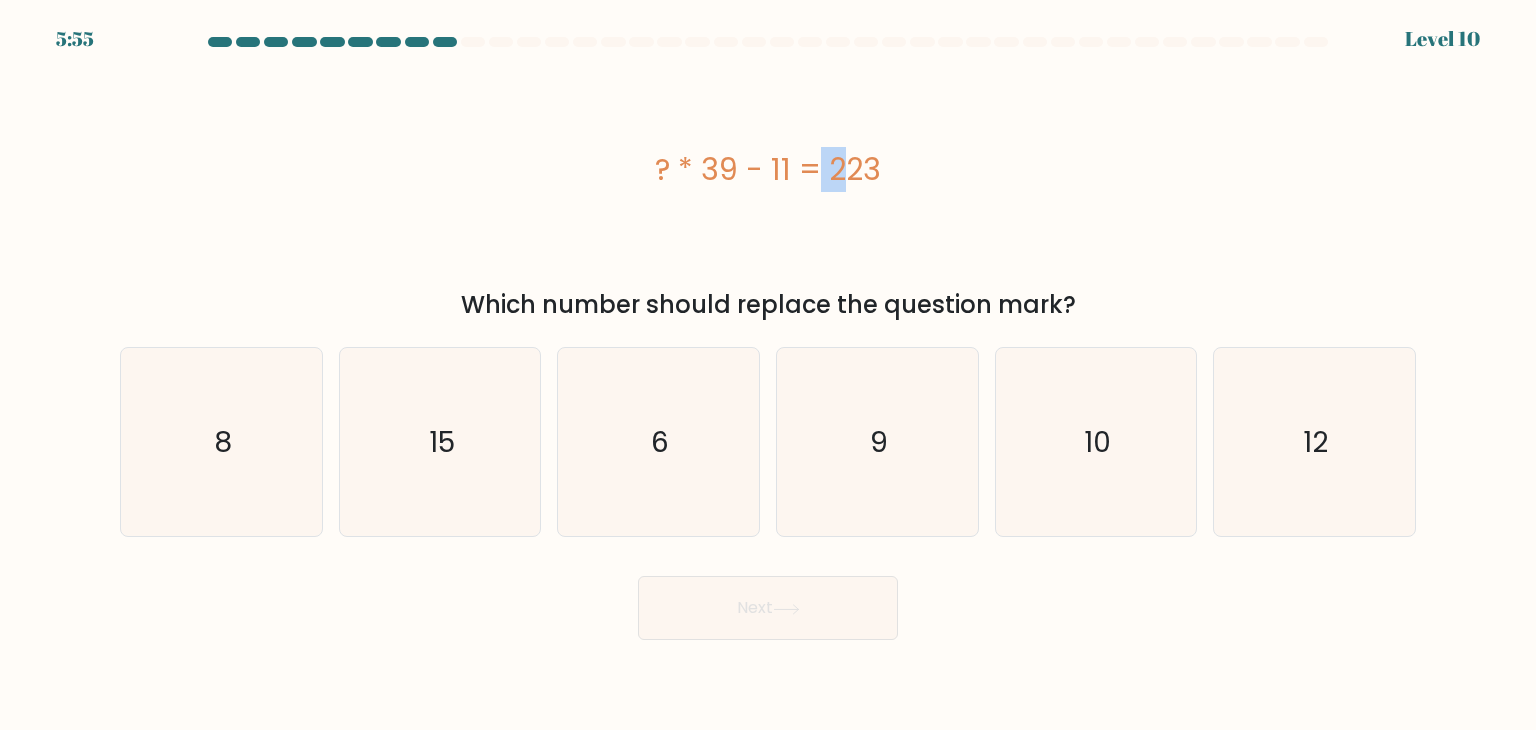 click on "? * 39 - 11 = 223" at bounding box center [768, 169] 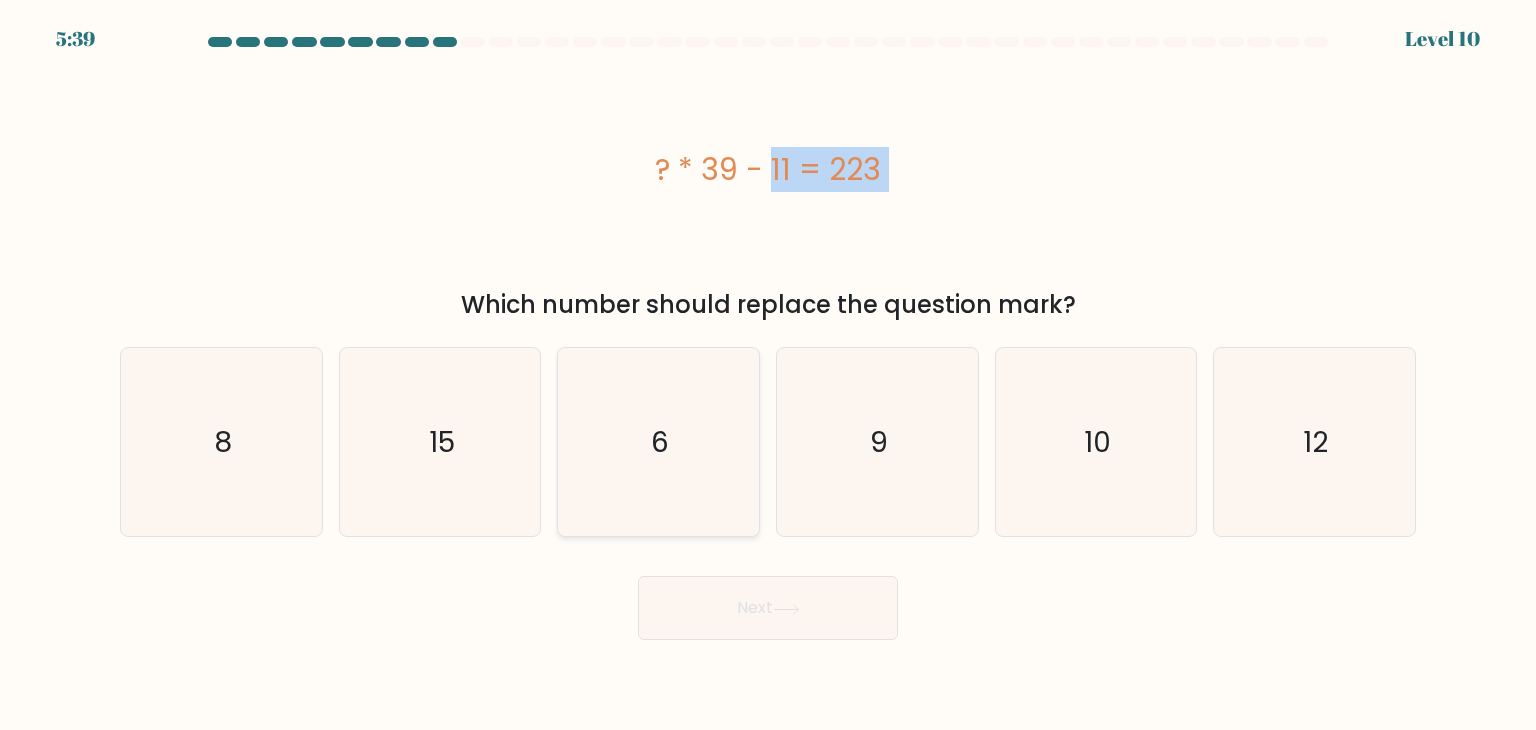 click on "6" 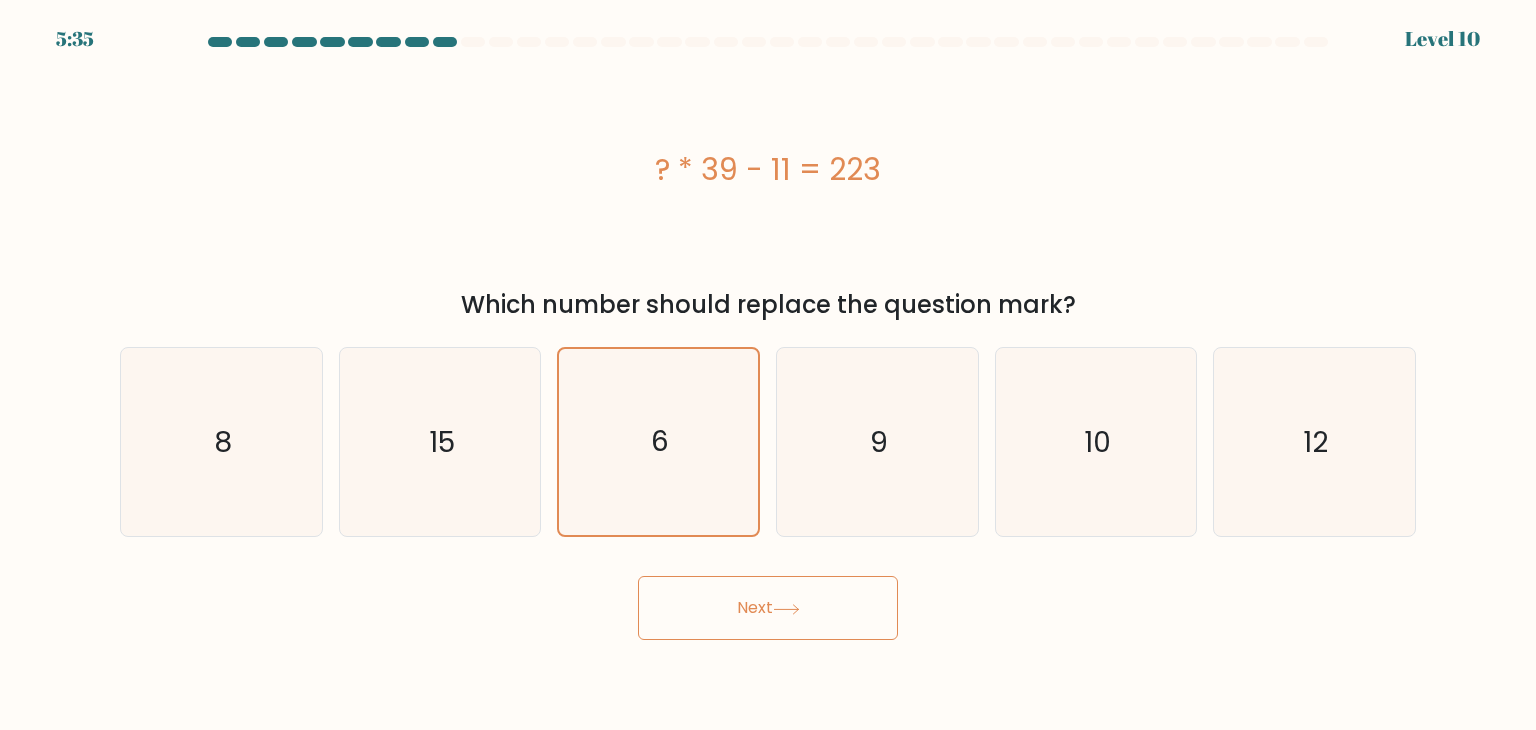 click on "a. 8" at bounding box center (768, 338) 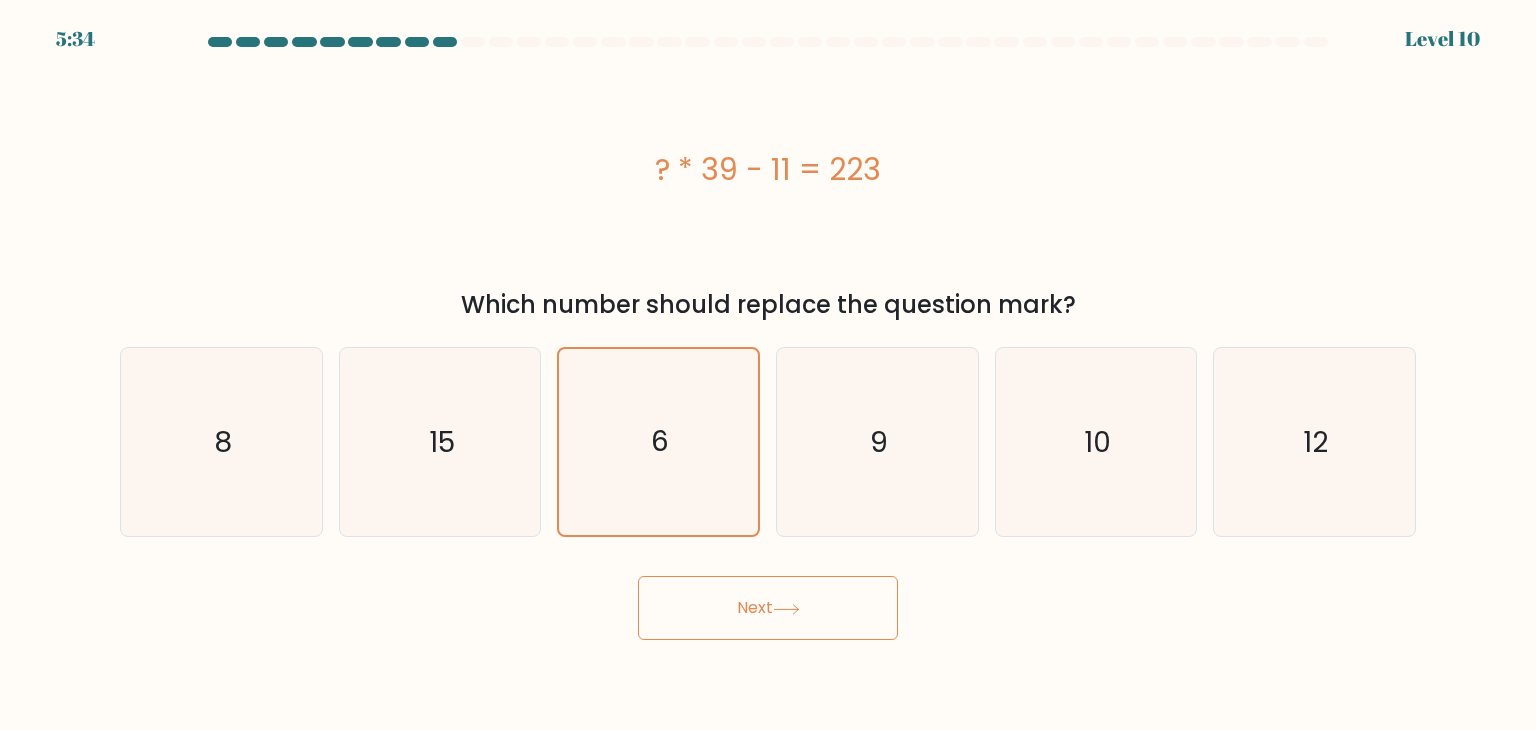 click on "Next" at bounding box center [768, 600] 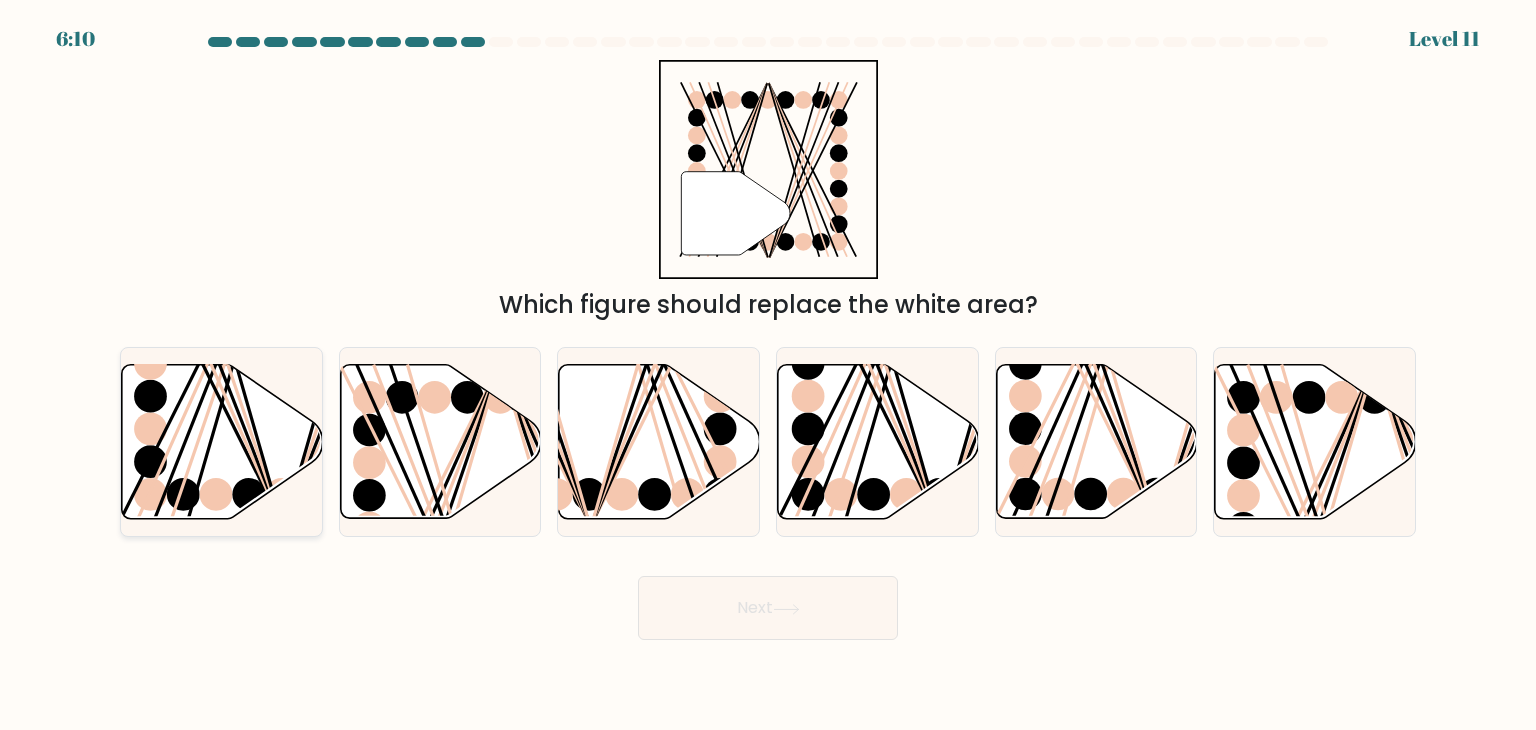 click 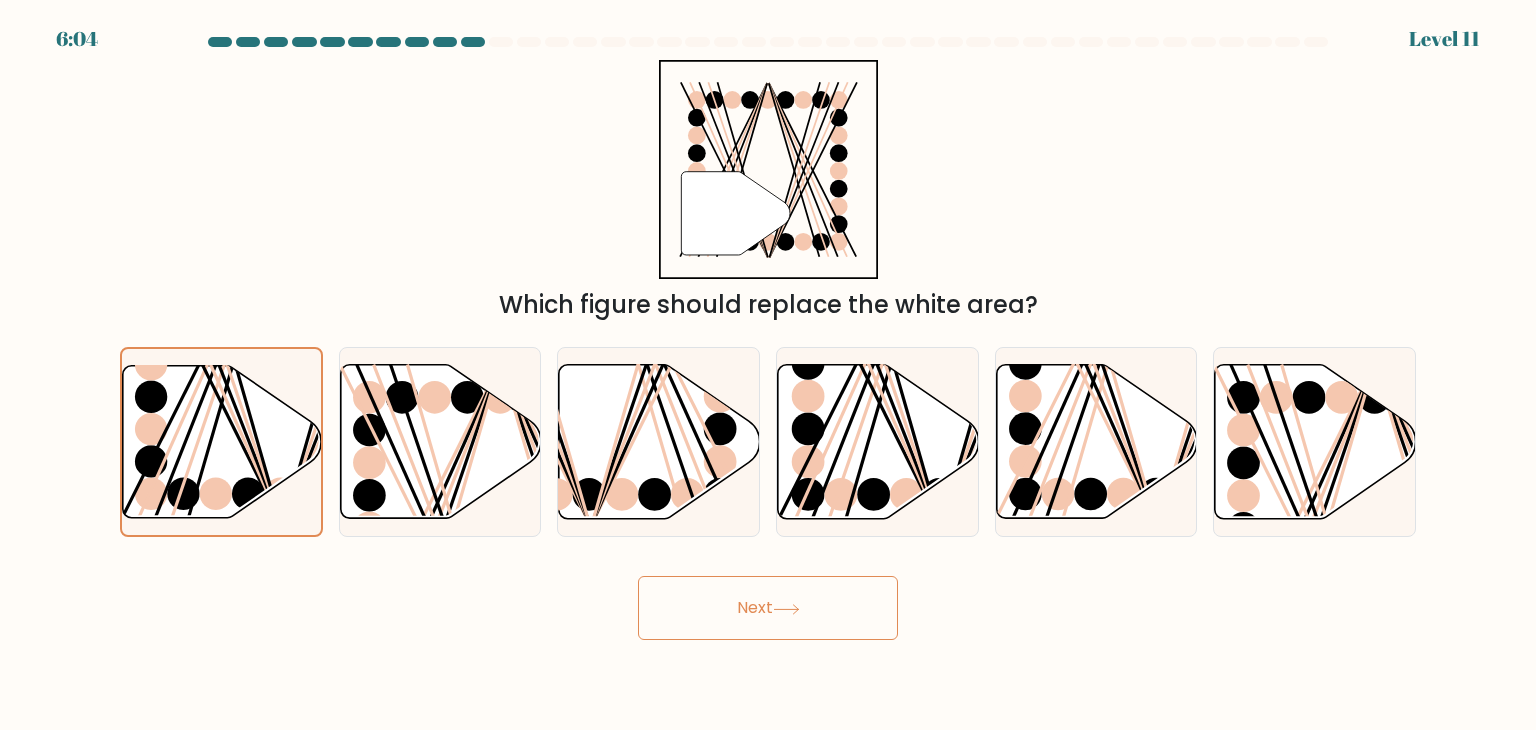 click on "Next" at bounding box center (768, 608) 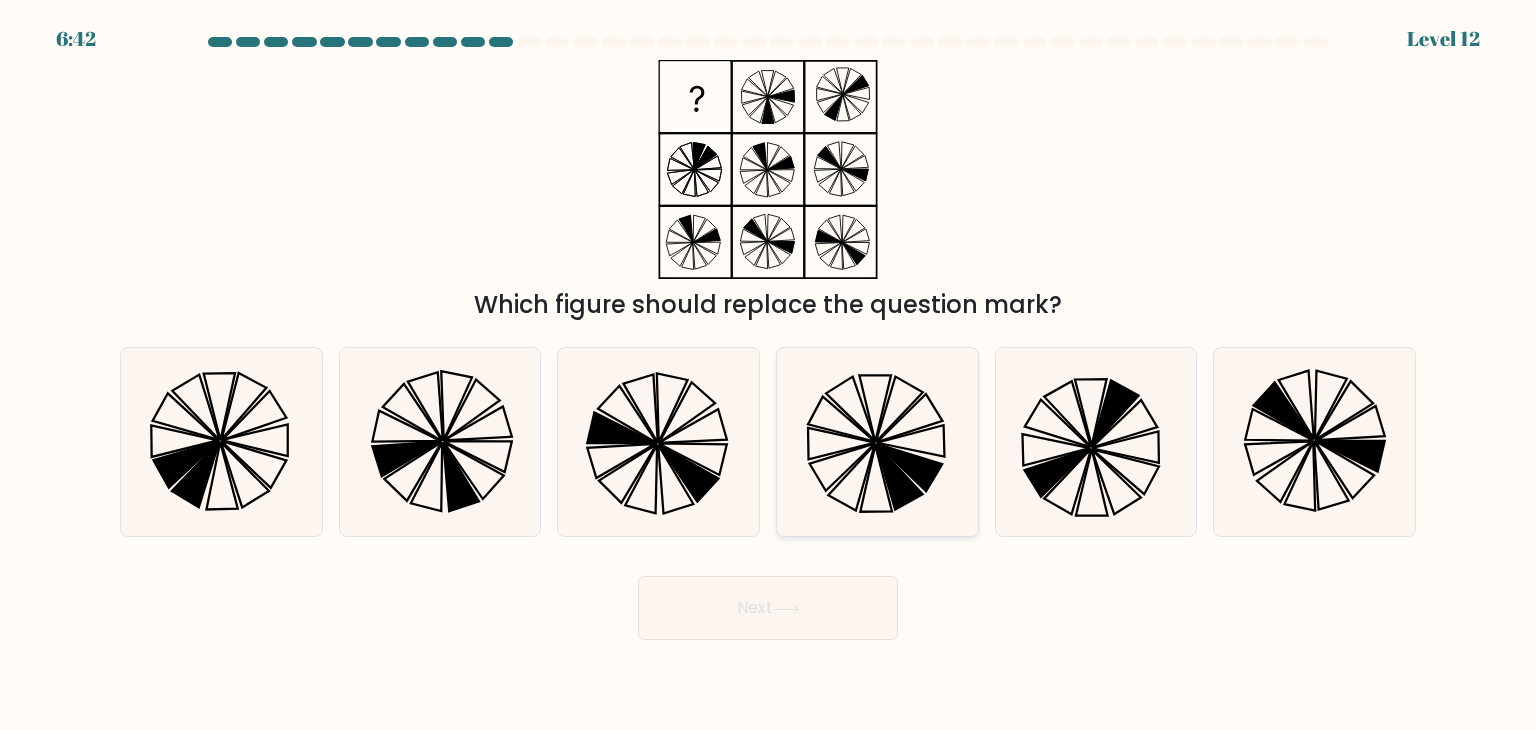 click 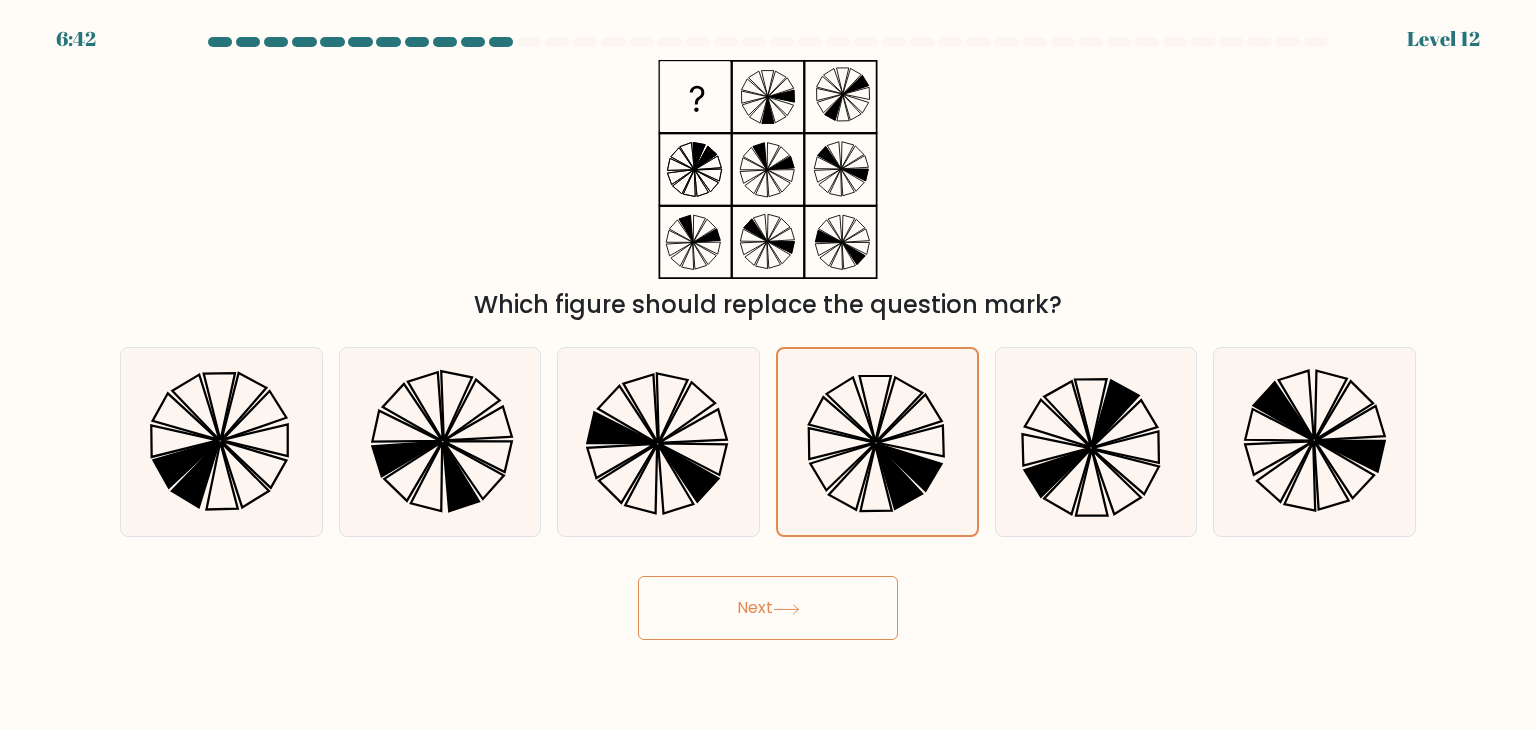 click on "Next" at bounding box center [768, 608] 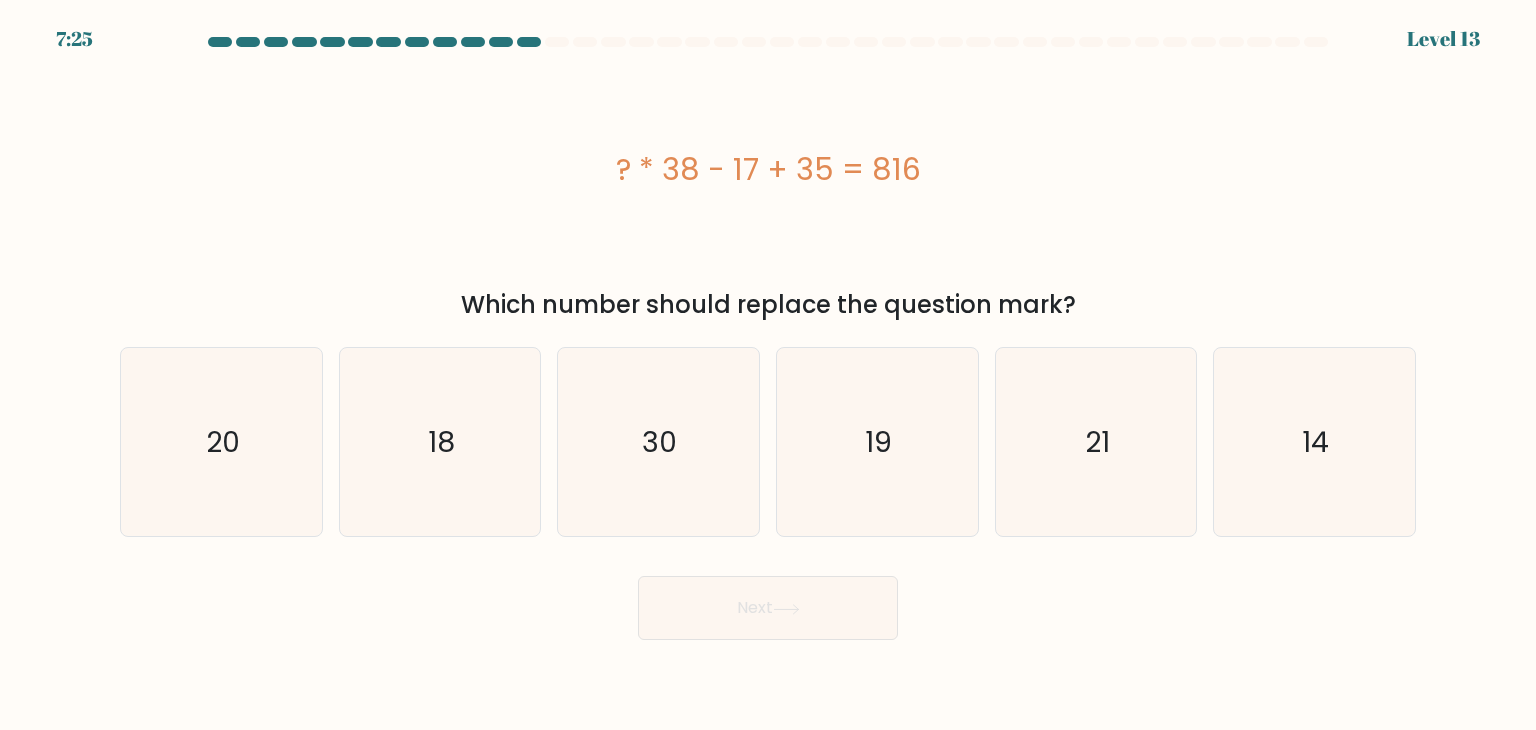 click on "? * 38 - 17 + 35 = 816" at bounding box center [768, 169] 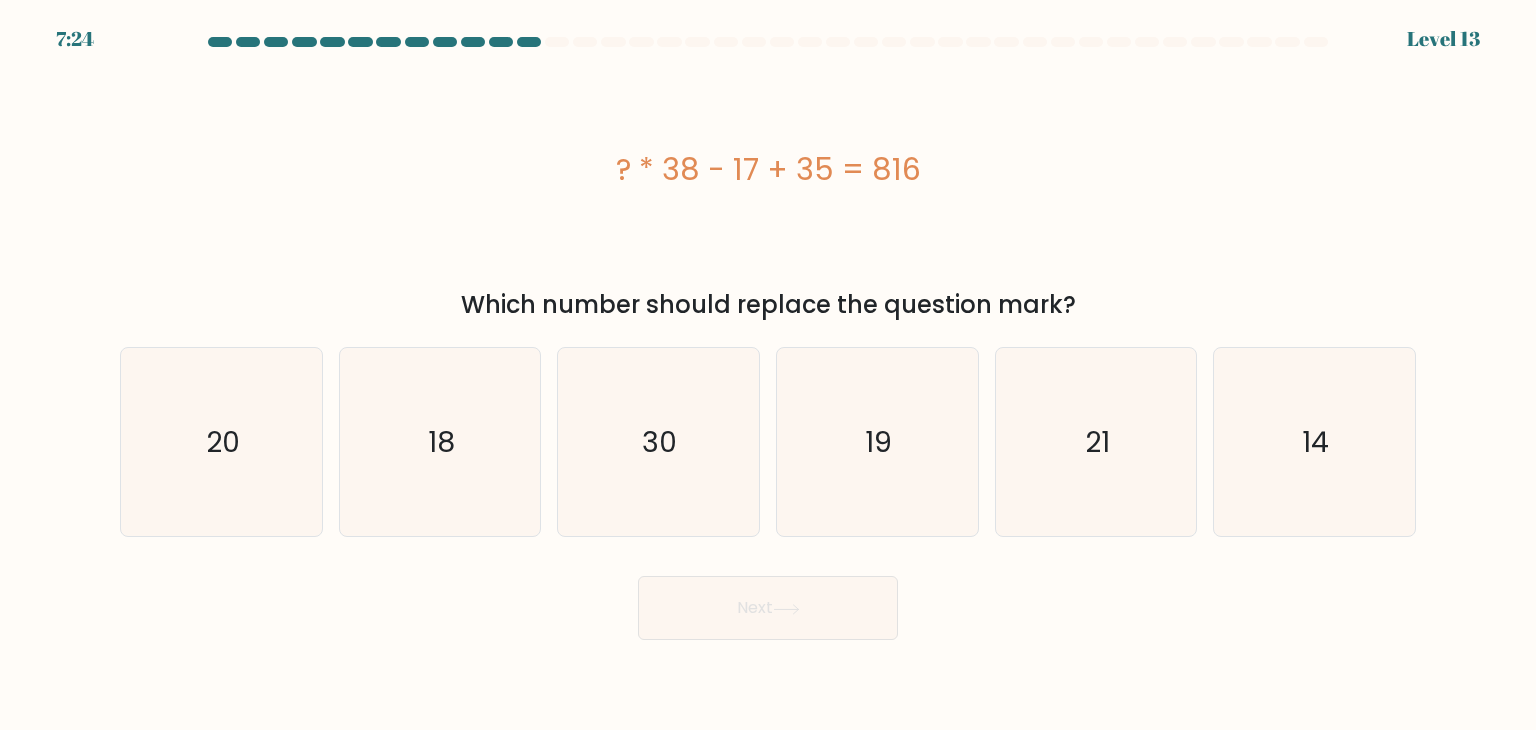 click on "? * 38 - 17 + 35 = 816" at bounding box center [768, 169] 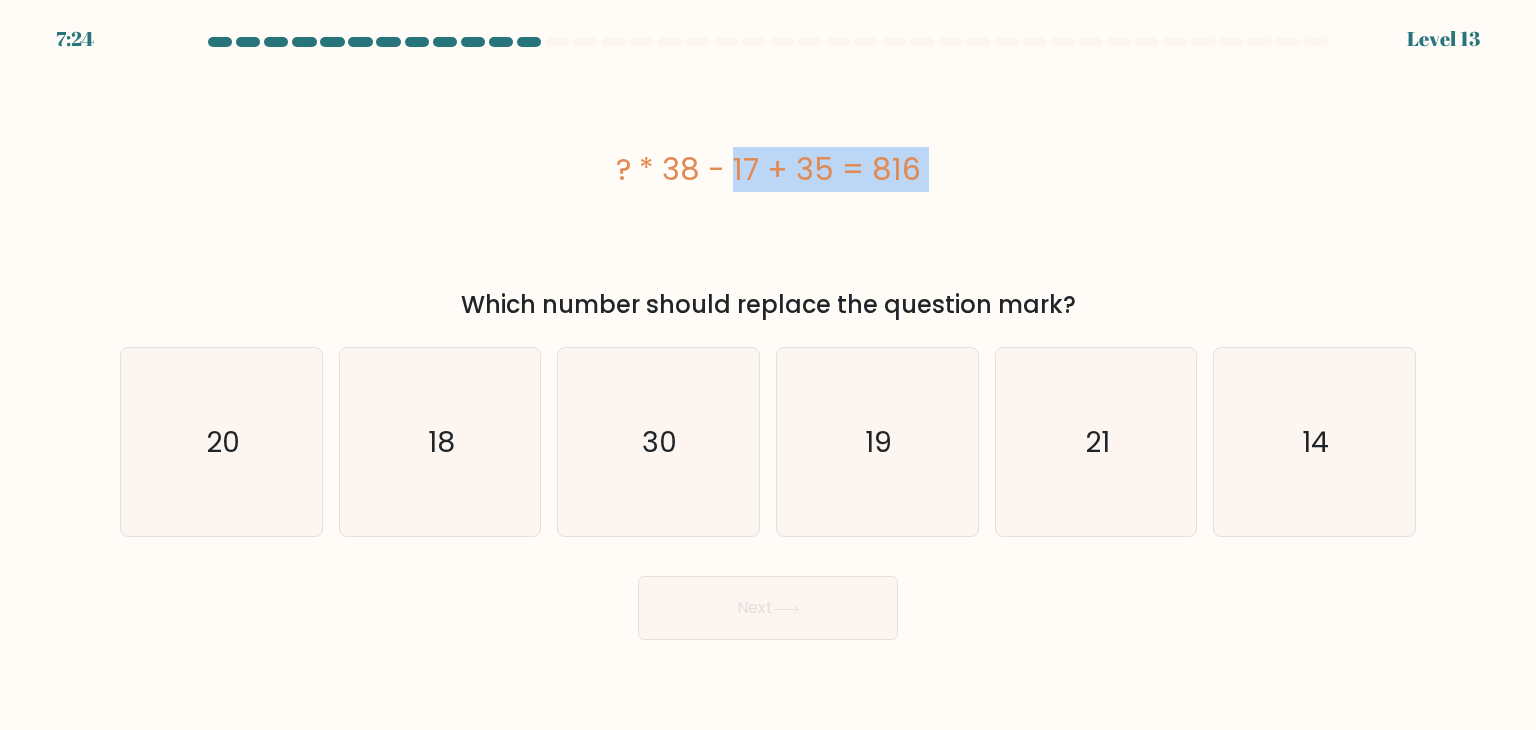 click on "? * 38 - 17 + 35 = 816" at bounding box center (768, 169) 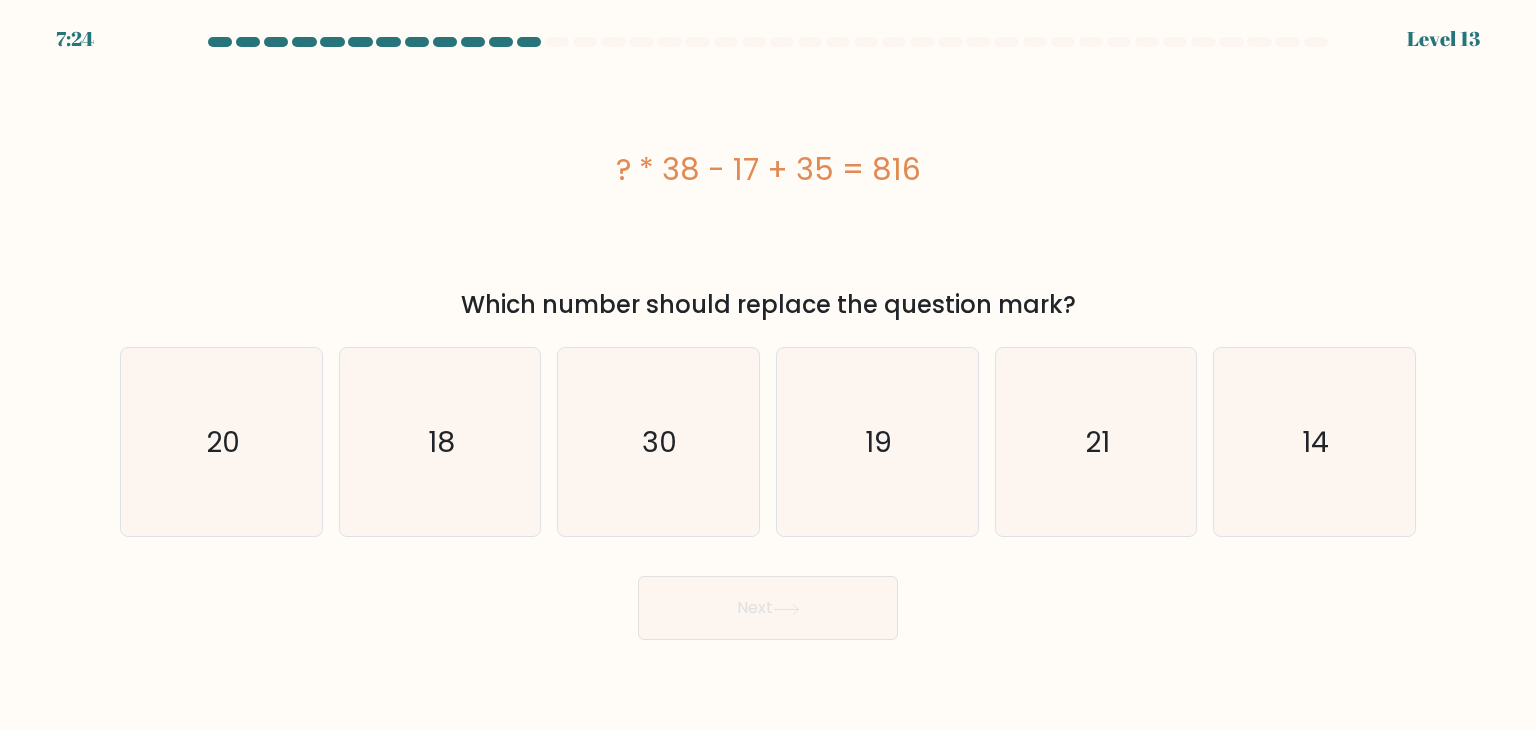 click on "? * 38 - 17 + 35 = 816" at bounding box center (768, 169) 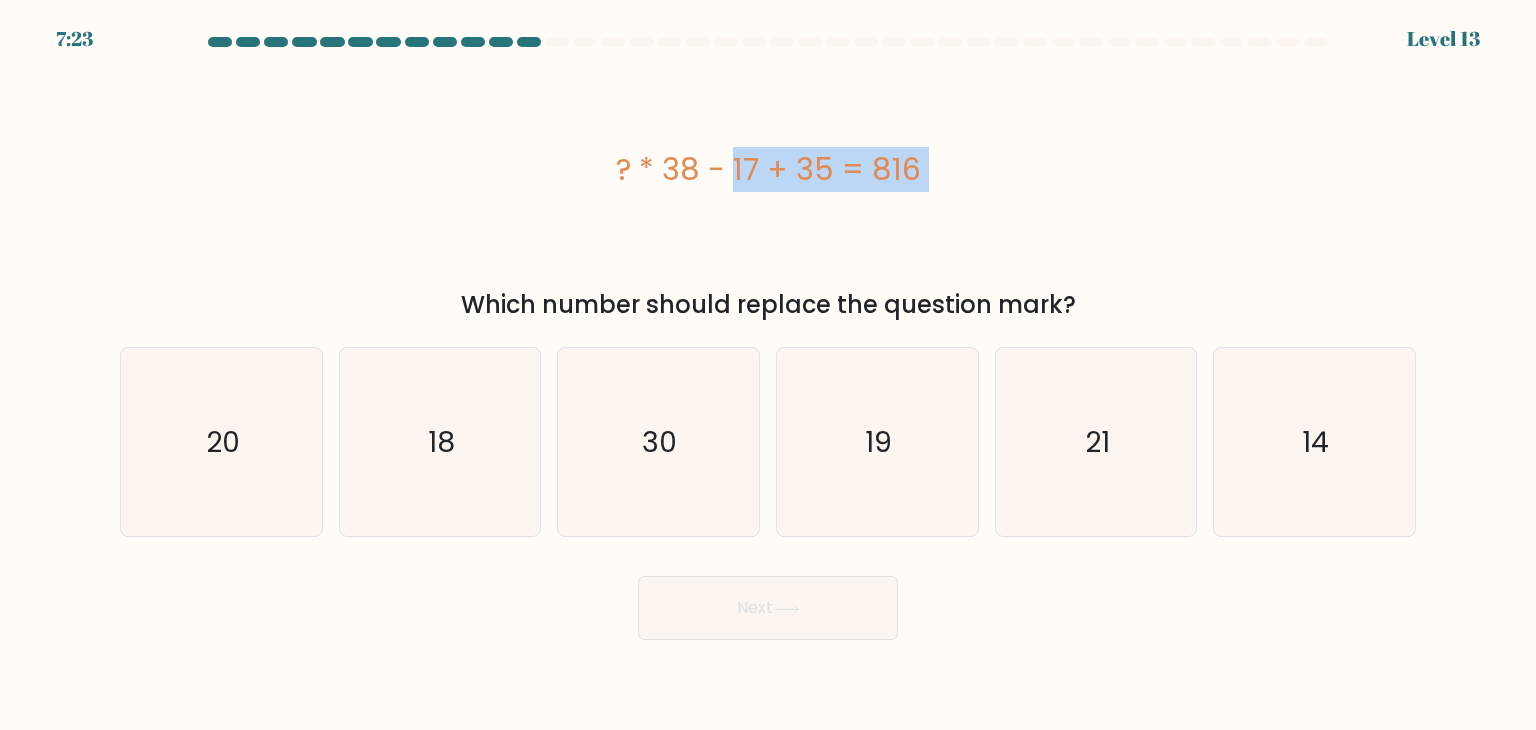click on "? * 38 - 17 + 35 = 816" at bounding box center (768, 169) 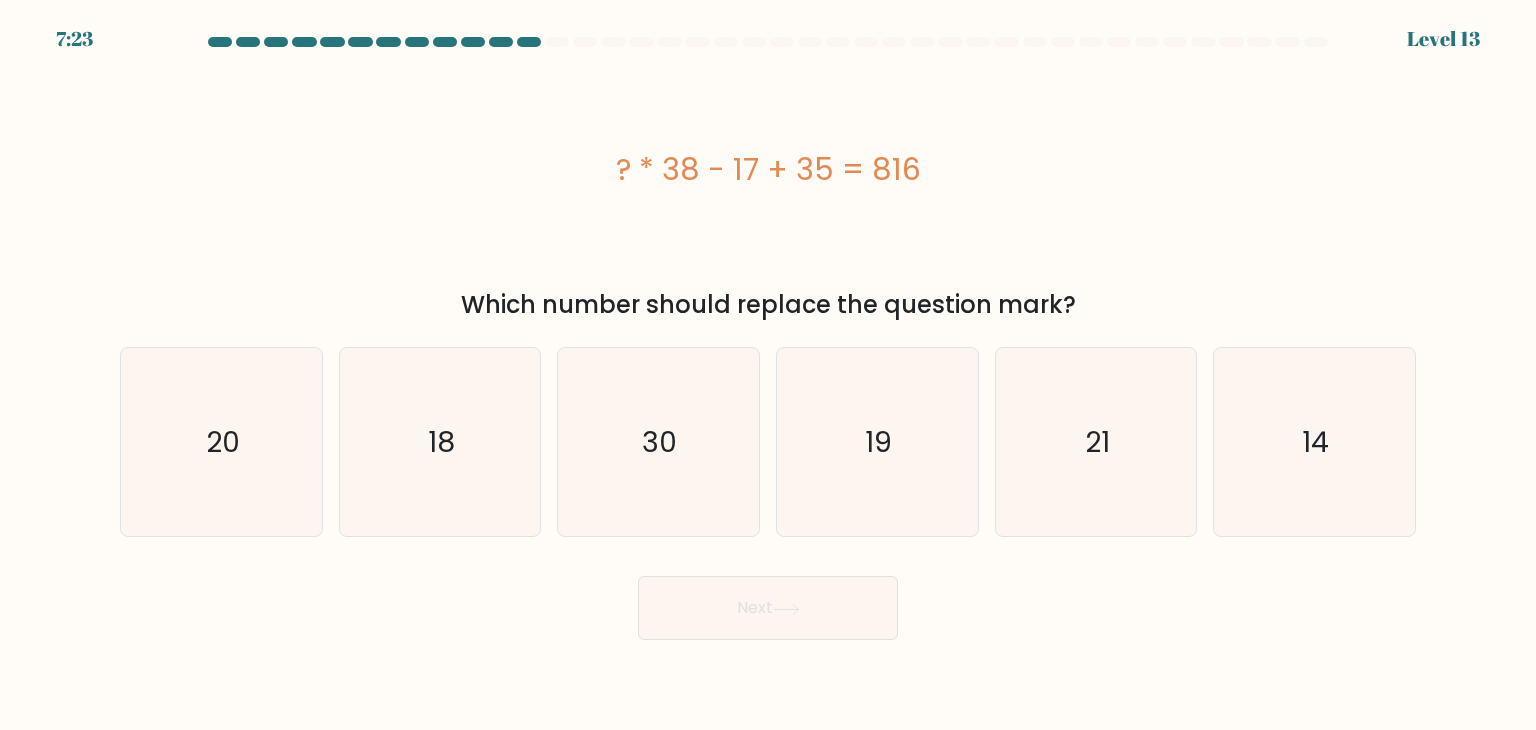 click on "? * 38 - 17 + 35 = 816" at bounding box center [768, 169] 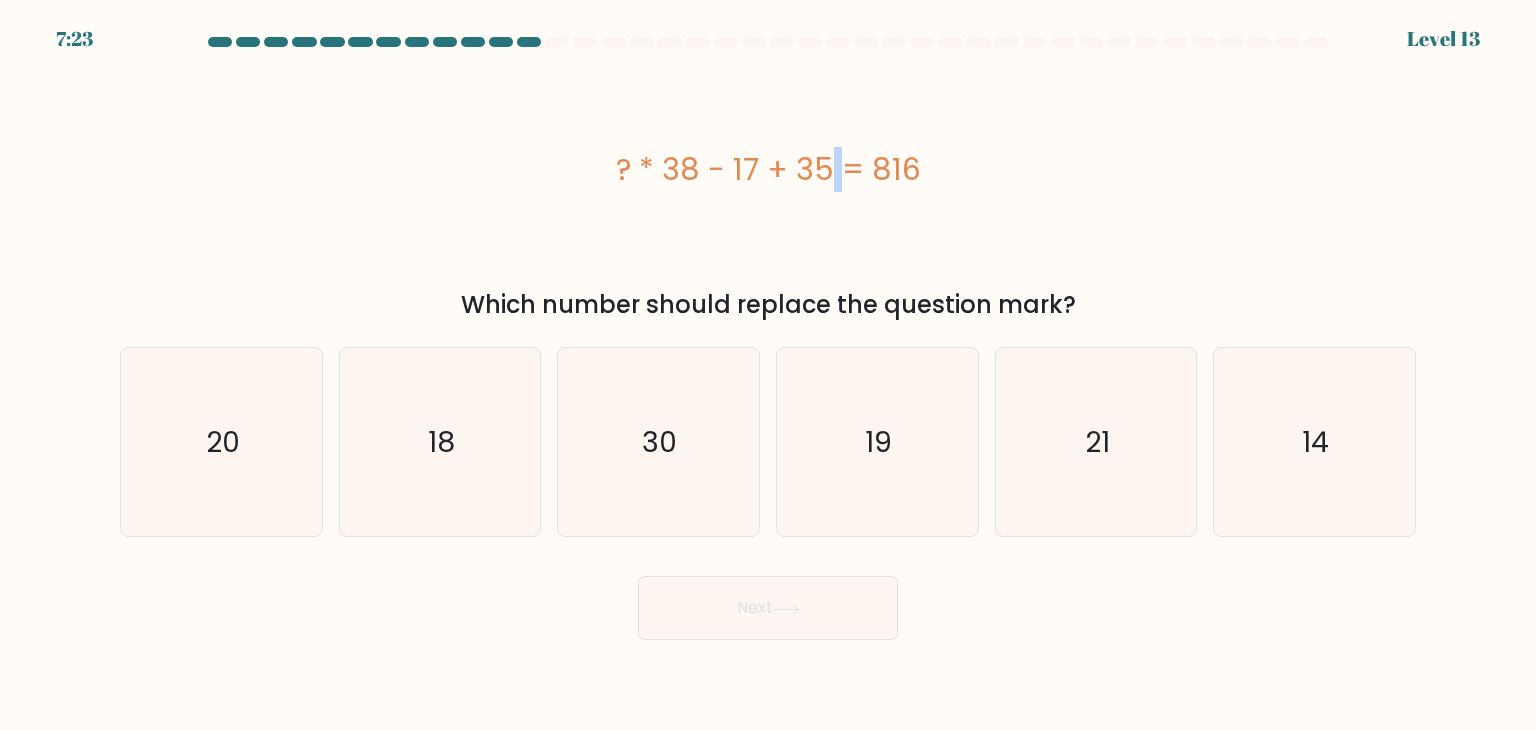 click on "? * 38 - 17 + 35 = 816" at bounding box center (768, 169) 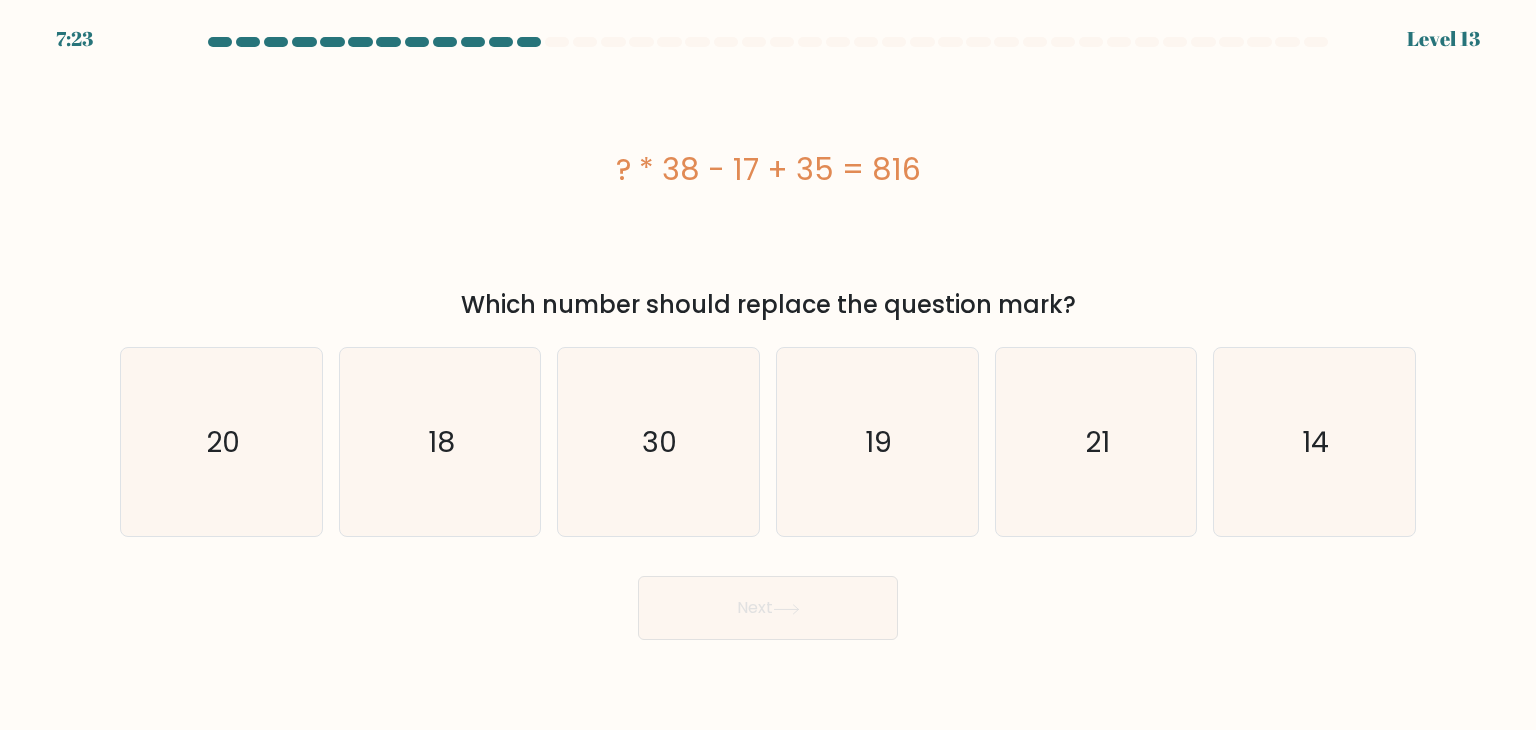 click on "? * 38 - 17 + 35 = 816" at bounding box center (768, 169) 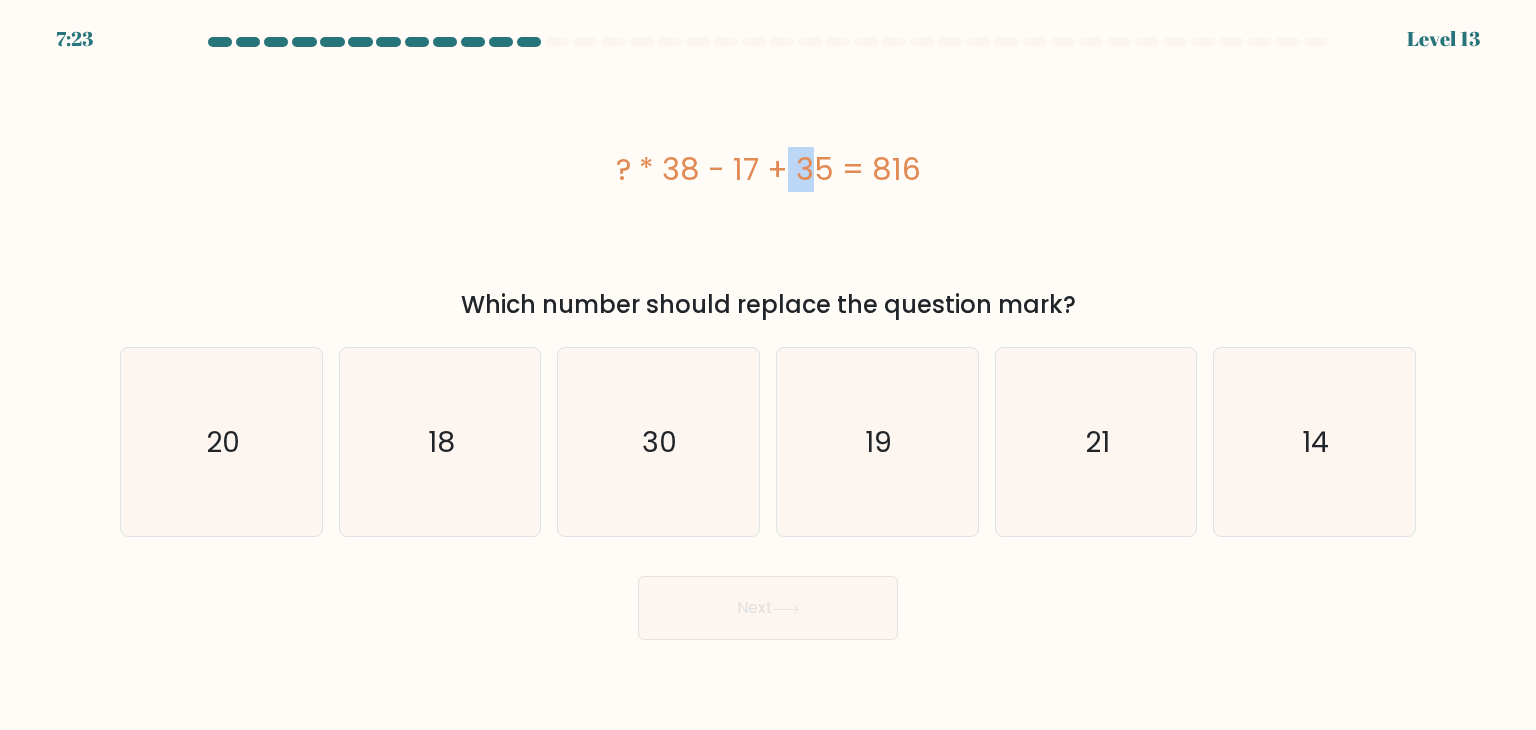 click on "? * 38 - 17 + 35 = 816" at bounding box center [768, 169] 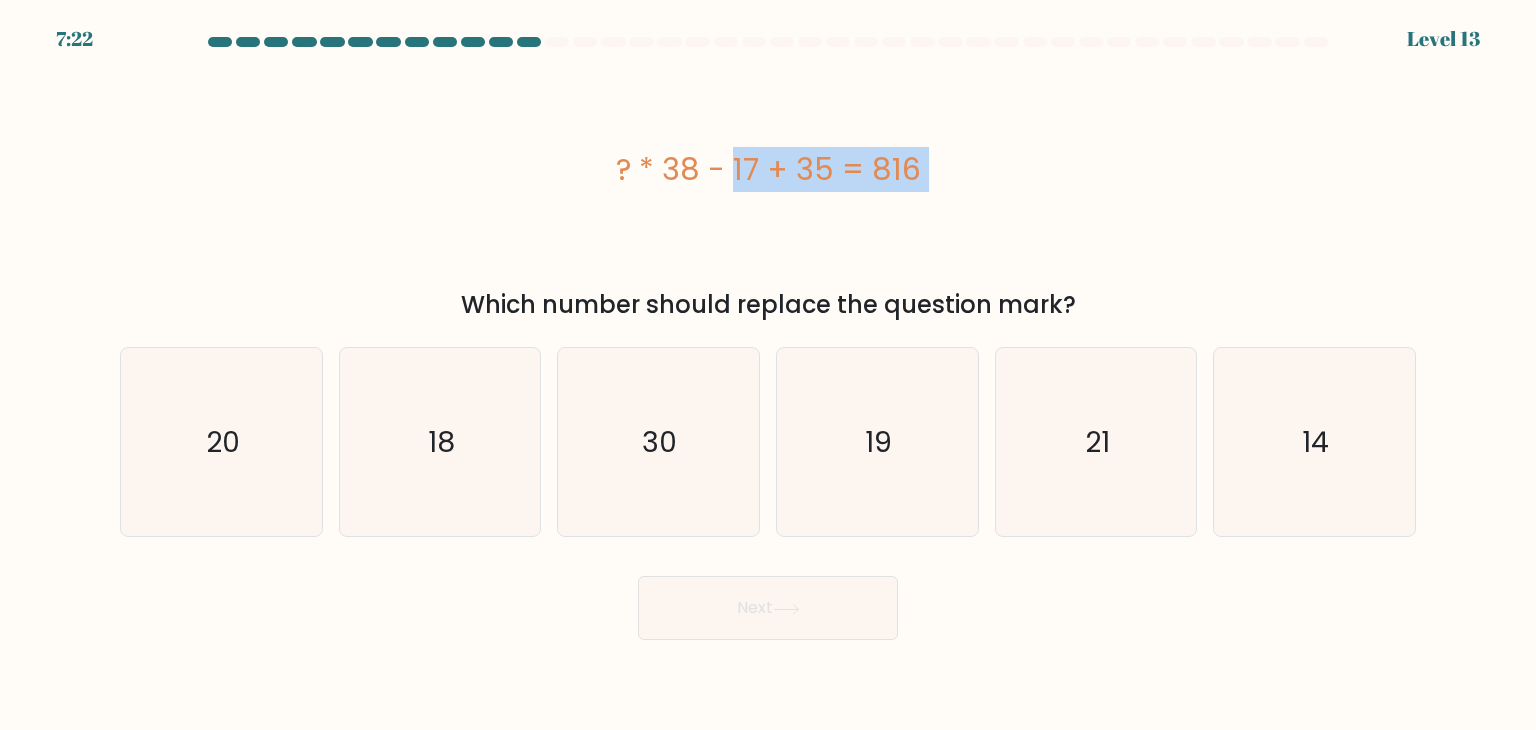 click on "? * 38 - 17 + 35 = 816" at bounding box center [768, 169] 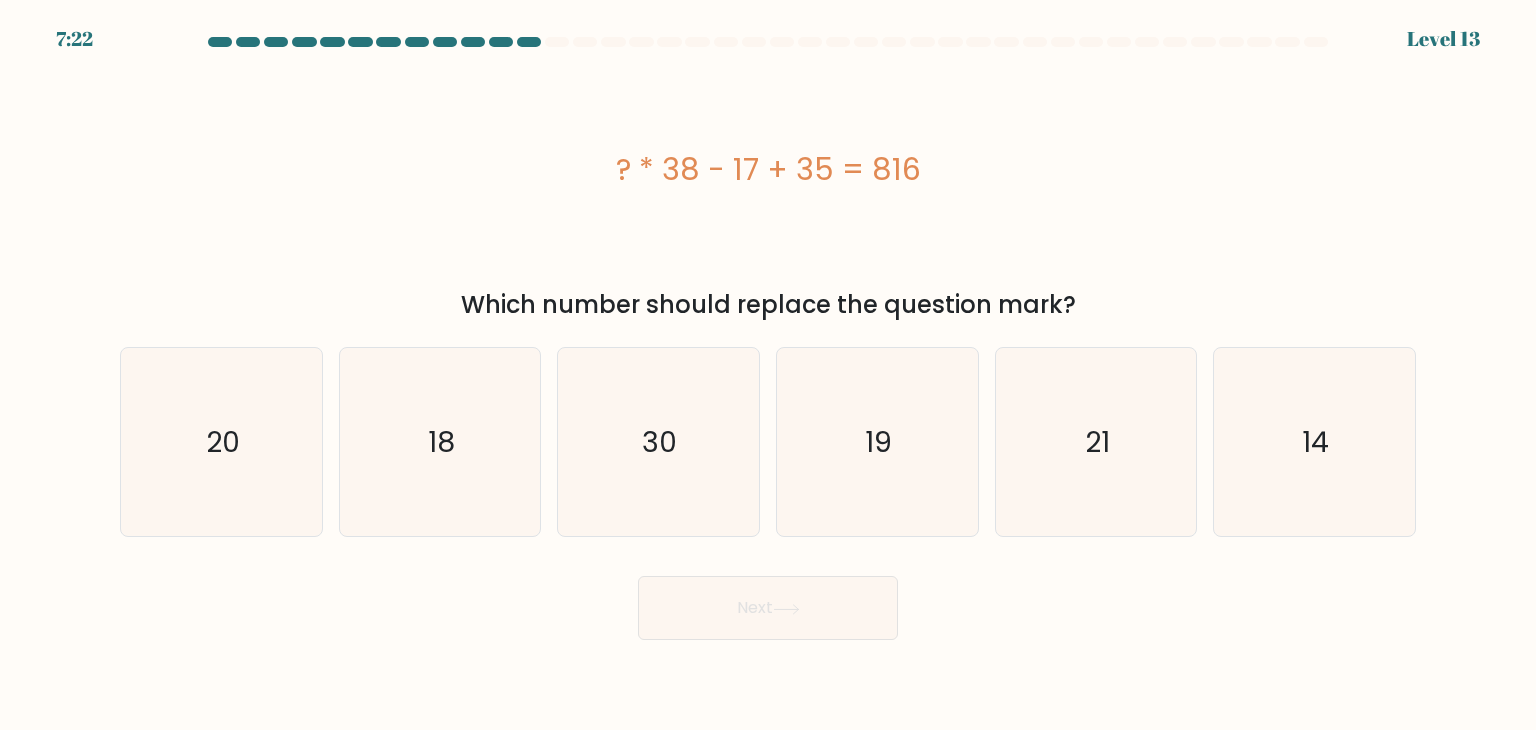 click on "? * 38 - 17 + 35 = 816" at bounding box center [768, 169] 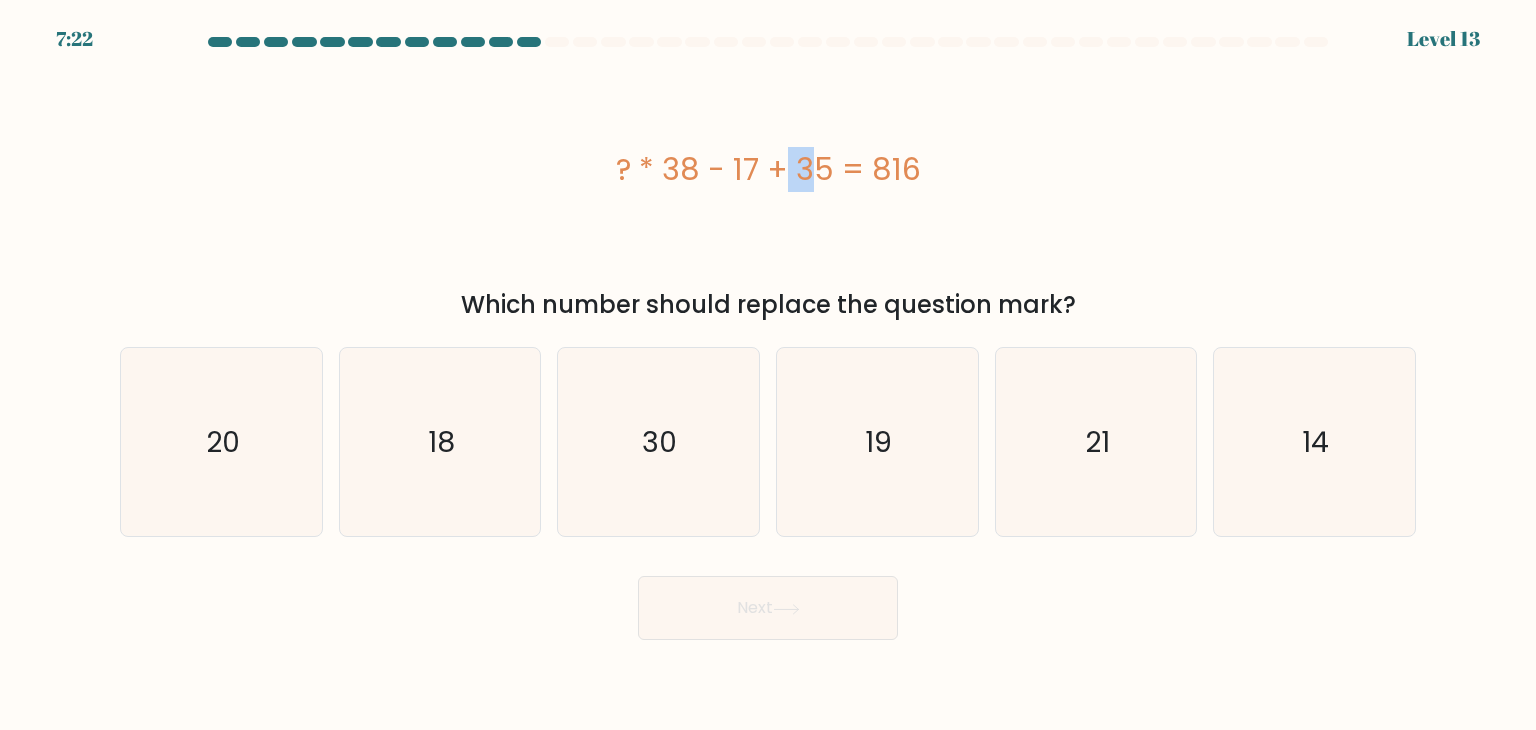 click on "? * 38 - 17 + 35 = 816" at bounding box center [768, 169] 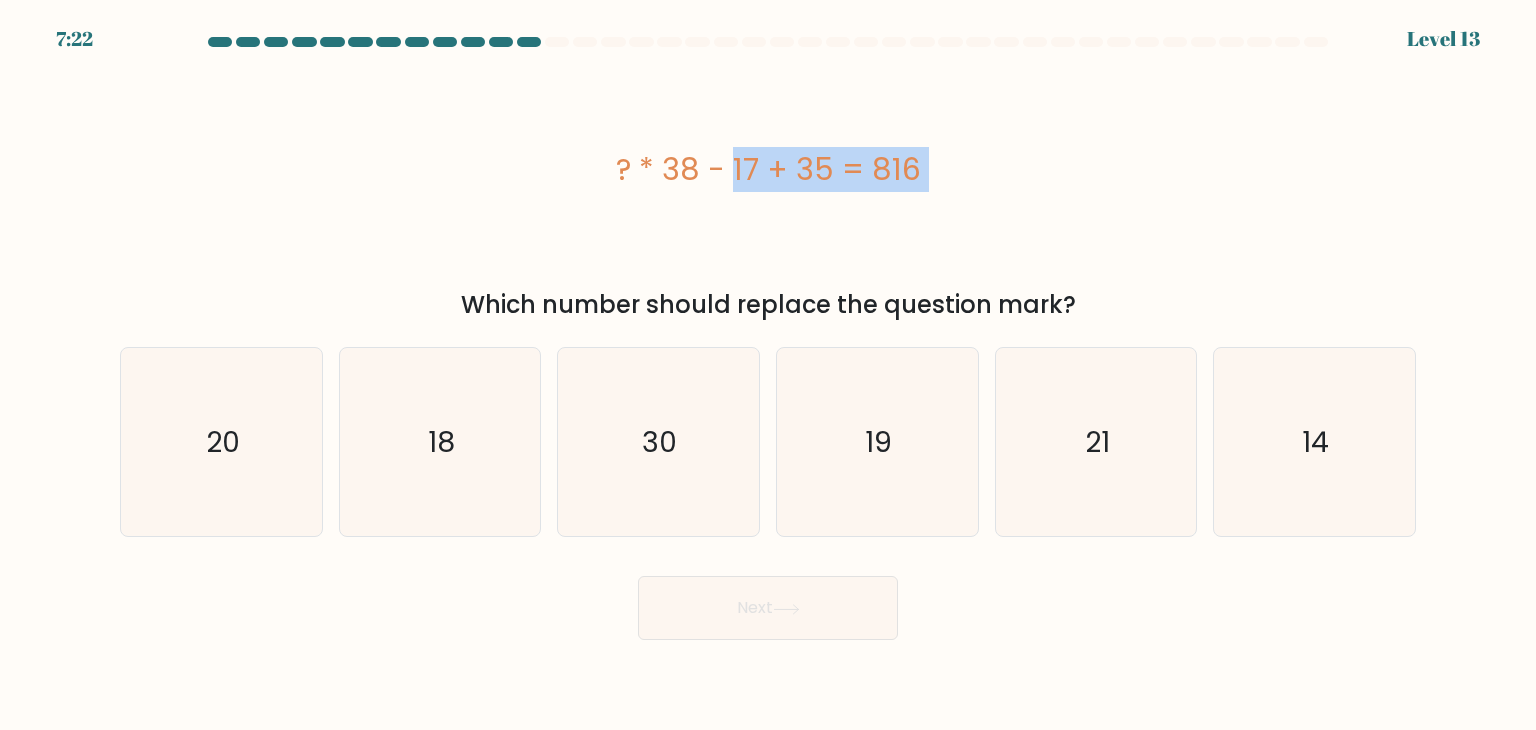click on "? * 38 - 17 + 35 = 816" at bounding box center [768, 169] 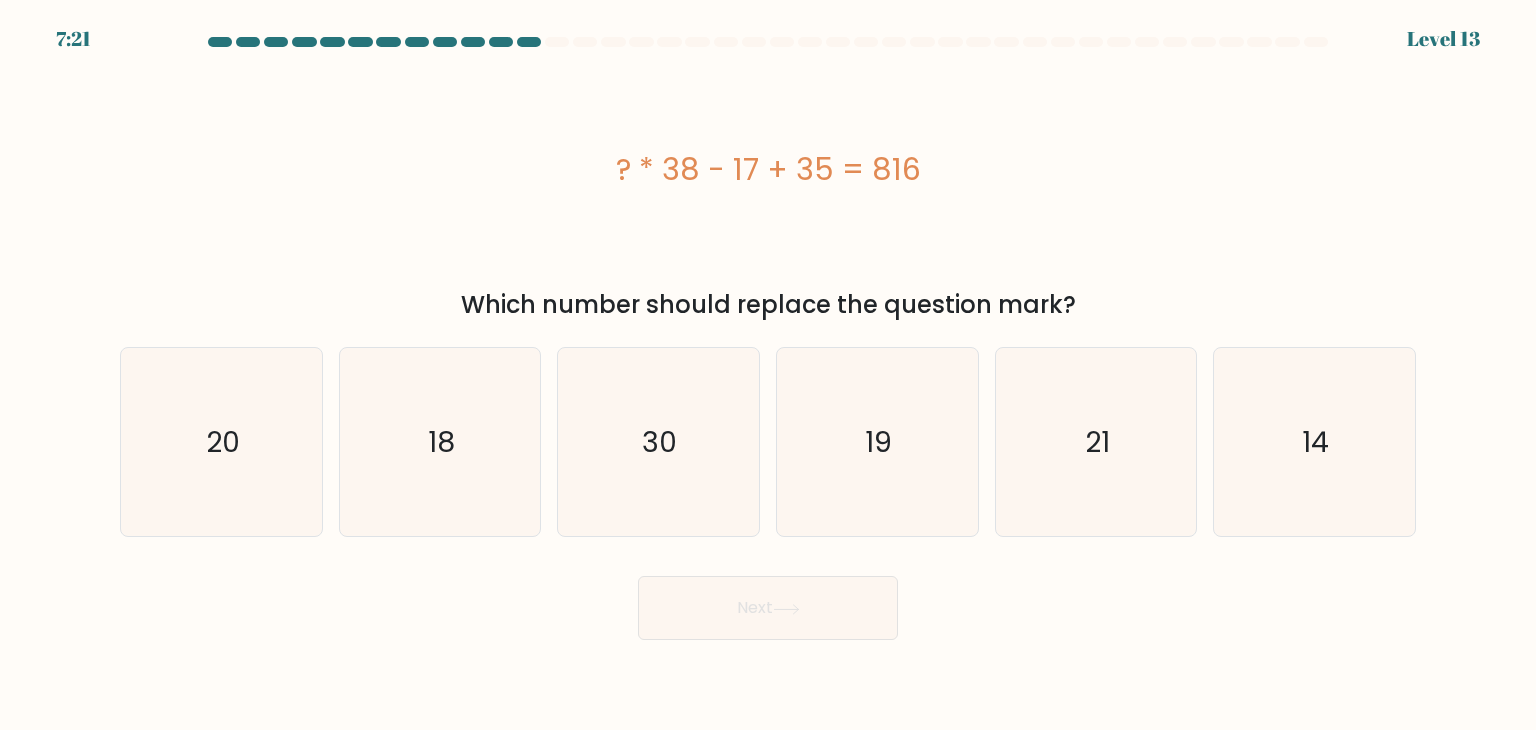 click on "? * 38 - 17 + 35 = 816" at bounding box center (768, 169) 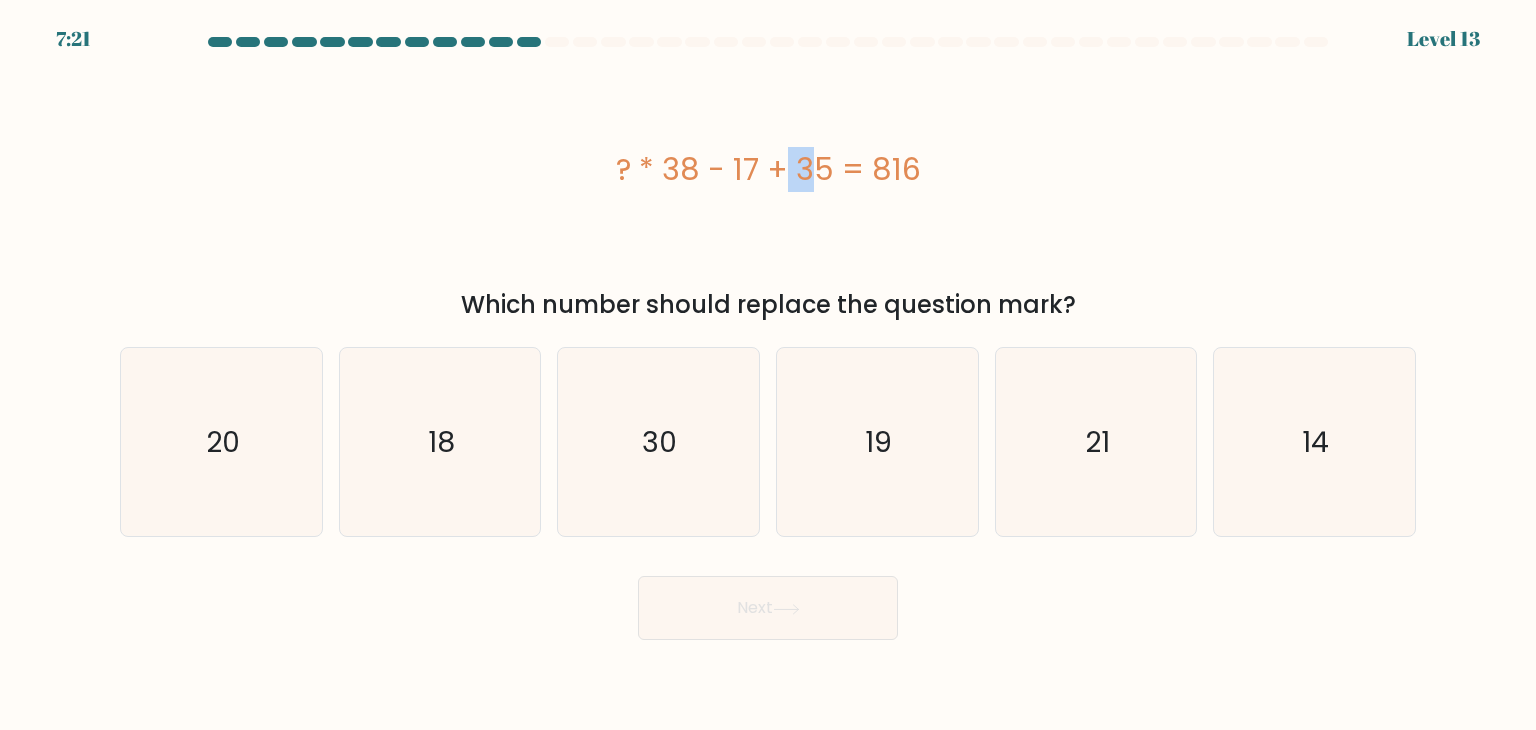 click on "? * 38 - 17 + 35 = 816" at bounding box center (768, 169) 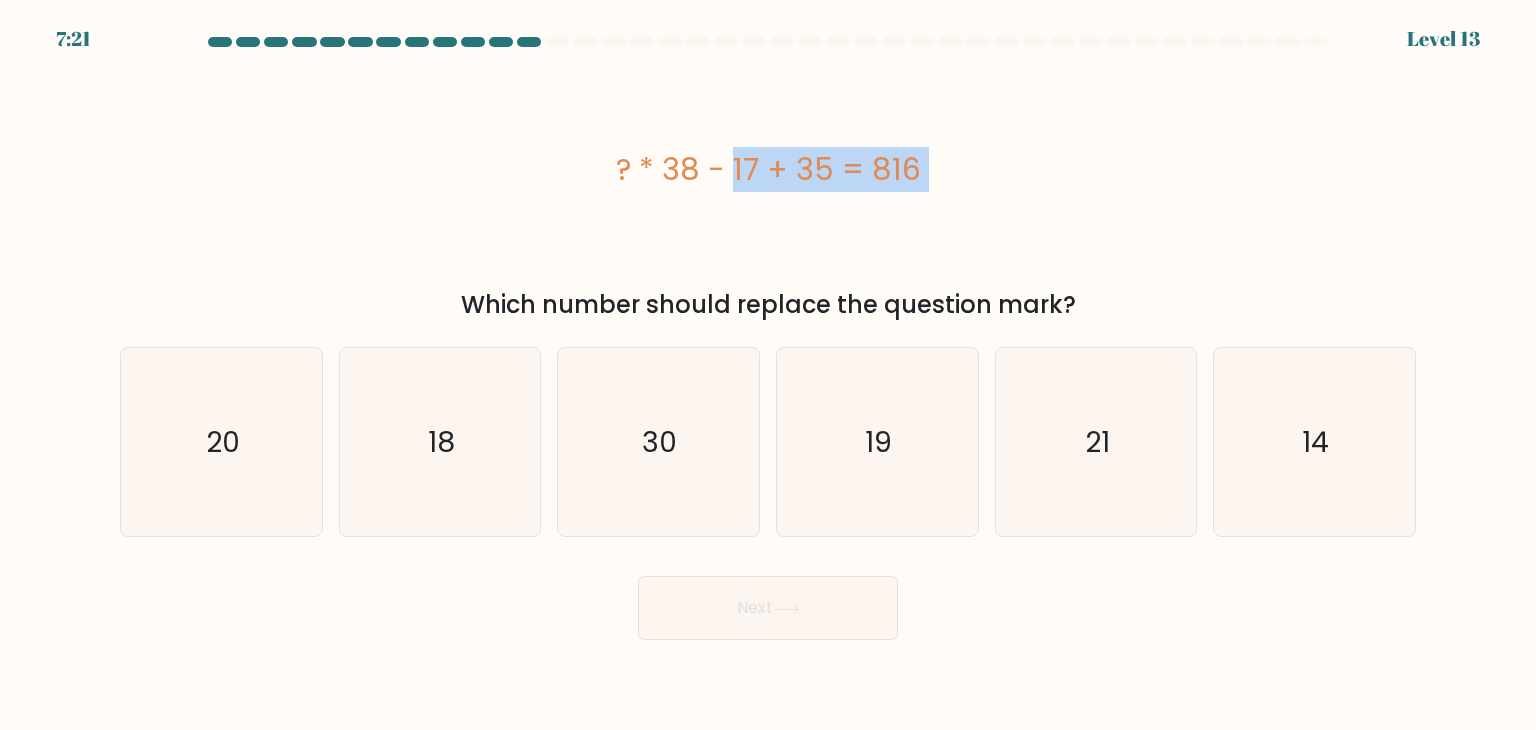 click on "? * 38 - 17 + 35 = 816" at bounding box center (768, 169) 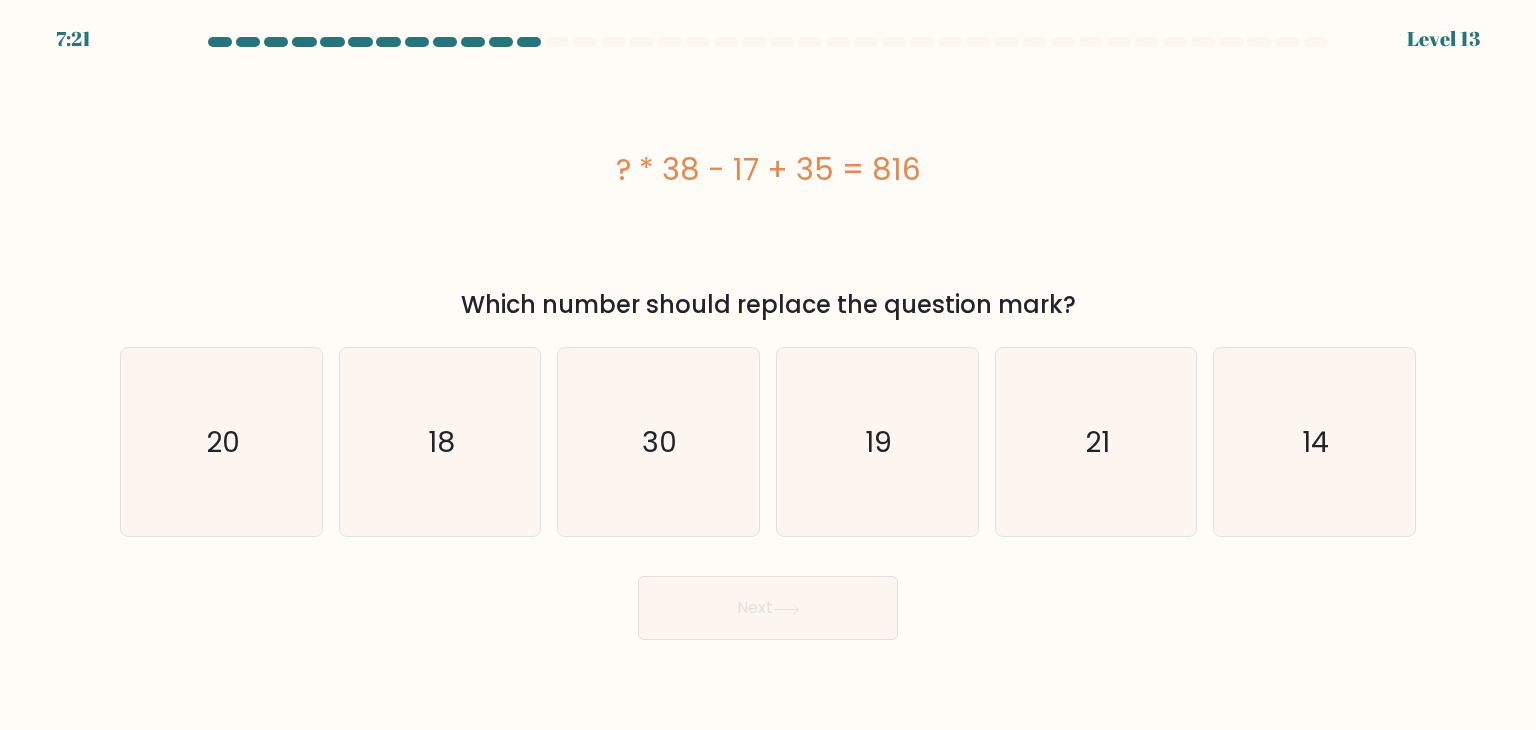 click on "? * 38 - 17 + 35 = 816" at bounding box center (768, 169) 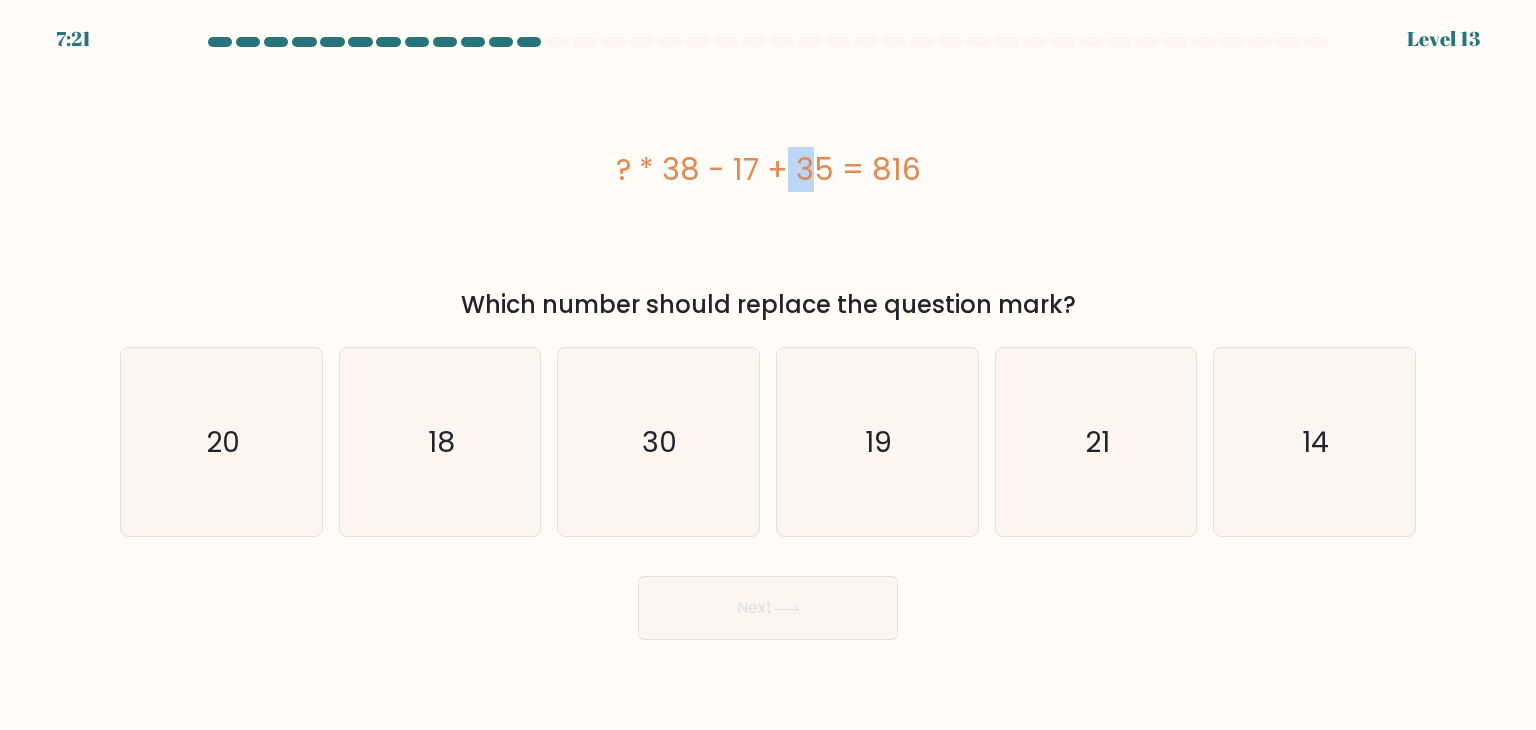 click on "? * 38 - 17 + 35 = 816" at bounding box center [768, 169] 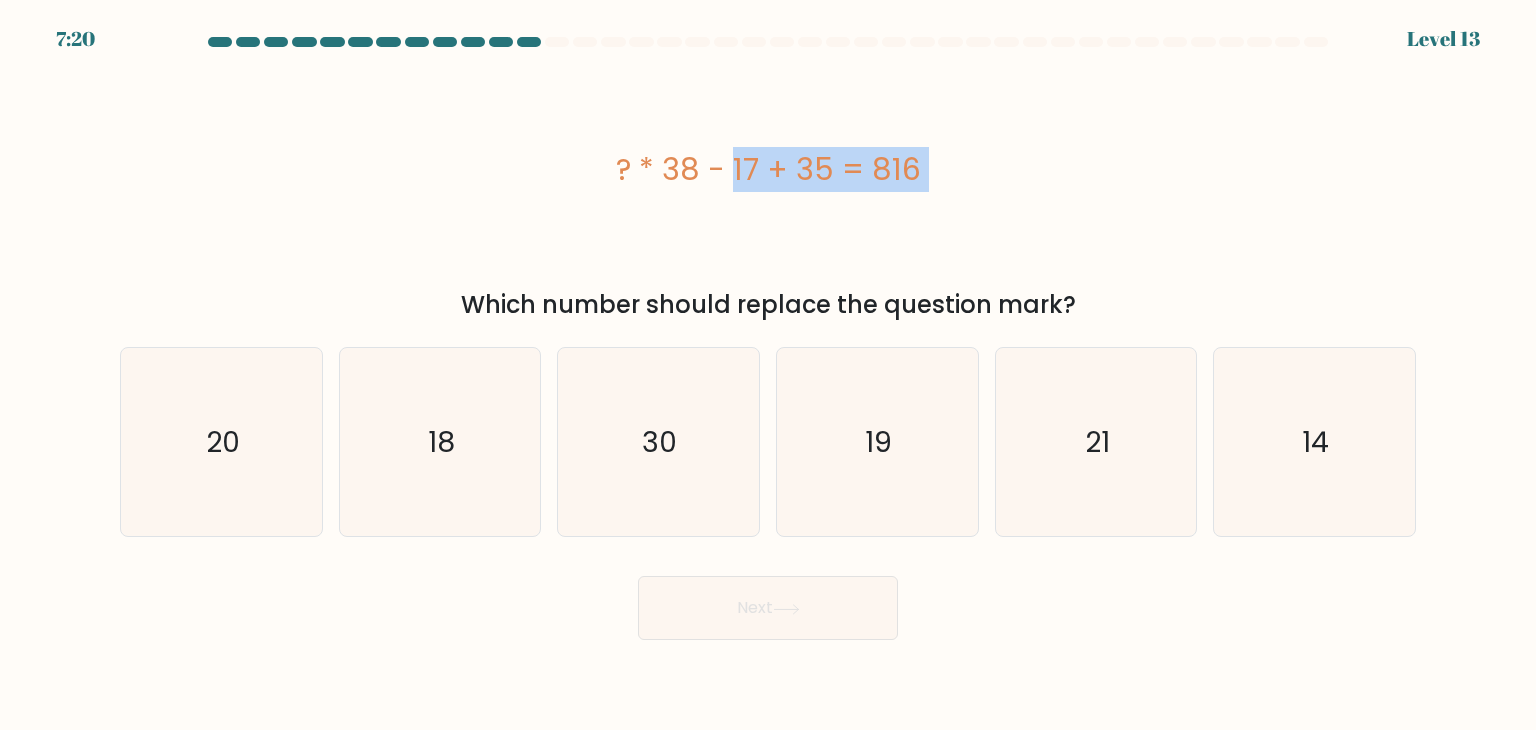 click on "? * 38 - 17 + 35 = 816" at bounding box center [768, 169] 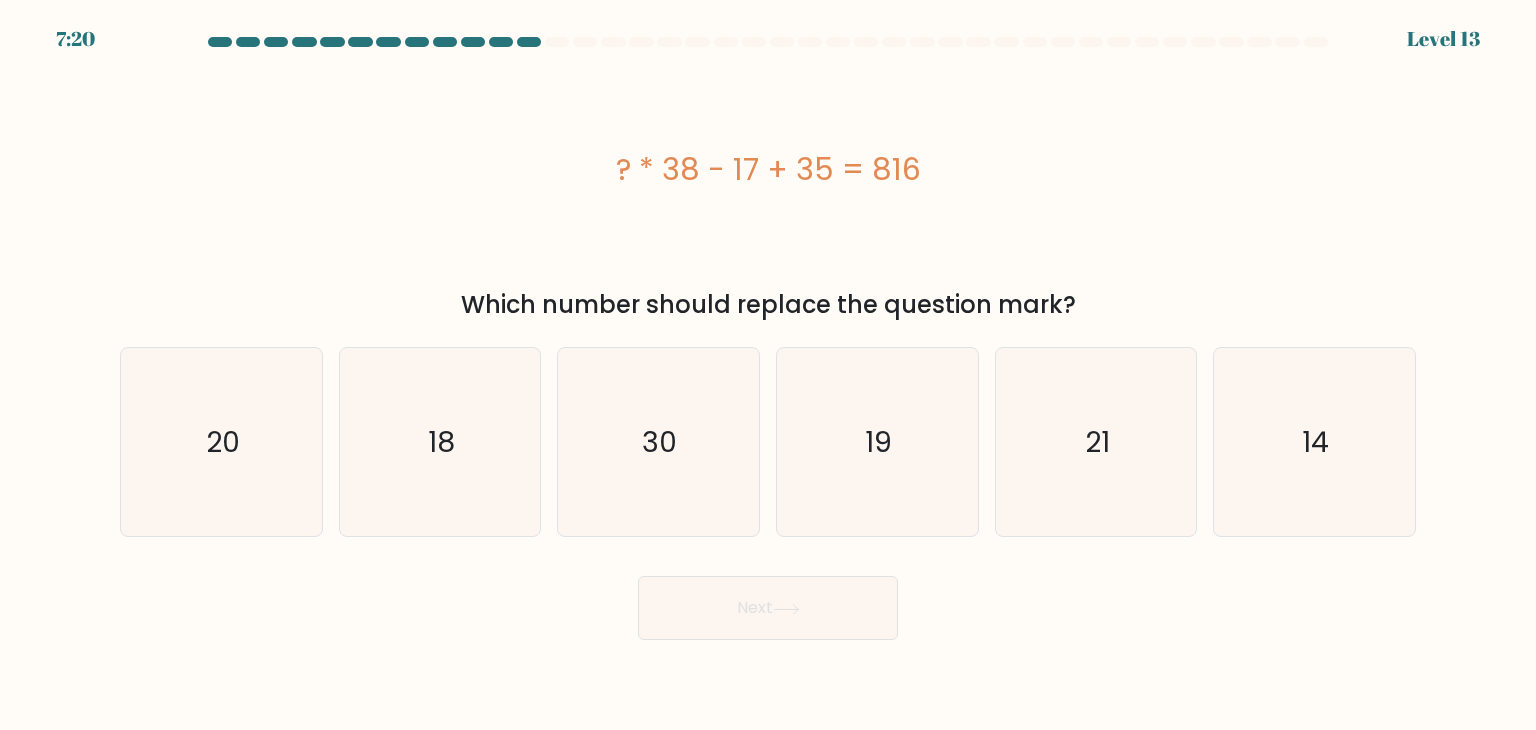 click on "? * 38 - 17 + 35 = 816" at bounding box center [768, 169] 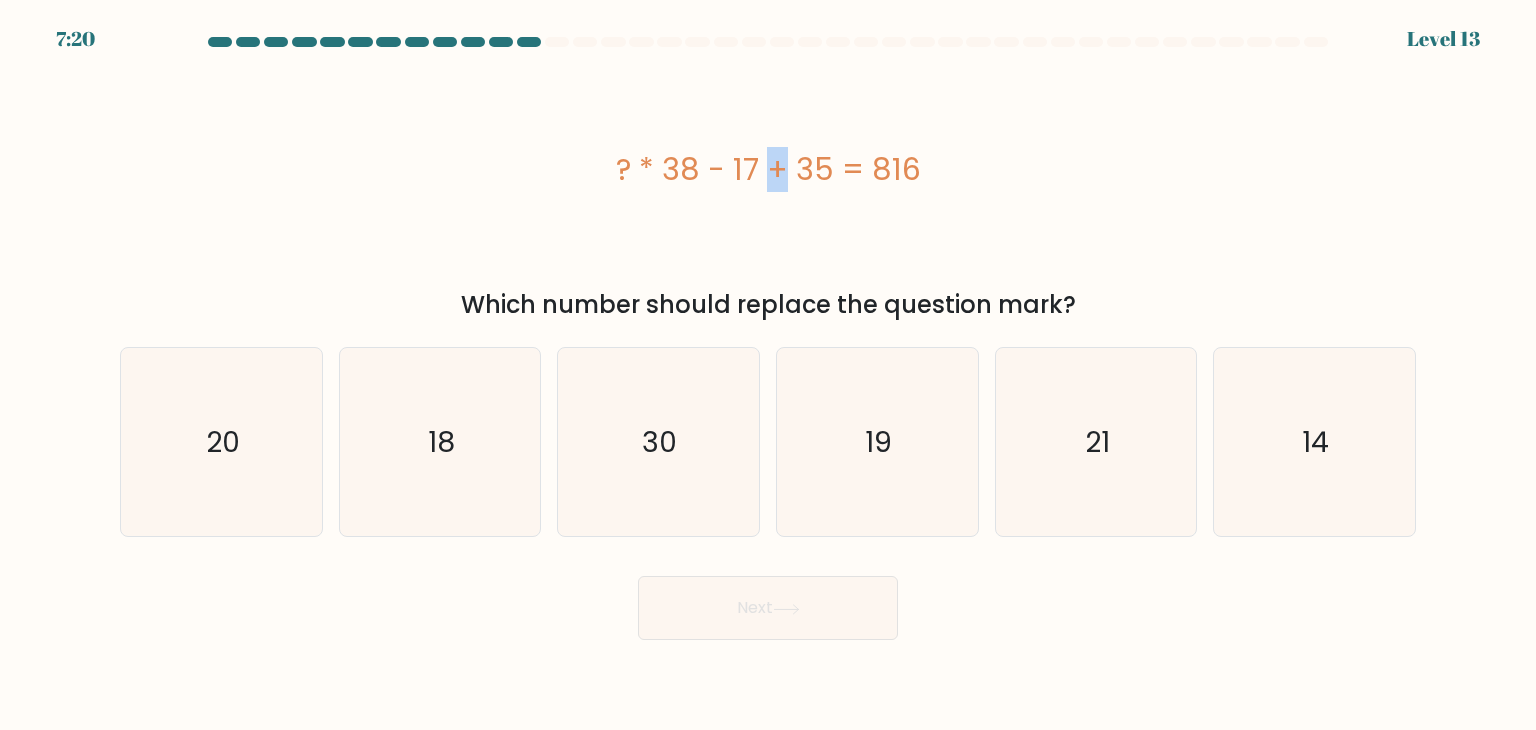 click on "? * 38 - 17 + 35 = 816" at bounding box center [768, 169] 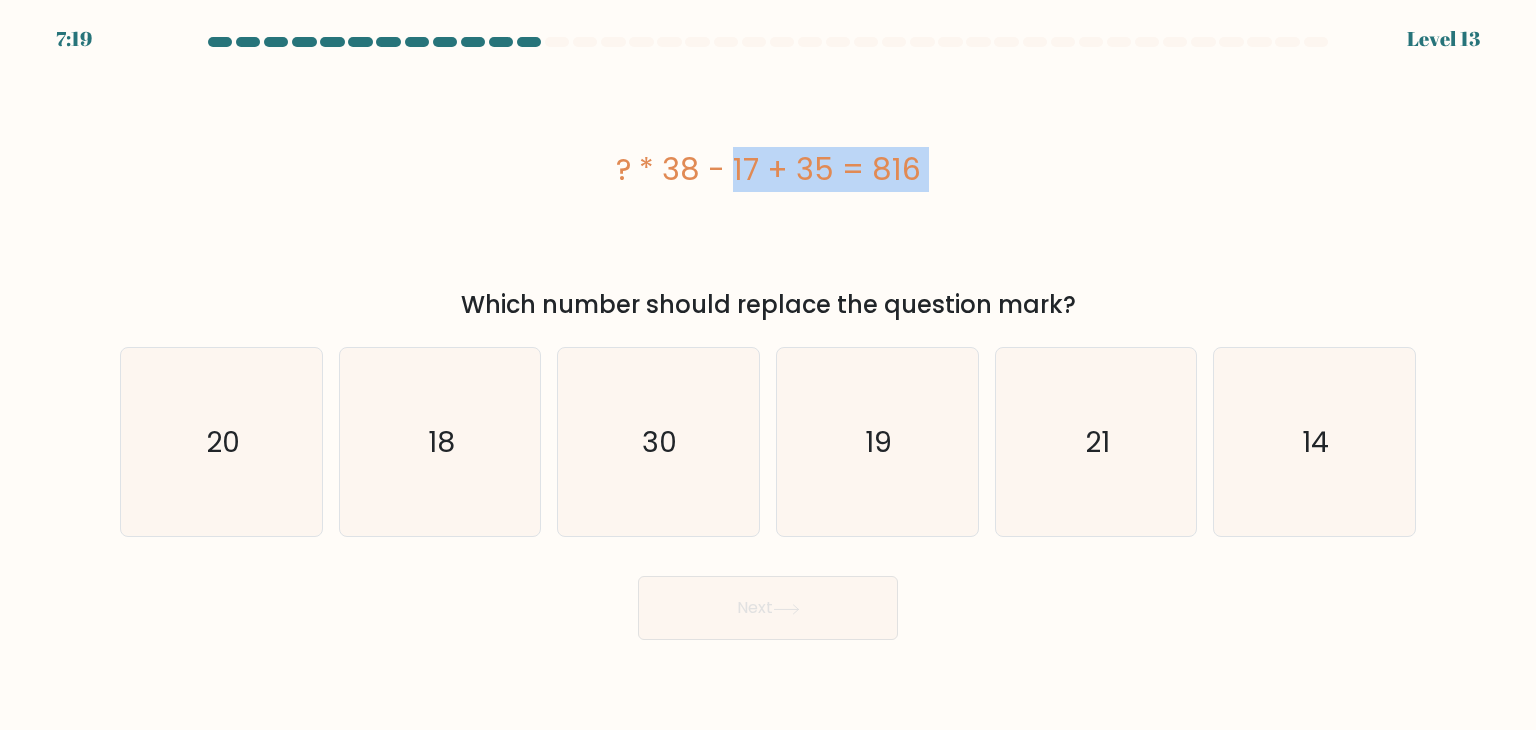 click on "? * 38 - 17 + 35 = 816" at bounding box center (768, 169) 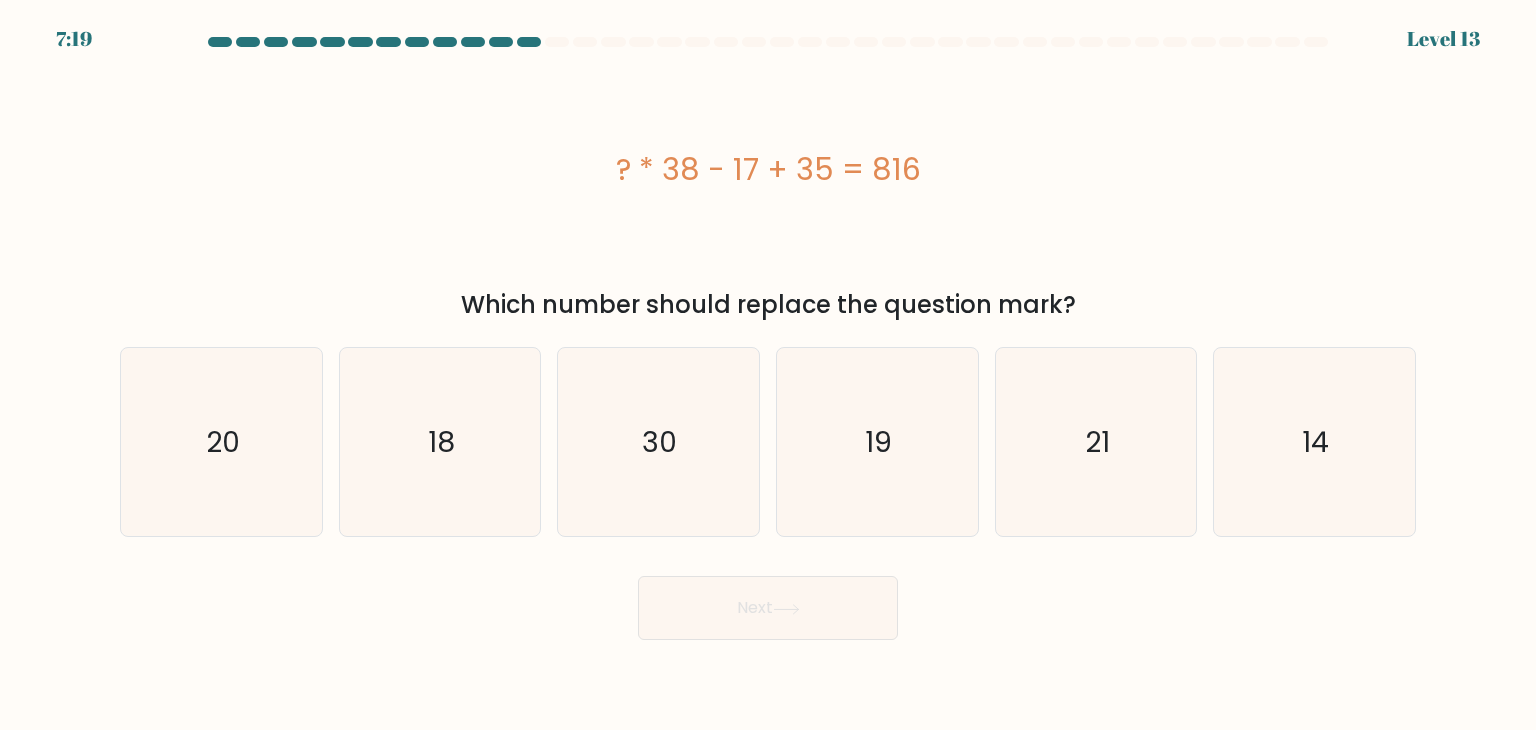 click on "? * 38 - 17 + 35 = 816" at bounding box center [768, 169] 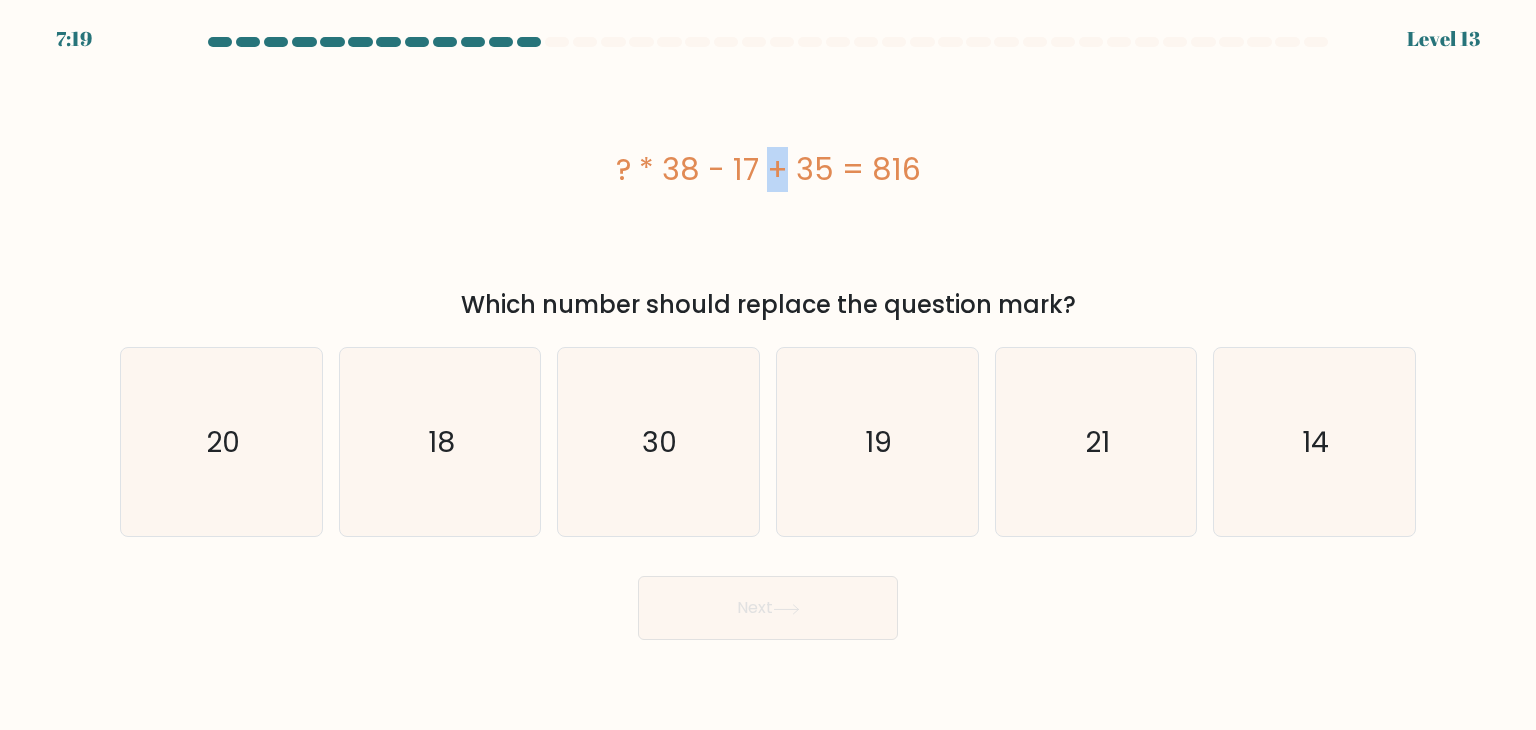 click on "? * 38 - 17 + 35 = 816" at bounding box center (768, 169) 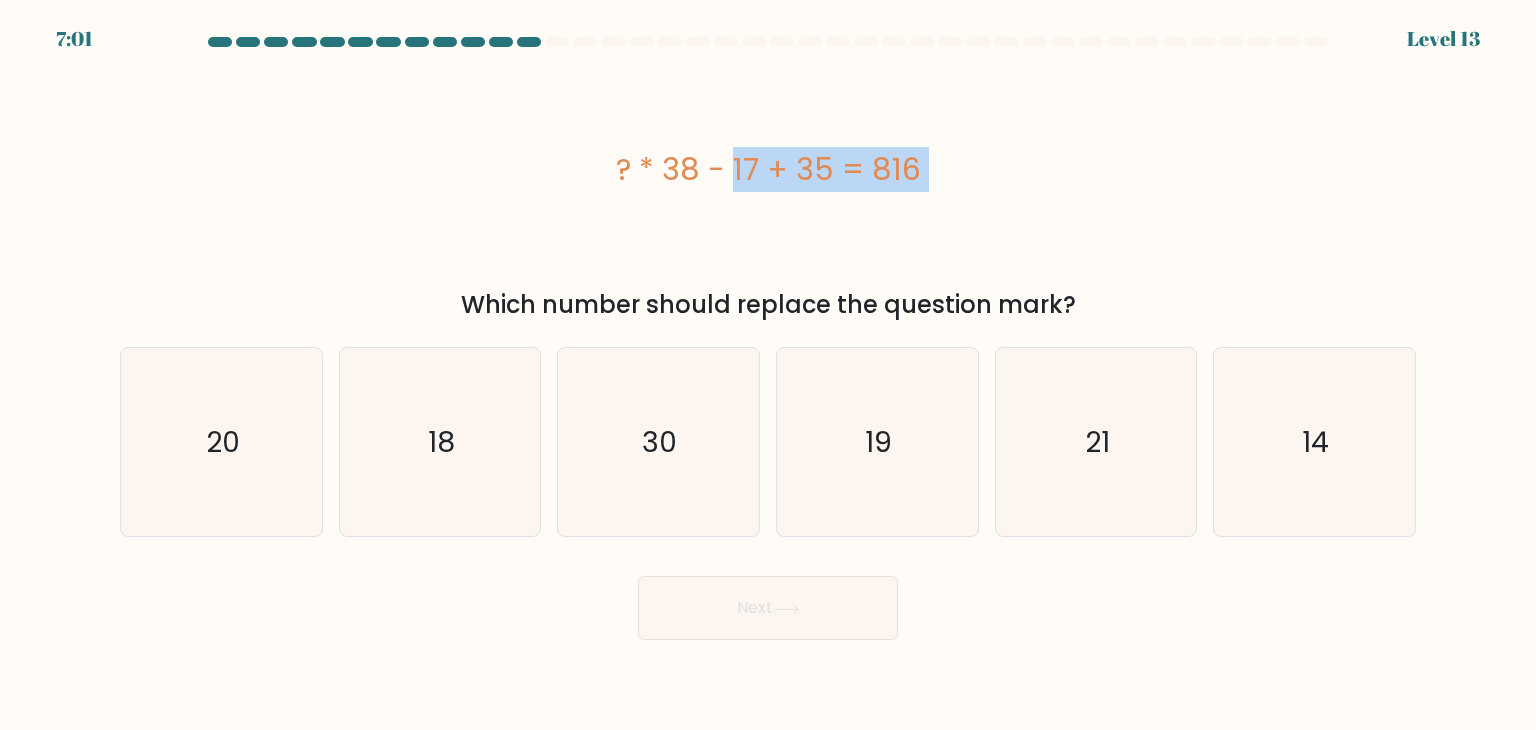 click on "a." at bounding box center [768, 338] 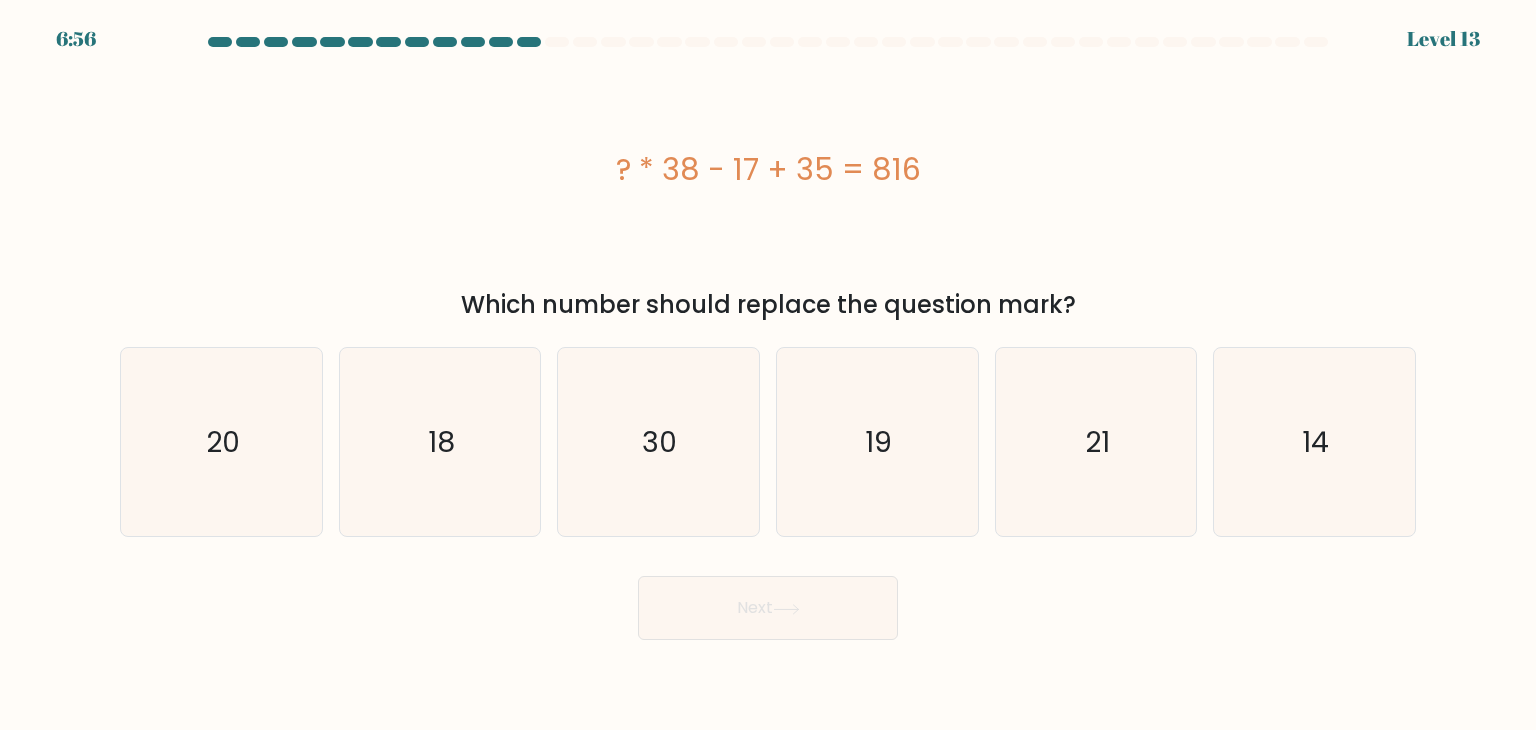 click on "a." at bounding box center (768, 338) 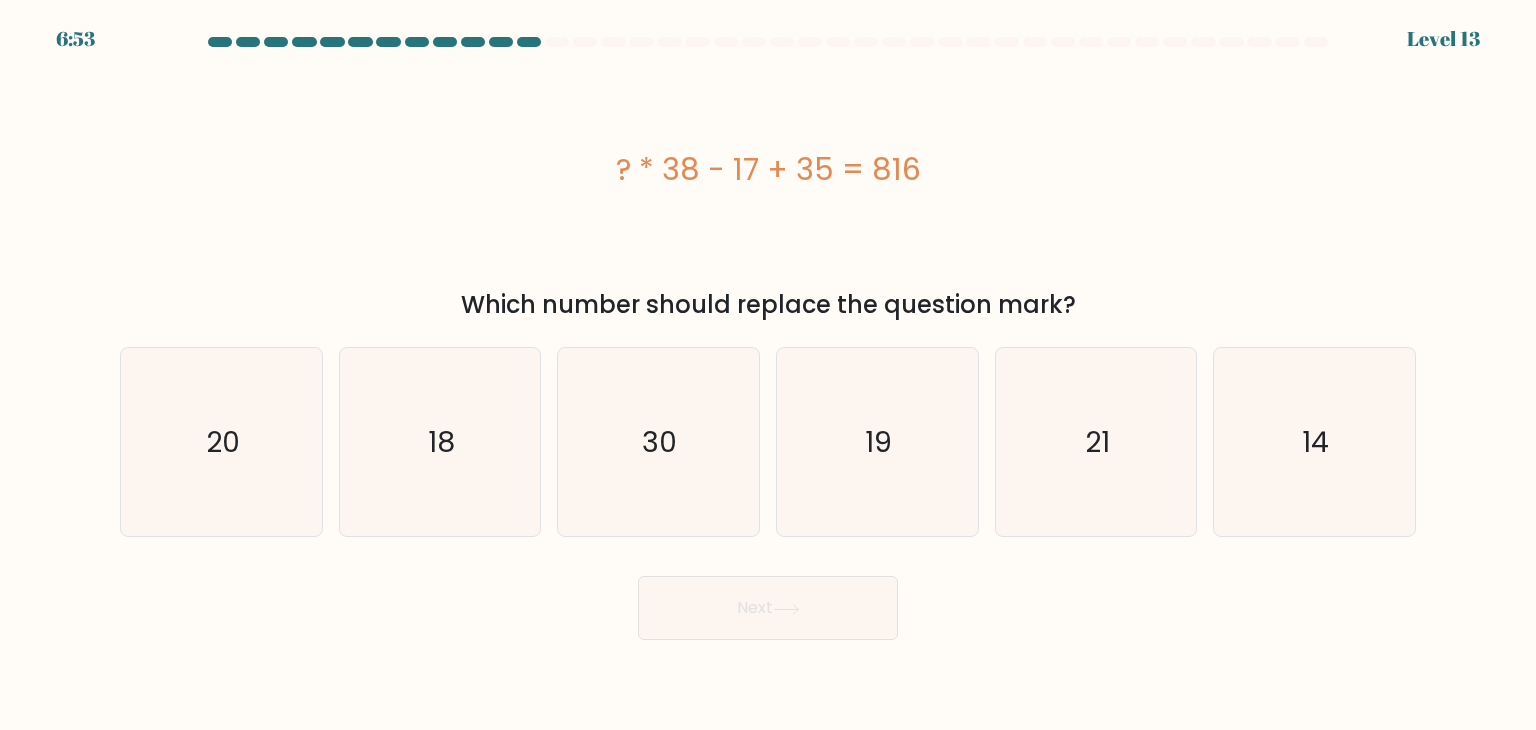 click on "a." at bounding box center [768, 338] 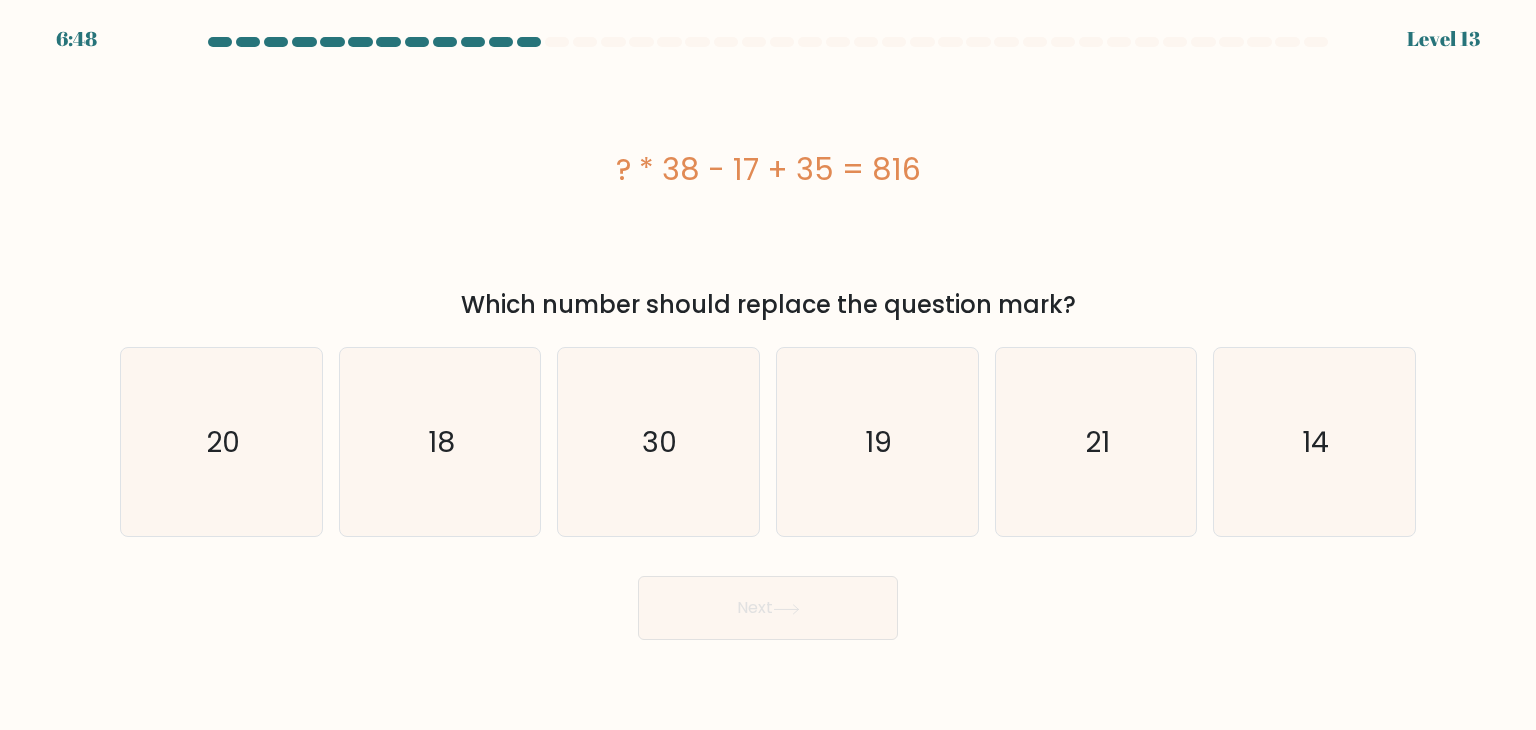 click on "a." at bounding box center [768, 338] 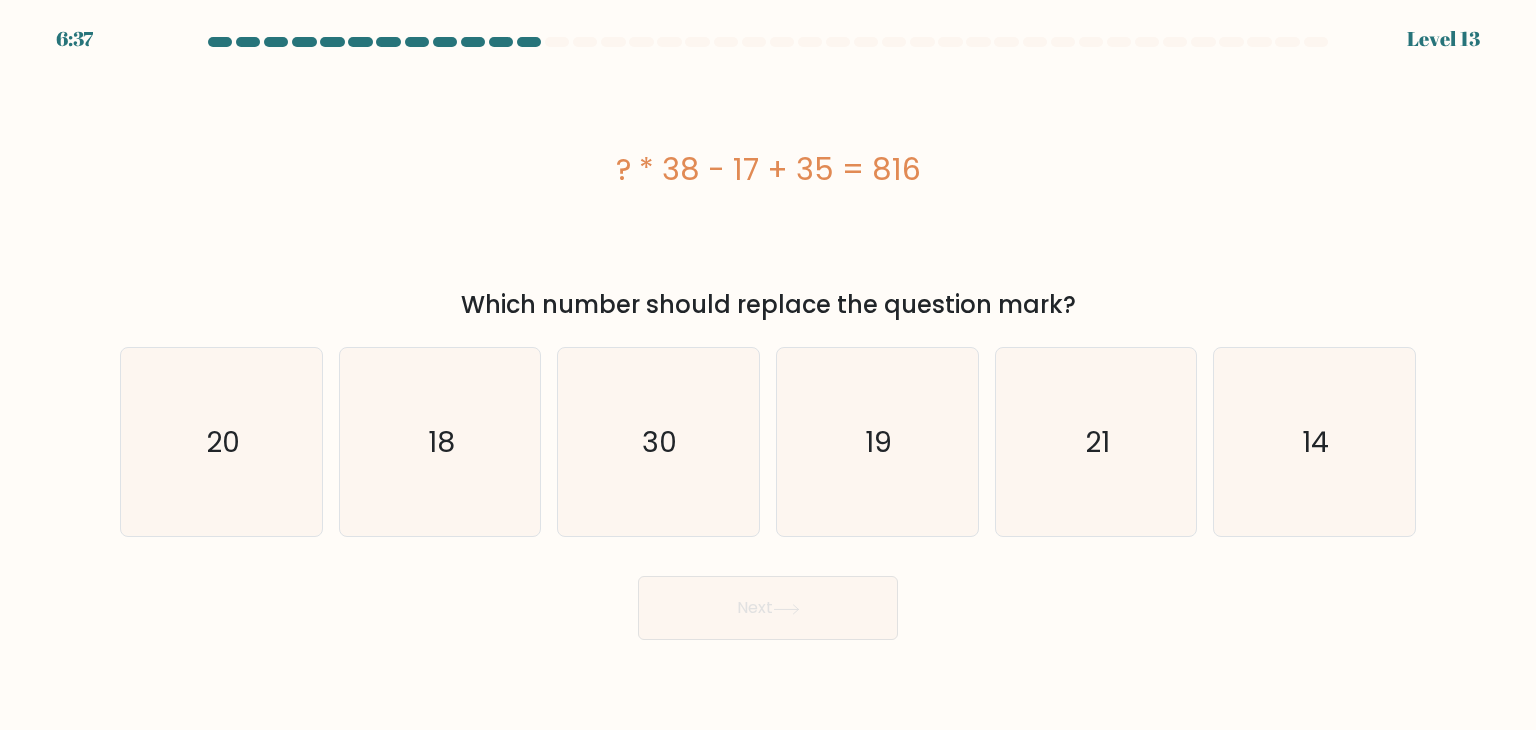 click on "a." at bounding box center [768, 338] 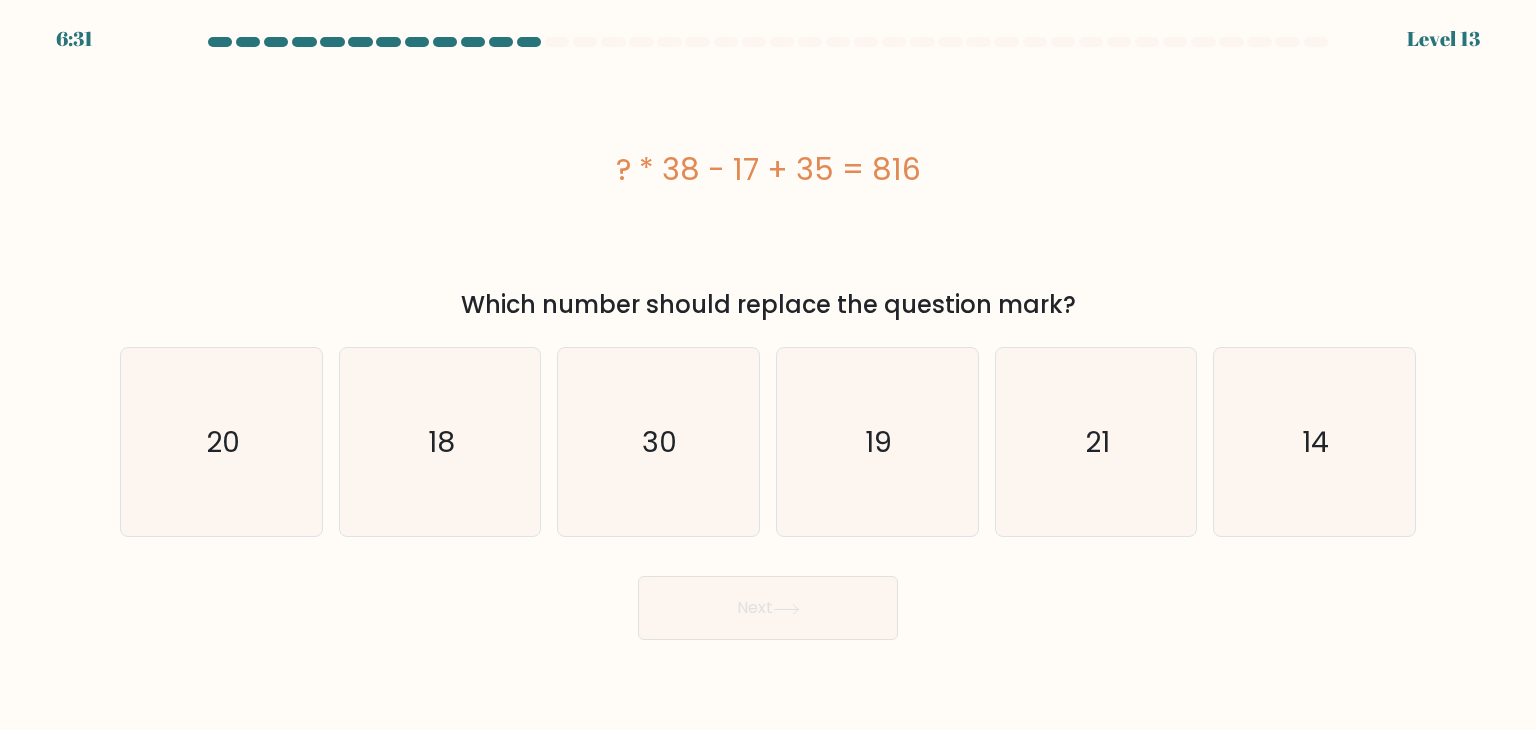 click on "a." at bounding box center (768, 338) 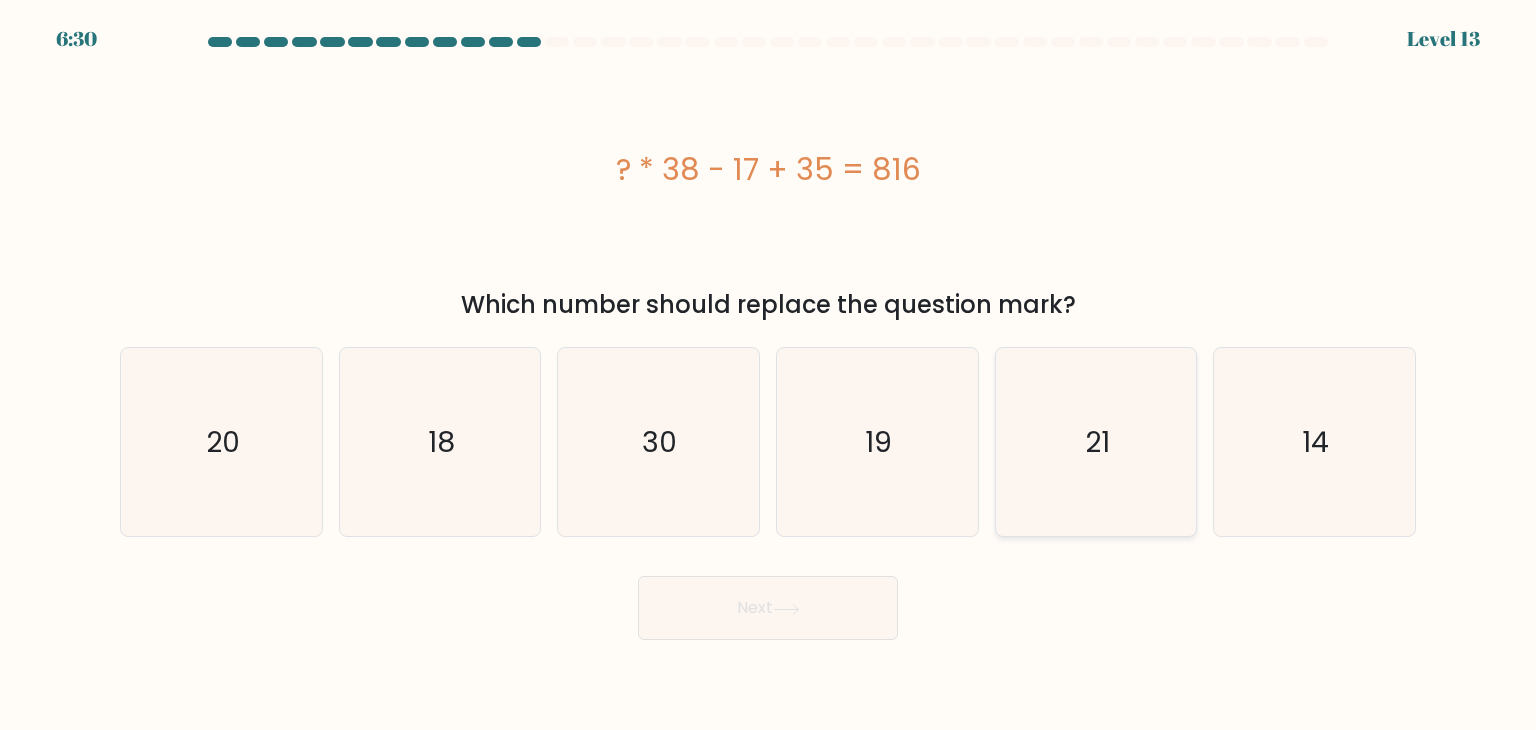 click on "21" 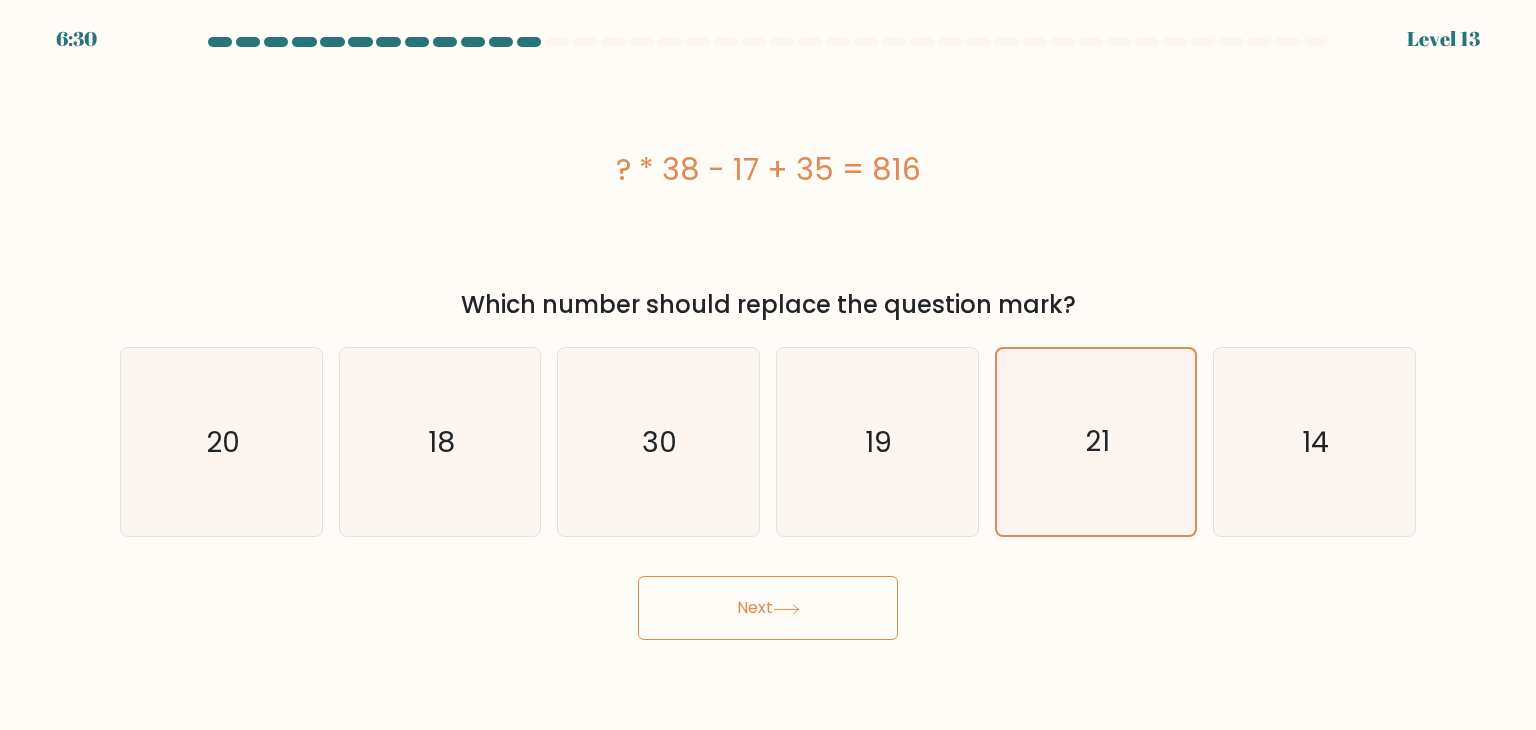 click on "Next" at bounding box center (768, 608) 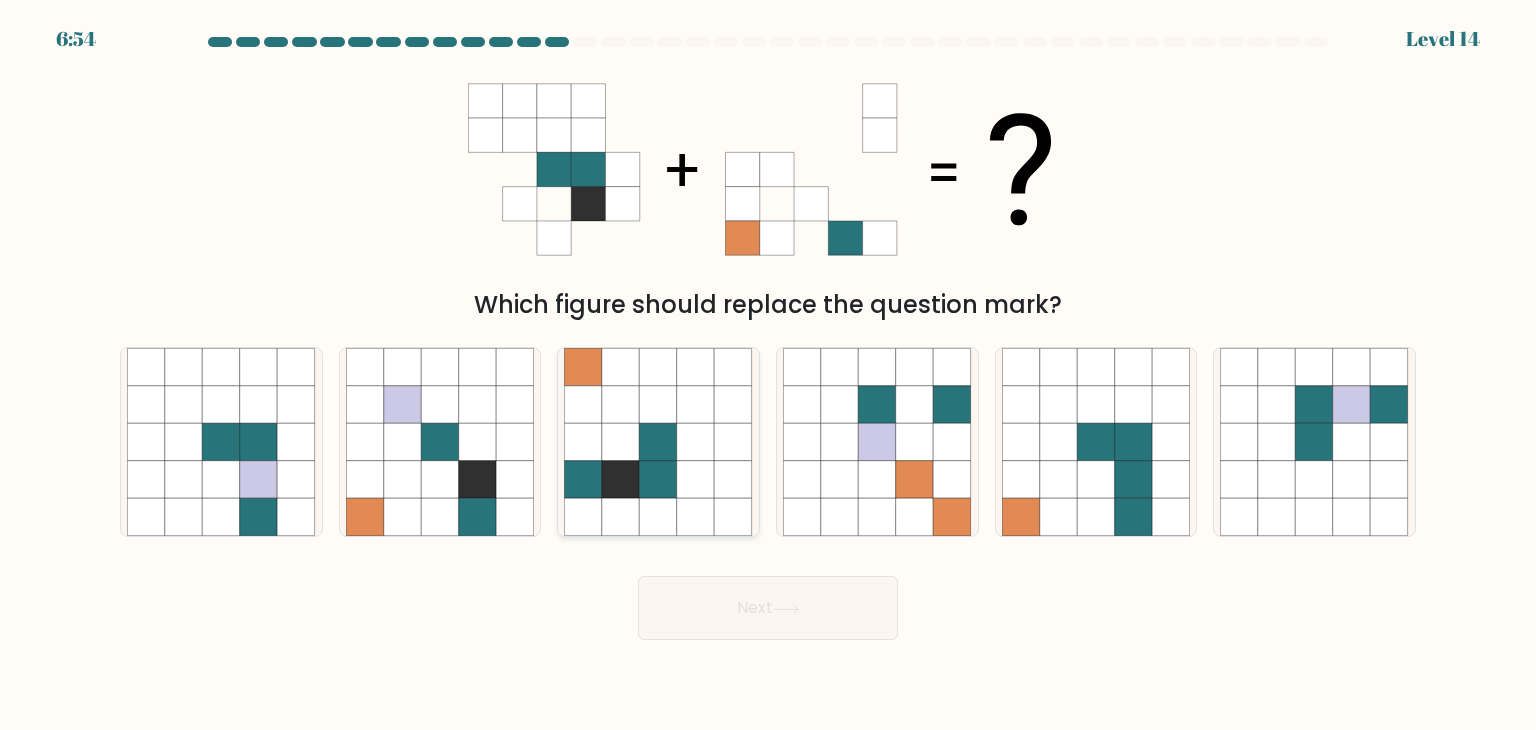 click 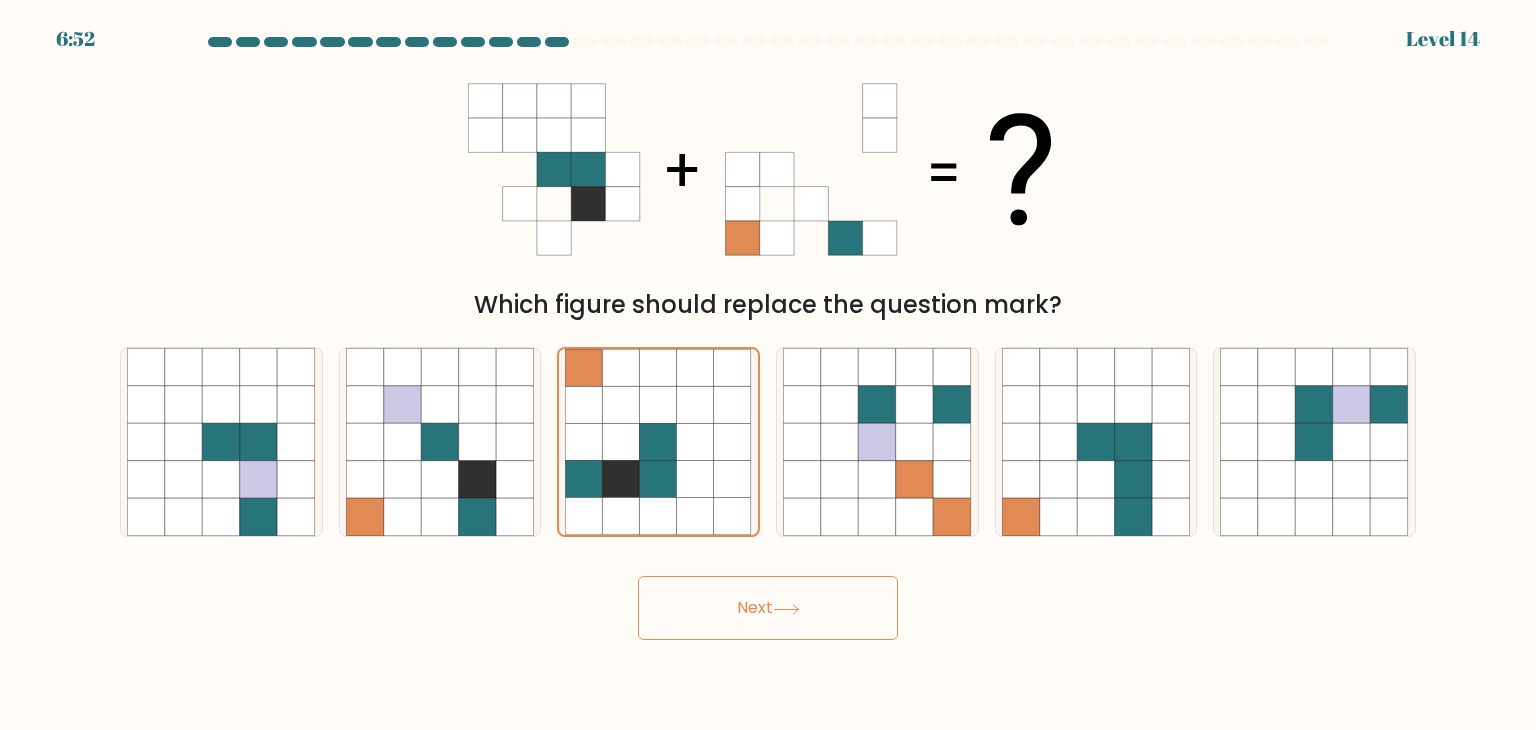 click on "Next" at bounding box center (768, 608) 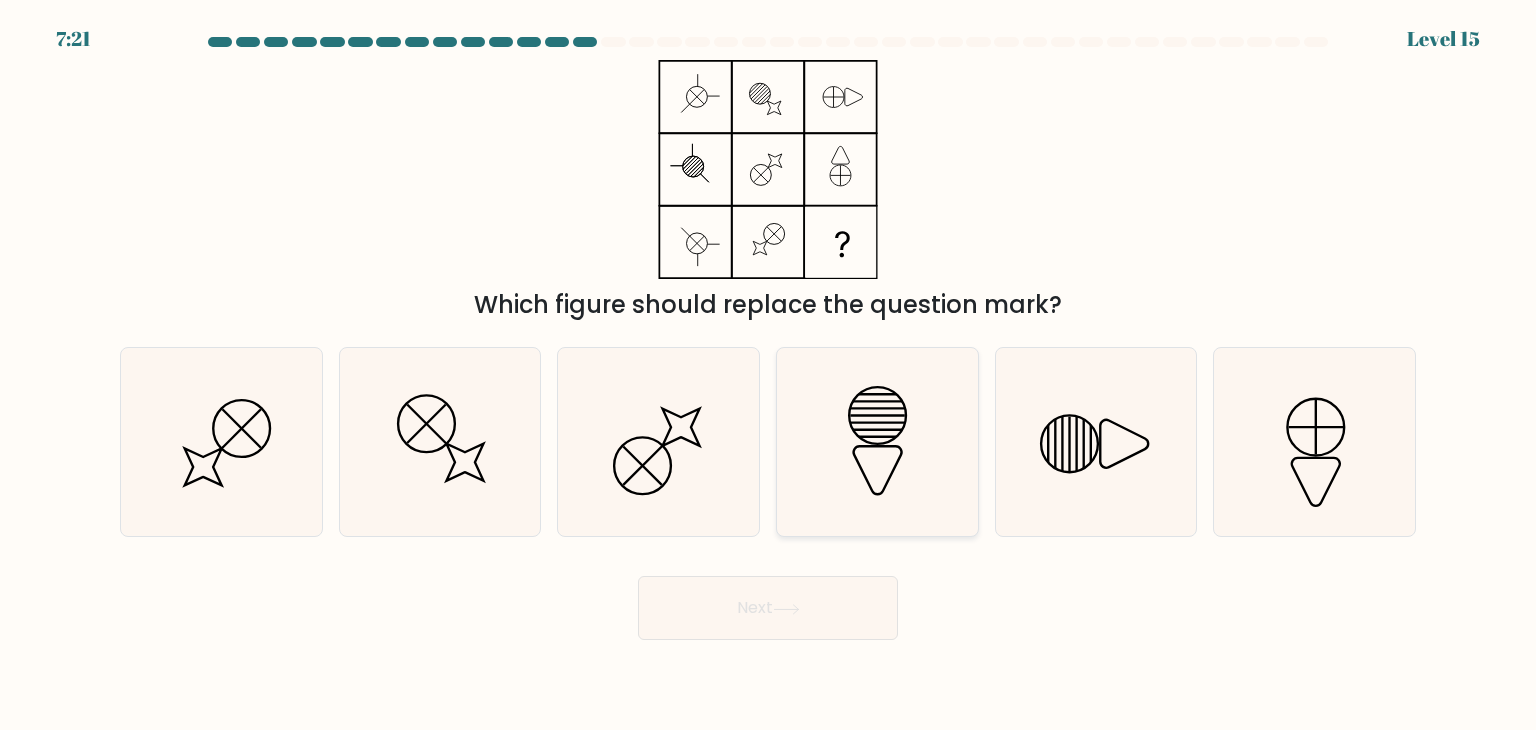 click 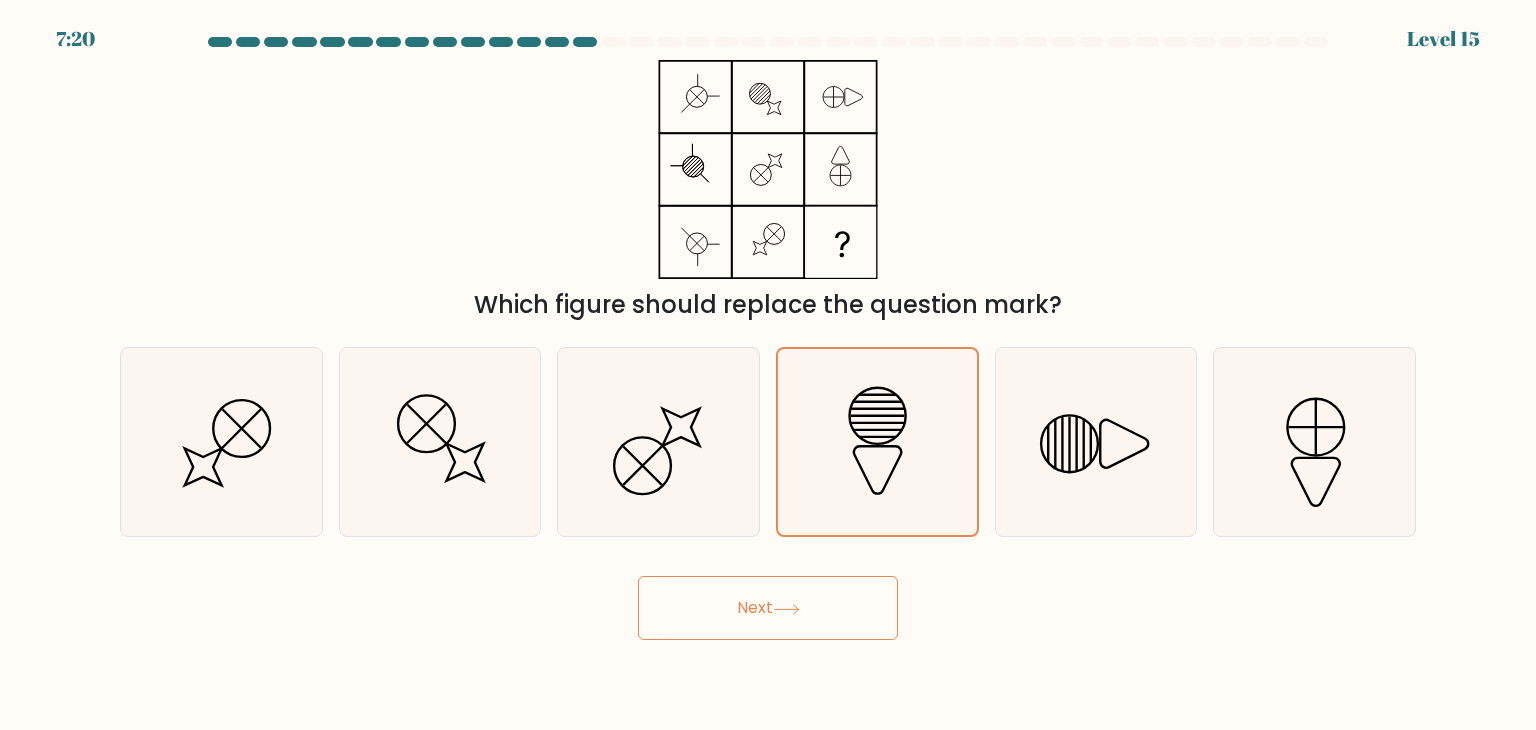 click on "Next" at bounding box center [768, 600] 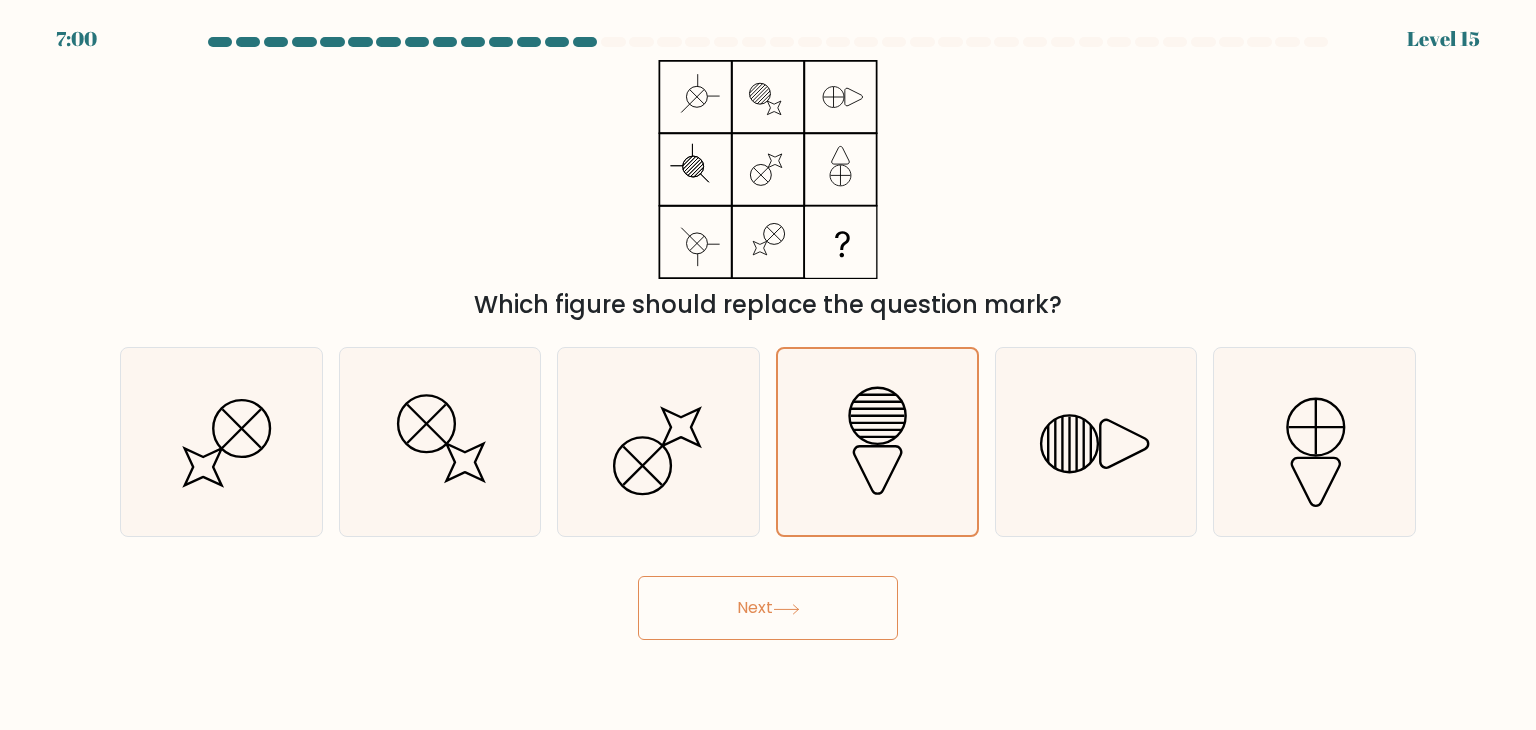 click on "Which figure should replace the question mark?" at bounding box center [768, 191] 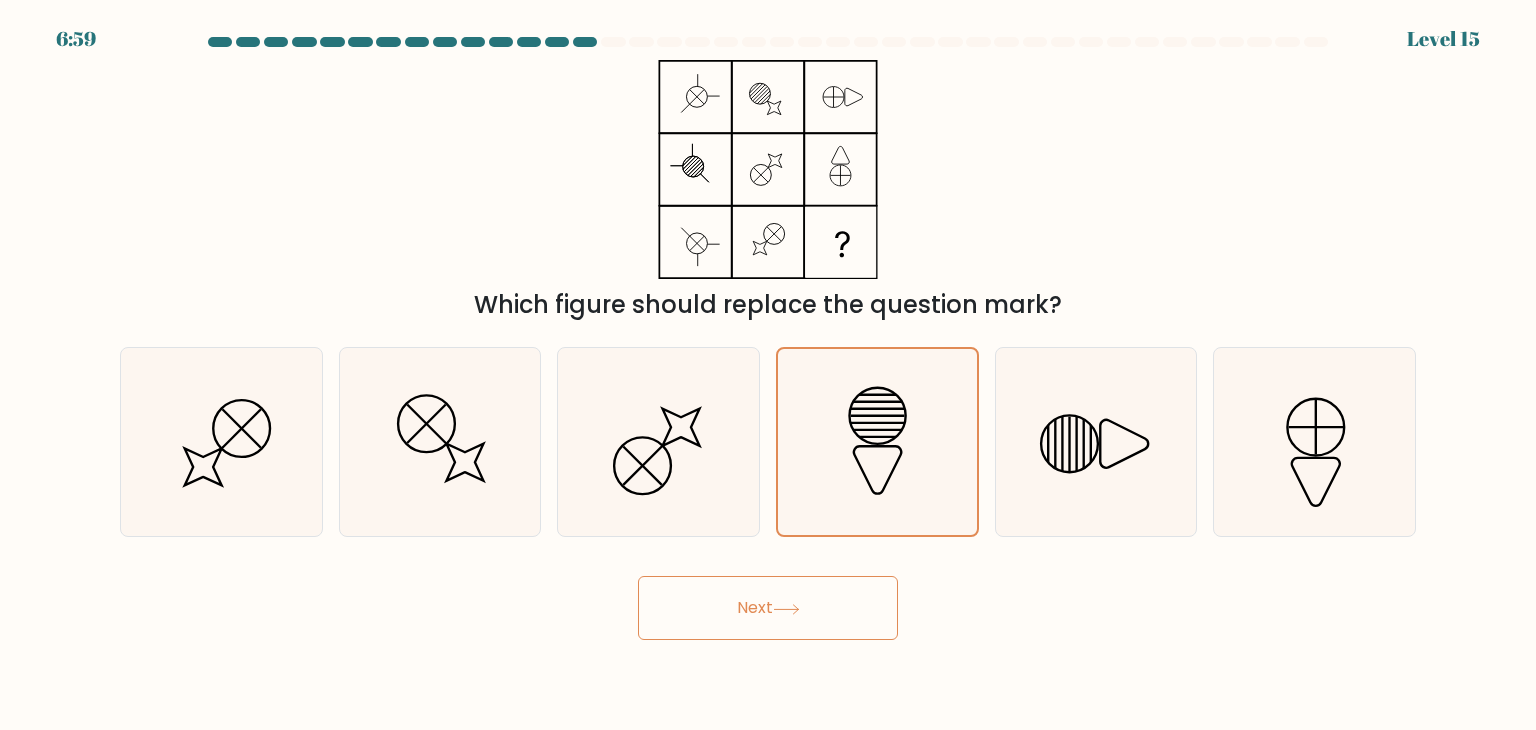 click on "Which figure should replace the question mark?" at bounding box center (768, 191) 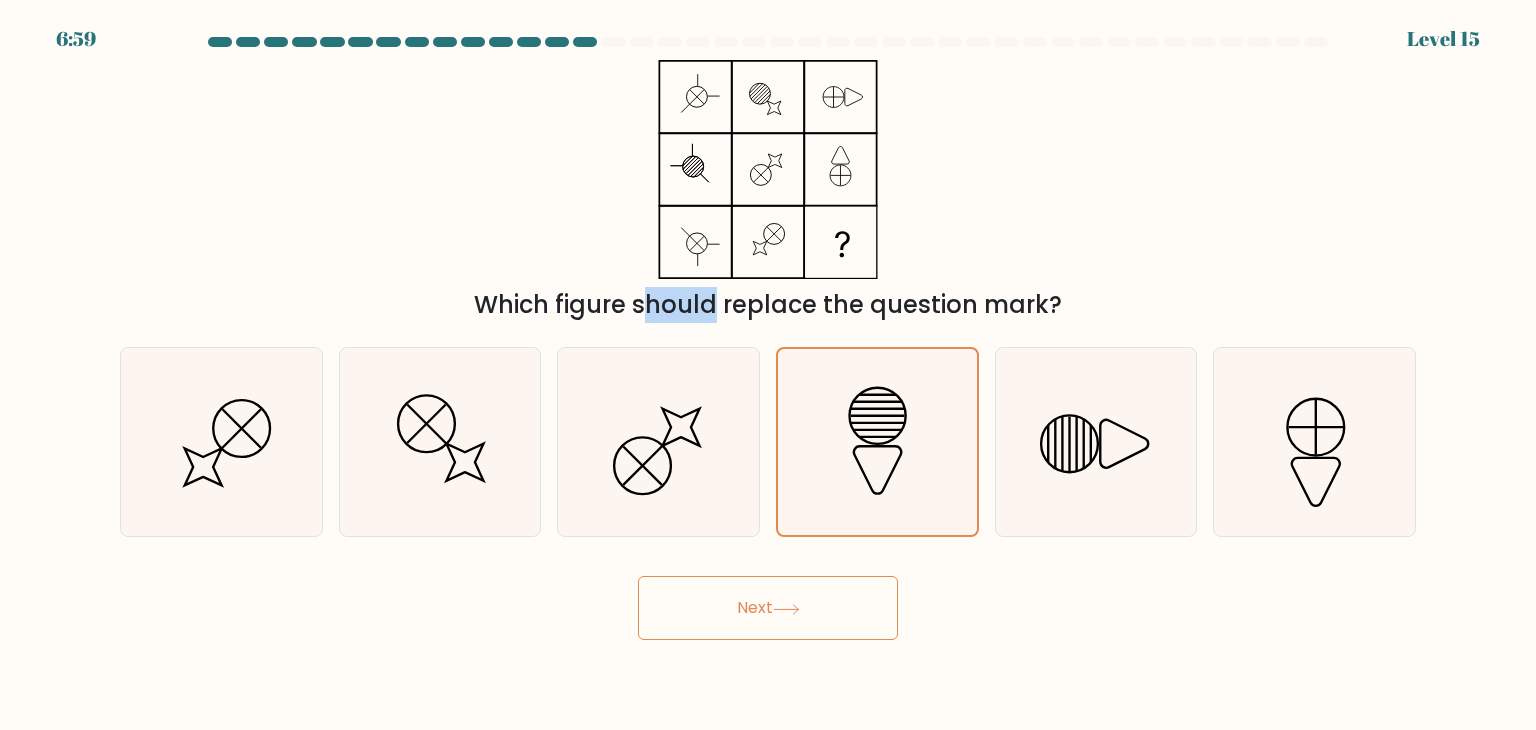 click on "Which figure should replace the question mark?" at bounding box center (768, 191) 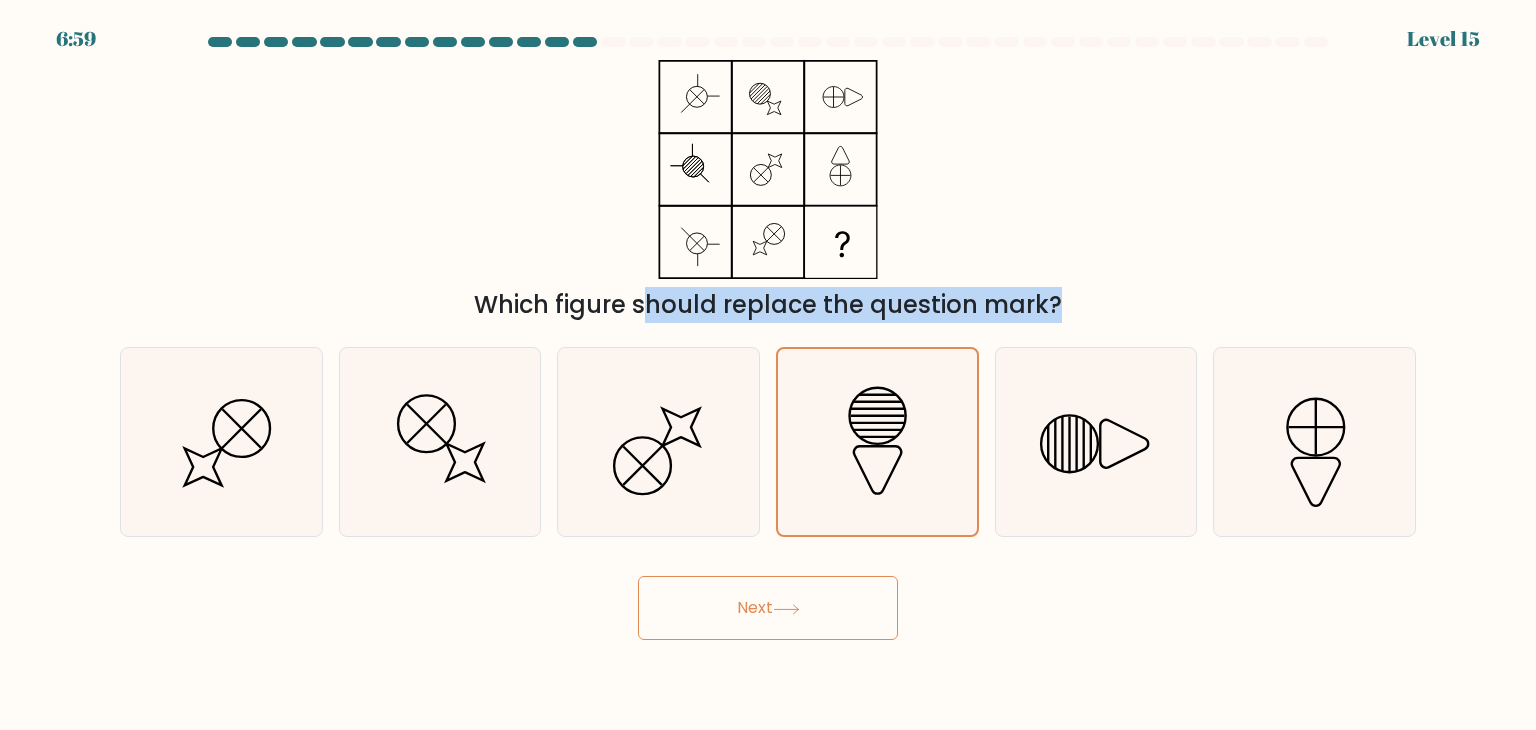 click 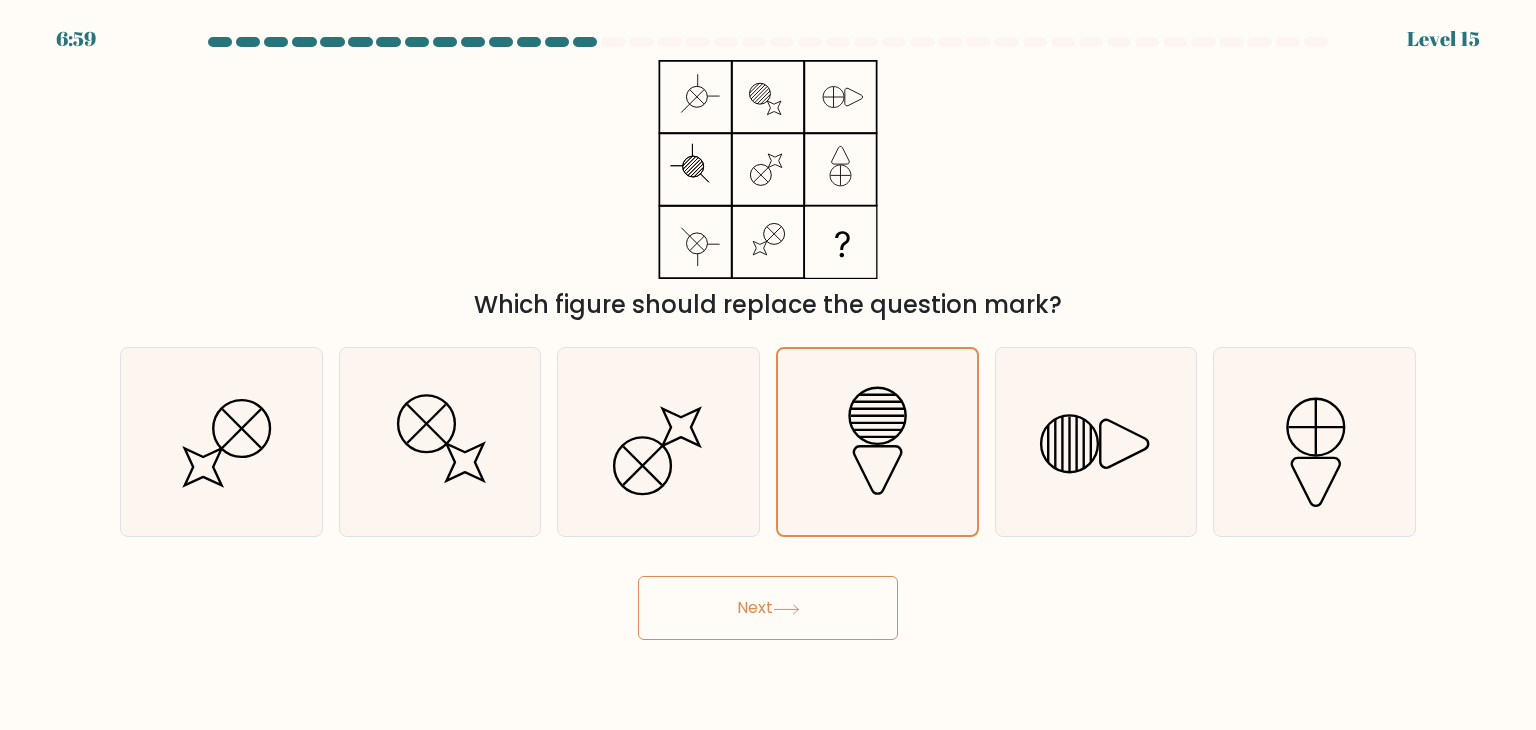 click 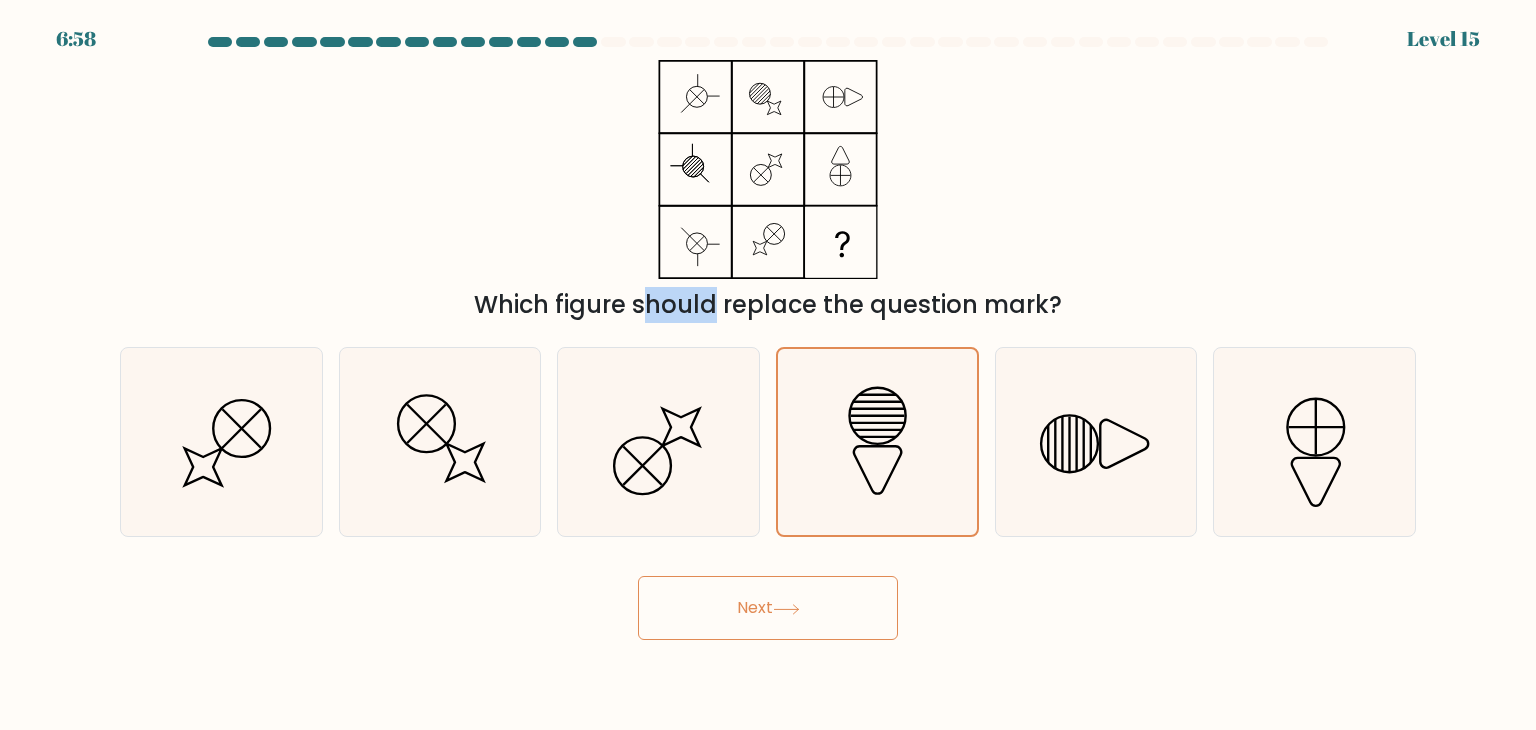 click 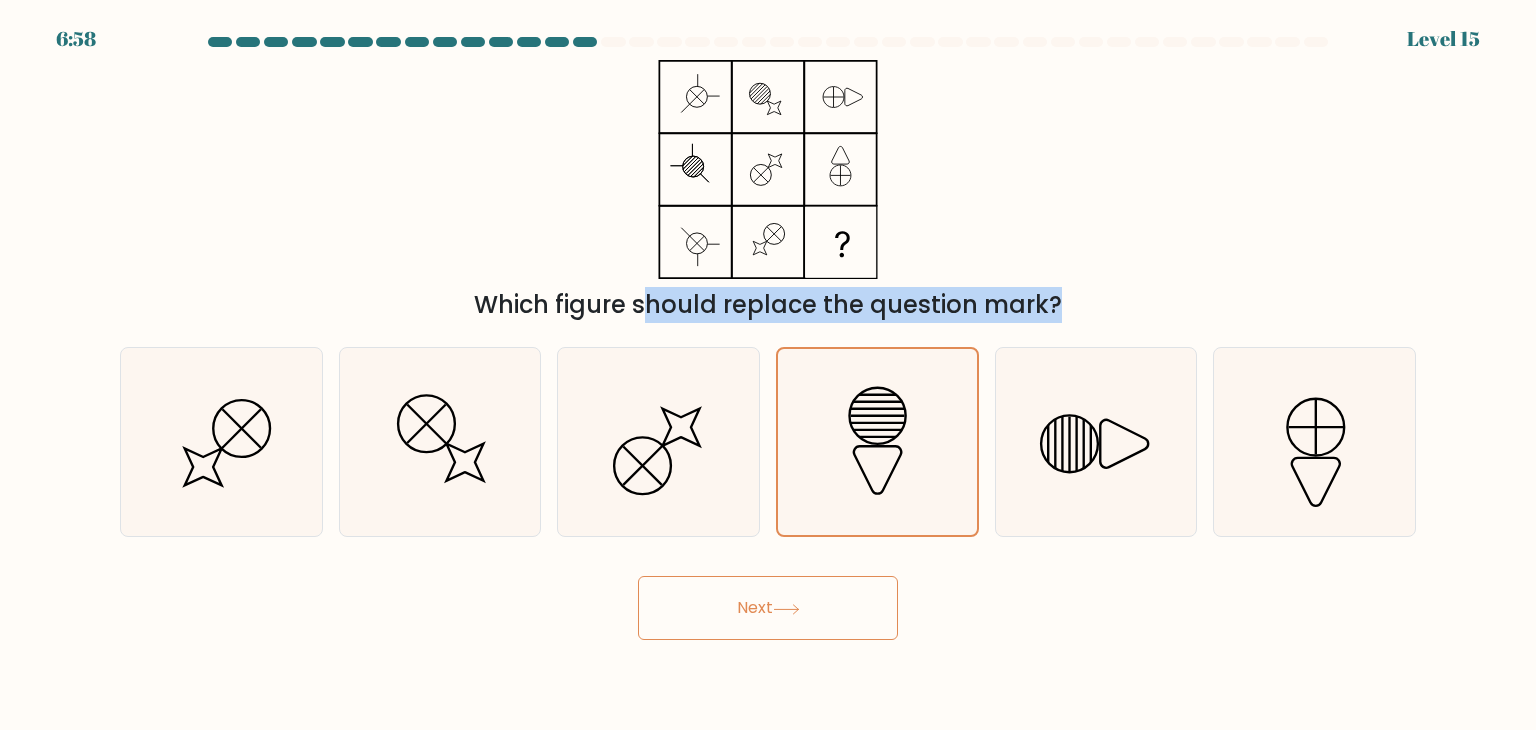 click 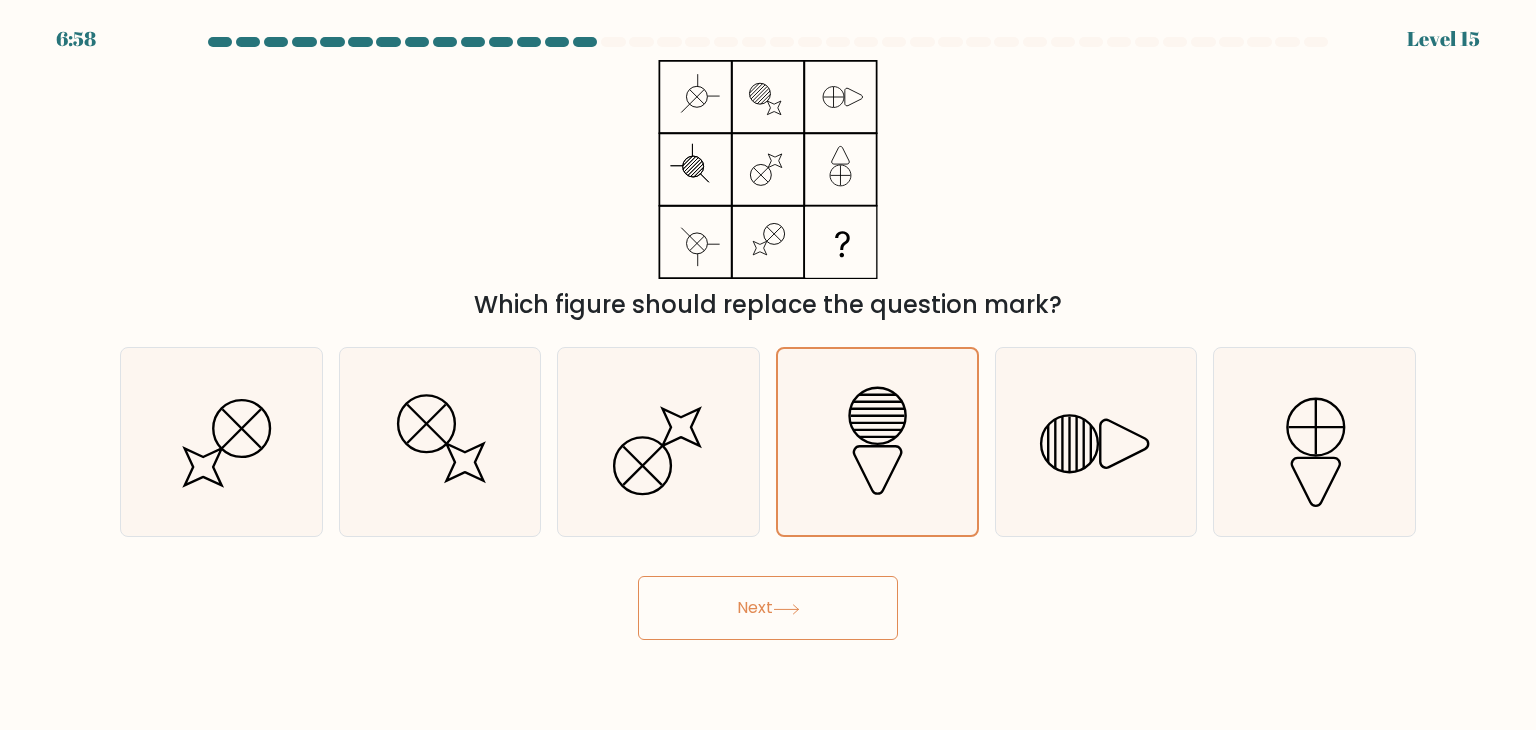 click 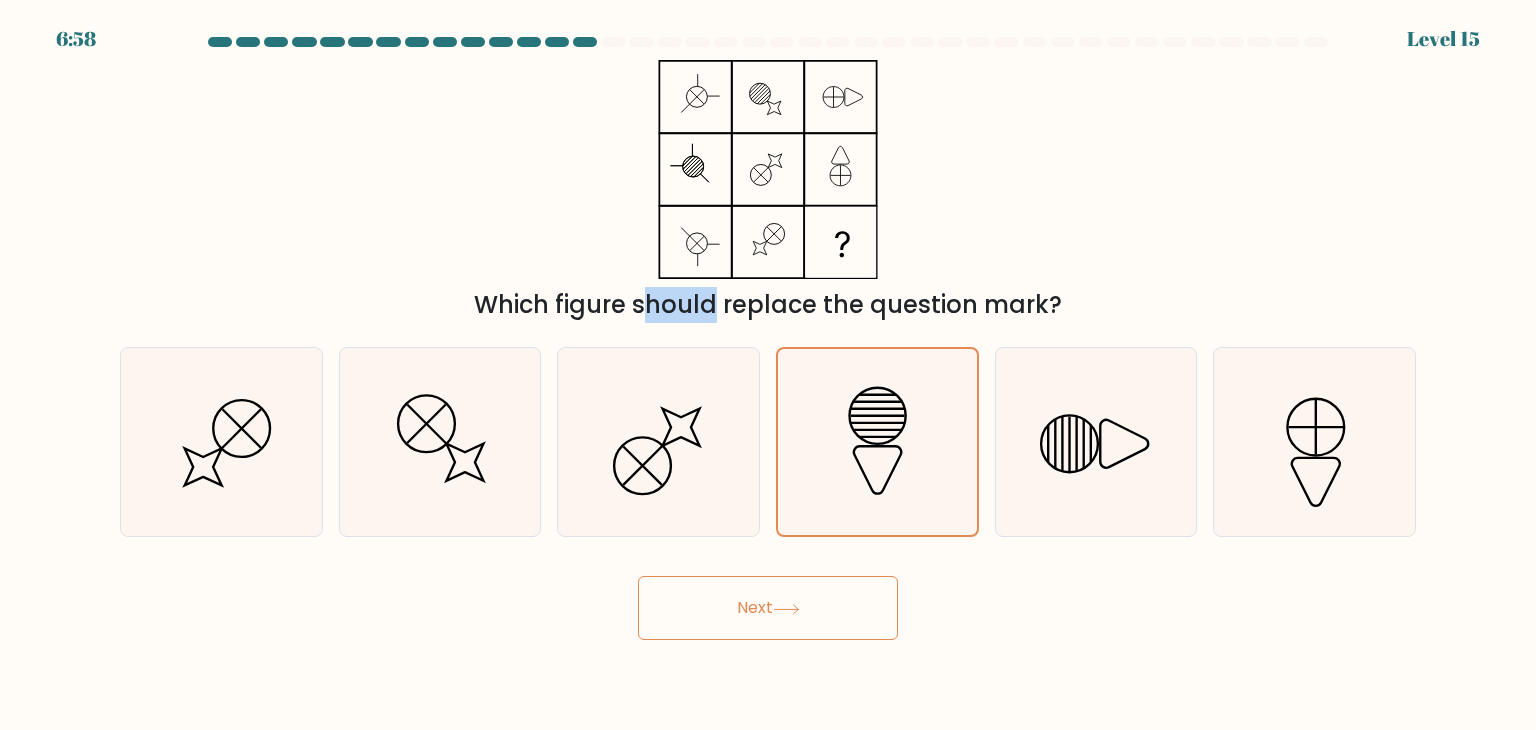 click 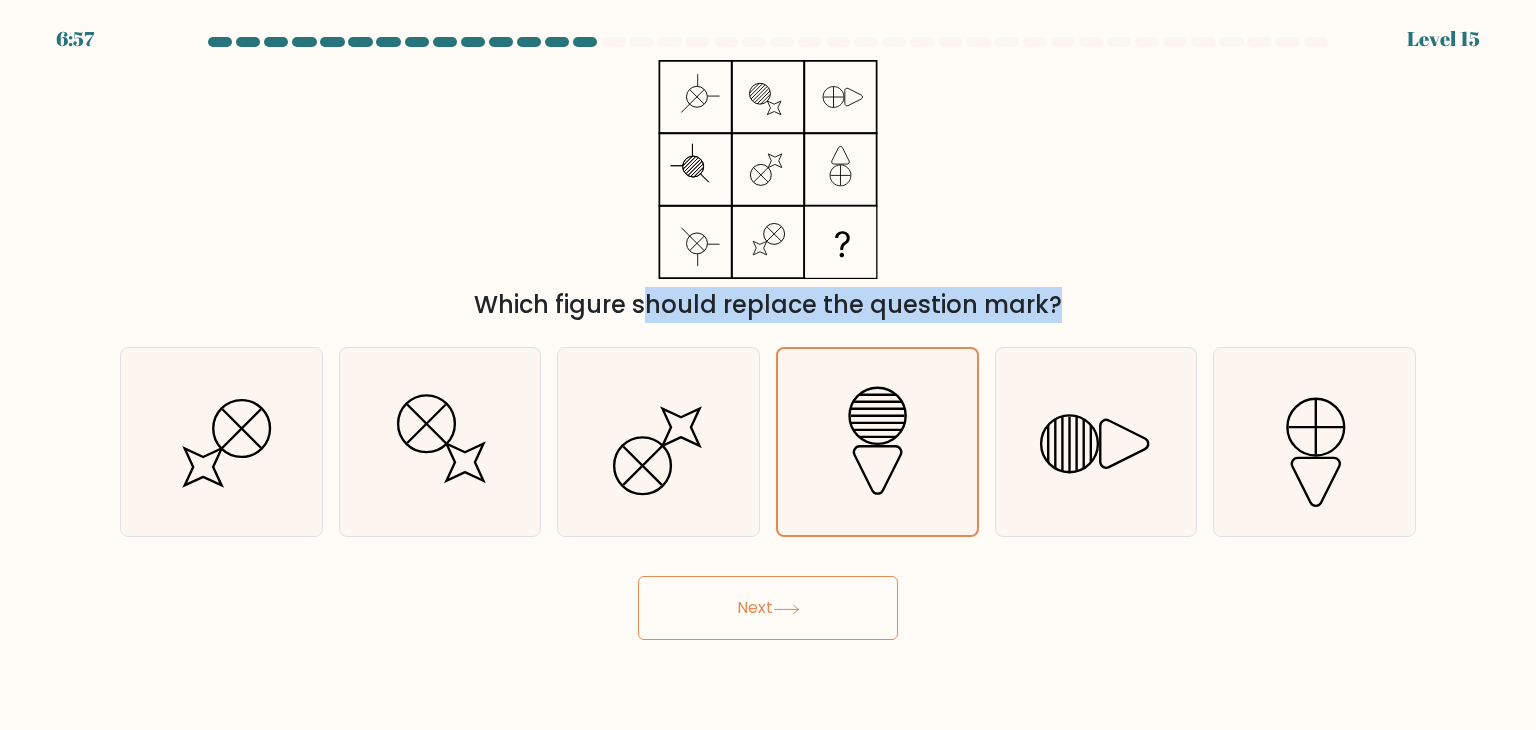 click 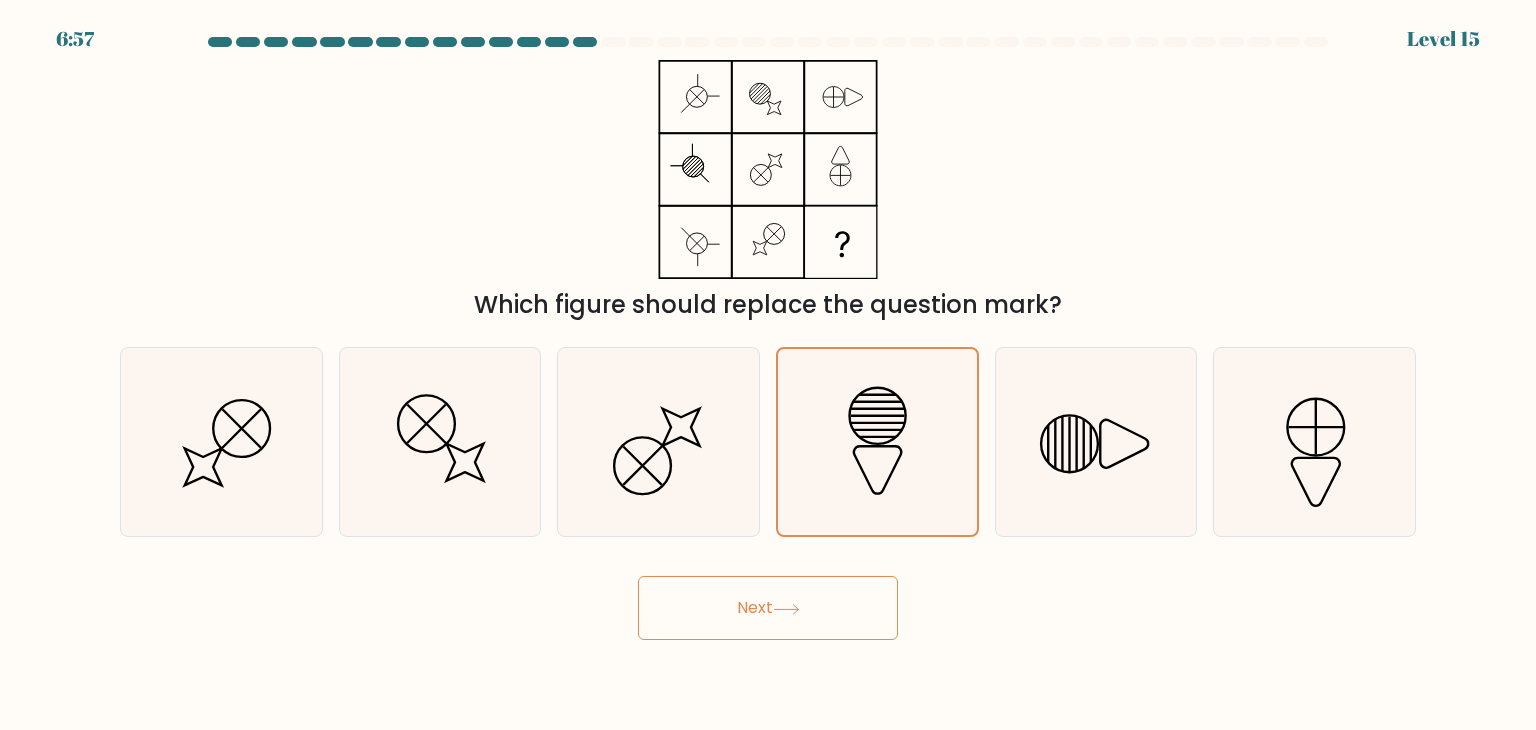 click 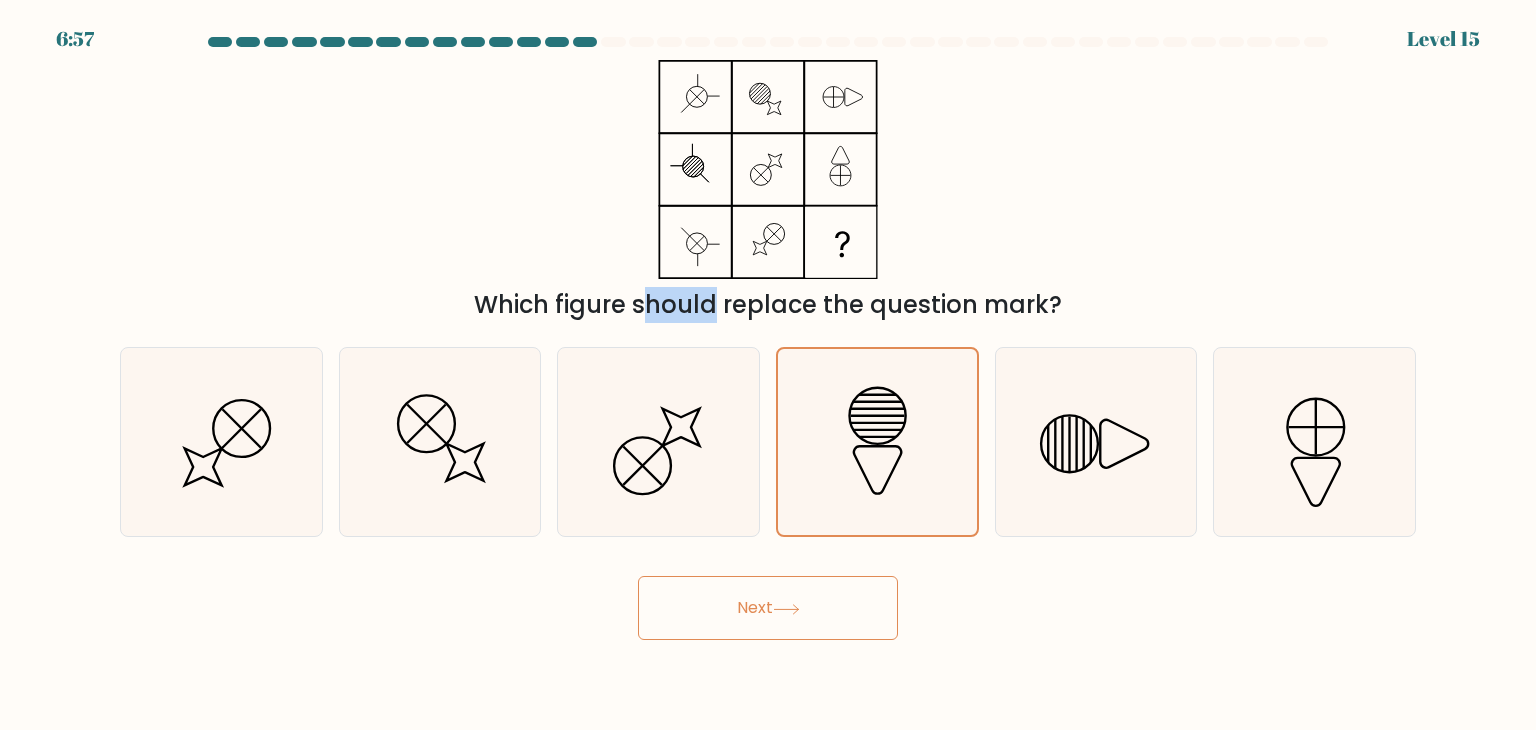 click 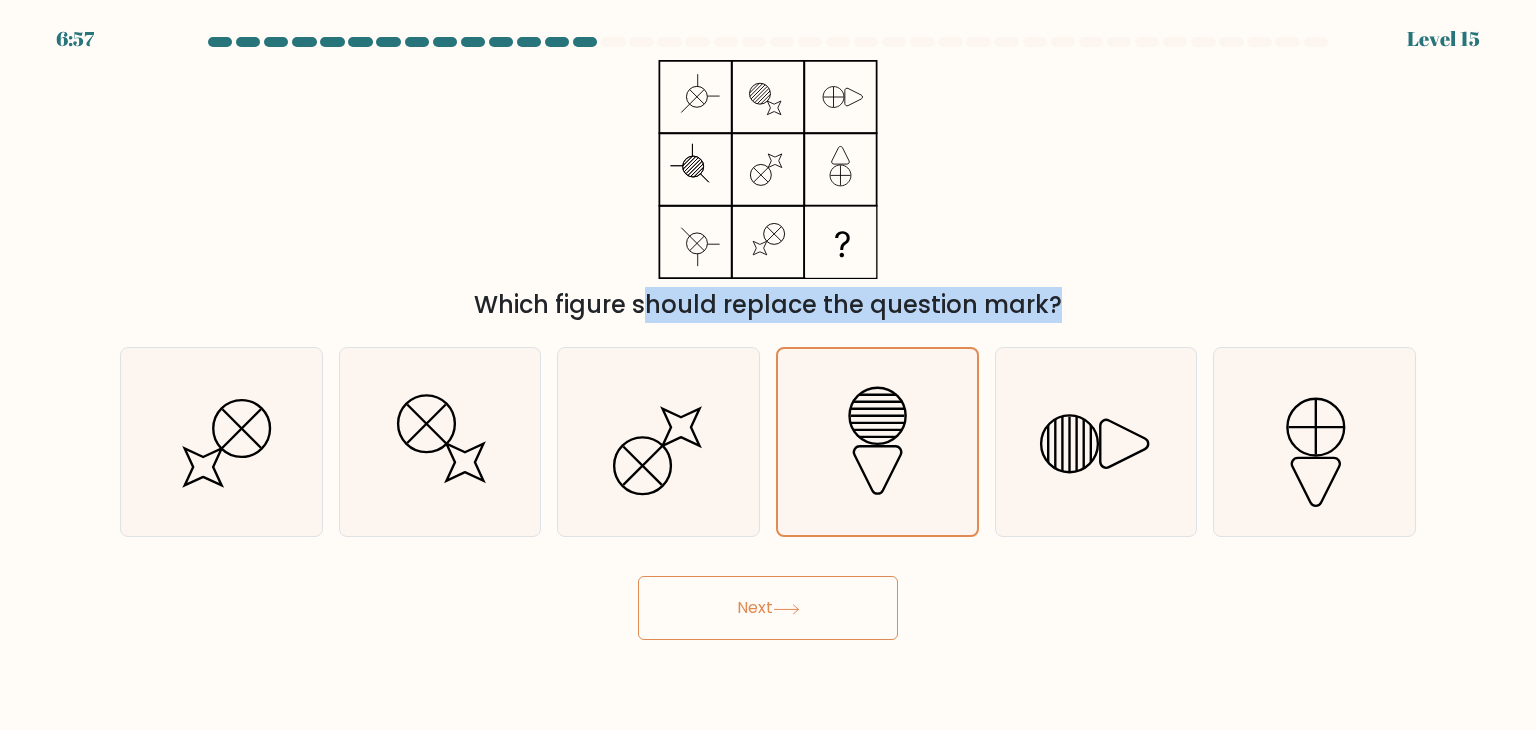 click 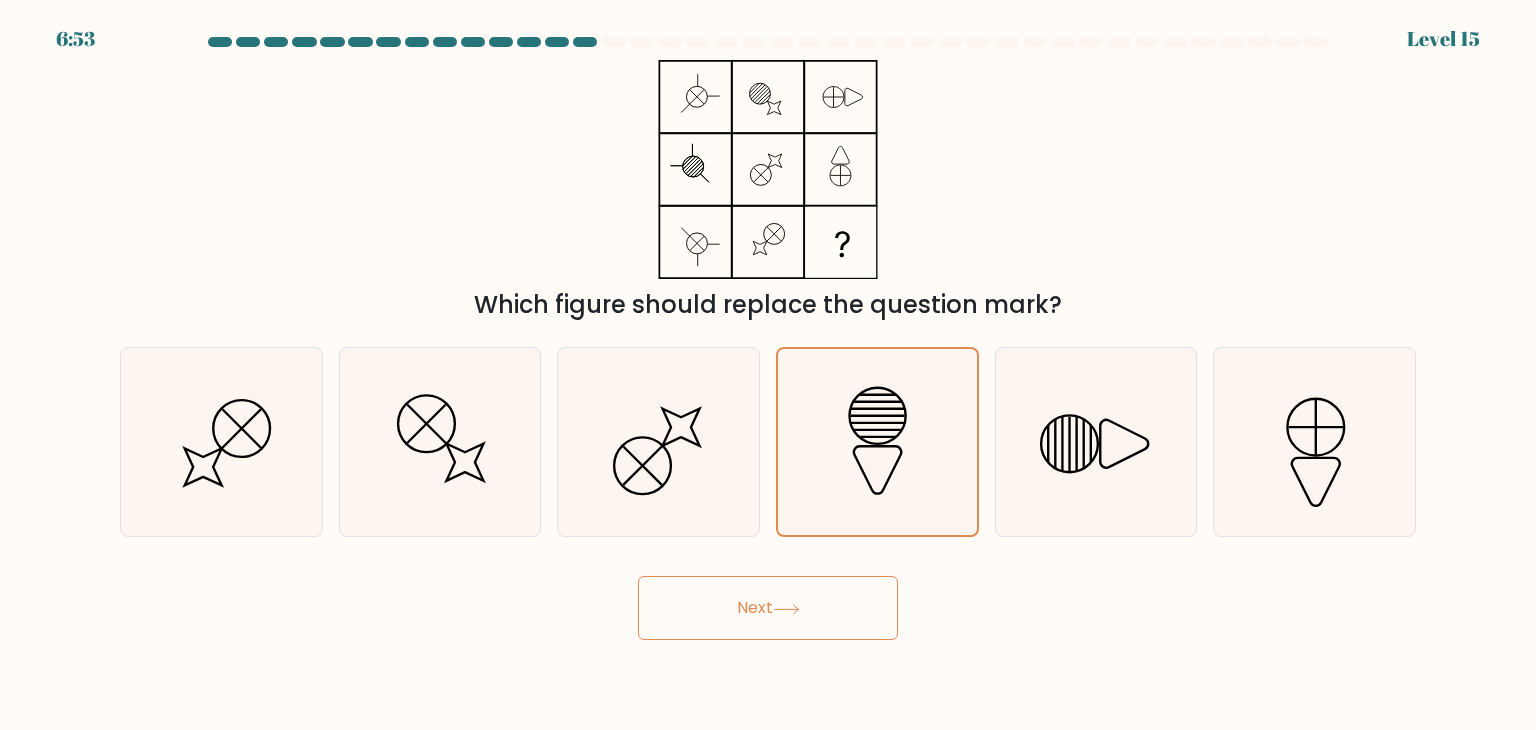 click 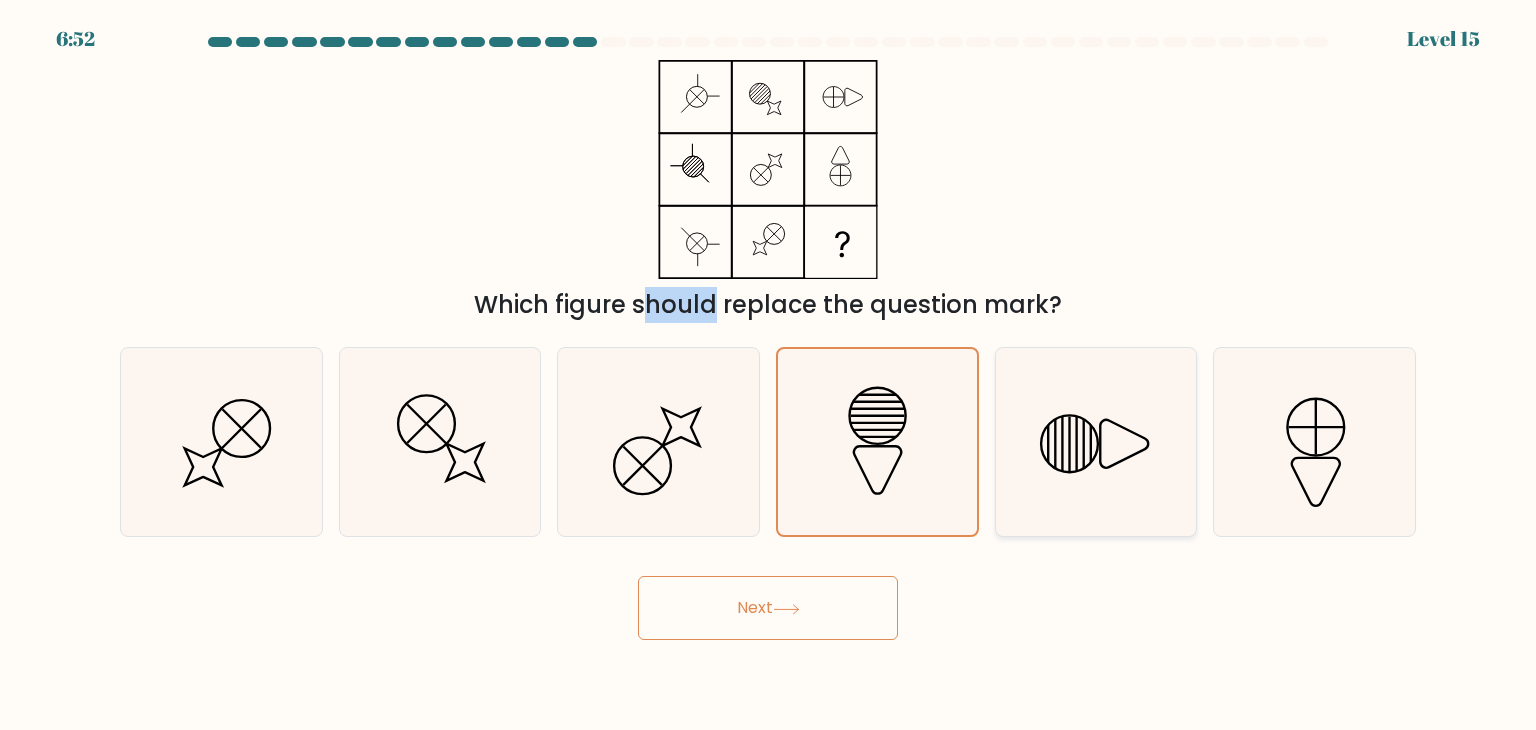 click 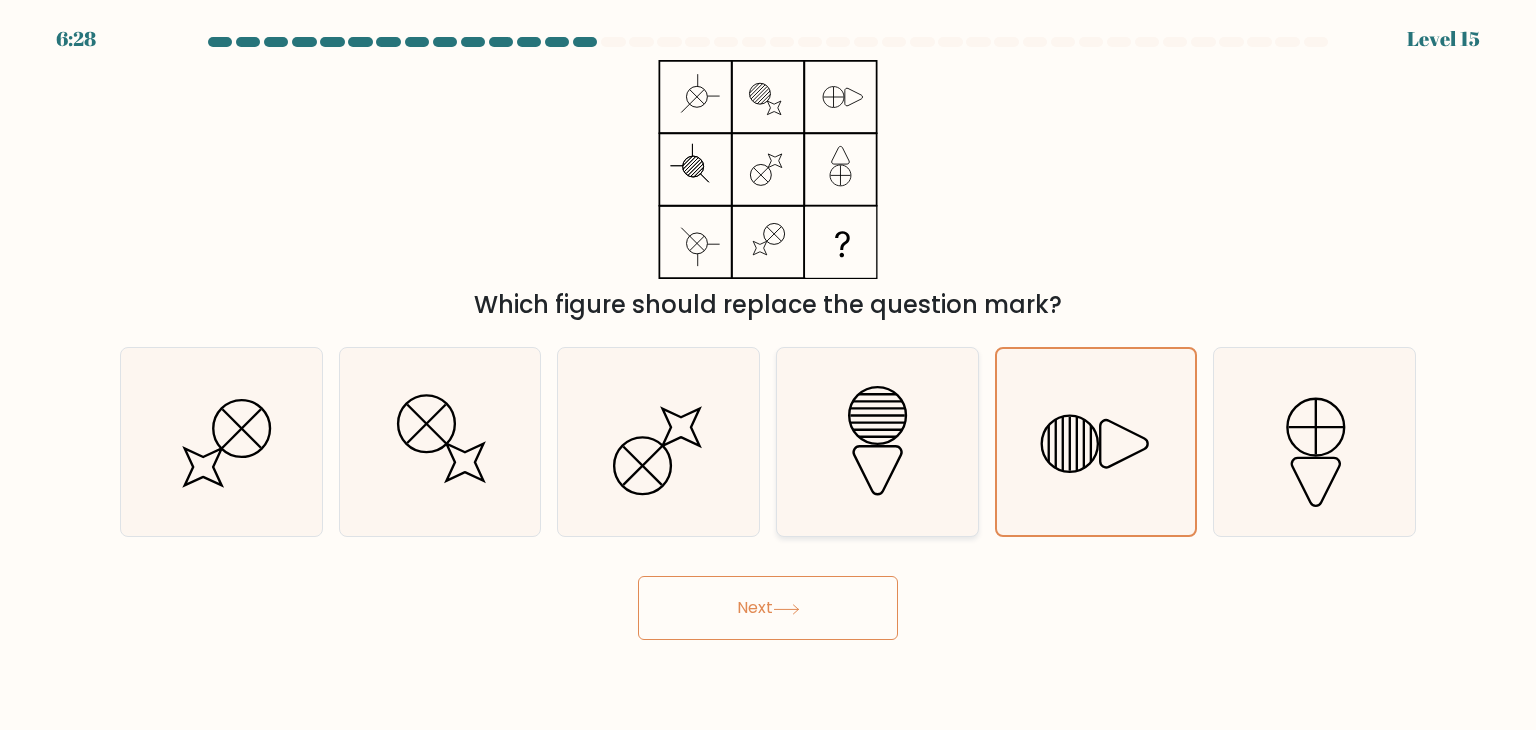 click 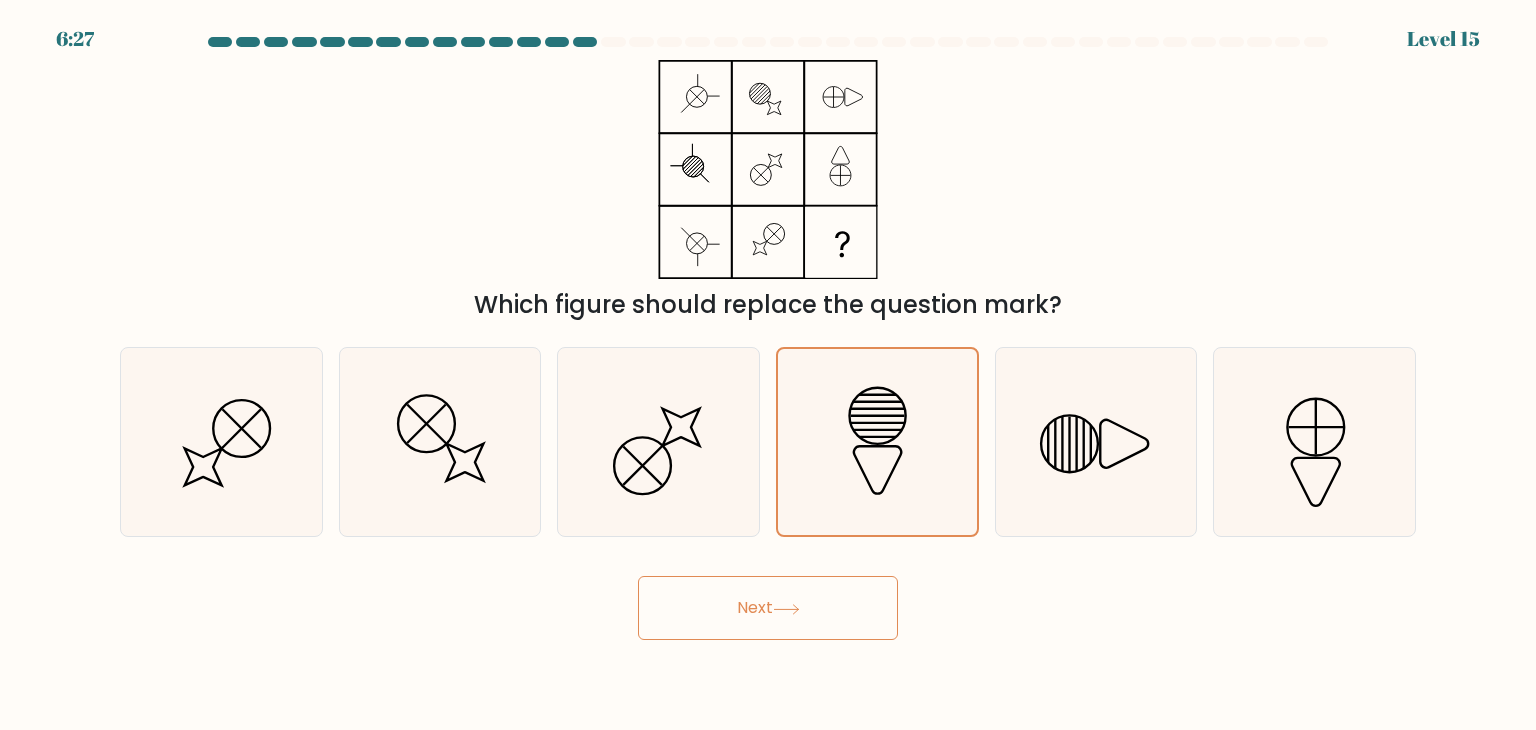 click on "Next" at bounding box center [768, 608] 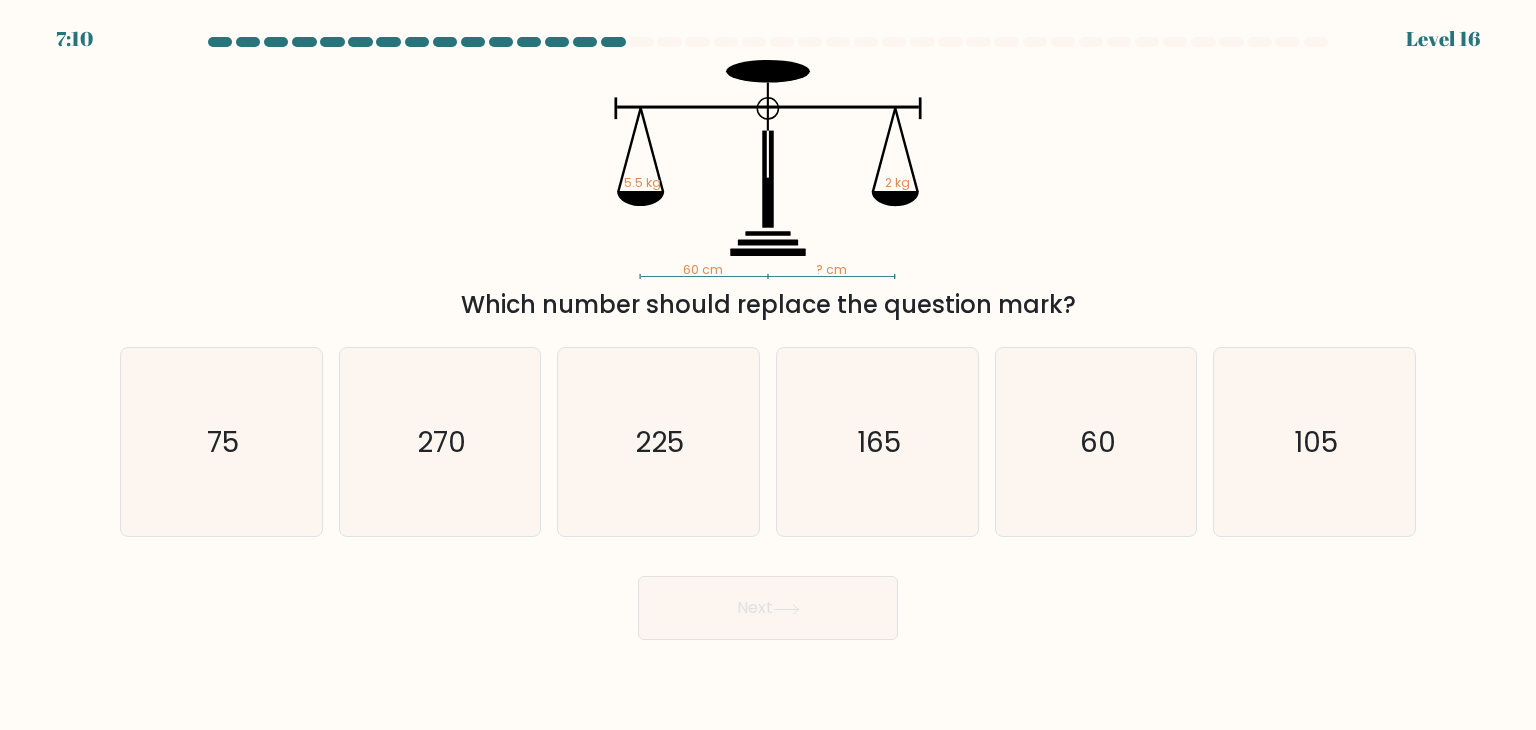 click on "Which number should replace the question mark?" at bounding box center (768, 305) 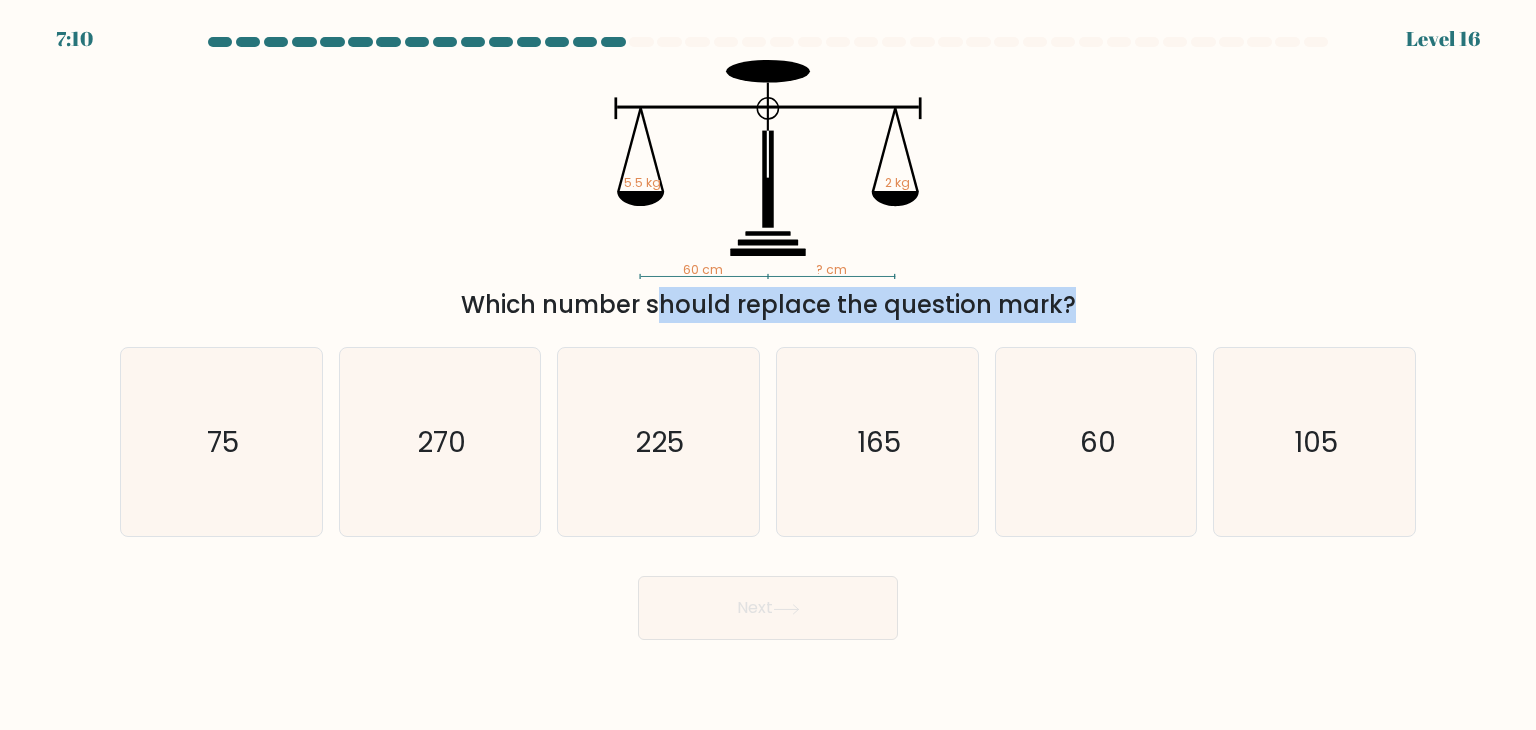 click on "Which number should replace the question mark?" at bounding box center (768, 305) 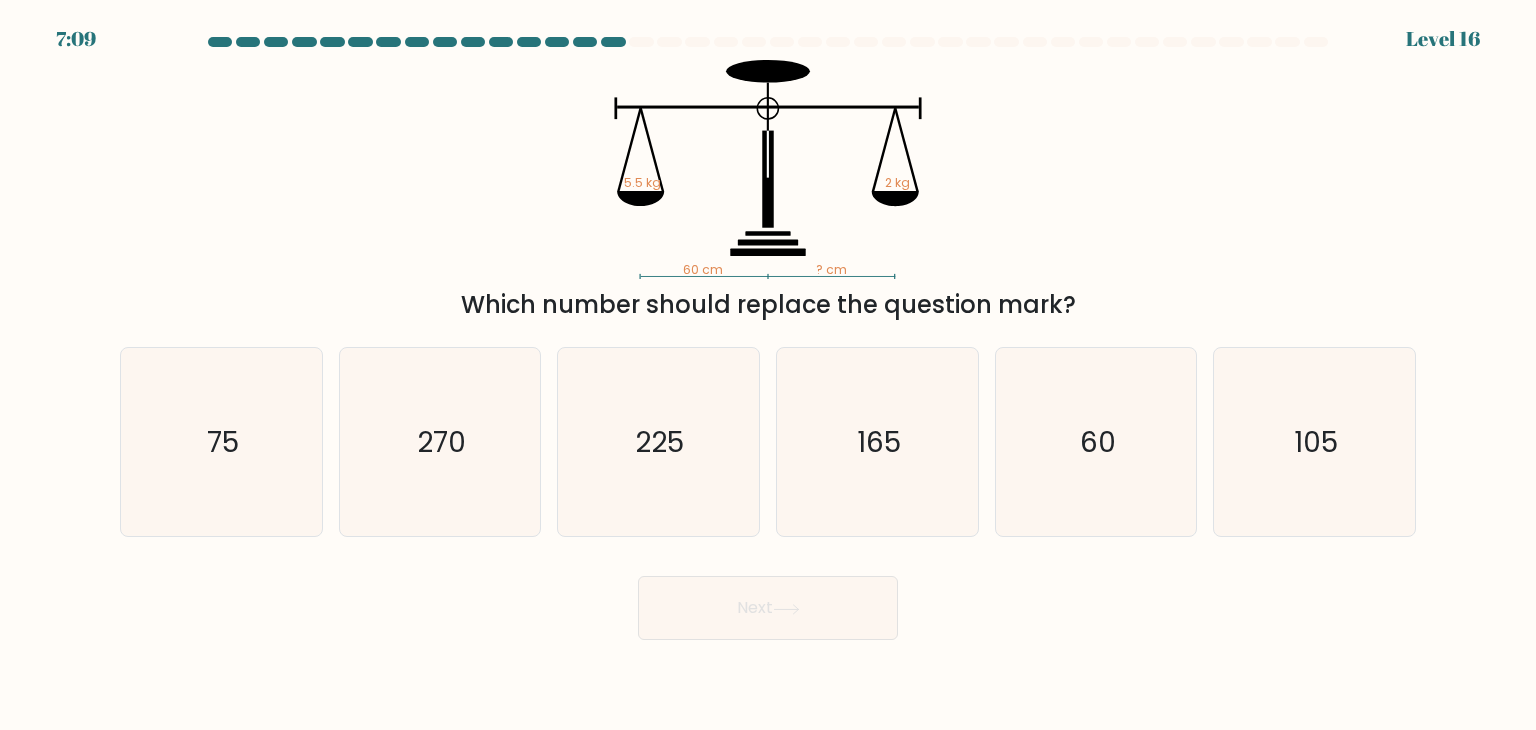 click on "Which number should replace the question mark?" at bounding box center (768, 305) 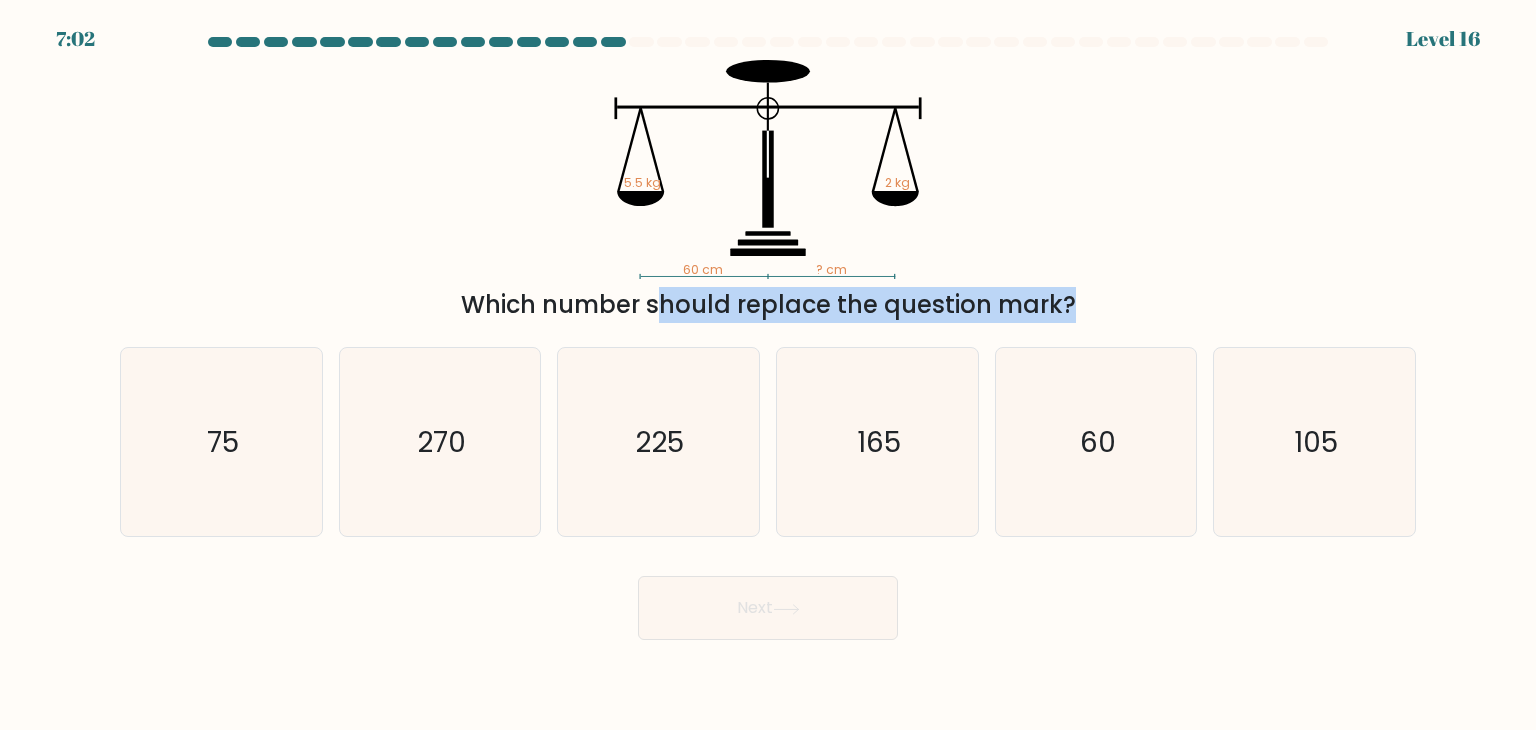 click at bounding box center [768, 338] 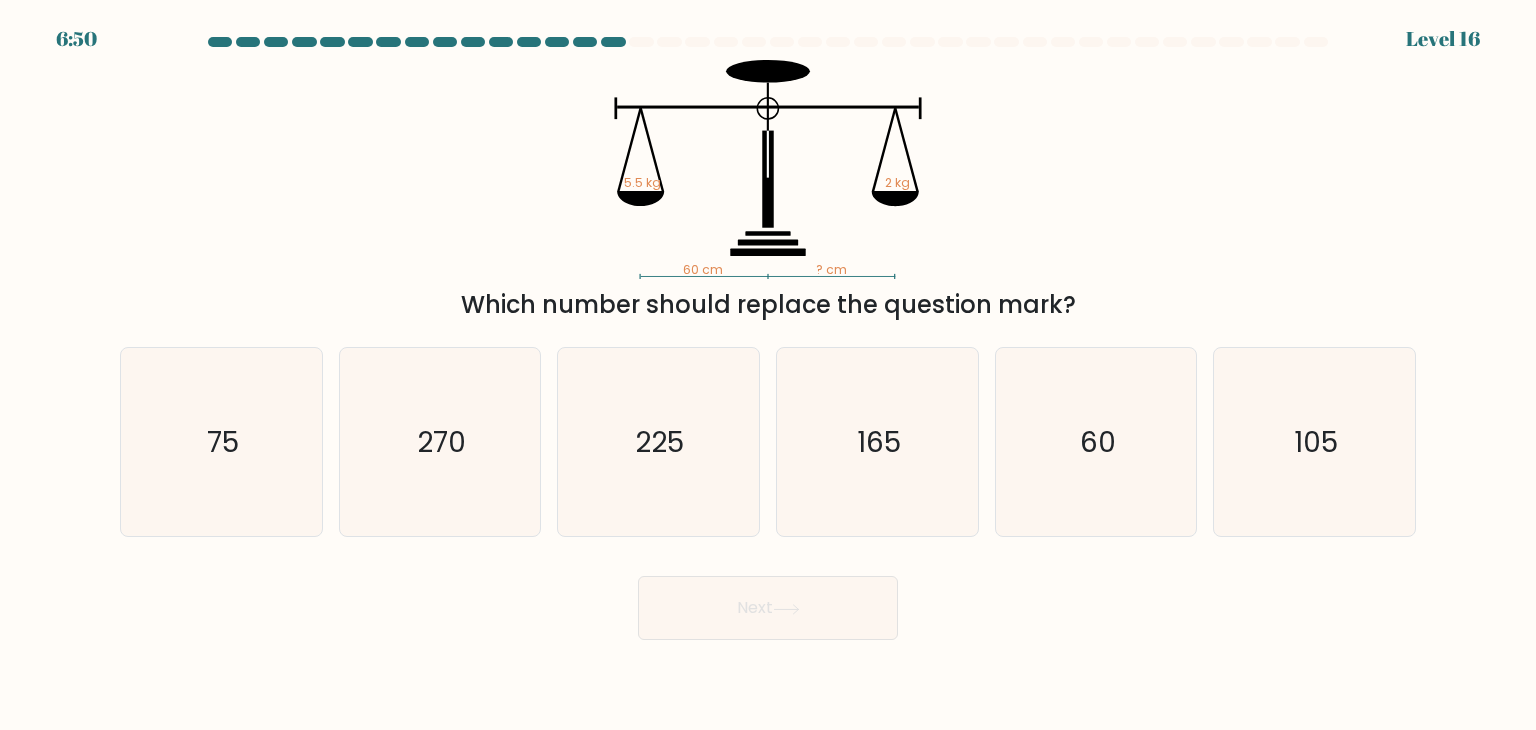 click at bounding box center (768, 338) 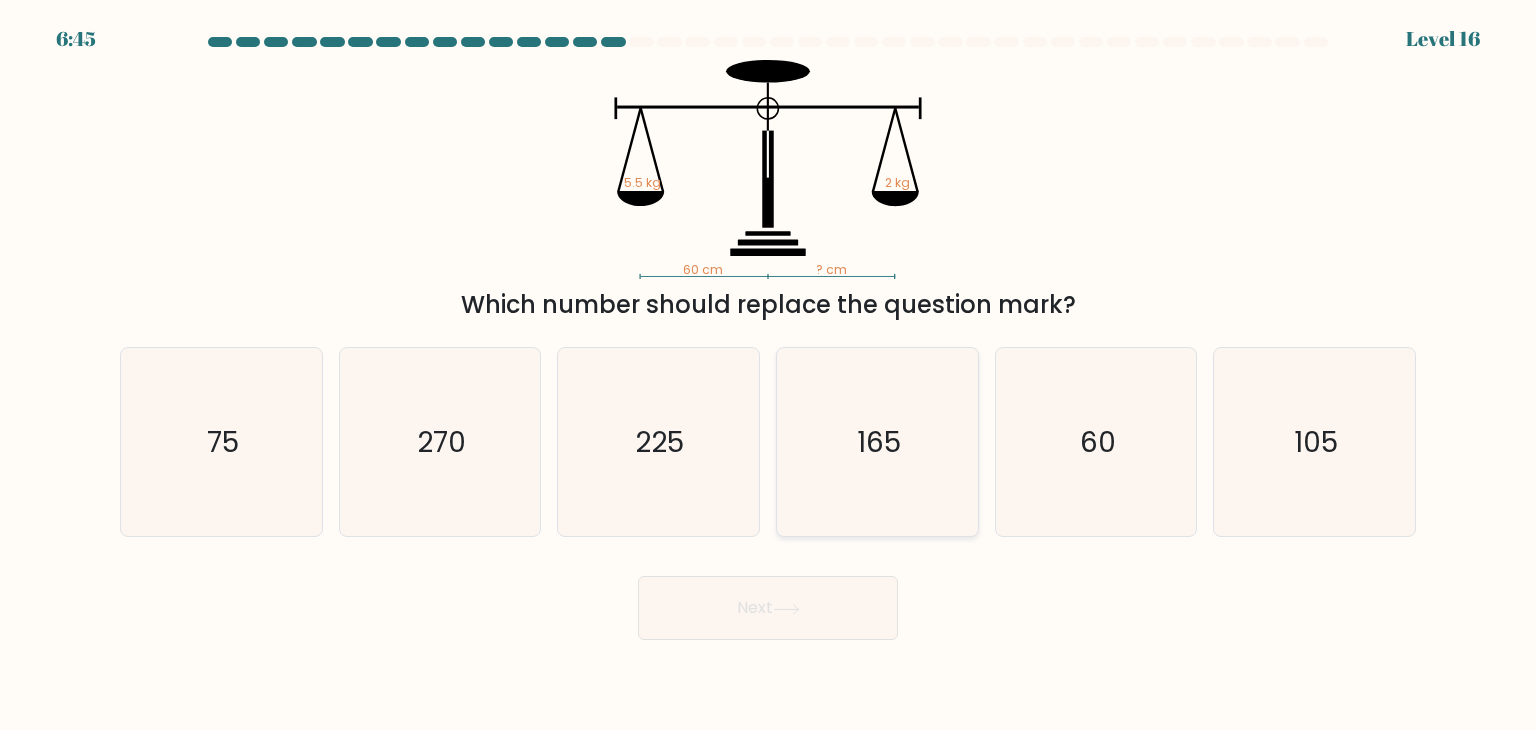 click on "165" 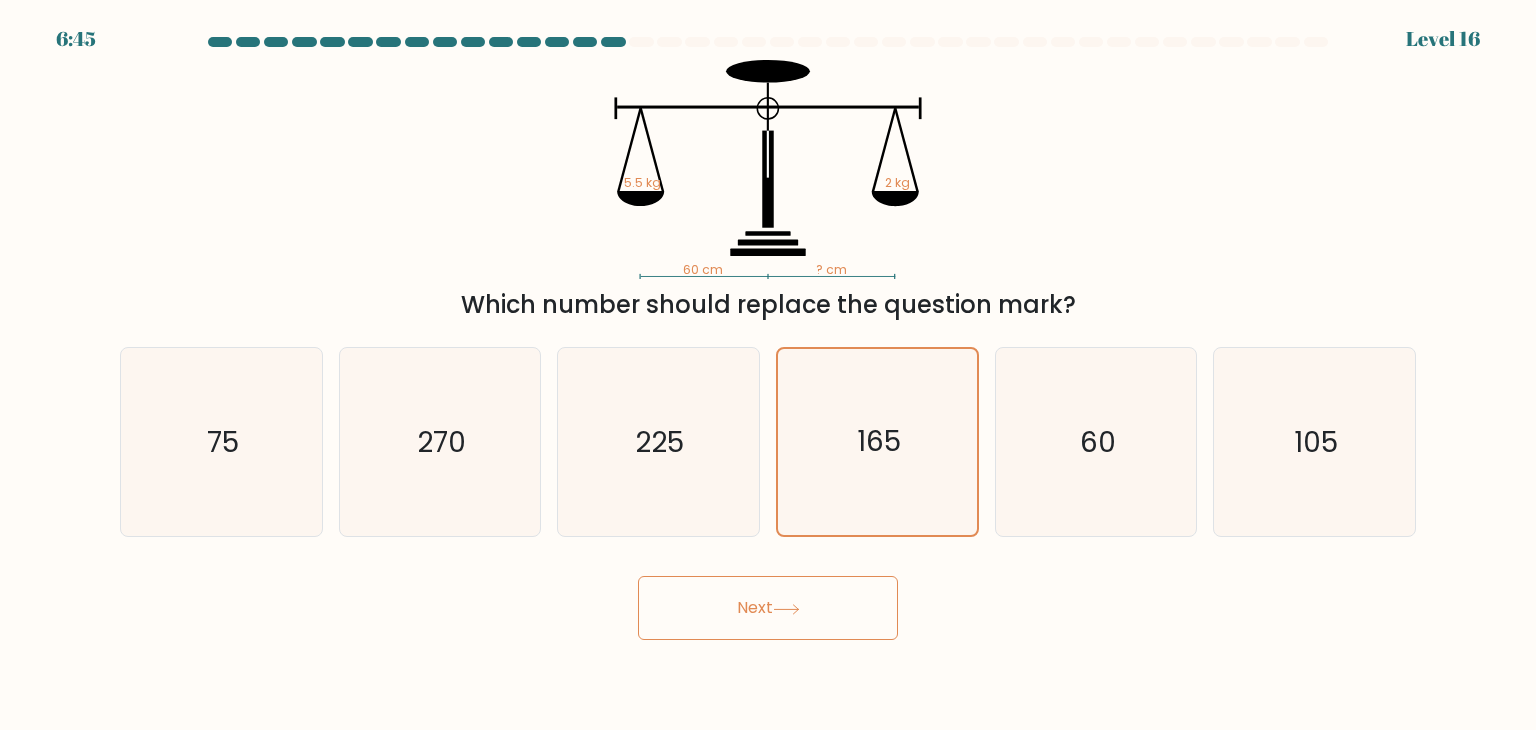 click 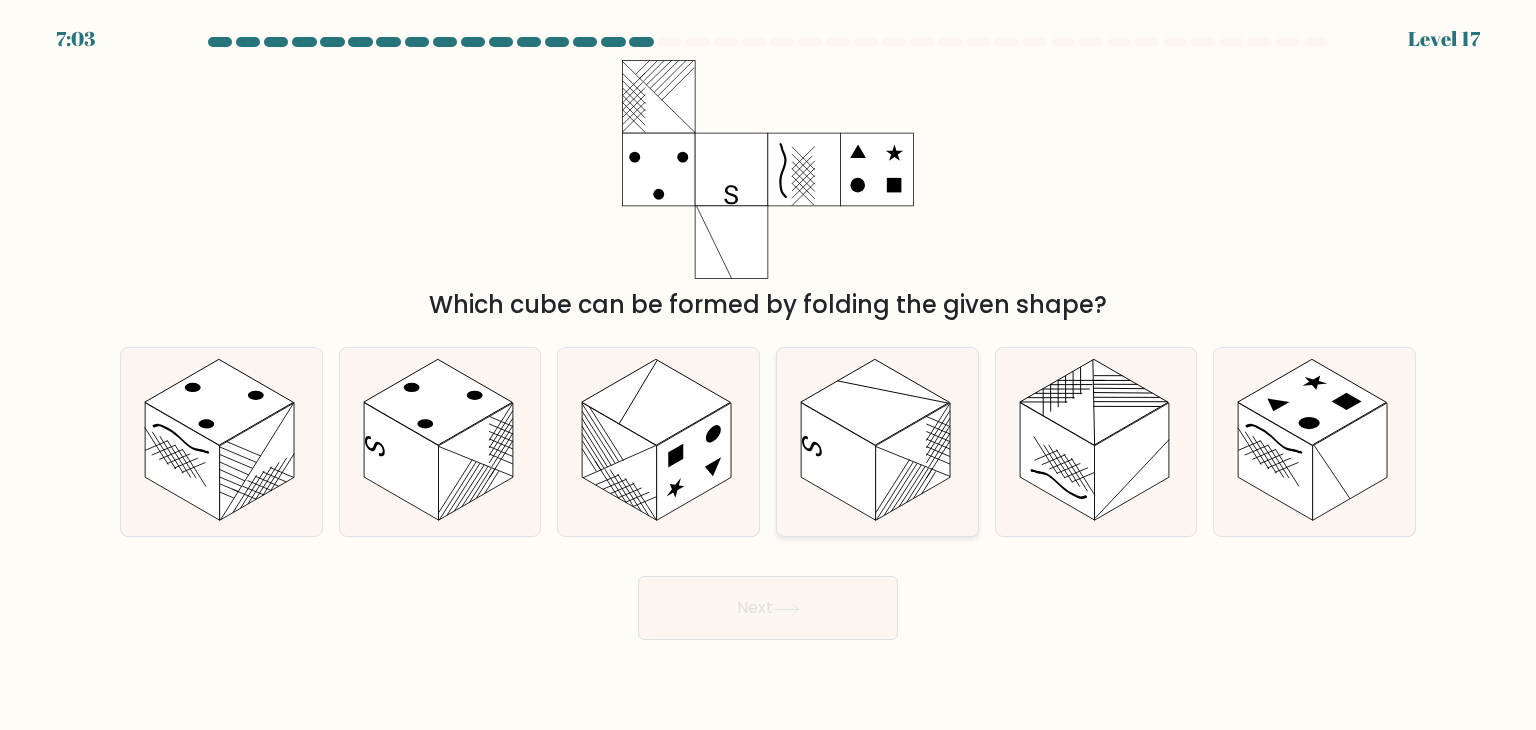 click 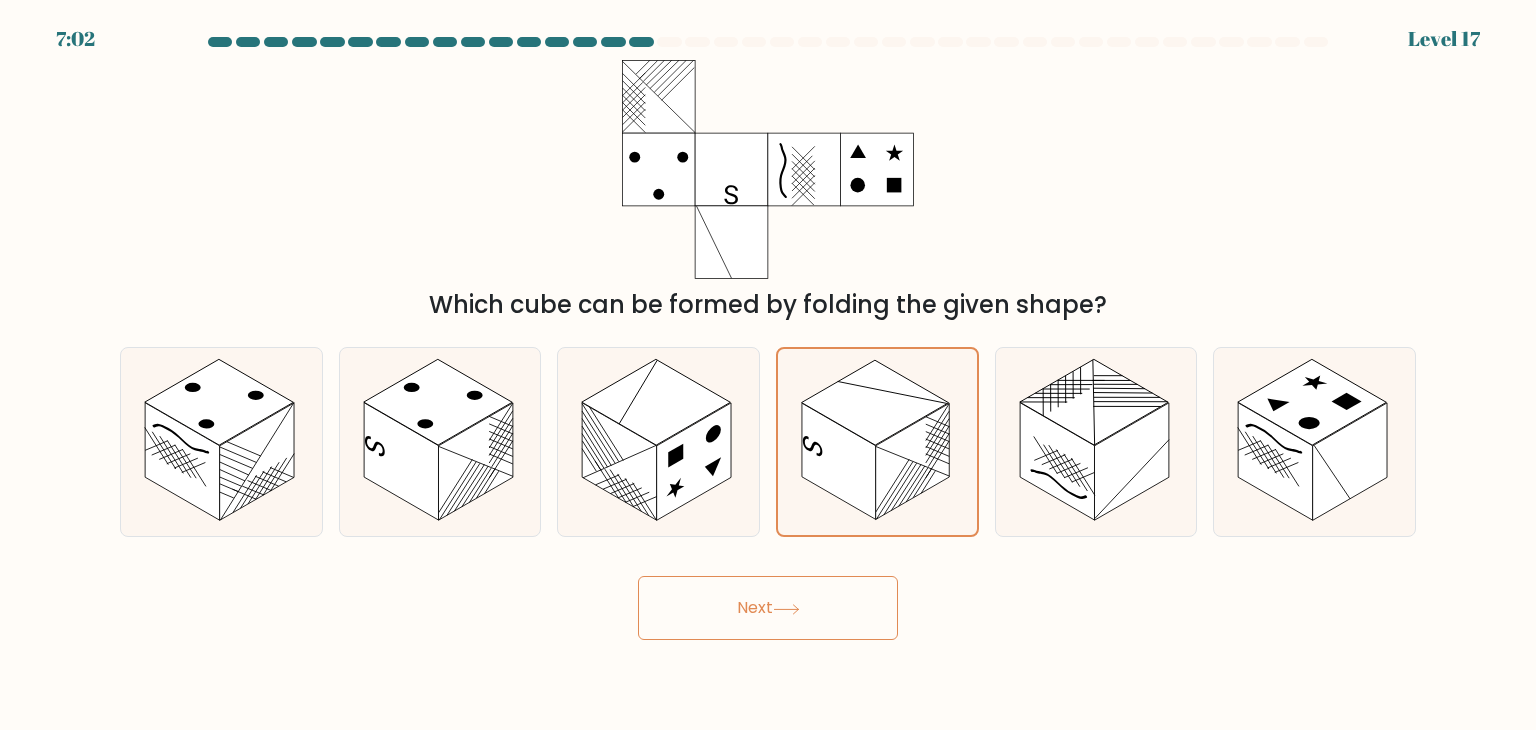 click 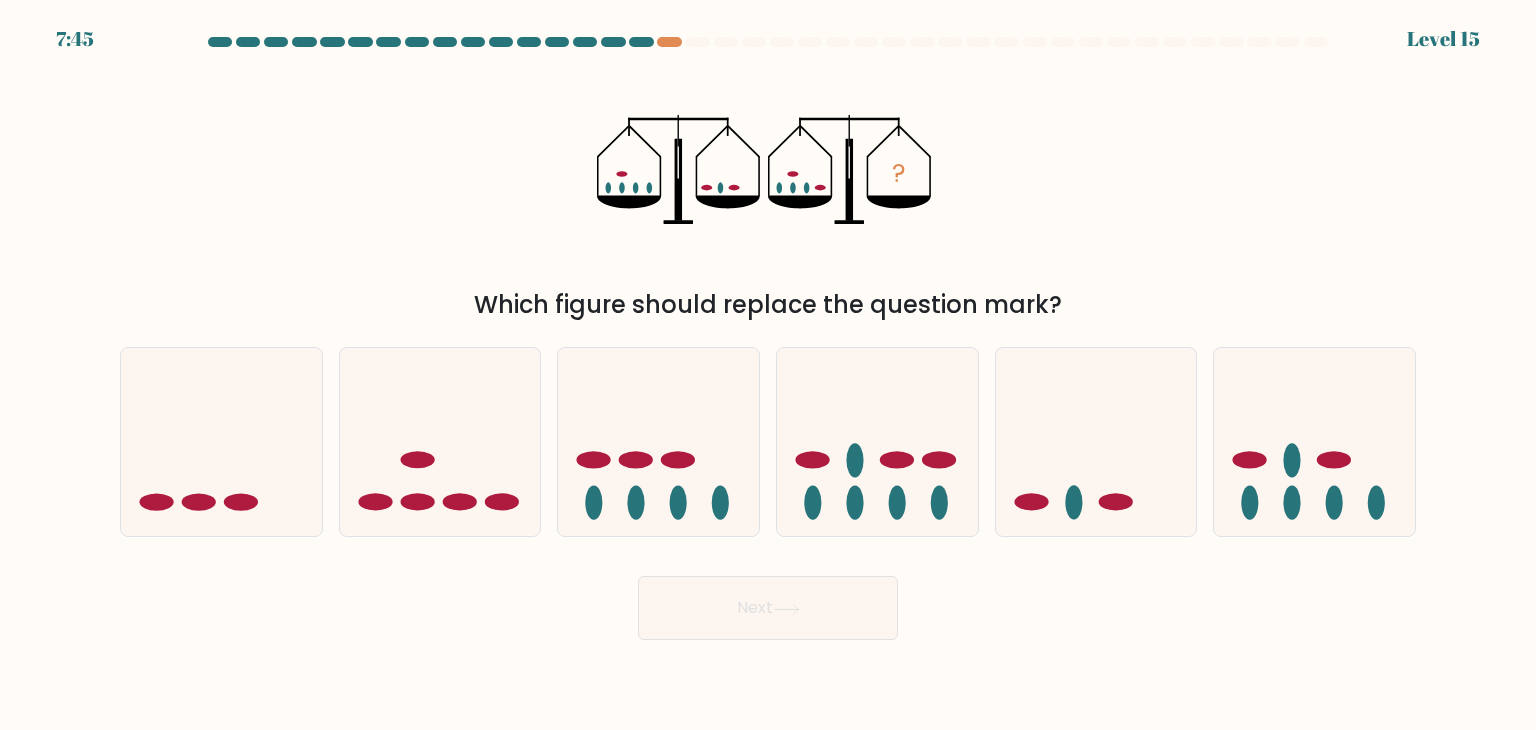 click on "Which figure should replace the question mark?" at bounding box center [768, 305] 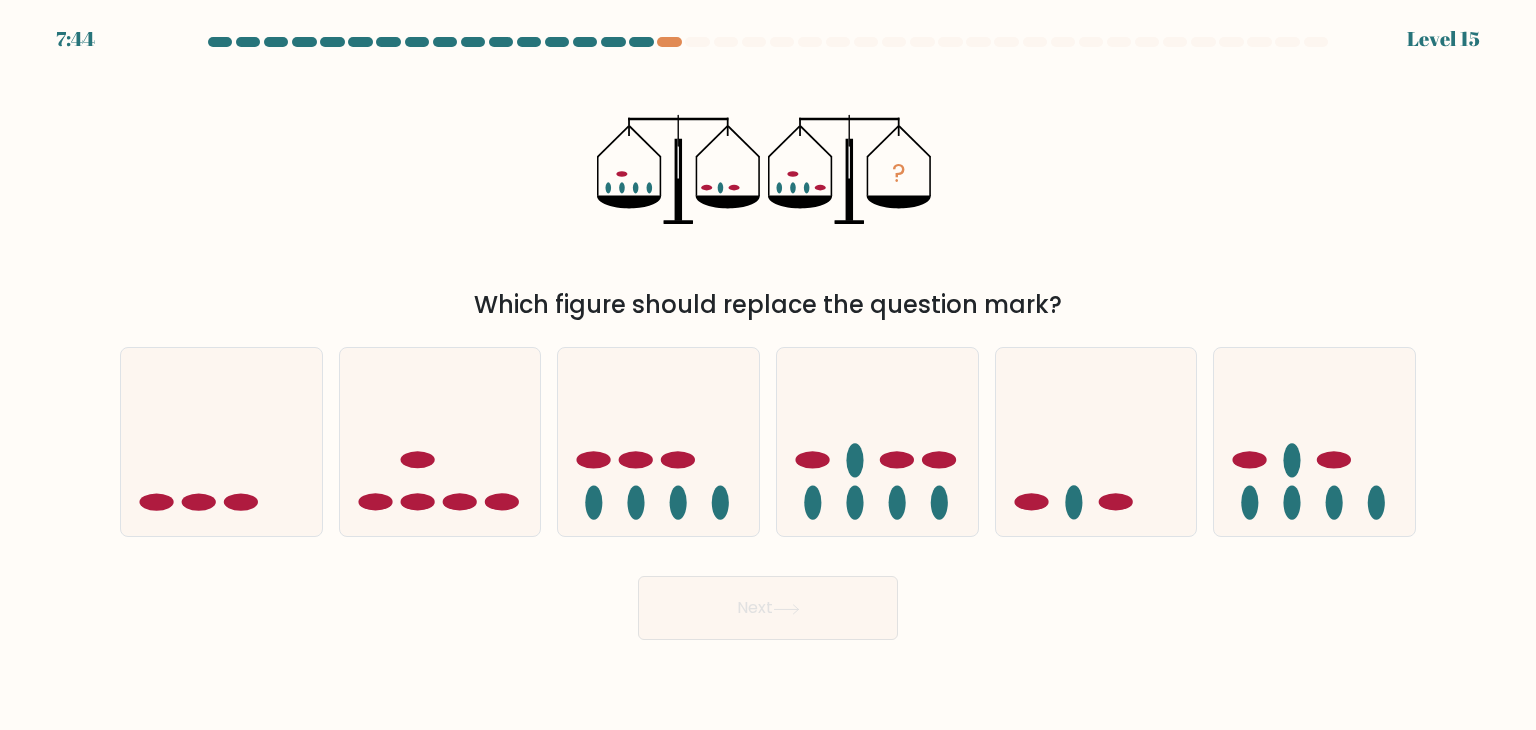 click on "Which figure should replace the question mark?" at bounding box center [768, 305] 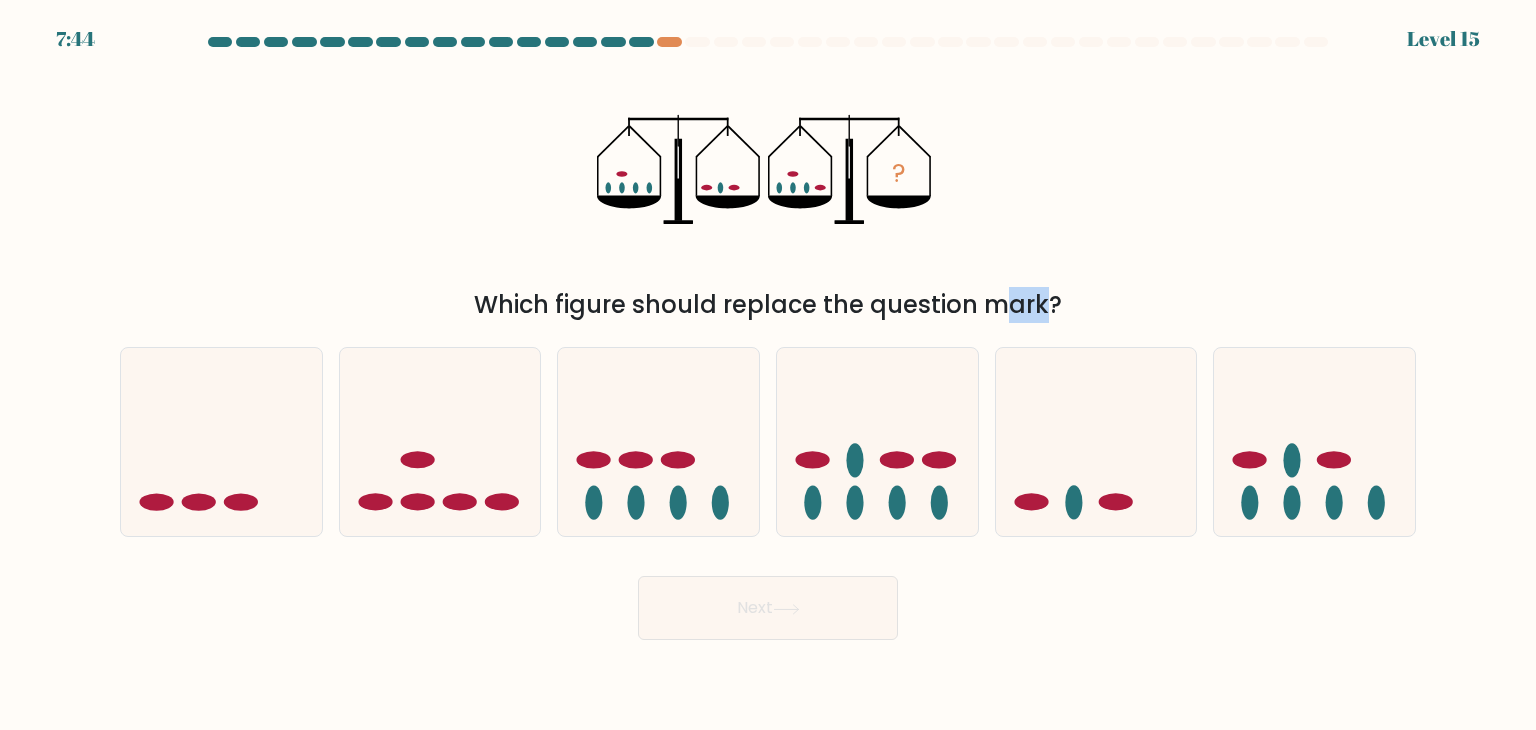 click on "Which figure should replace the question mark?" at bounding box center [768, 305] 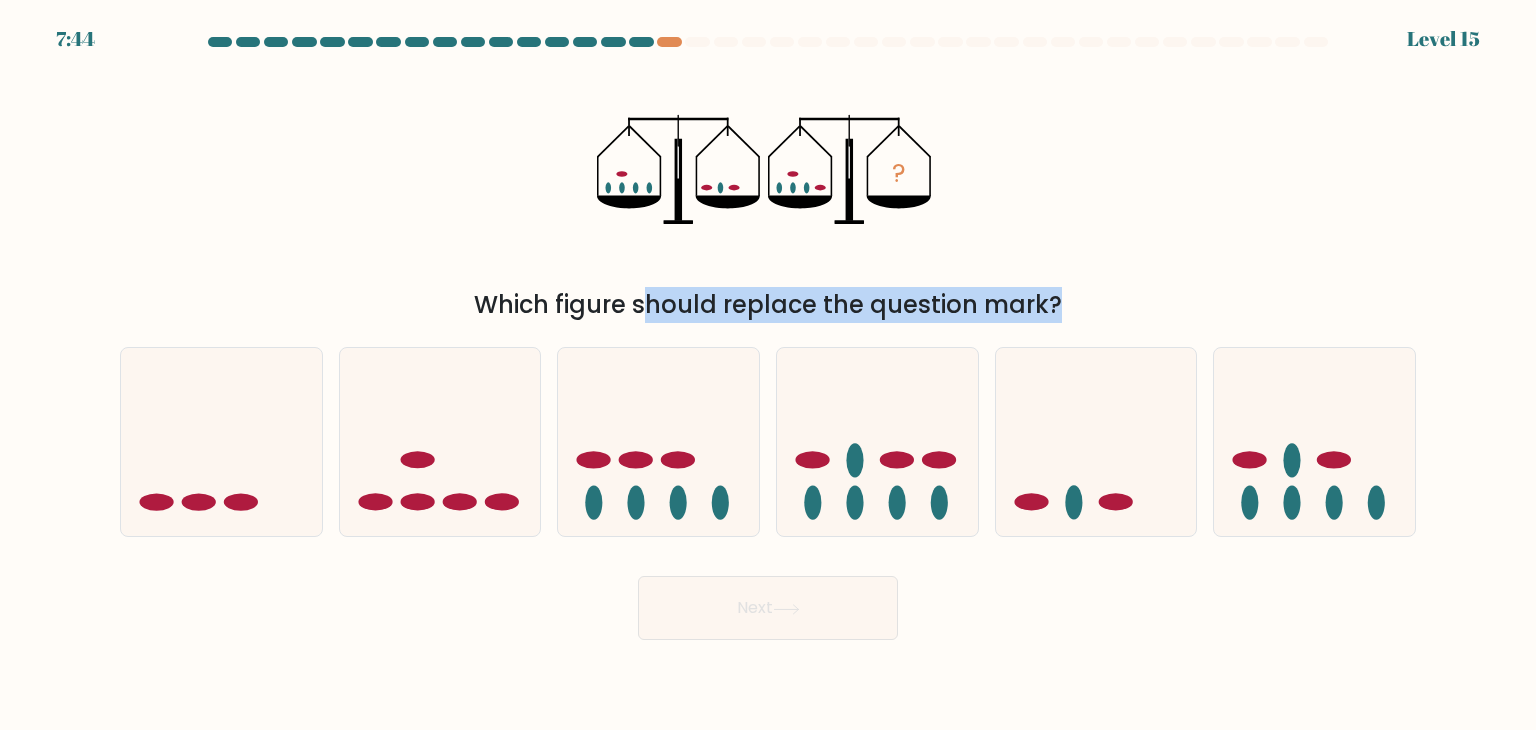 click on "Which figure should replace the question mark?" at bounding box center (768, 305) 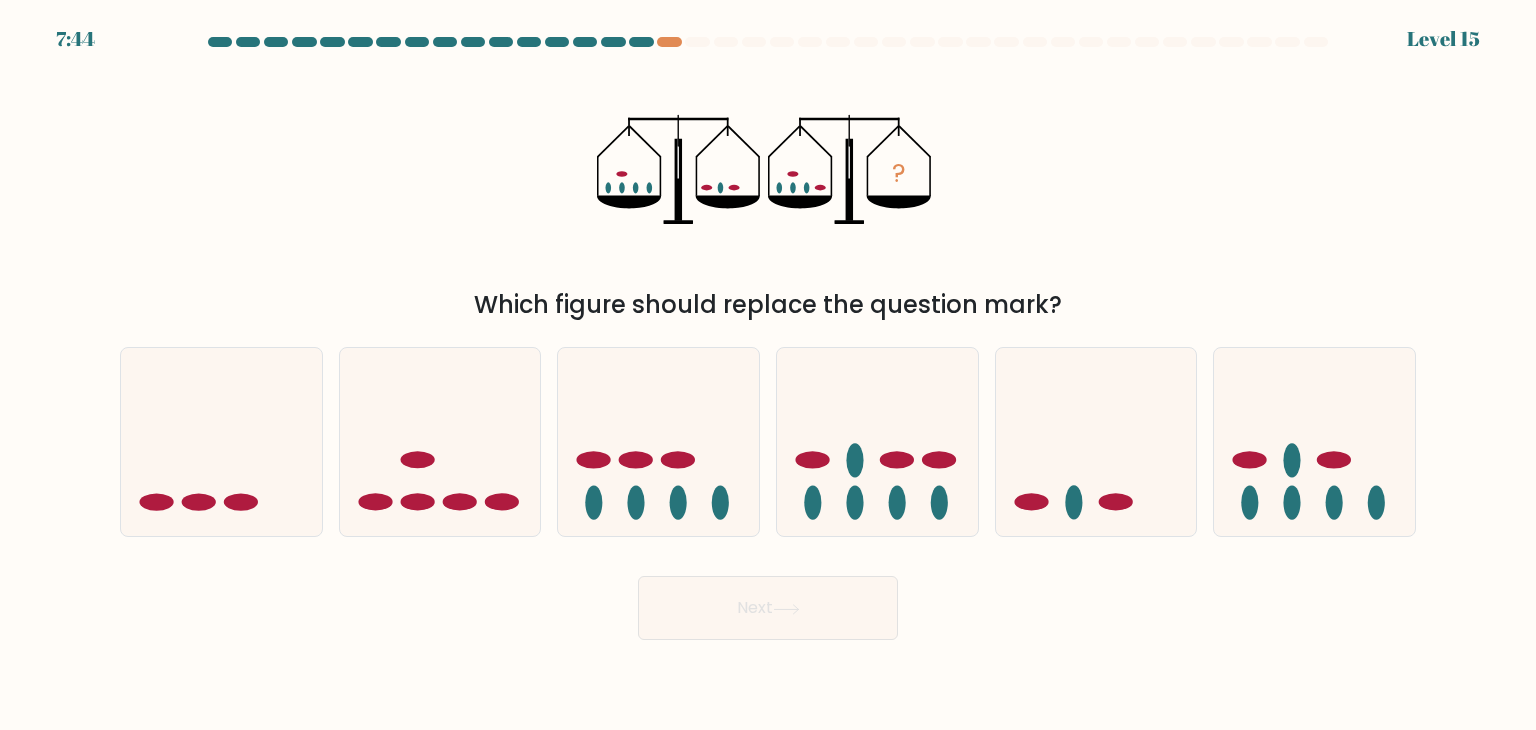 click on "Which figure should replace the question mark?" at bounding box center (768, 305) 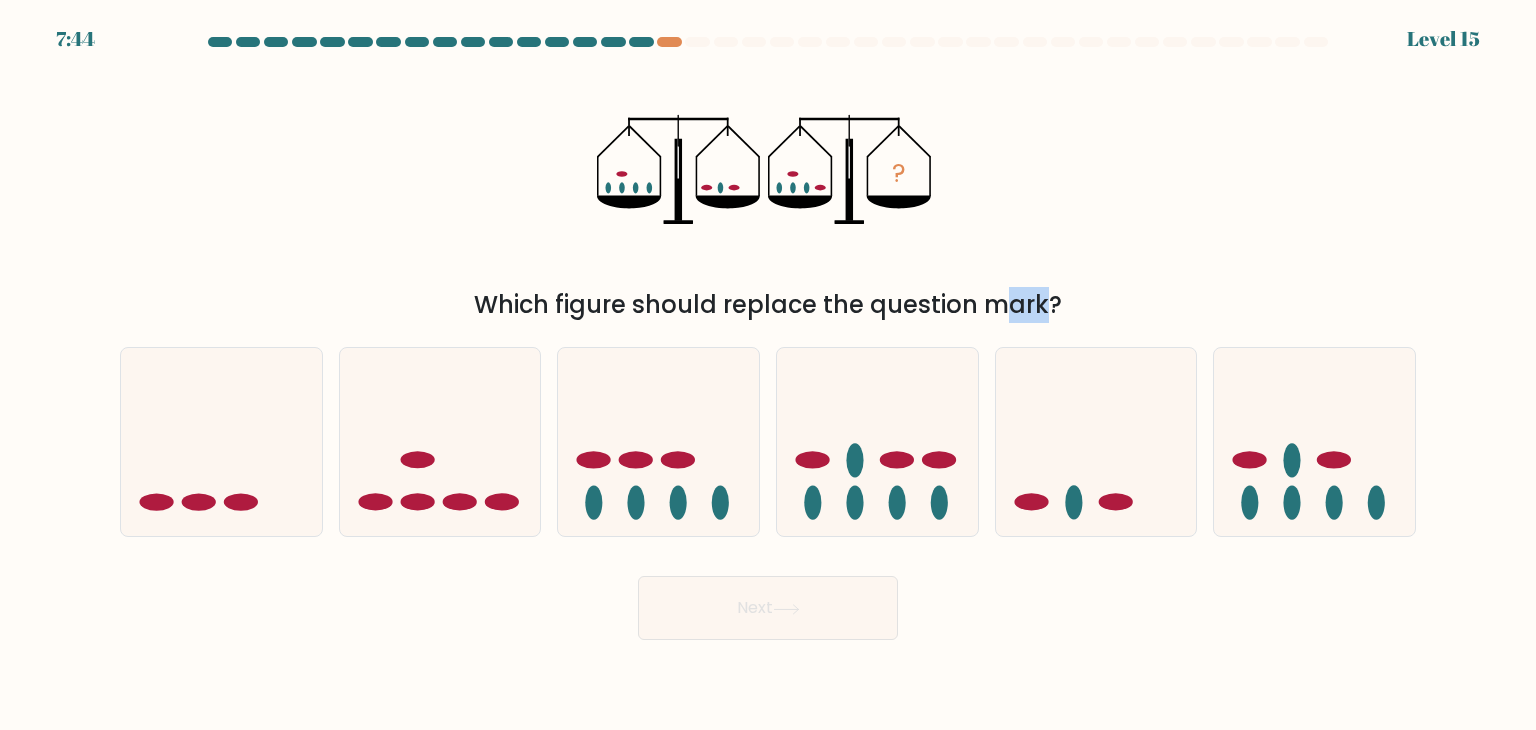 click on "Which figure should replace the question mark?" at bounding box center [768, 305] 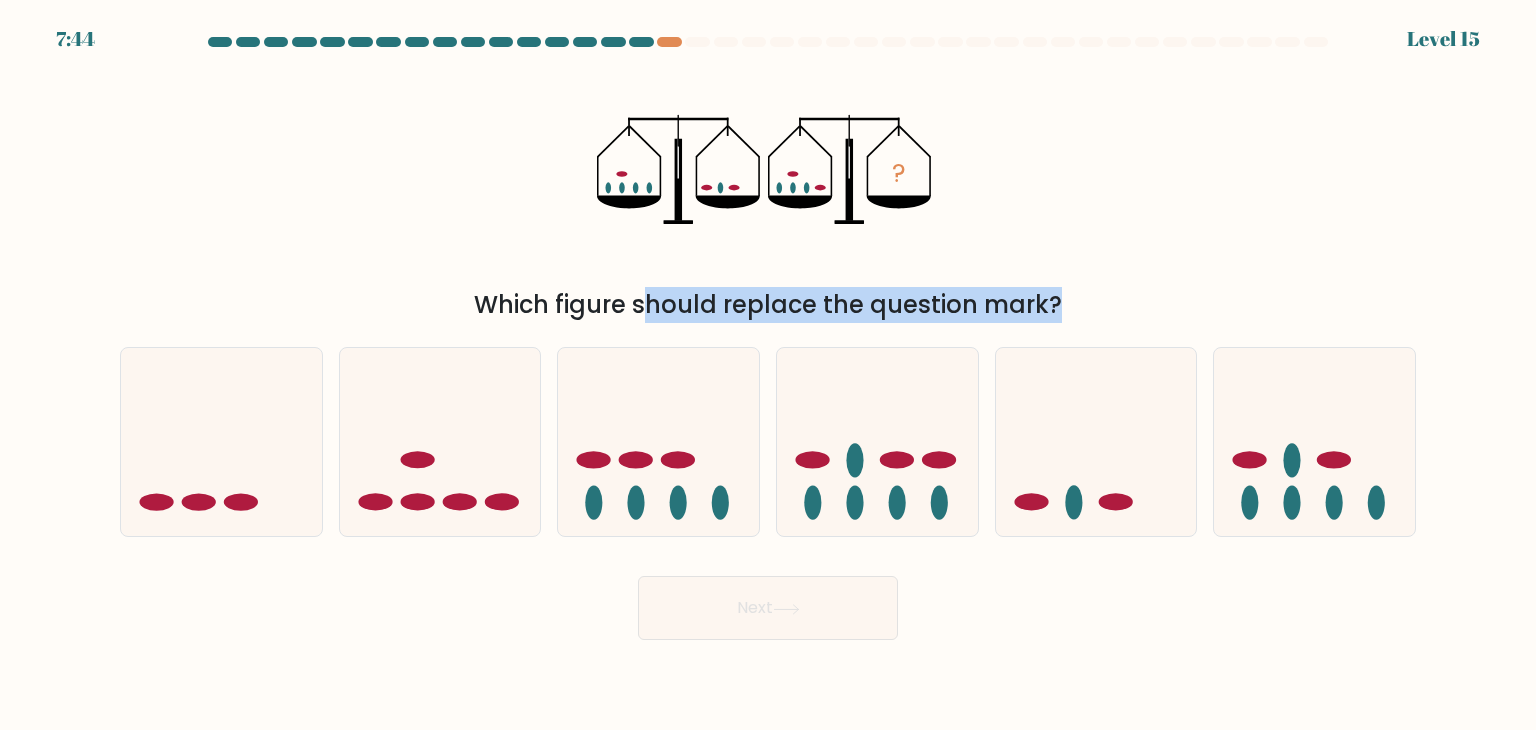 click on "Which figure should replace the question mark?" at bounding box center (768, 305) 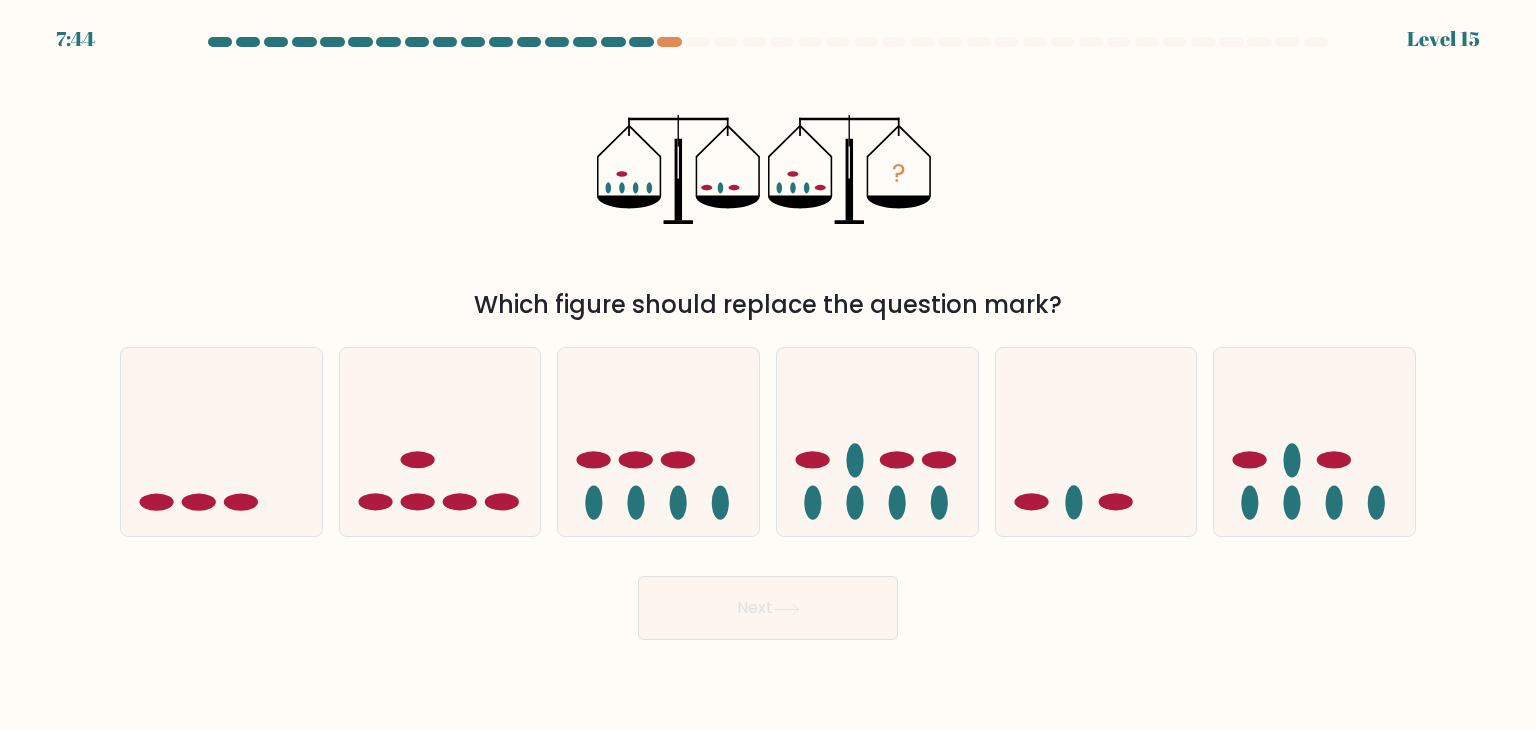 click on "Which figure should replace the question mark?" at bounding box center (768, 305) 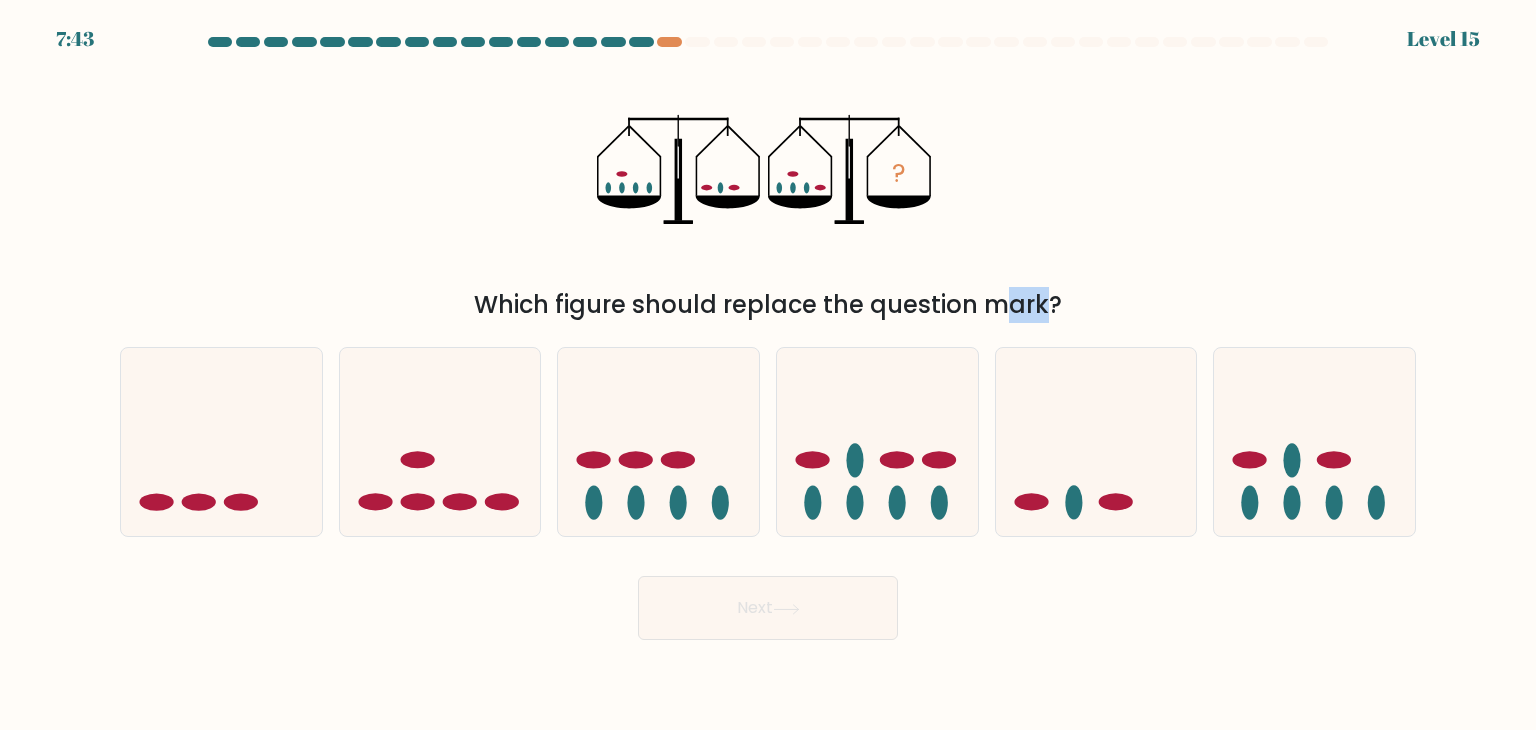 click on "Which figure should replace the question mark?" at bounding box center [768, 305] 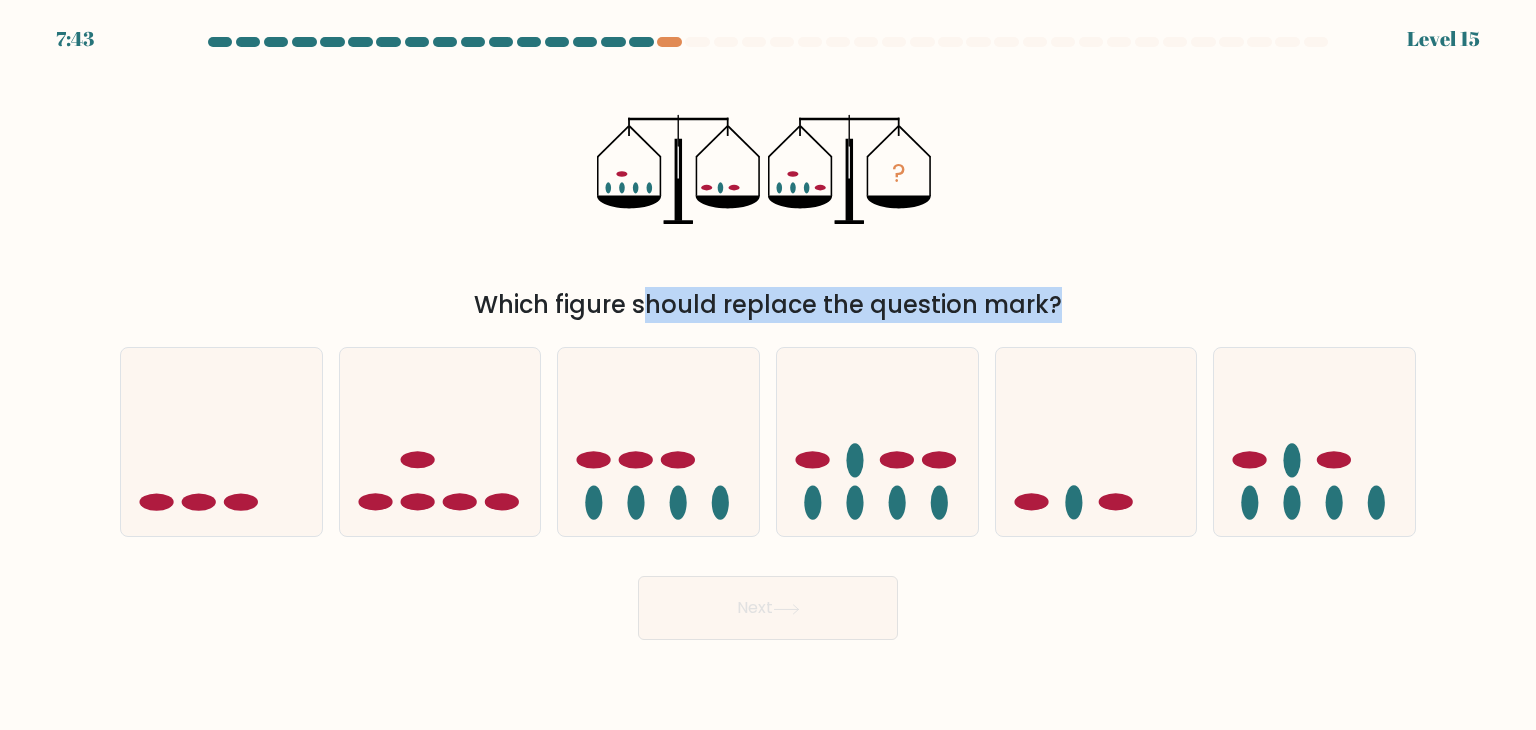 click on "Which figure should replace the question mark?" at bounding box center [768, 305] 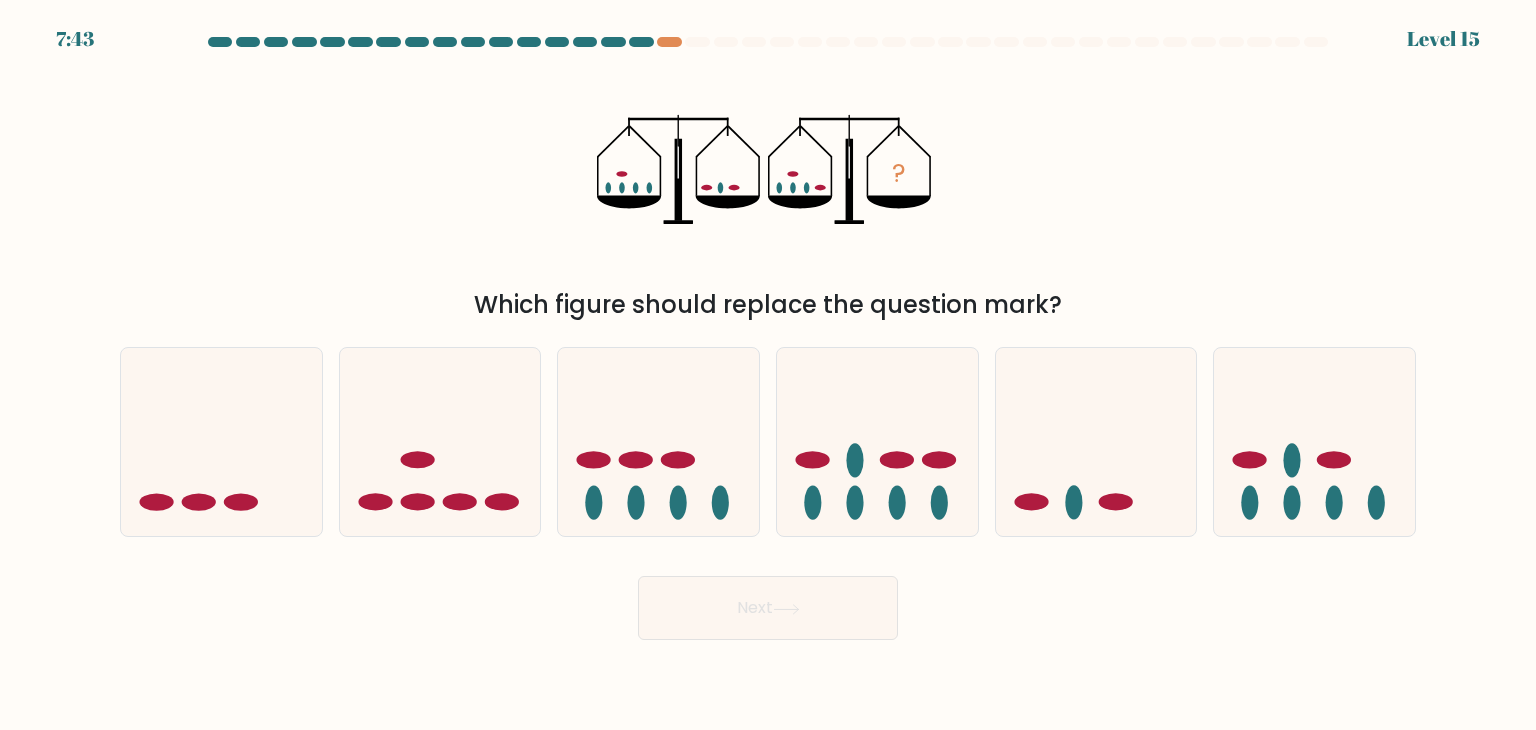 click on "Which figure should replace the question mark?" at bounding box center [768, 305] 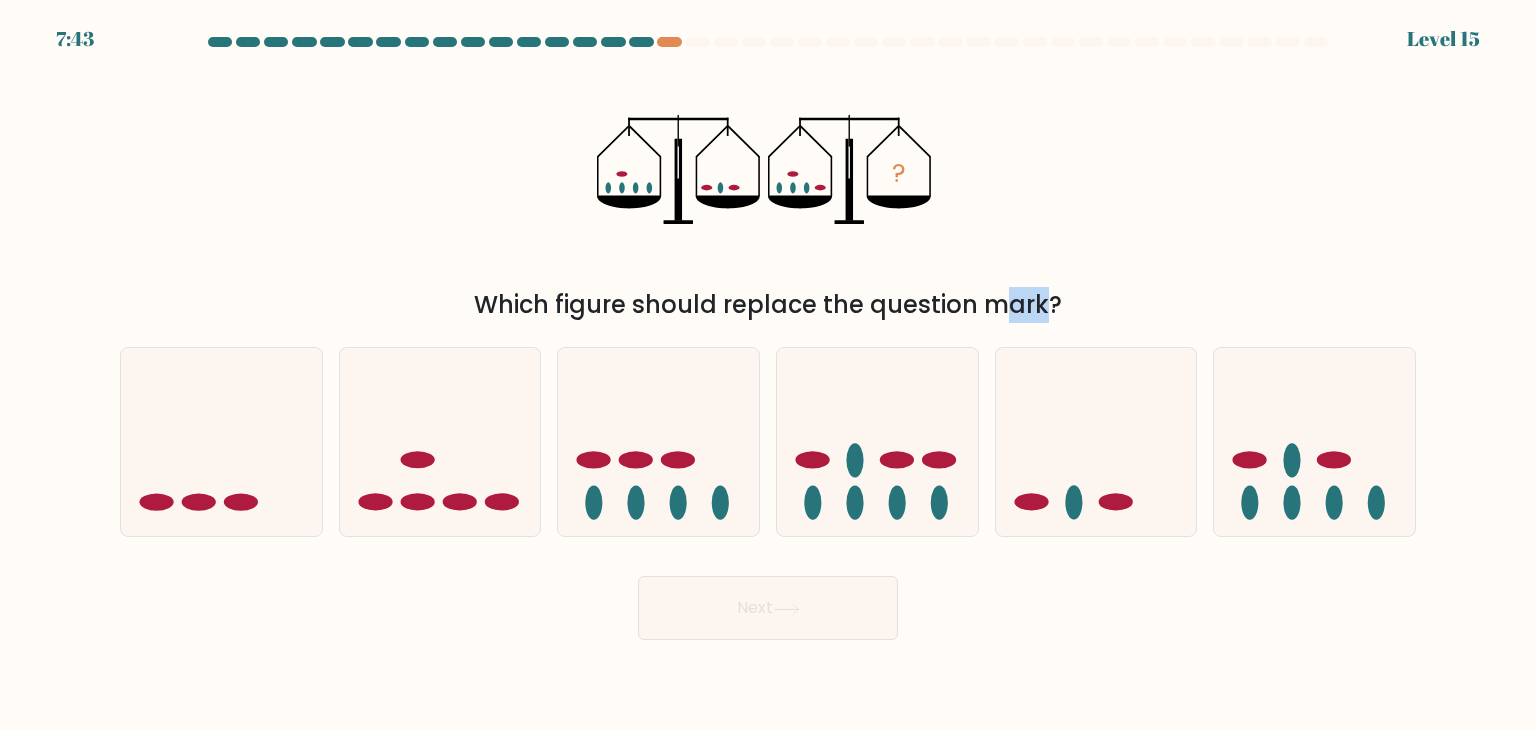 click on "Which figure should replace the question mark?" at bounding box center [768, 305] 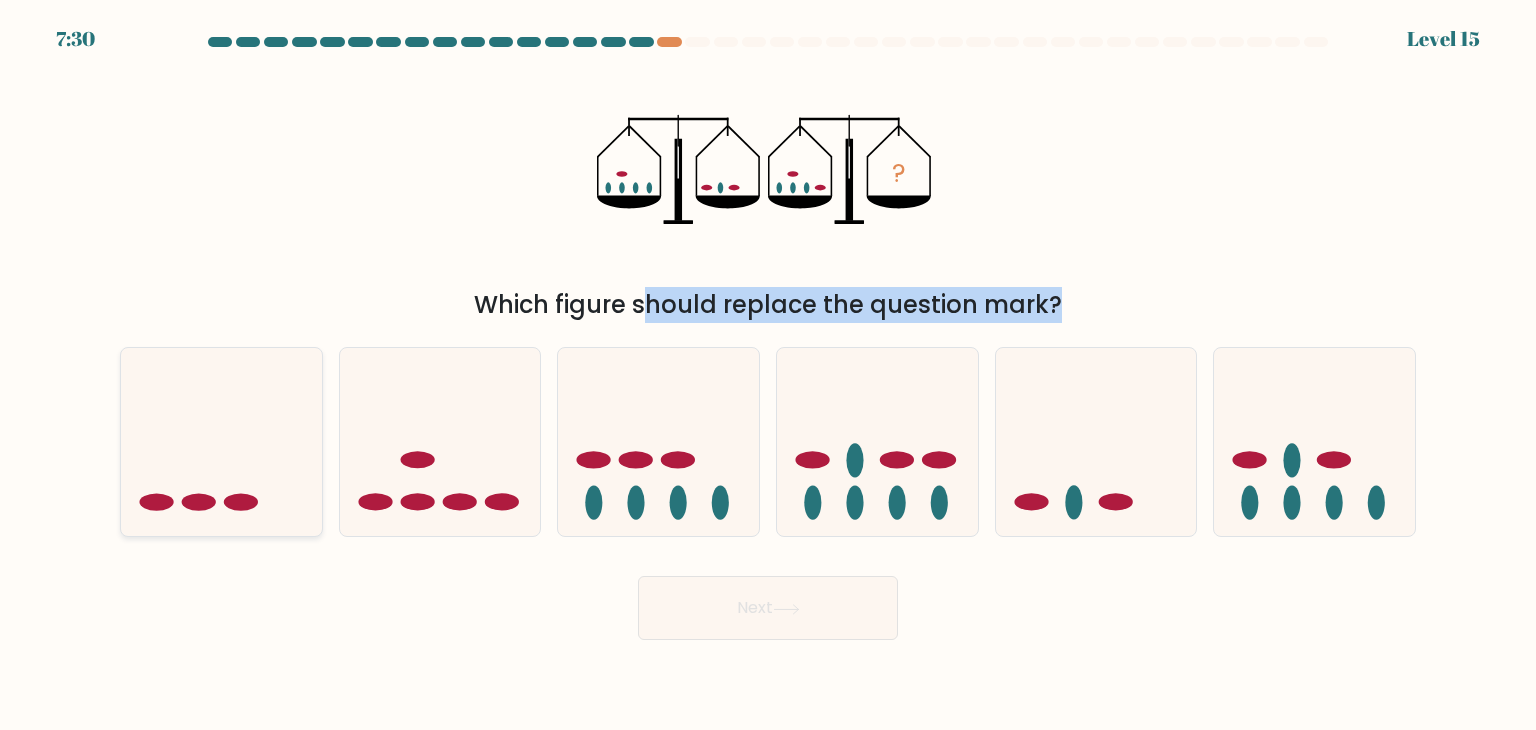 click 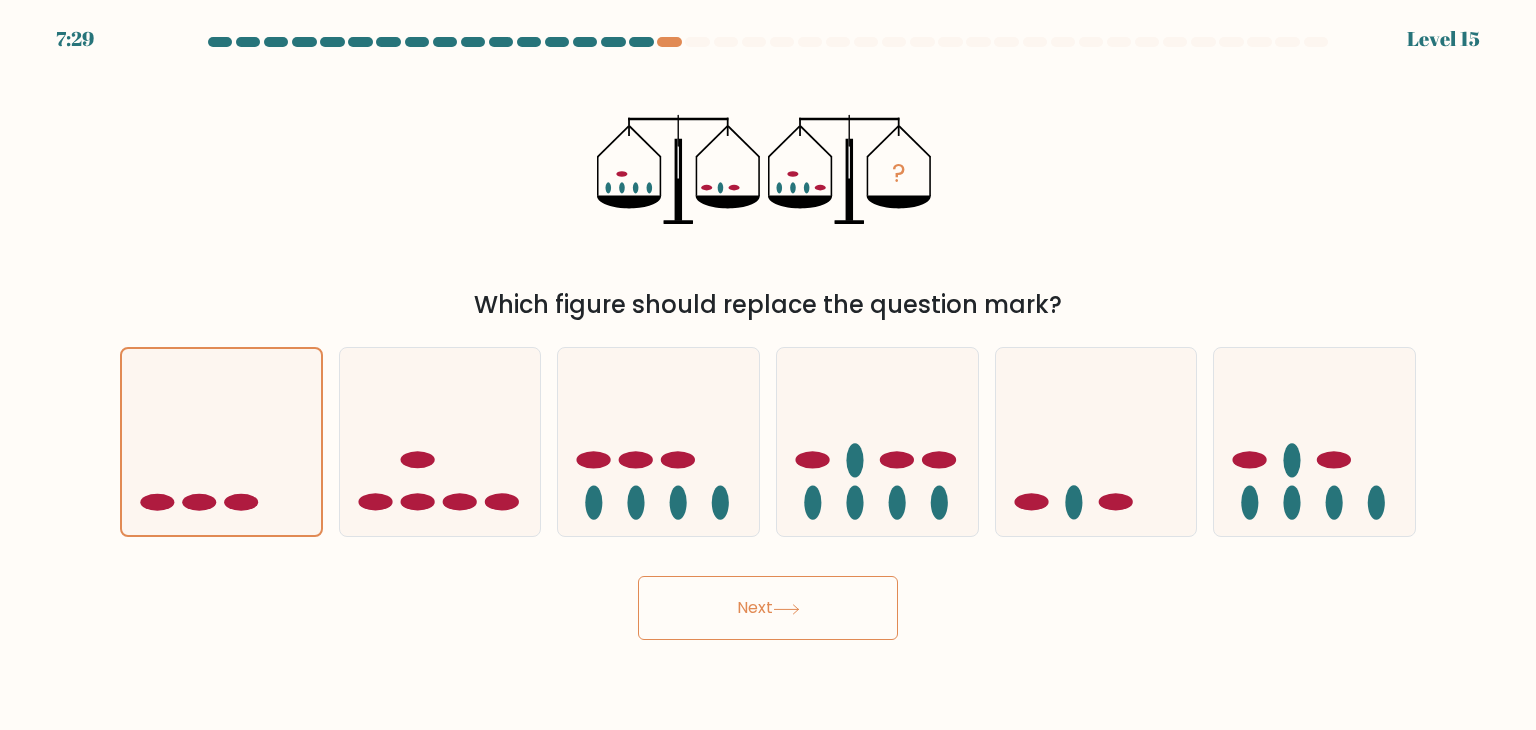 click on "Next" at bounding box center [768, 608] 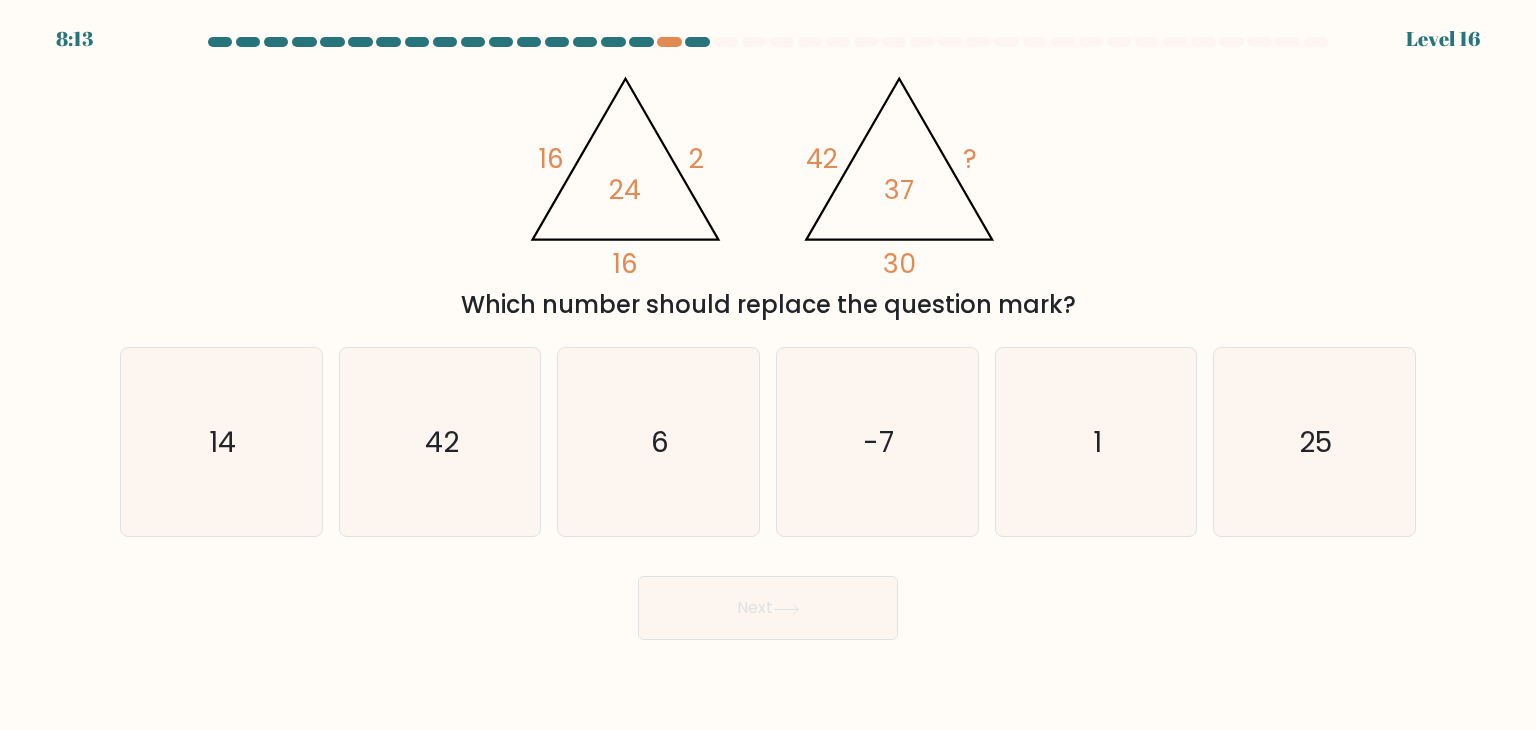 click on "Which number should replace the question mark?" at bounding box center (768, 305) 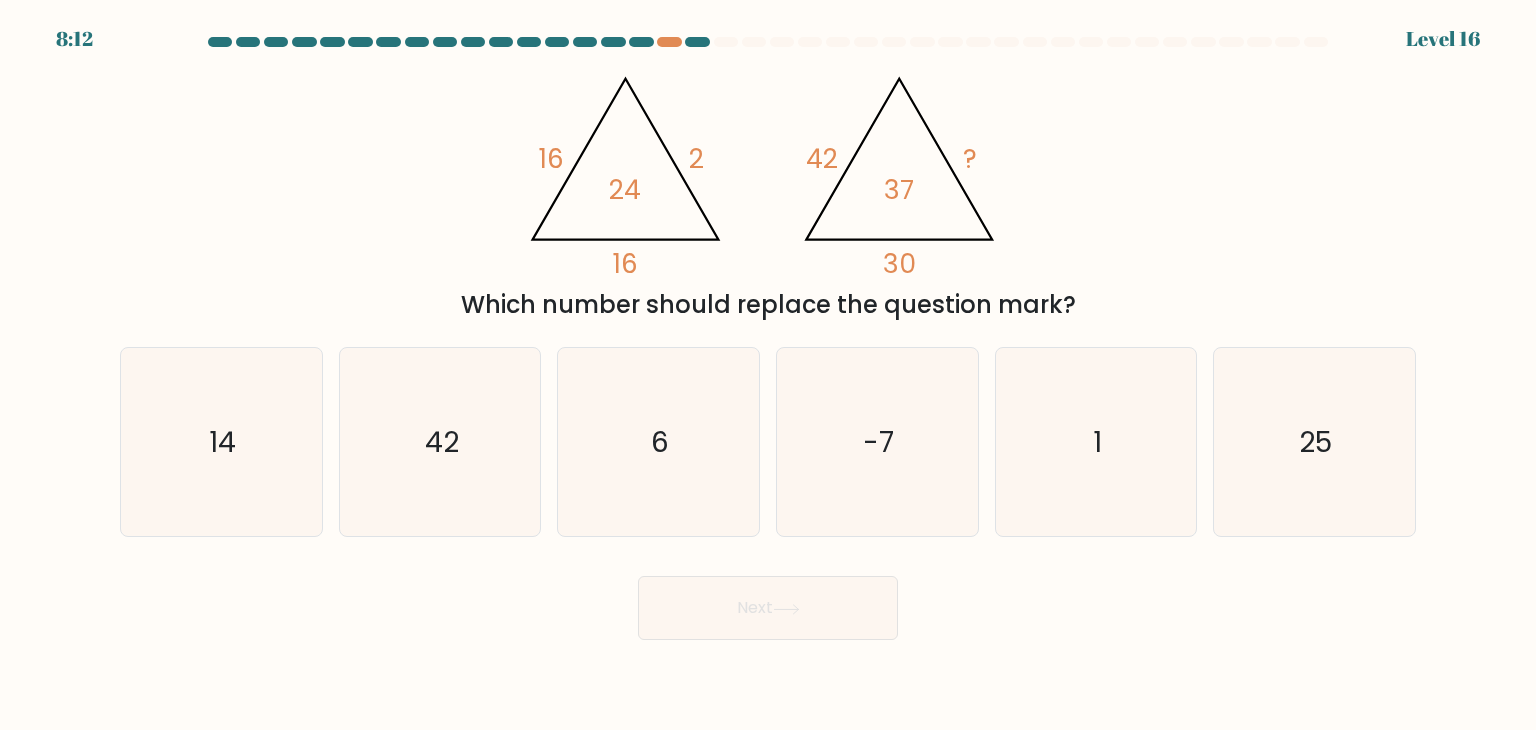 click on "Which number should replace the question mark?" at bounding box center (768, 305) 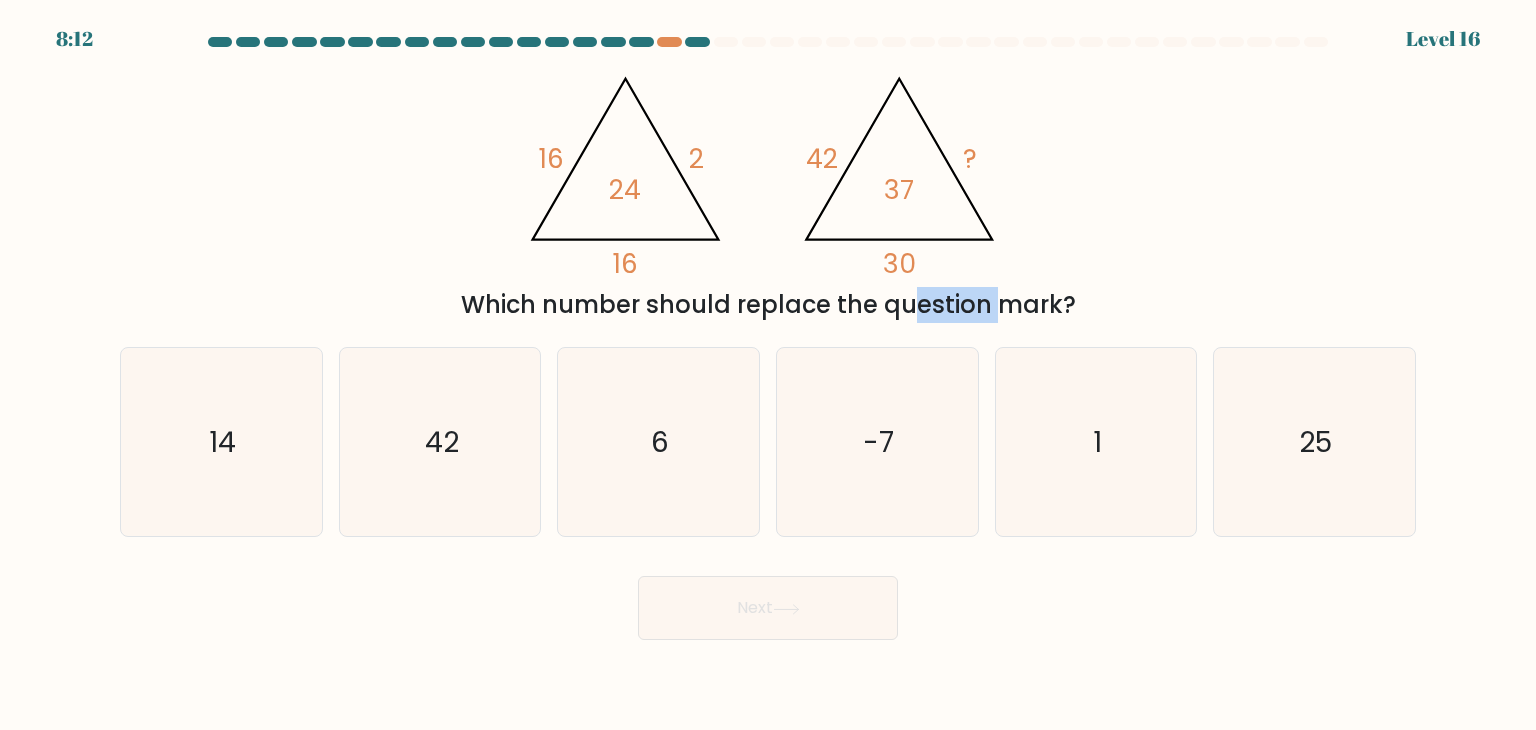 click on "Which number should replace the question mark?" at bounding box center [768, 305] 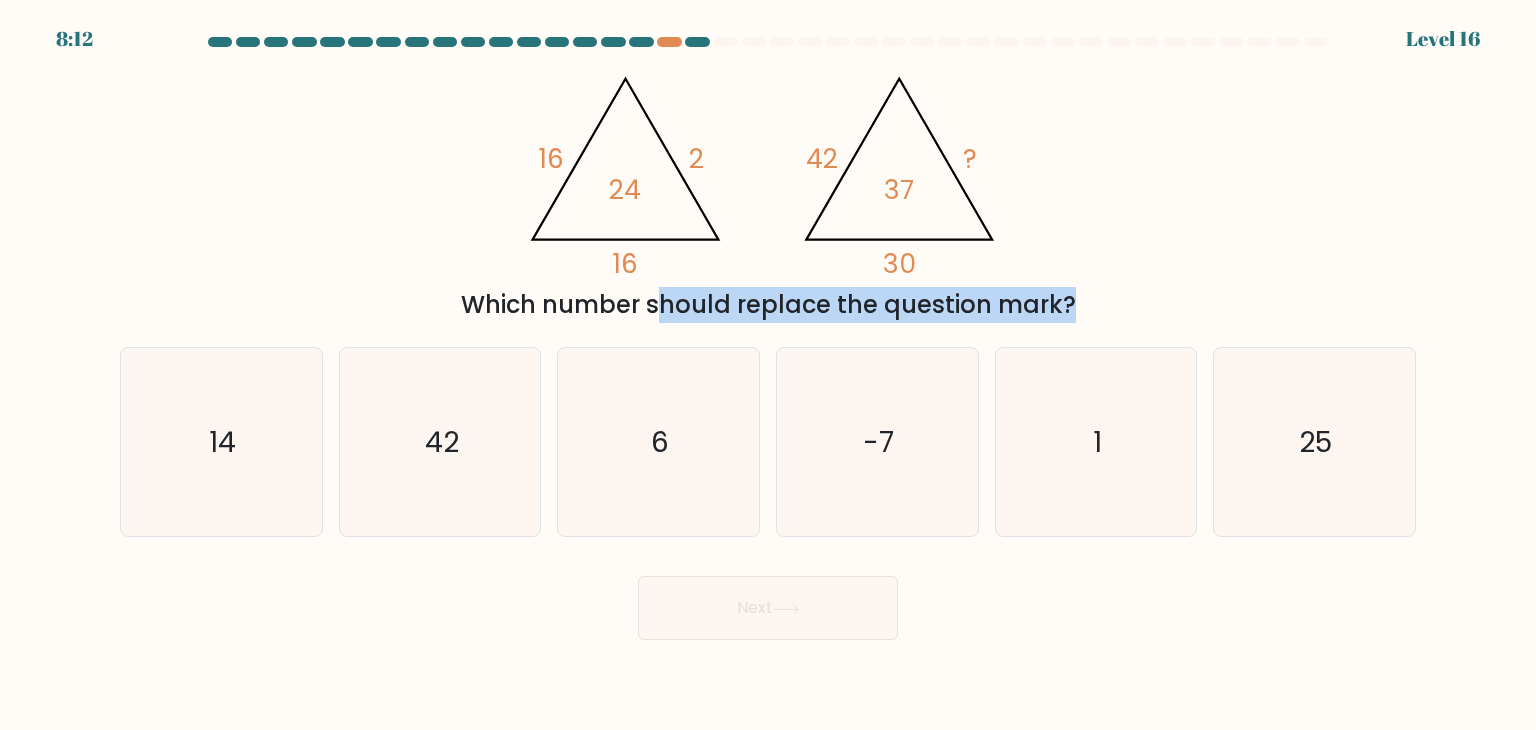 click on "Which number should replace the question mark?" at bounding box center (768, 305) 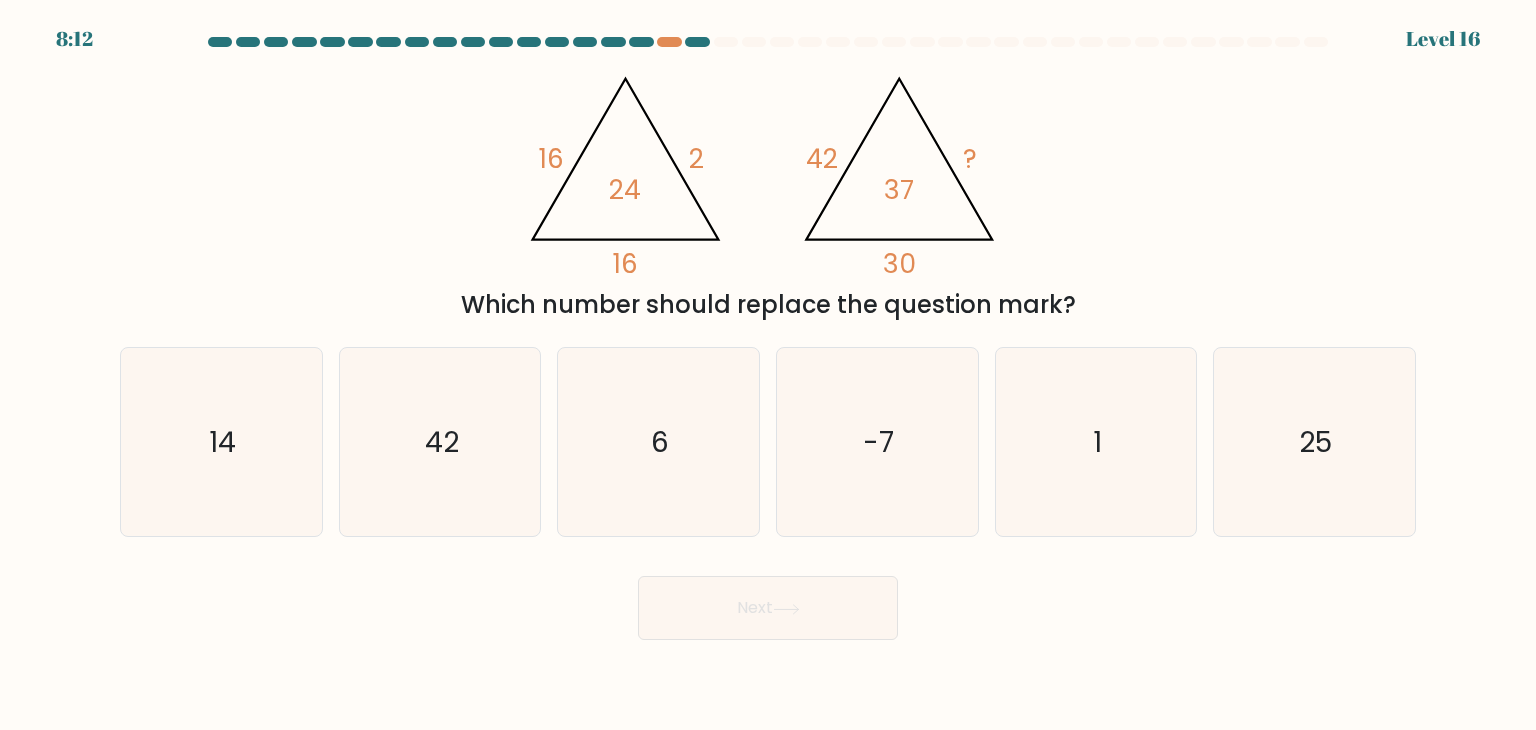 click on "Which number should replace the question mark?" at bounding box center [768, 305] 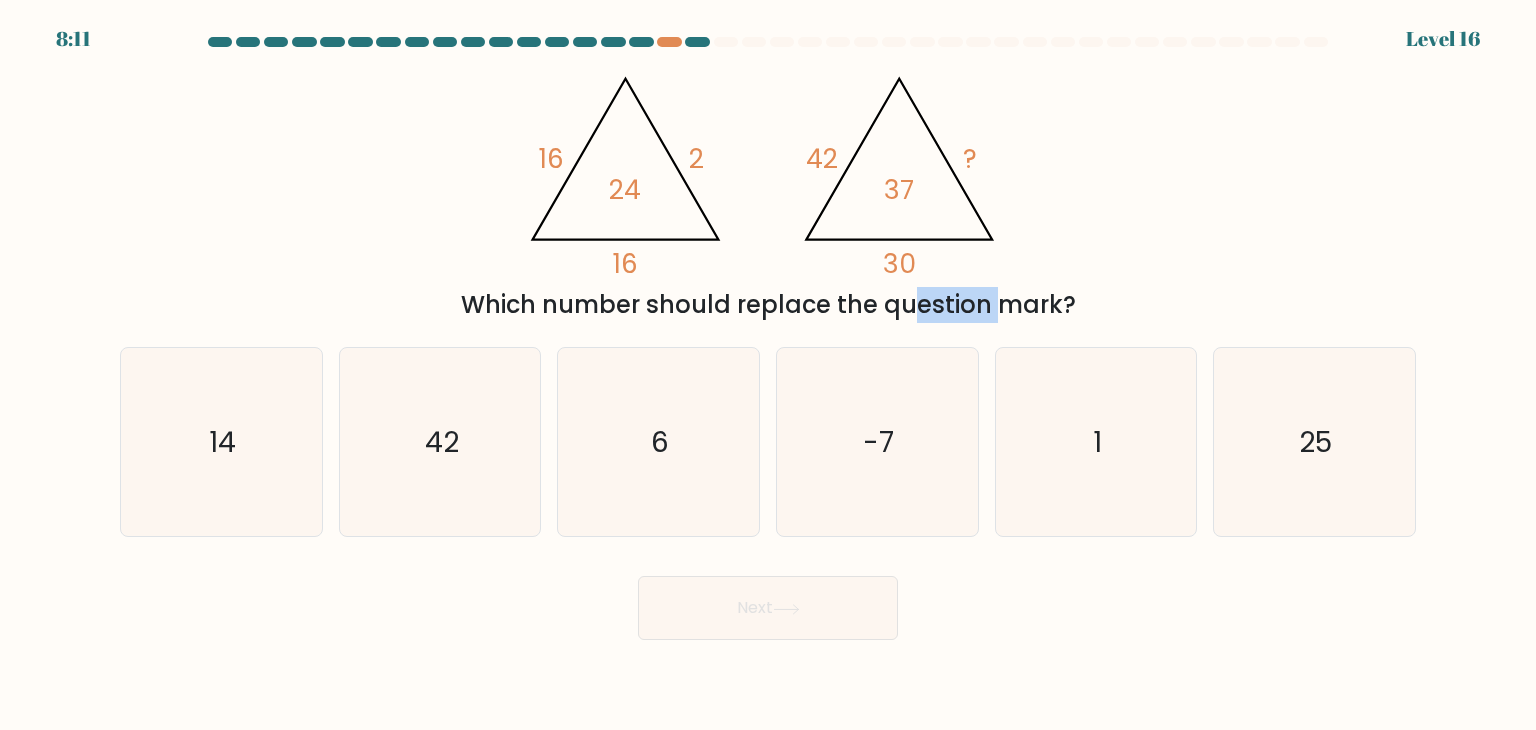 click on "Which number should replace the question mark?" at bounding box center (768, 305) 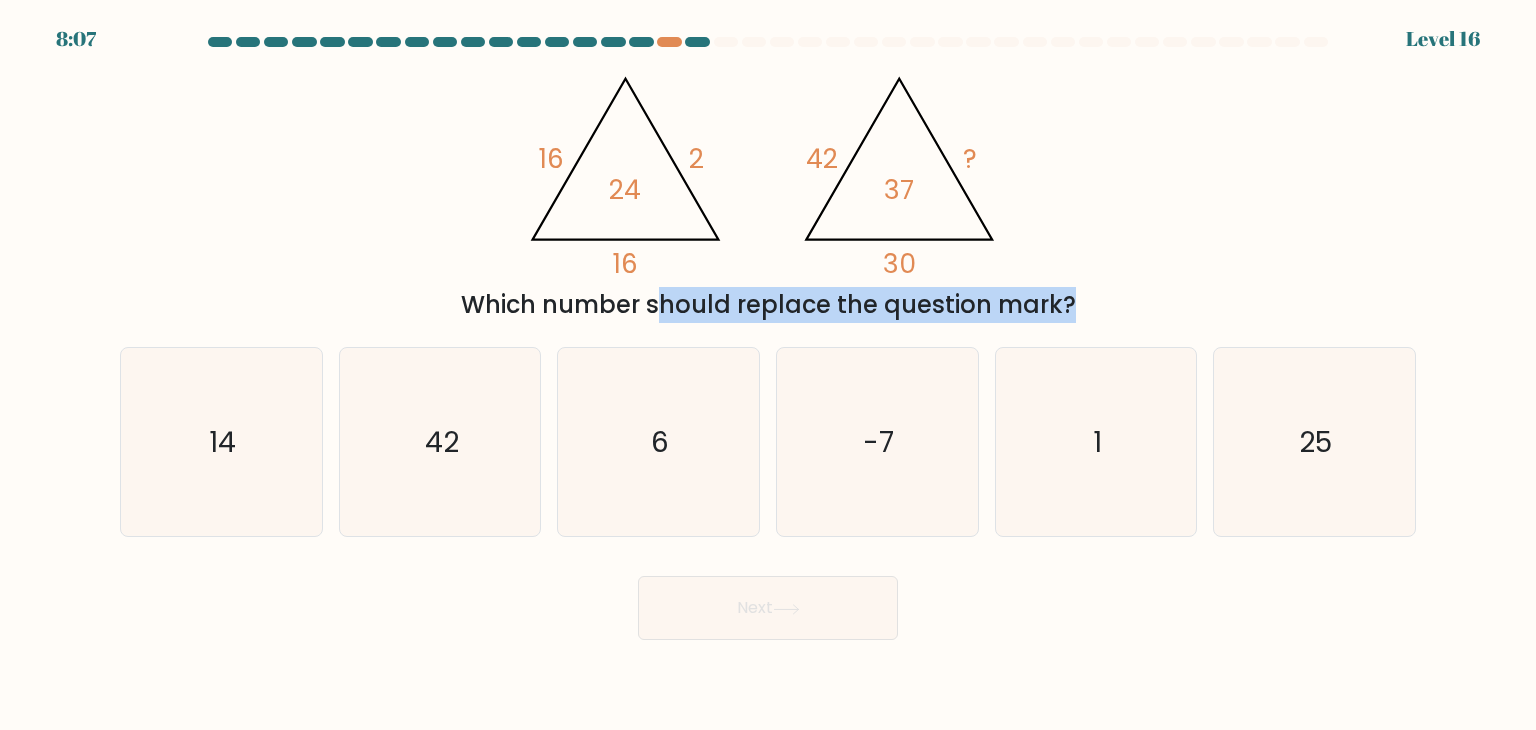 click on "30" 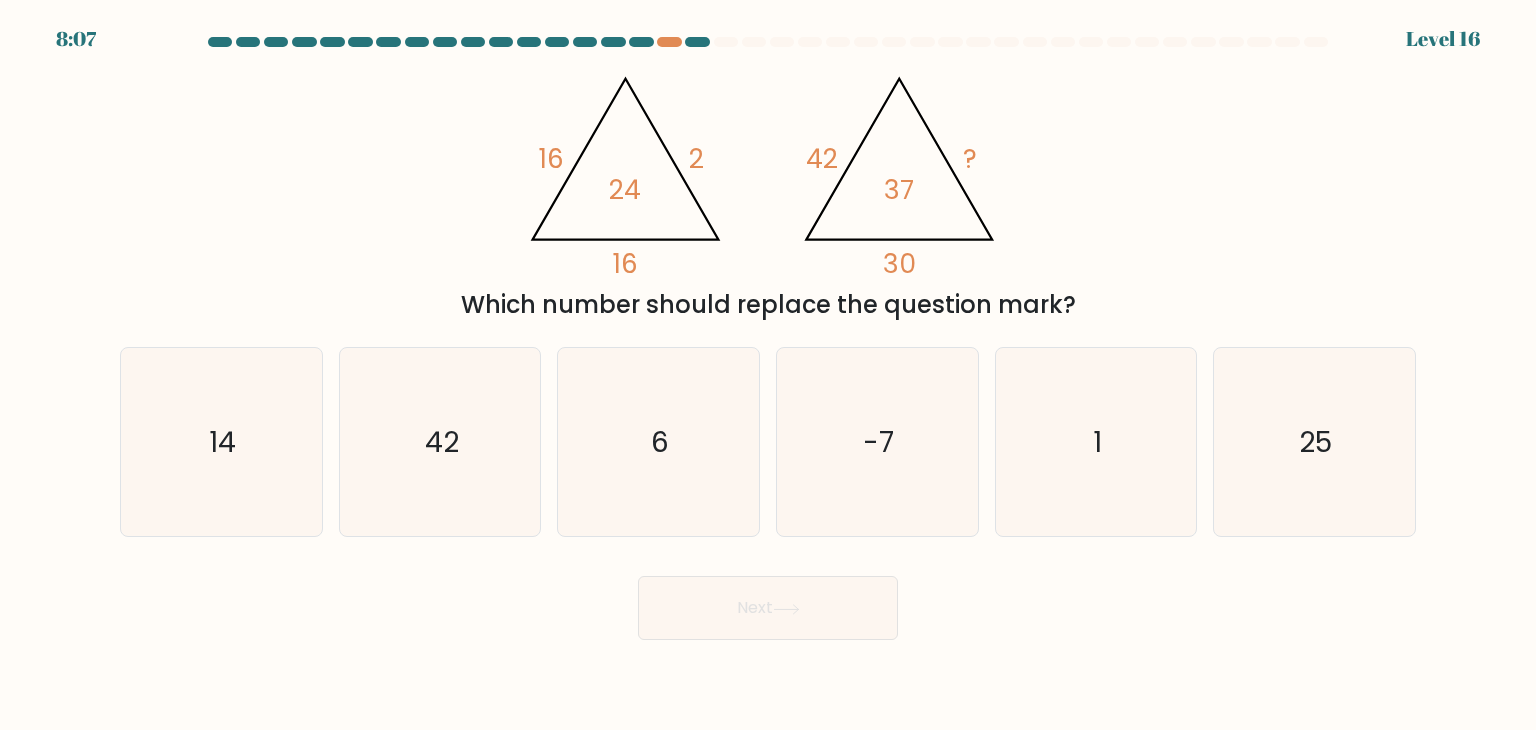 click on "30" 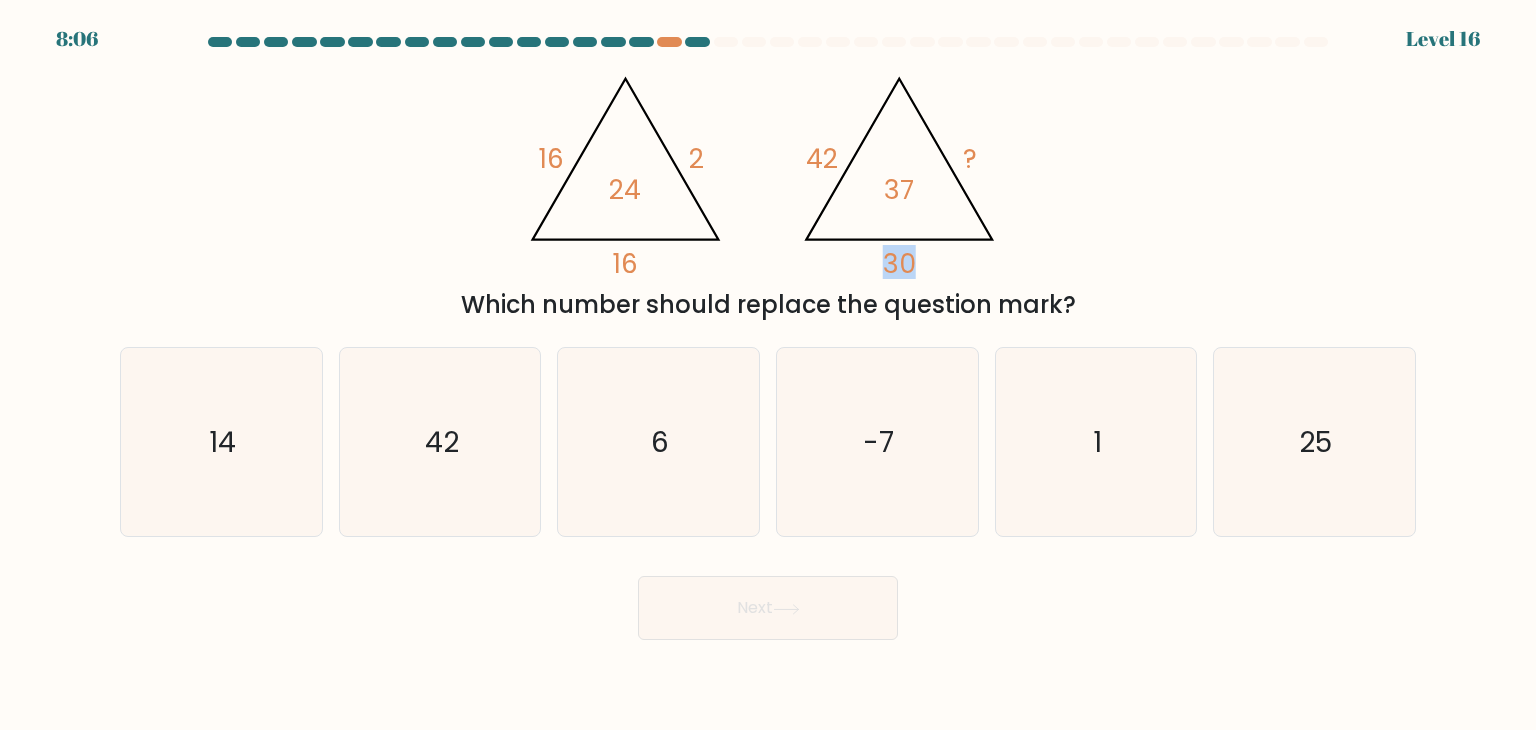 click on "30" 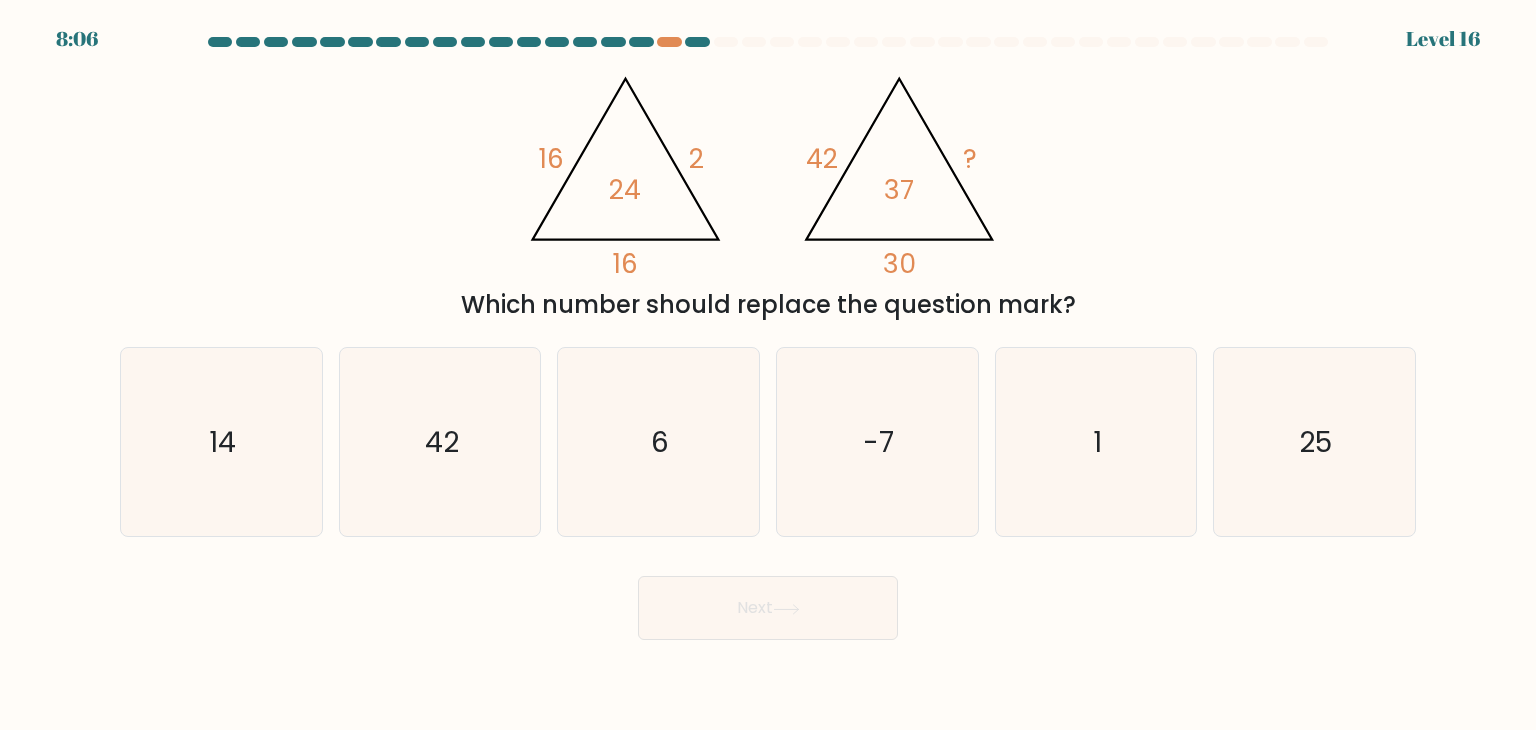 click on "30" 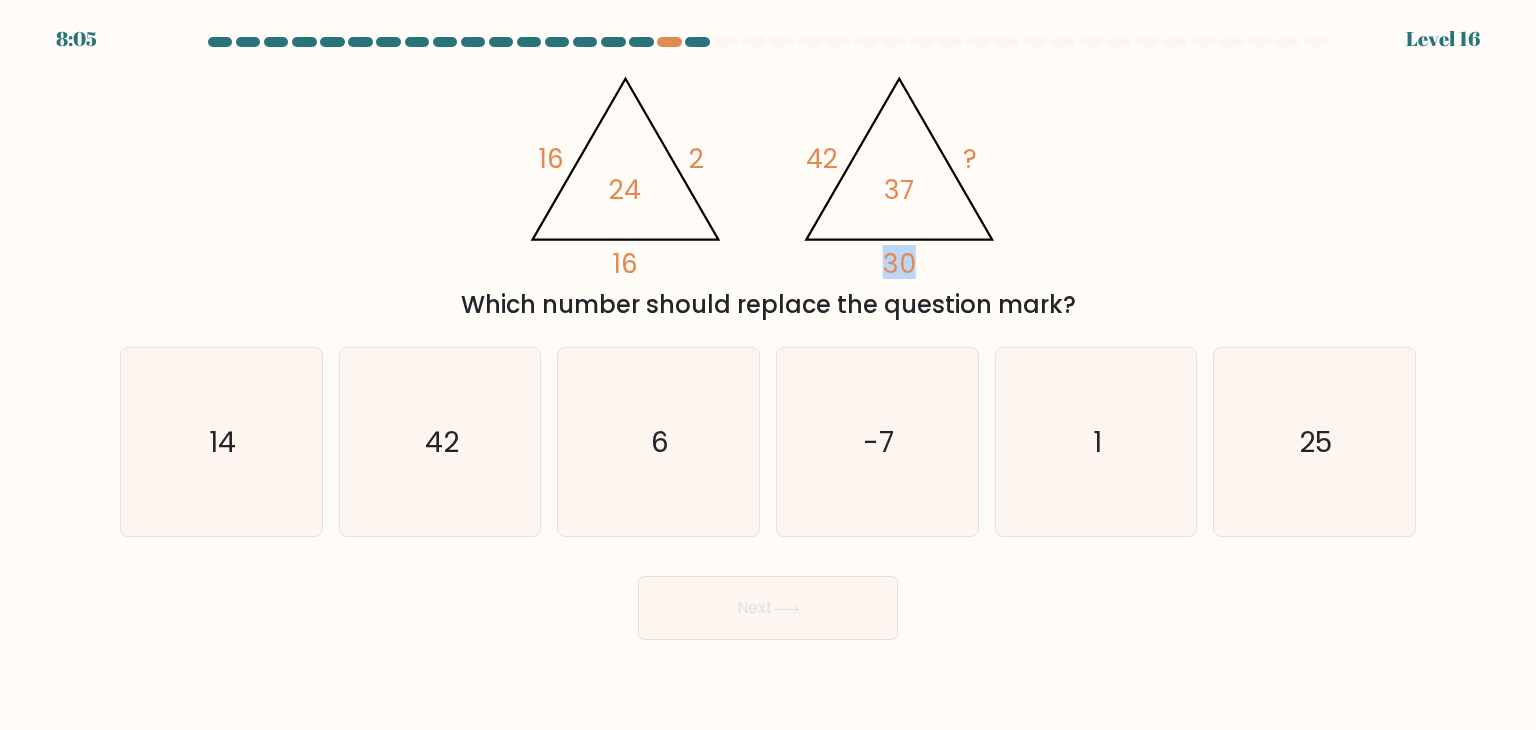 click on "@import url('https://fonts.googleapis.com/css?family=Abril+Fatface:400,100,100italic,300,300italic,400italic,500,500italic,700,700italic,900,900italic');                        16       2       16       24                                       @import url('https://fonts.googleapis.com/css?family=Abril+Fatface:400,100,100italic,300,300italic,400italic,500,500italic,700,700italic,900,900italic');                        42       ?       30       37" 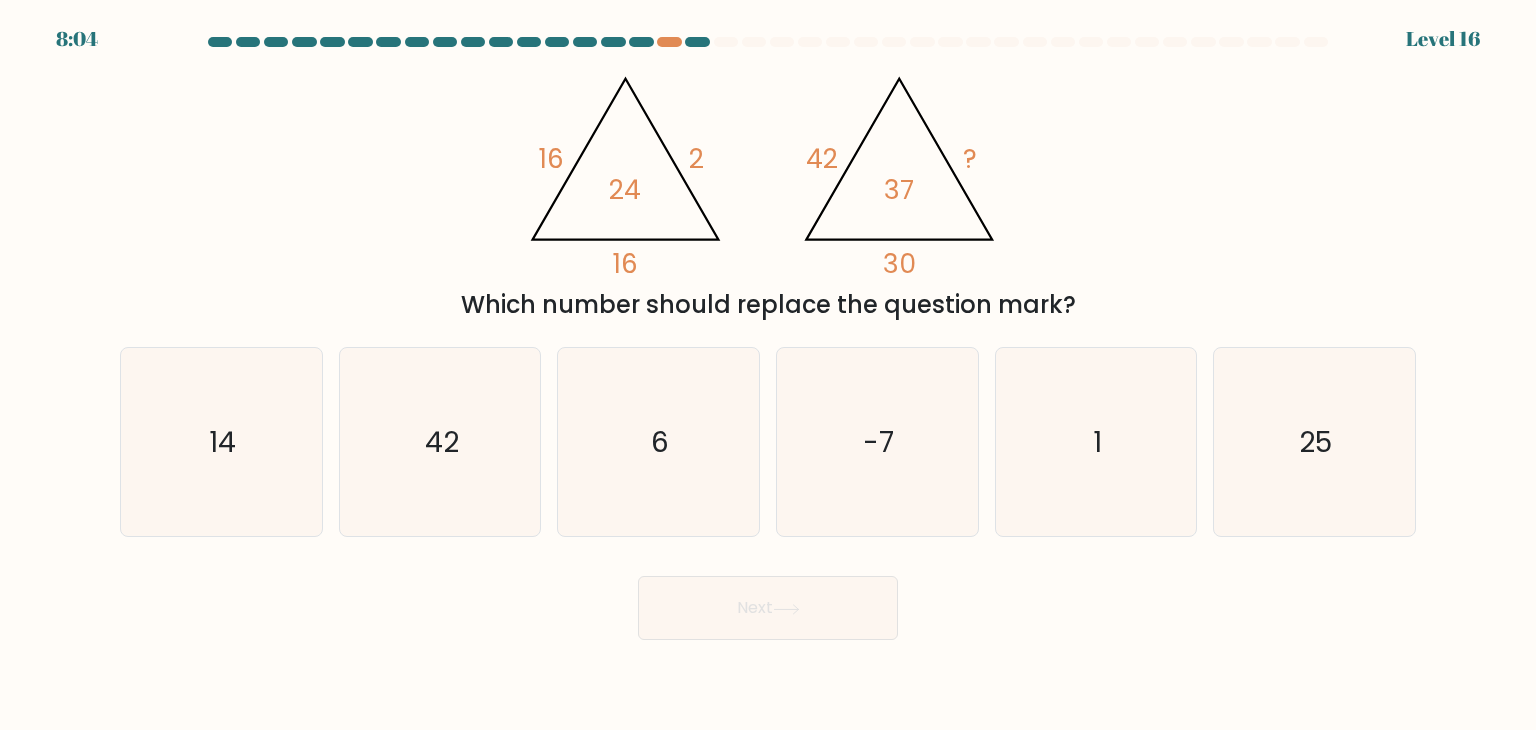 click on "@import url('https://fonts.googleapis.com/css?family=Abril+Fatface:400,100,100italic,300,300italic,400italic,500,500italic,700,700italic,900,900italic');                        16       2       16       24                                       @import url('https://fonts.googleapis.com/css?family=Abril+Fatface:400,100,100italic,300,300italic,400italic,500,500italic,700,700italic,900,900italic');                        42       ?       30       37" 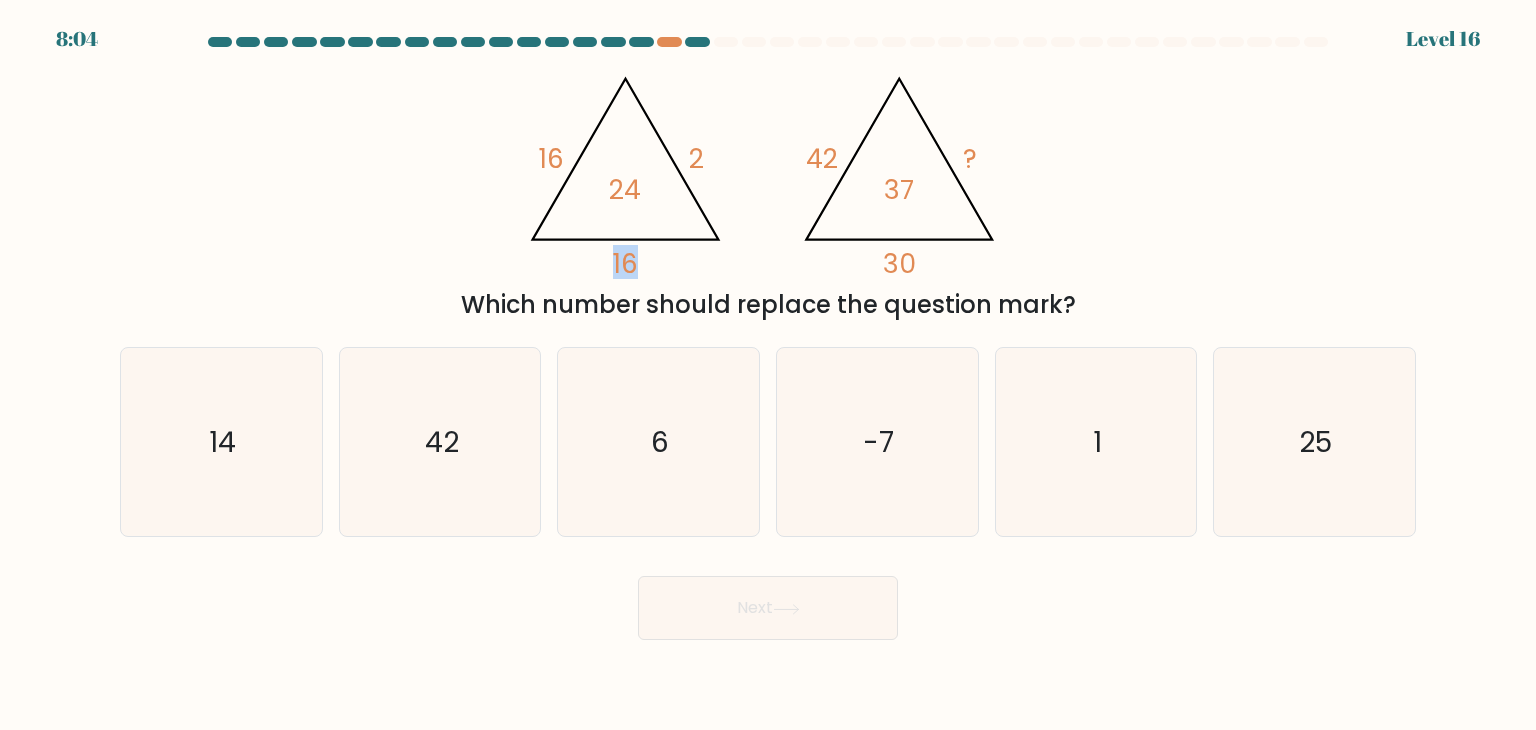 click on "@import url('https://fonts.googleapis.com/css?family=Abril+Fatface:400,100,100italic,300,300italic,400italic,500,500italic,700,700italic,900,900italic');                        16       2       16       24                                       @import url('https://fonts.googleapis.com/css?family=Abril+Fatface:400,100,100italic,300,300italic,400italic,500,500italic,700,700italic,900,900italic');                        42       ?       30       37" 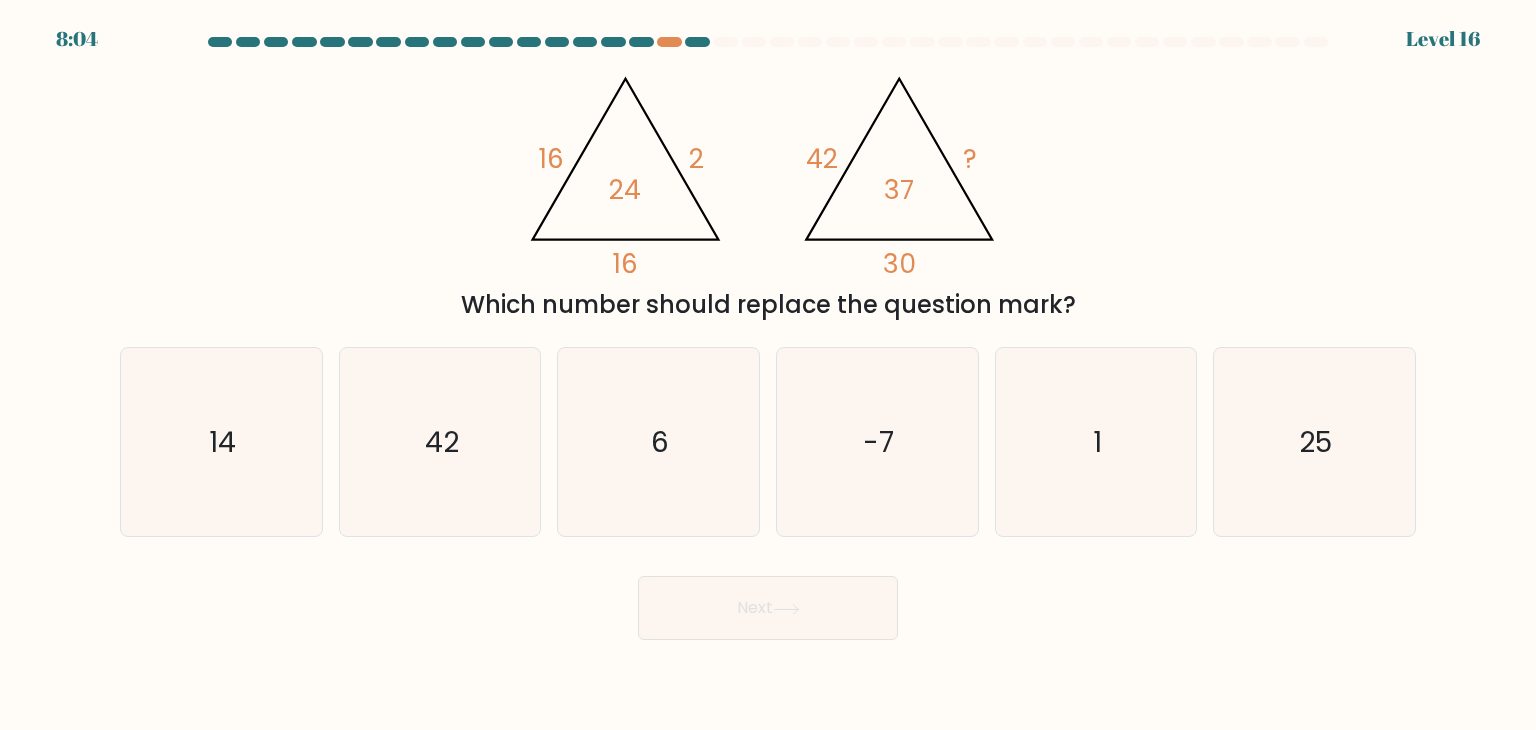 click on "@import url('https://fonts.googleapis.com/css?family=Abril+Fatface:400,100,100italic,300,300italic,400italic,500,500italic,700,700italic,900,900italic');                        16       2       16       24                                       @import url('https://fonts.googleapis.com/css?family=Abril+Fatface:400,100,100italic,300,300italic,400italic,500,500italic,700,700italic,900,900italic');                        42       ?       30       37" 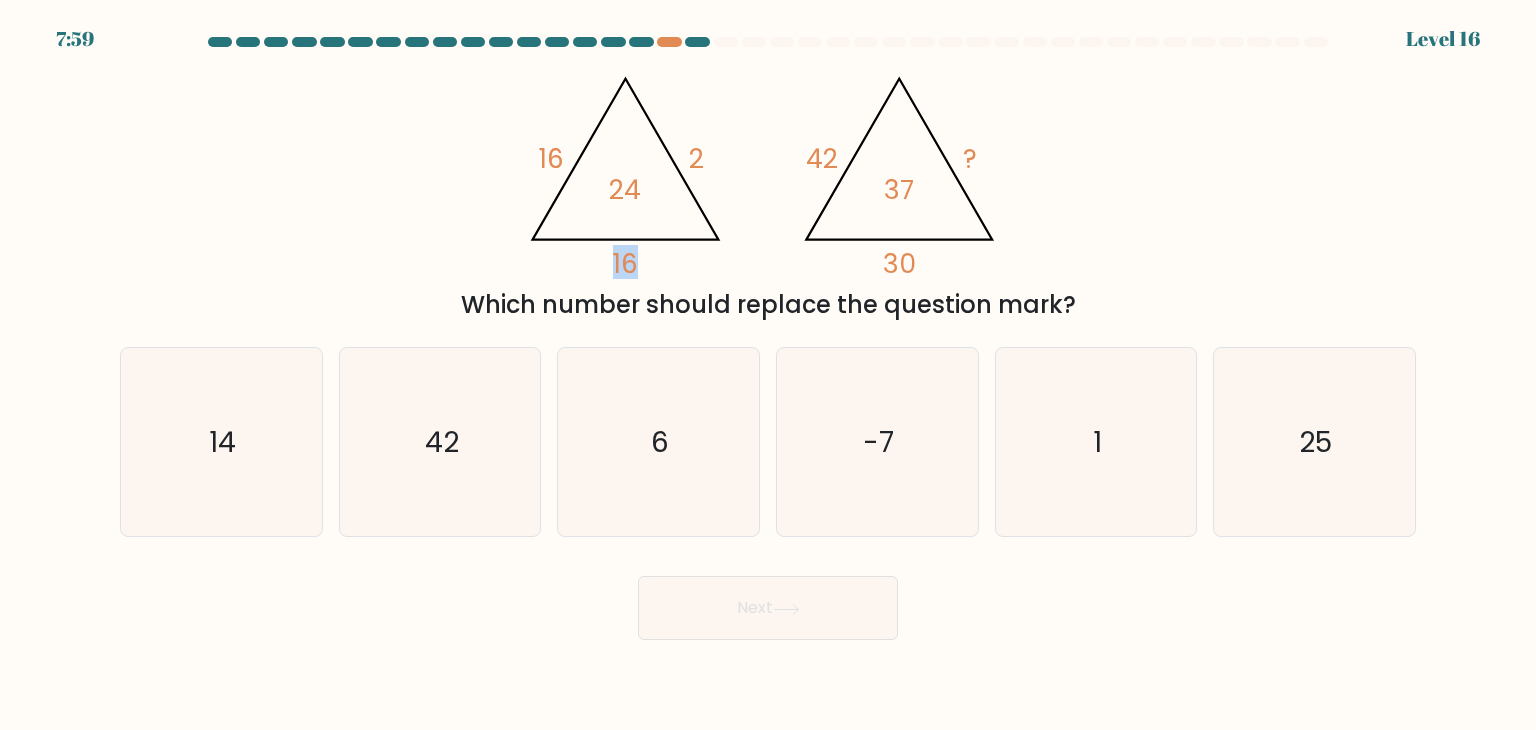 click on "30" 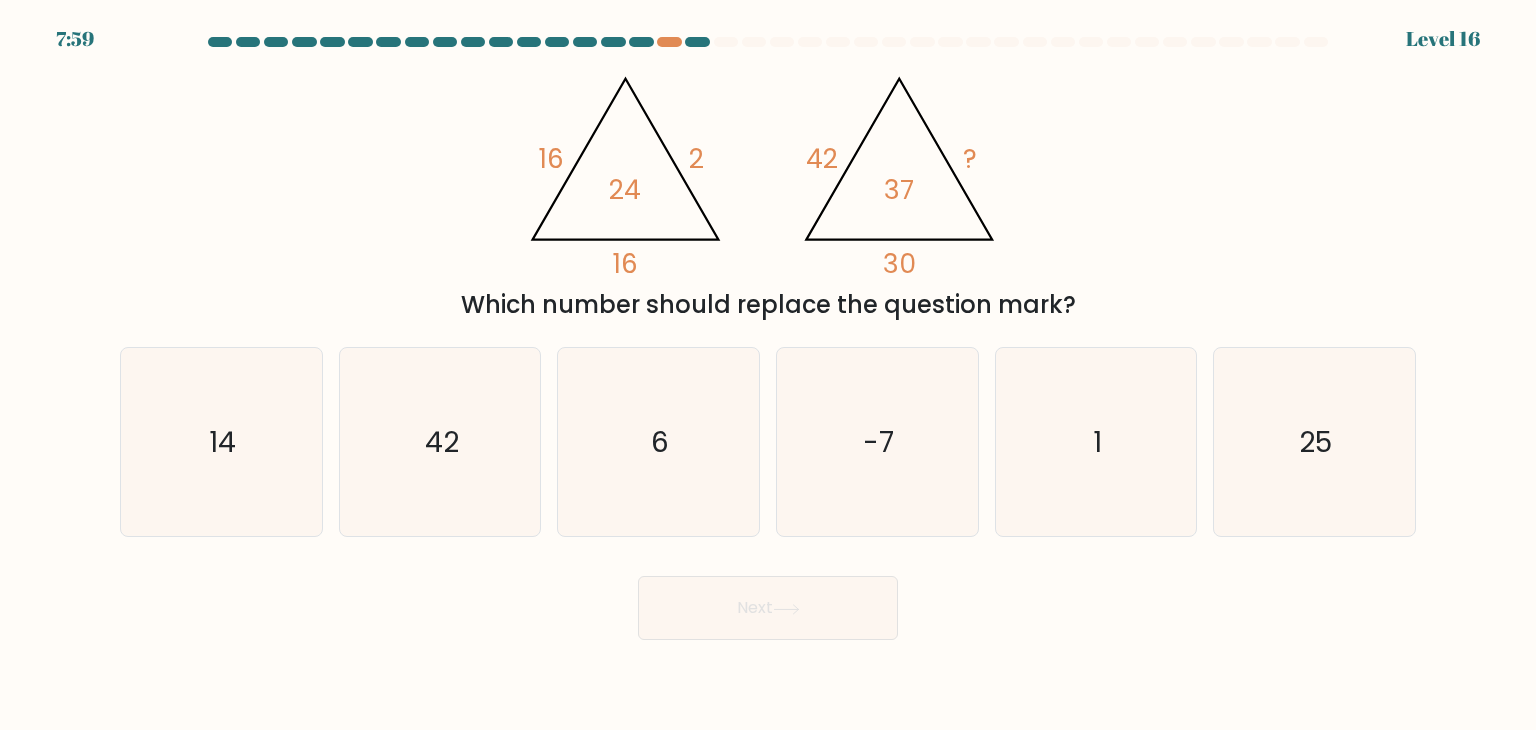click on "30" 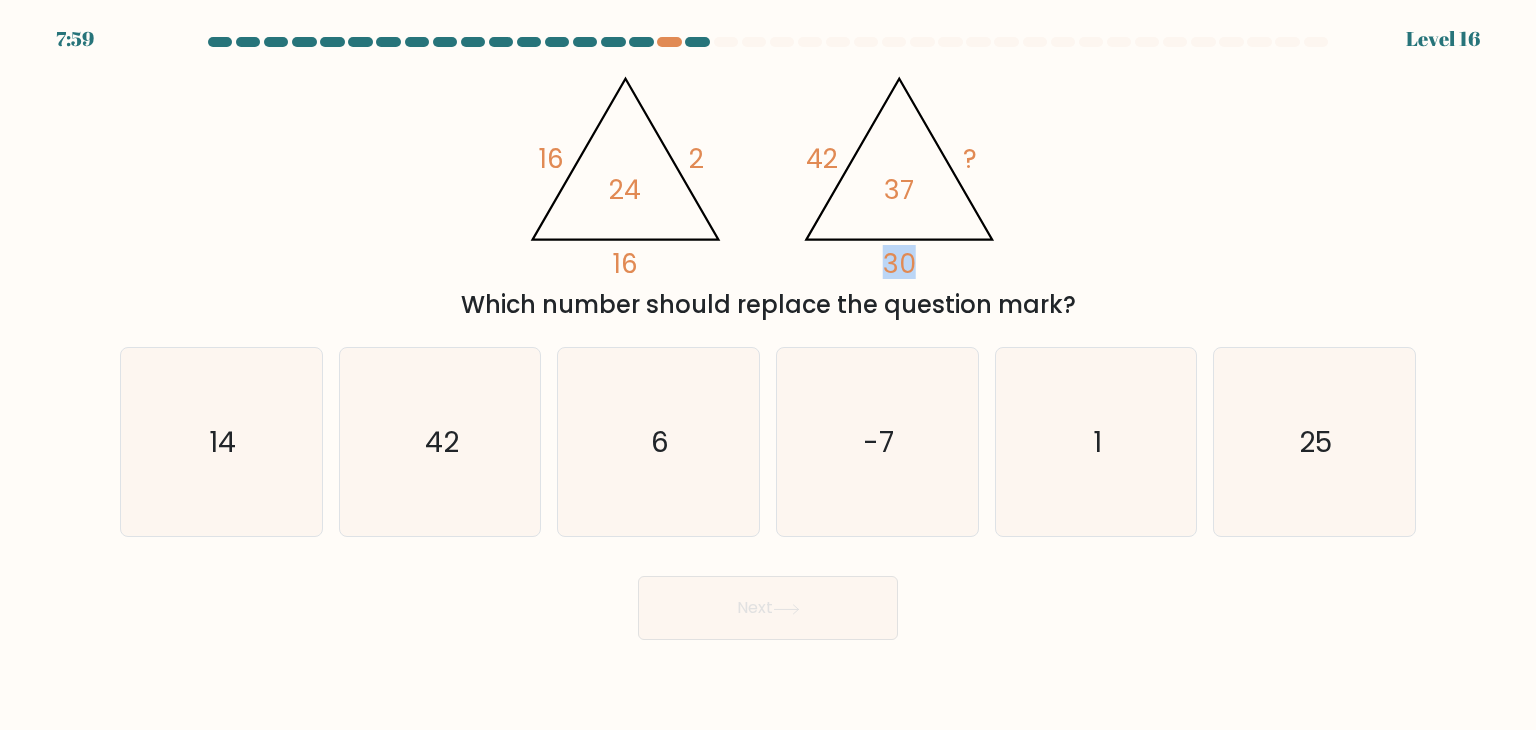 click on "30" 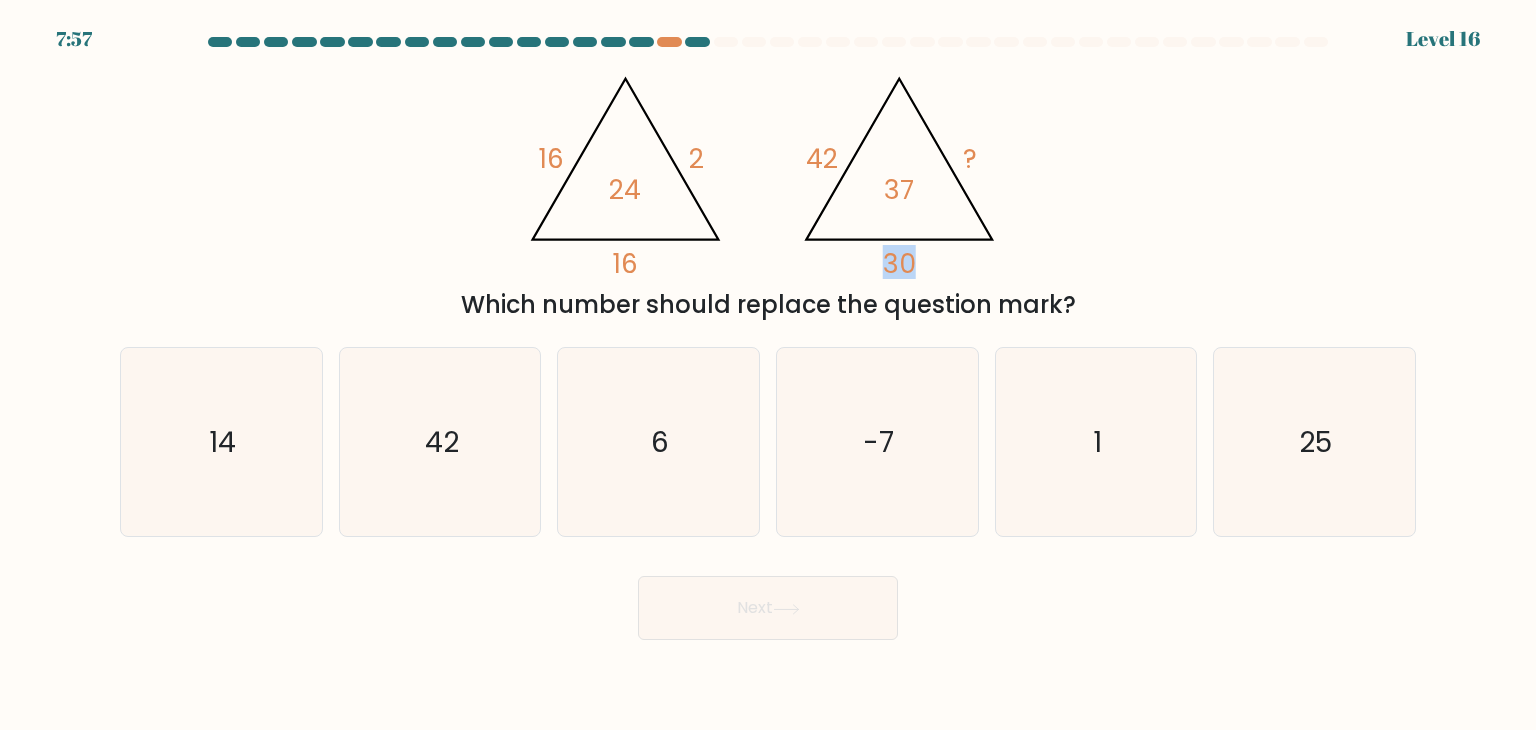 click on "@import url('https://fonts.googleapis.com/css?family=Abril+Fatface:400,100,100italic,300,300italic,400italic,500,500italic,700,700italic,900,900italic');                        16       2       16       24                                       @import url('https://fonts.googleapis.com/css?family=Abril+Fatface:400,100,100italic,300,300italic,400italic,500,500italic,700,700italic,900,900italic');                        42       ?       30       37
Which number should replace the question mark?" at bounding box center (768, 191) 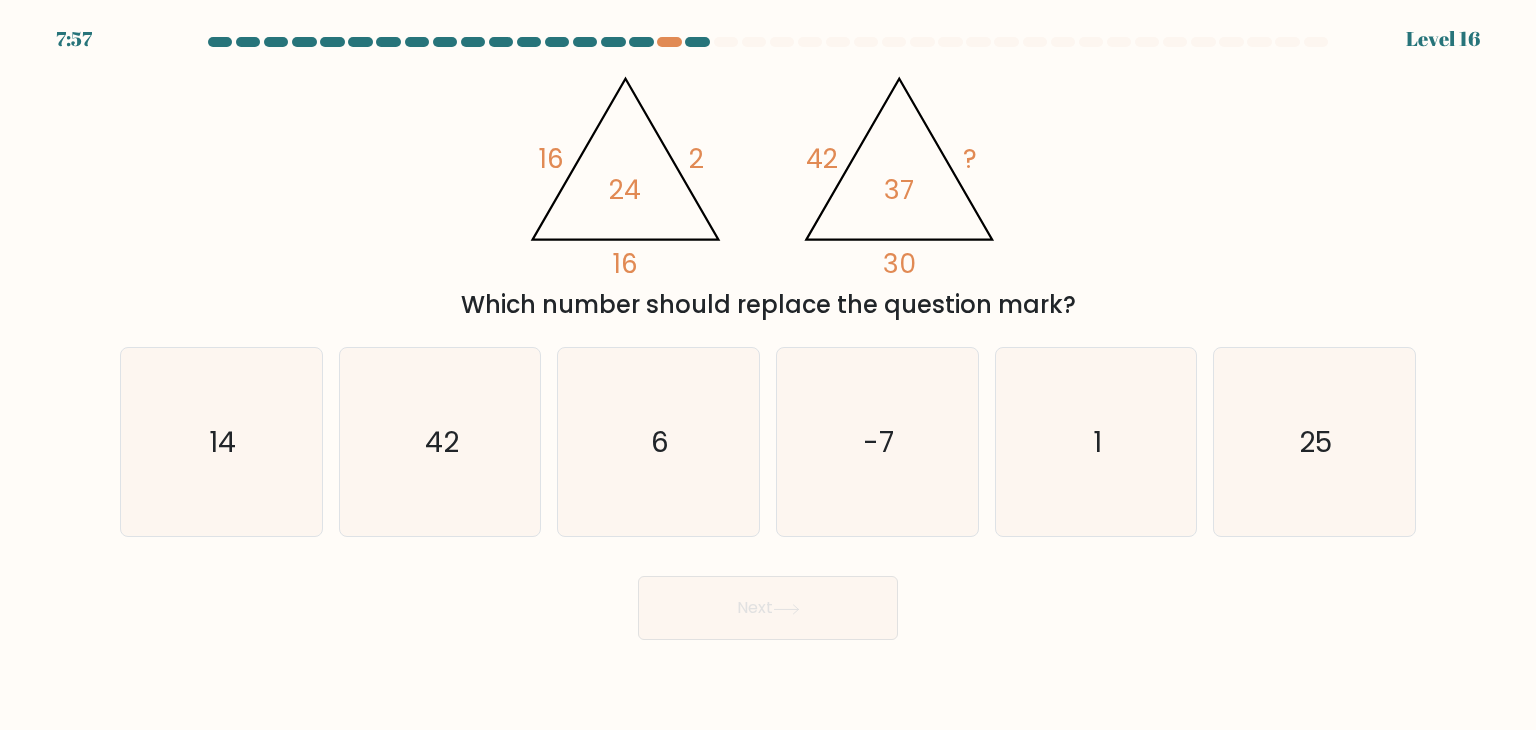 click on "30" 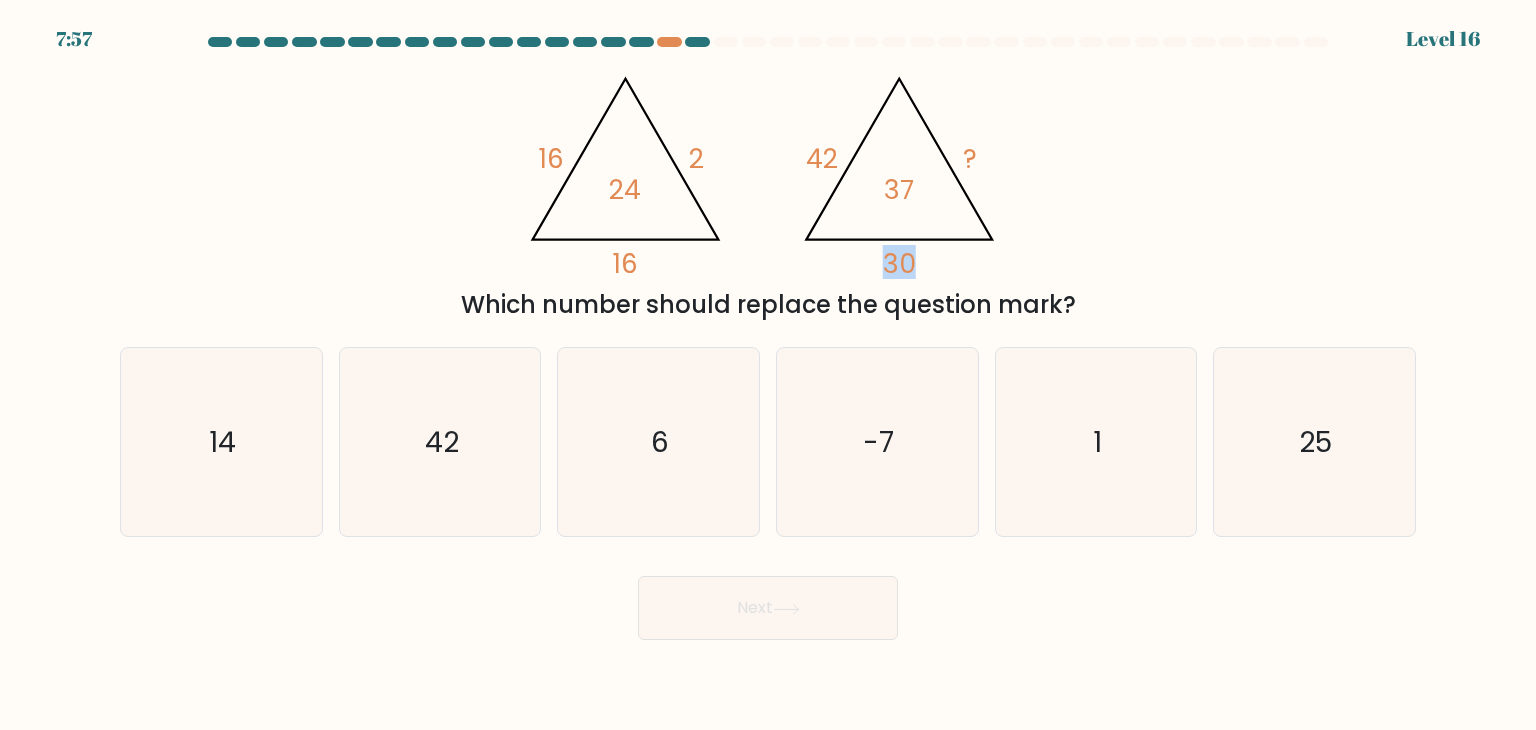 click on "30" 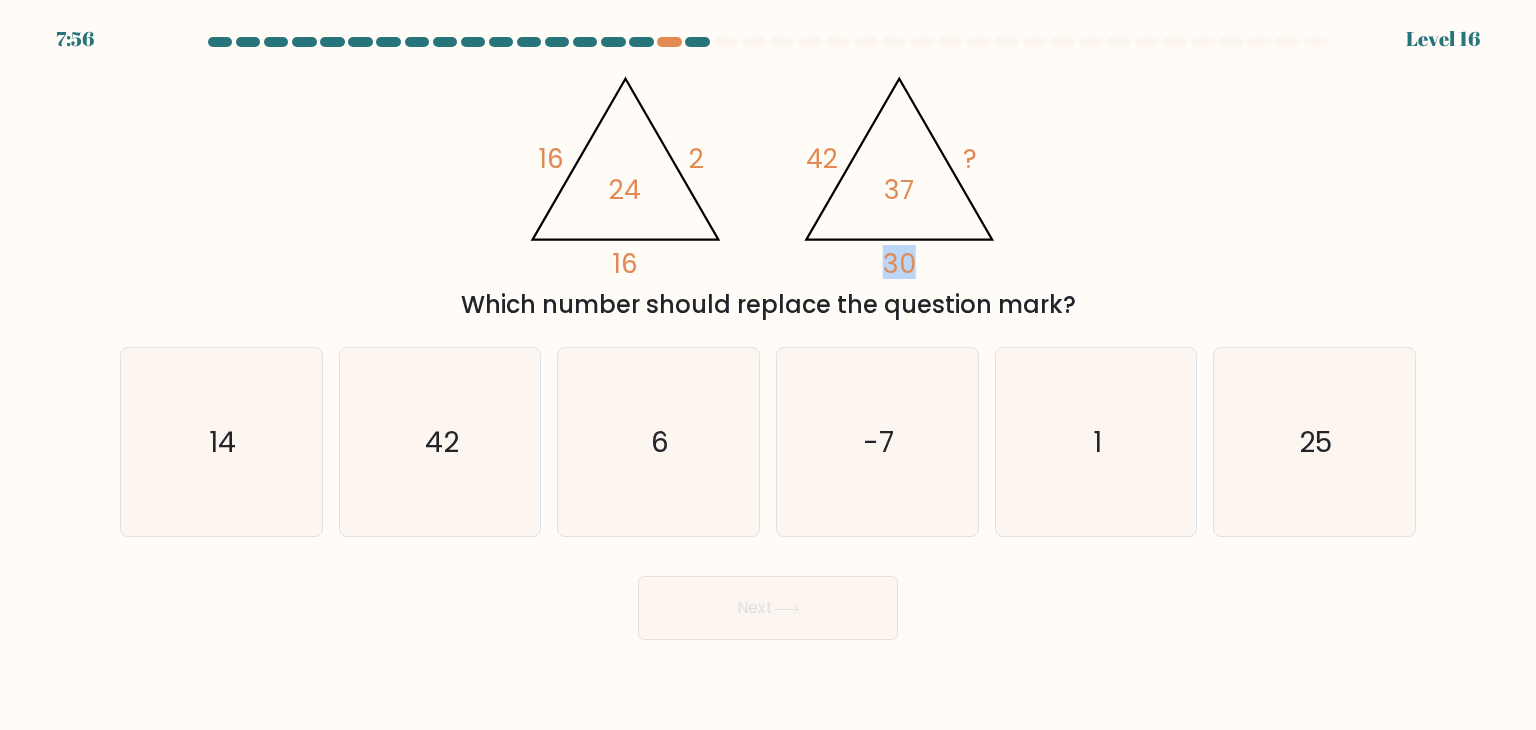 click on "30" 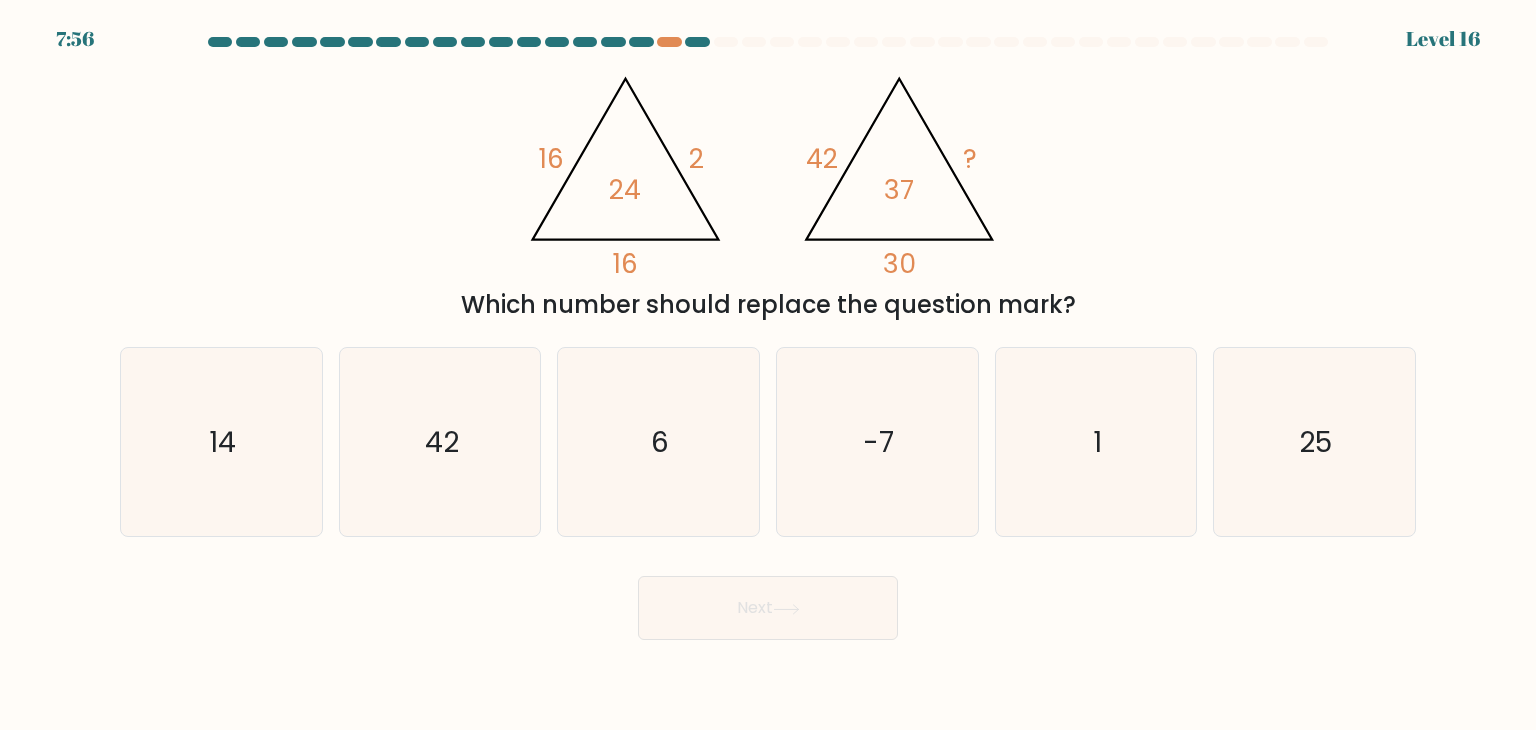 click on "30" 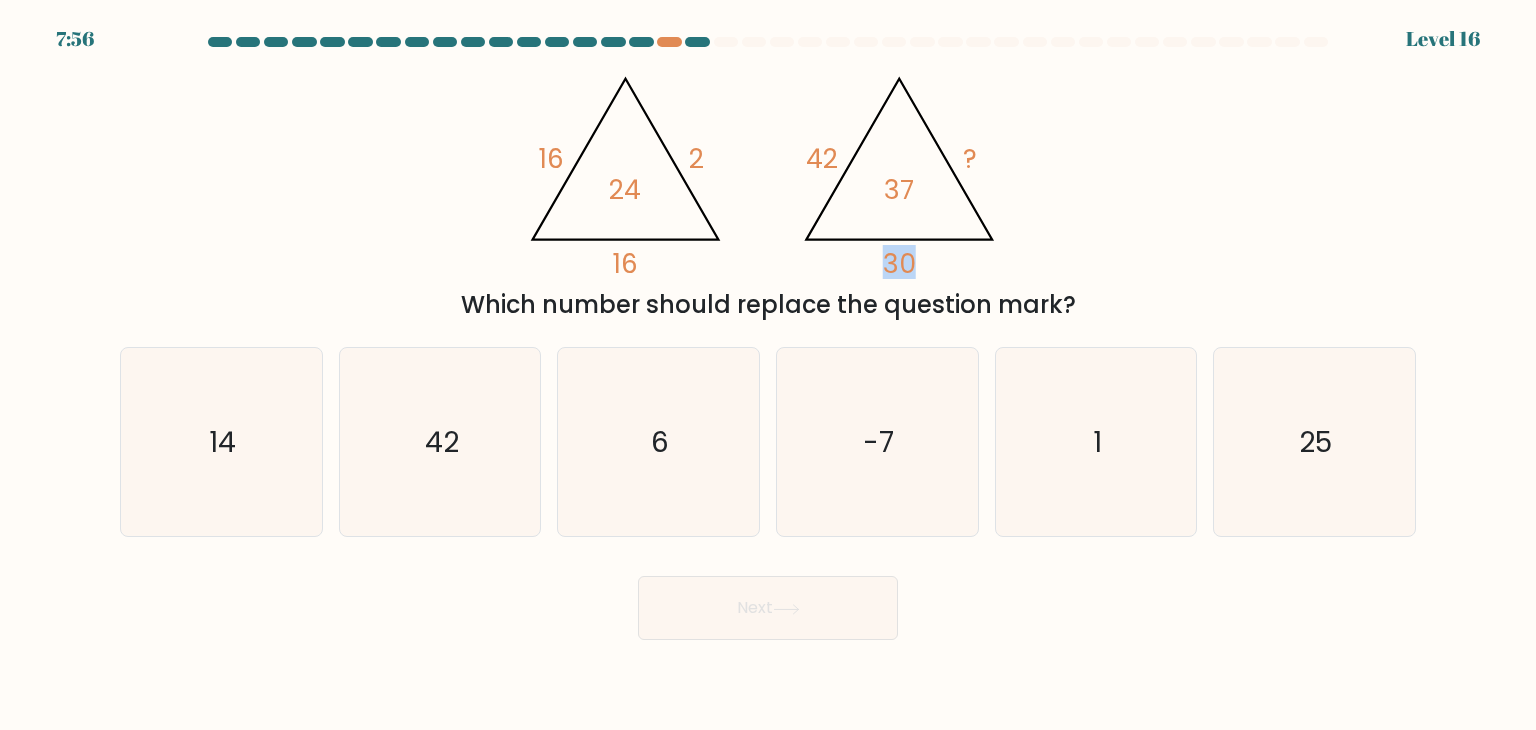 click on "30" 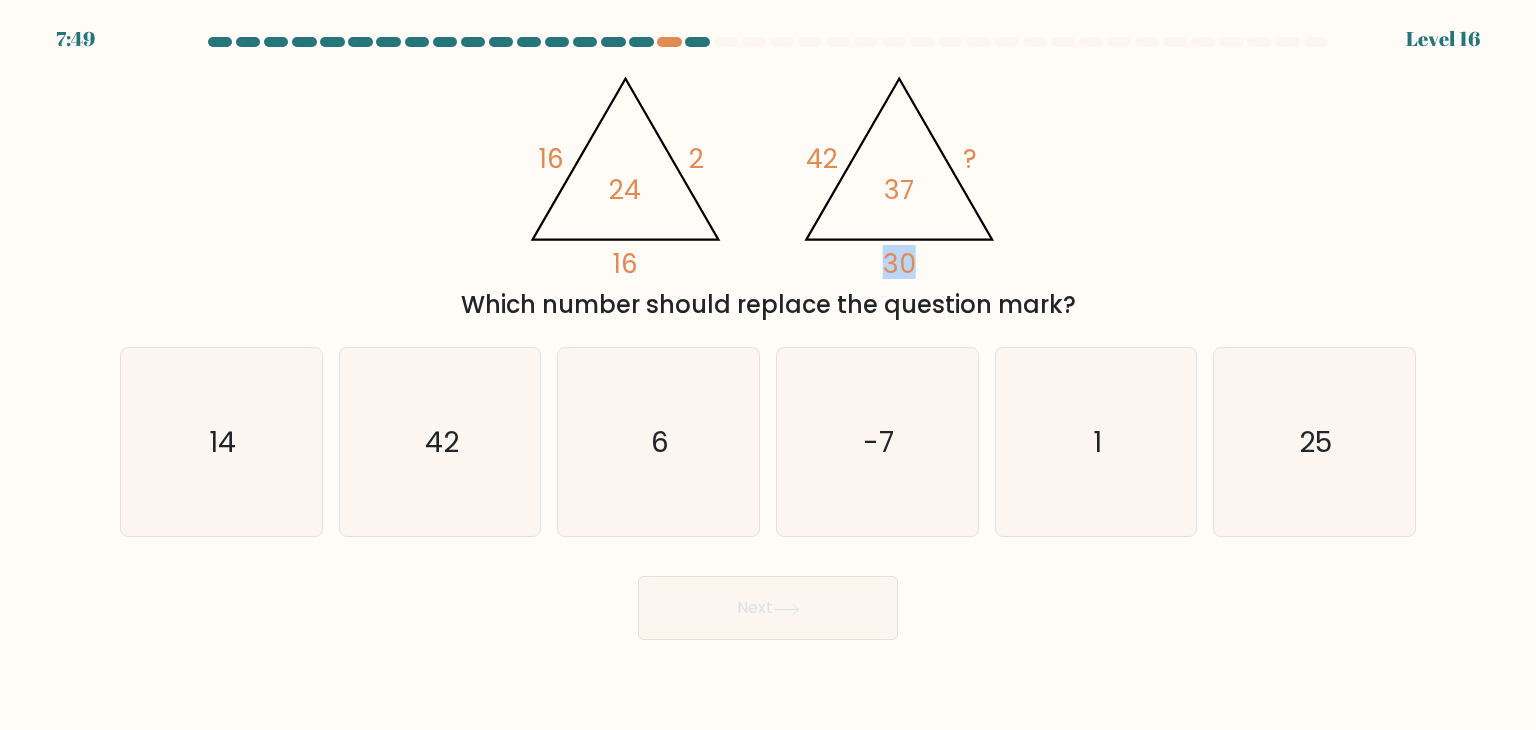 click on "@import url('https://fonts.googleapis.com/css?family=Abril+Fatface:400,100,100italic,300,300italic,400italic,500,500italic,700,700italic,900,900italic');                        16       2       16       24                                       @import url('https://fonts.googleapis.com/css?family=Abril+Fatface:400,100,100italic,300,300italic,400italic,500,500italic,700,700italic,900,900italic');                        42       ?       30       37" 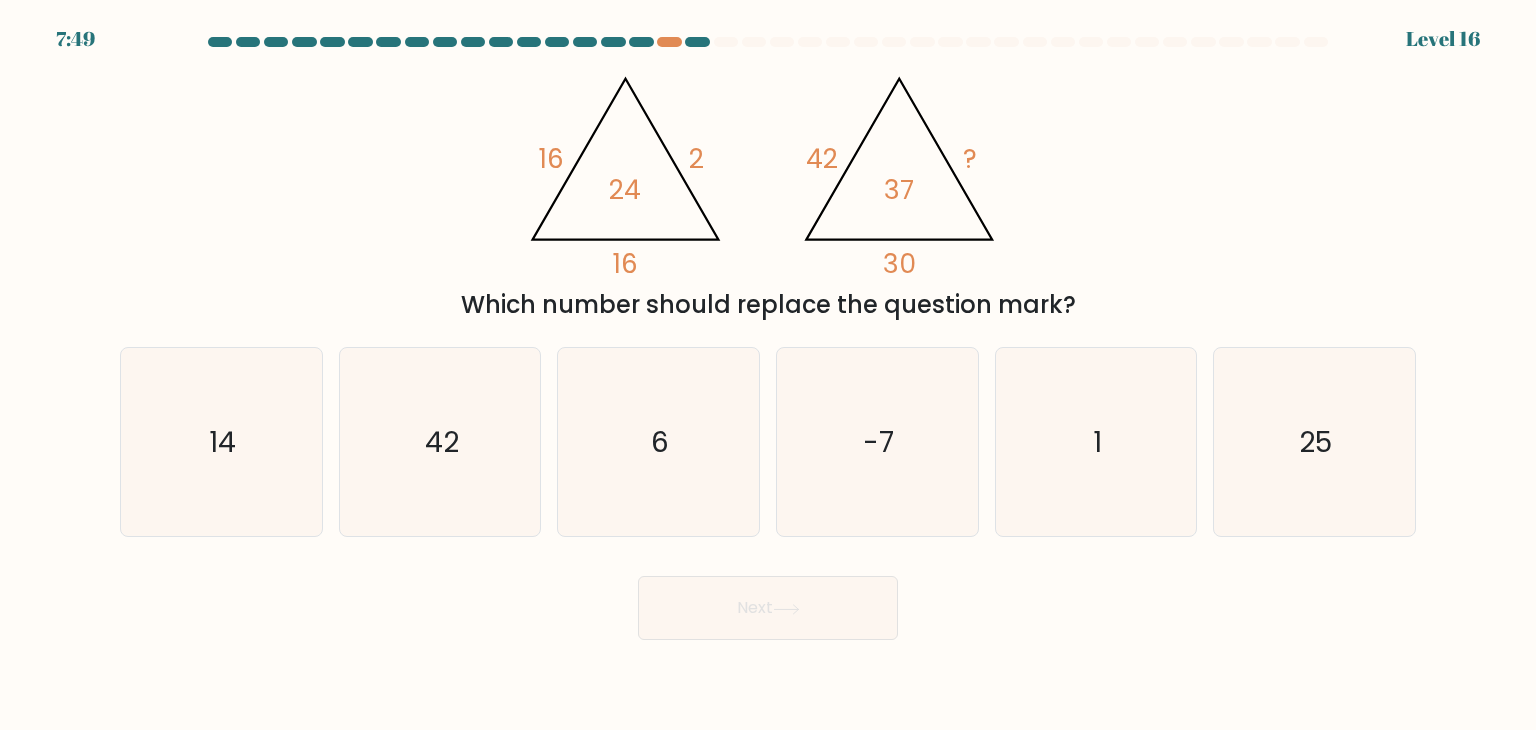 click on "@import url('https://fonts.googleapis.com/css?family=Abril+Fatface:400,100,100italic,300,300italic,400italic,500,500italic,700,700italic,900,900italic');                        16       2       16       24                                       @import url('https://fonts.googleapis.com/css?family=Abril+Fatface:400,100,100italic,300,300italic,400italic,500,500italic,700,700italic,900,900italic');                        42       ?       30       37" 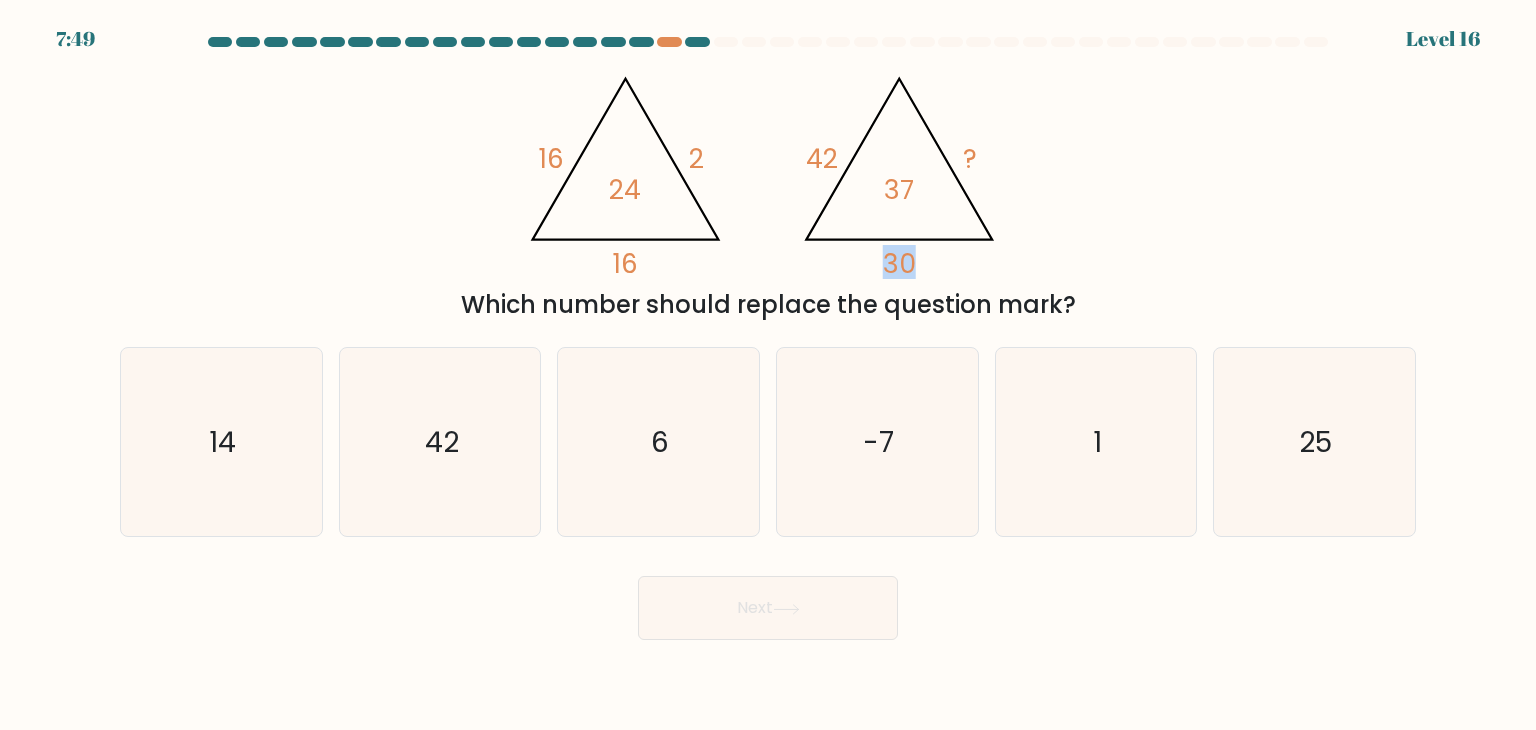click on "@import url('https://fonts.googleapis.com/css?family=Abril+Fatface:400,100,100italic,300,300italic,400italic,500,500italic,700,700italic,900,900italic');                        16       2       16       24                                       @import url('https://fonts.googleapis.com/css?family=Abril+Fatface:400,100,100italic,300,300italic,400italic,500,500italic,700,700italic,900,900italic');                        42       ?       30       37" 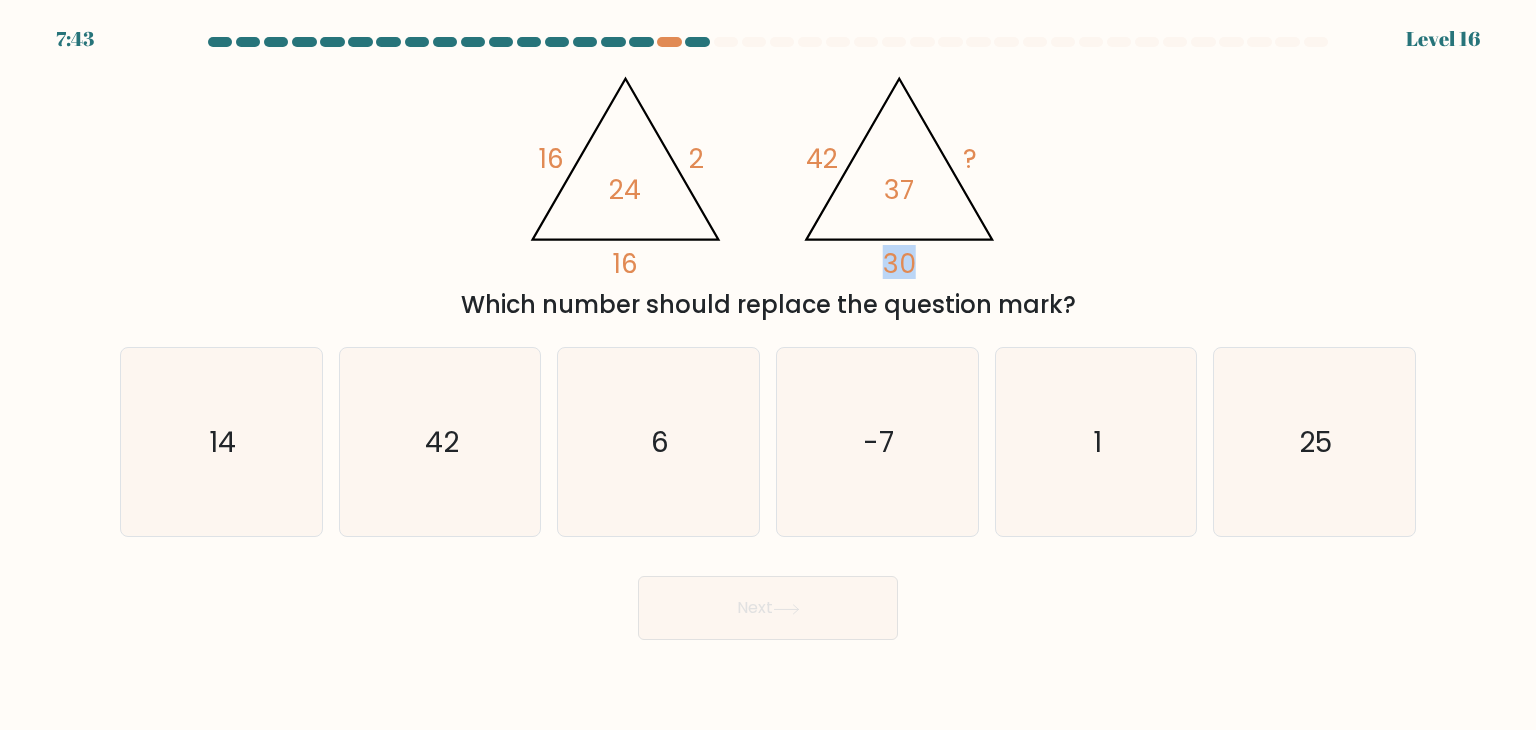 click on "30" 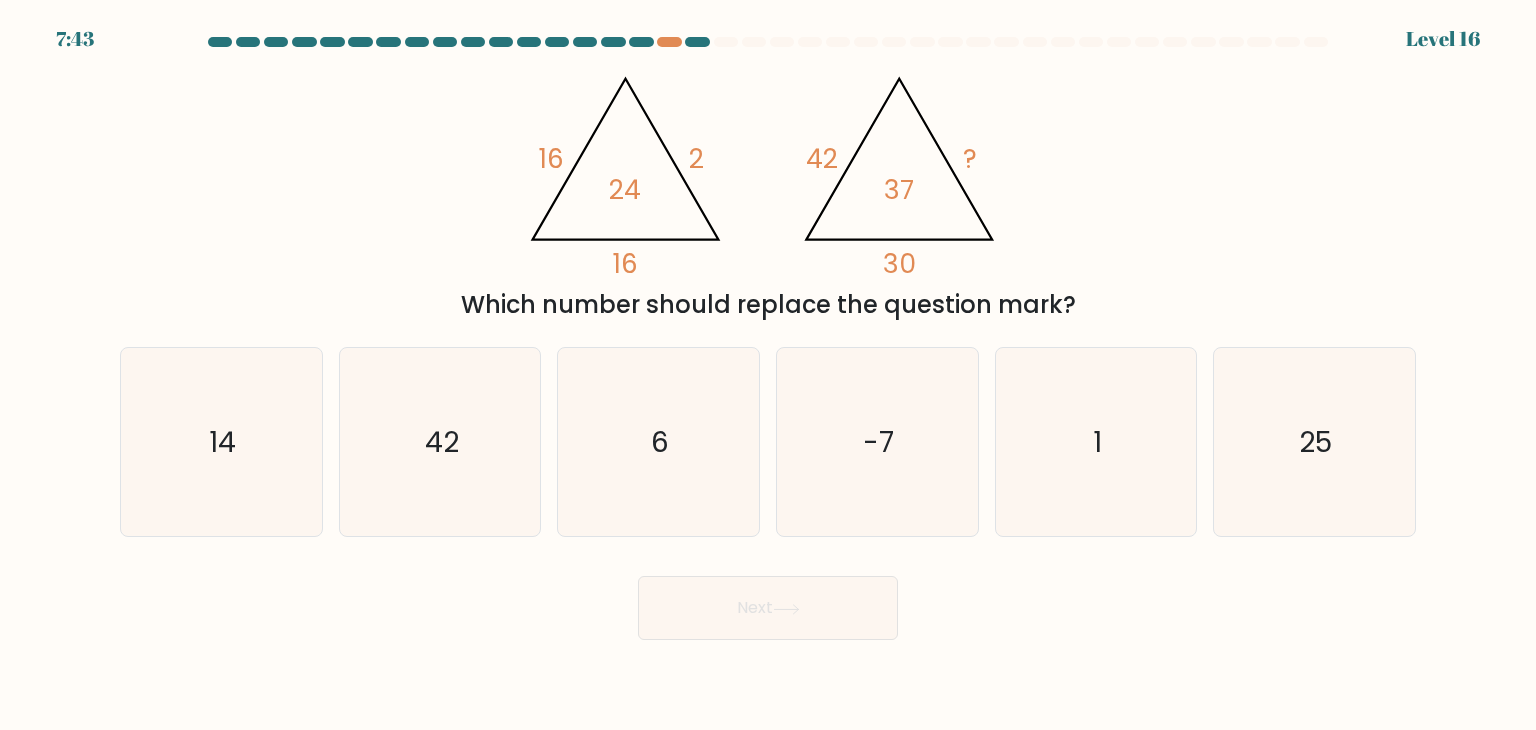 click on "30" 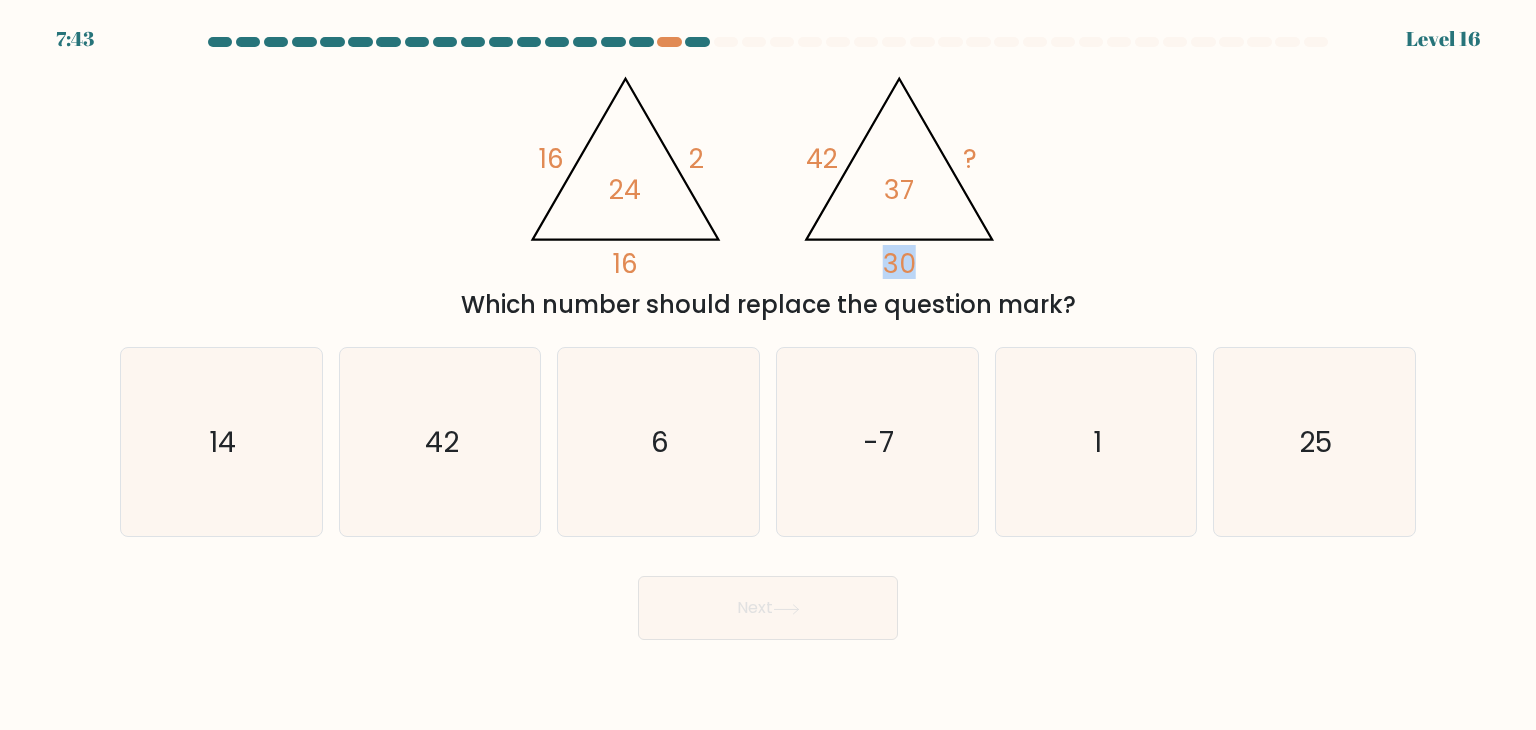 click on "30" 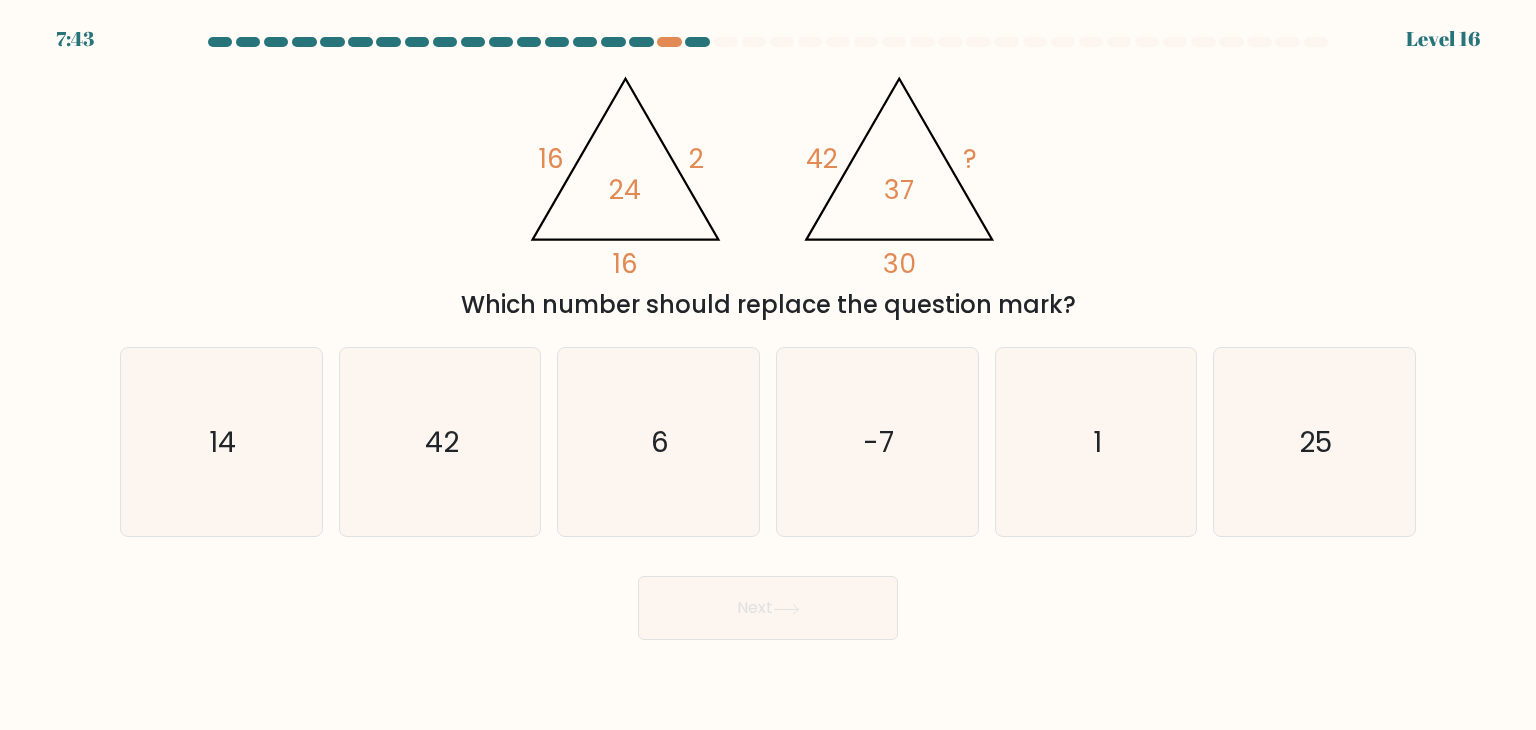 click on "30" 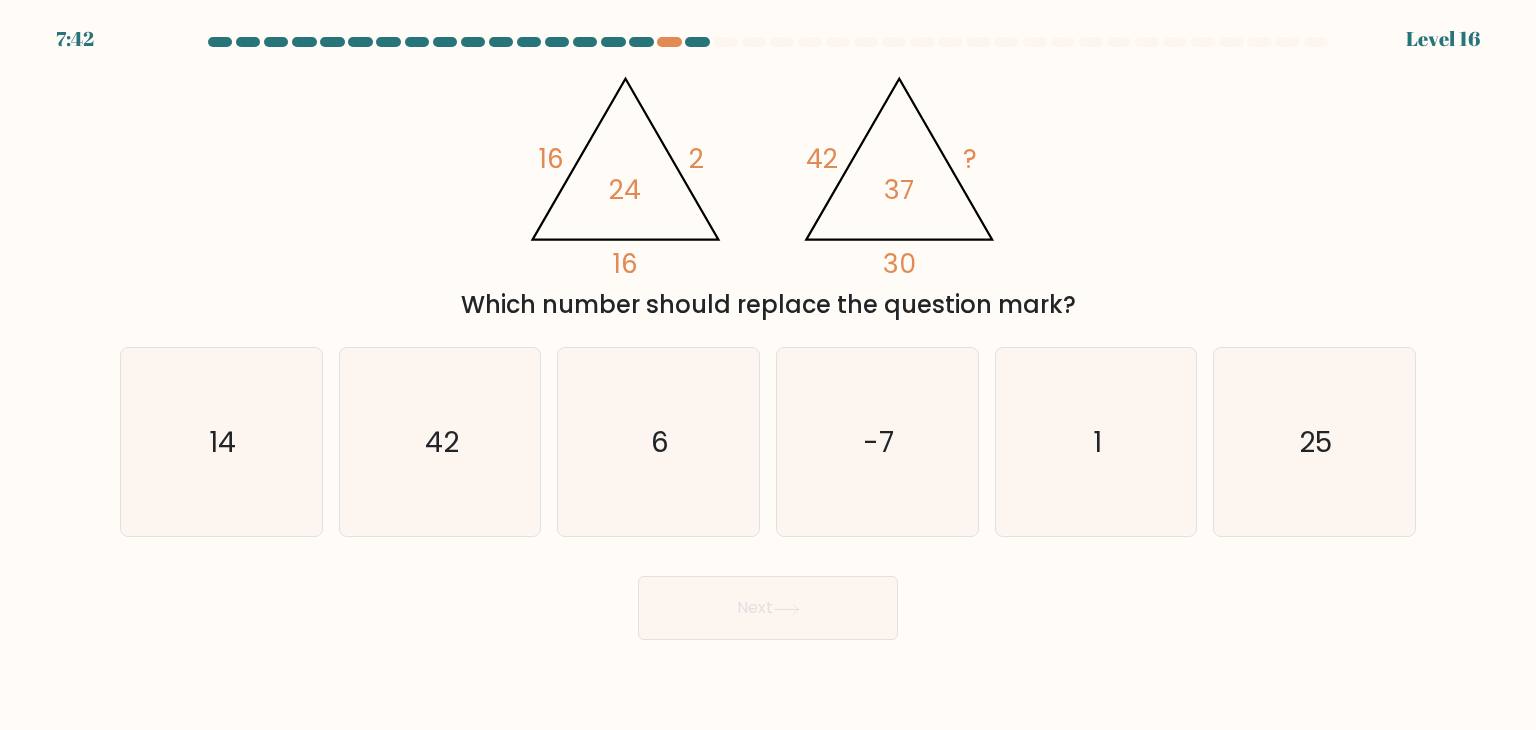 click on "30" 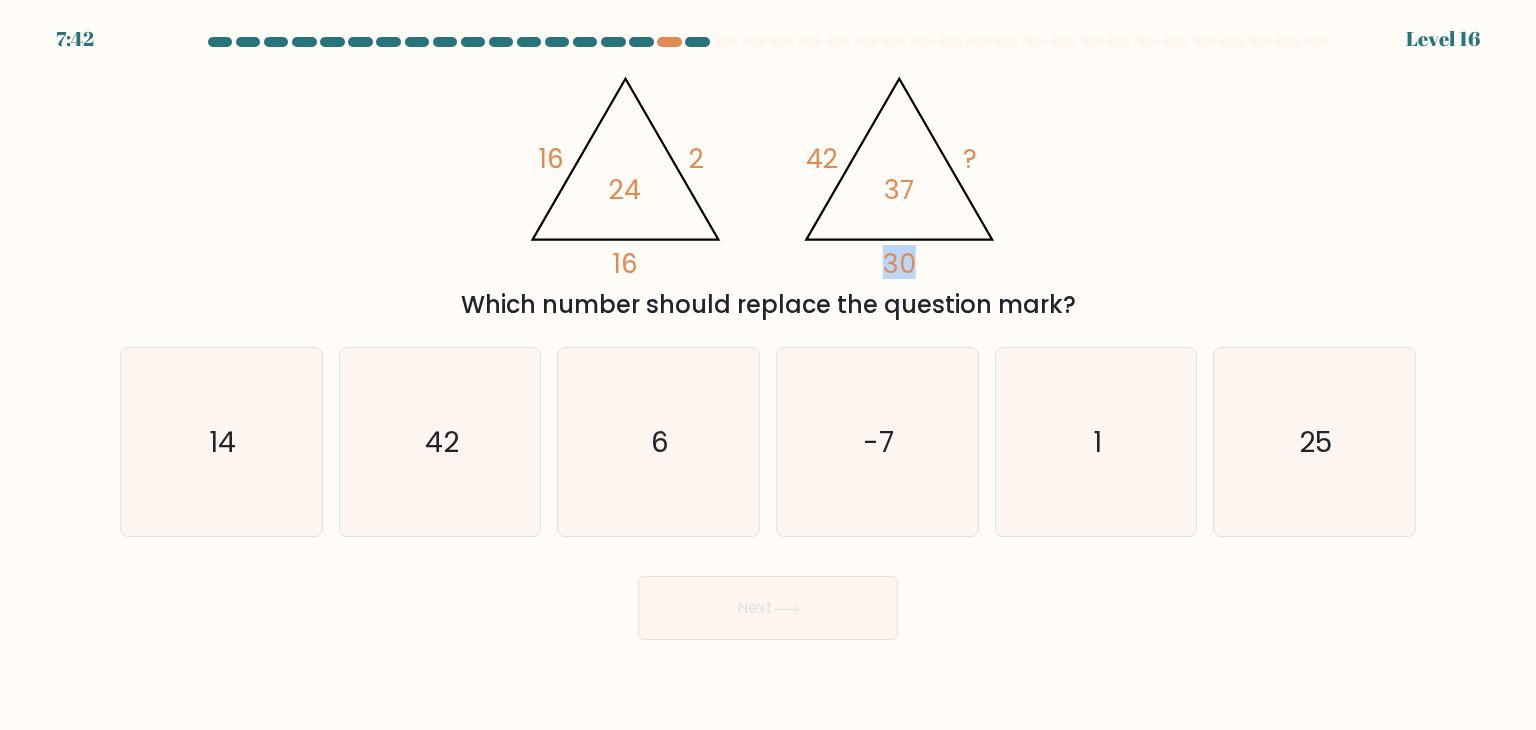 click on "30" 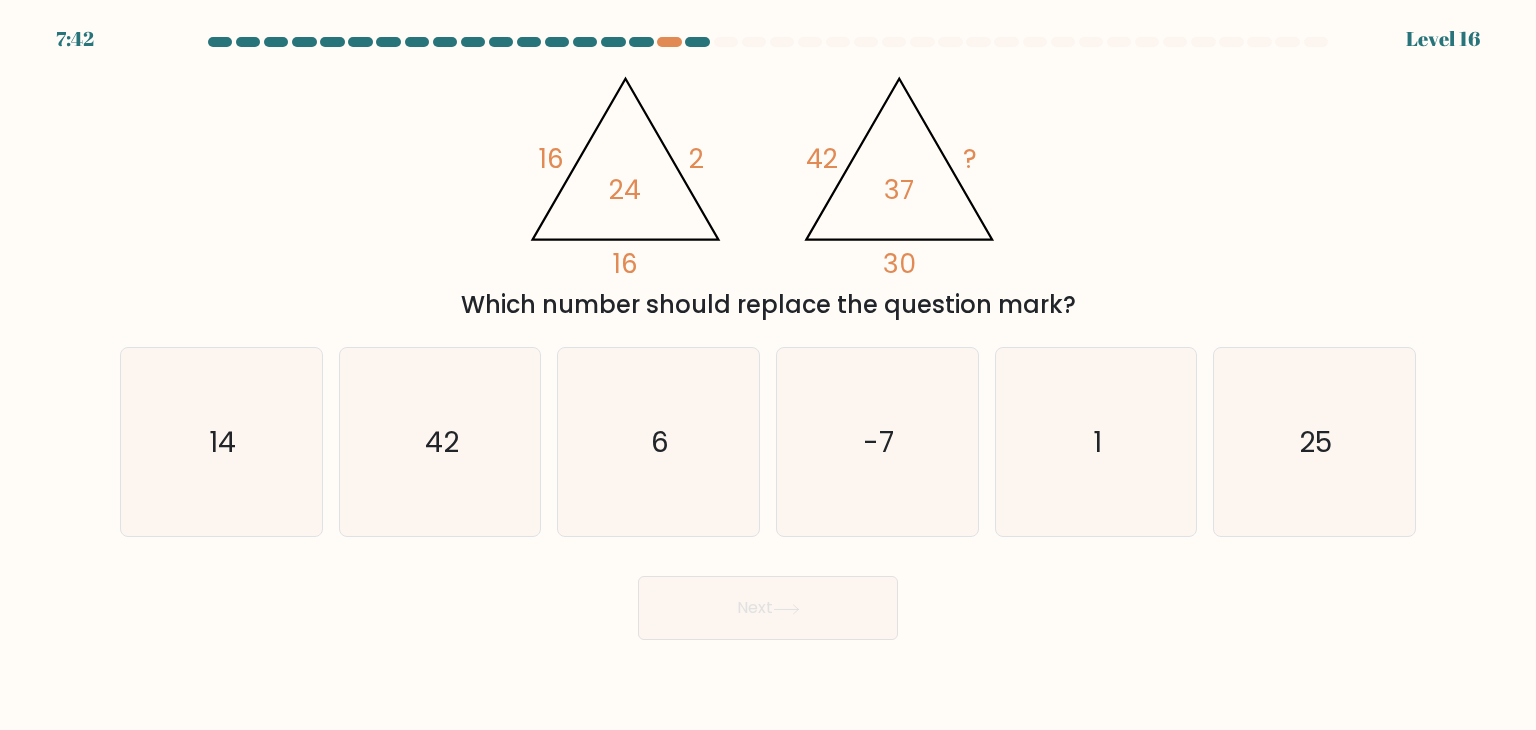 click on "30" 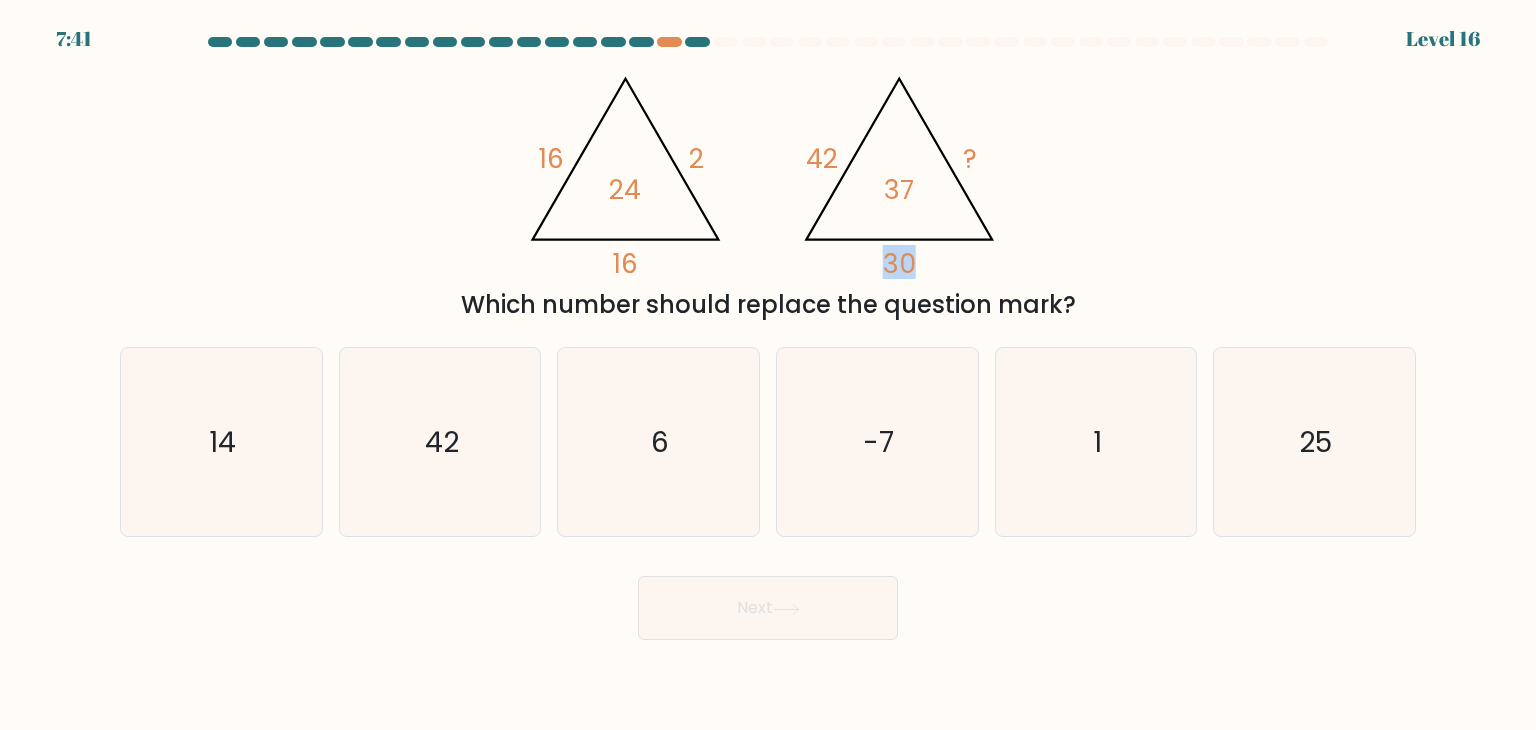 click on "30" 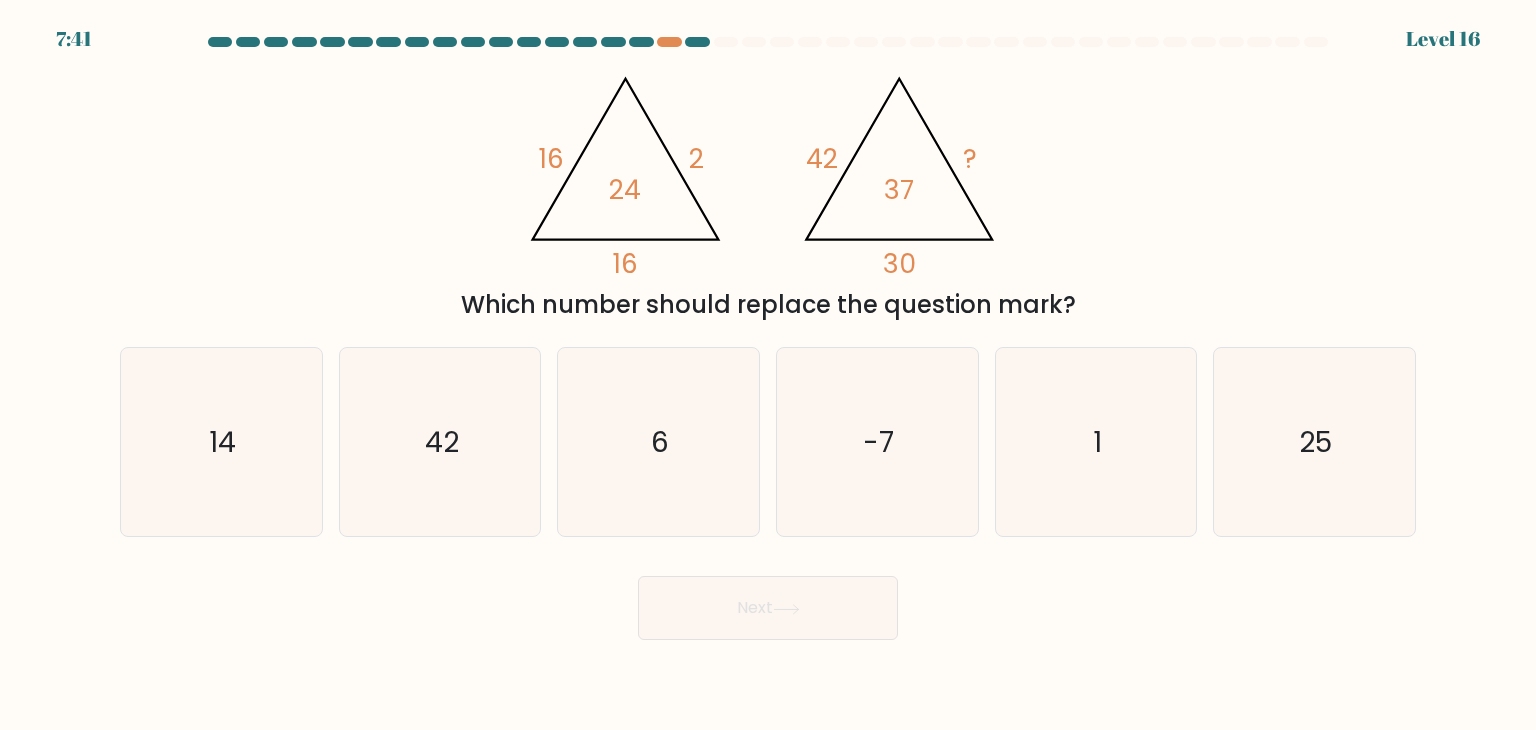 click on "30" 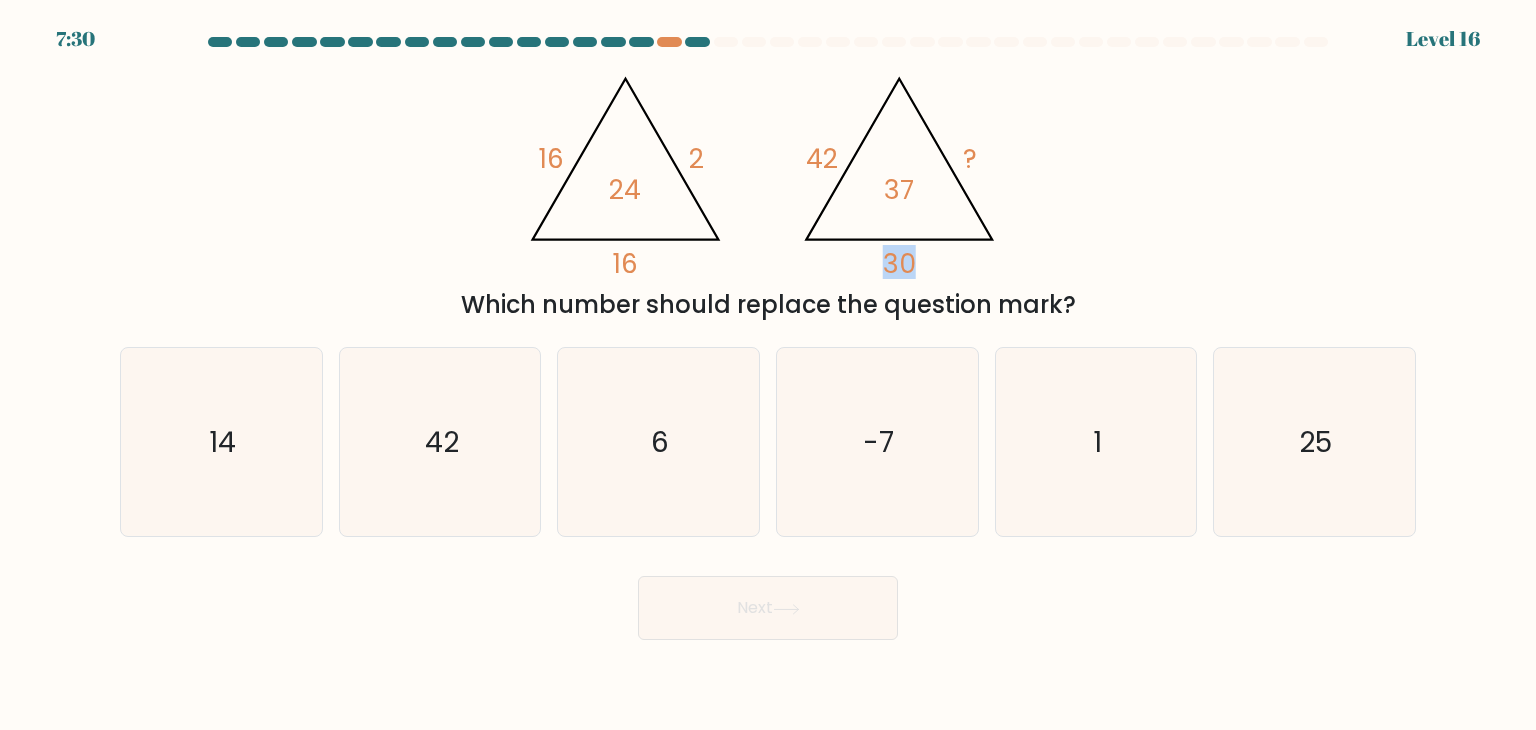 click on "@import url('https://fonts.googleapis.com/css?family=Abril+Fatface:400,100,100italic,300,300italic,400italic,500,500italic,700,700italic,900,900italic');                        16       2       16       24                                       @import url('https://fonts.googleapis.com/css?family=Abril+Fatface:400,100,100italic,300,300italic,400italic,500,500italic,700,700italic,900,900italic');                        42       ?       30       37" 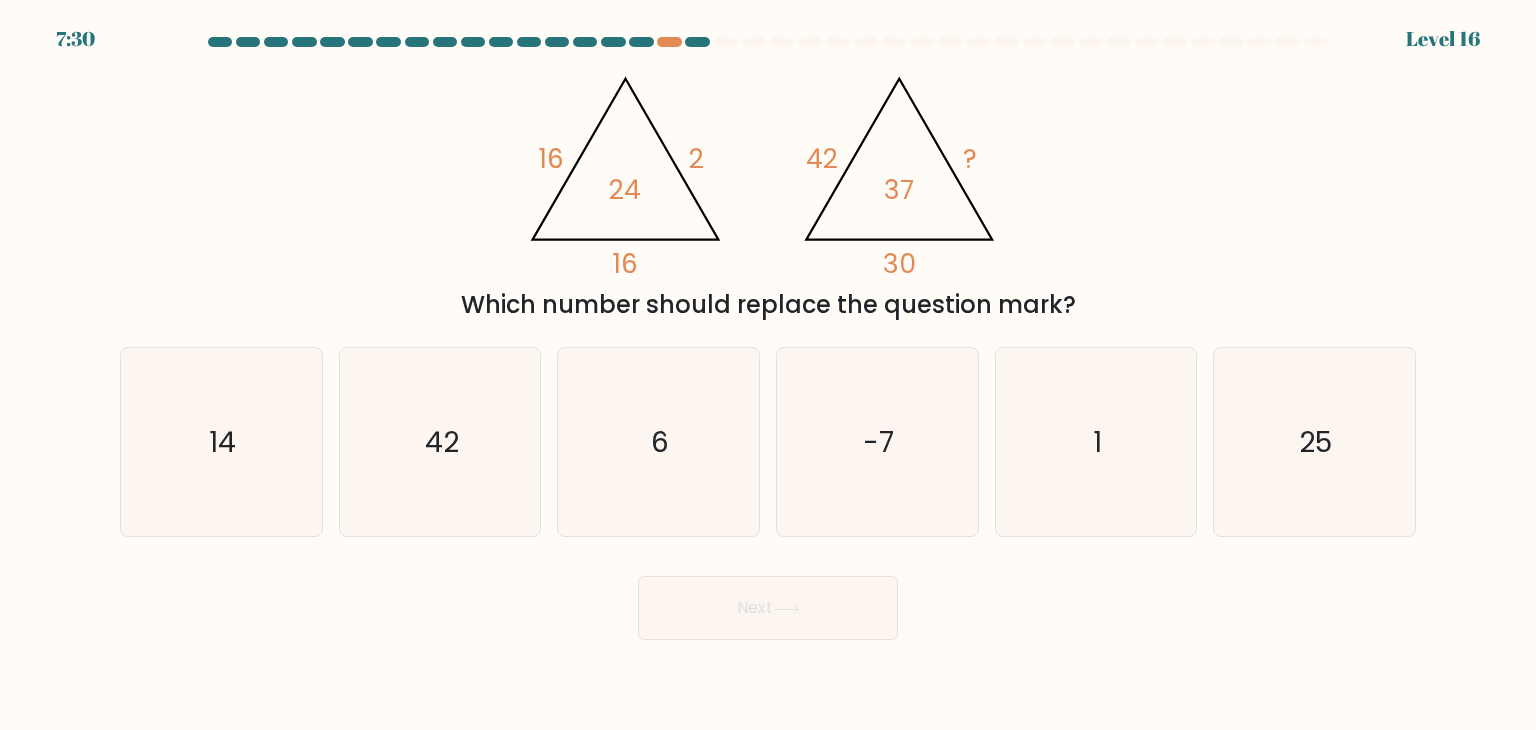 click on "@import url('https://fonts.googleapis.com/css?family=Abril+Fatface:400,100,100italic,300,300italic,400italic,500,500italic,700,700italic,900,900italic');                        16       2       16       24                                       @import url('https://fonts.googleapis.com/css?family=Abril+Fatface:400,100,100italic,300,300italic,400italic,500,500italic,700,700italic,900,900italic');                        42       ?       30       37" 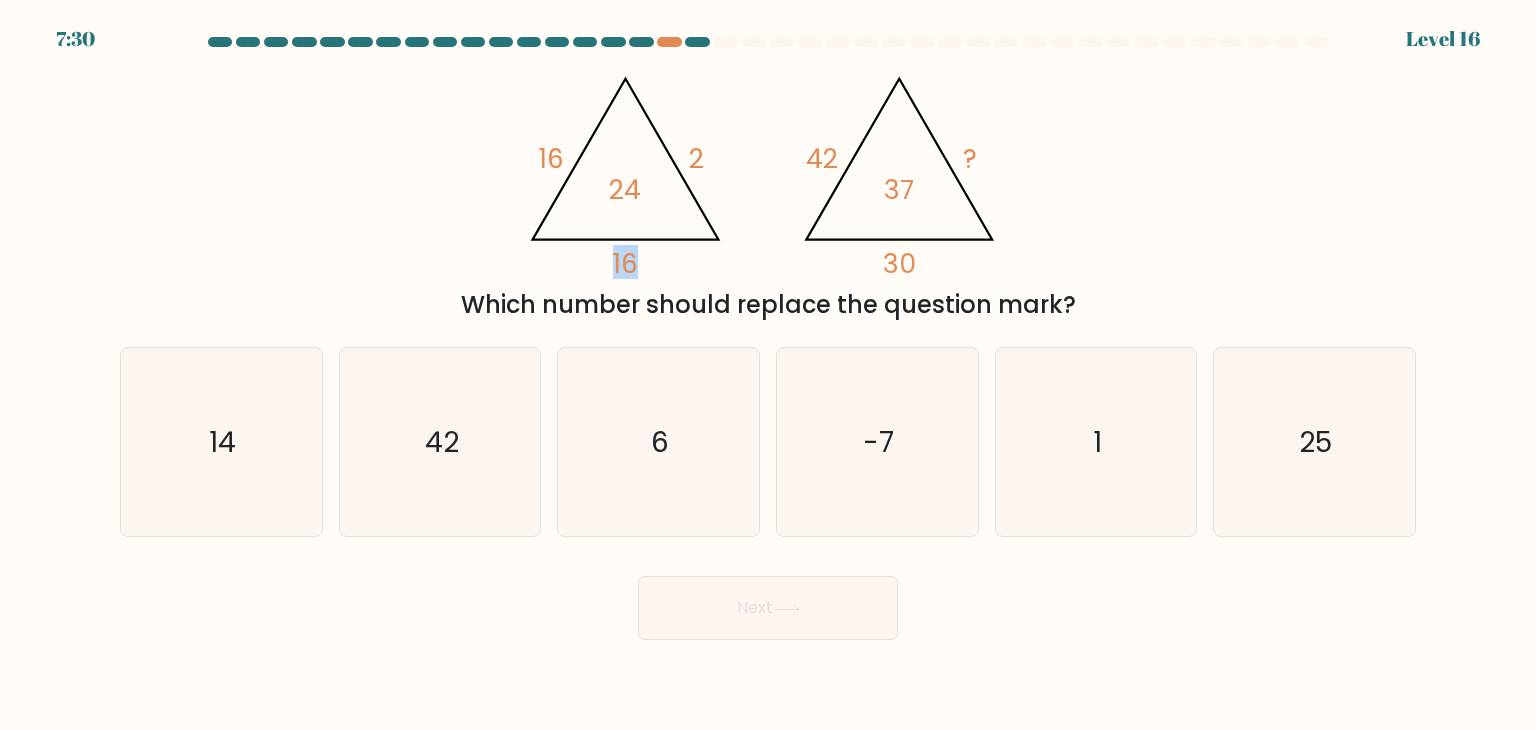 click on "@import url('https://fonts.googleapis.com/css?family=Abril+Fatface:400,100,100italic,300,300italic,400italic,500,500italic,700,700italic,900,900italic');                        16       2       16       24                                       @import url('https://fonts.googleapis.com/css?family=Abril+Fatface:400,100,100italic,300,300italic,400italic,500,500italic,700,700italic,900,900italic');                        42       ?       30       37" 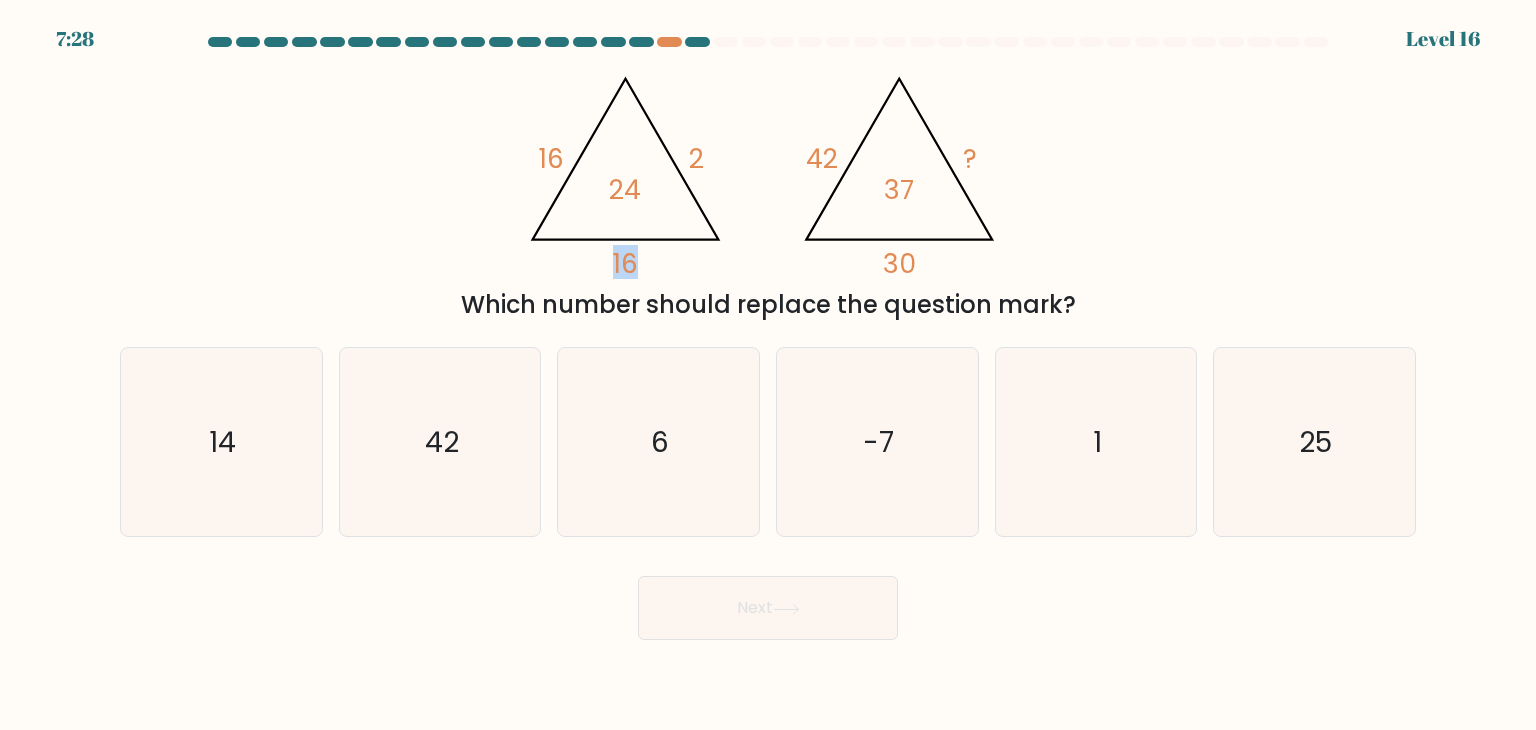 click on "30" 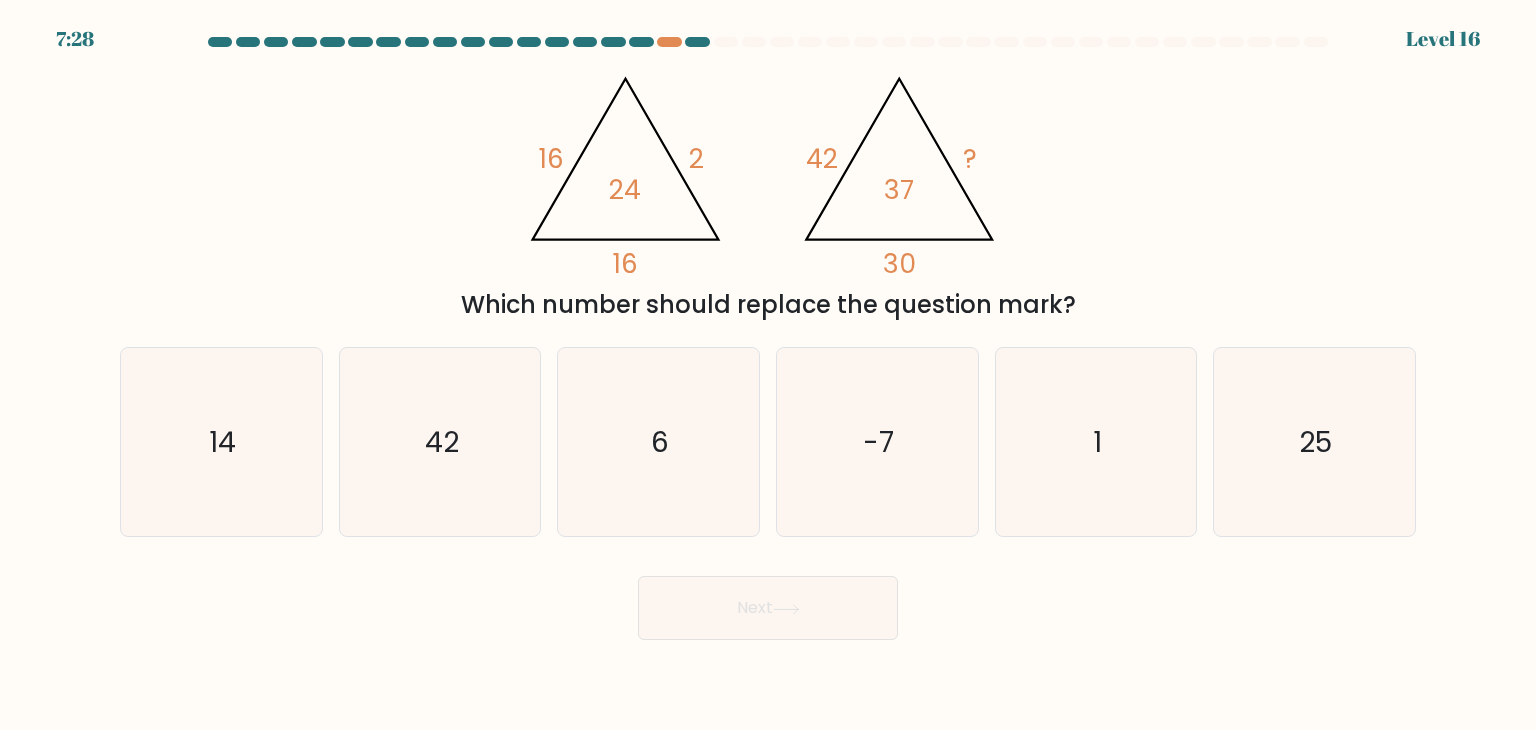 click on "30" 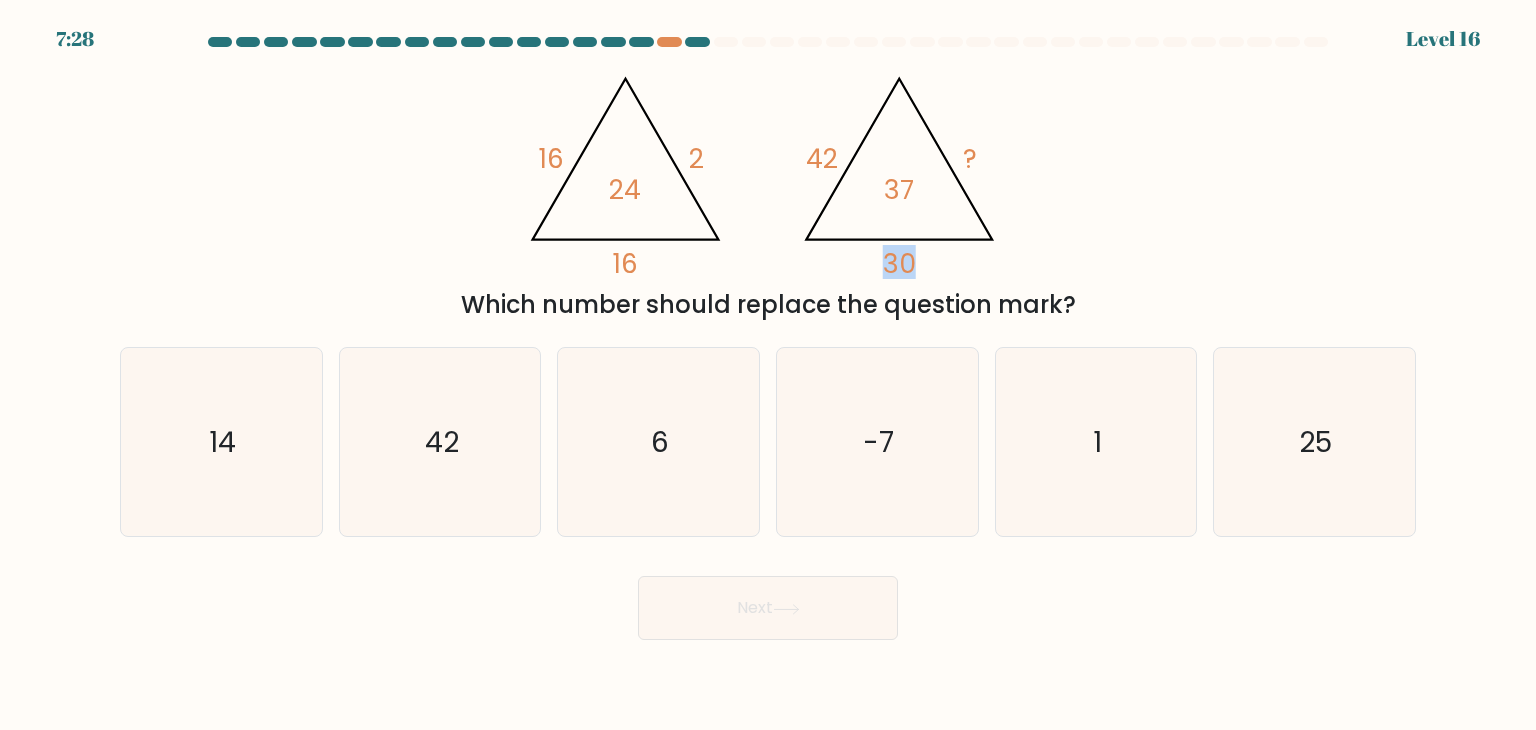 click on "30" 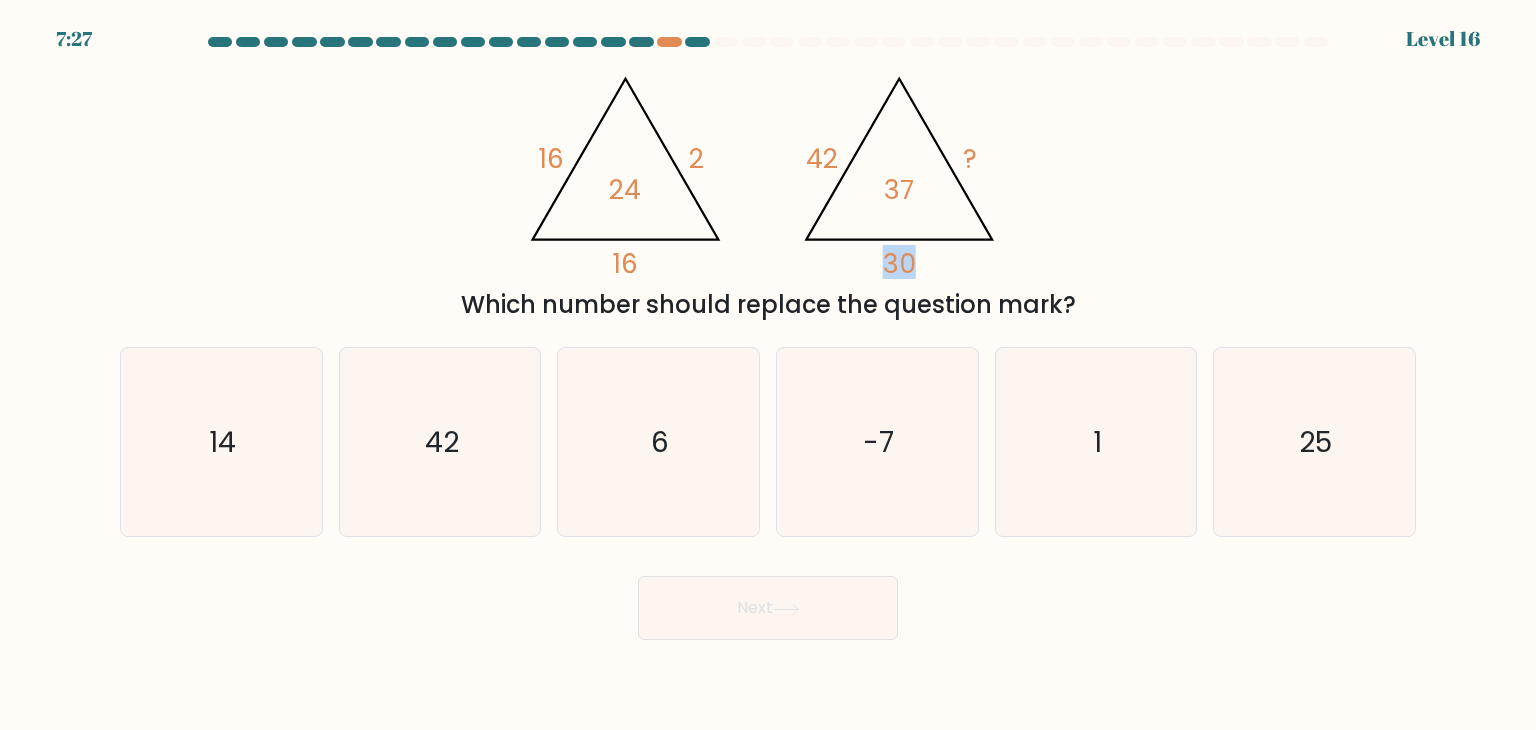 click on "30" 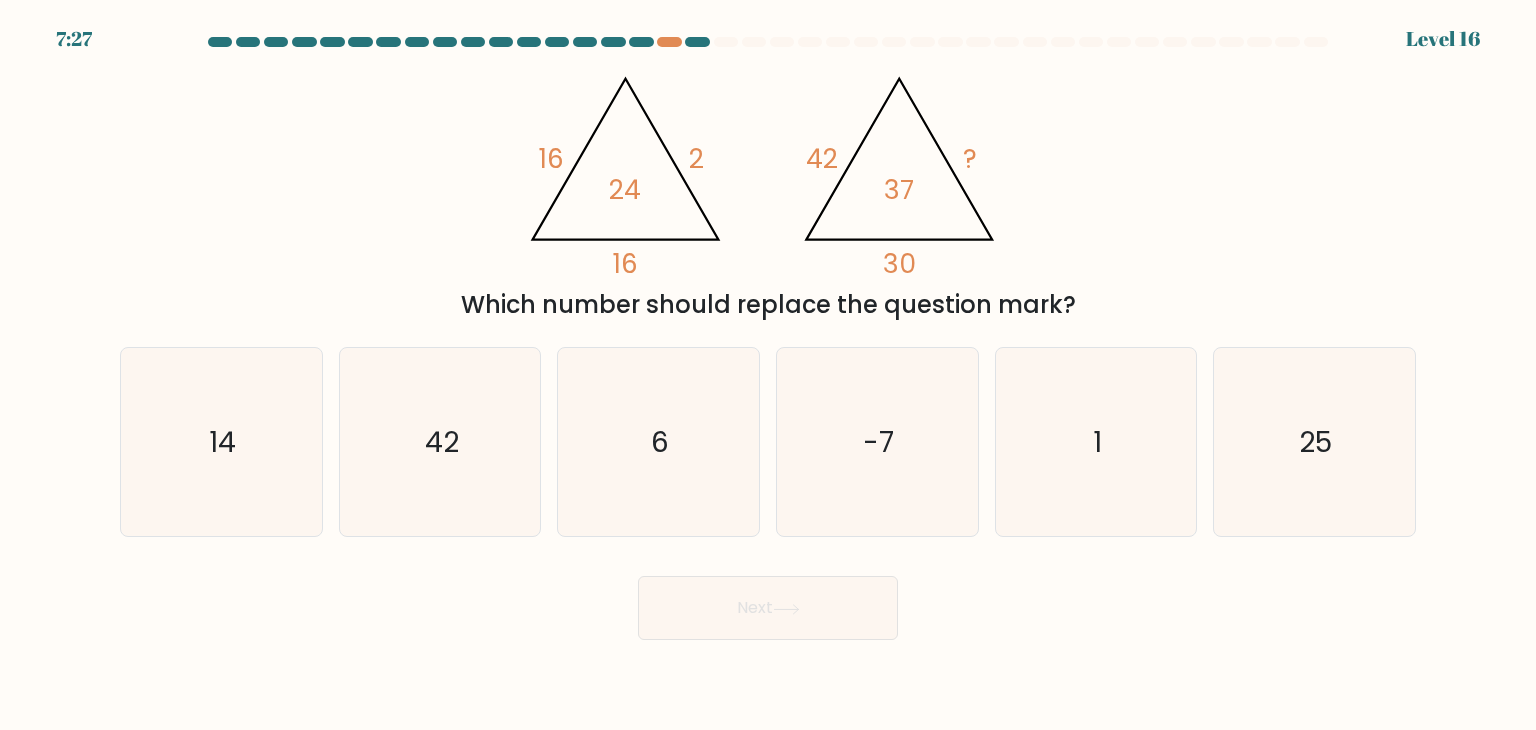 click on "30" 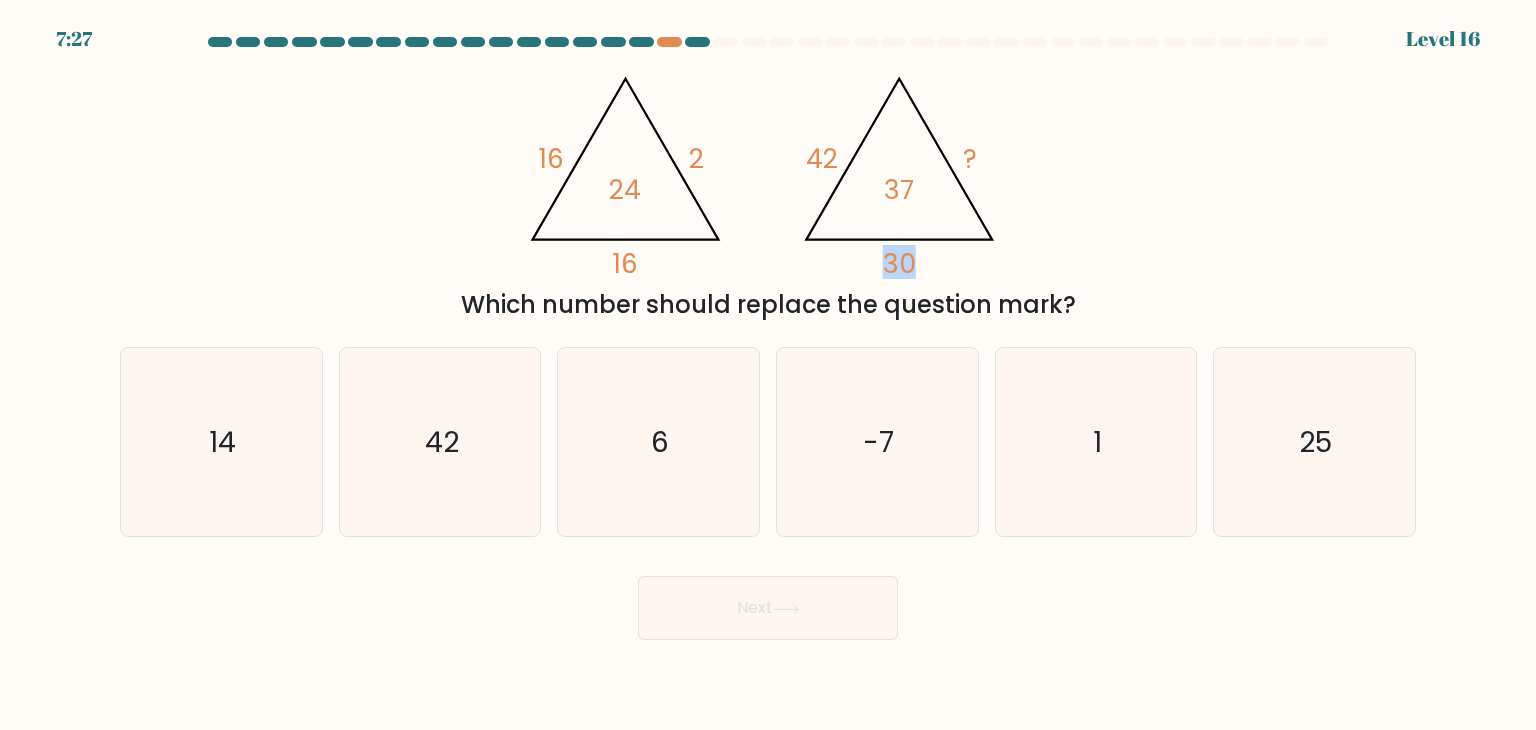 click on "30" 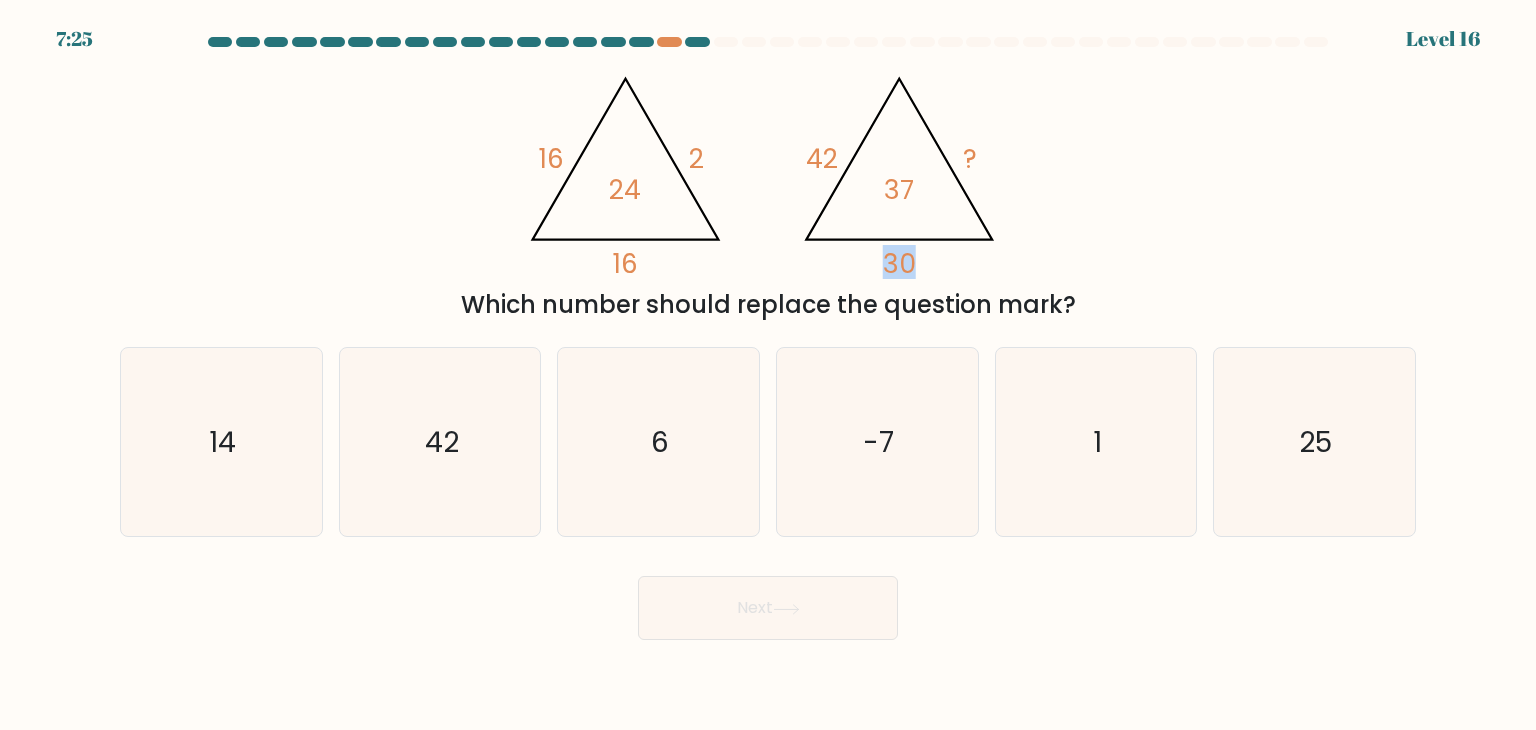 click on "@import url('https://fonts.googleapis.com/css?family=Abril+Fatface:400,100,100italic,300,300italic,400italic,500,500italic,700,700italic,900,900italic');                        16       2       16       24                                       @import url('https://fonts.googleapis.com/css?family=Abril+Fatface:400,100,100italic,300,300italic,400italic,500,500italic,700,700italic,900,900italic');                        42       ?       30       37
Which number should replace the question mark?" at bounding box center (768, 191) 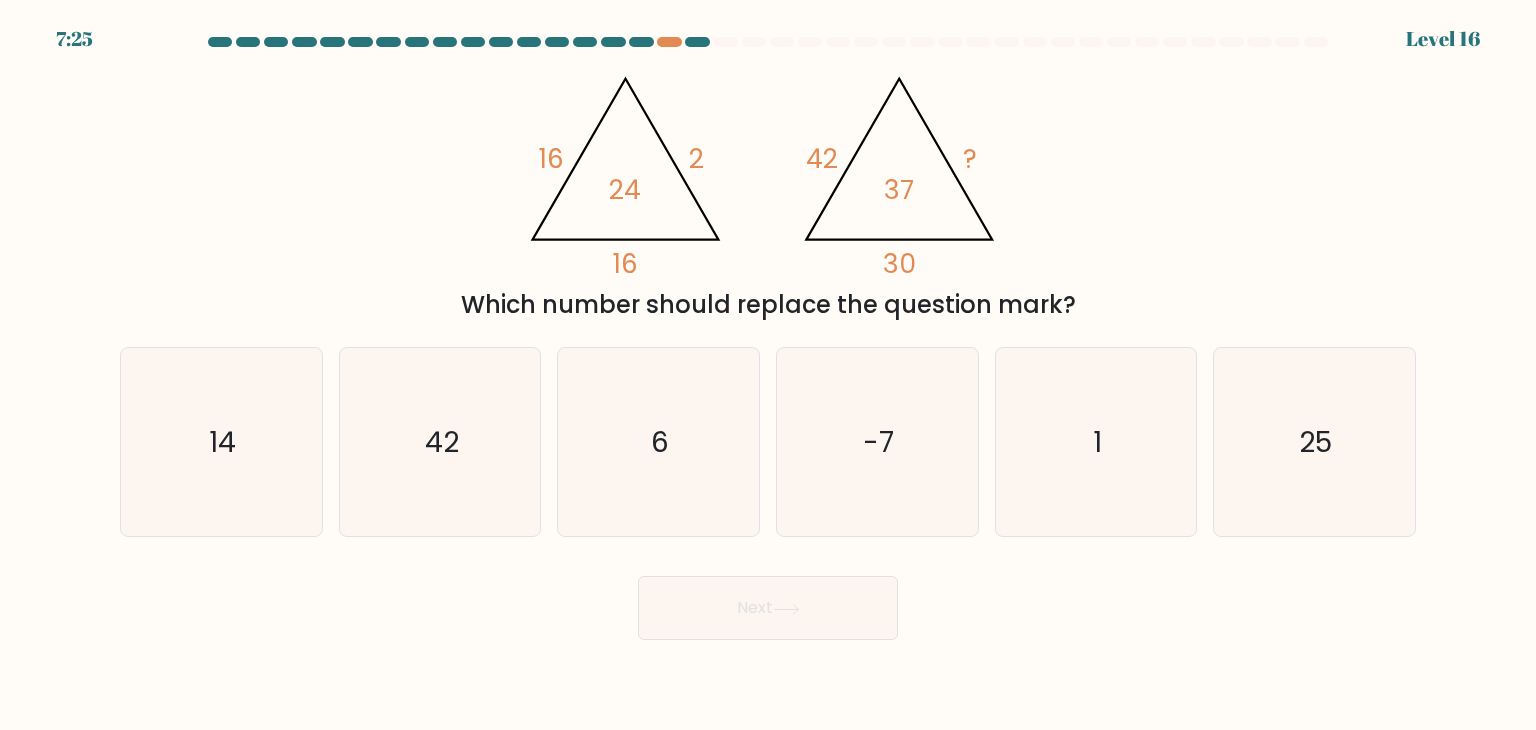 click on "@import url('https://fonts.googleapis.com/css?family=Abril+Fatface:400,100,100italic,300,300italic,400italic,500,500italic,700,700italic,900,900italic');                        16       2       16       24                                       @import url('https://fonts.googleapis.com/css?family=Abril+Fatface:400,100,100italic,300,300italic,400italic,500,500italic,700,700italic,900,900italic');                        42       ?       30       37
Which number should replace the question mark?" at bounding box center [768, 191] 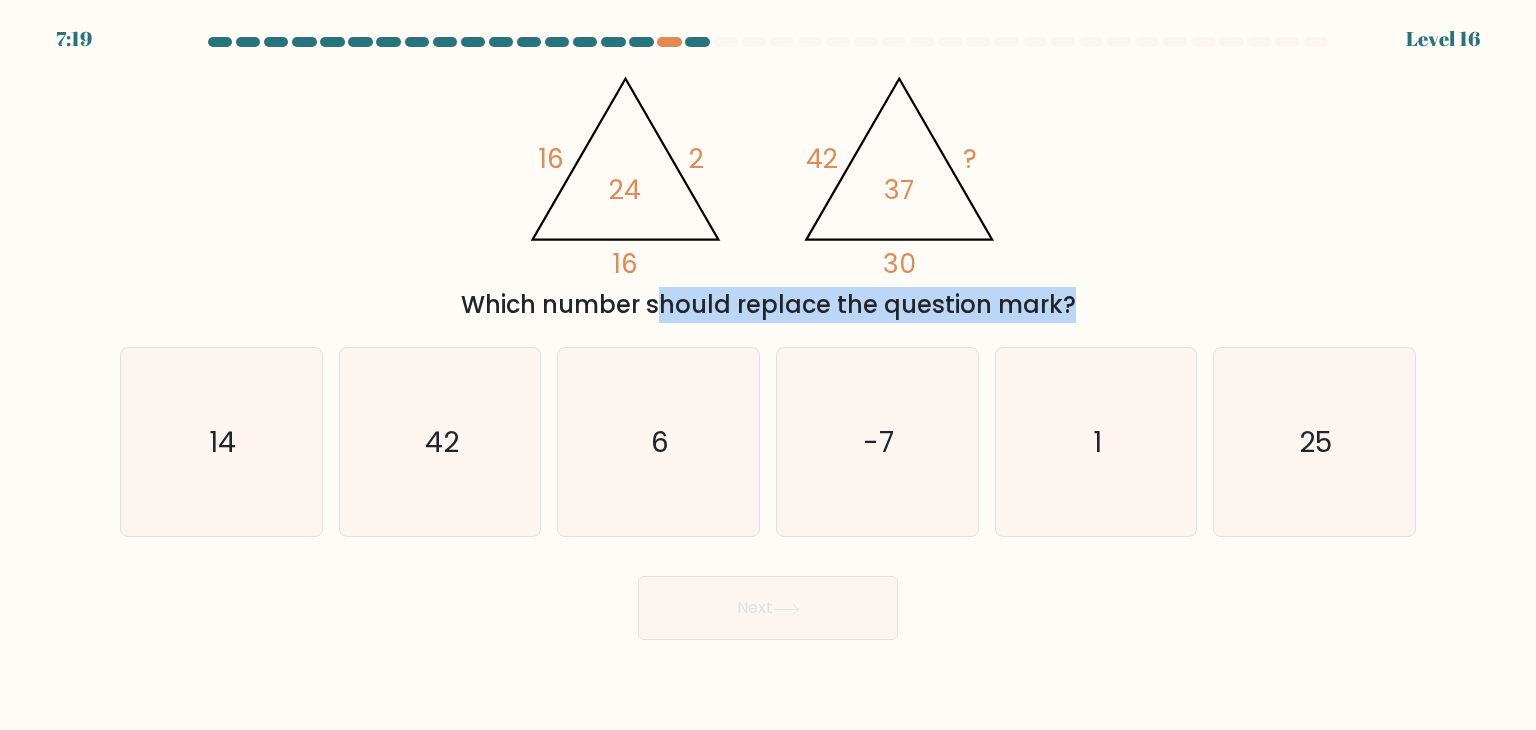 click on "@import url('https://fonts.googleapis.com/css?family=Abril+Fatface:400,100,100italic,300,300italic,400italic,500,500italic,700,700italic,900,900italic');                        16       2       16       24                                       @import url('https://fonts.googleapis.com/css?family=Abril+Fatface:400,100,100italic,300,300italic,400italic,500,500italic,700,700italic,900,900italic');                        42       ?       30       37" 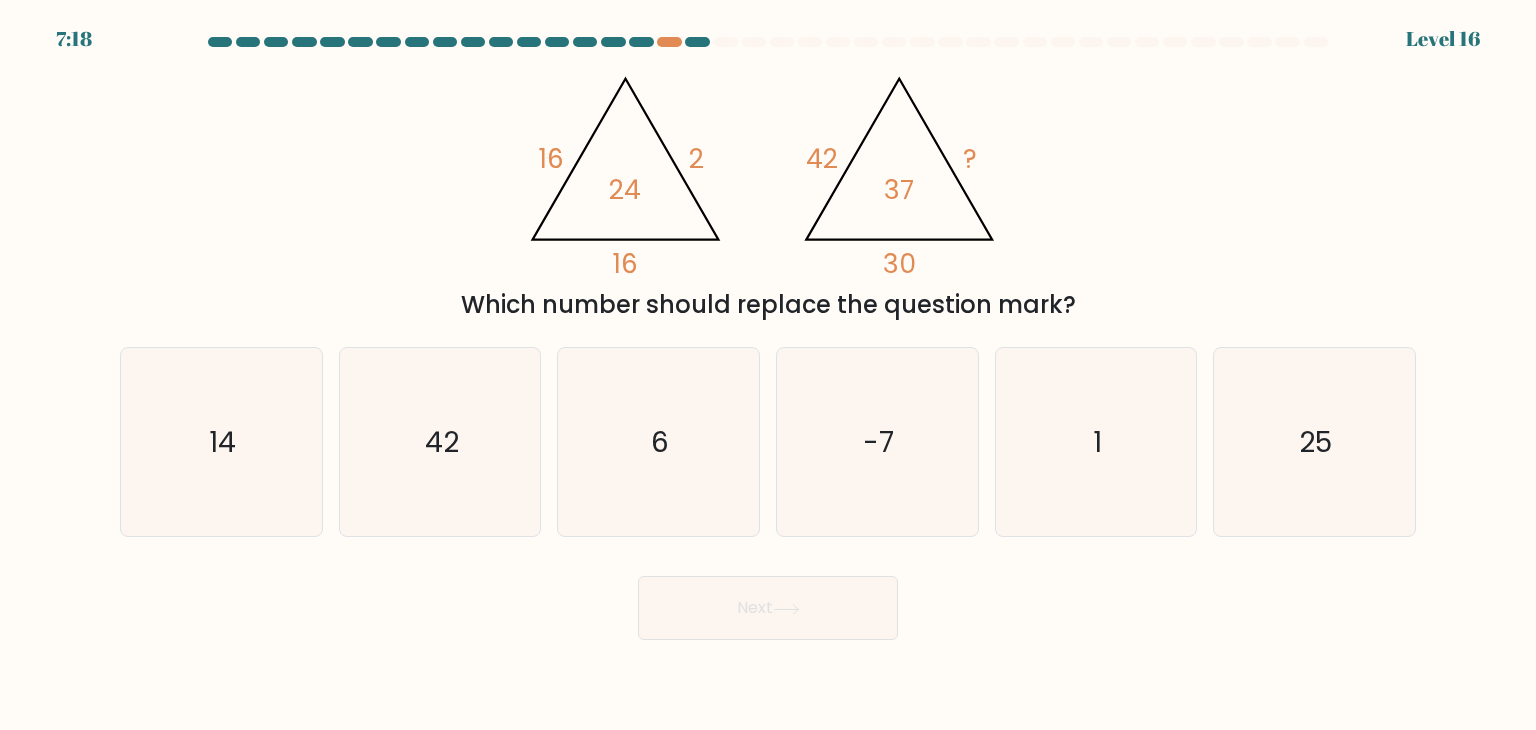 click on "@import url('https://fonts.googleapis.com/css?family=Abril+Fatface:400,100,100italic,300,300italic,400italic,500,500italic,700,700italic,900,900italic');                        16       2       16       24                                       @import url('https://fonts.googleapis.com/css?family=Abril+Fatface:400,100,100italic,300,300italic,400italic,500,500italic,700,700italic,900,900italic');                        42       ?       30       37" 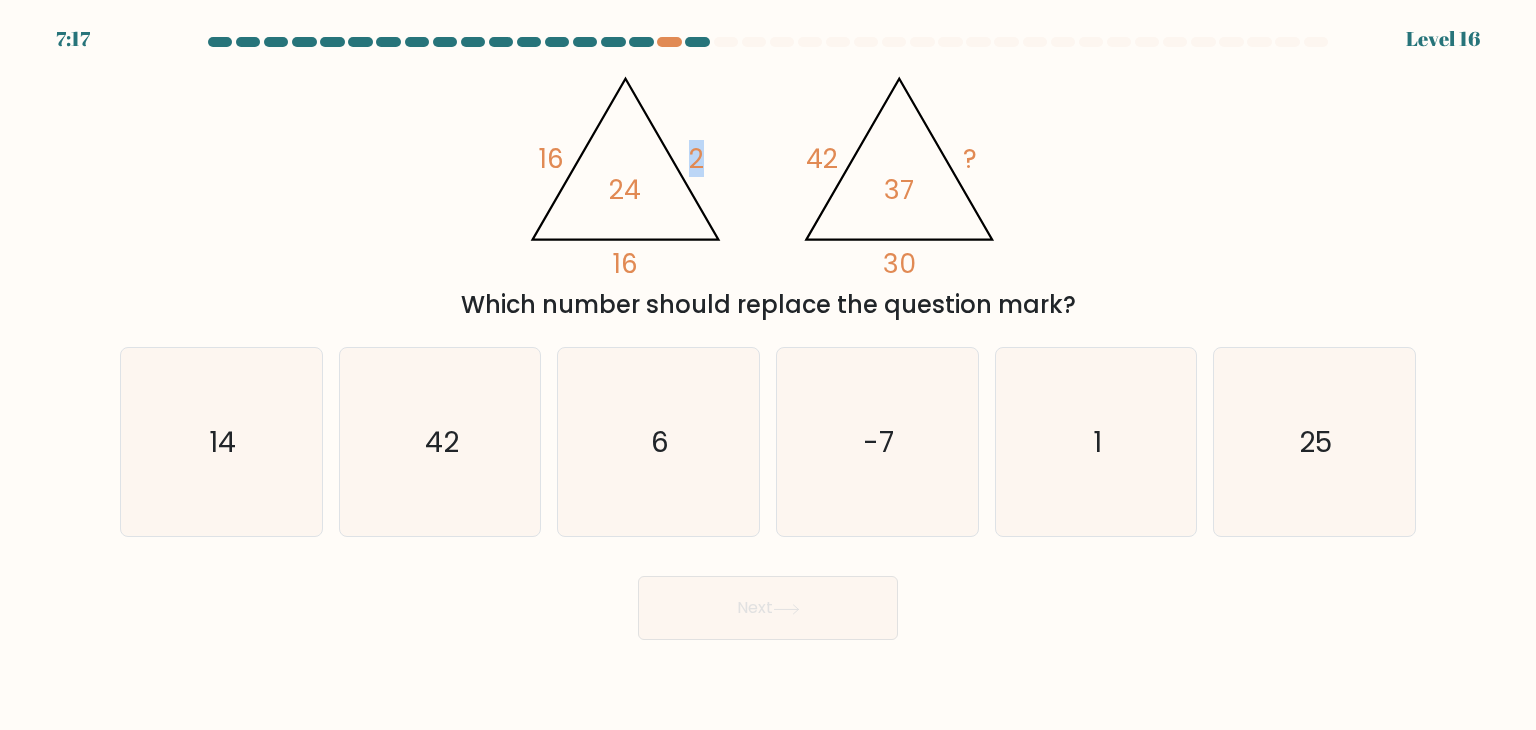 click on "Which number should replace the question mark?" at bounding box center [768, 305] 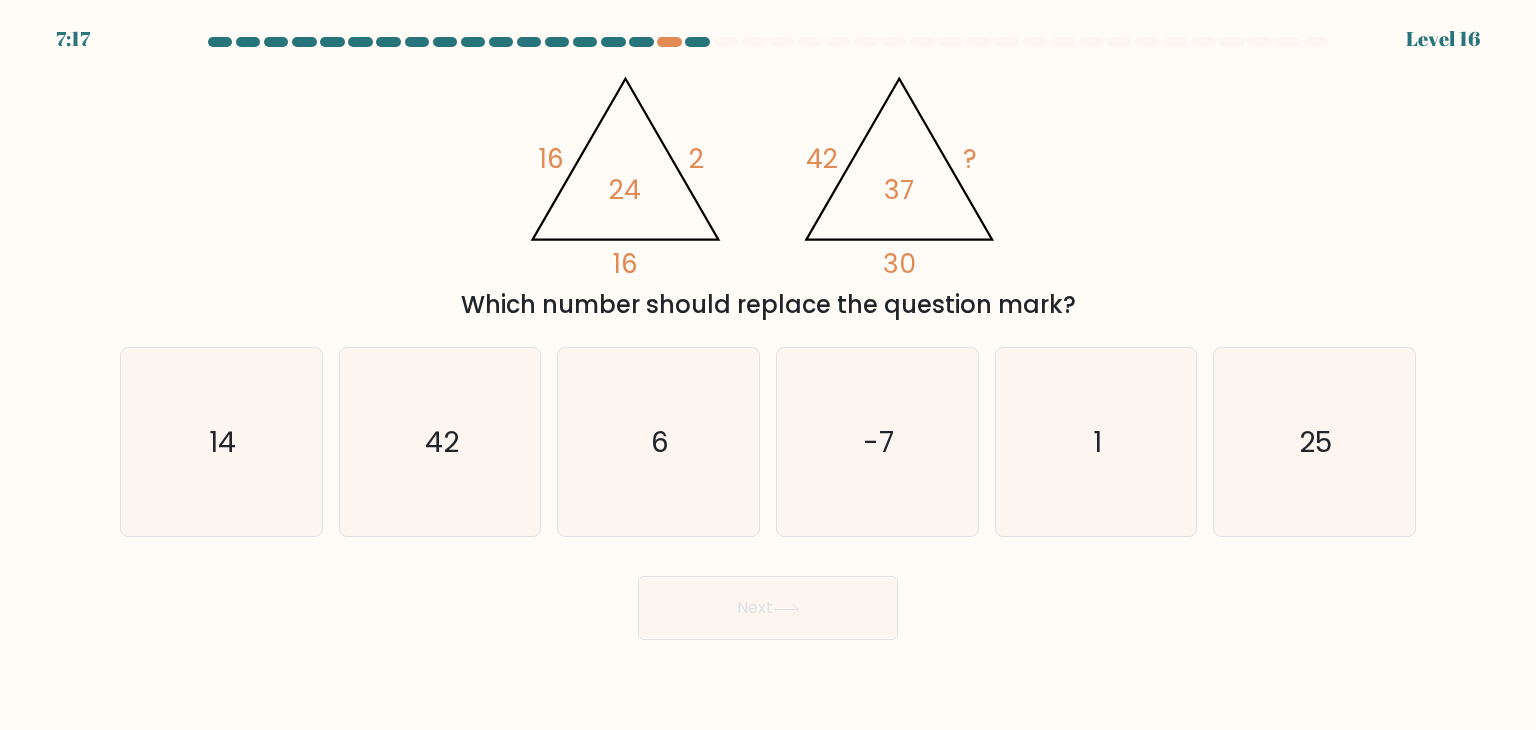 click on "Which number should replace the question mark?" at bounding box center [768, 305] 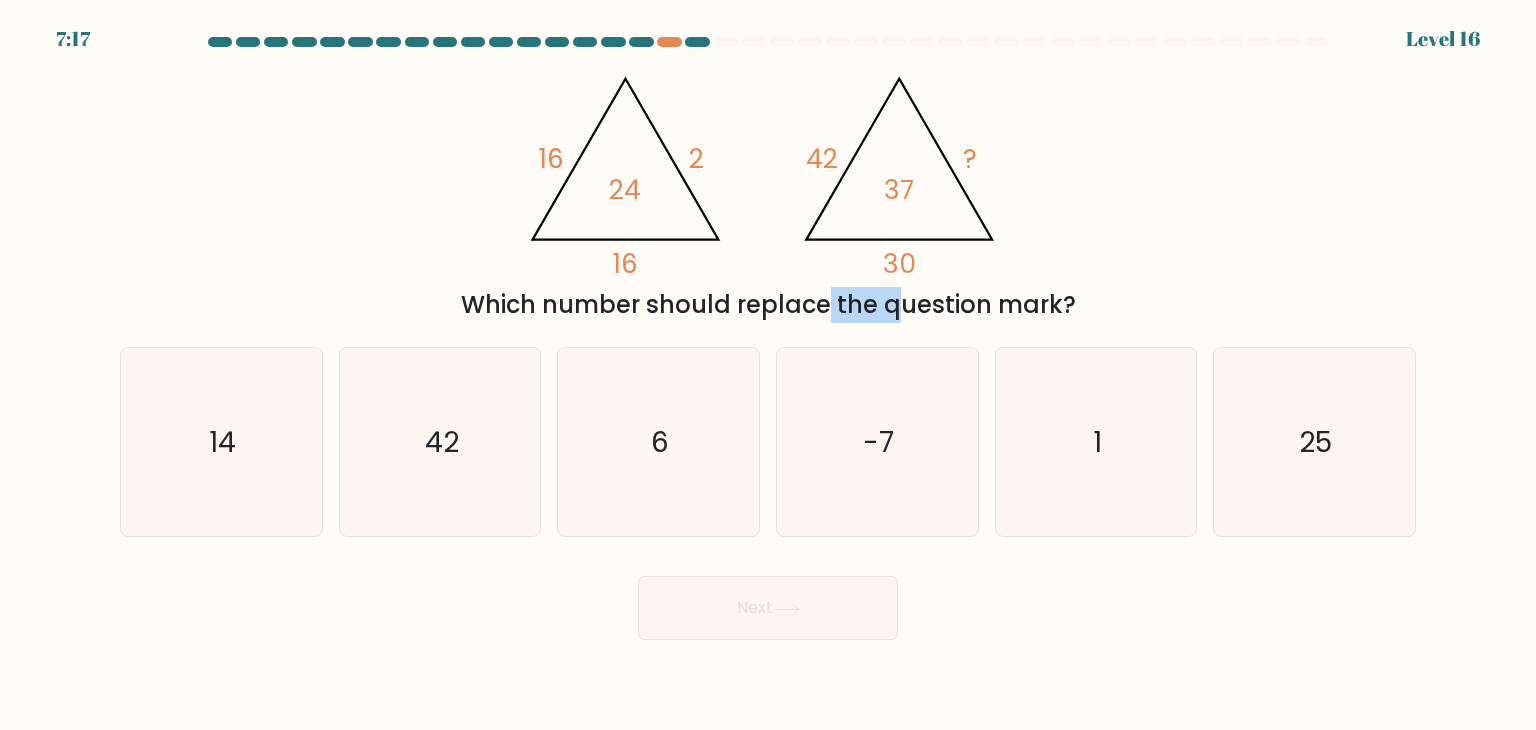 click on "Which number should replace the question mark?" at bounding box center (768, 305) 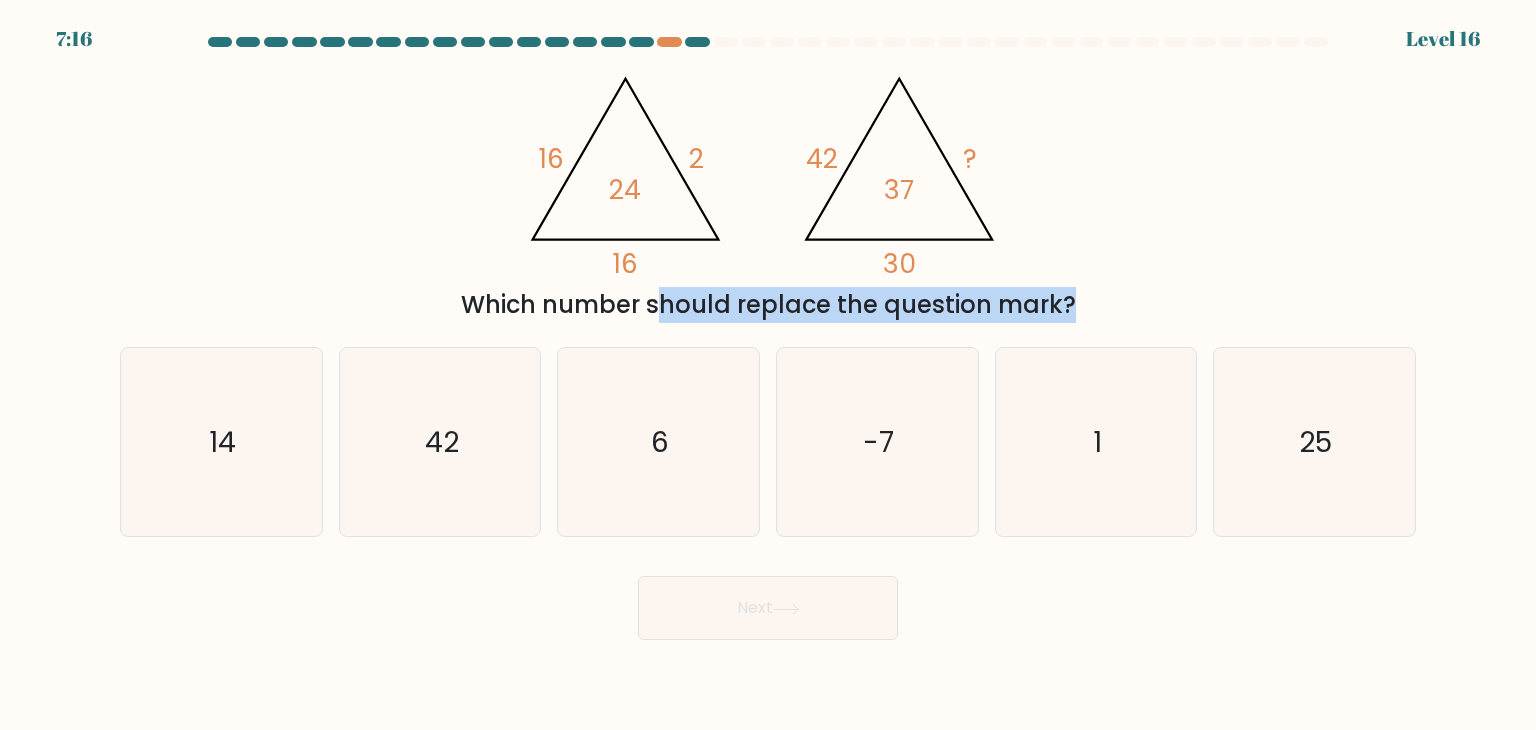 click on "Which number should replace the question mark?" at bounding box center (768, 305) 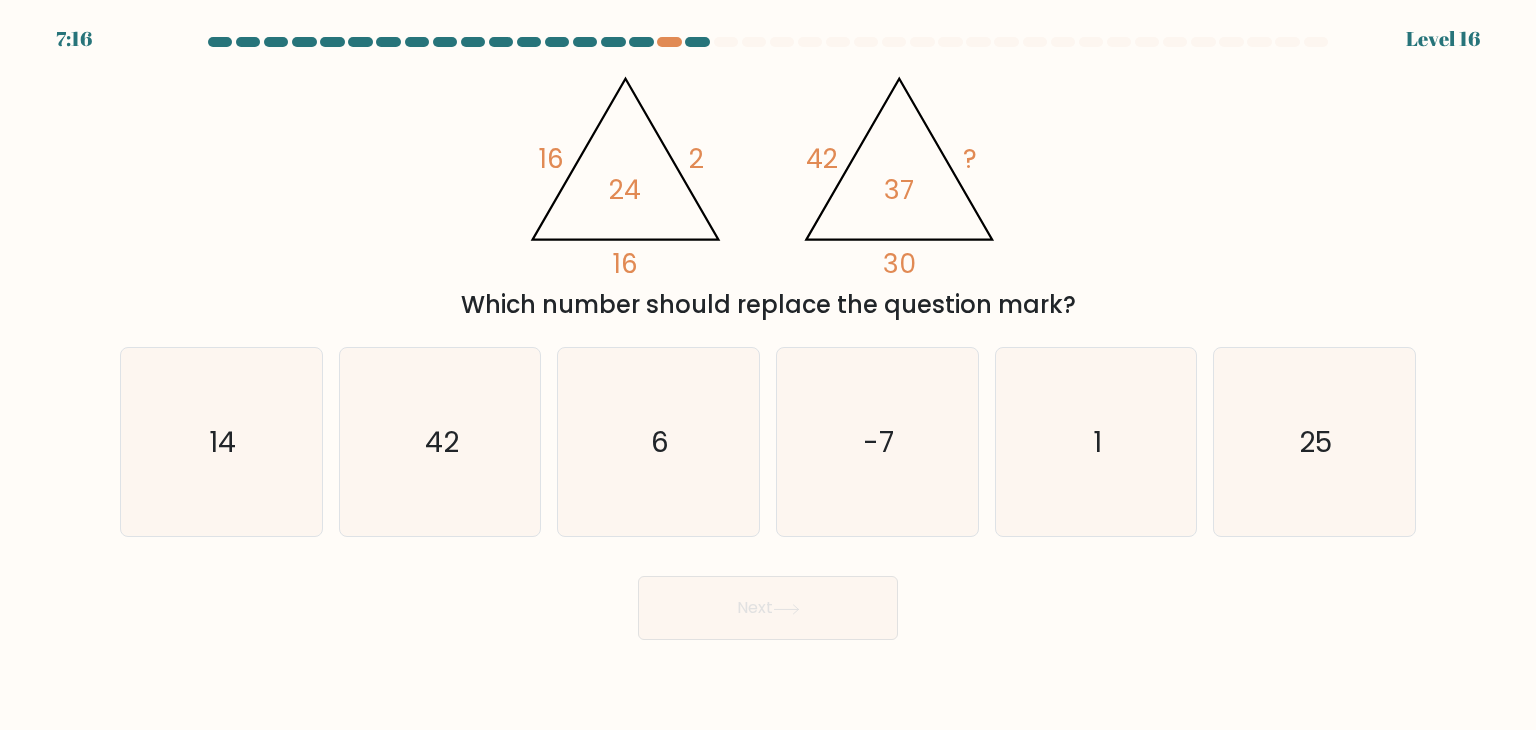 click on "Which number should replace the question mark?" at bounding box center (768, 305) 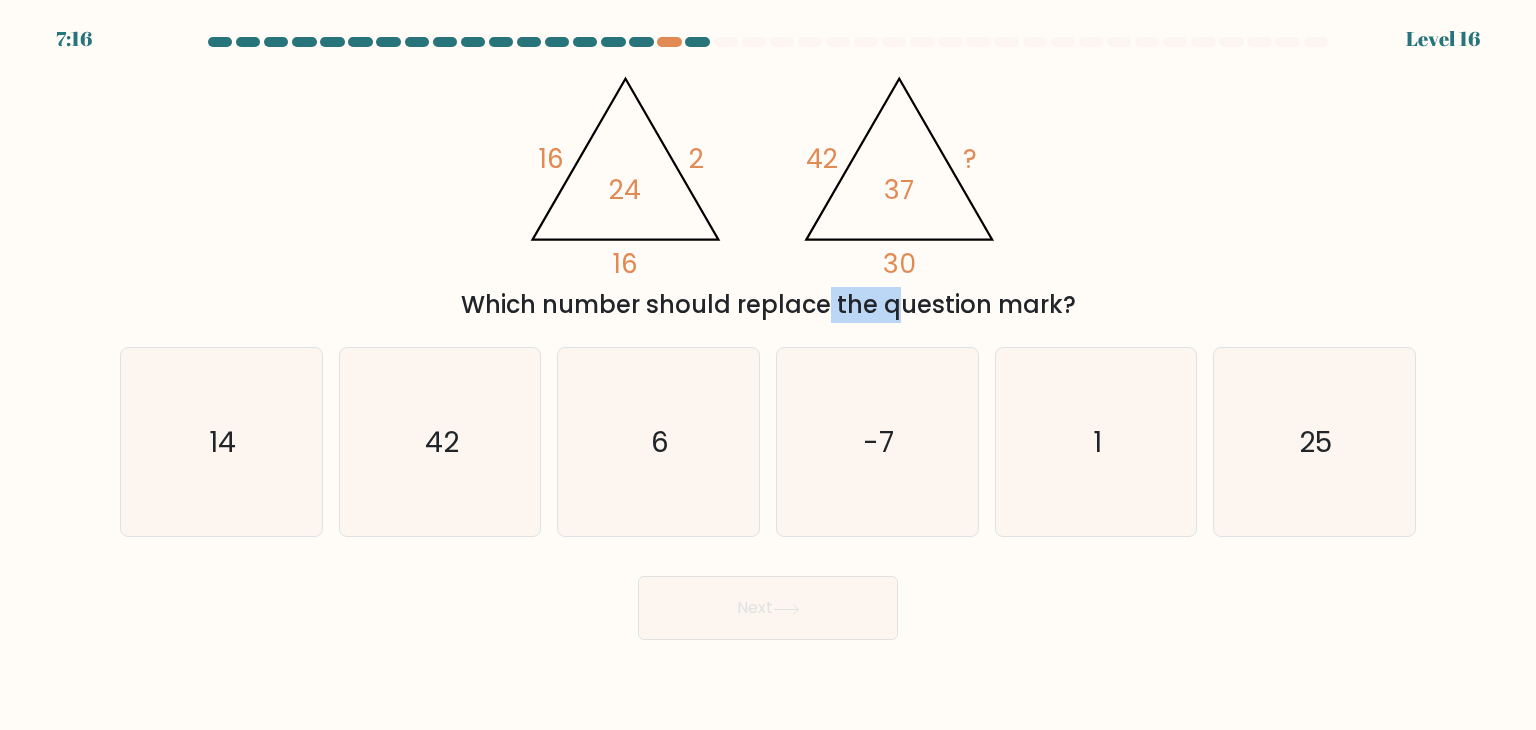 click on "Which number should replace the question mark?" at bounding box center [768, 305] 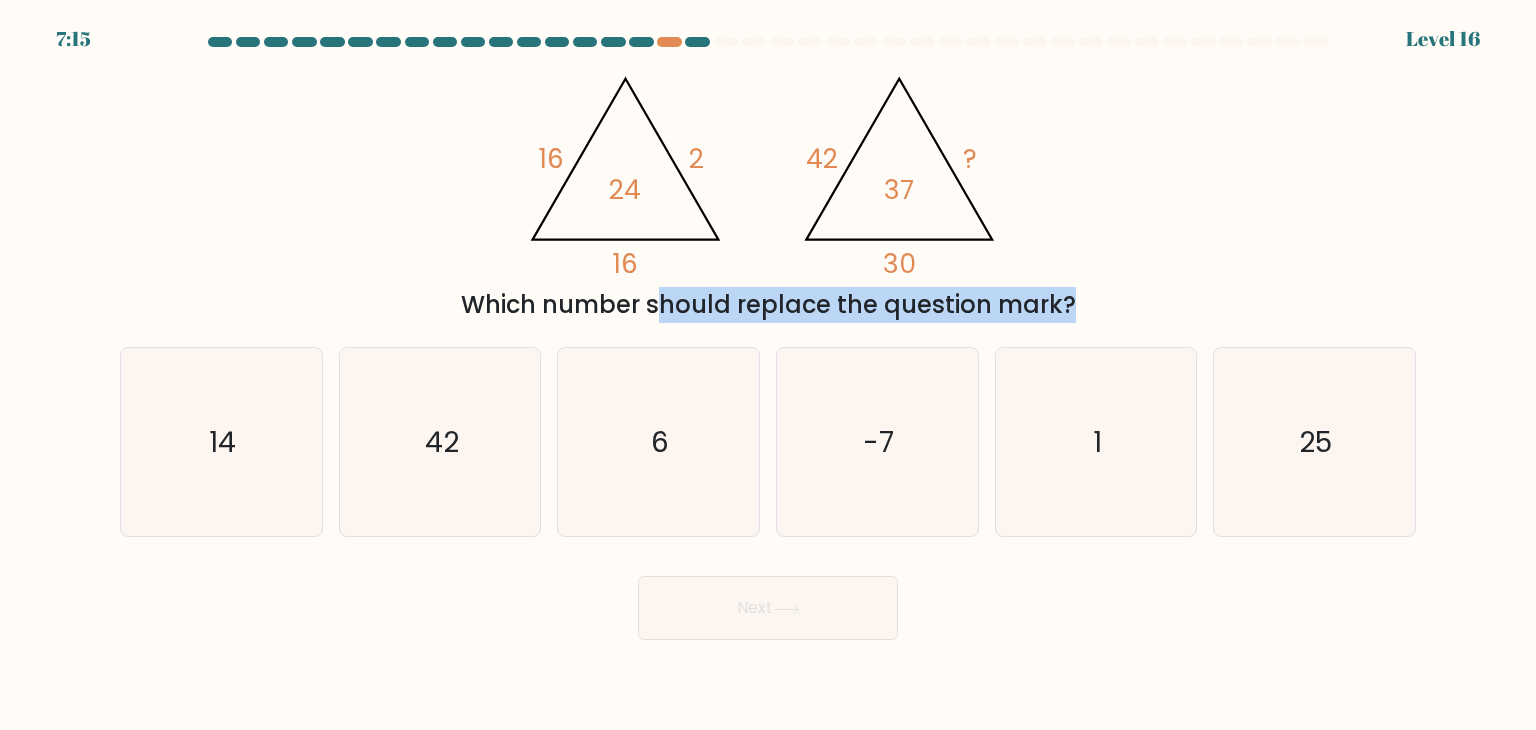 click on "@import url('https://fonts.googleapis.com/css?family=Abril+Fatface:400,100,100italic,300,300italic,400italic,500,500italic,700,700italic,900,900italic');                        16       2       16       24                                       @import url('https://fonts.googleapis.com/css?family=Abril+Fatface:400,100,100italic,300,300italic,400italic,500,500italic,700,700italic,900,900italic');                        42       ?       30       37" 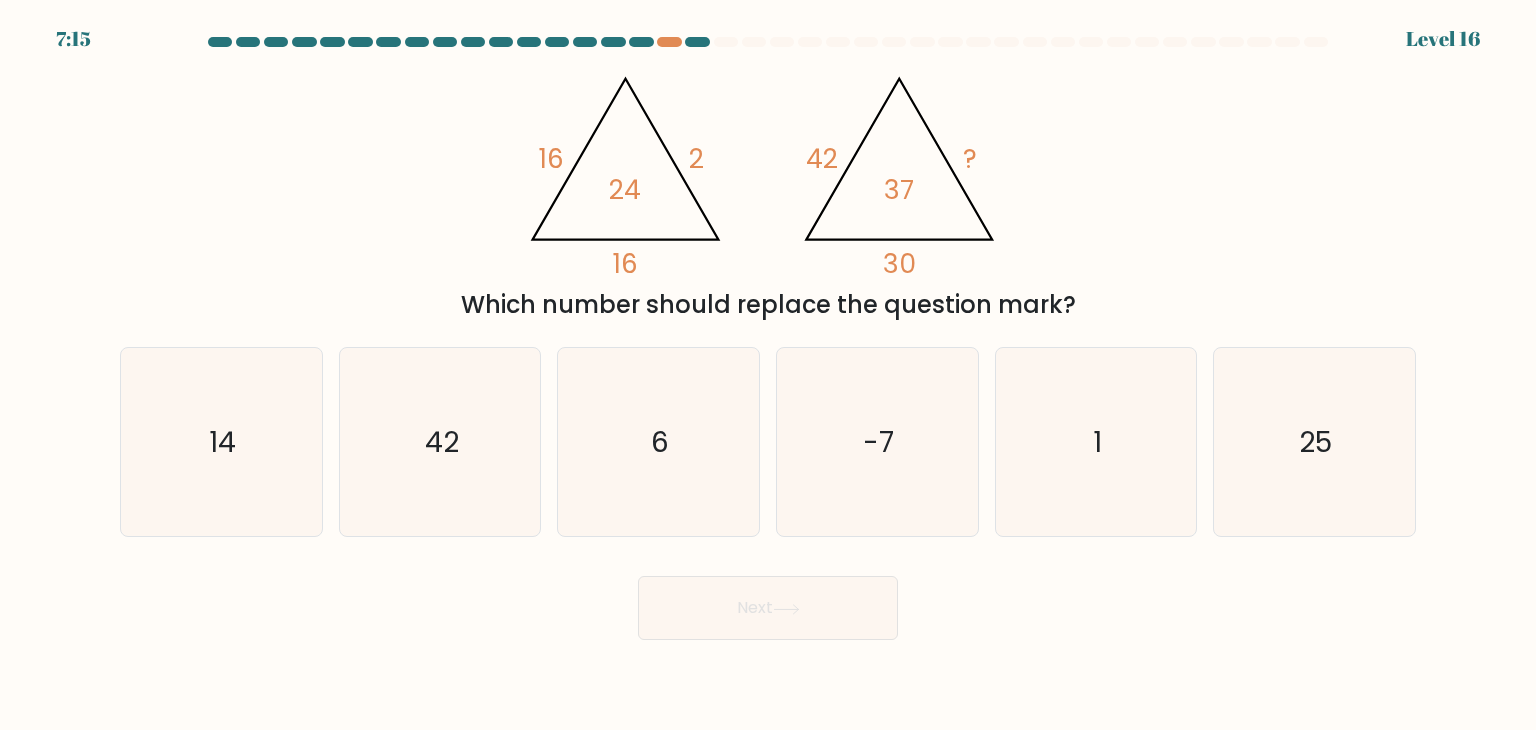 click on "@import url('https://fonts.googleapis.com/css?family=Abril+Fatface:400,100,100italic,300,300italic,400italic,500,500italic,700,700italic,900,900italic');                        16       2       16       24                                       @import url('https://fonts.googleapis.com/css?family=Abril+Fatface:400,100,100italic,300,300italic,400italic,500,500italic,700,700italic,900,900italic');                        42       ?       30       37" 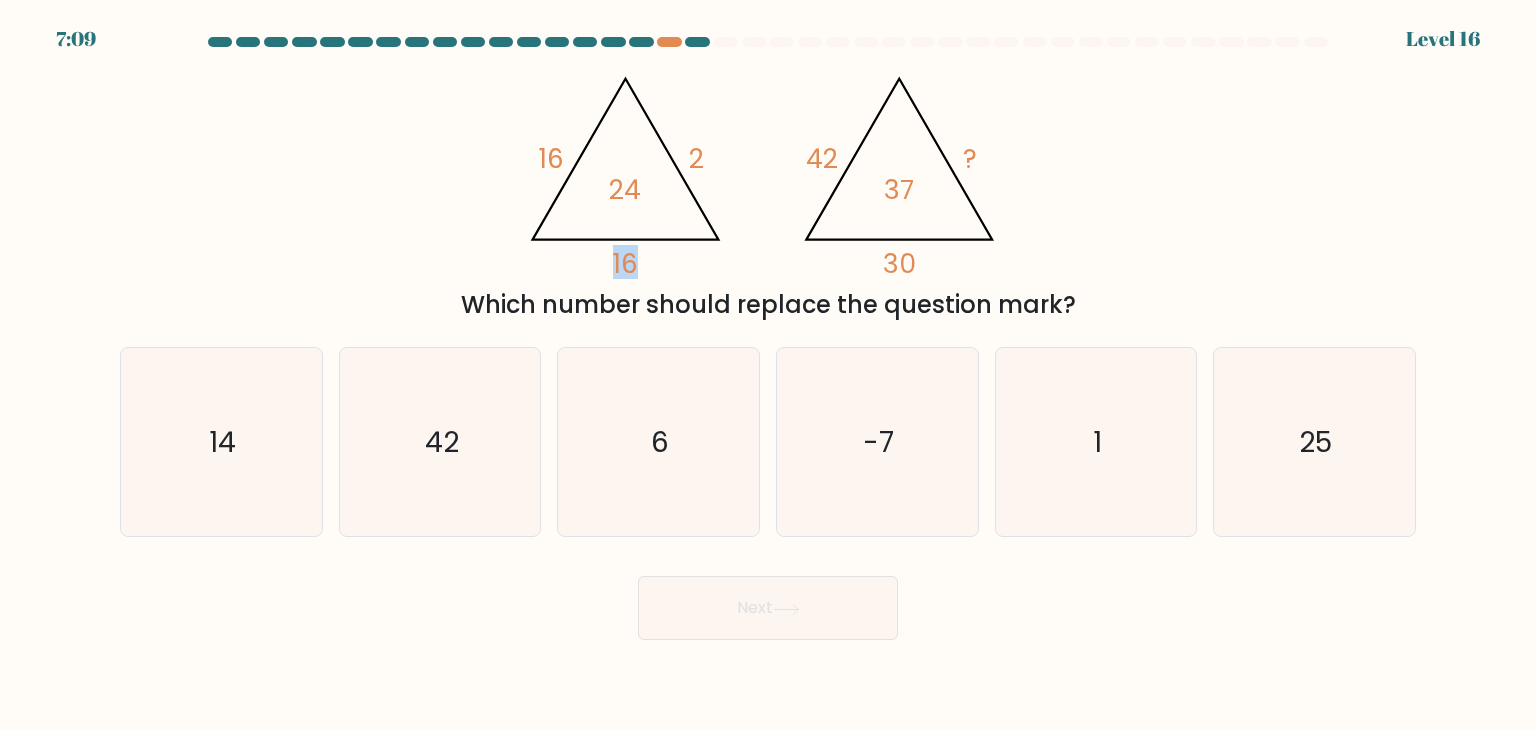 click on "@import url('https://fonts.googleapis.com/css?family=Abril+Fatface:400,100,100italic,300,300italic,400italic,500,500italic,700,700italic,900,900italic');                        16       2       16       24                                       @import url('https://fonts.googleapis.com/css?family=Abril+Fatface:400,100,100italic,300,300italic,400italic,500,500italic,700,700italic,900,900italic');                        42       ?       30       37" 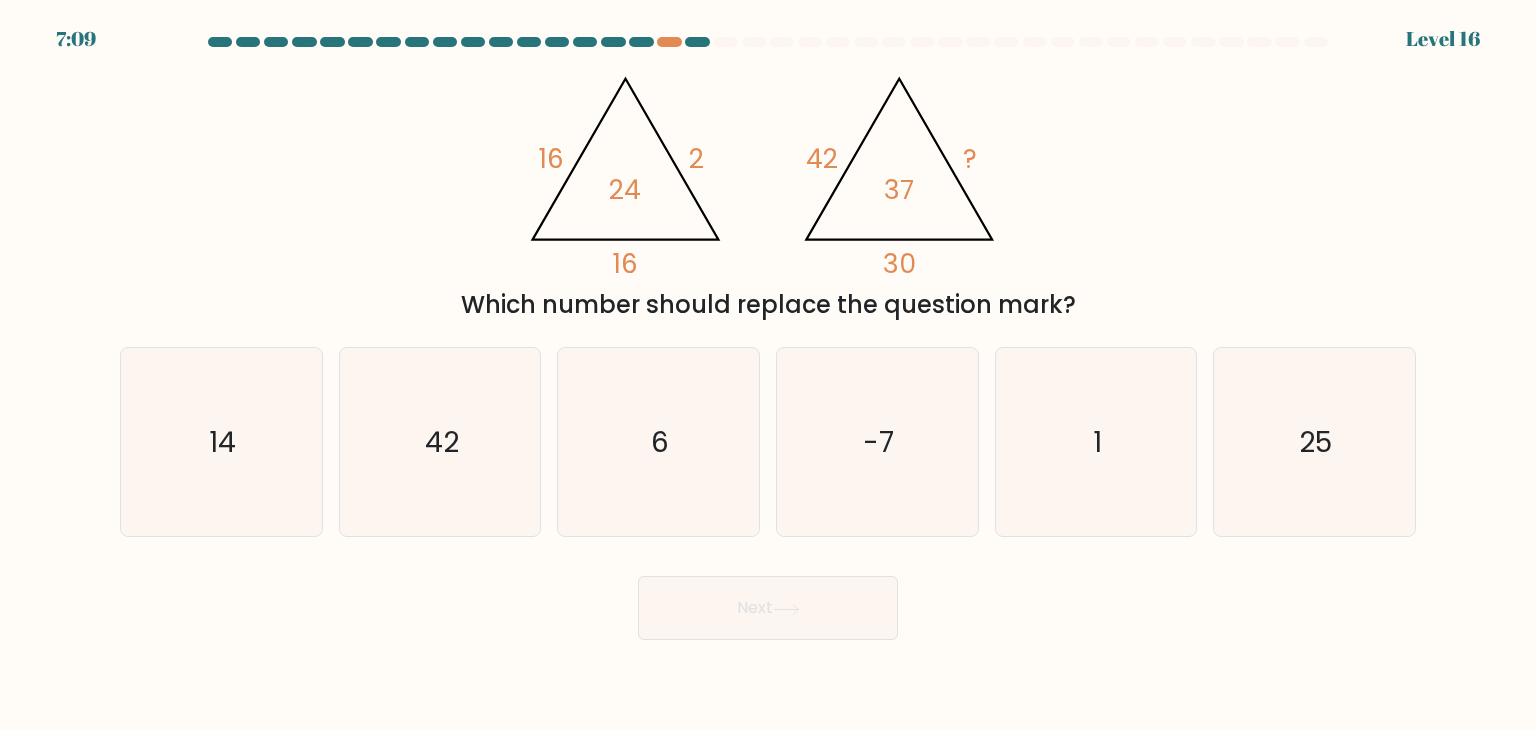click on "@import url('https://fonts.googleapis.com/css?family=Abril+Fatface:400,100,100italic,300,300italic,400italic,500,500italic,700,700italic,900,900italic');                        16       2       16       24                                       @import url('https://fonts.googleapis.com/css?family=Abril+Fatface:400,100,100italic,300,300italic,400italic,500,500italic,700,700italic,900,900italic');                        42       ?       30       37" 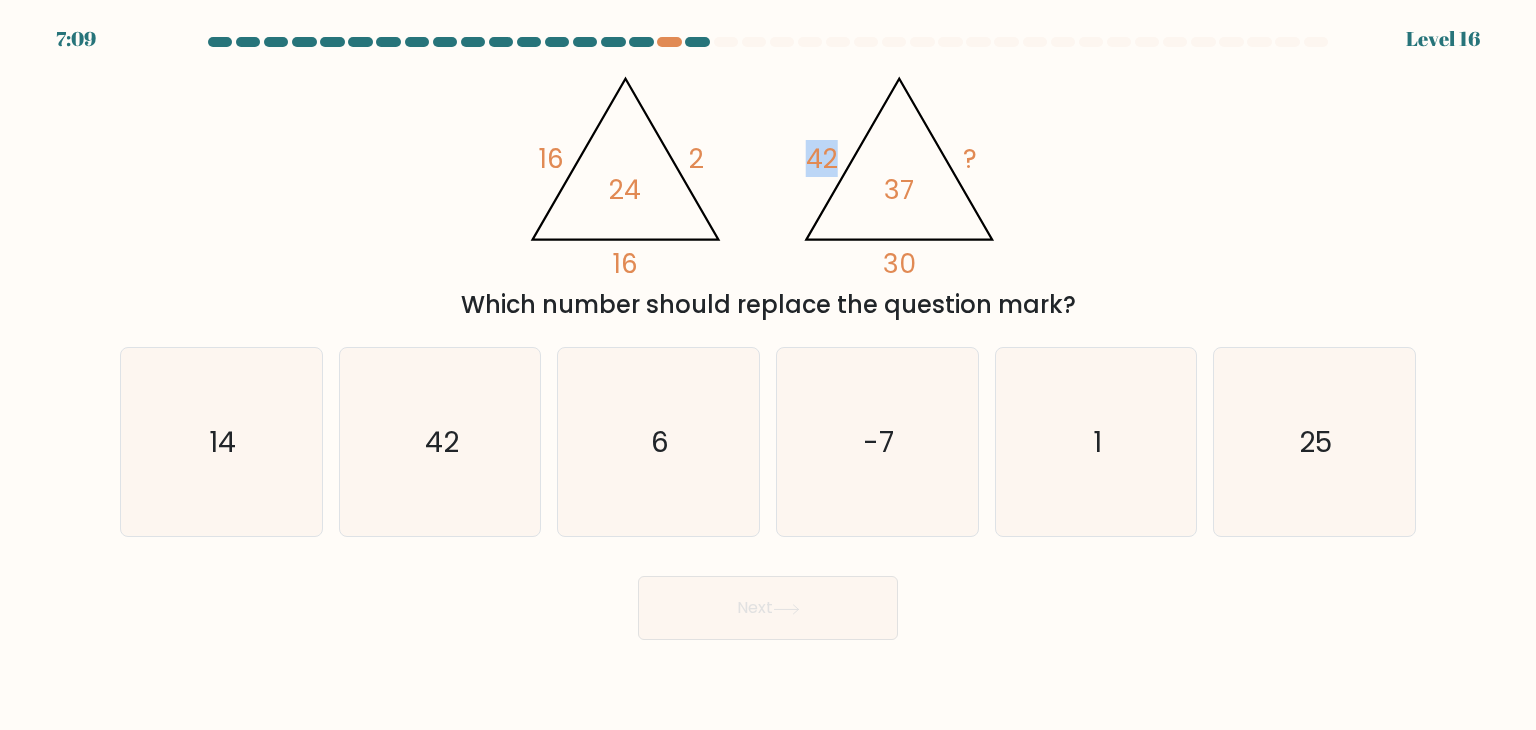 click on "@import url('https://fonts.googleapis.com/css?family=Abril+Fatface:400,100,100italic,300,300italic,400italic,500,500italic,700,700italic,900,900italic');                        16       2       16       24                                       @import url('https://fonts.googleapis.com/css?family=Abril+Fatface:400,100,100italic,300,300italic,400italic,500,500italic,700,700italic,900,900italic');                        42       ?       30       37" 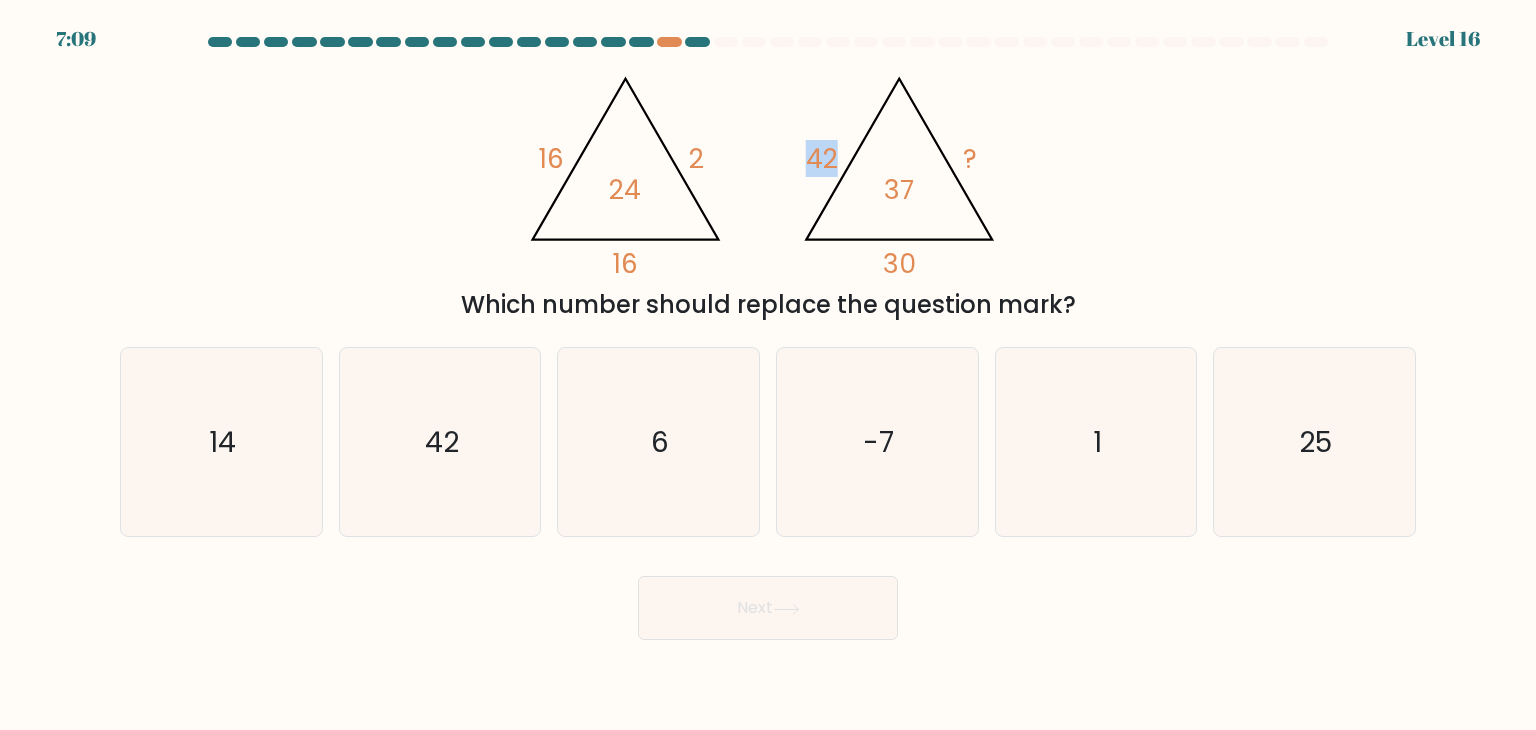 click on "42" 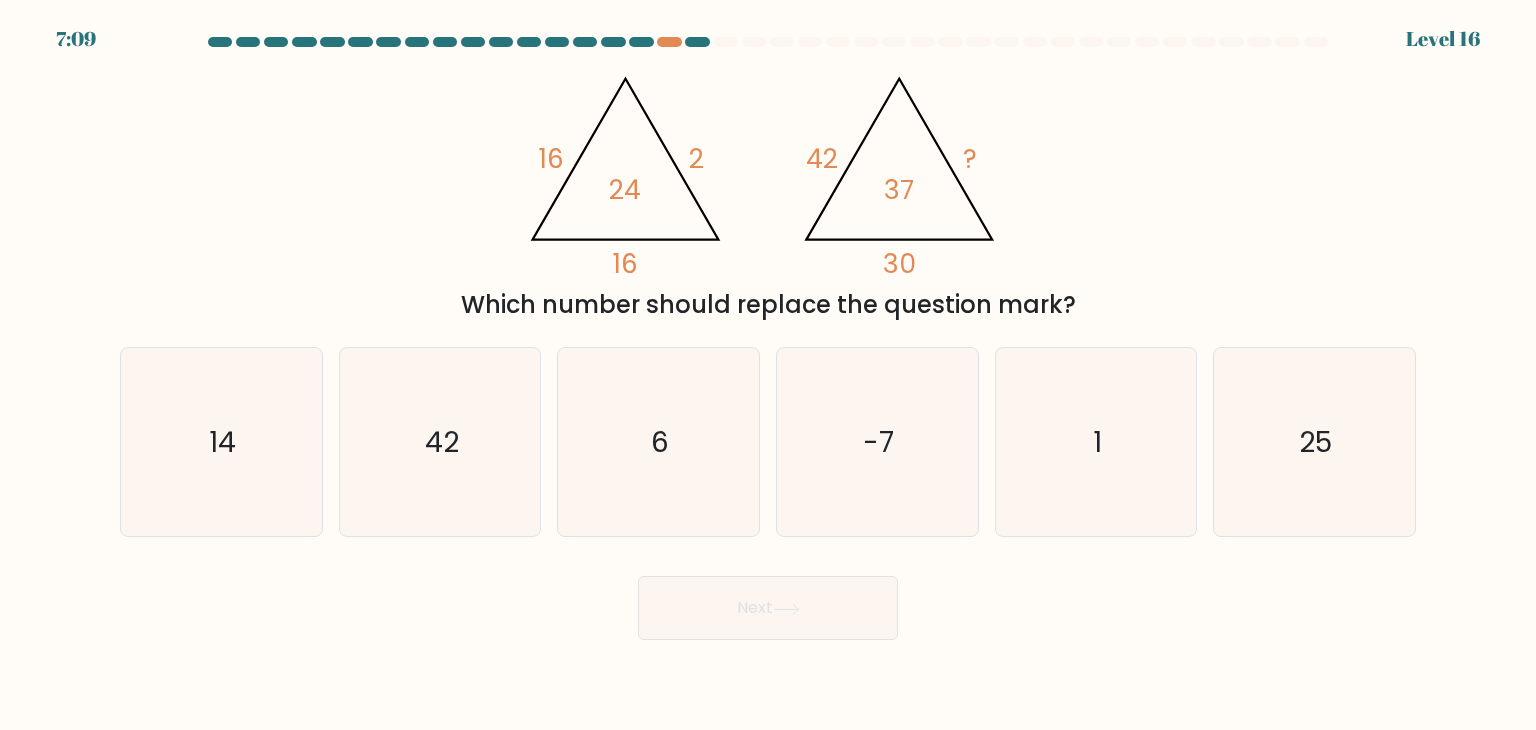 click on "42" 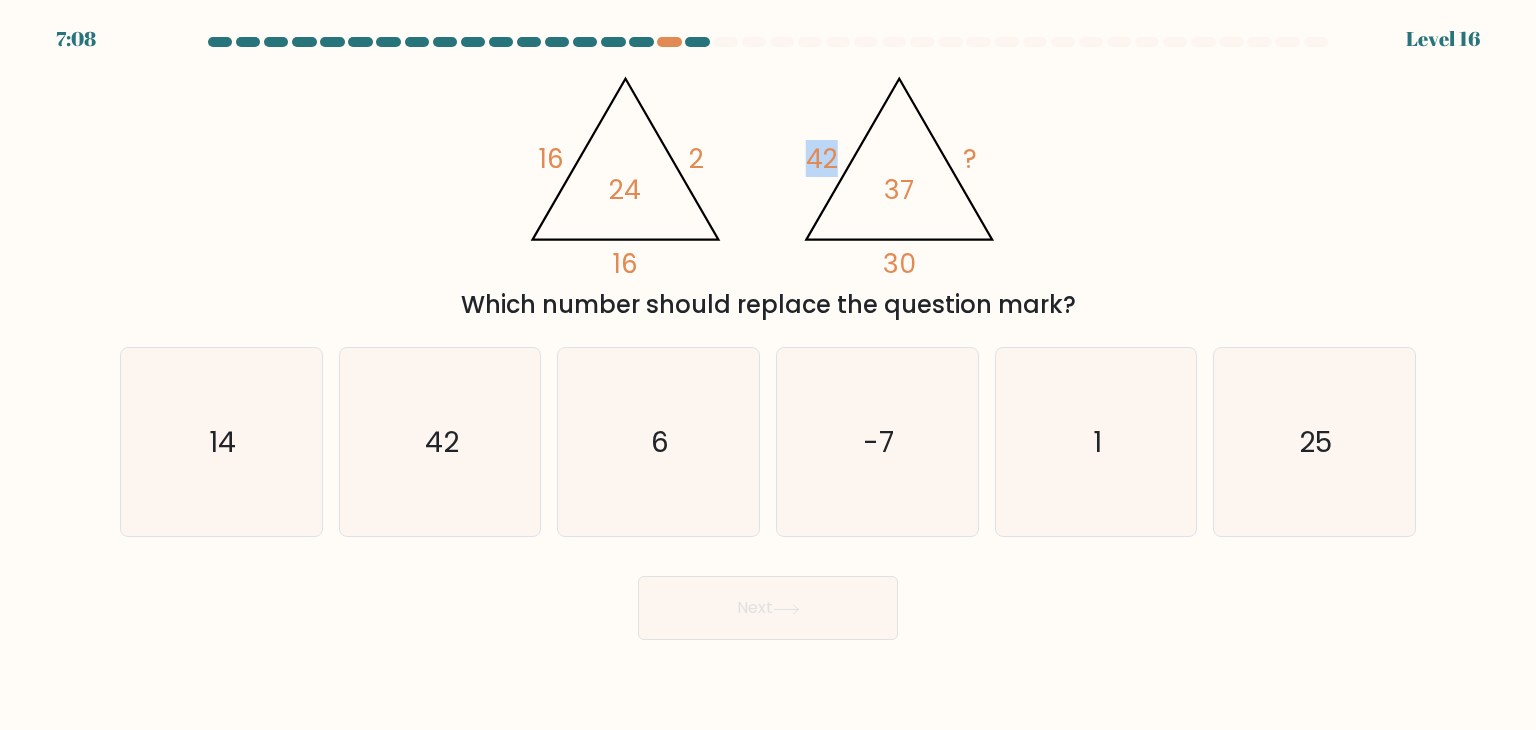 click on "42" 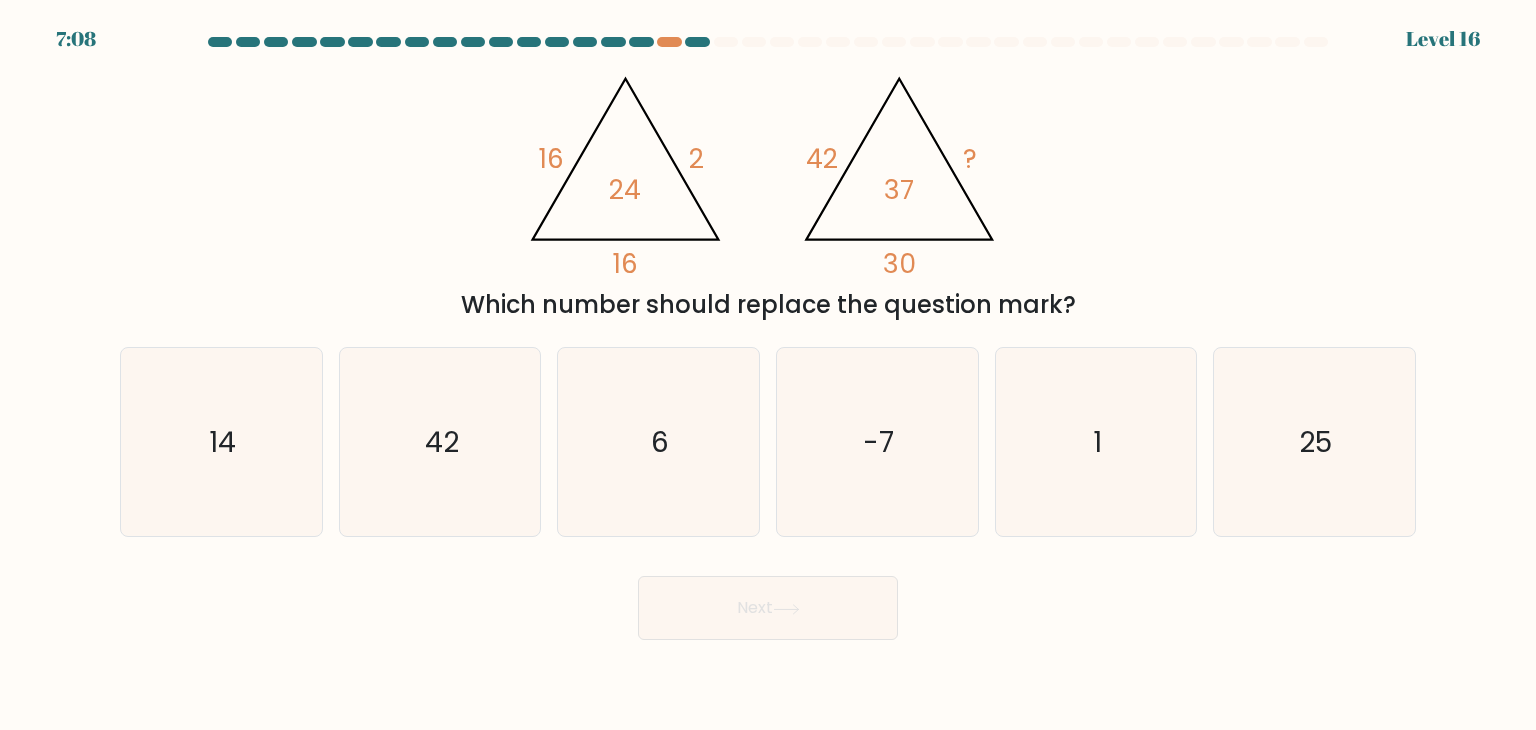 click on "42" 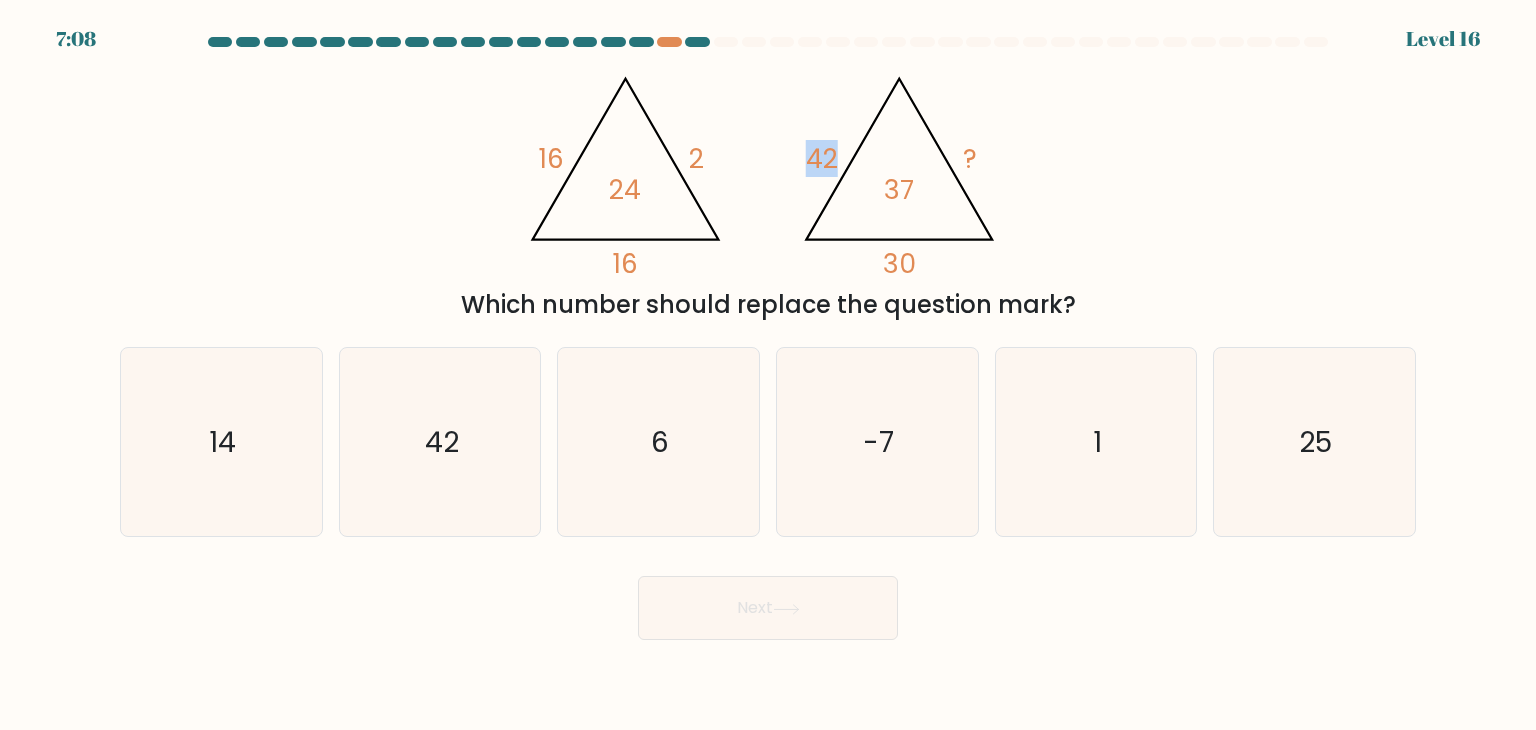 click on "42" 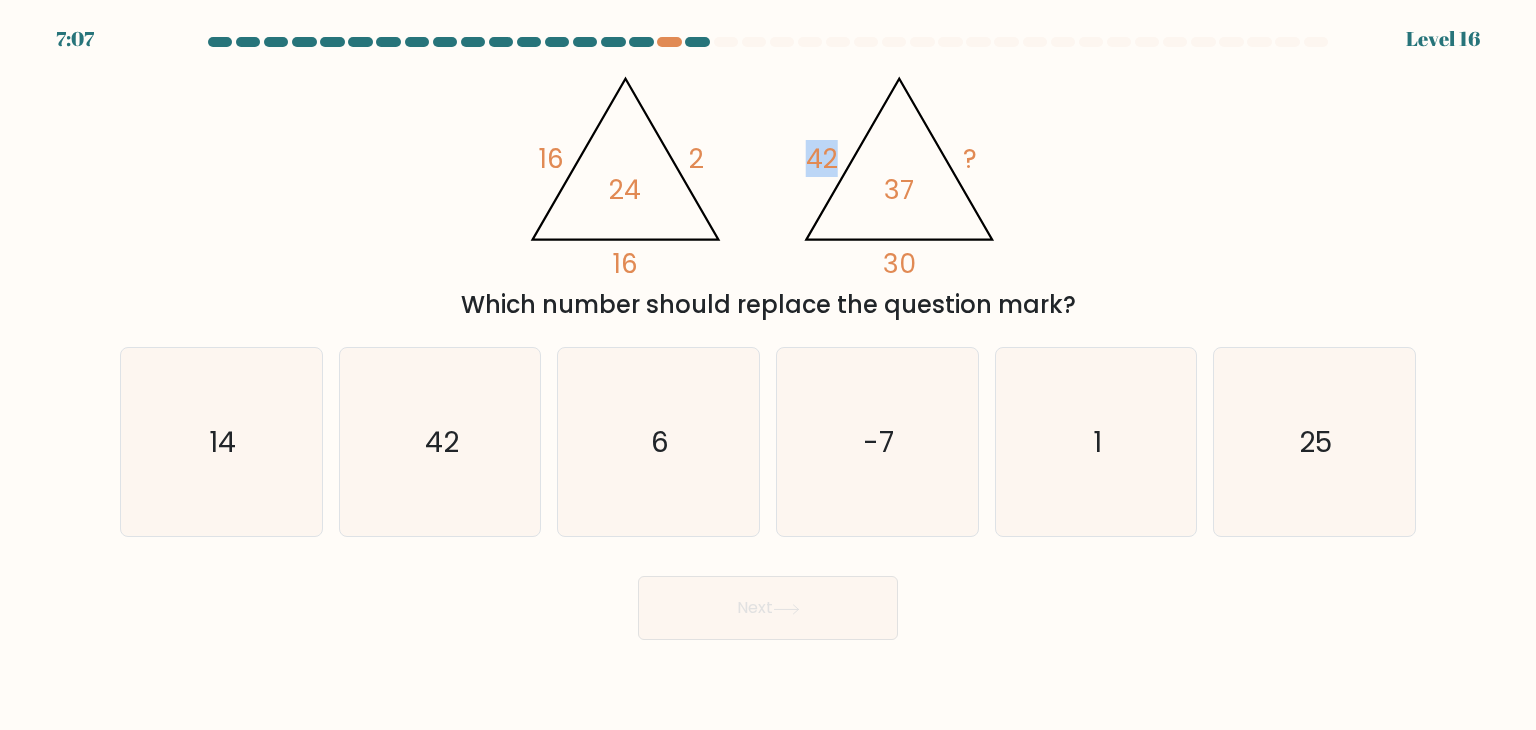 click on "42" 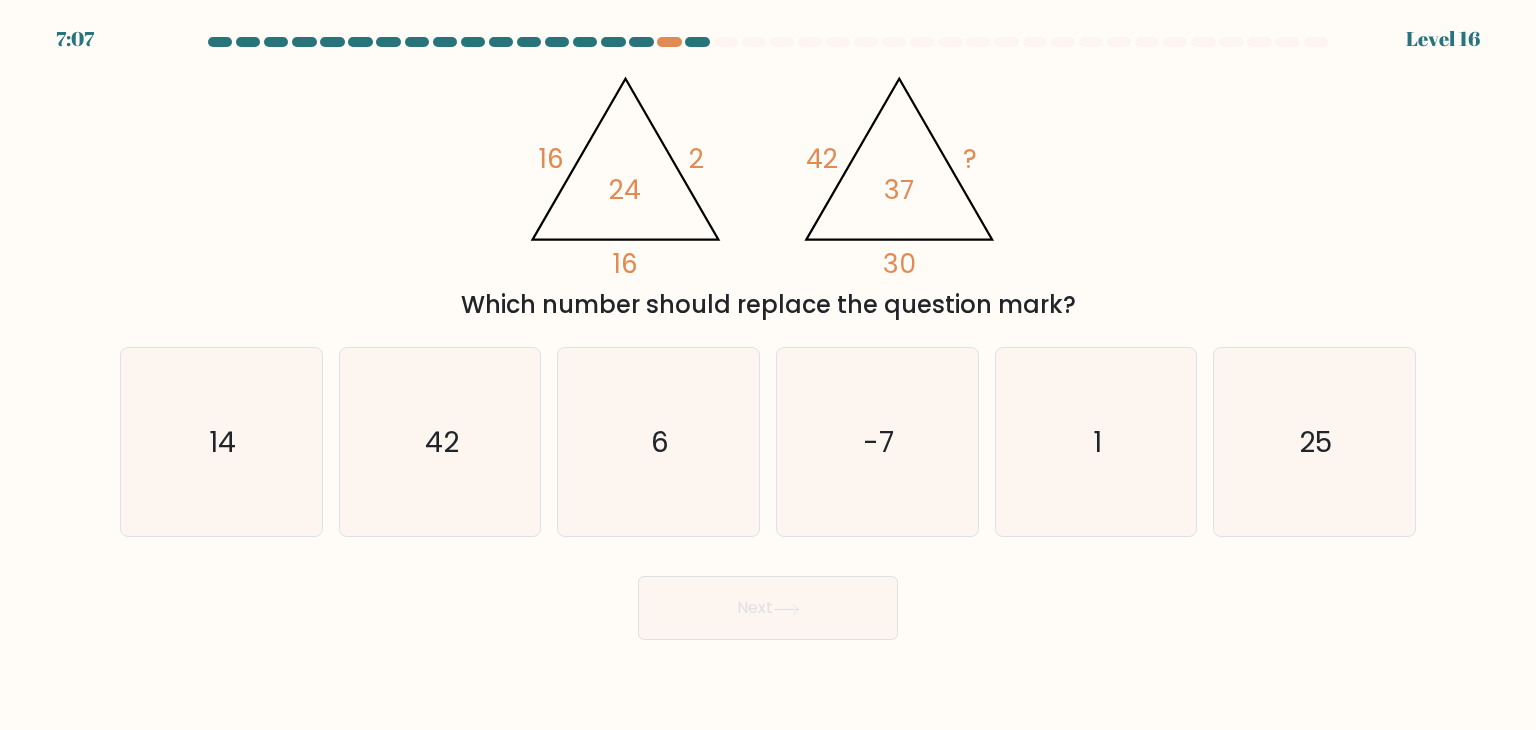 click on "42" 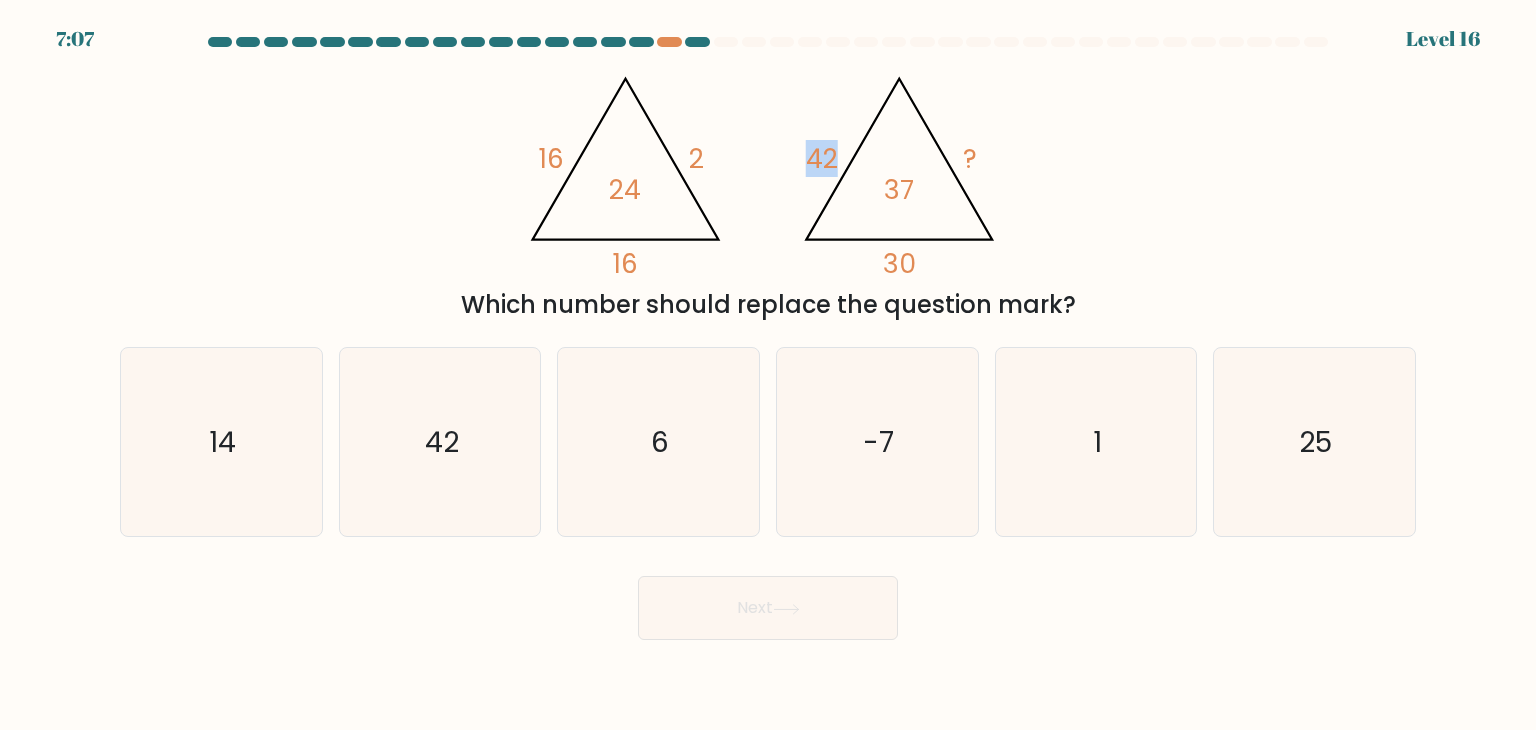 click on "42" 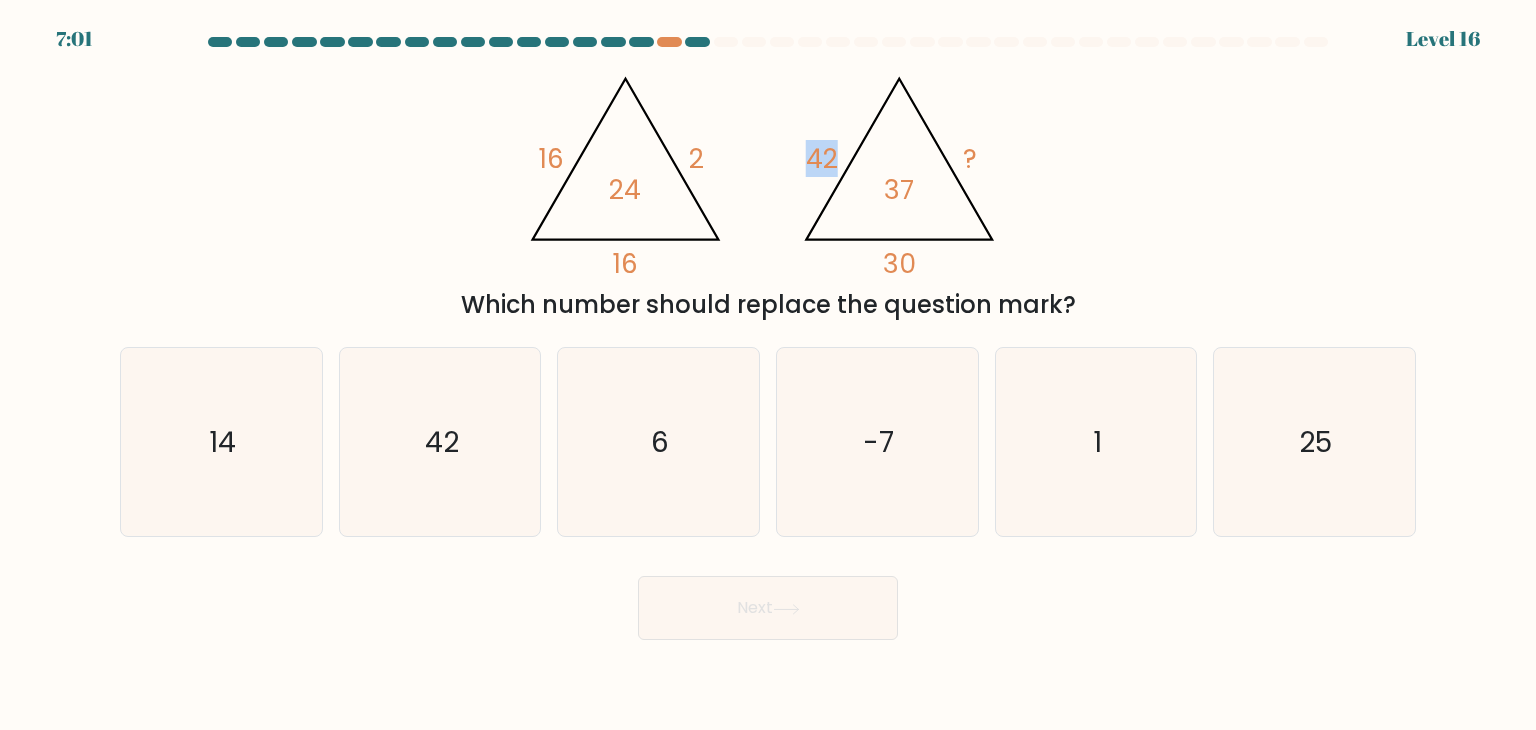 click on "@import url('https://fonts.googleapis.com/css?family=Abril+Fatface:400,100,100italic,300,300italic,400italic,500,500italic,700,700italic,900,900italic');                        16       2       16       24                                       @import url('https://fonts.googleapis.com/css?family=Abril+Fatface:400,100,100italic,300,300italic,400italic,500,500italic,700,700italic,900,900italic');                        42       ?       30       37" 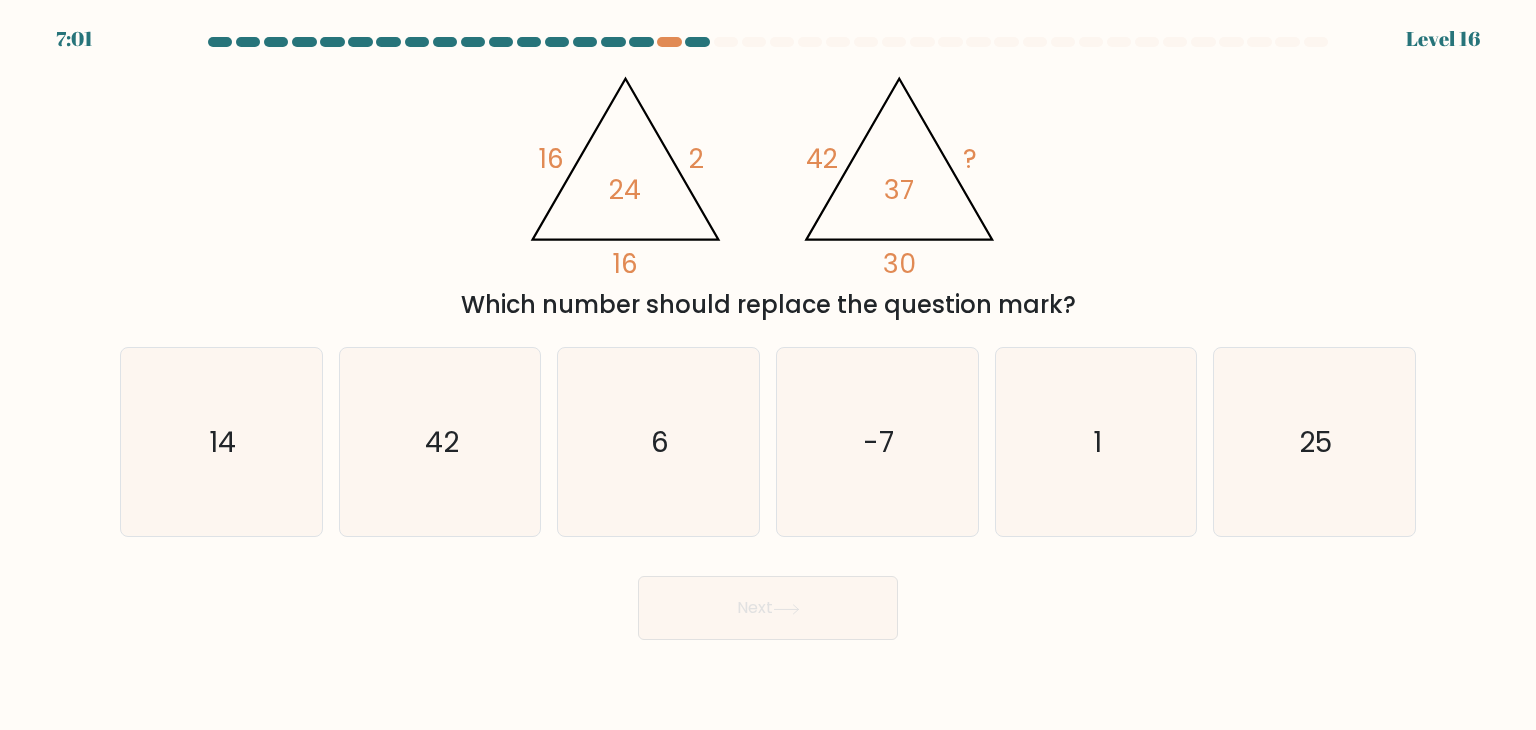 click on "@import url('https://fonts.googleapis.com/css?family=Abril+Fatface:400,100,100italic,300,300italic,400italic,500,500italic,700,700italic,900,900italic');                        16       2       16       24                                       @import url('https://fonts.googleapis.com/css?family=Abril+Fatface:400,100,100italic,300,300italic,400italic,500,500italic,700,700italic,900,900italic');                        42       ?       30       37" 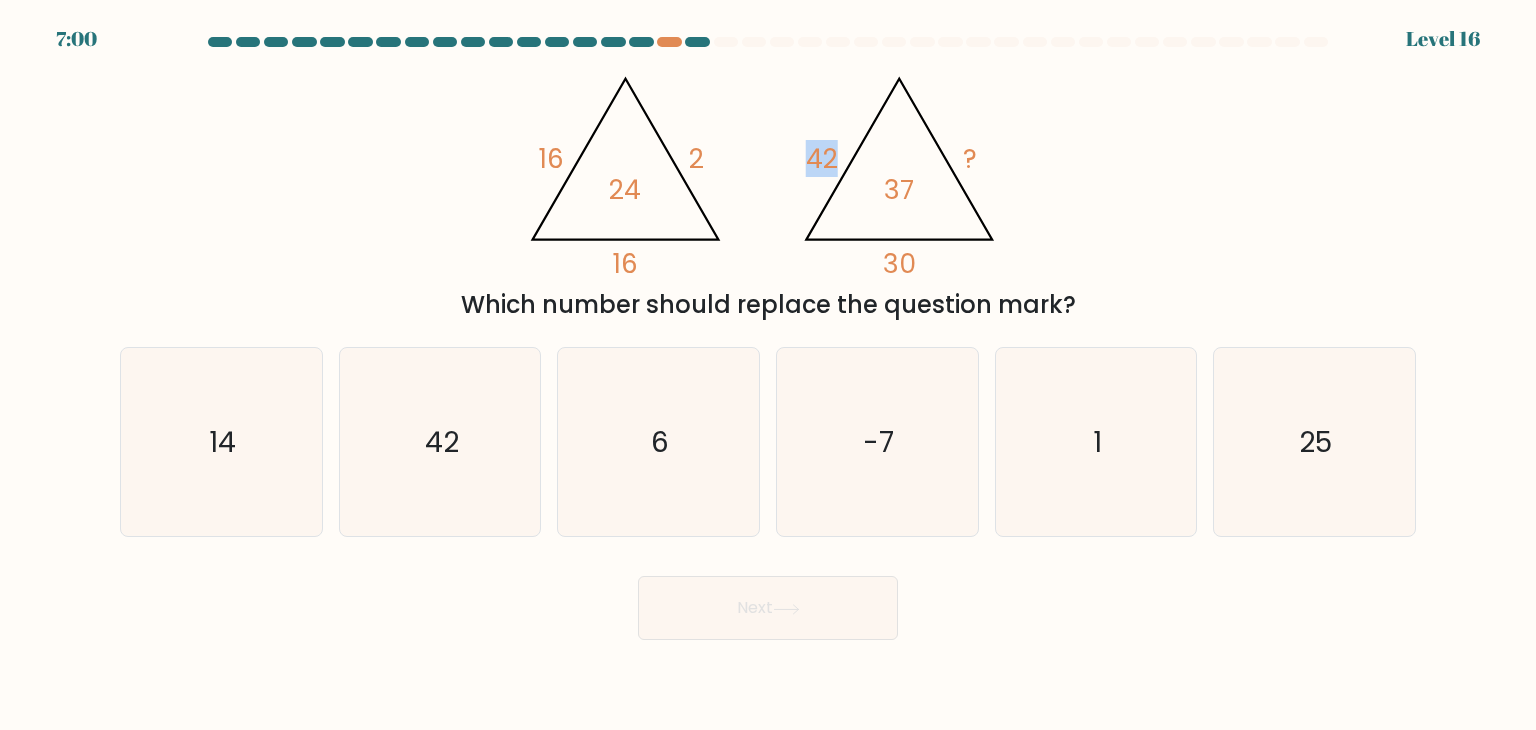 click on "42" 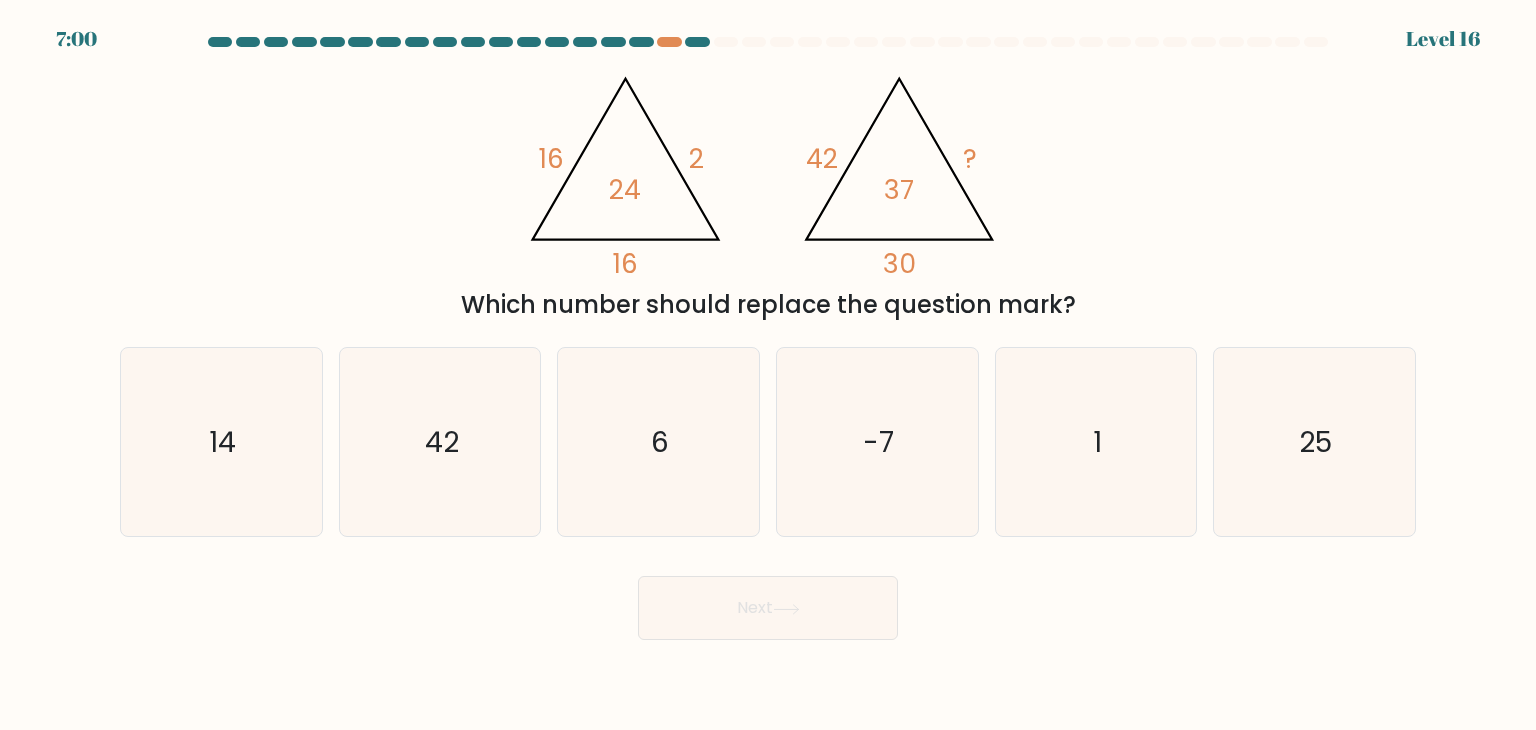 click on "42" 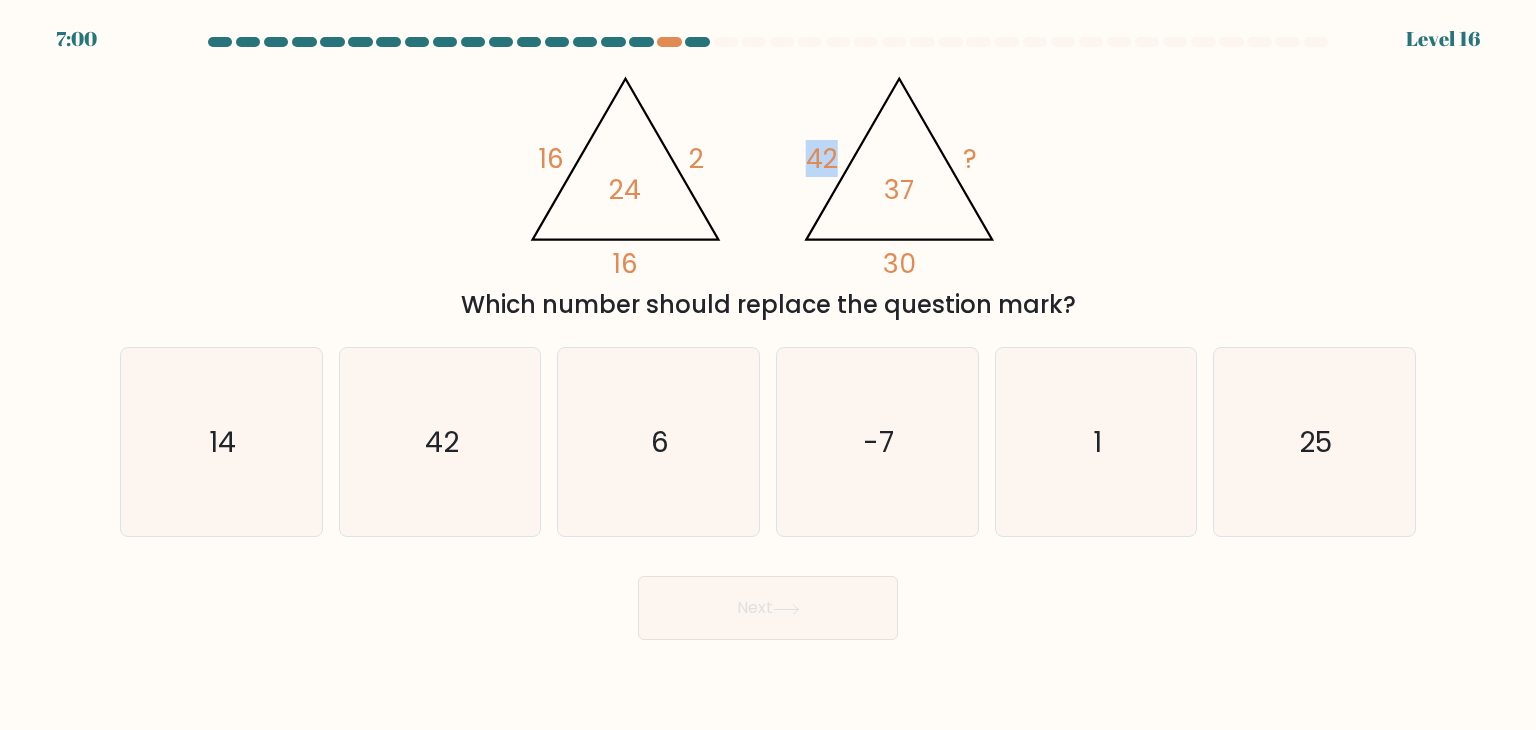 click on "42" 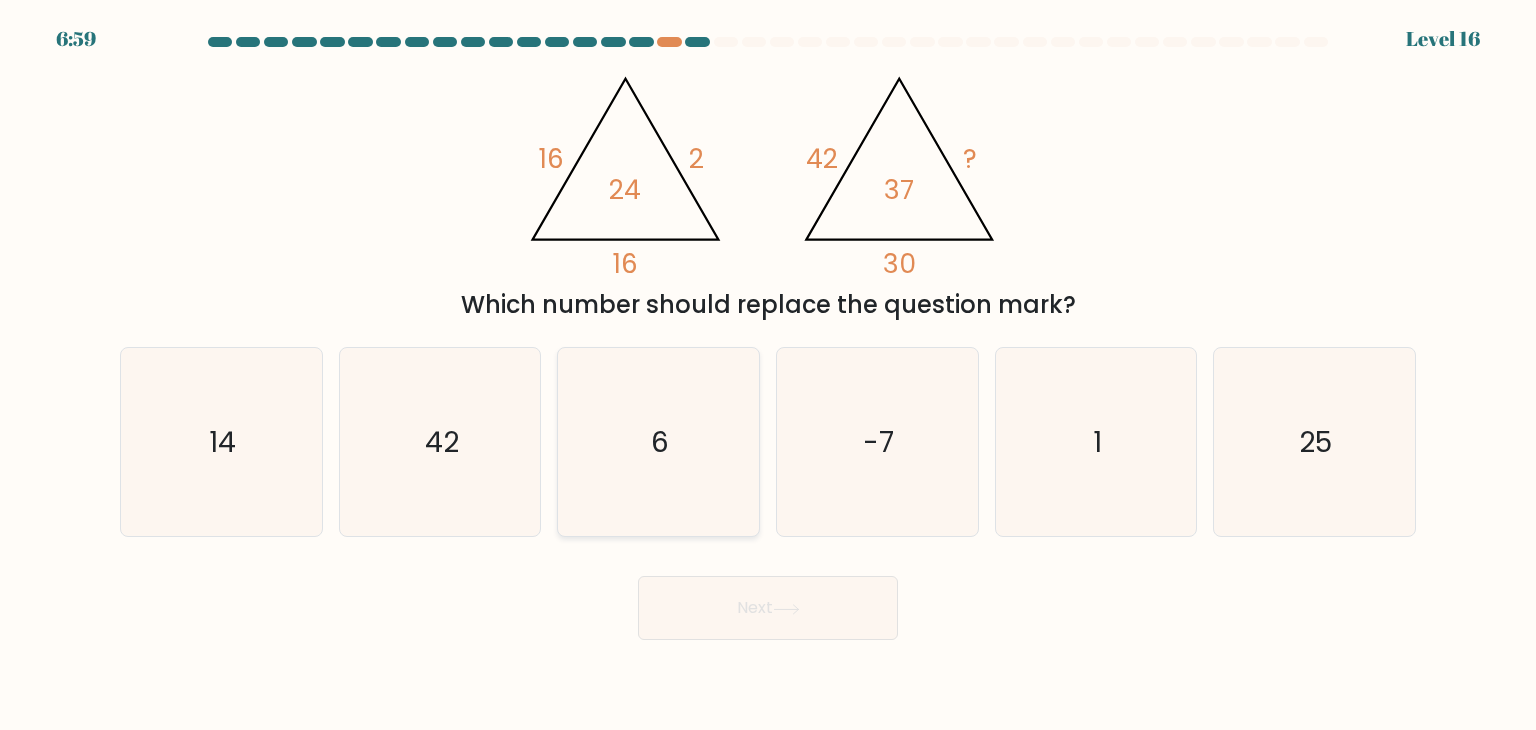 click on "6" 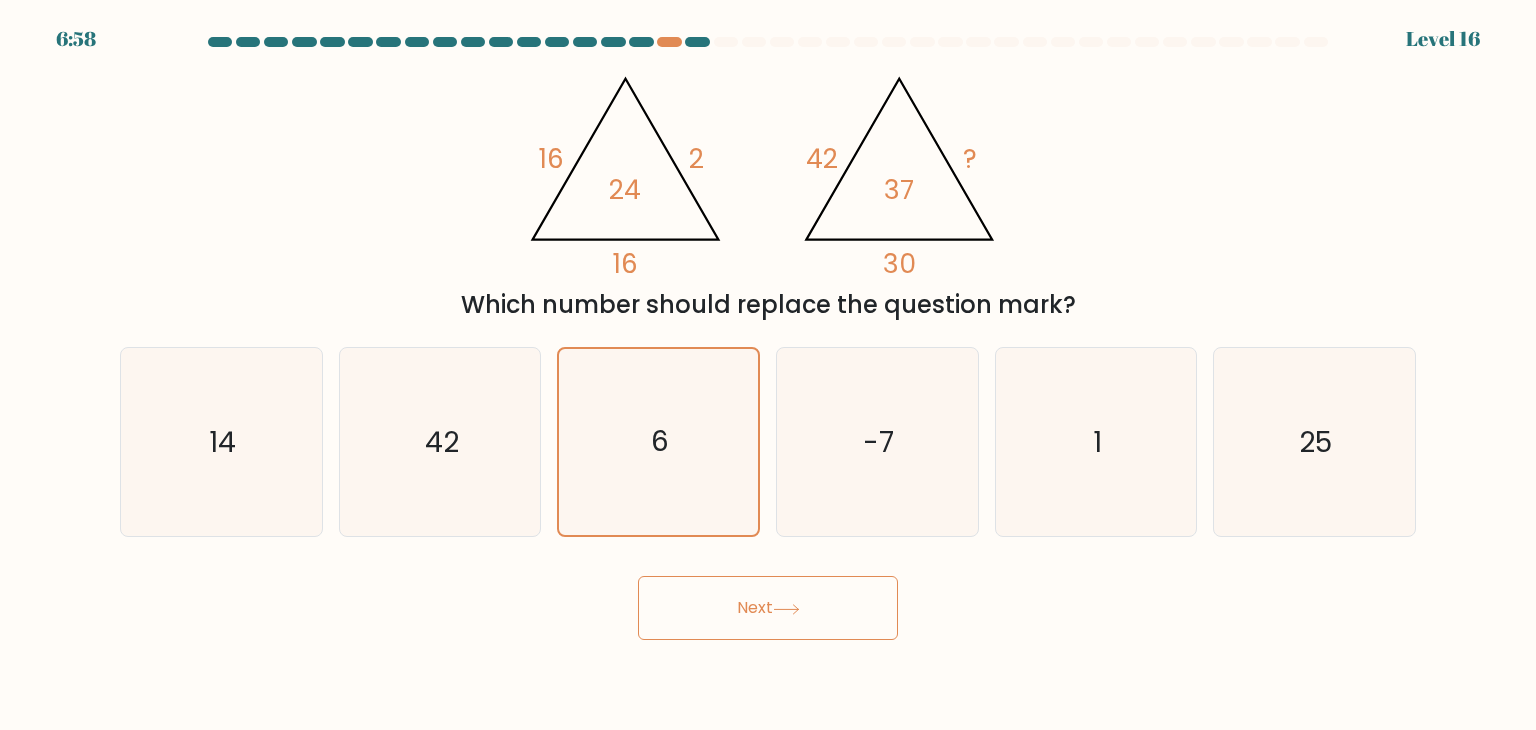click on "Next" at bounding box center (768, 608) 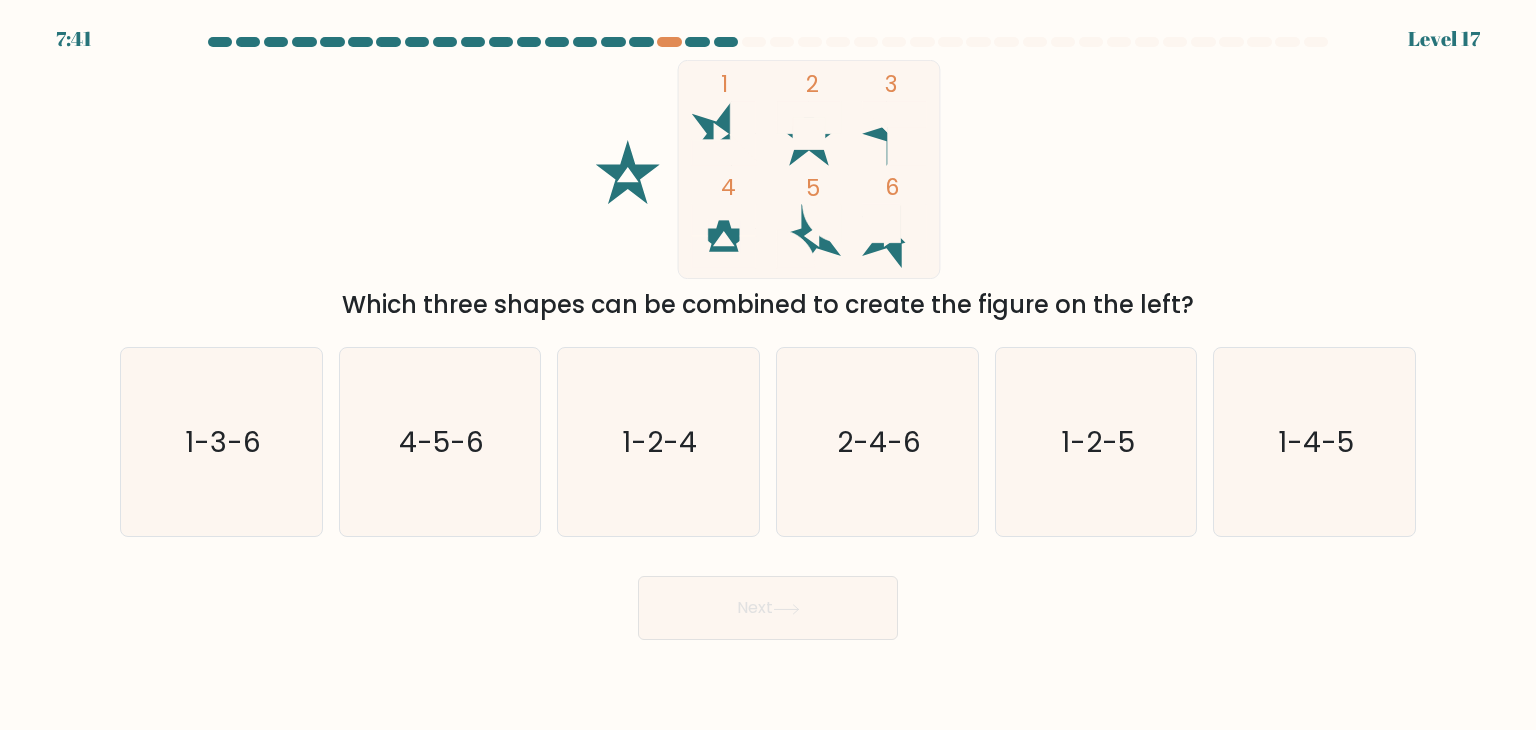 click on "Which three shapes can be combined to create the figure on the left?" at bounding box center (768, 305) 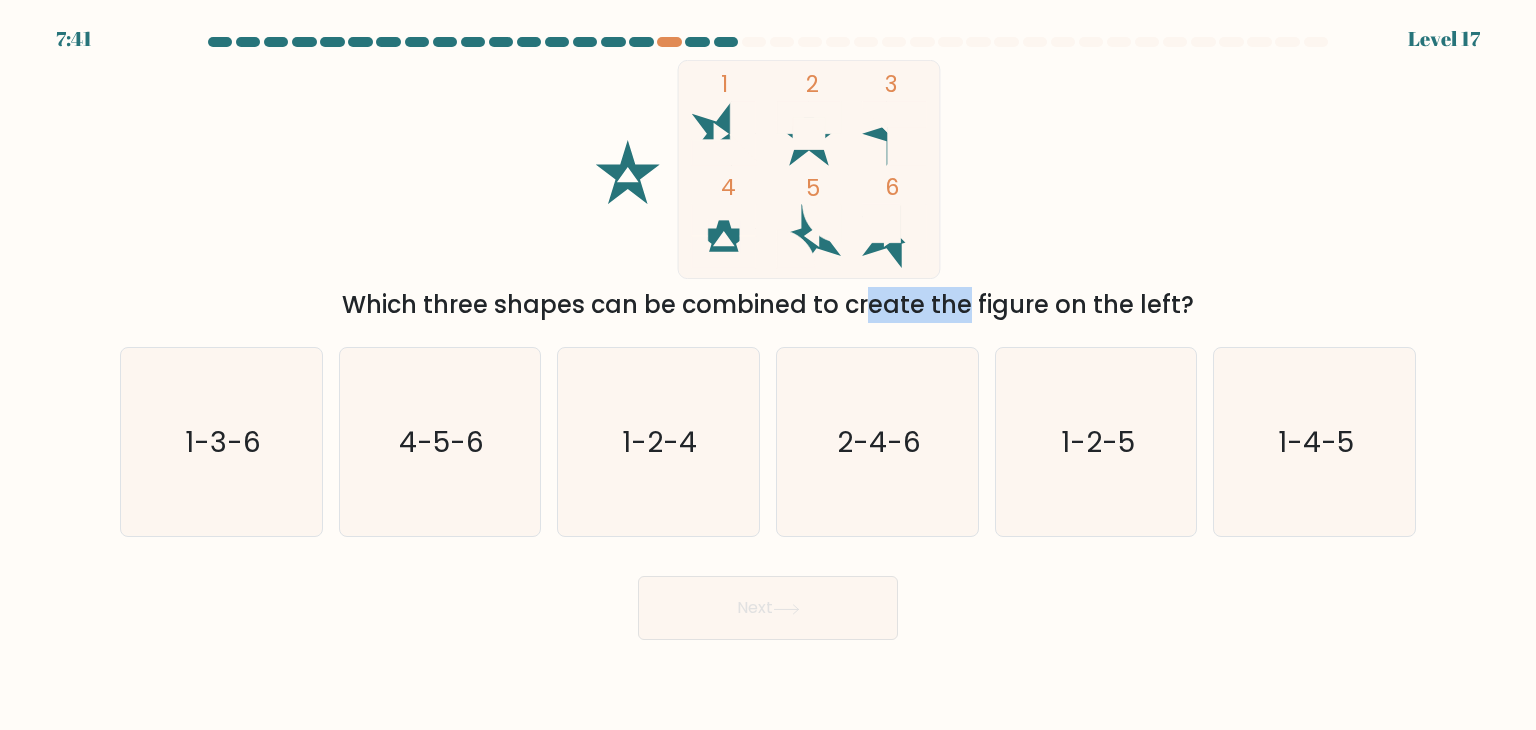 click on "Which three shapes can be combined to create the figure on the left?" at bounding box center (768, 305) 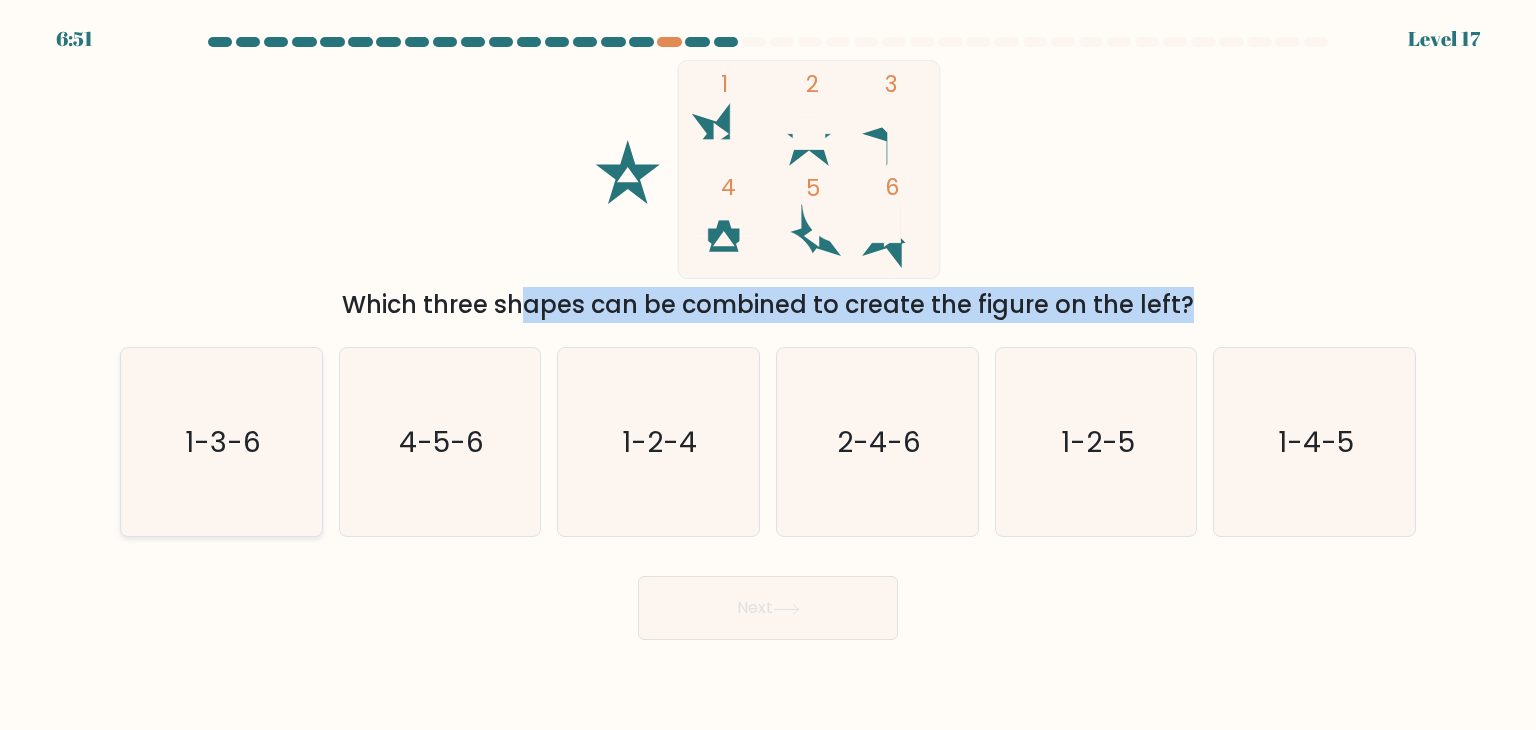 click on "1-3-6" 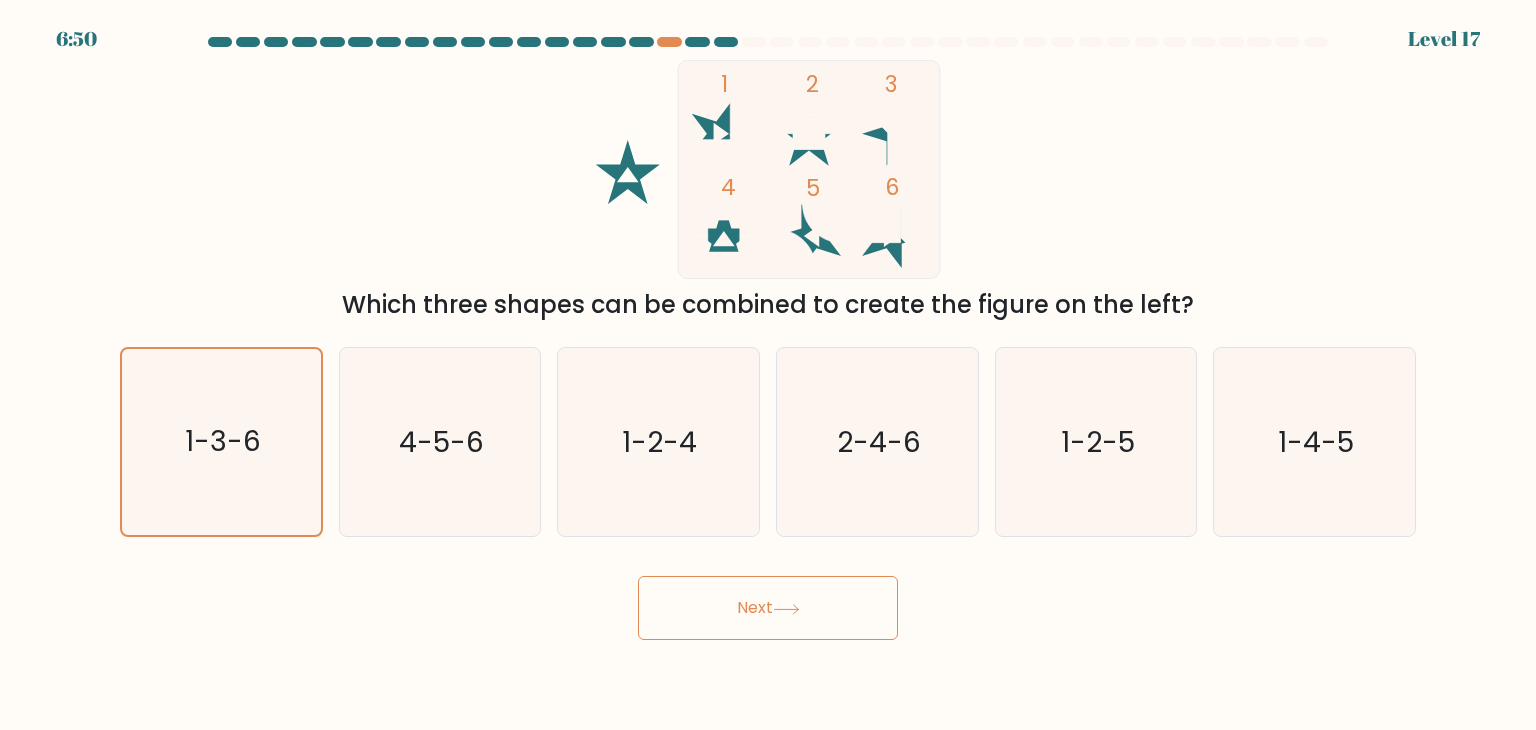 click on "Next" at bounding box center (768, 608) 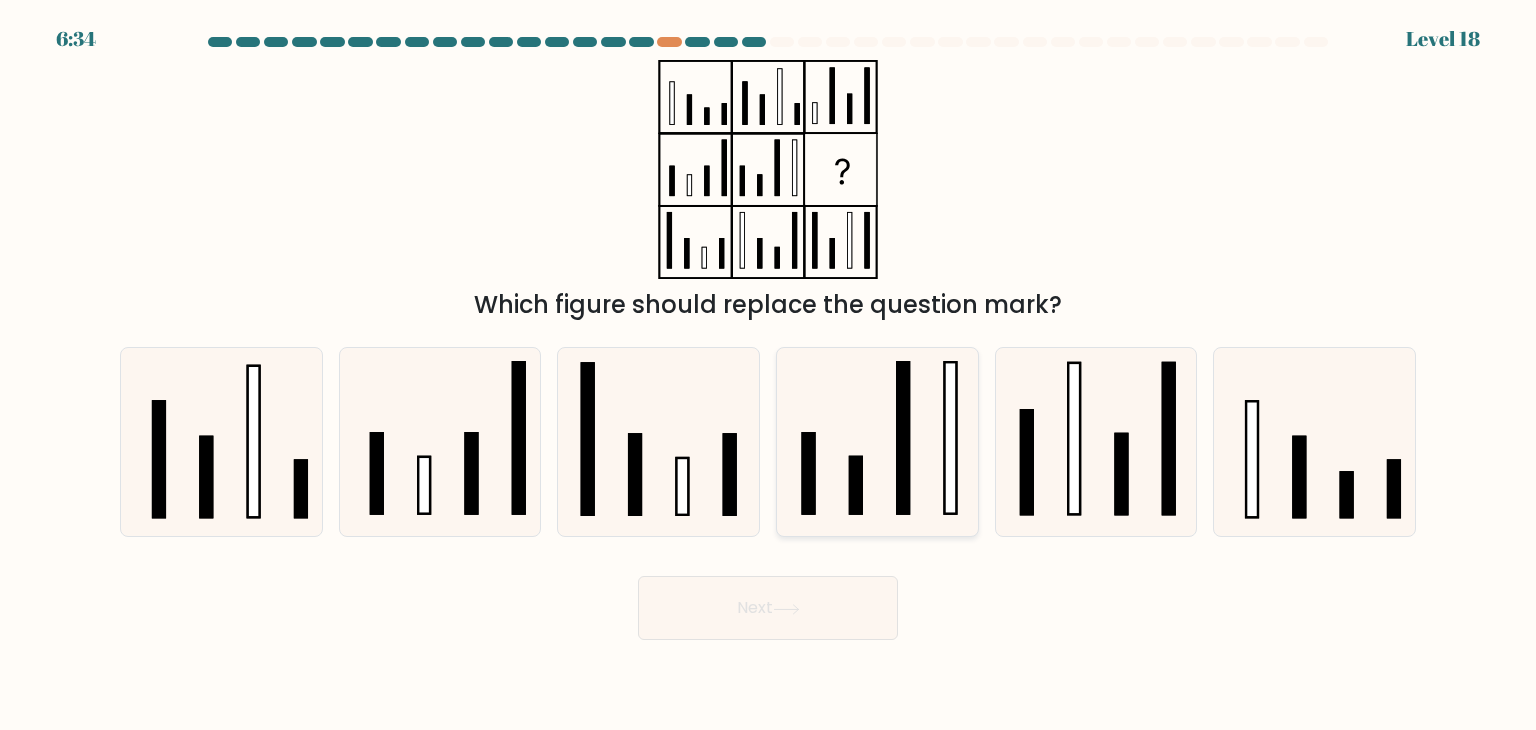 click 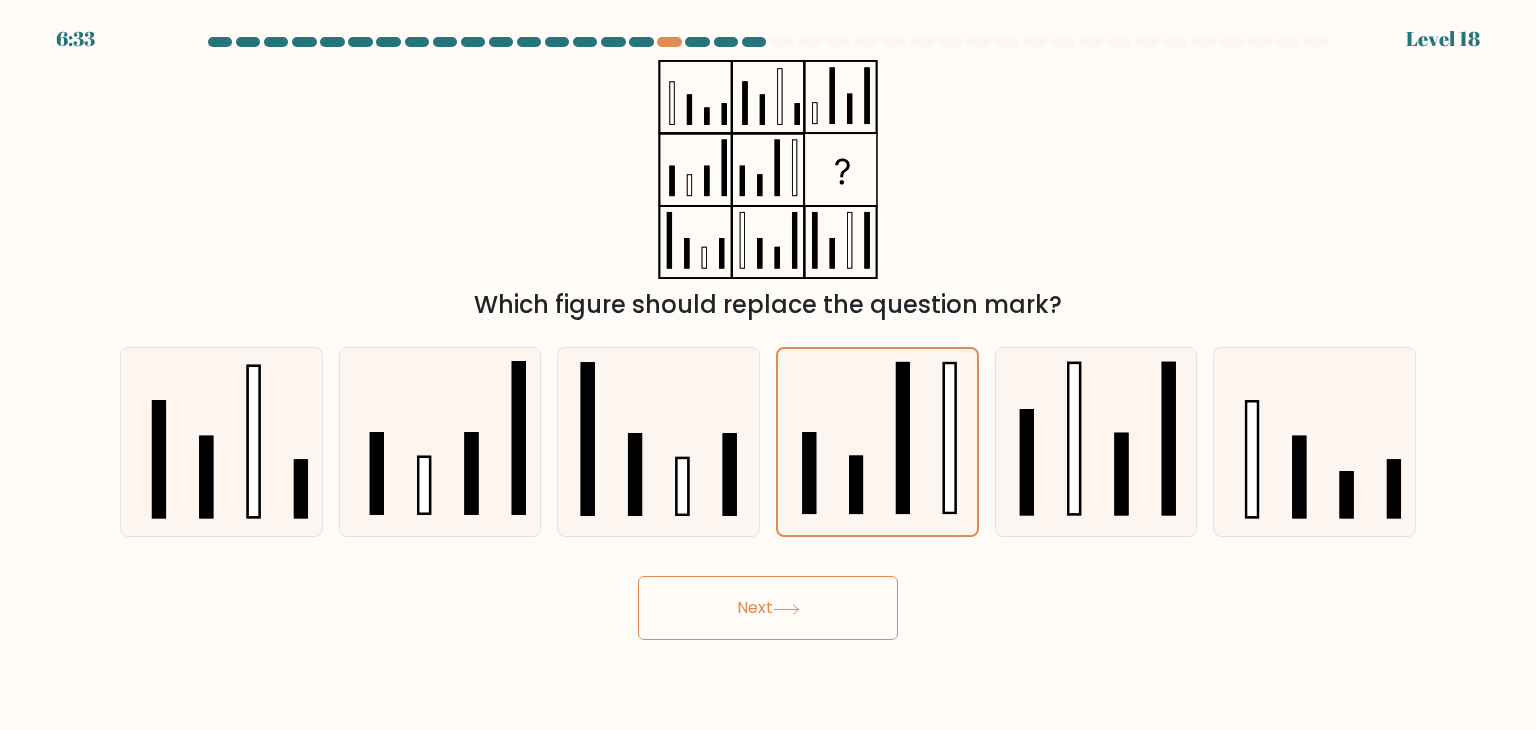 click on "Next" at bounding box center (768, 608) 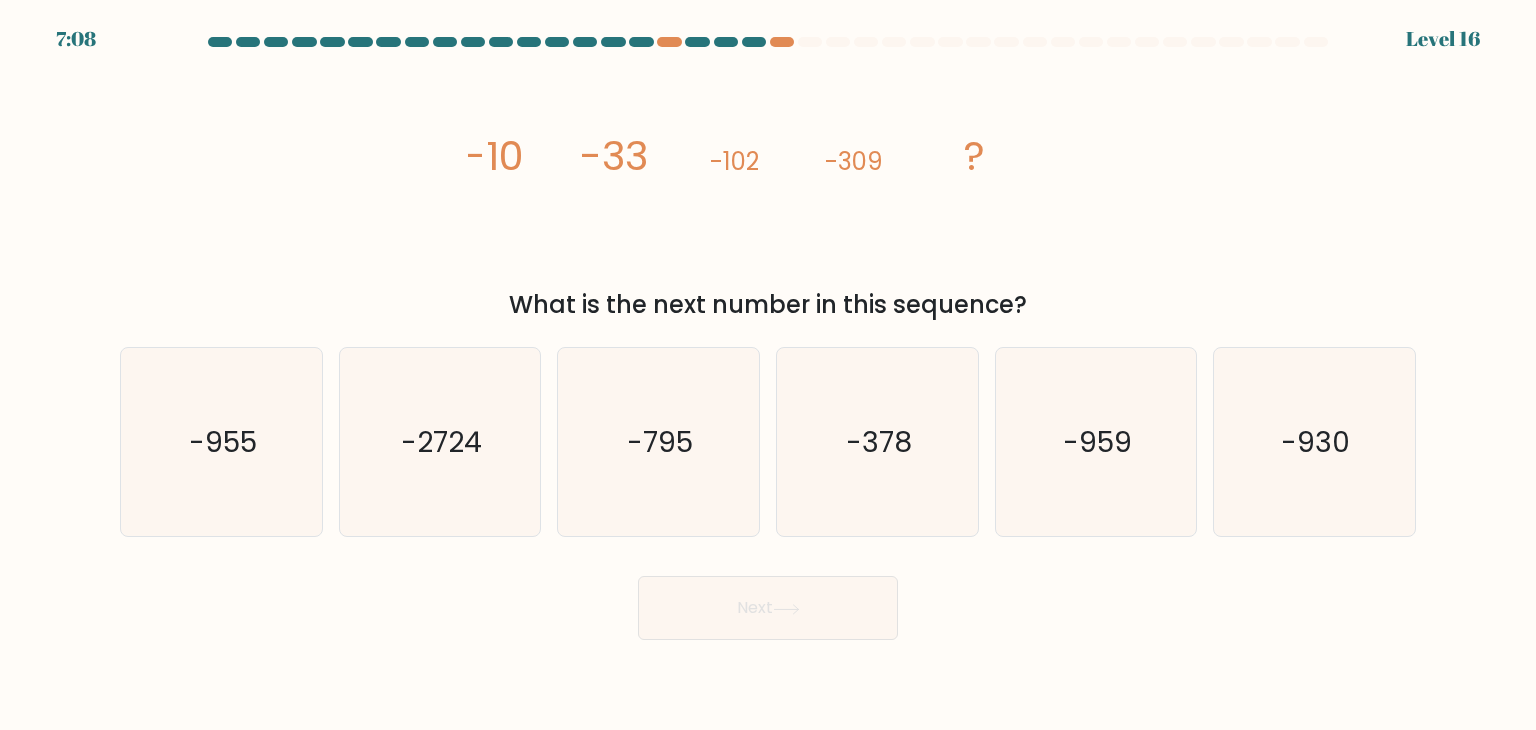 click on "-33" 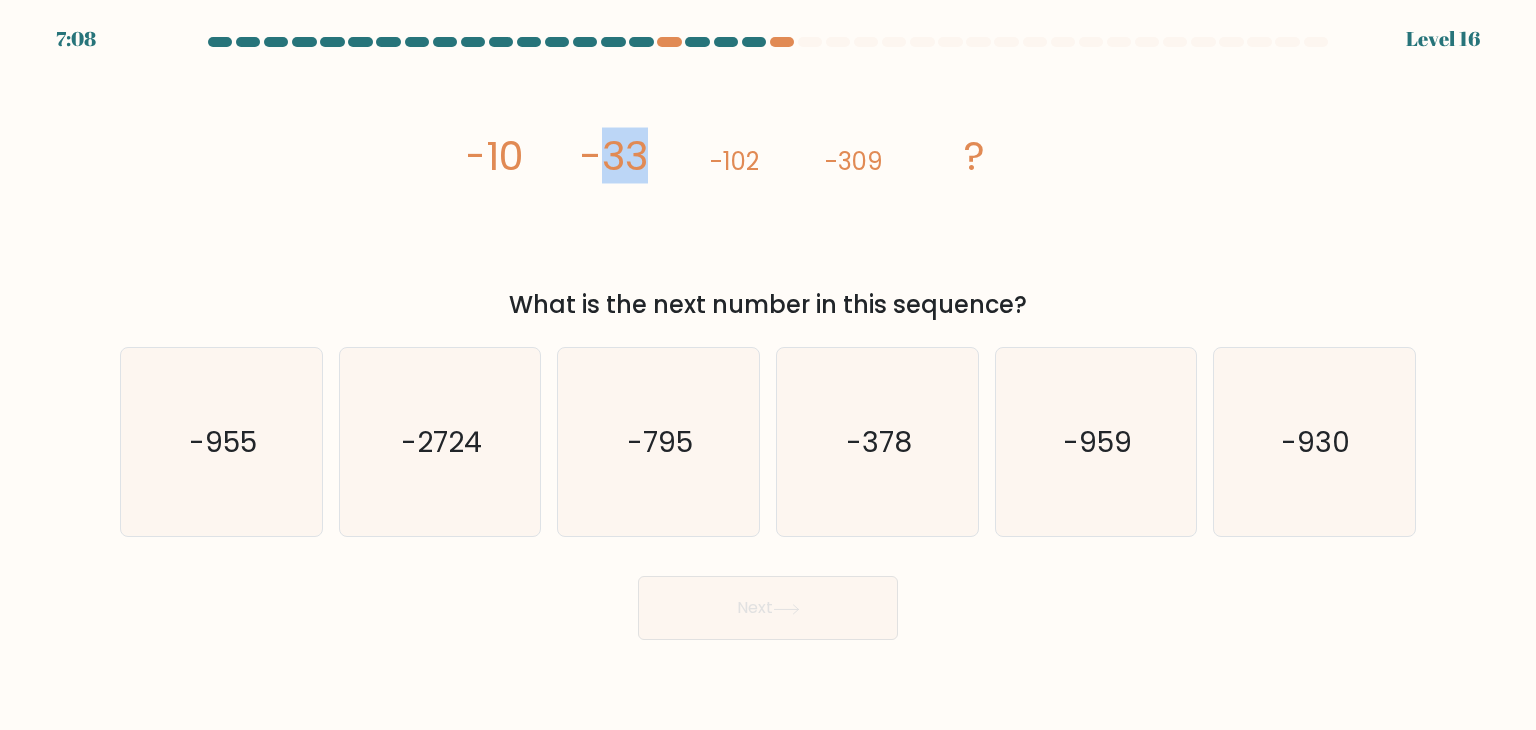 click on "-33" 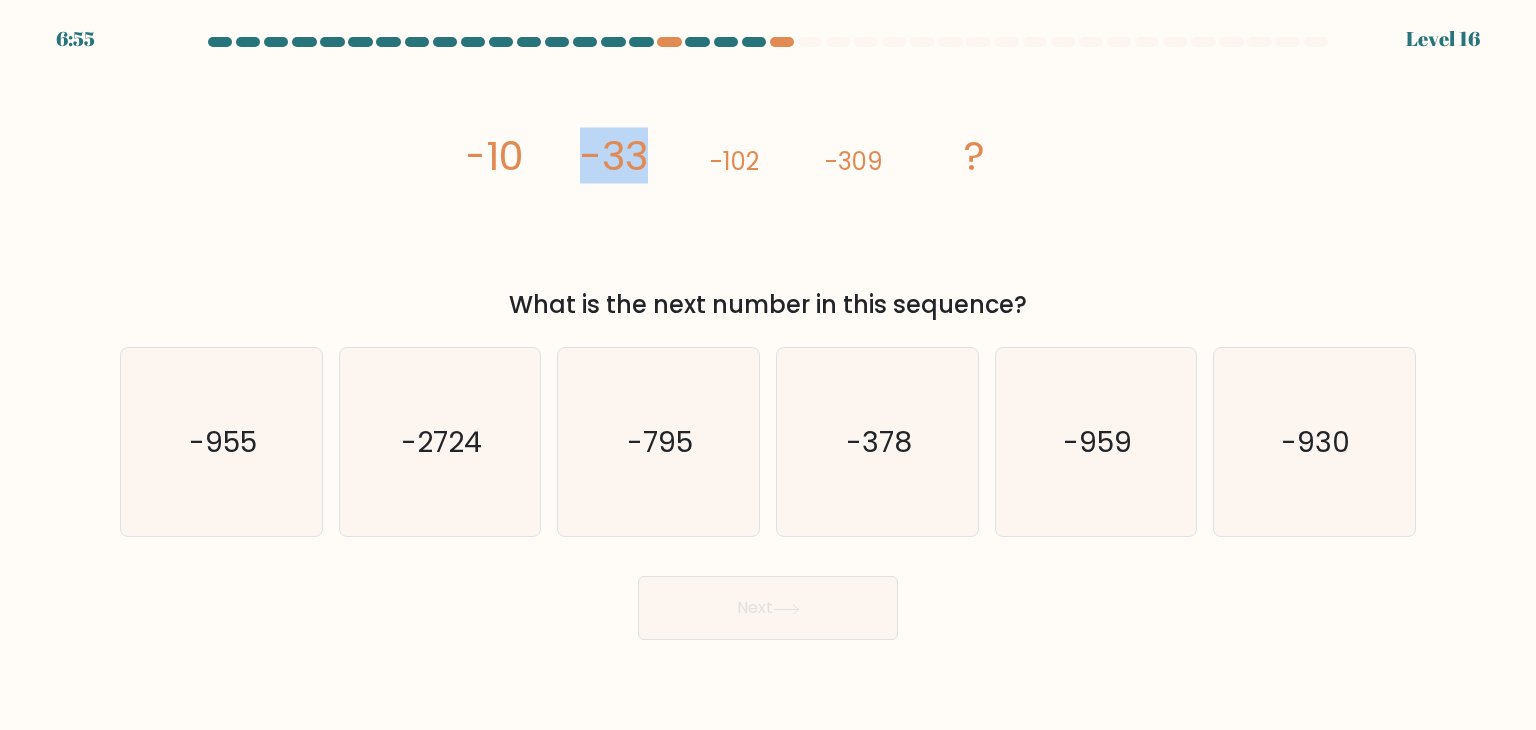 click on "image/svg+xml
-10
-33
-102
-309
?" 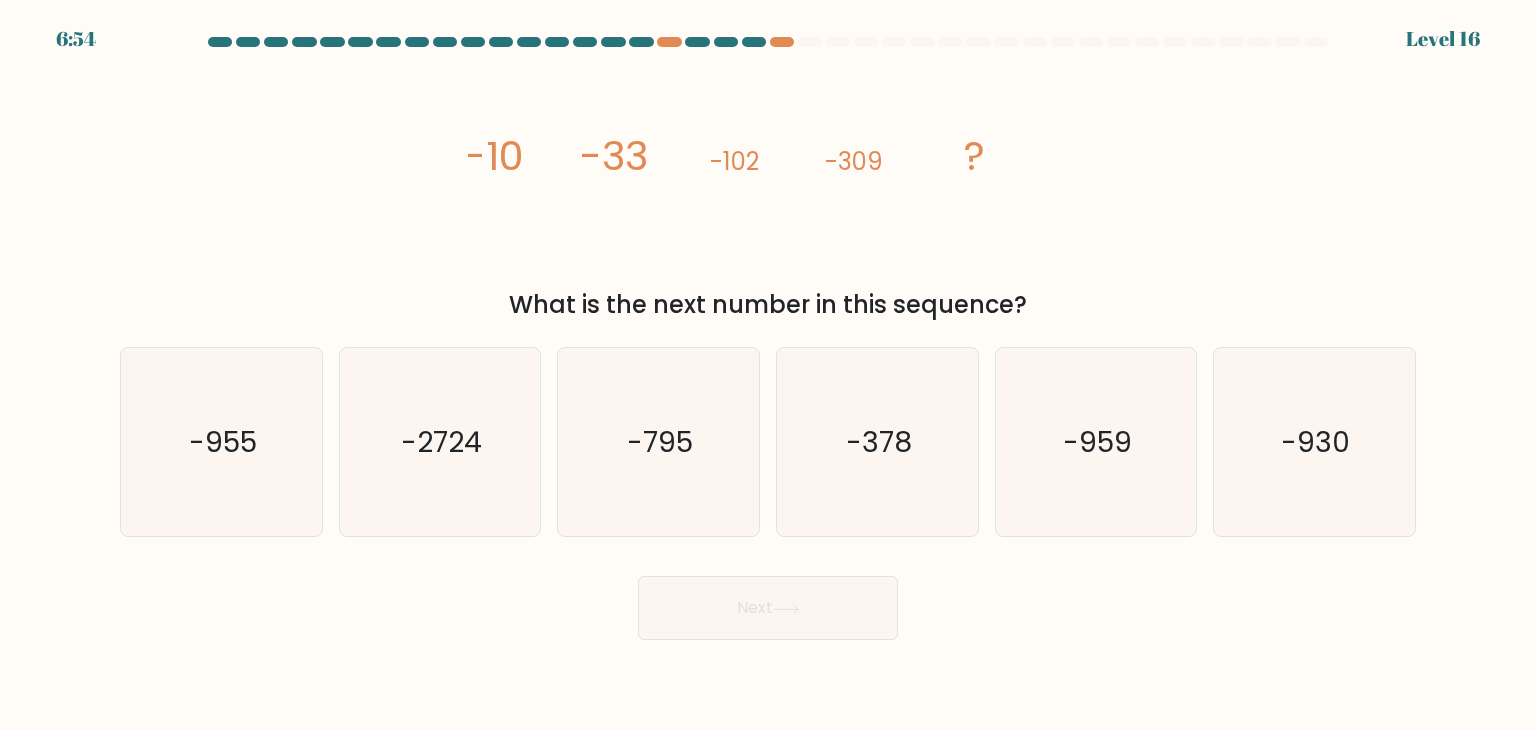click on "image/svg+xml
-10
-33
-102
-309
?" 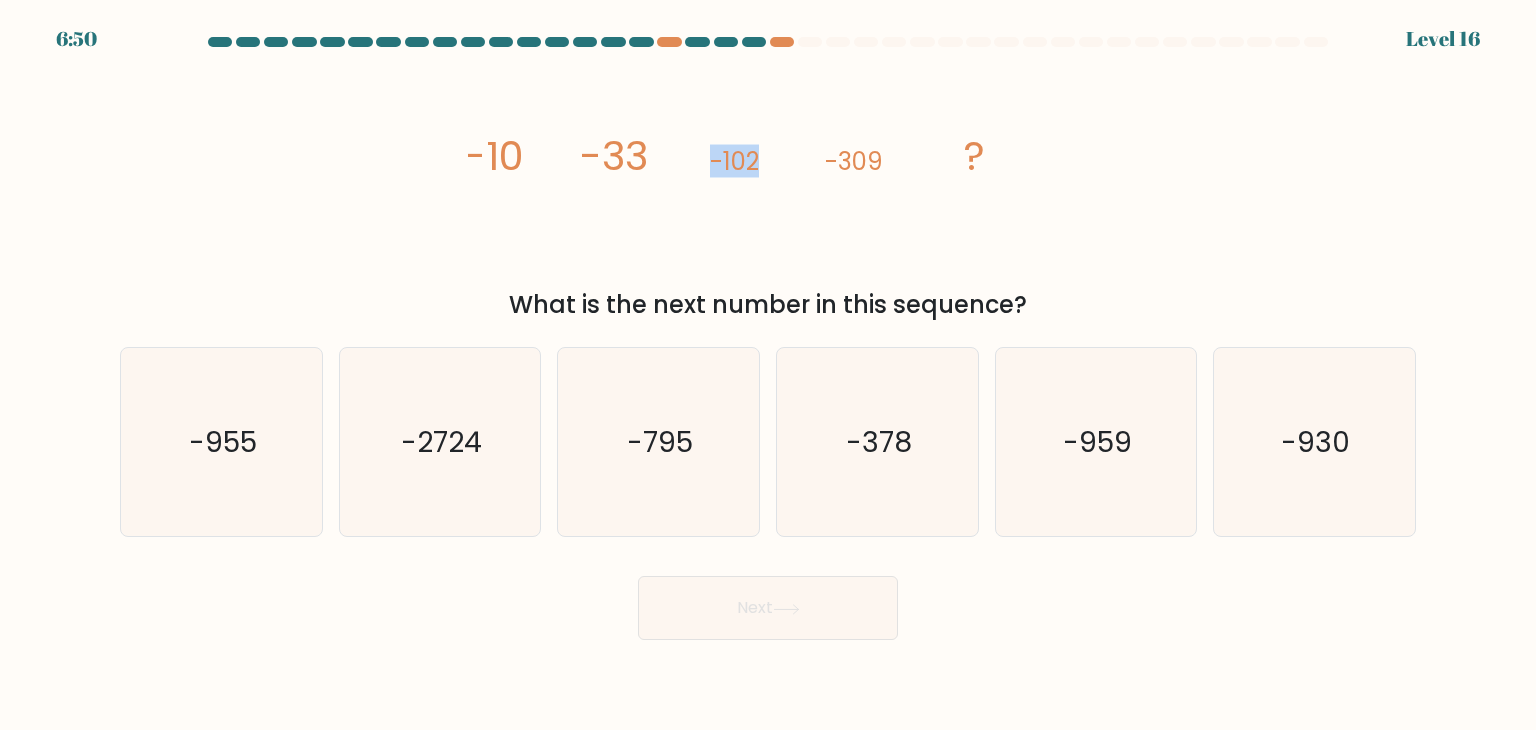 click at bounding box center (768, 338) 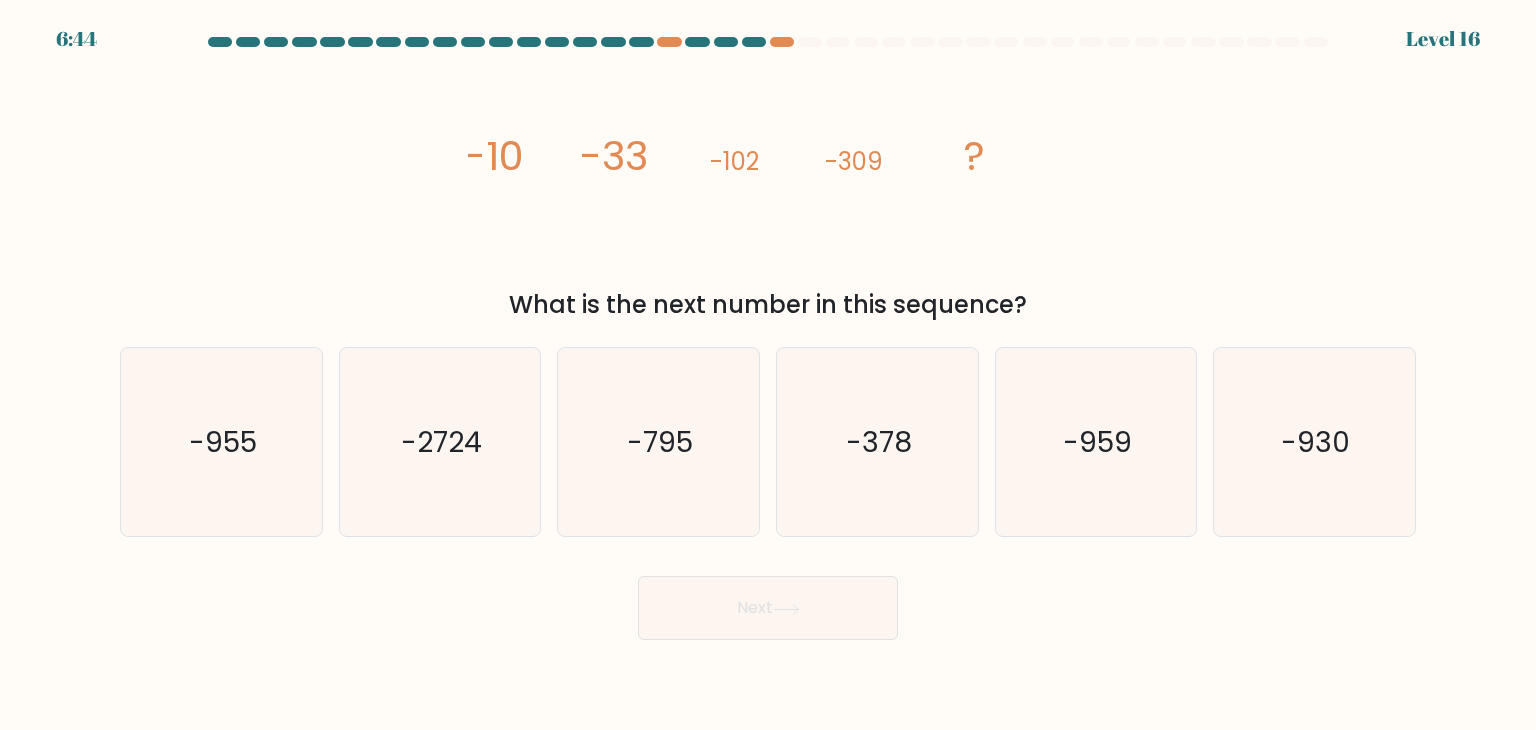 click at bounding box center (768, 338) 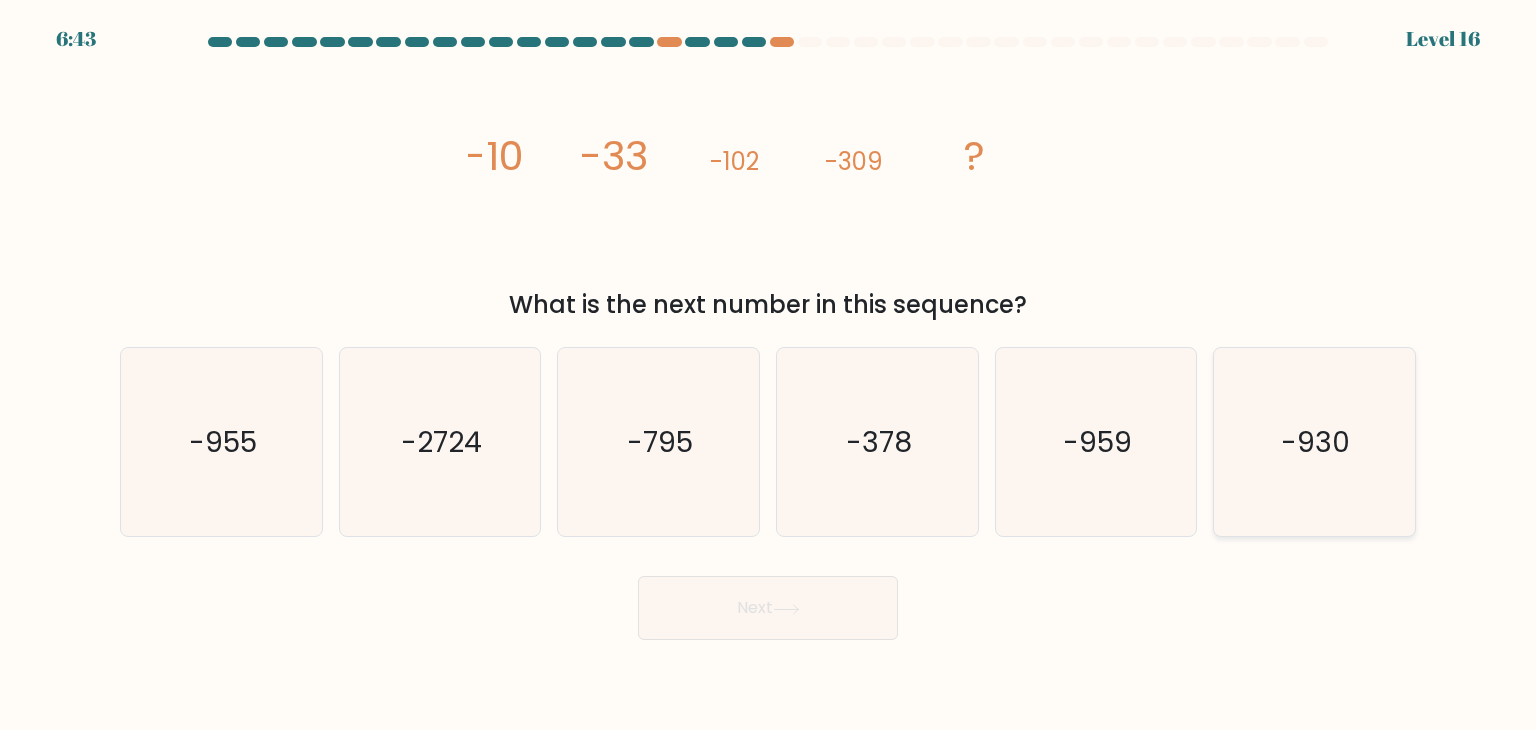 click on "-930" 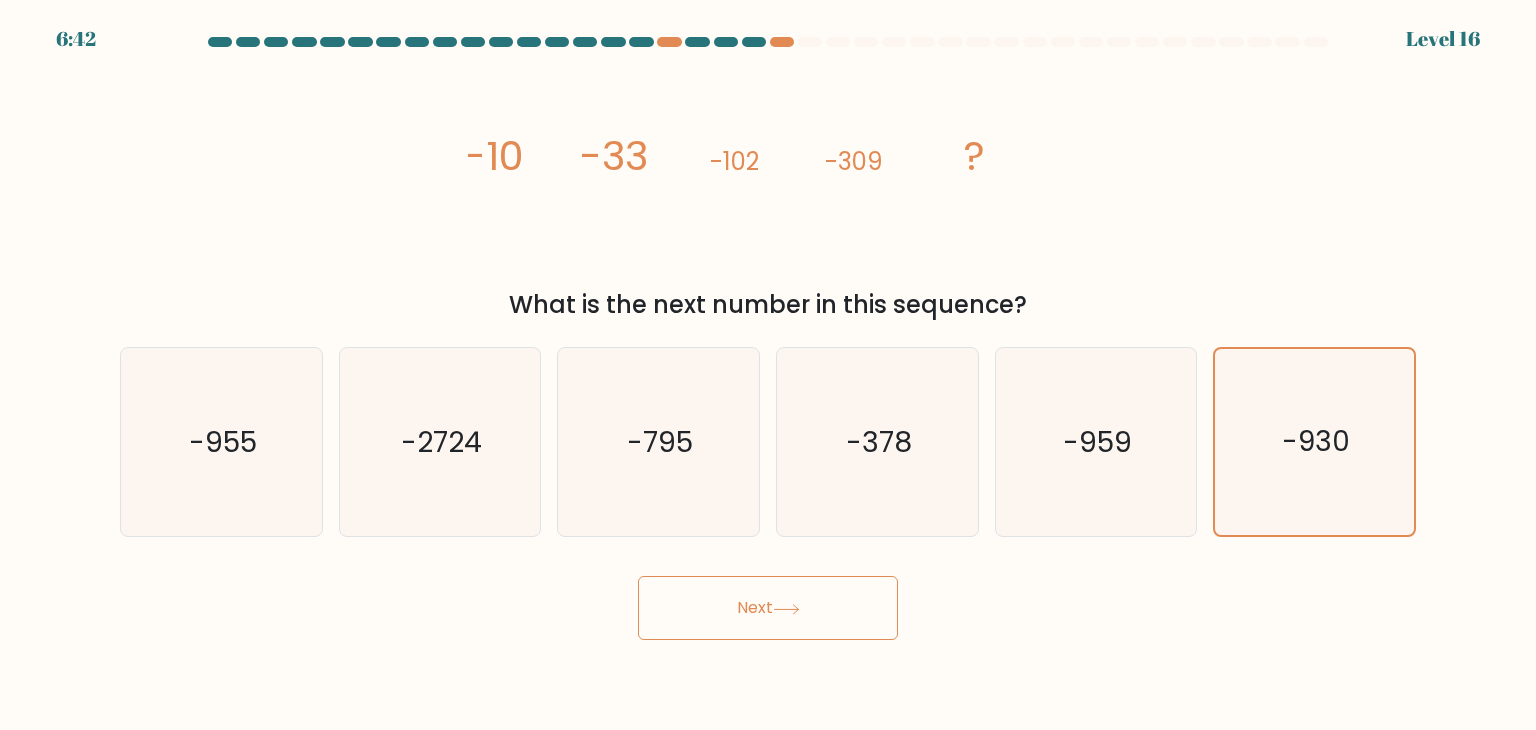 click on "Next" at bounding box center (768, 608) 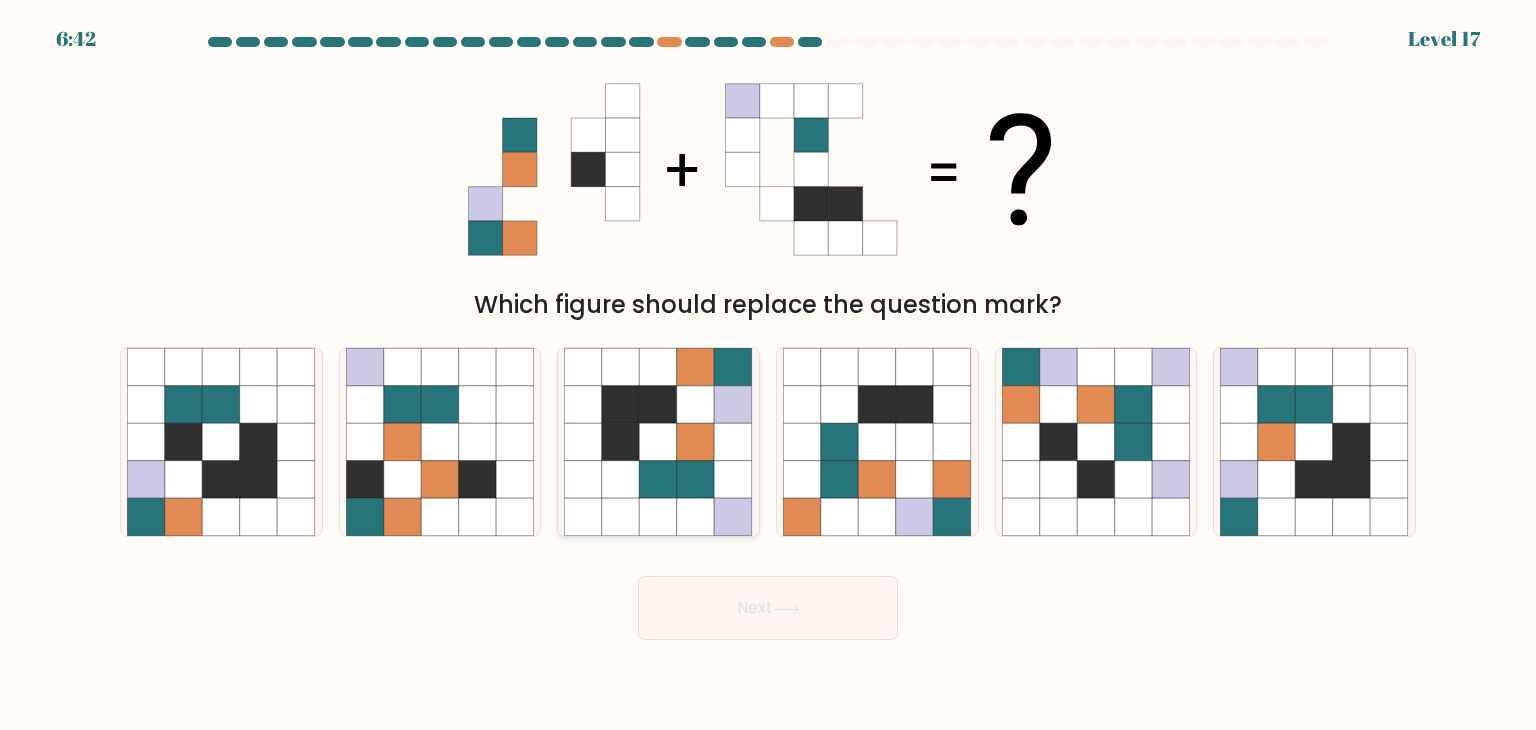 click 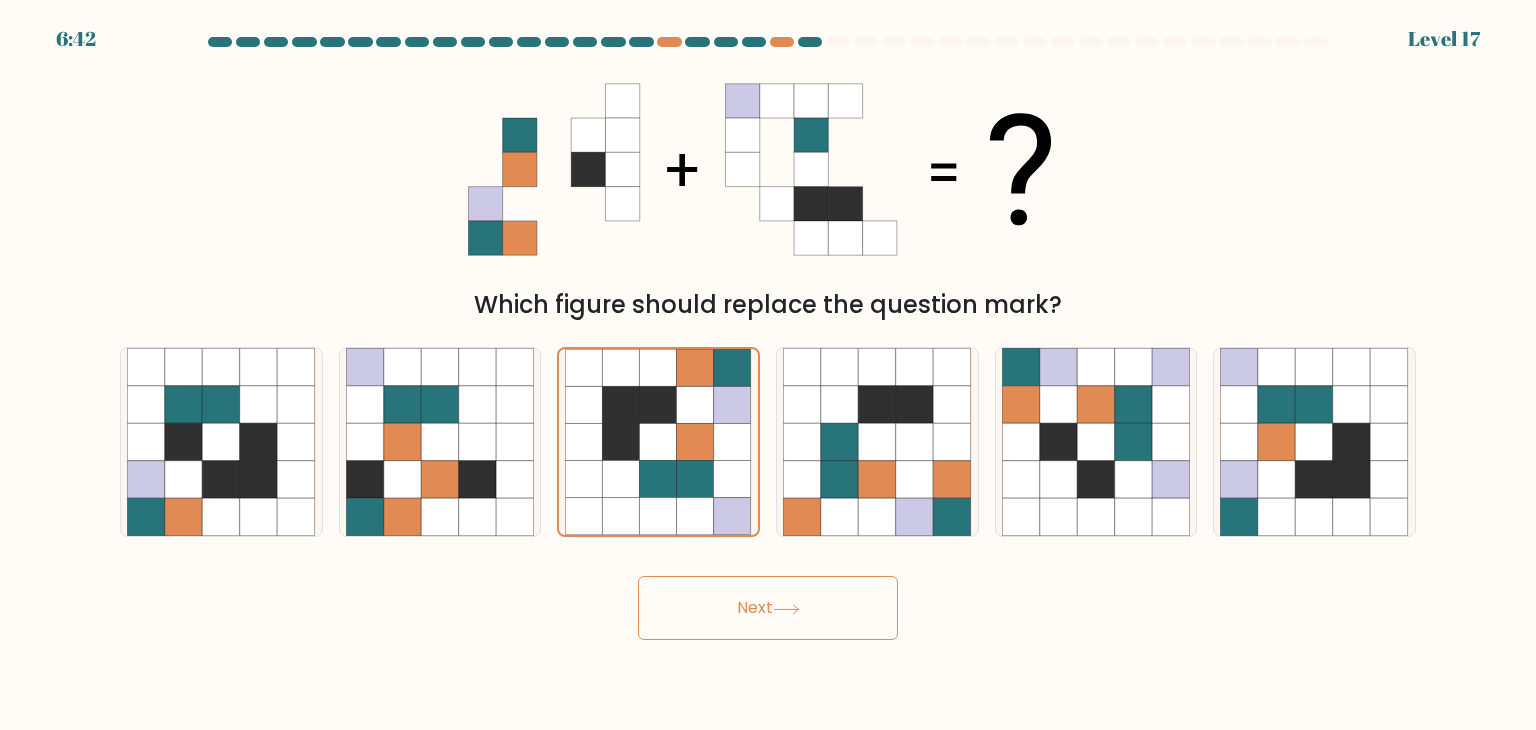 click on "Next" at bounding box center (768, 608) 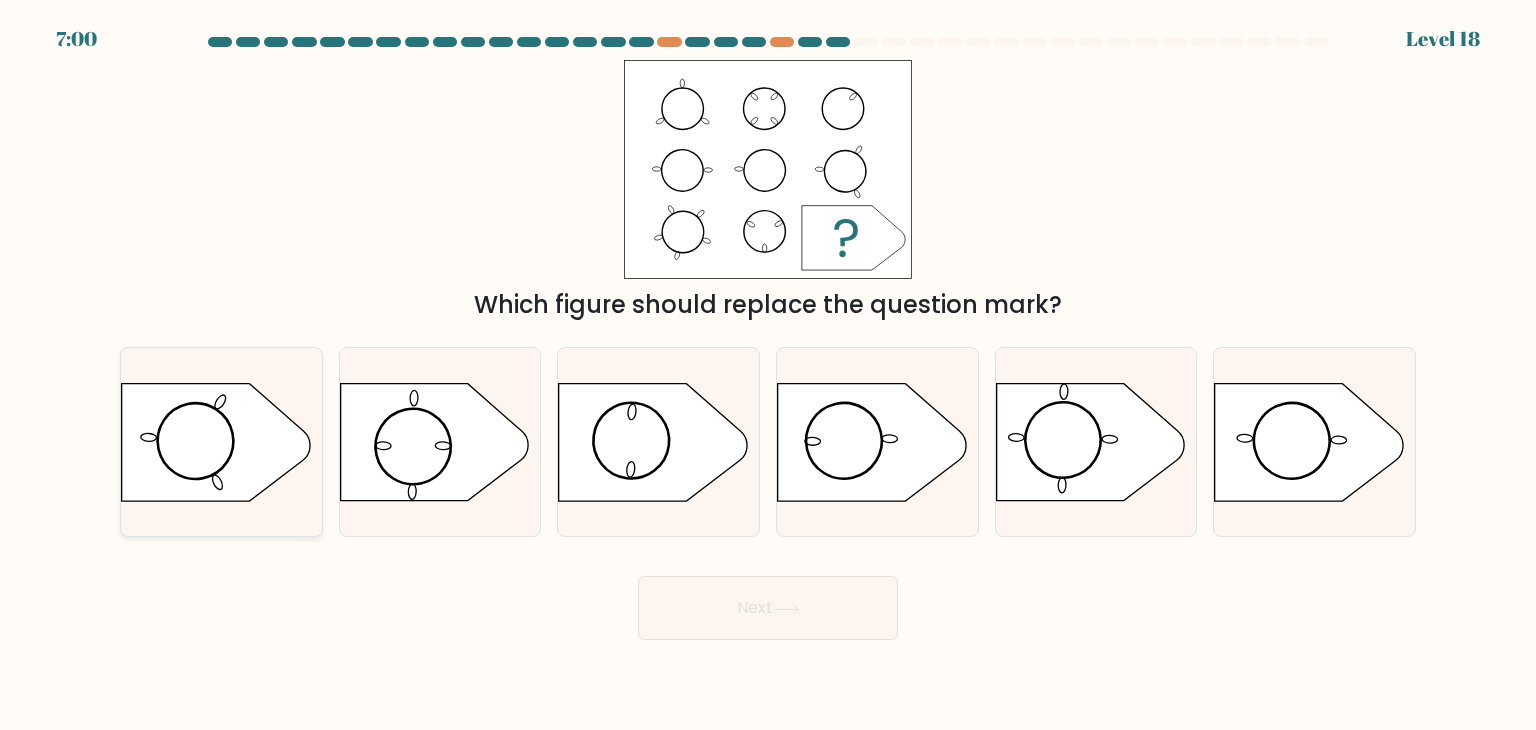 click 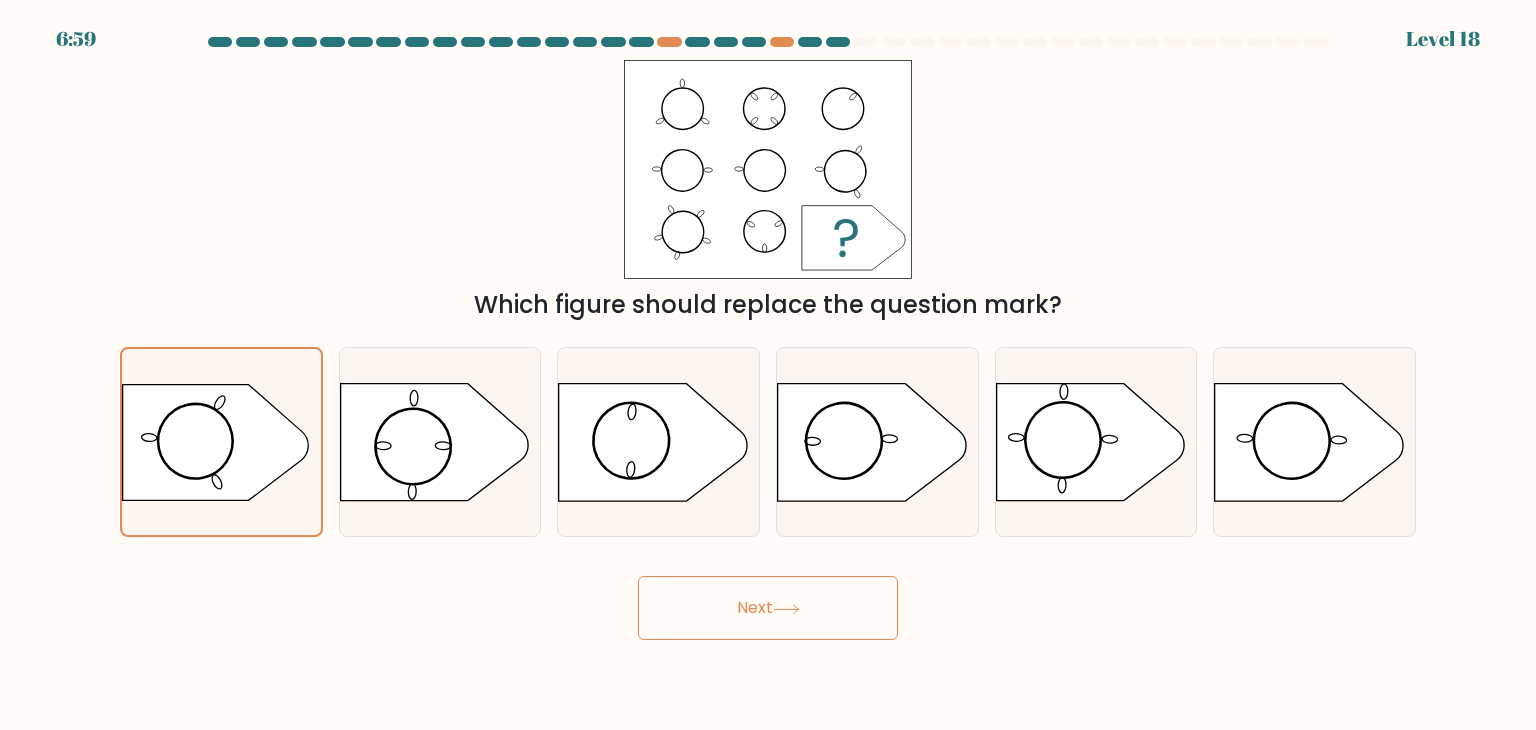 click on "Next" at bounding box center [768, 608] 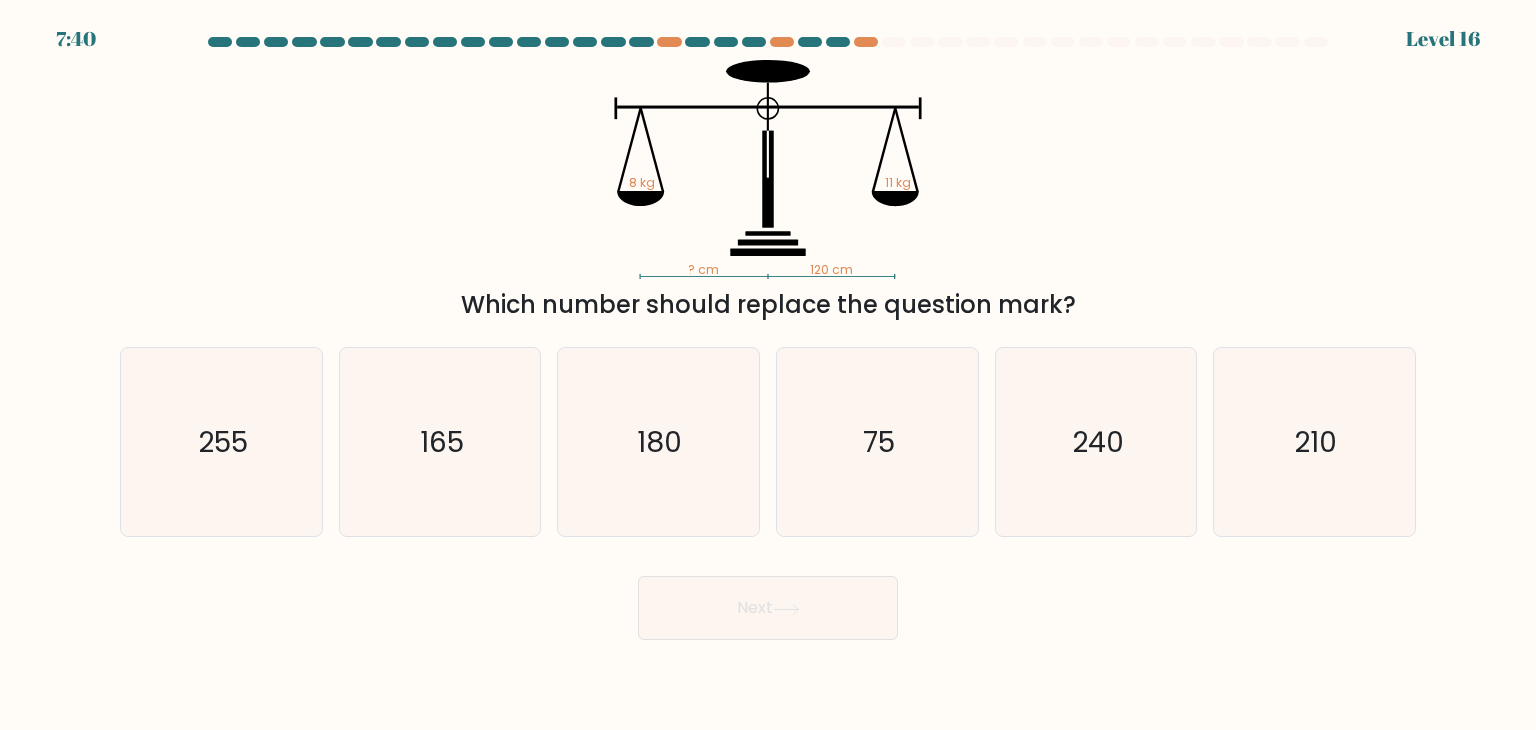 click on "Which number should replace the question mark?" at bounding box center [768, 305] 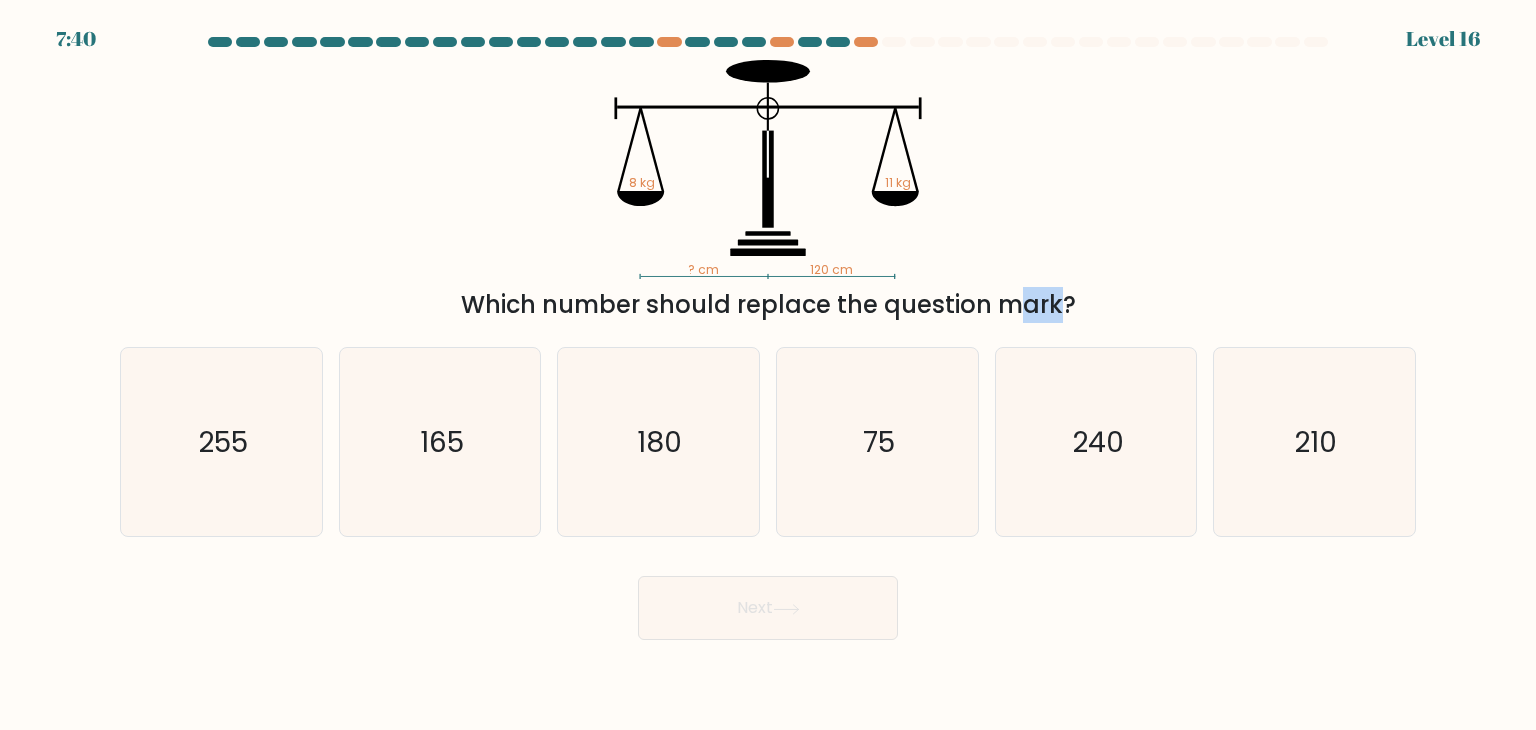 click on "Which number should replace the question mark?" at bounding box center (768, 305) 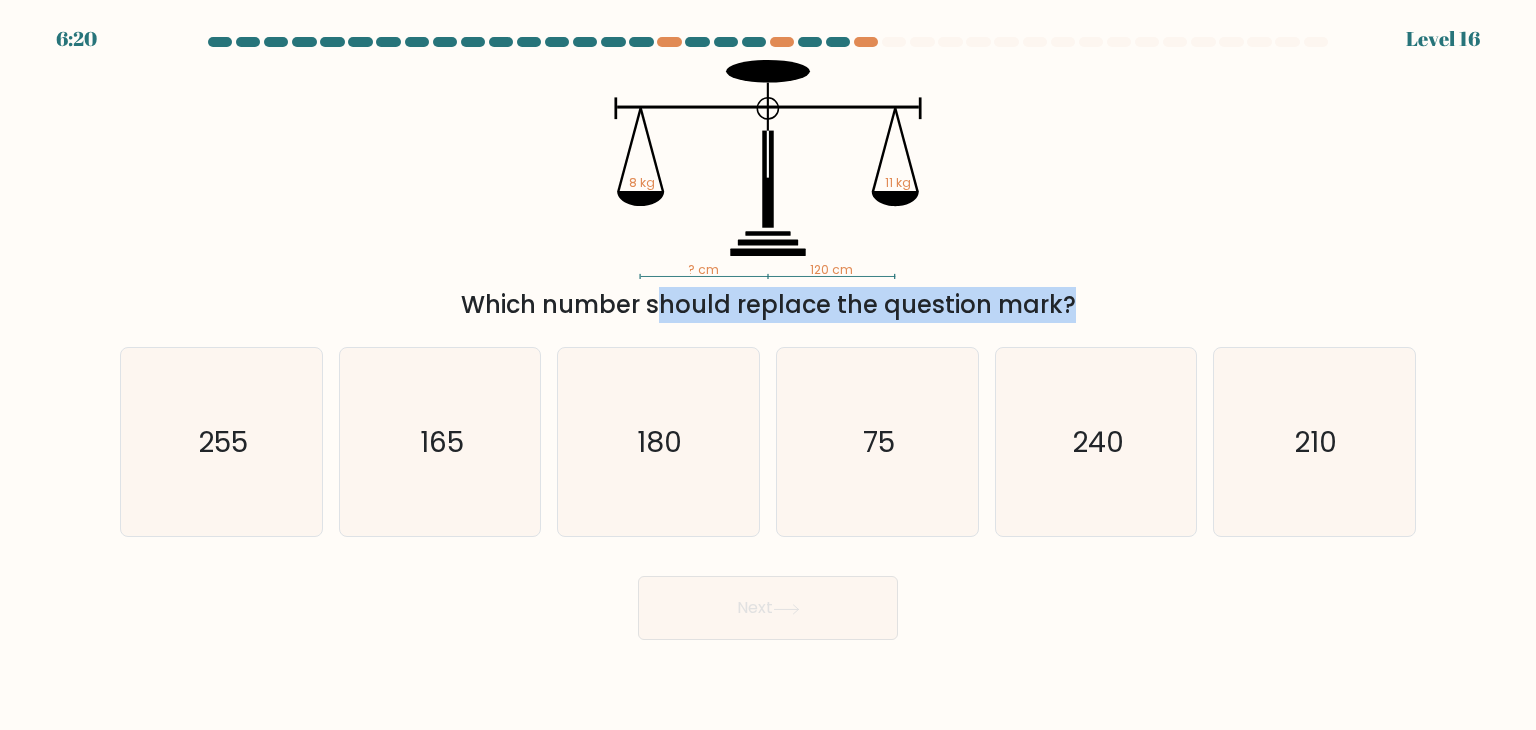 click at bounding box center [768, 338] 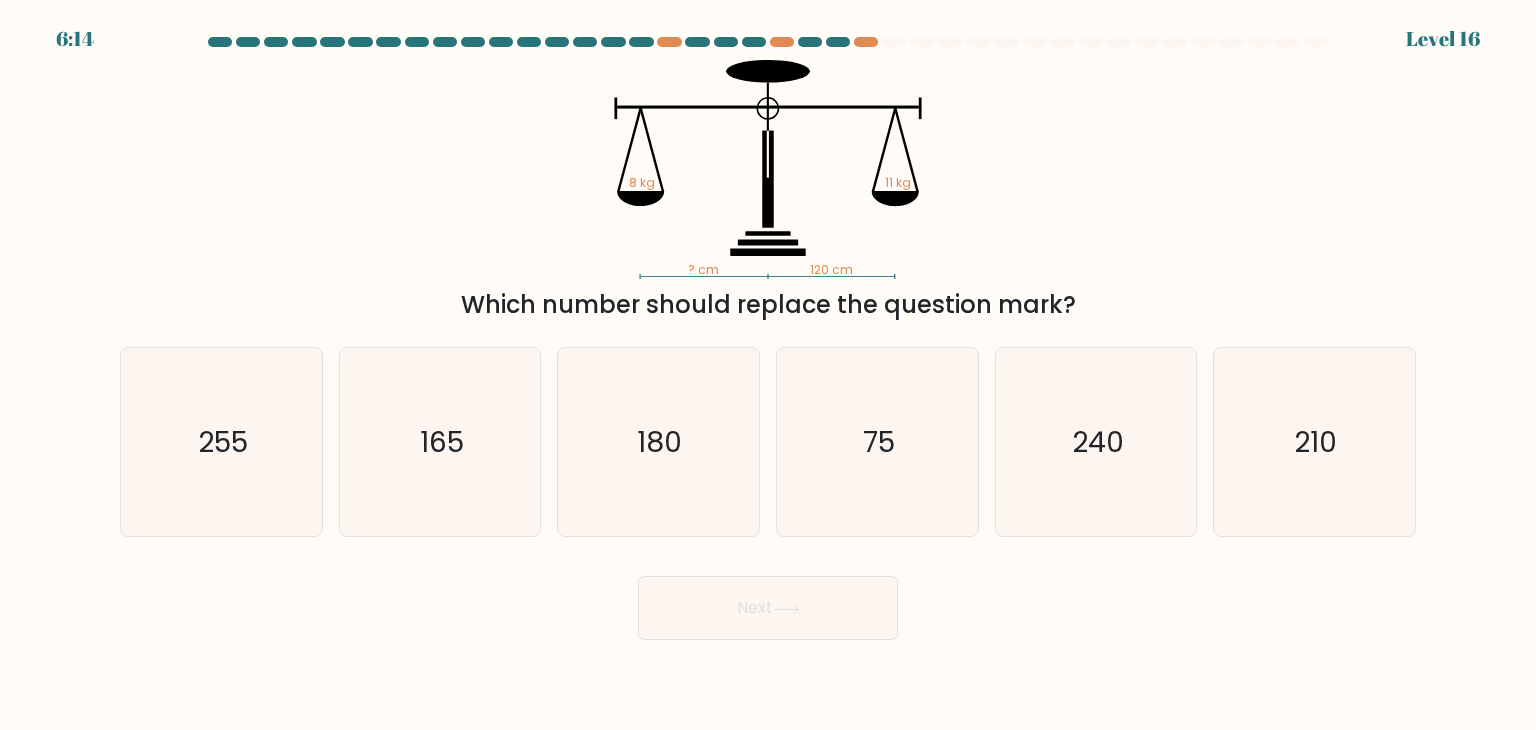 click on "Which number should replace the question mark?" at bounding box center (768, 305) 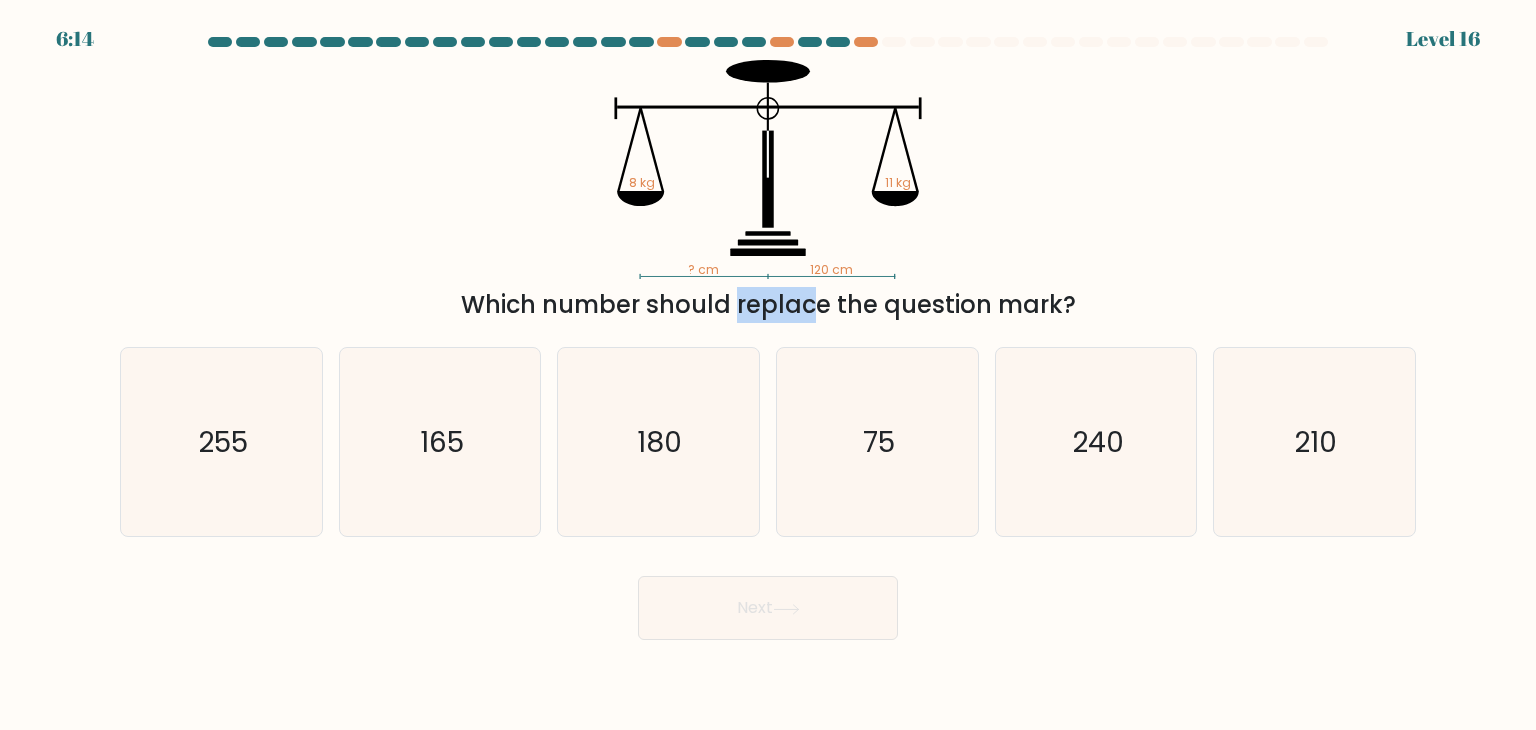 click on "Which number should replace the question mark?" at bounding box center (768, 305) 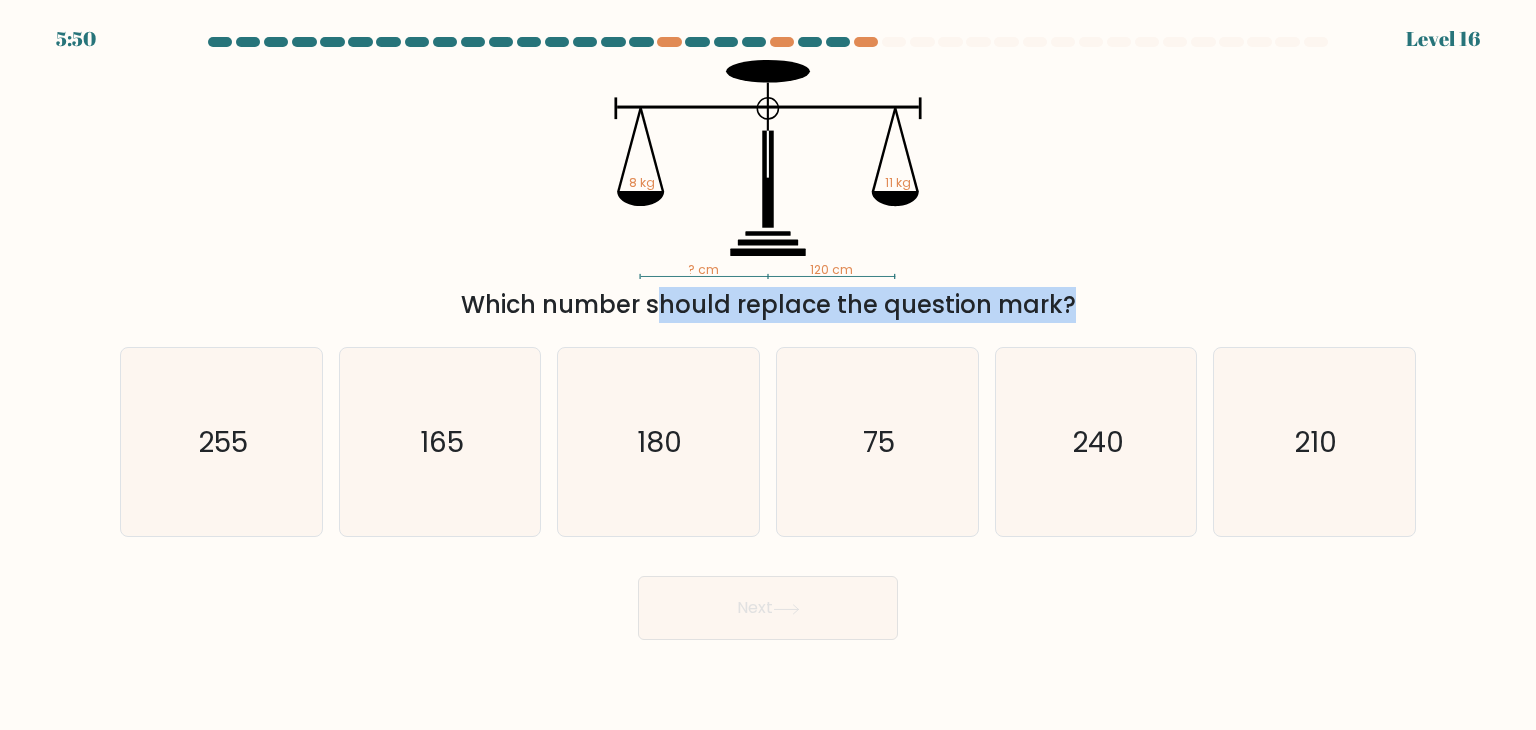 click on "Which number should replace the question mark?" at bounding box center (768, 305) 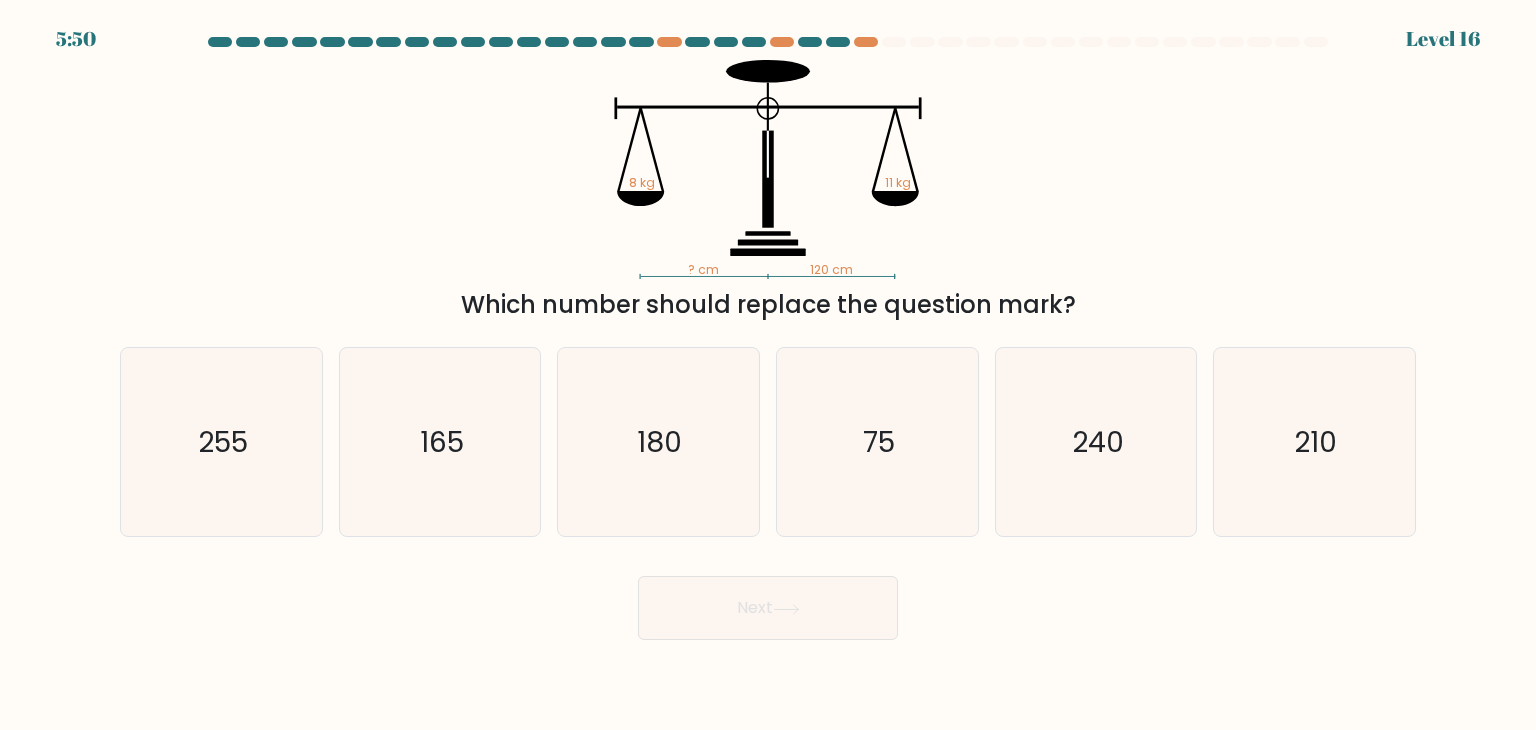 click on "Which number should replace the question mark?" at bounding box center [768, 305] 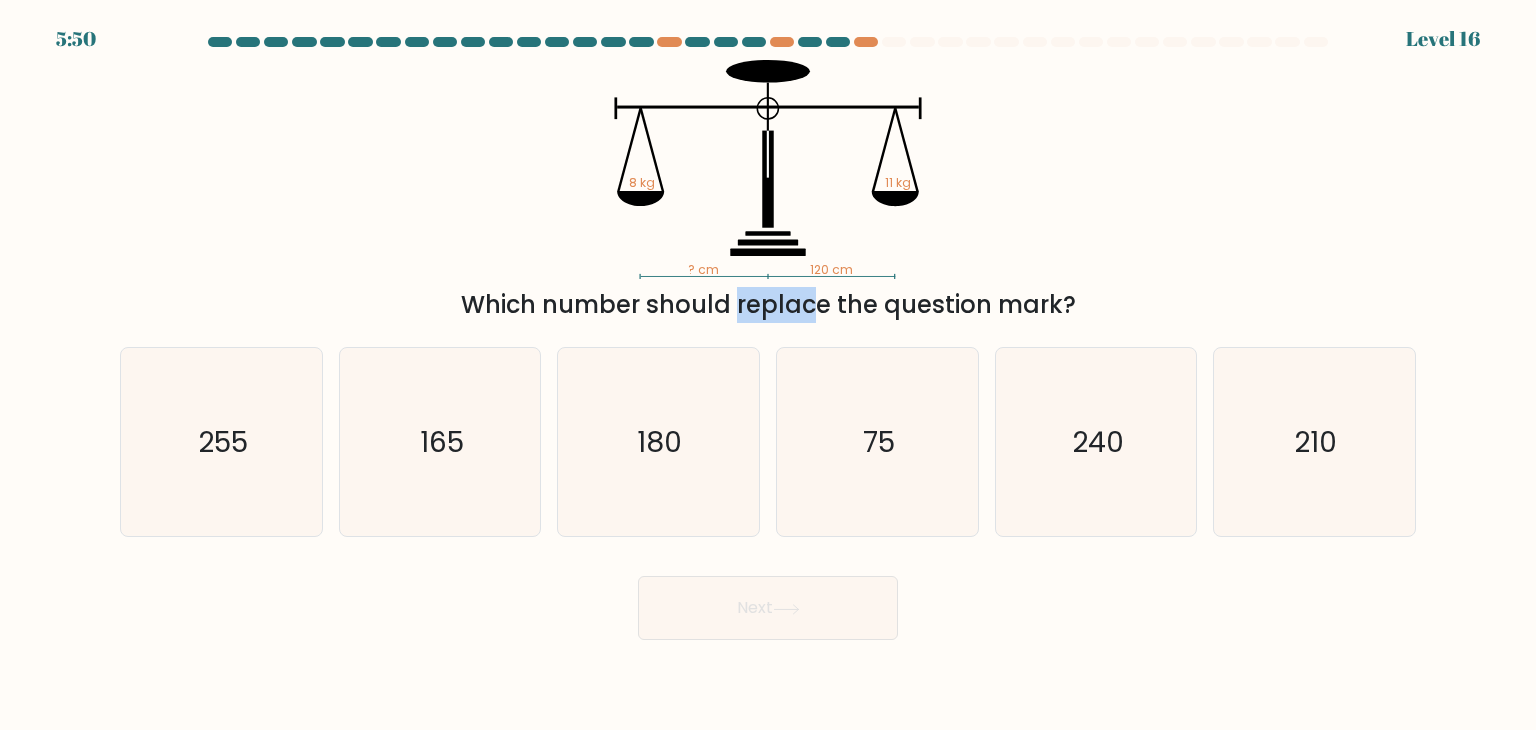 click on "Which number should replace the question mark?" at bounding box center (768, 305) 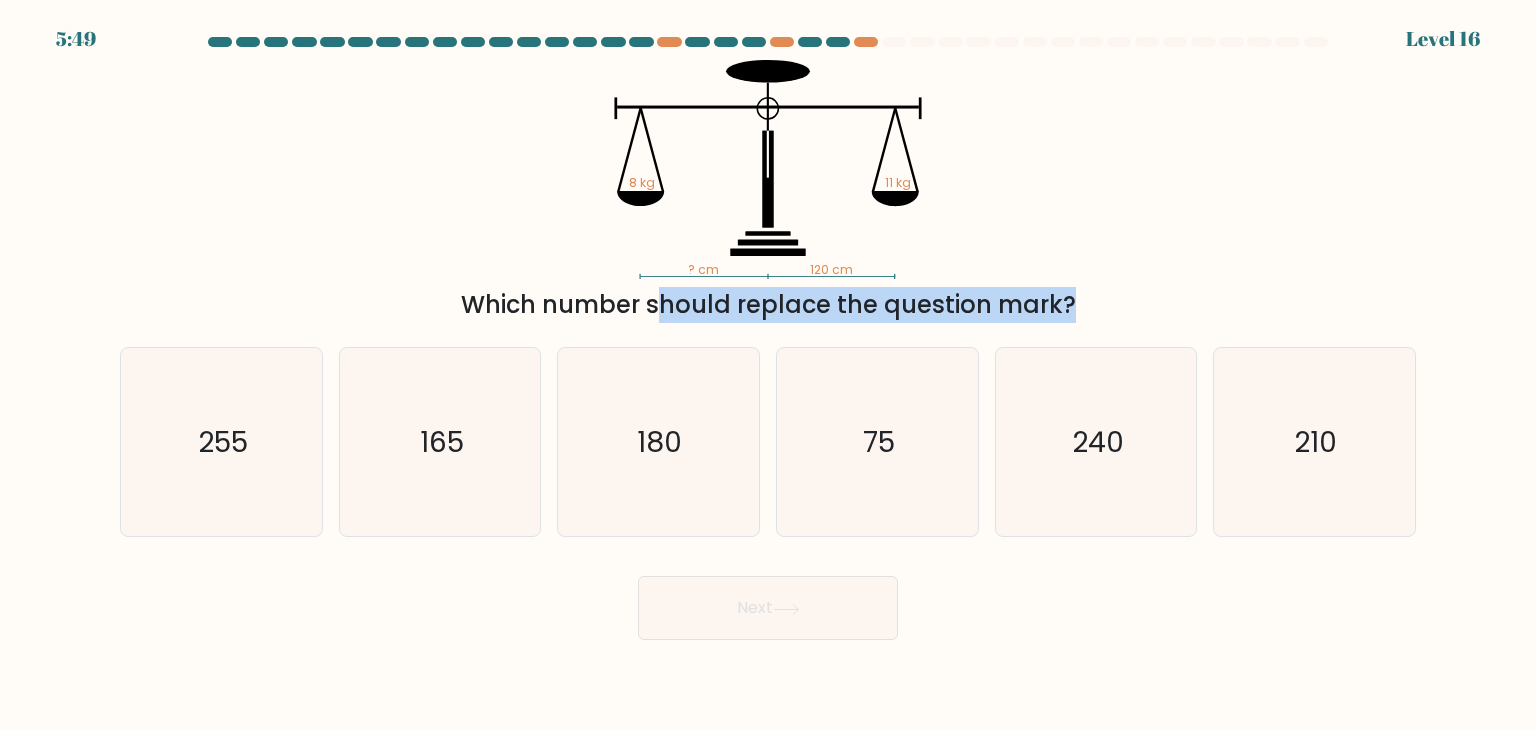 click on "Which number should replace the question mark?" at bounding box center [768, 305] 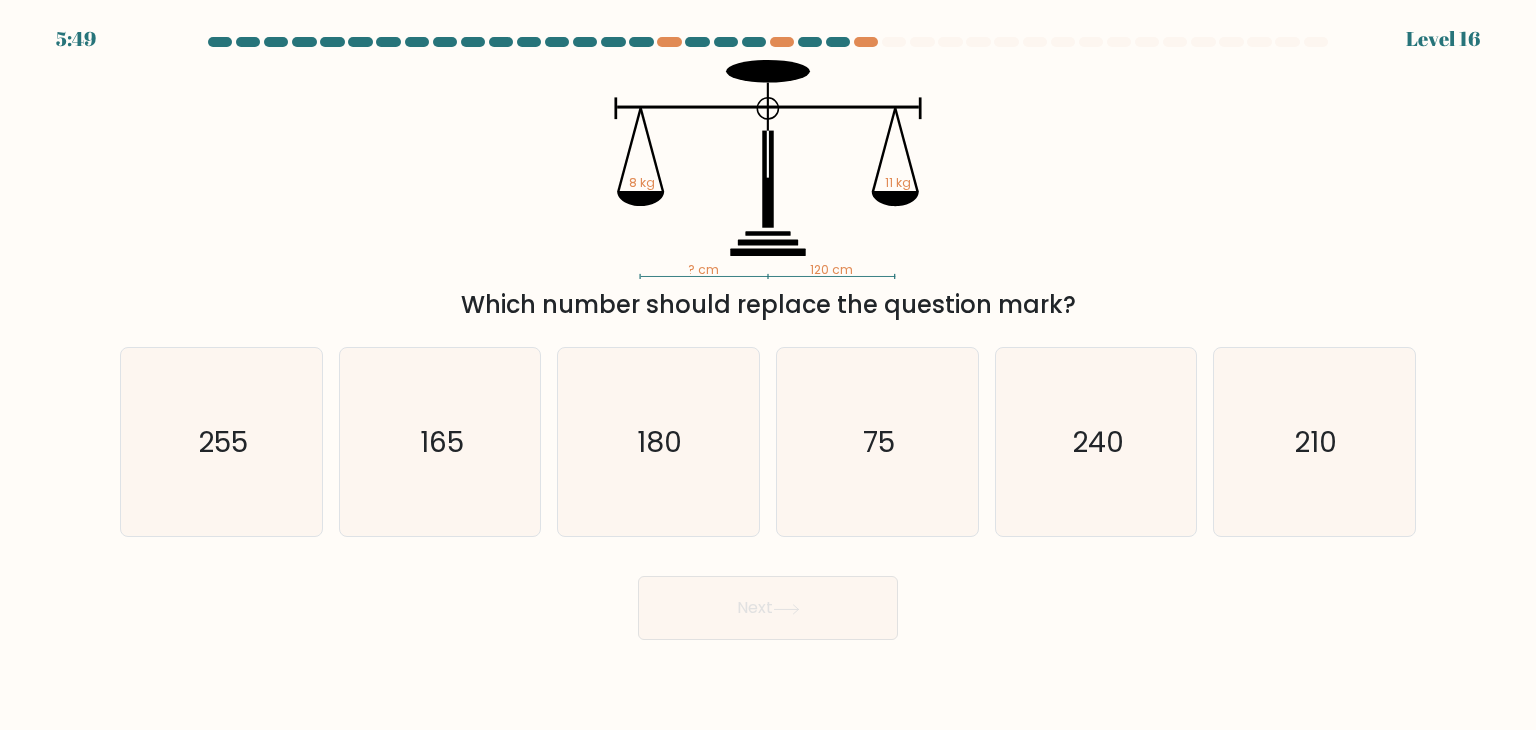 click on "Which number should replace the question mark?" at bounding box center (768, 305) 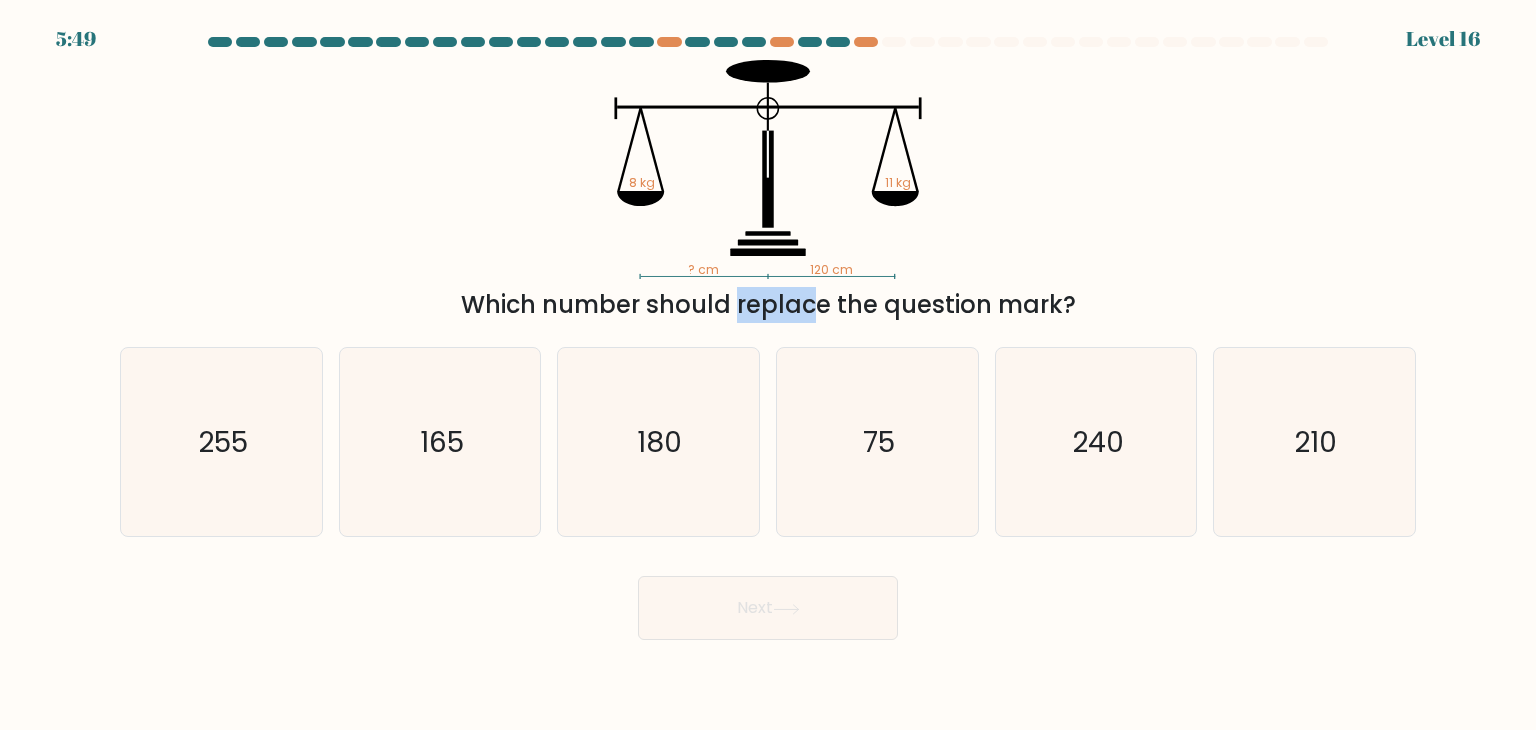 click on "Which number should replace the question mark?" at bounding box center (768, 305) 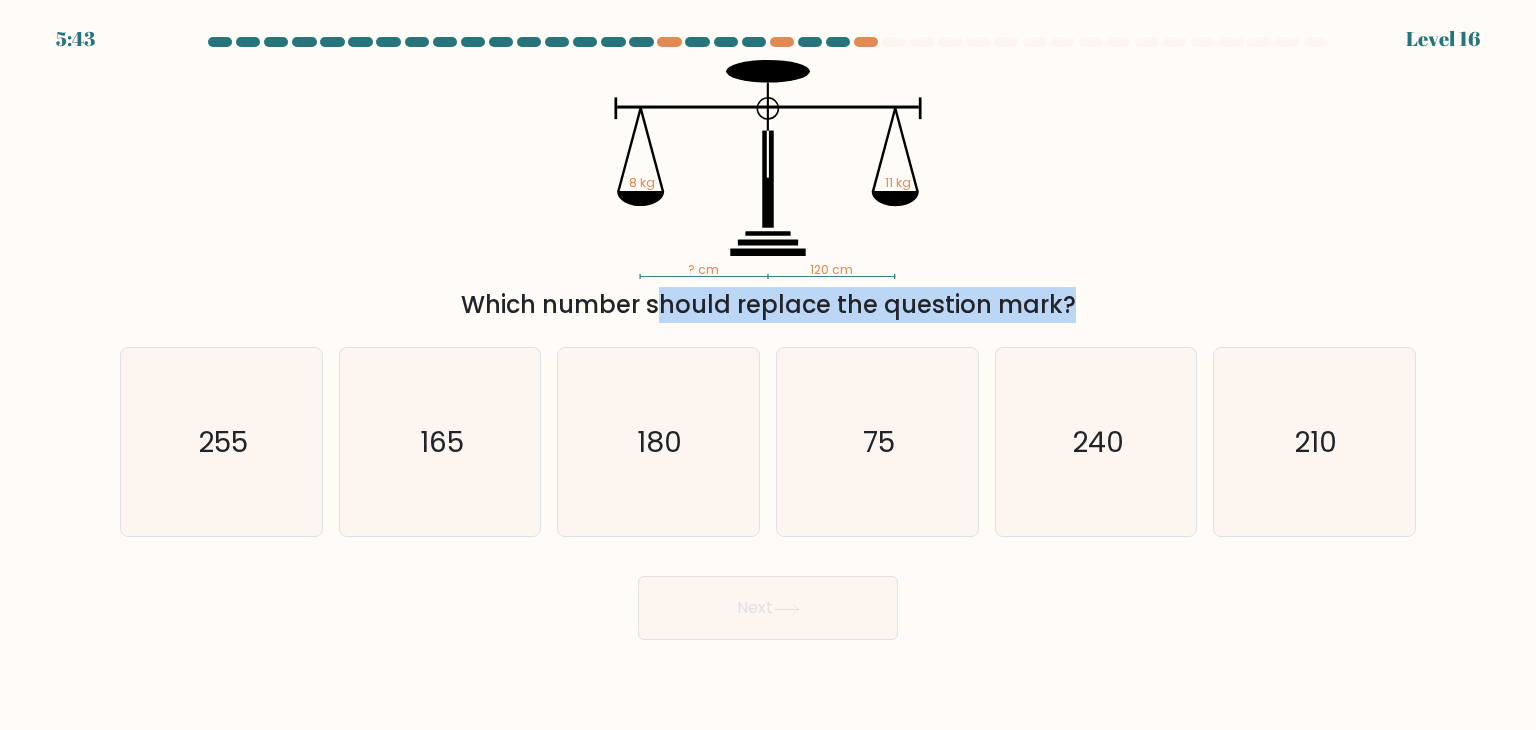 click at bounding box center (768, 338) 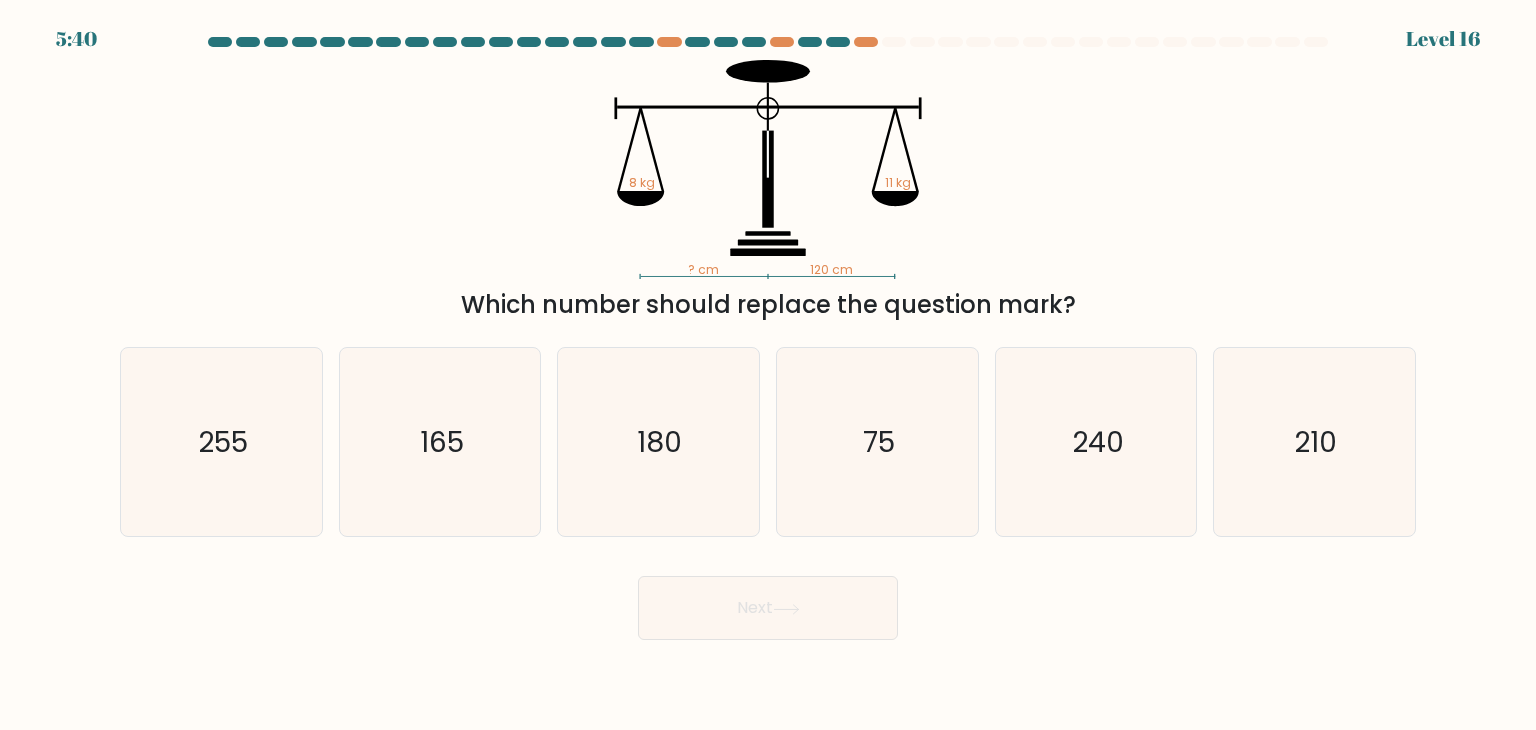 click at bounding box center [768, 338] 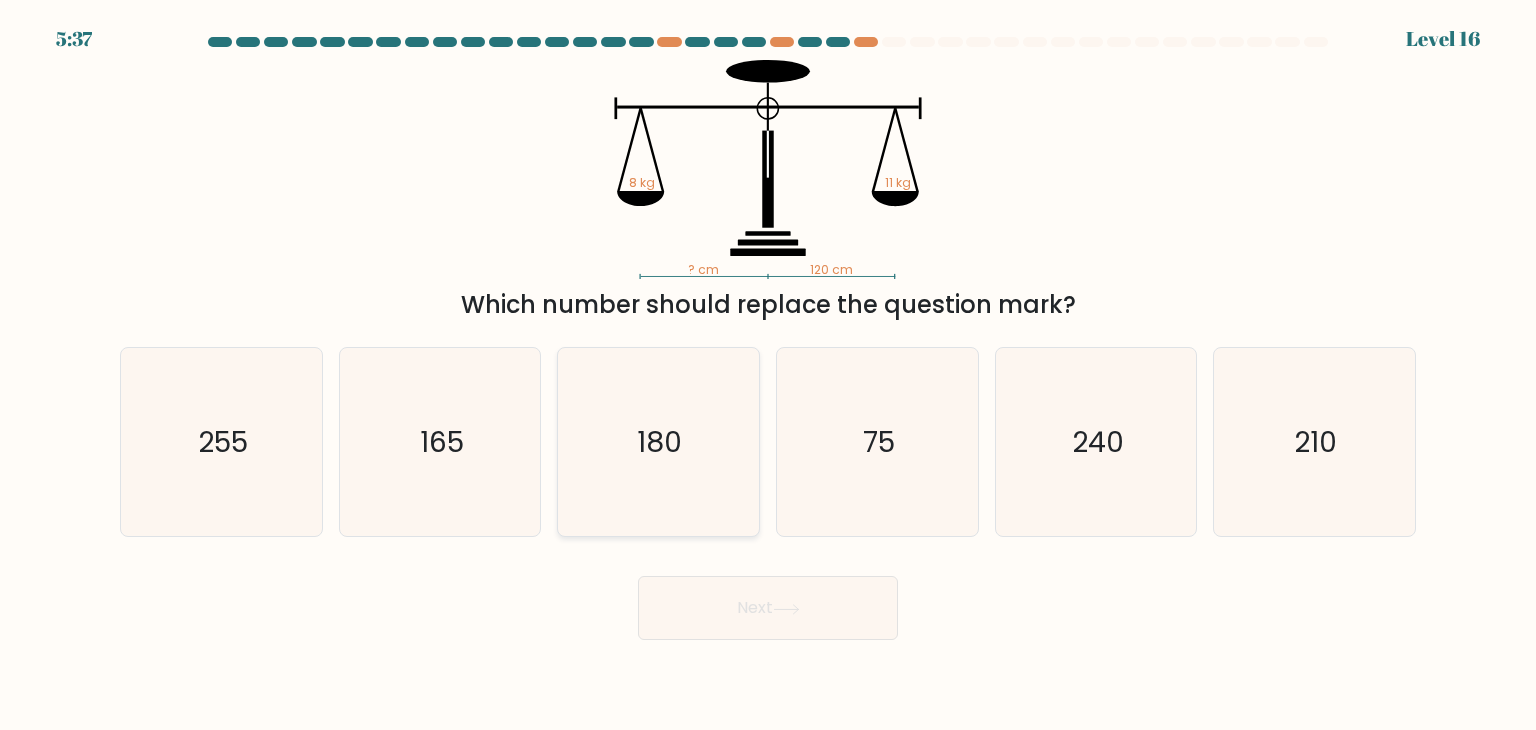 click on "180" 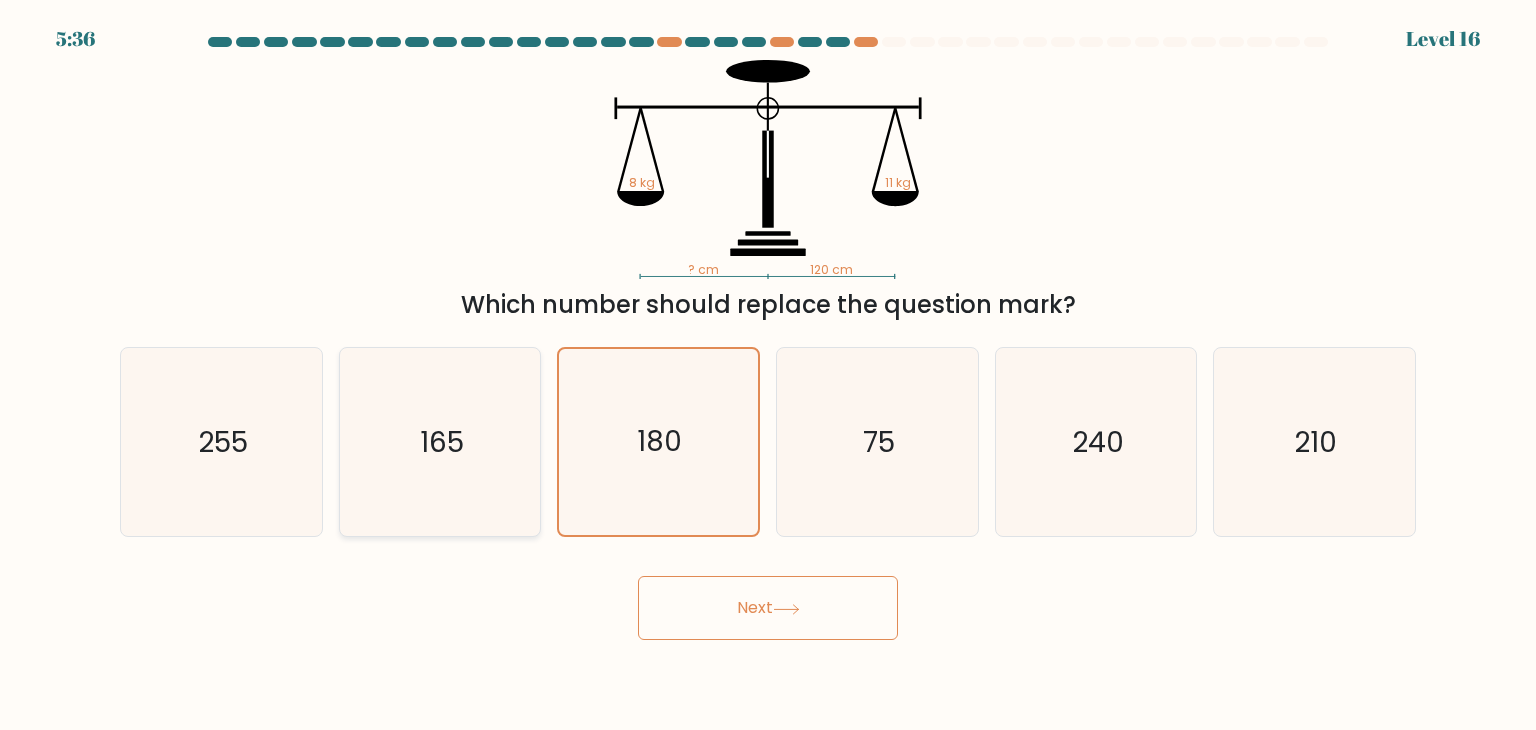 click on "165" 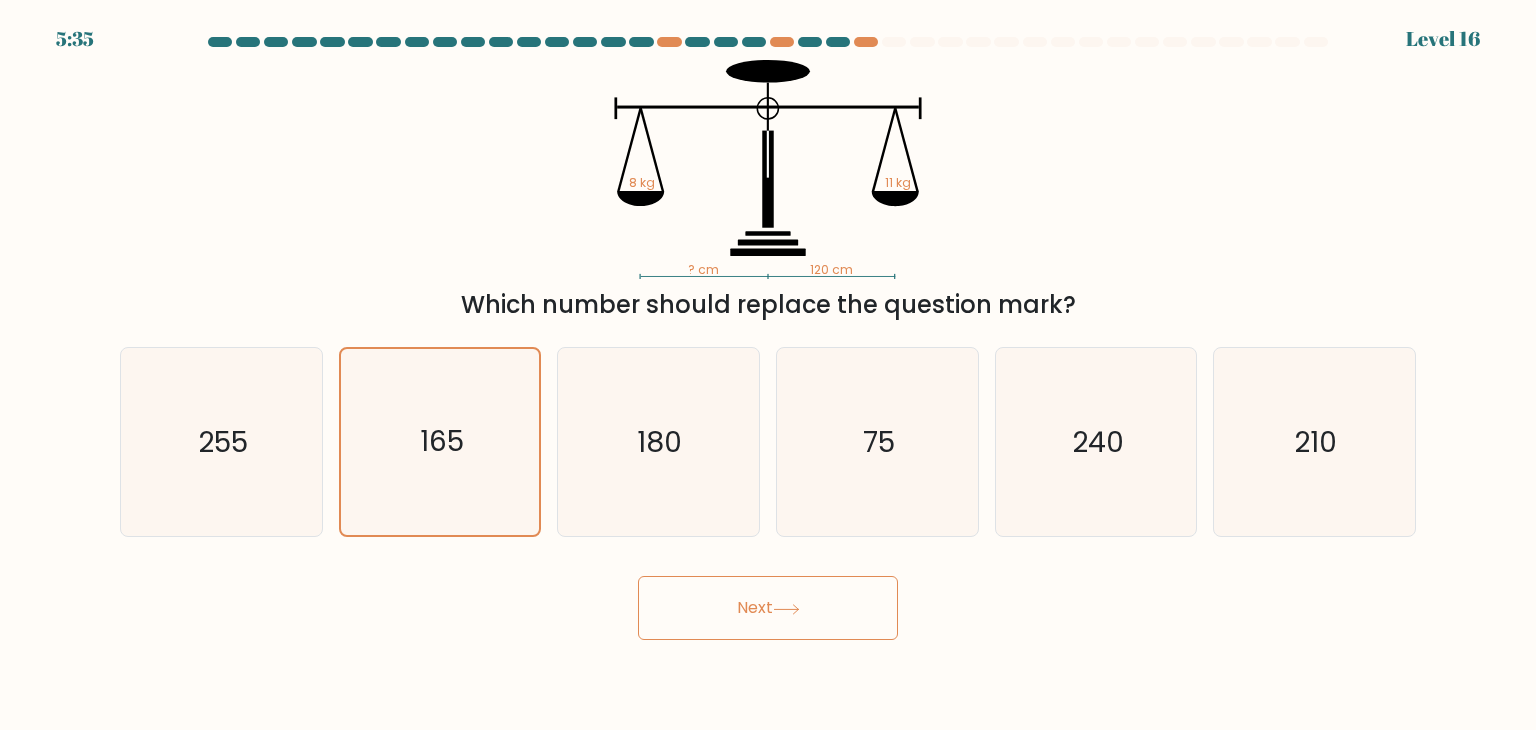 click on "Next" at bounding box center [768, 608] 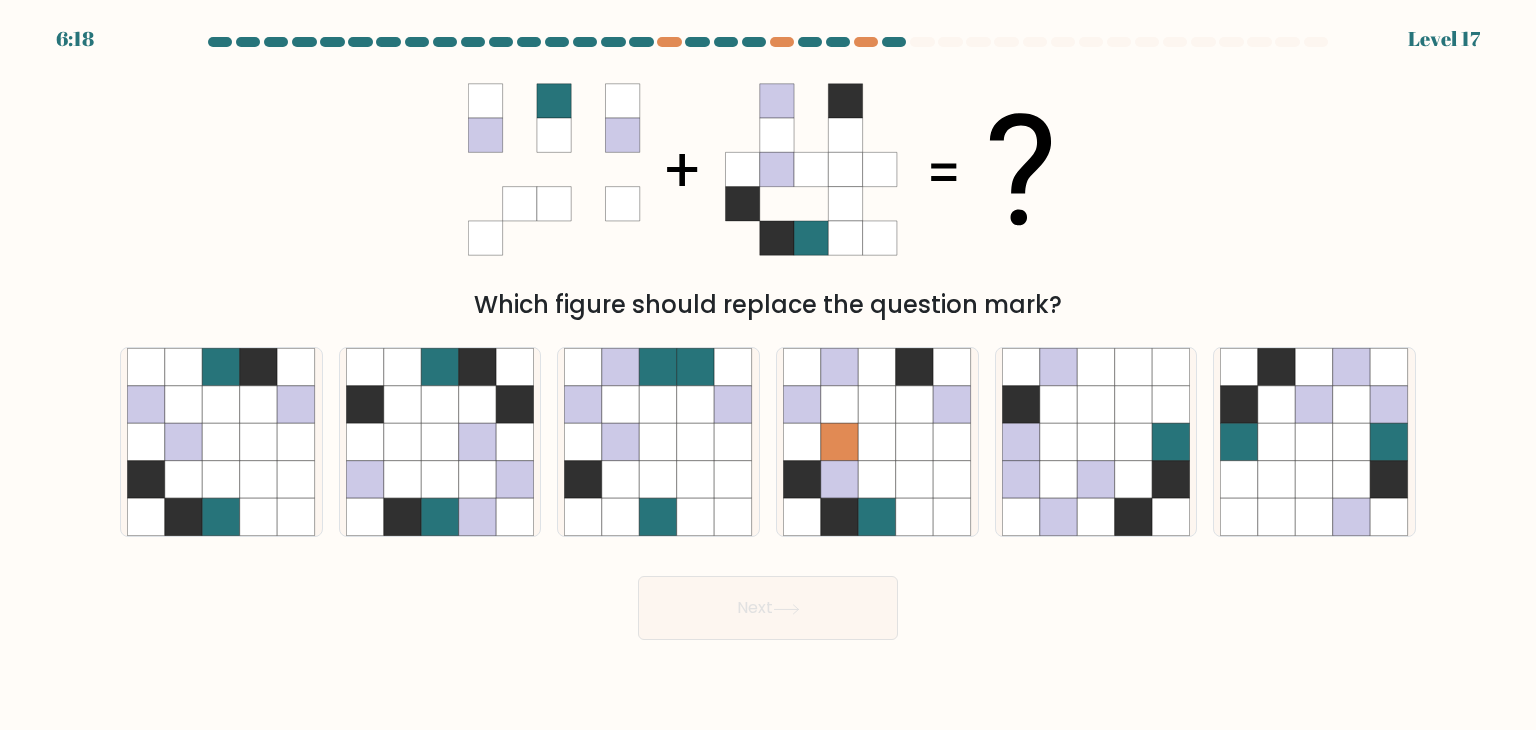 click on "Which figure should replace the question mark?" at bounding box center (768, 305) 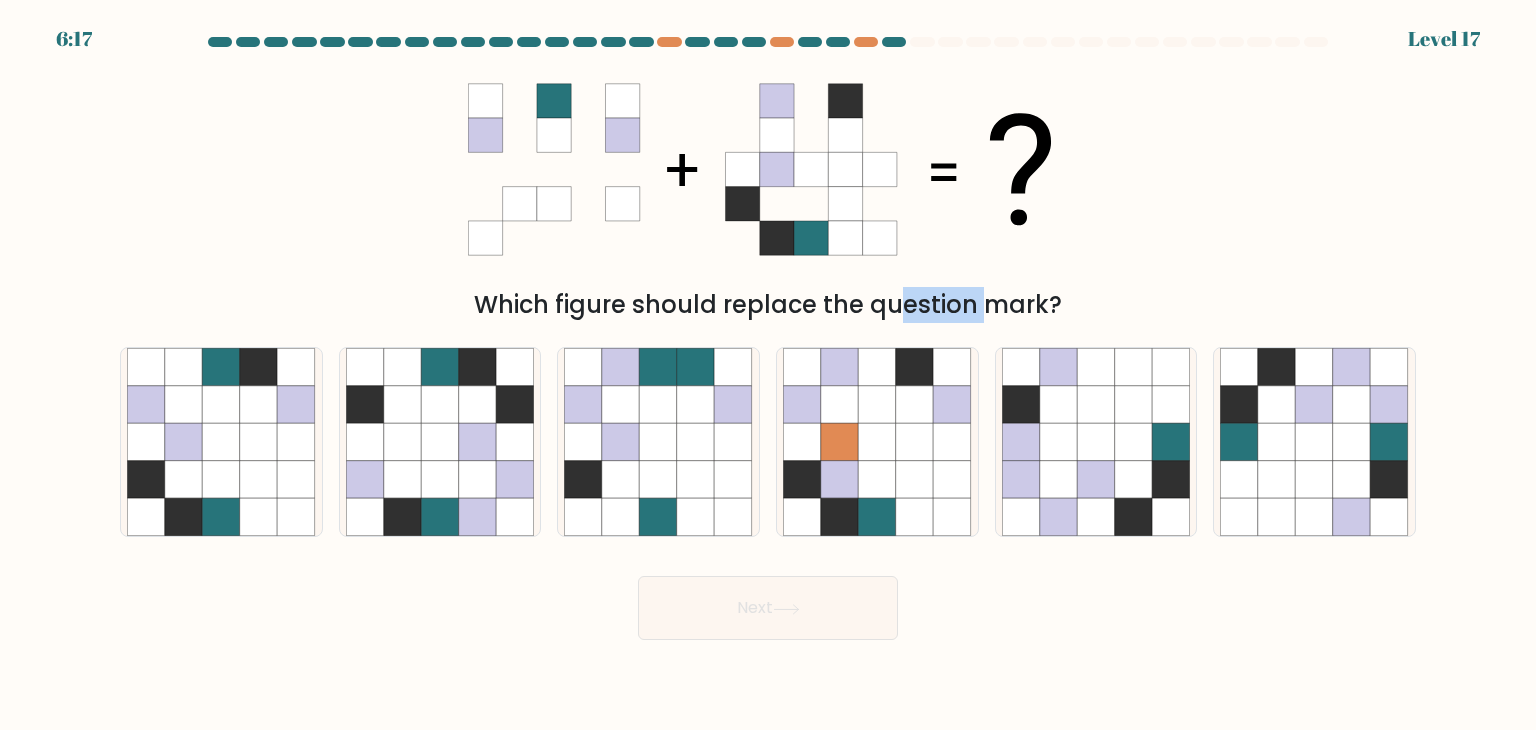 click on "Which figure should replace the question mark?" at bounding box center [768, 305] 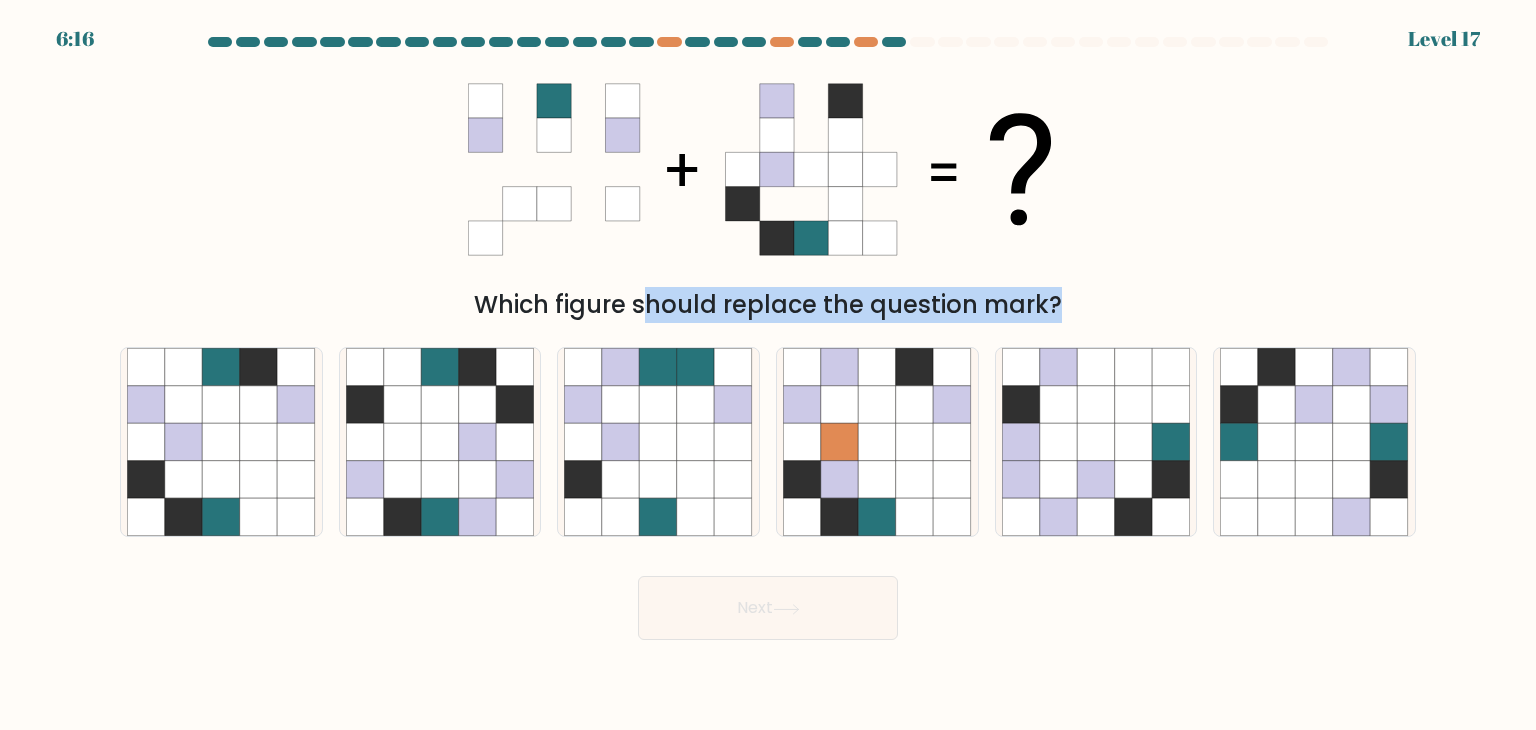 click on "Which figure should replace the question mark?" at bounding box center (768, 305) 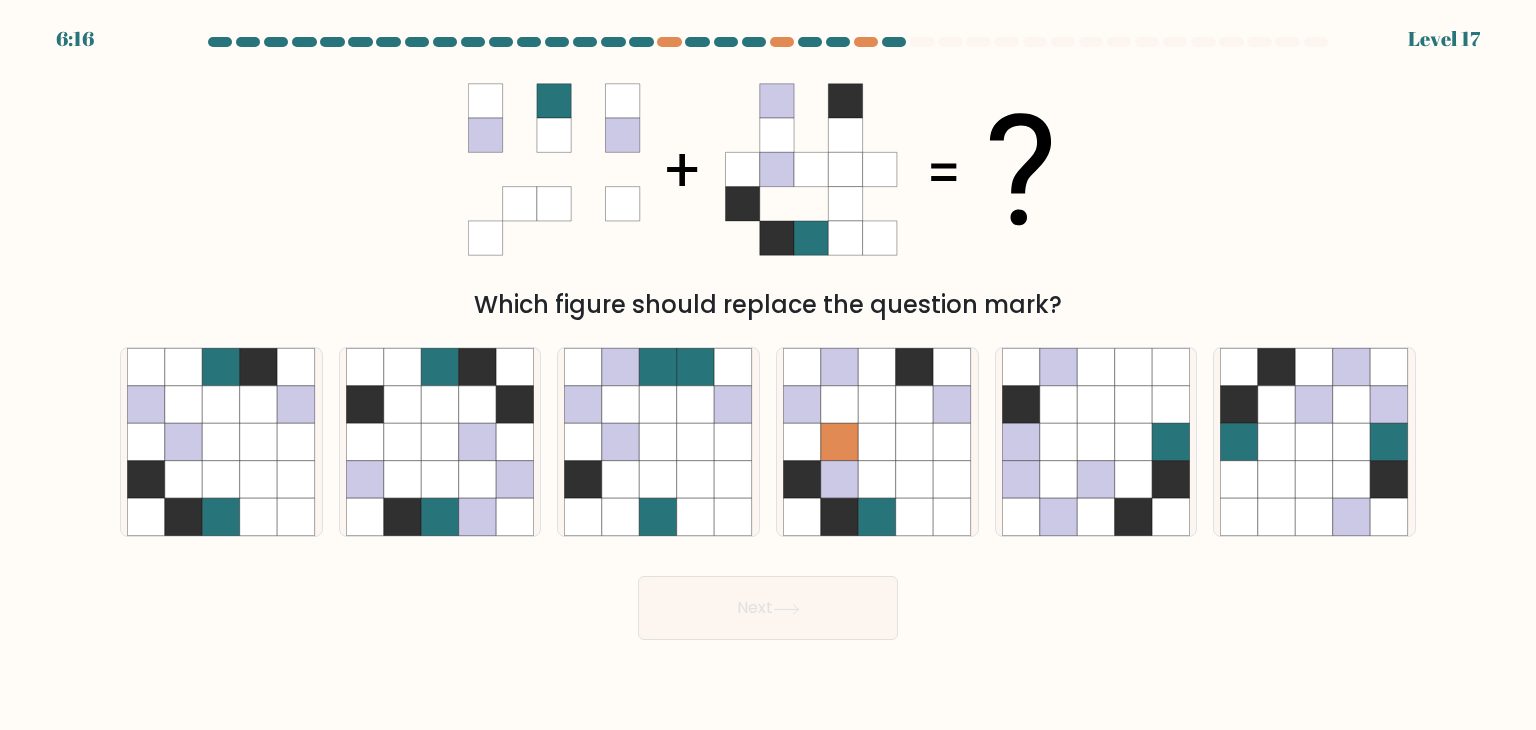 click on "Which figure should replace the question mark?" at bounding box center [768, 305] 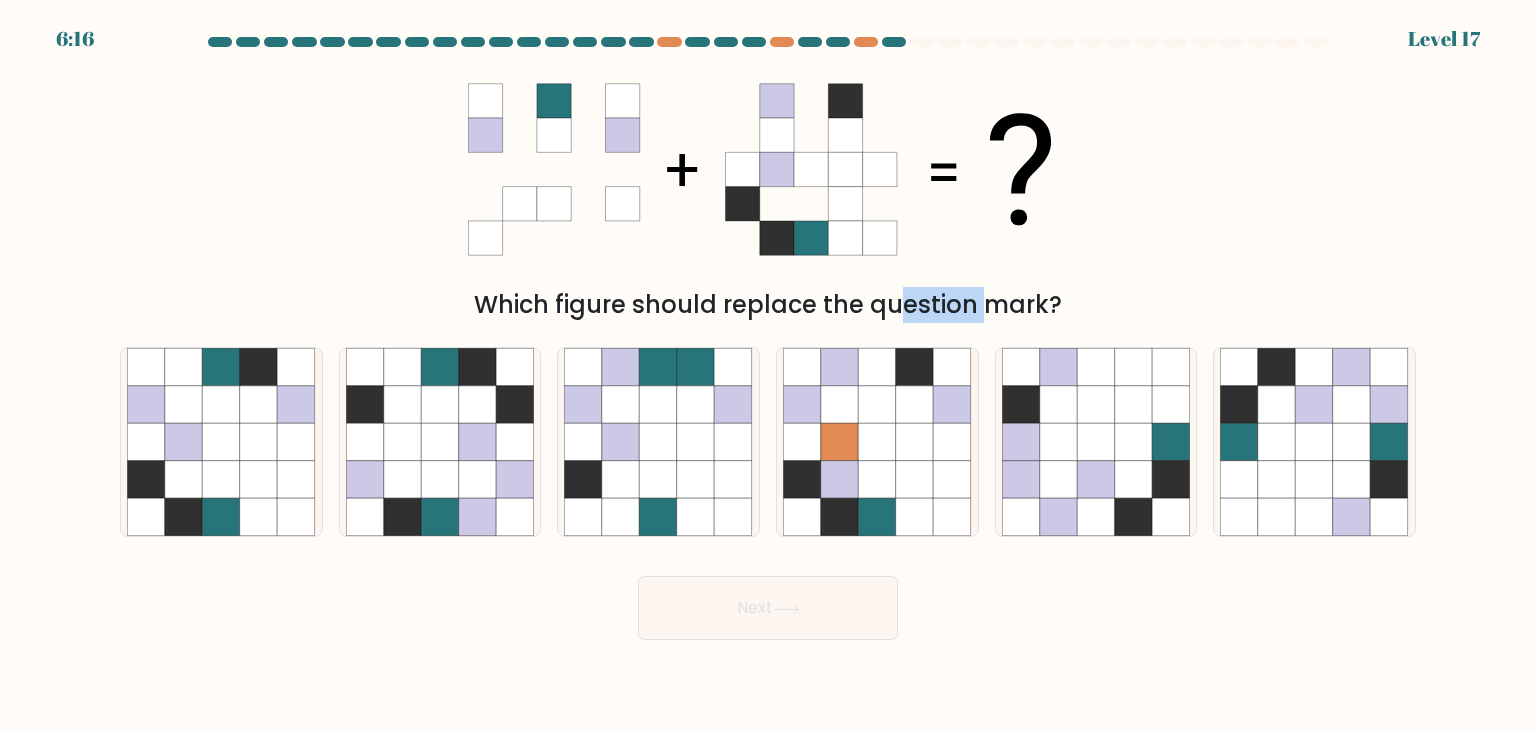 click on "Which figure should replace the question mark?" at bounding box center [768, 305] 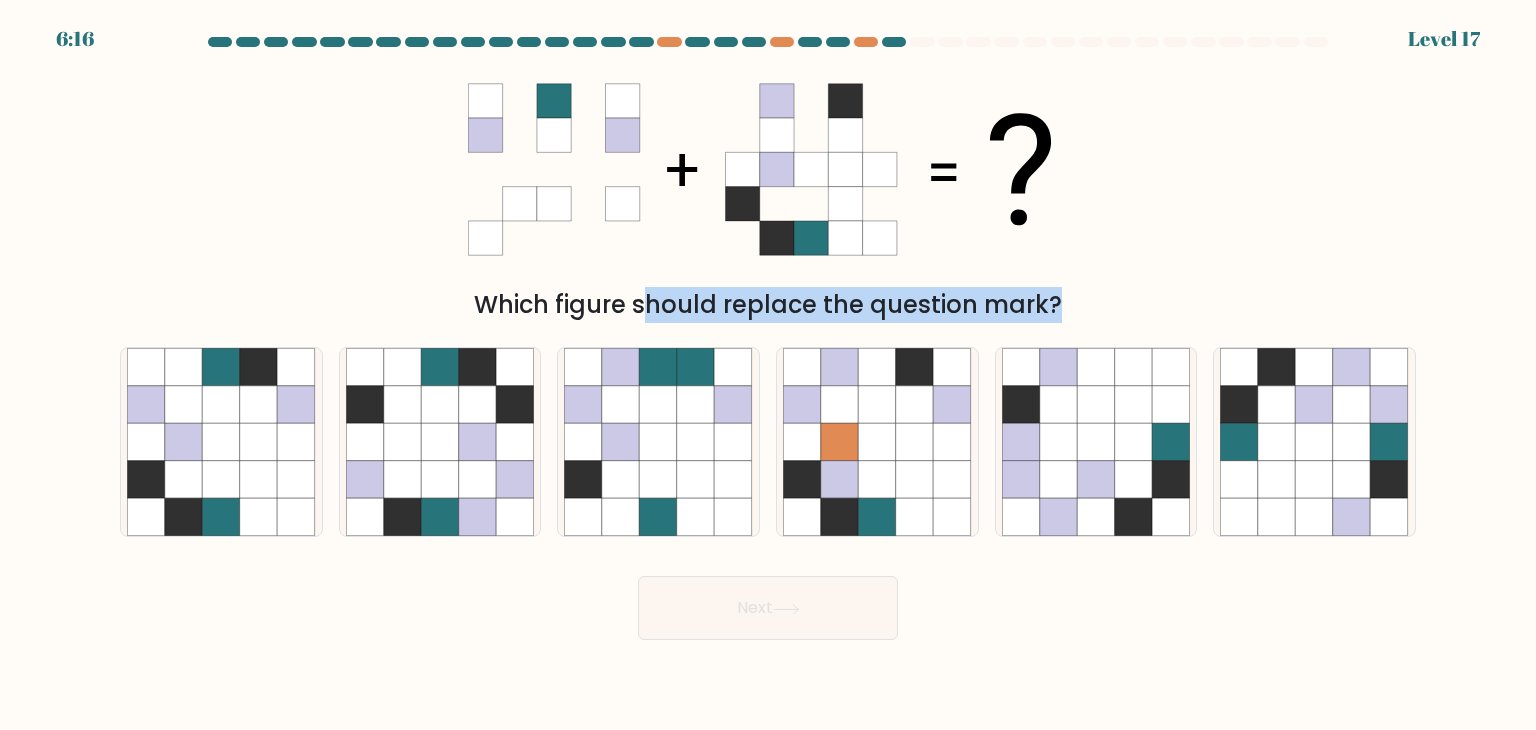 click on "Which figure should replace the question mark?" at bounding box center [768, 305] 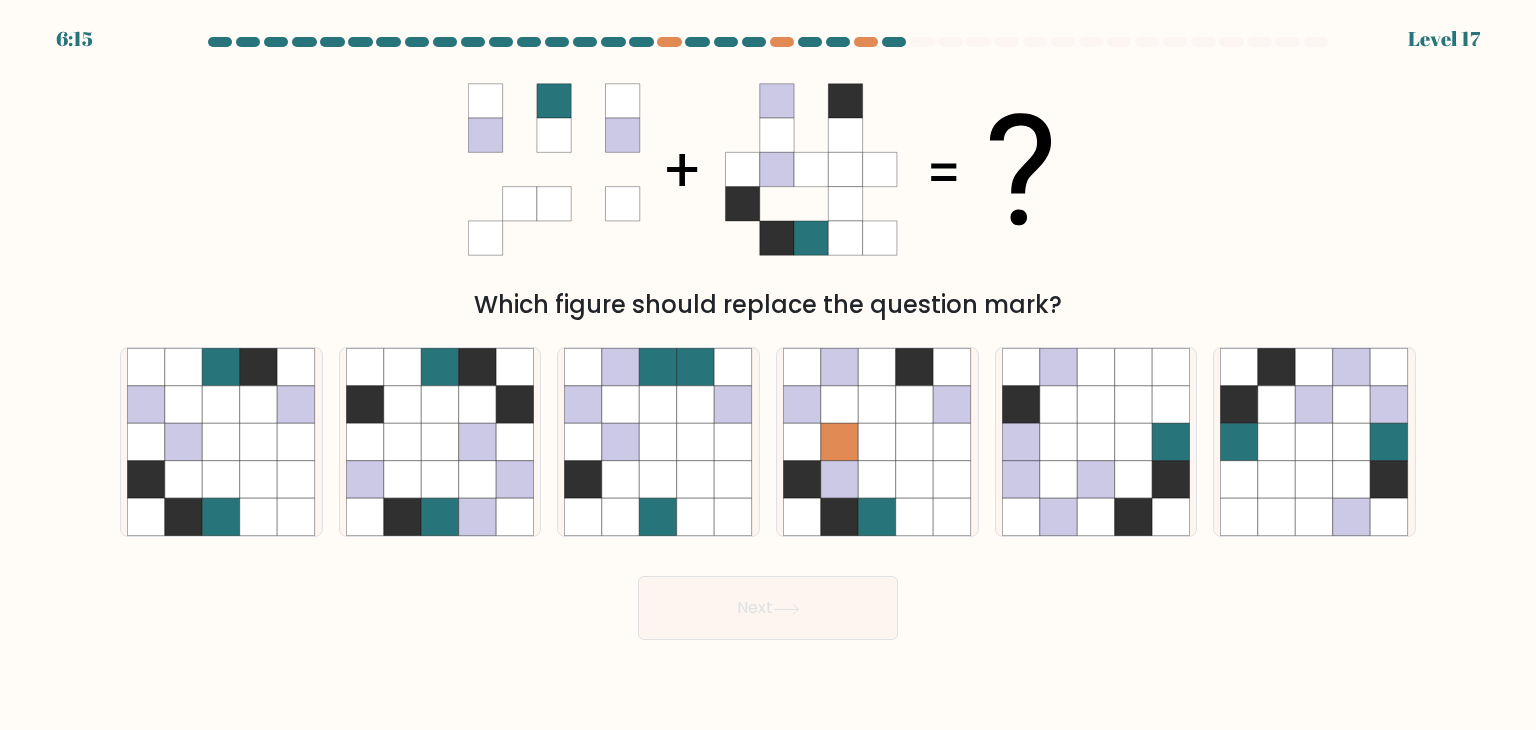 click on "Which figure should replace the question mark?" at bounding box center (768, 305) 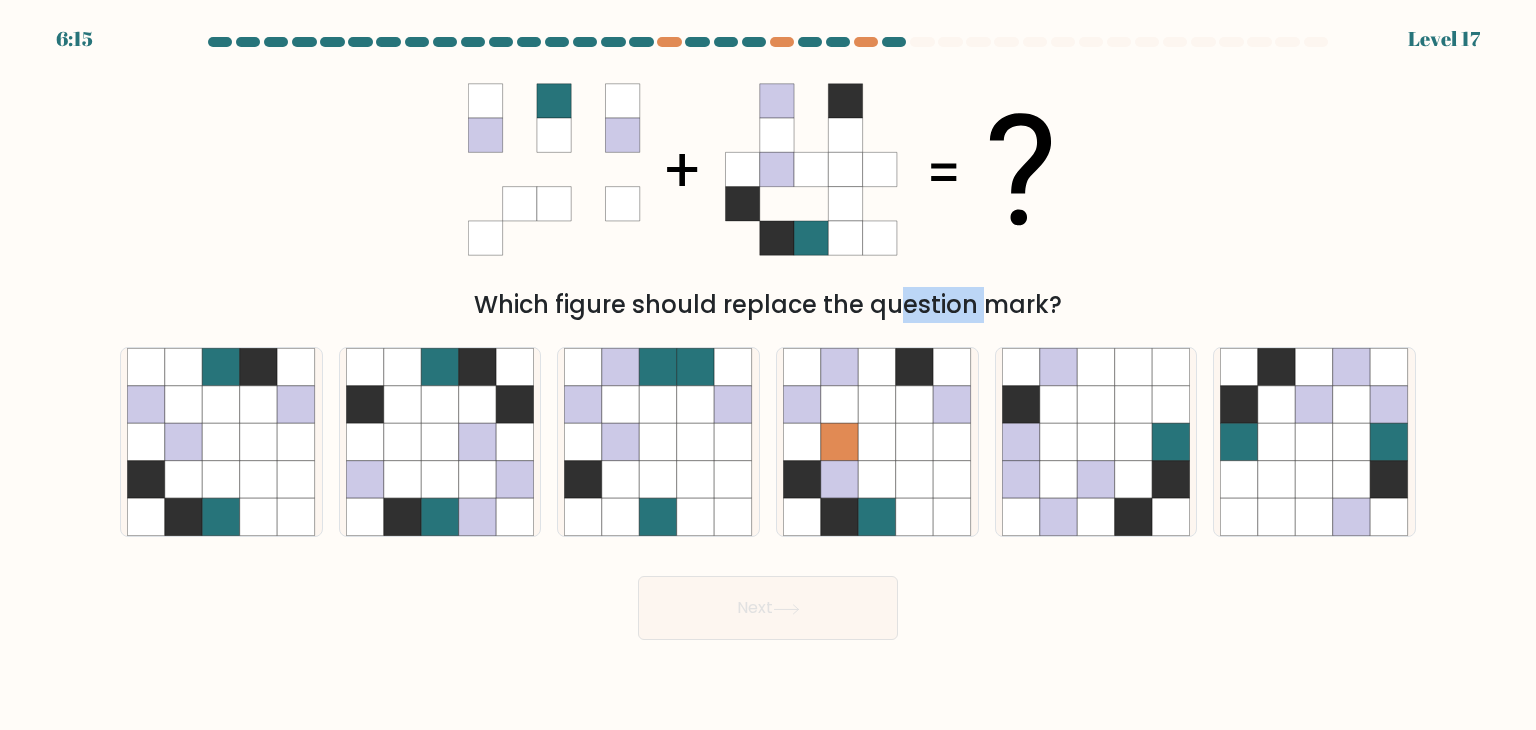 click on "Which figure should replace the question mark?" at bounding box center (768, 305) 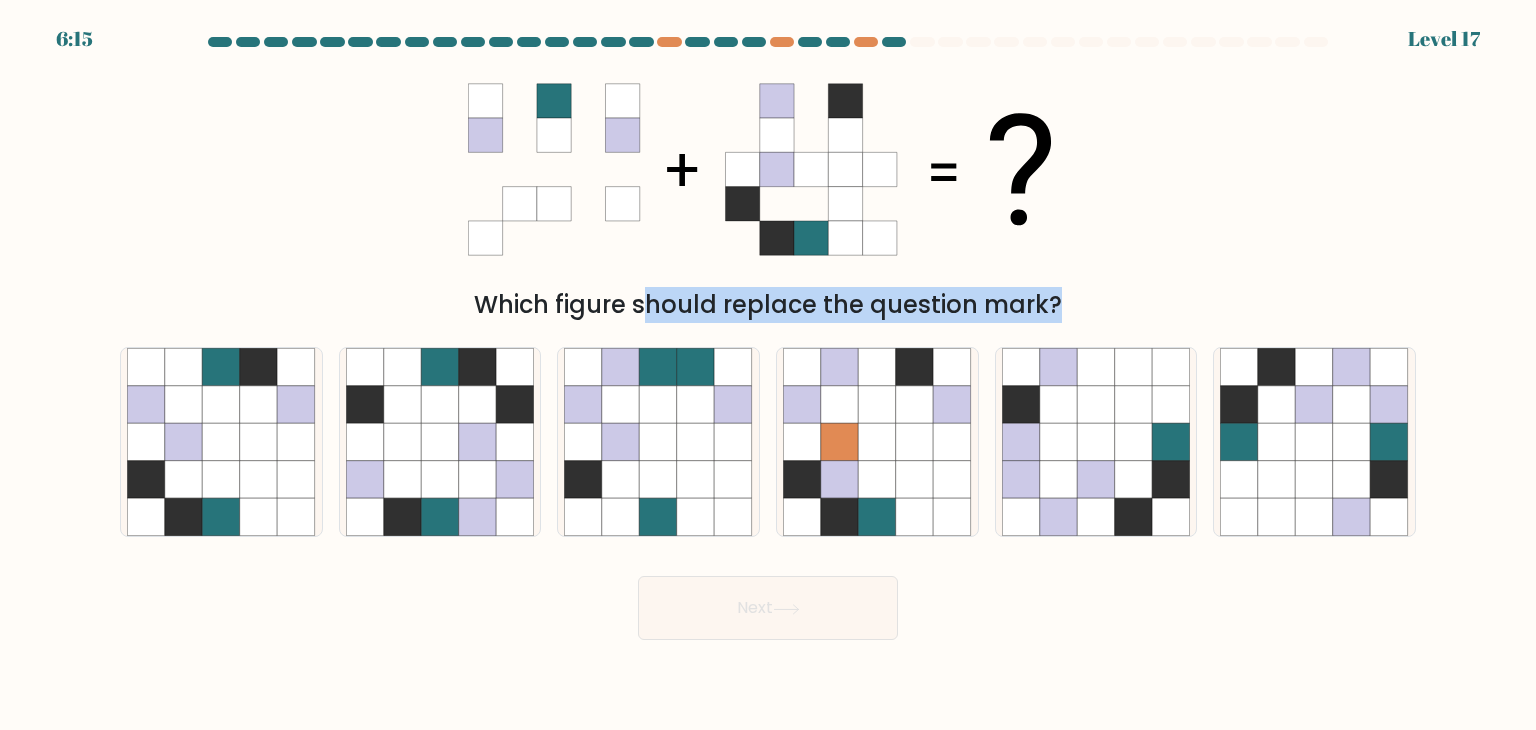 click on "Which figure should replace the question mark?" at bounding box center [768, 305] 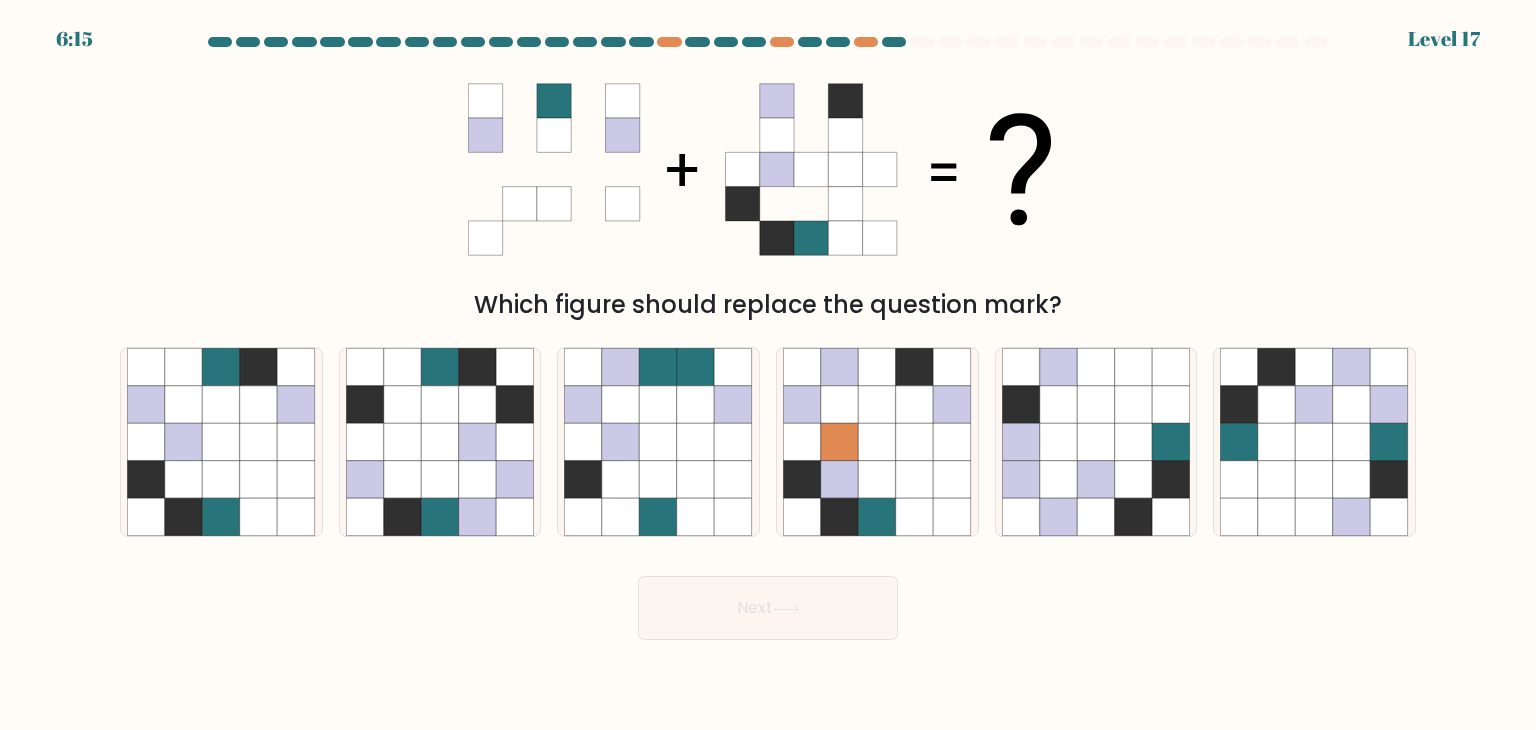 click on "Which figure should replace the question mark?" at bounding box center [768, 305] 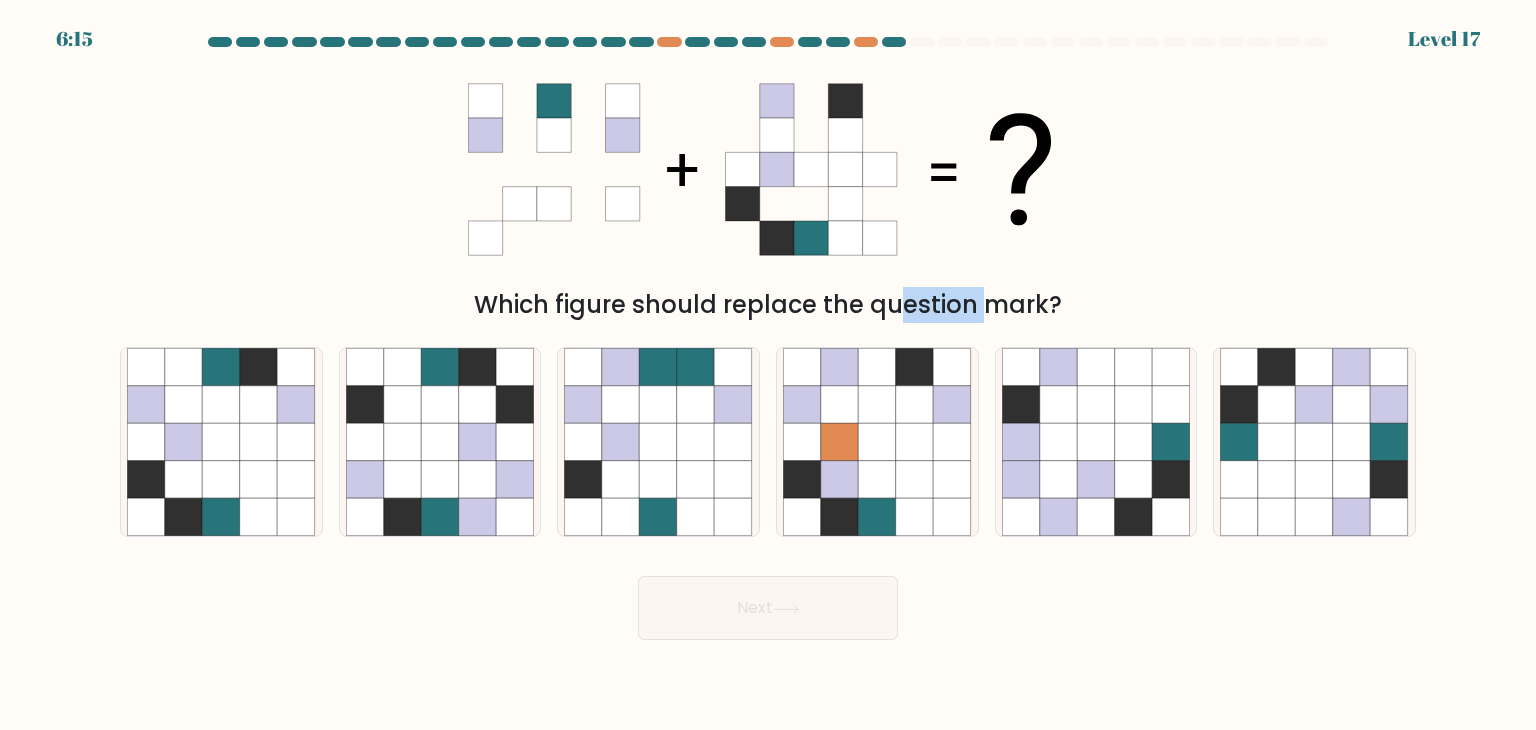 click on "Which figure should replace the question mark?" at bounding box center (768, 305) 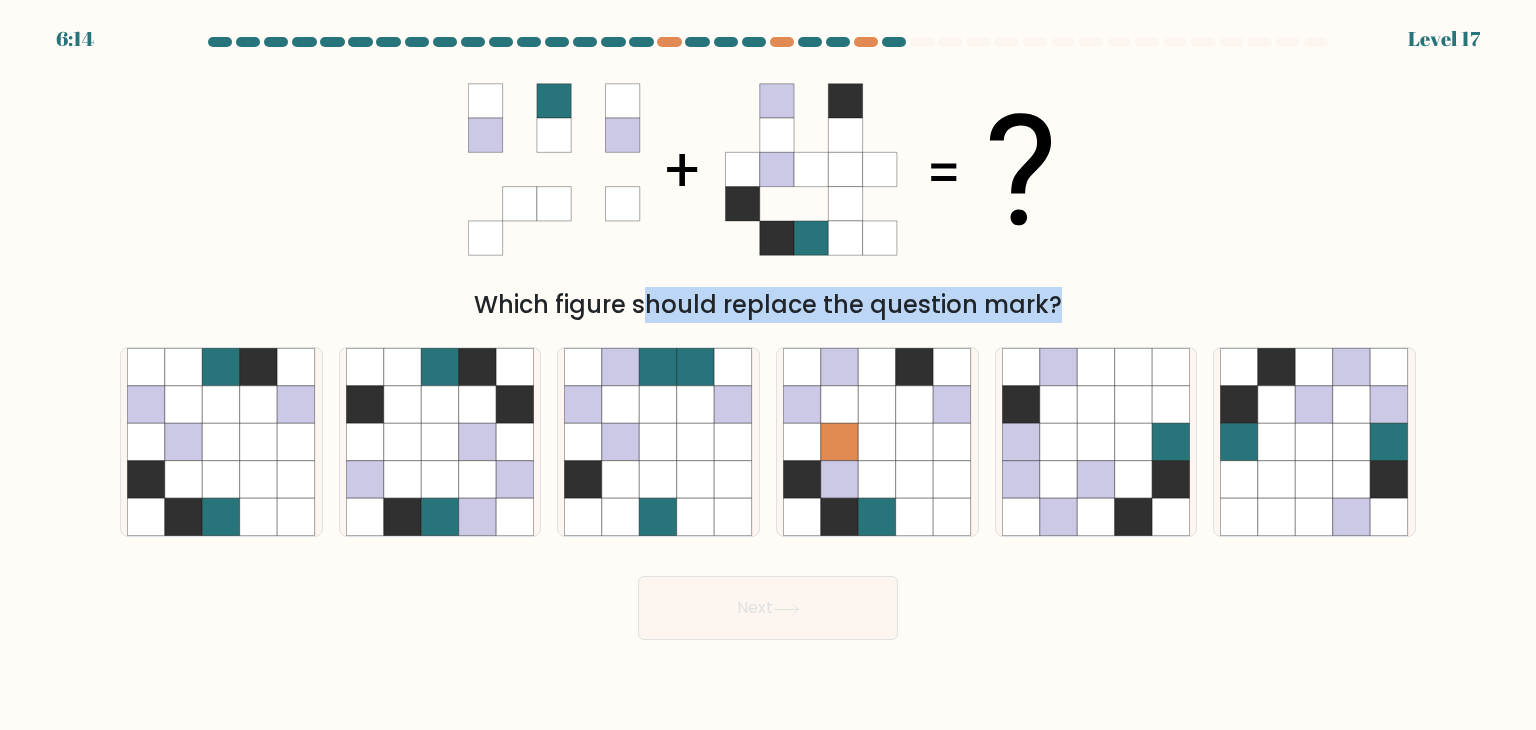 click on "Which figure should replace the question mark?" at bounding box center (768, 305) 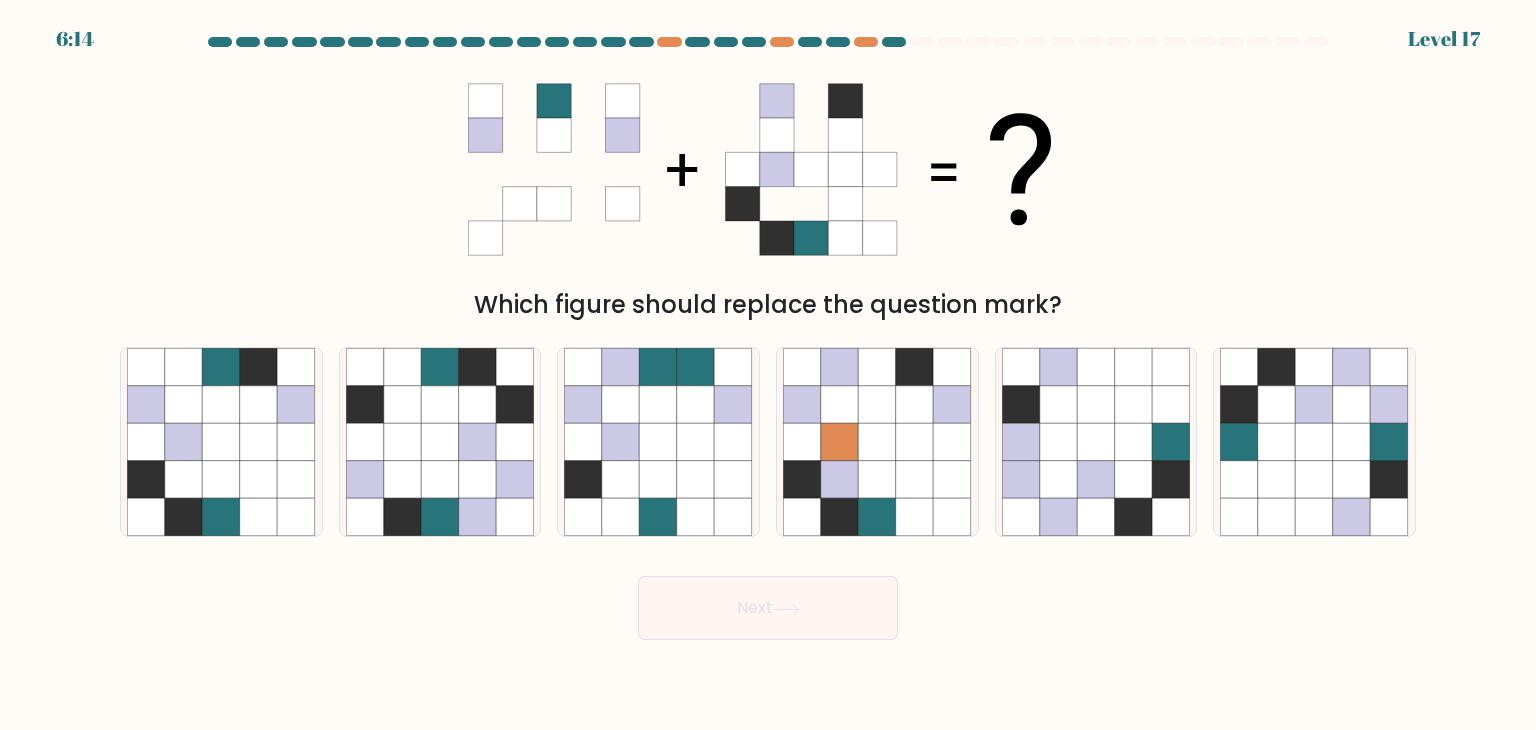 click on "Which figure should replace the question mark?" at bounding box center [768, 305] 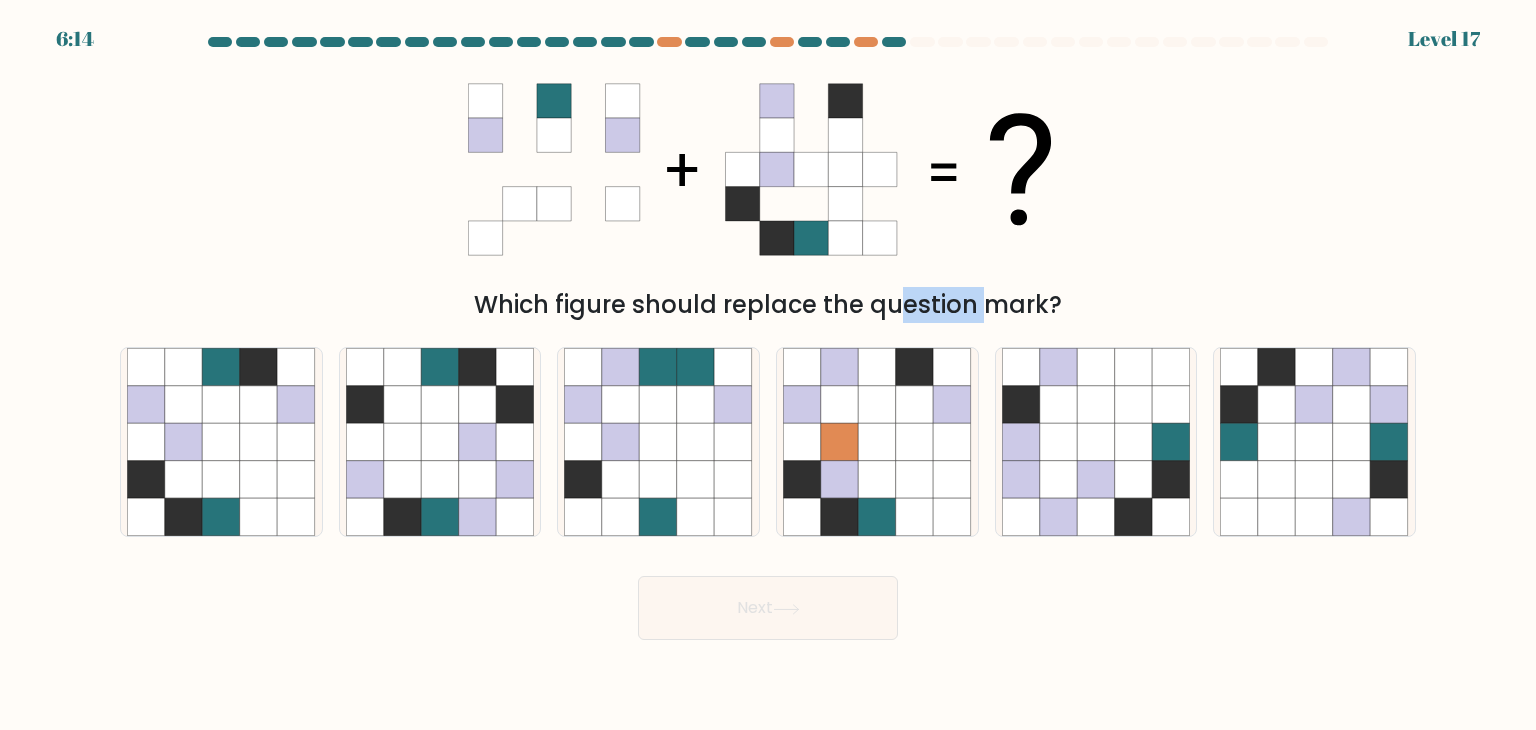 click on "Which figure should replace the question mark?" at bounding box center (768, 305) 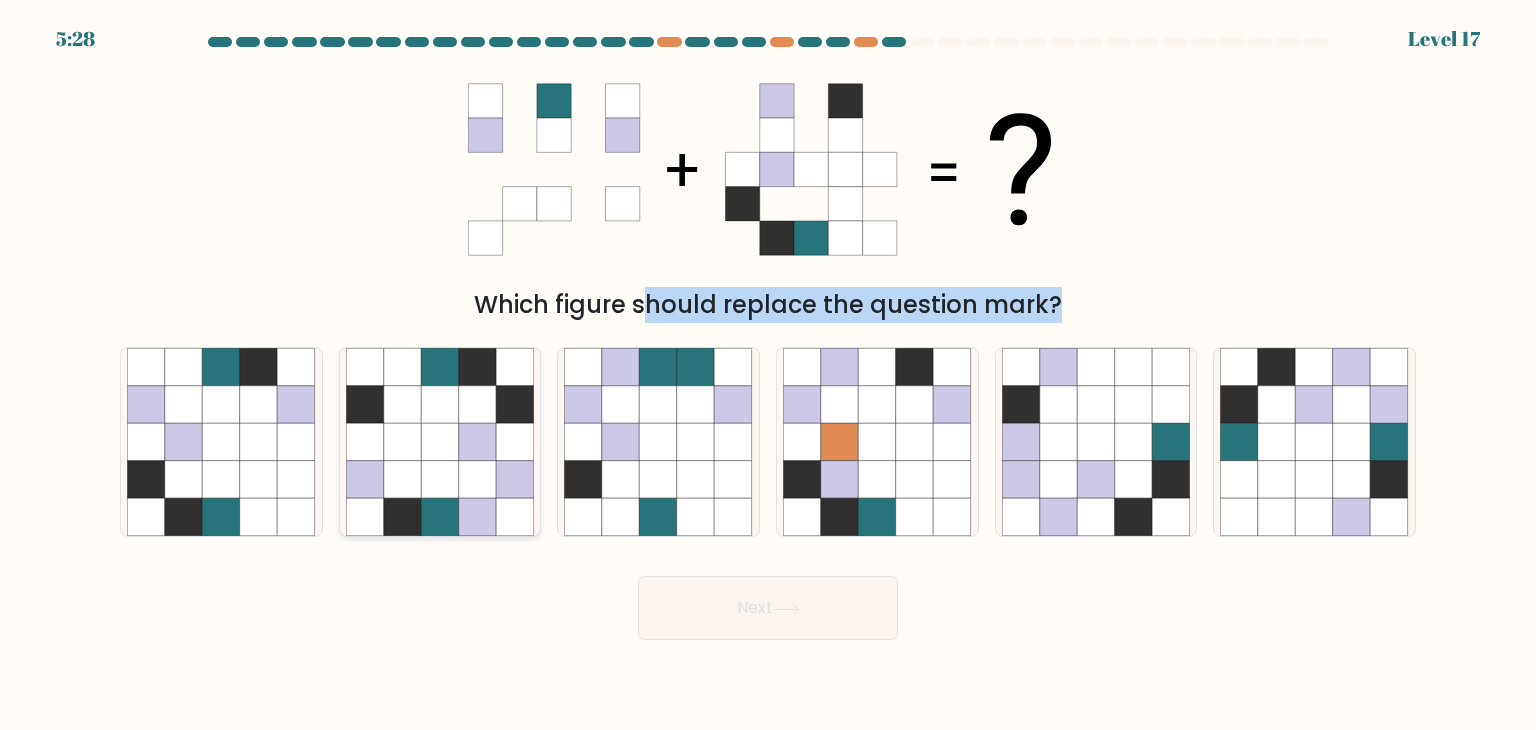 click 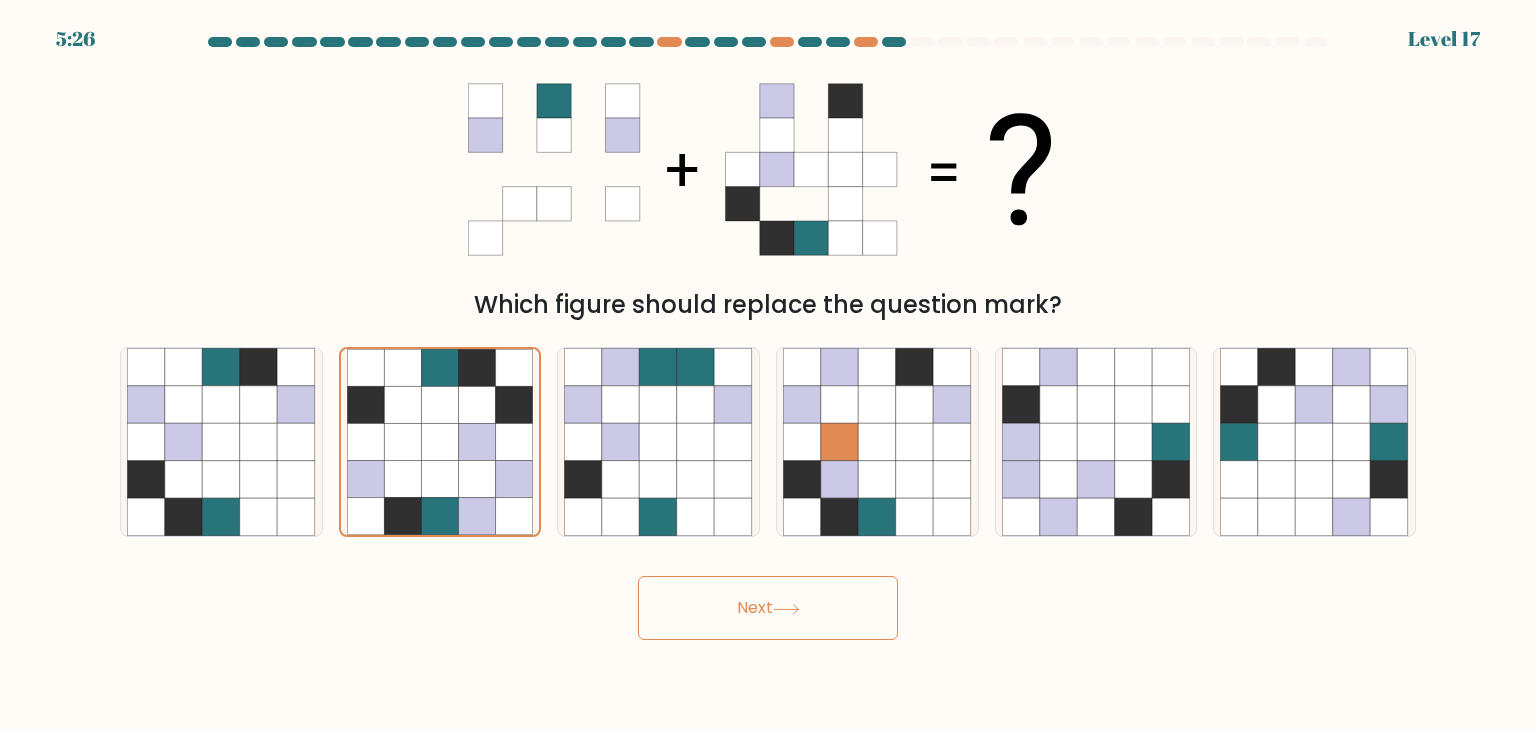 click on "Next" at bounding box center (768, 608) 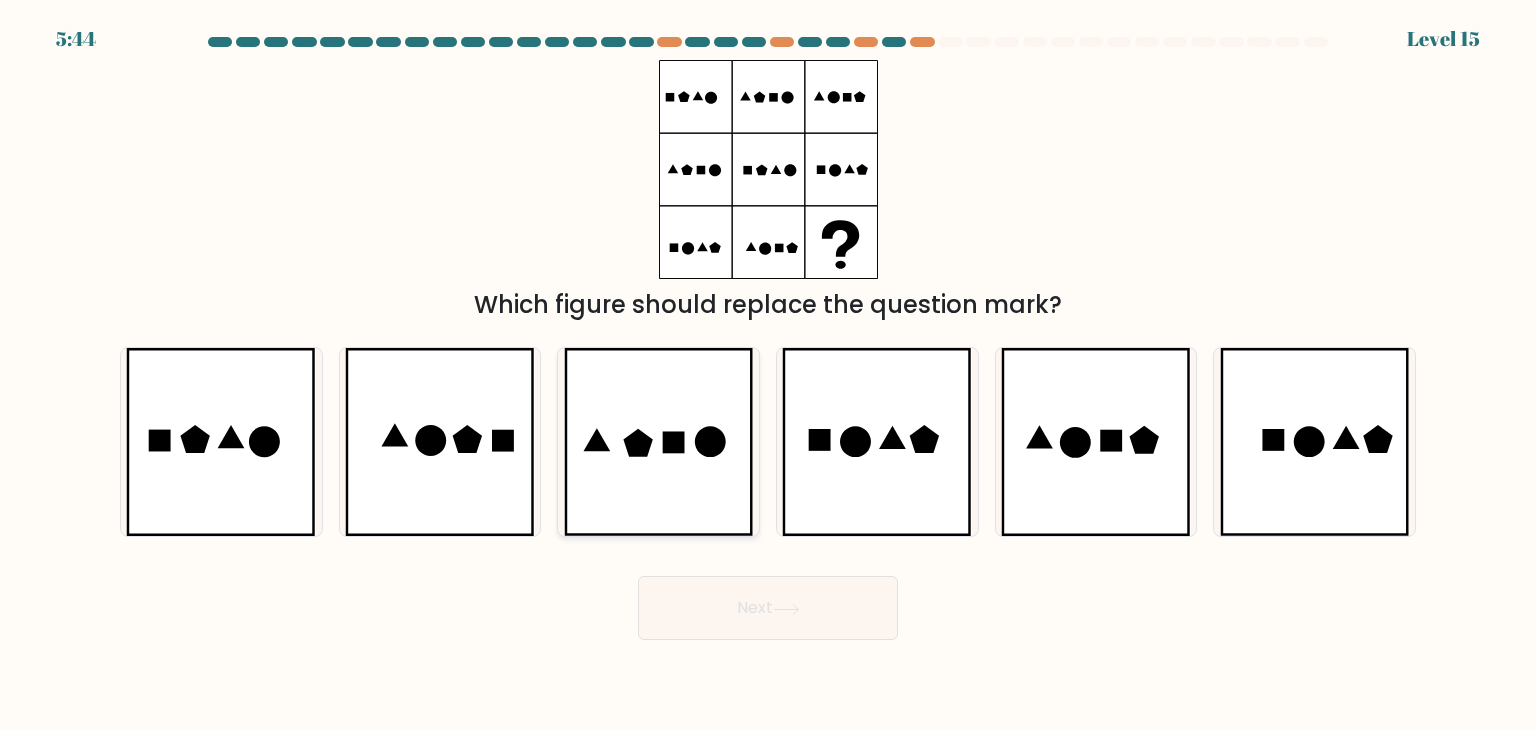 click 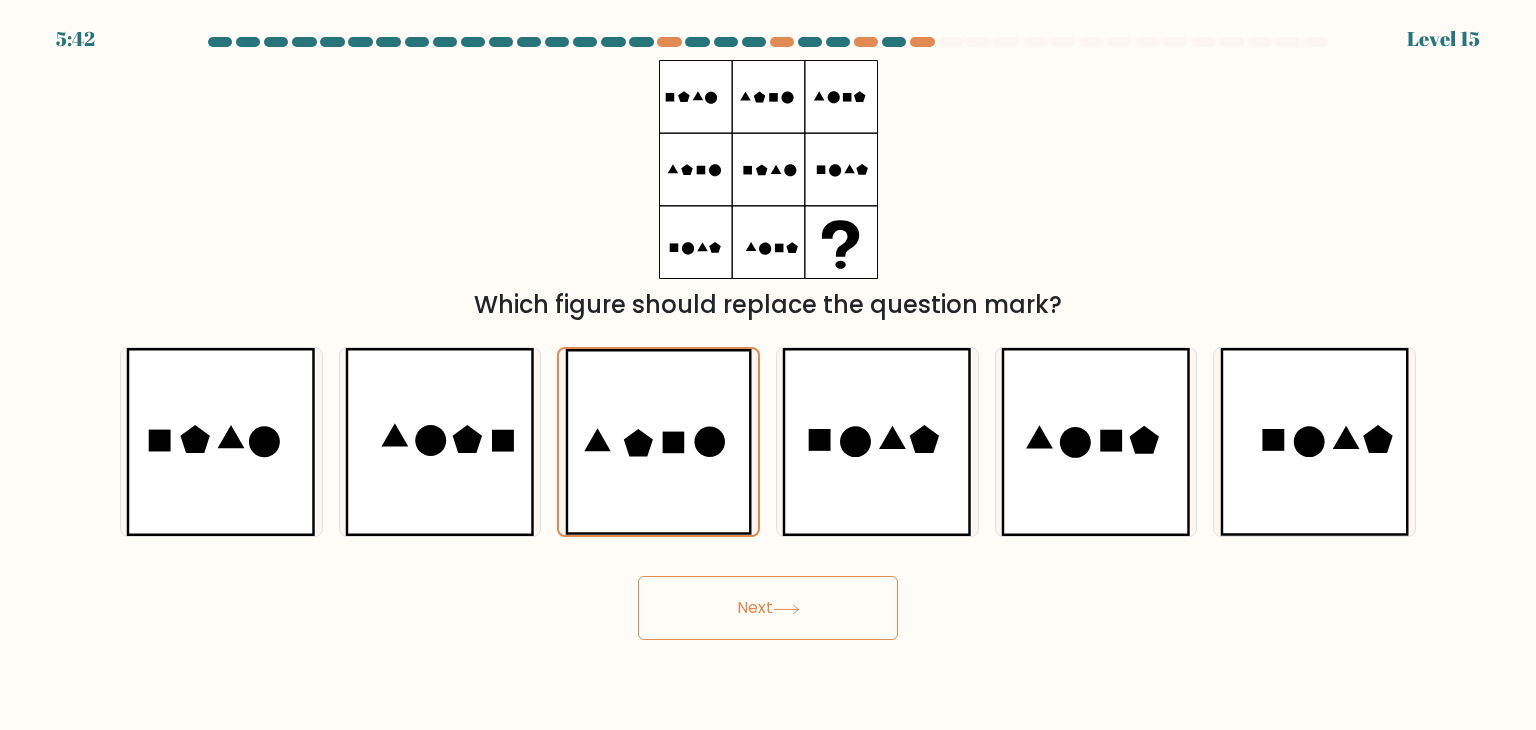 click on "Next" at bounding box center [768, 608] 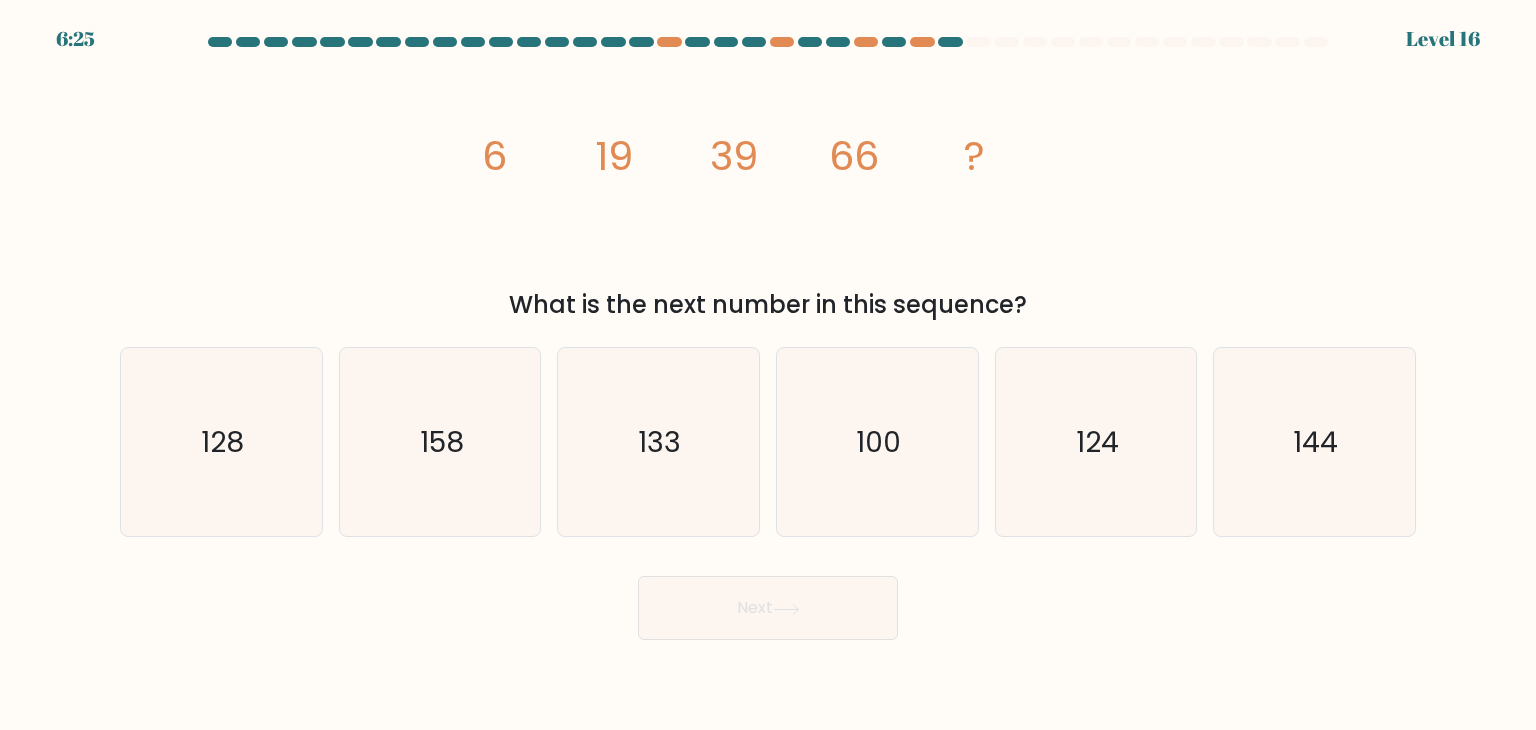 click on "What is the next number in this sequence?" at bounding box center [768, 305] 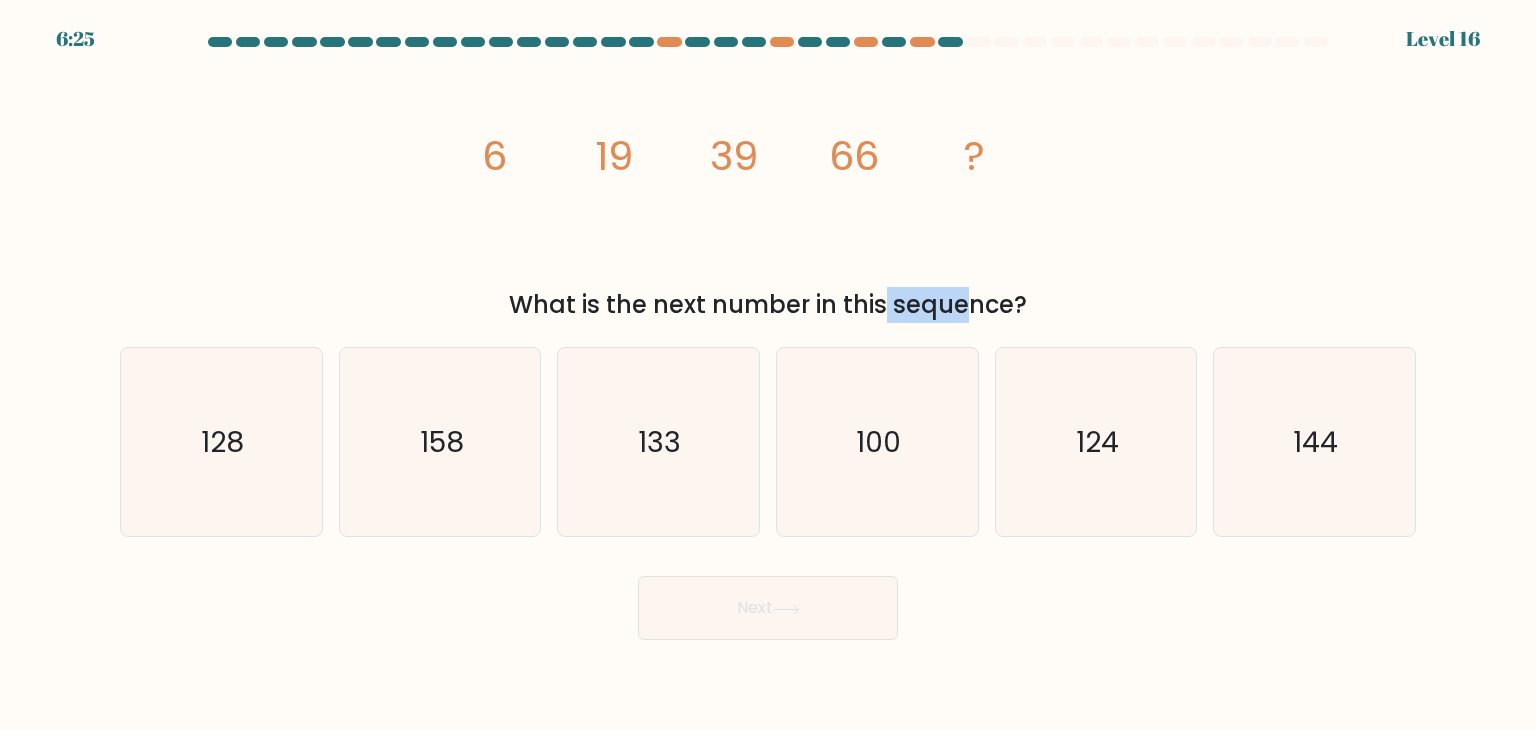 click on "What is the next number in this sequence?" at bounding box center [768, 305] 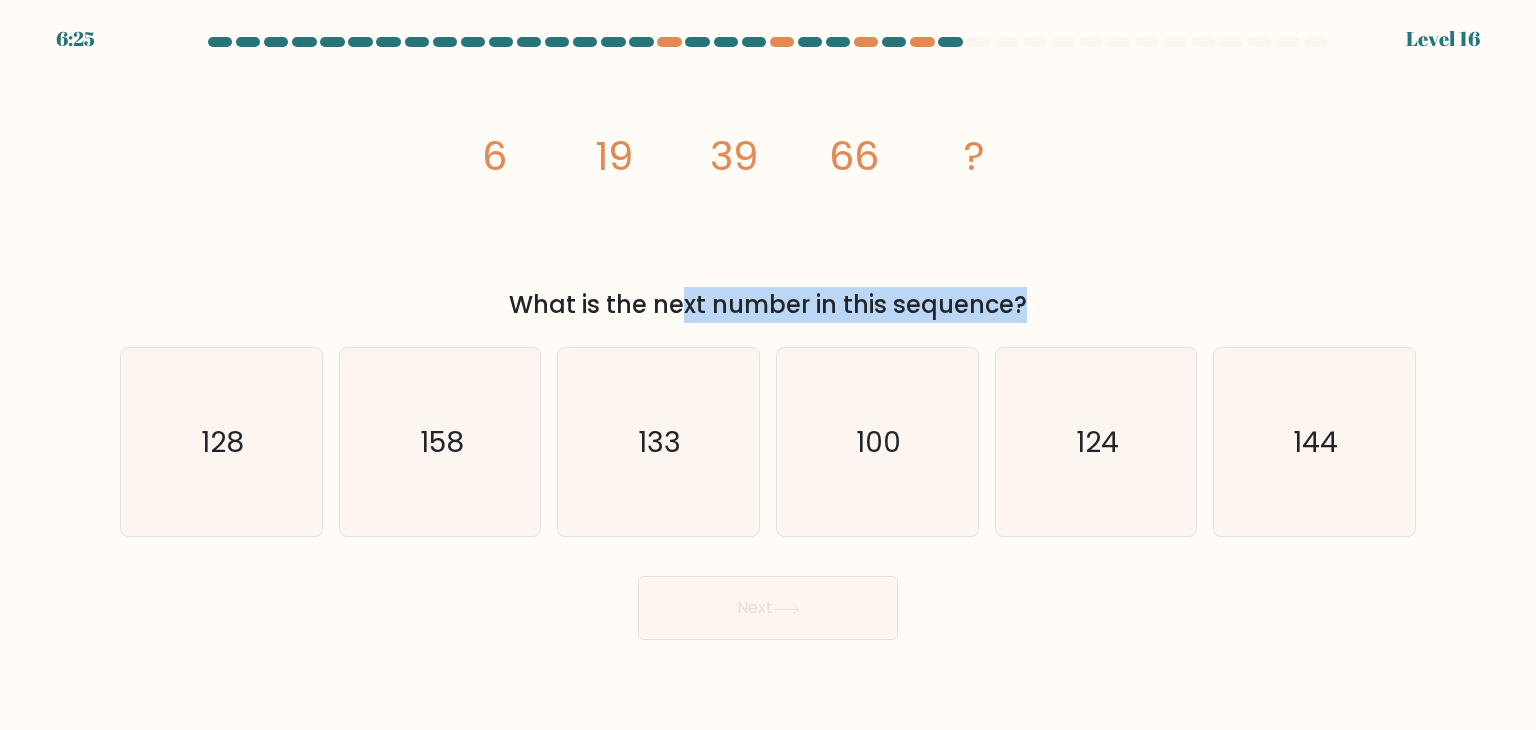 click on "What is the next number in this sequence?" at bounding box center (768, 305) 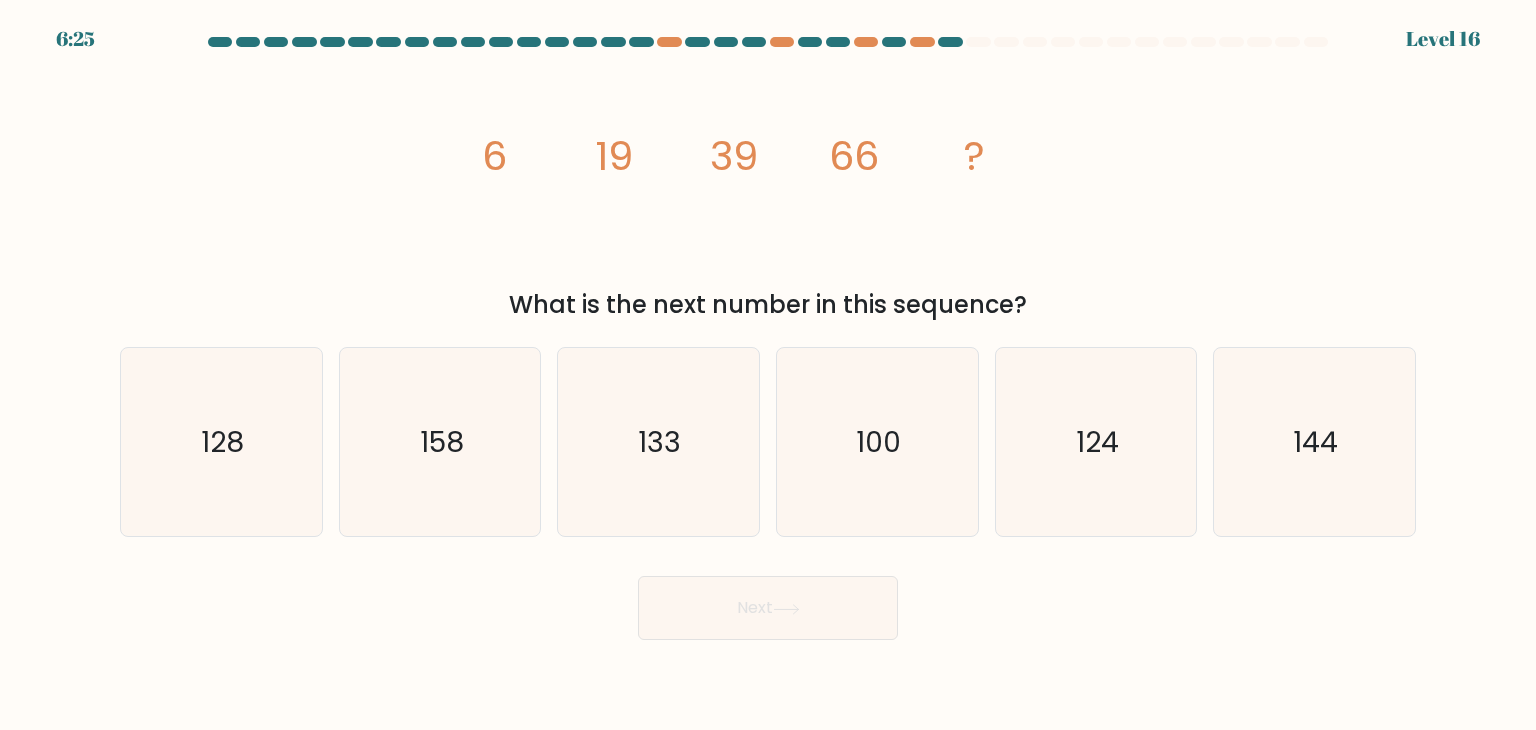 click on "What is the next number in this sequence?" at bounding box center [768, 305] 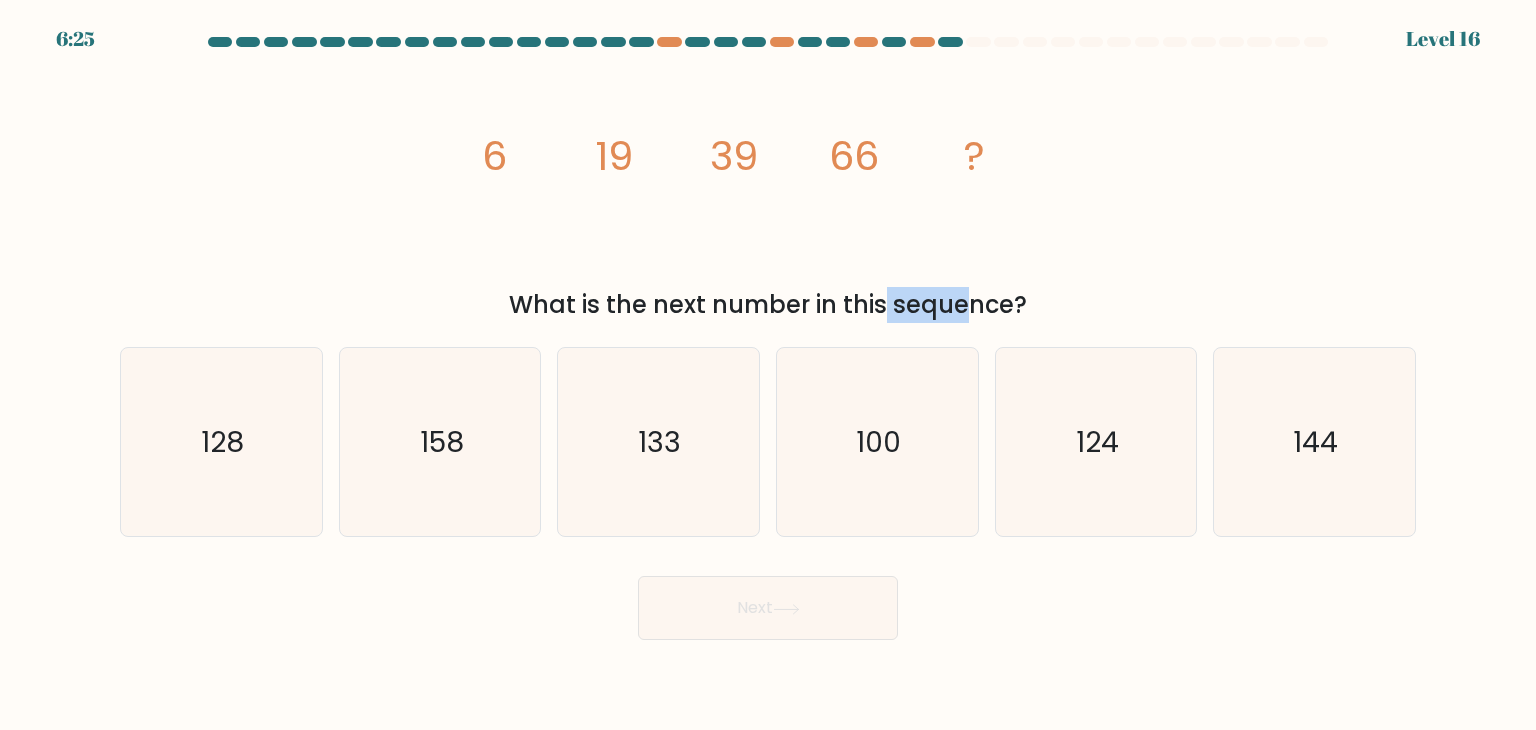 click on "What is the next number in this sequence?" at bounding box center (768, 305) 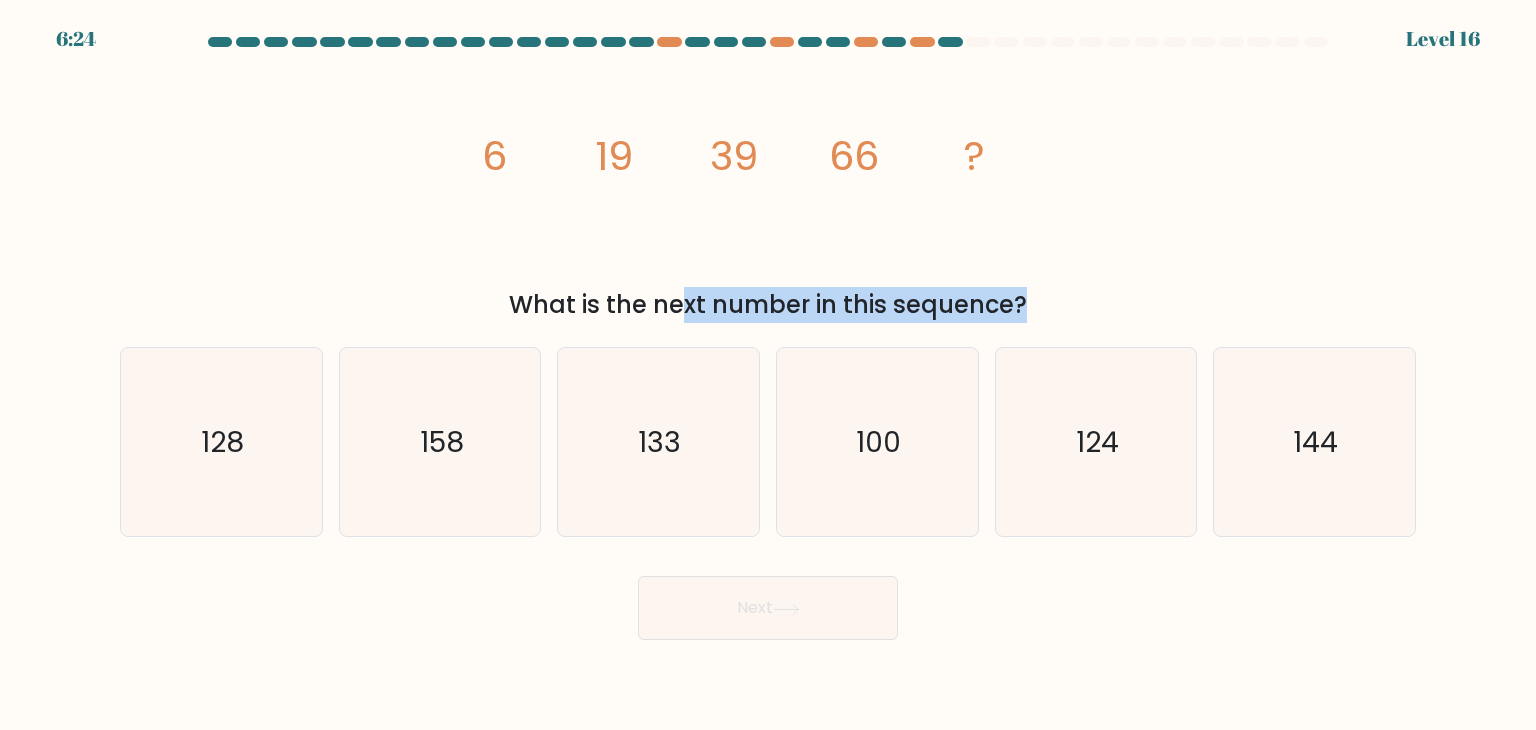 click on "What is the next number in this sequence?" at bounding box center (768, 305) 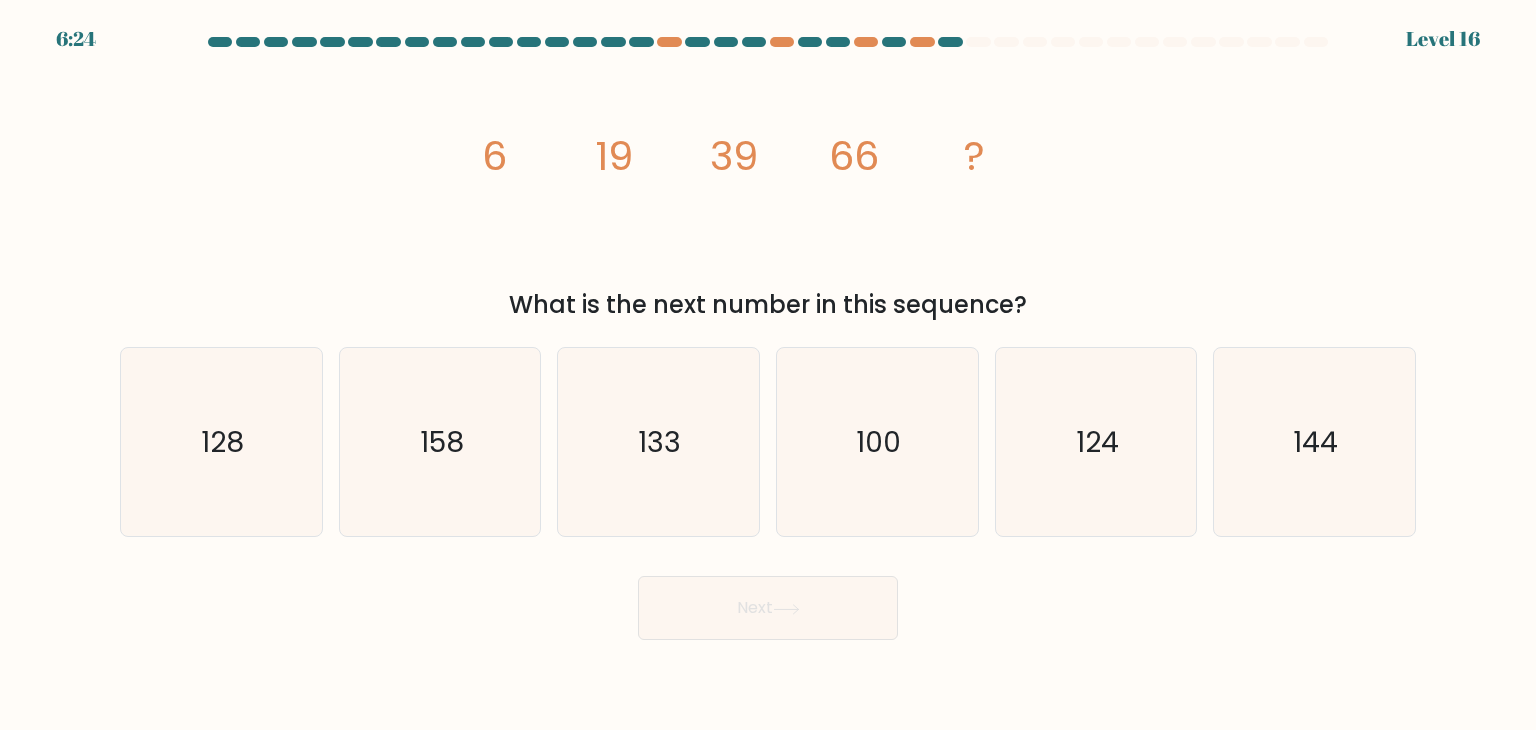 click on "What is the next number in this sequence?" at bounding box center (768, 305) 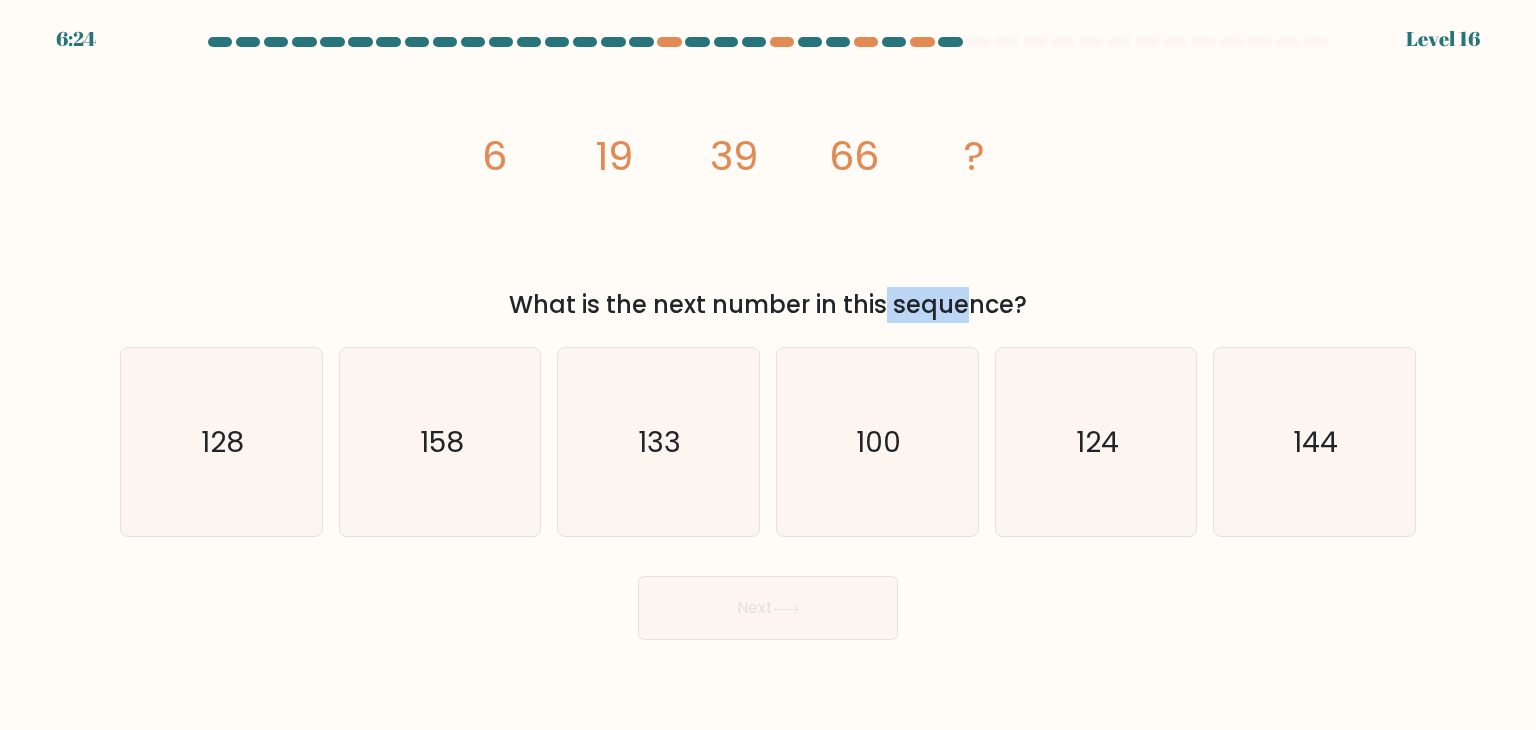 click on "What is the next number in this sequence?" at bounding box center (768, 305) 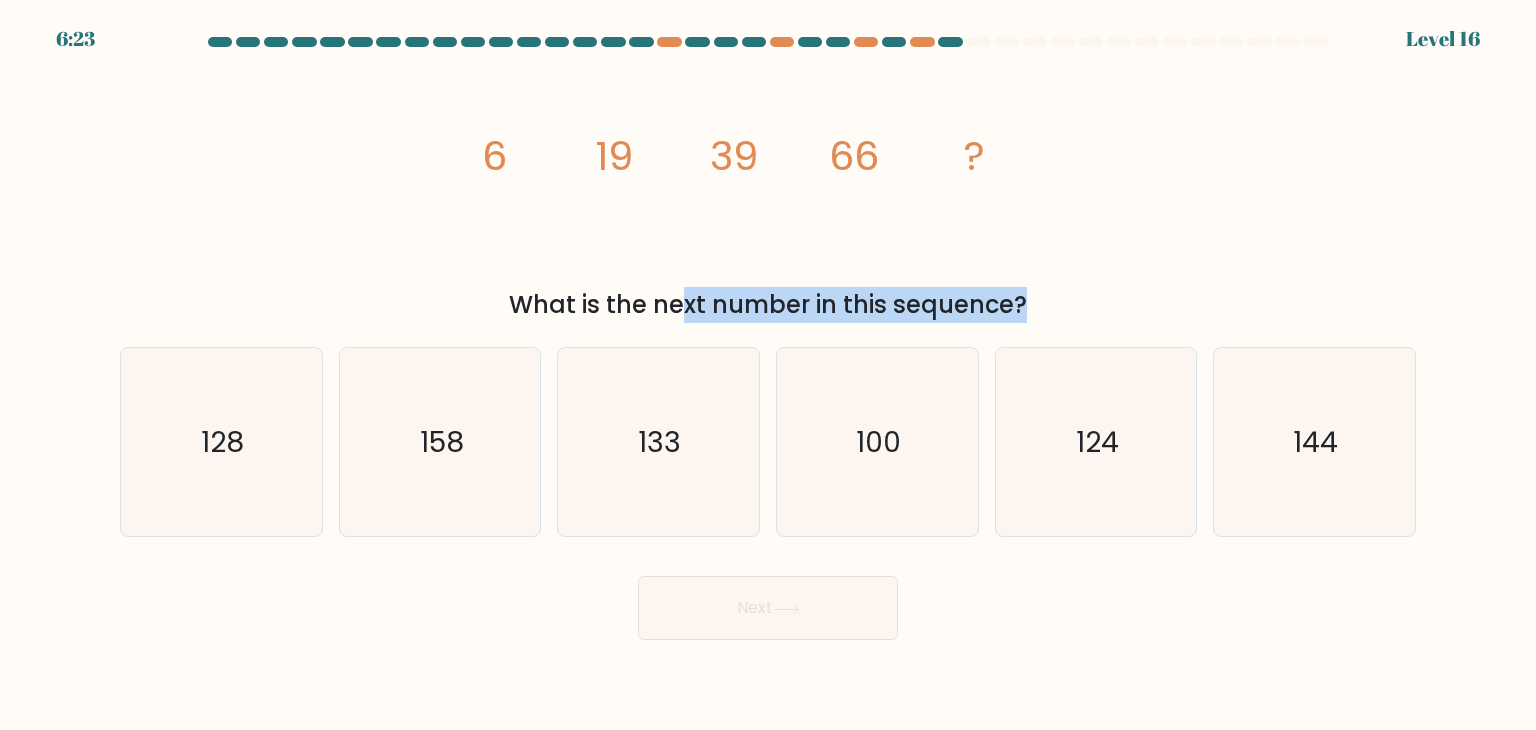click on "39" 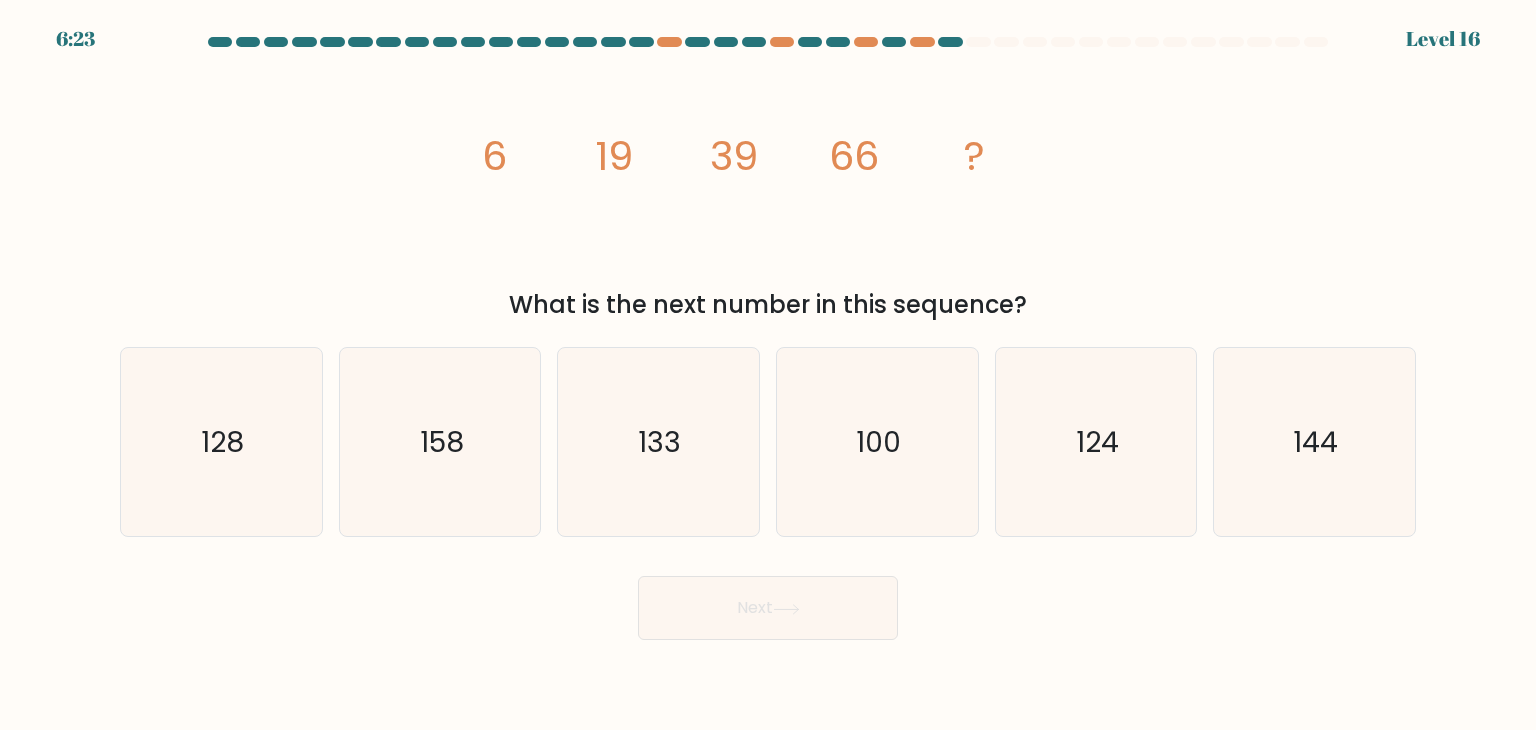 click on "39" 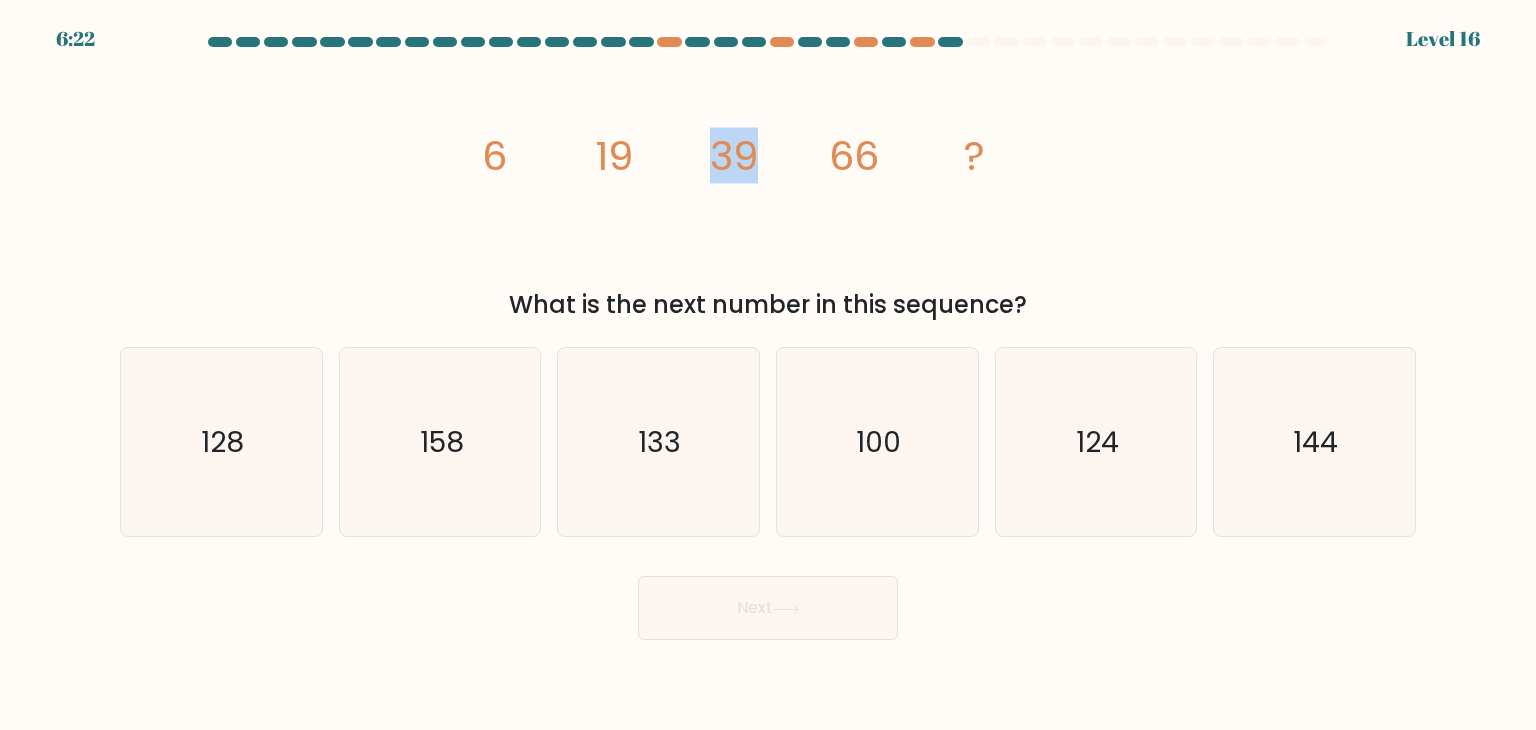 click on "39" 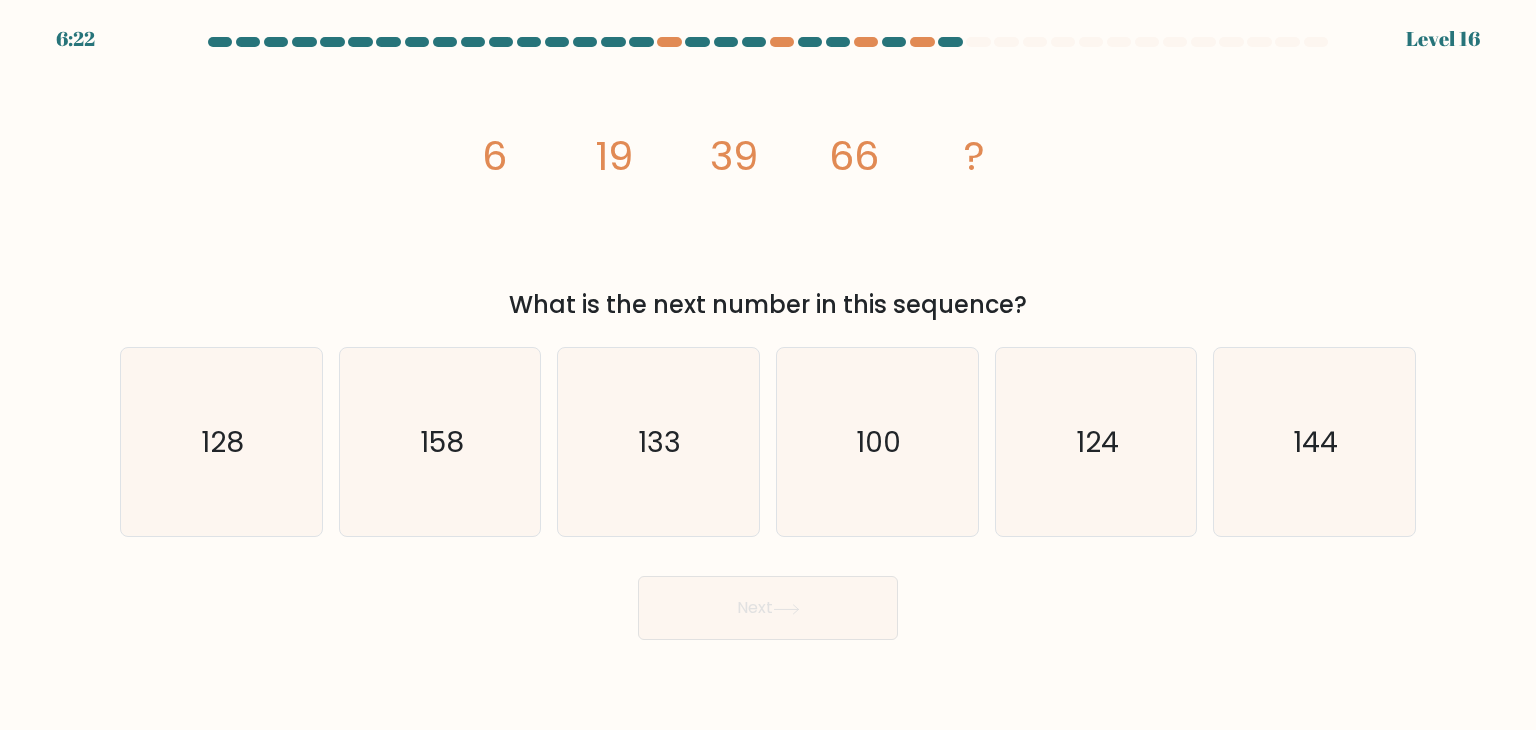 click on "39" 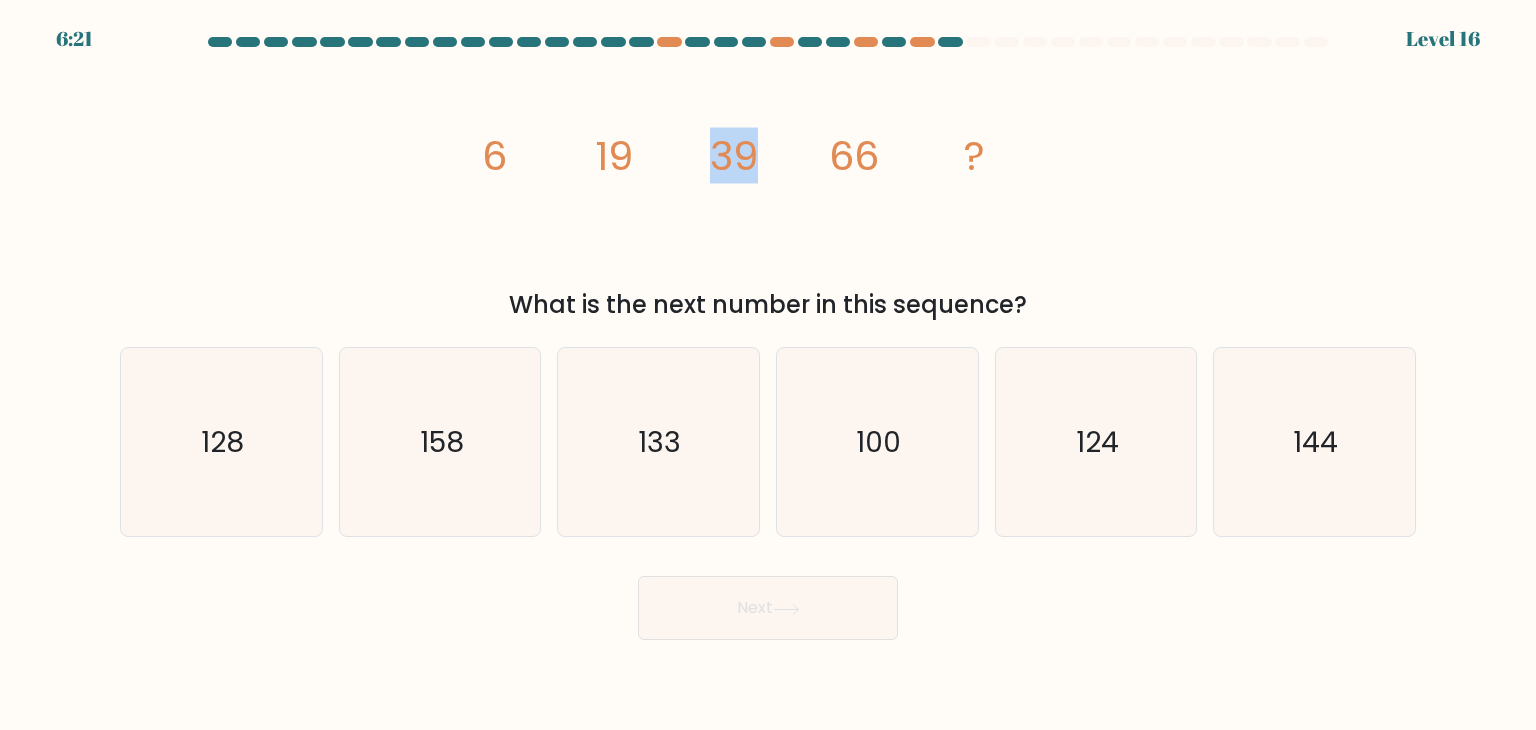 click on "39" 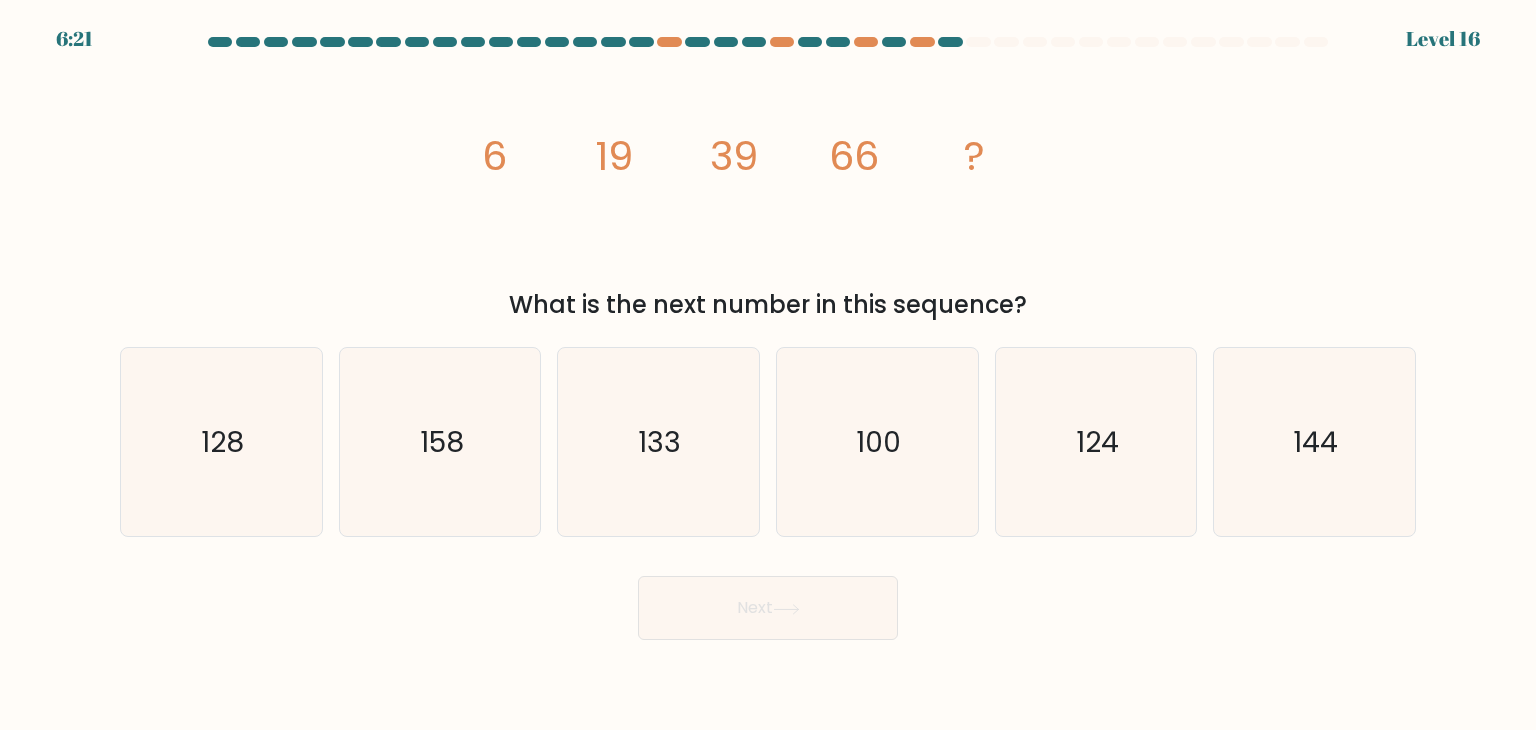 click on "39" 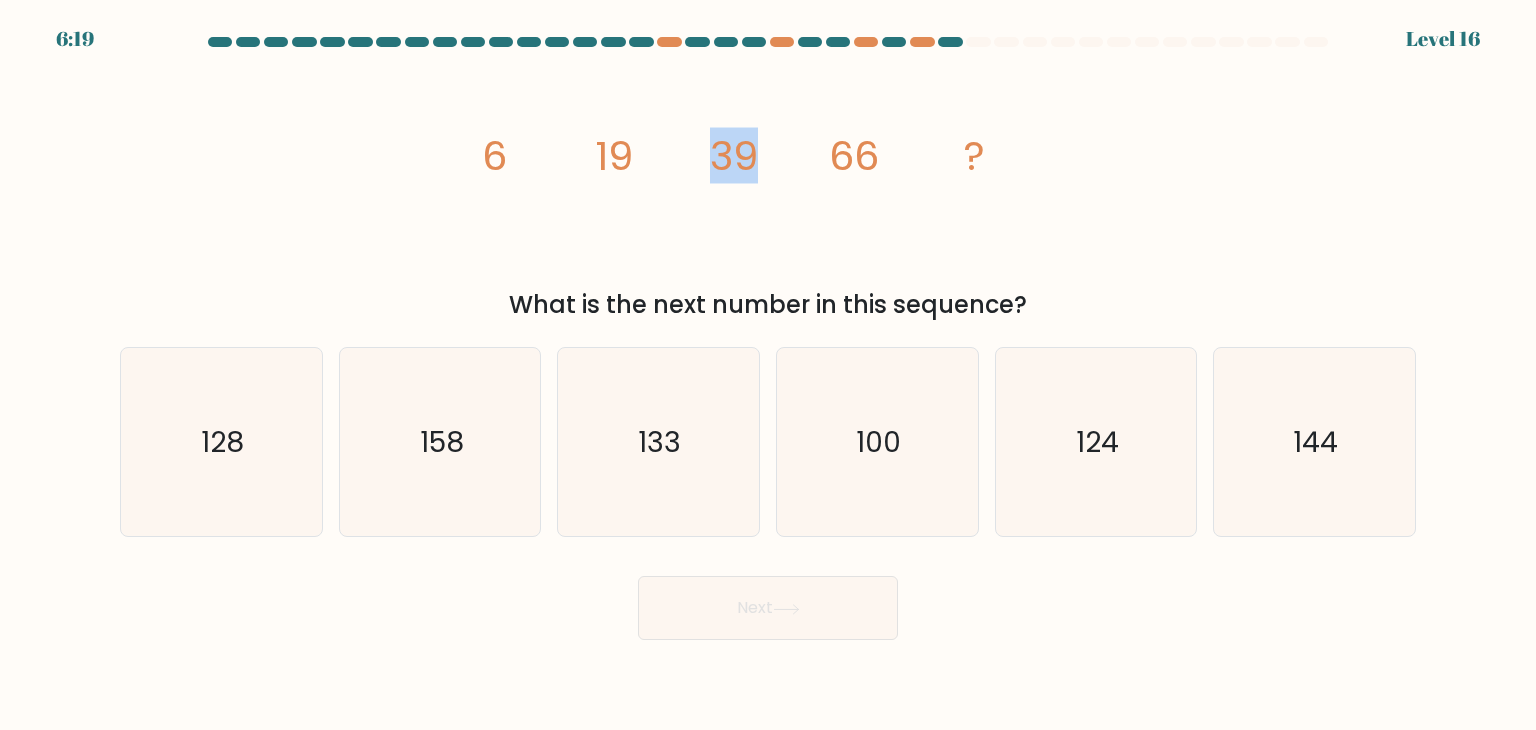 click on "image/svg+xml
6
19
39
66
?" 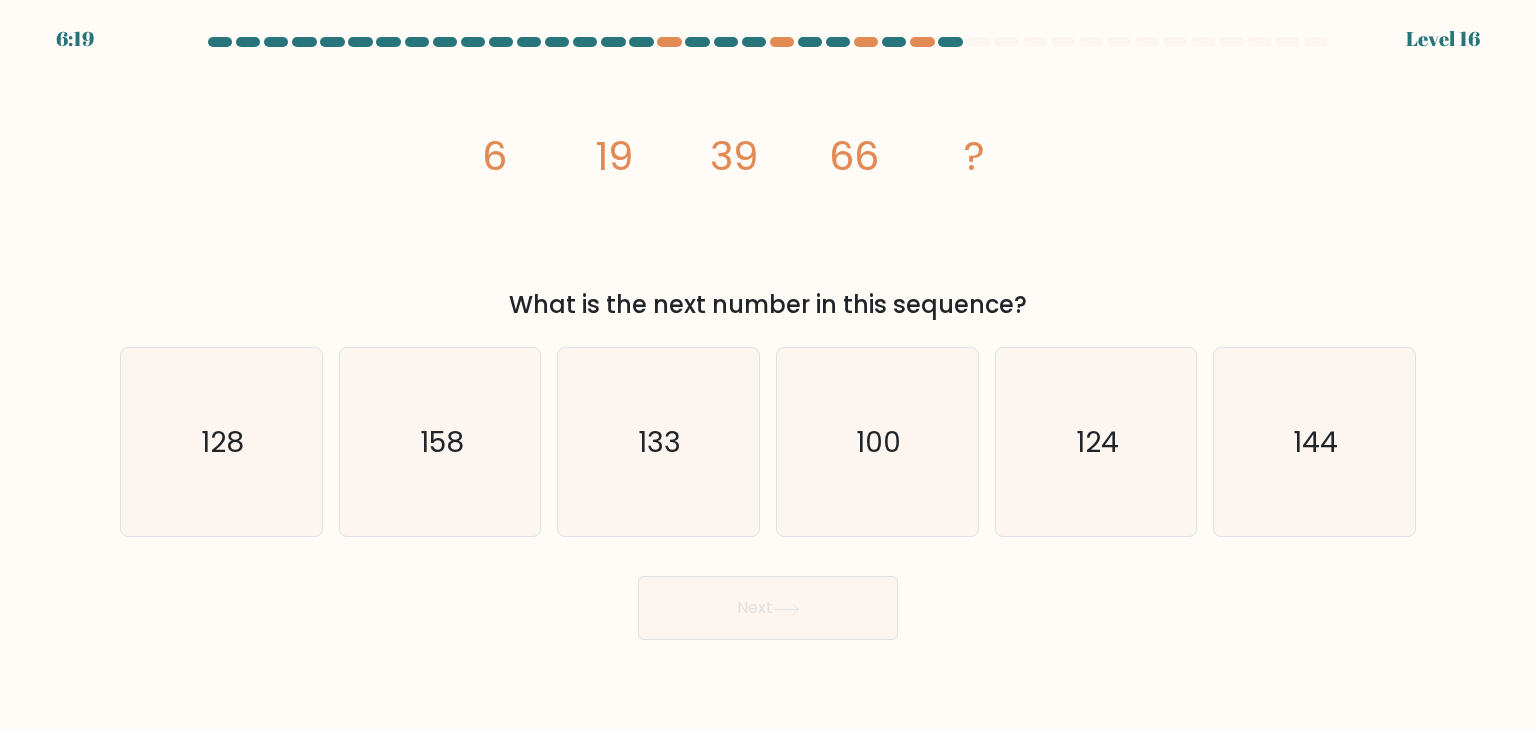 click on "image/svg+xml
6
19
39
66
?" 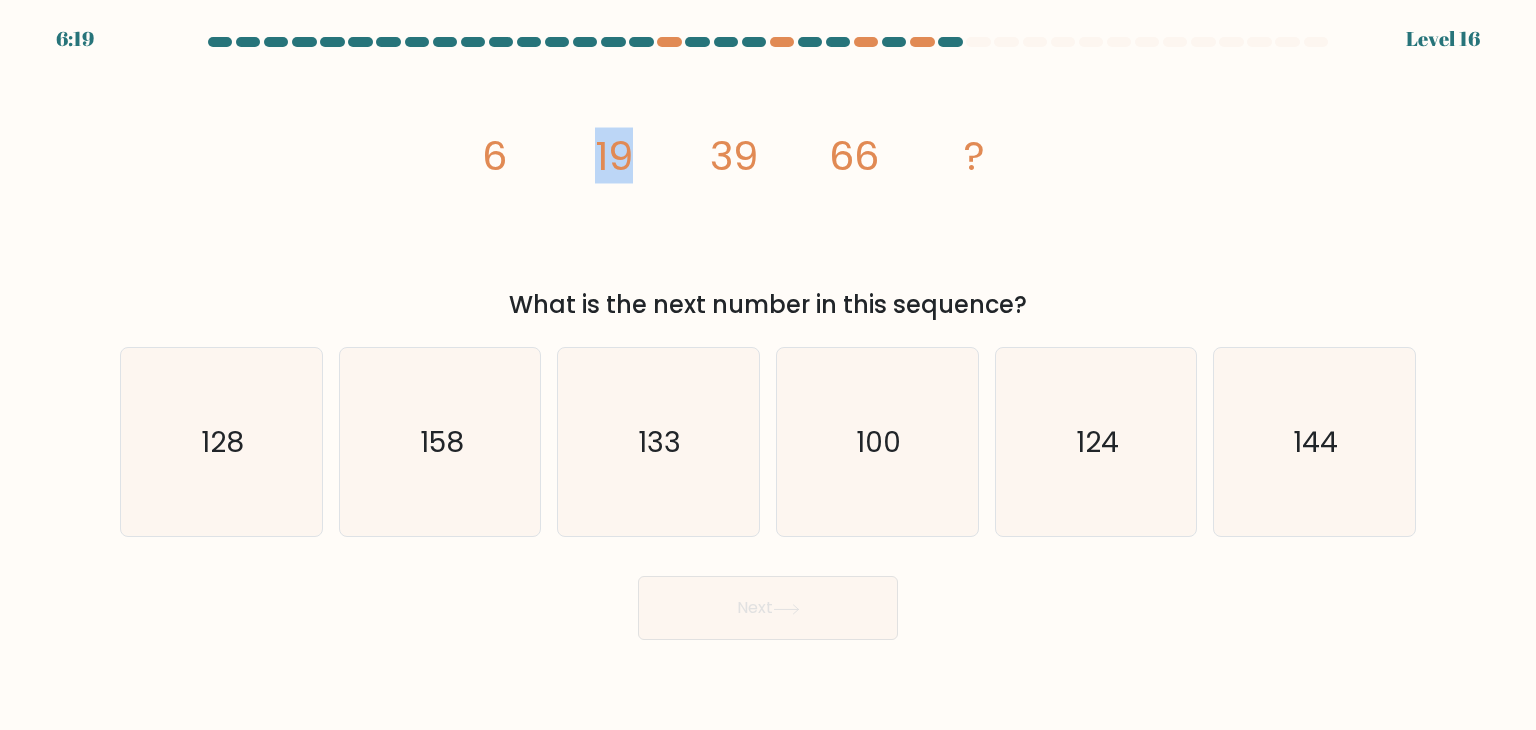 click on "image/svg+xml
6
19
39
66
?" 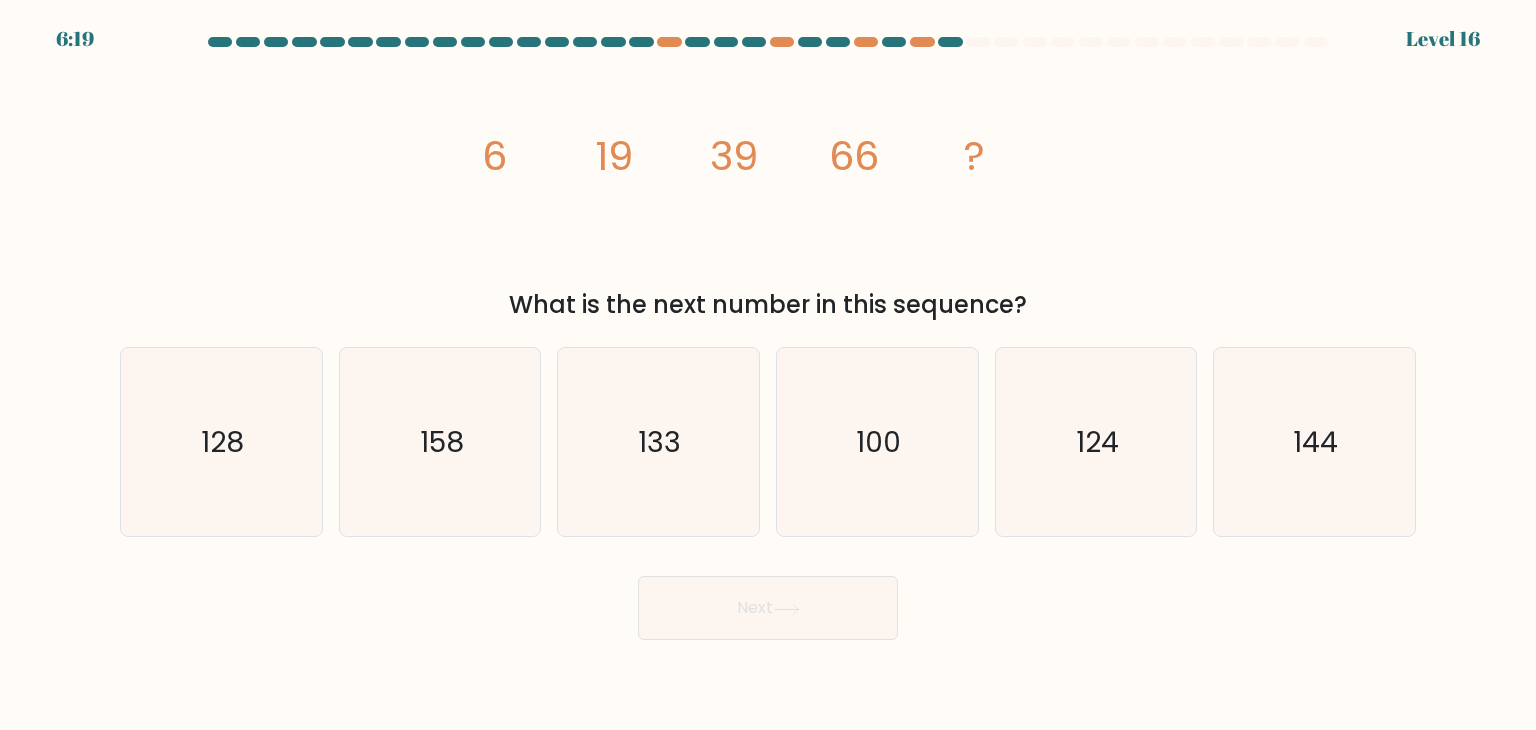 click on "image/svg+xml
6
19
39
66
?" 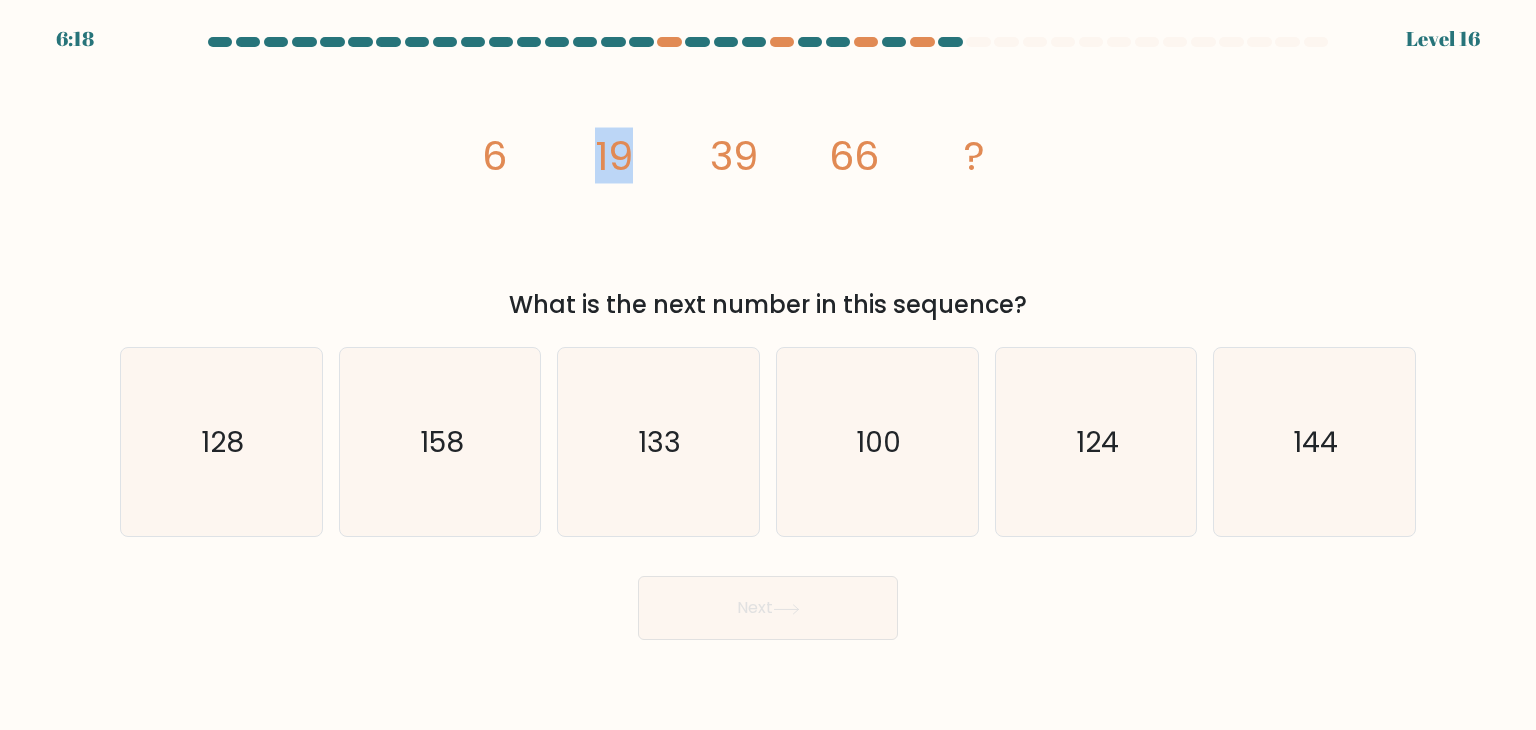 click on "image/svg+xml
6
19
39
66
?" 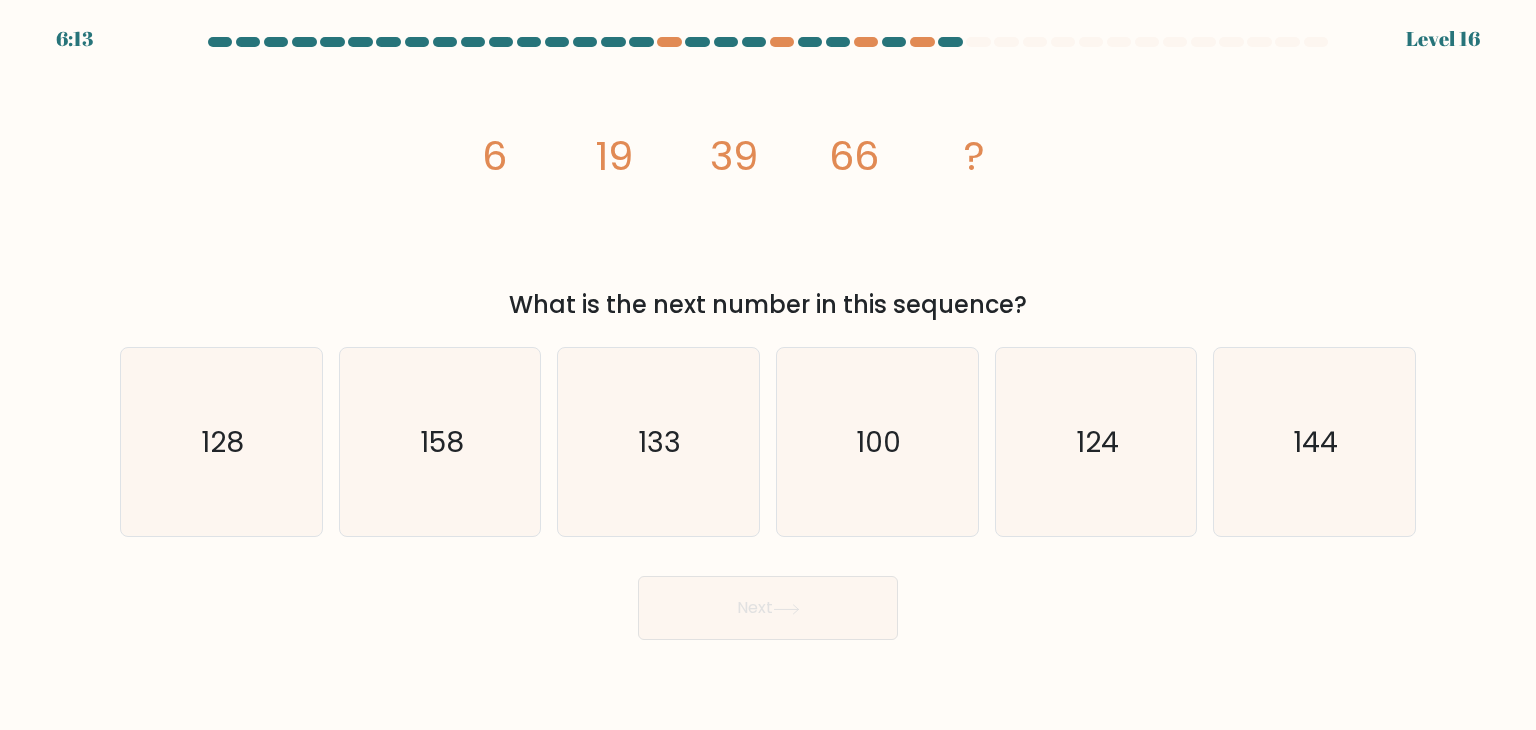 click on "19" 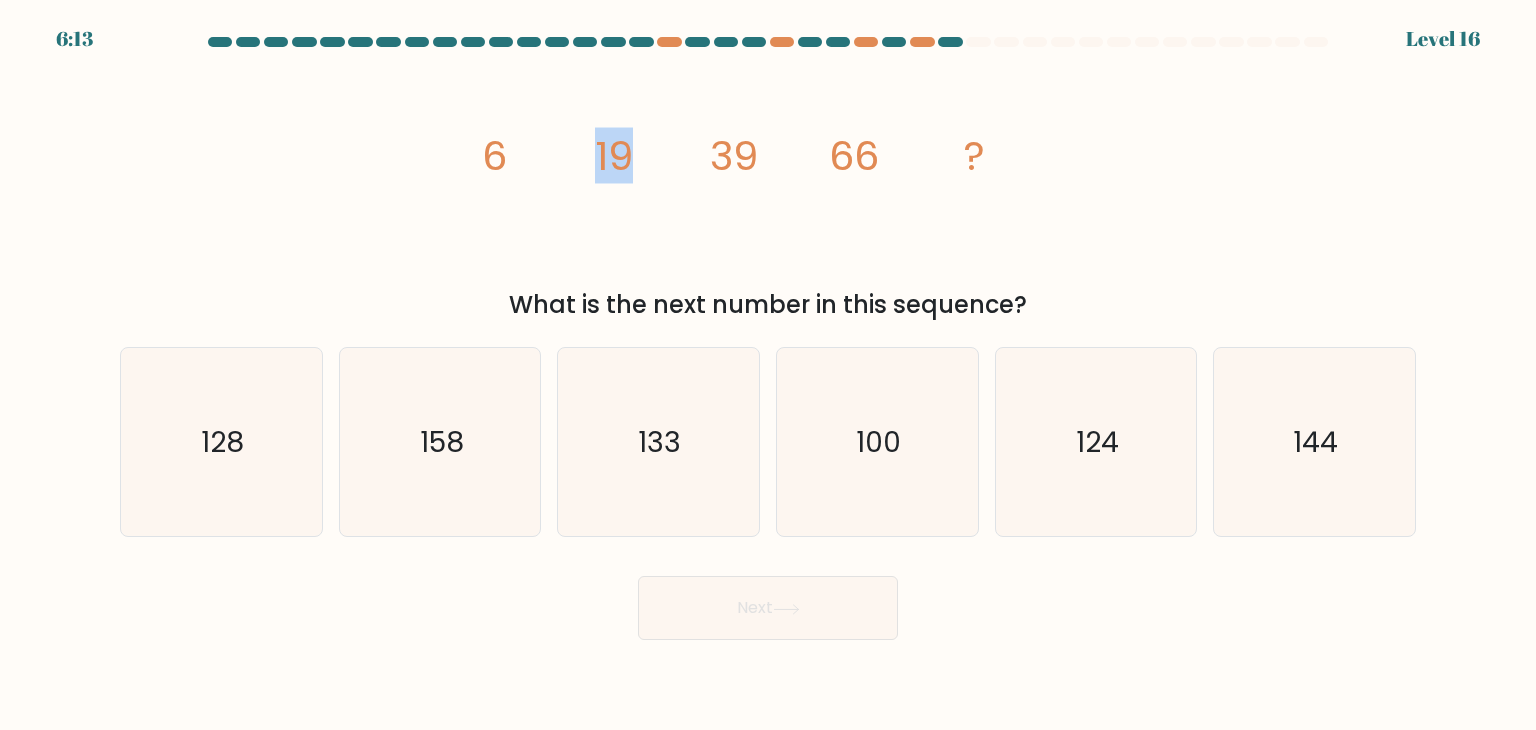 click on "19" 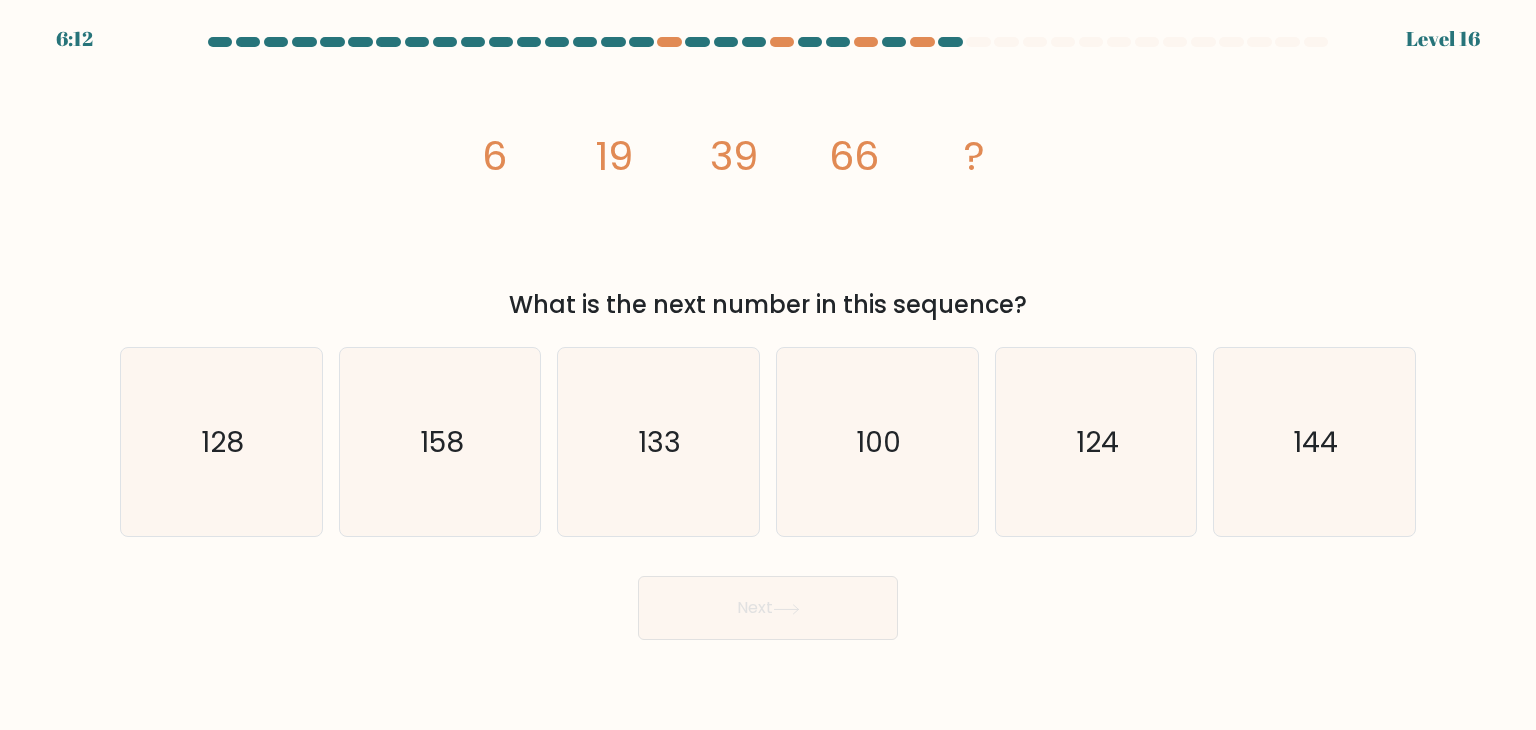 click on "19" 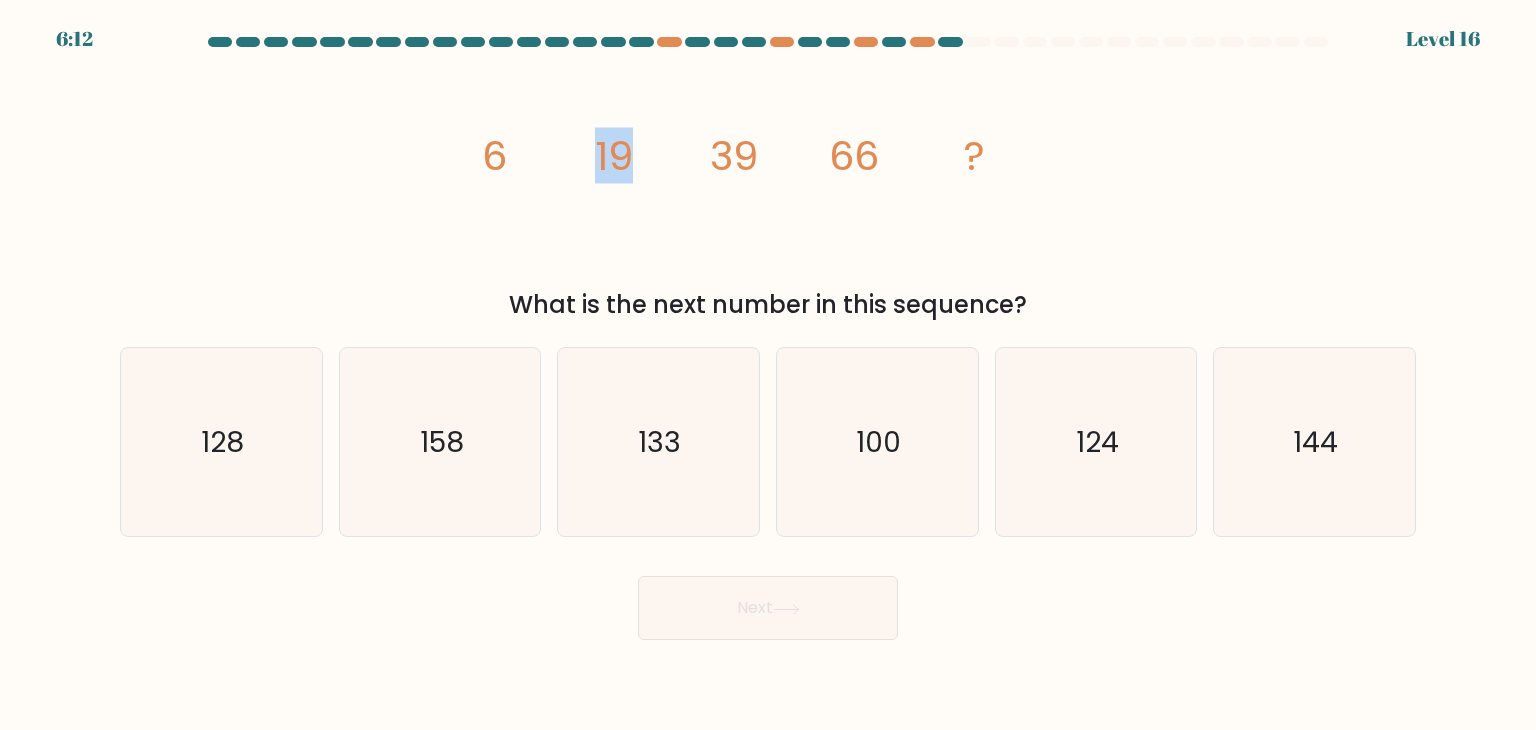click on "19" 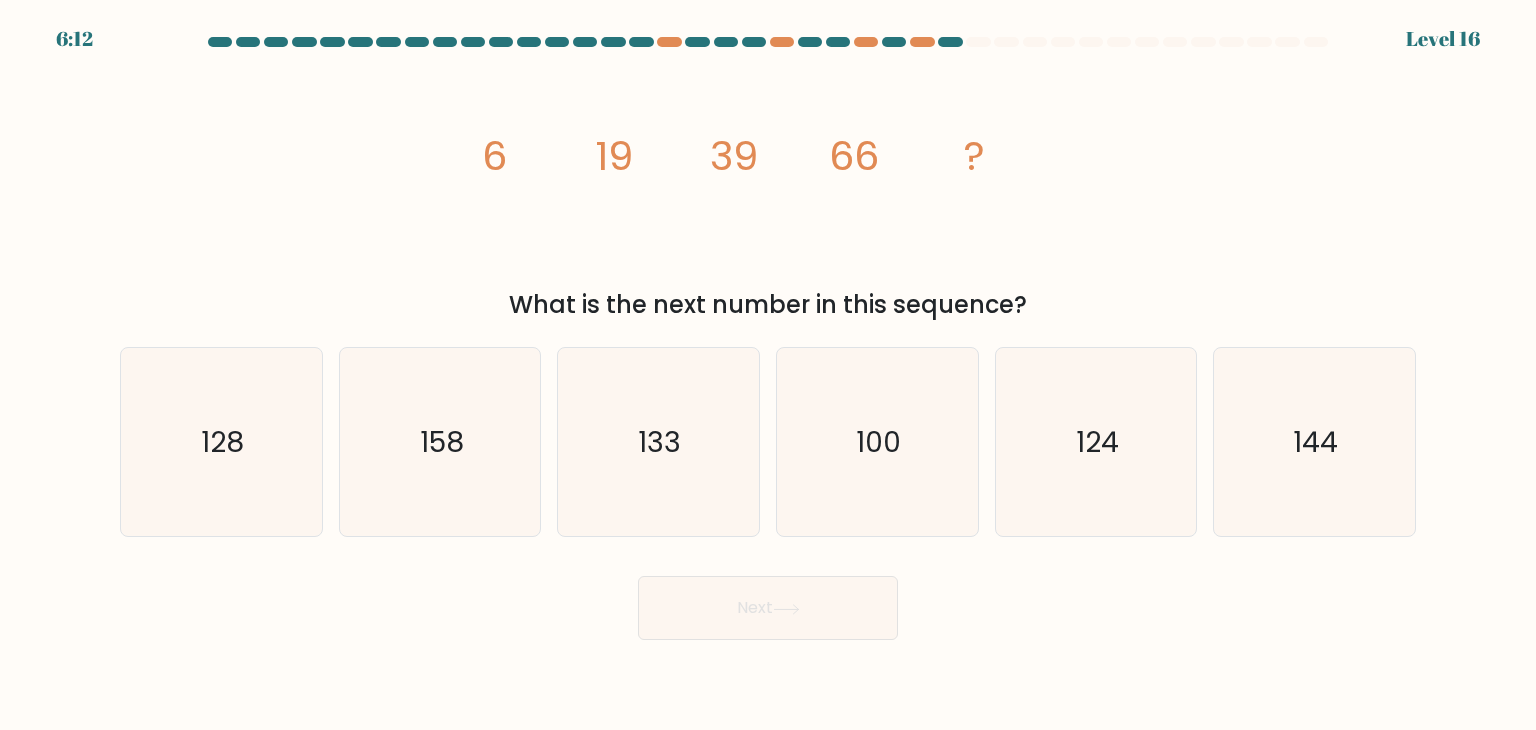 click on "19" 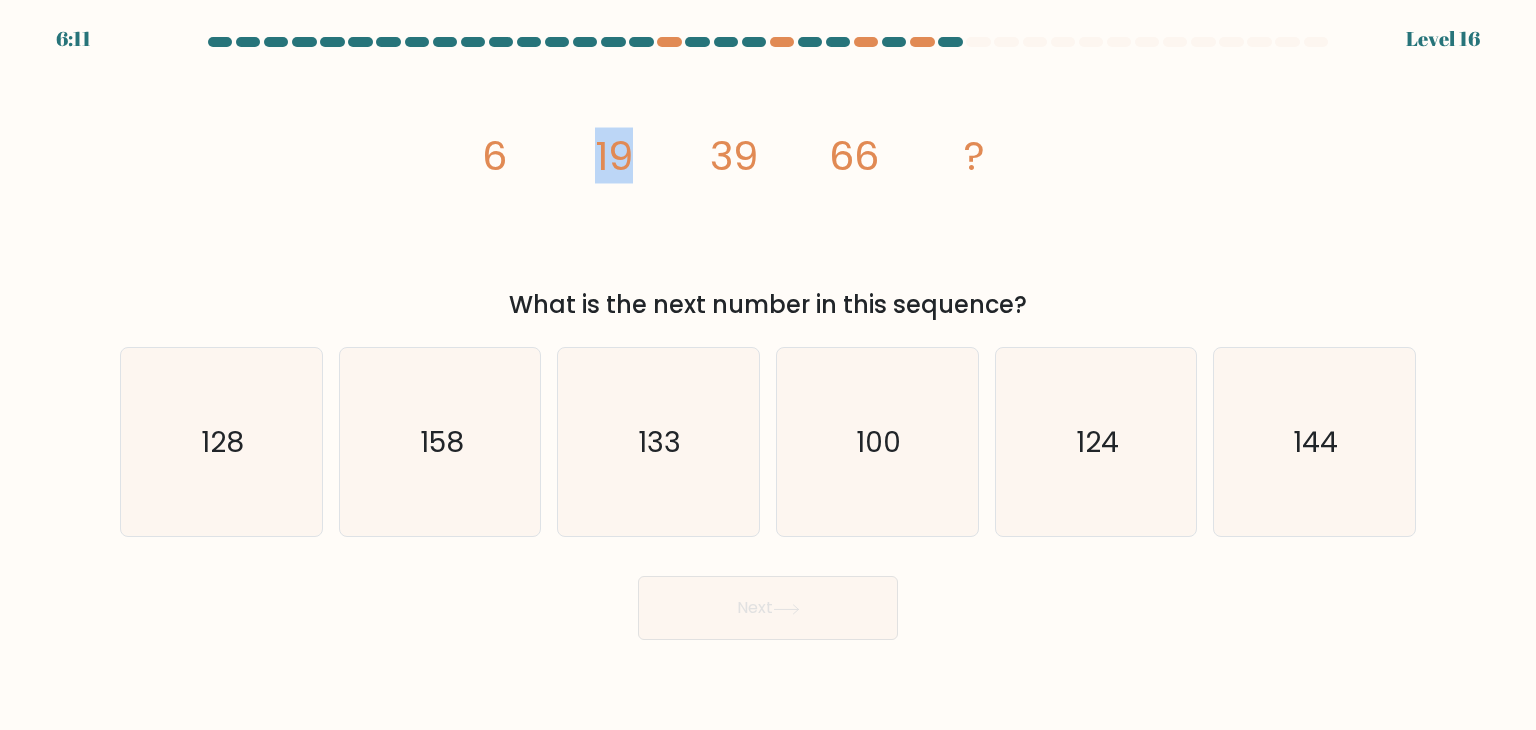 click on "19" 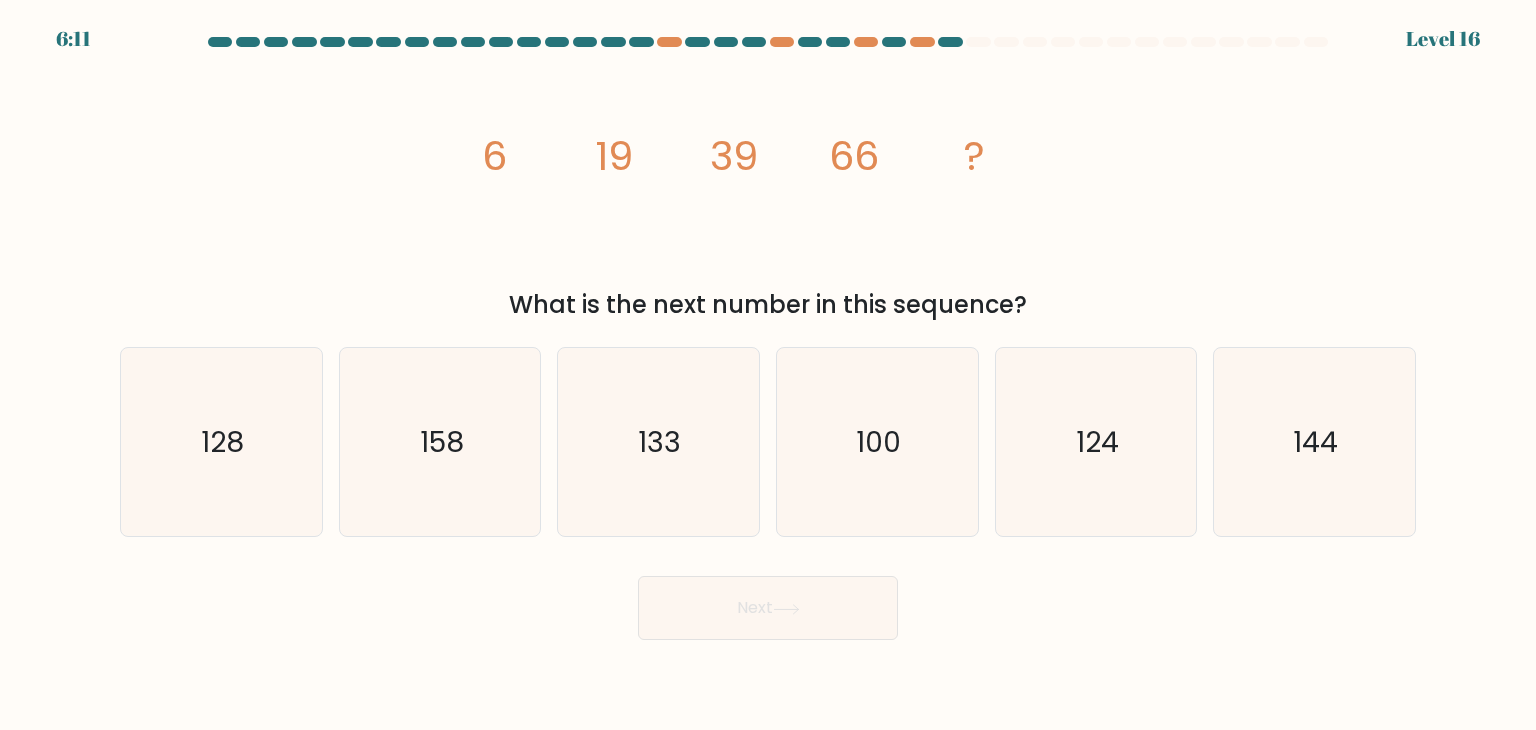 click on "19" 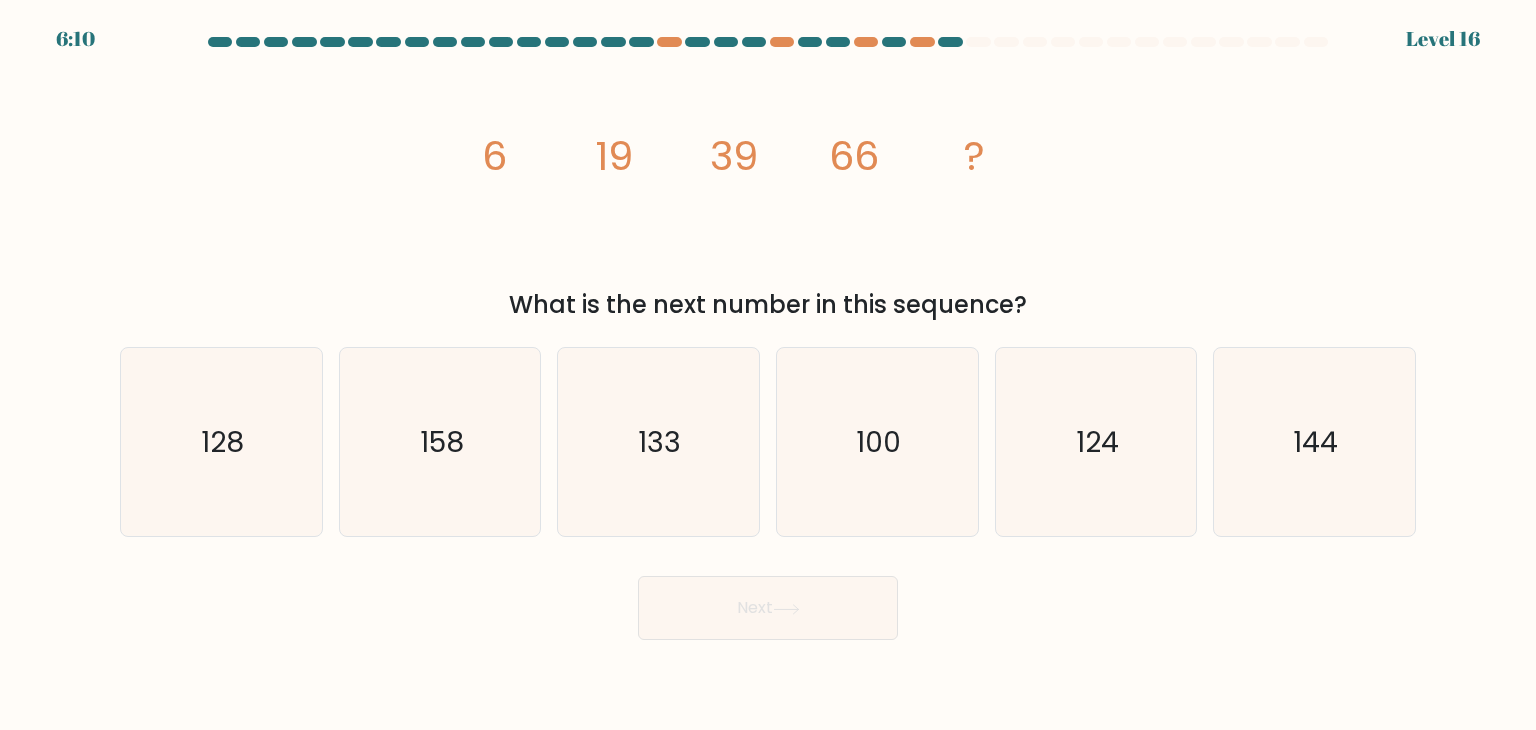 click on "19" 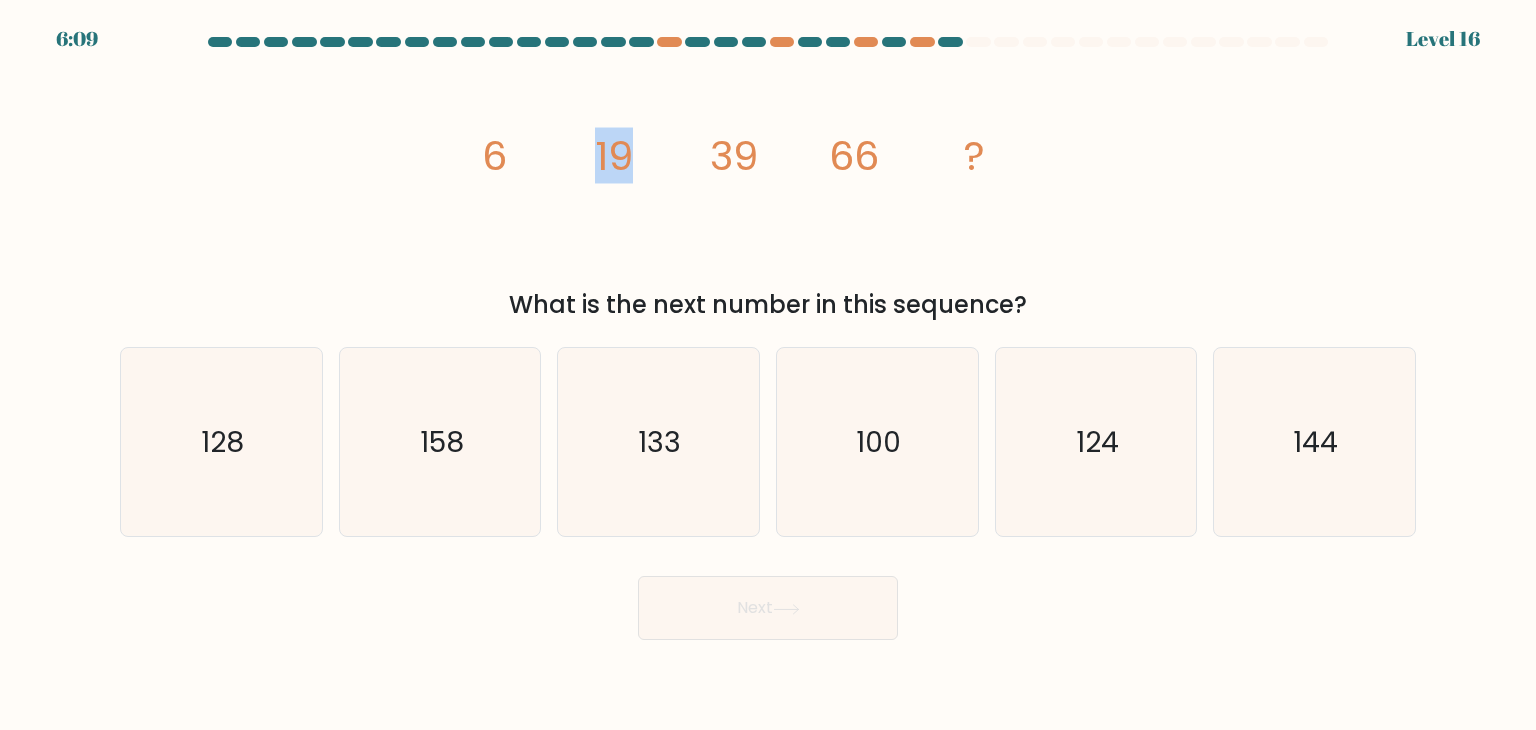 click on "19" 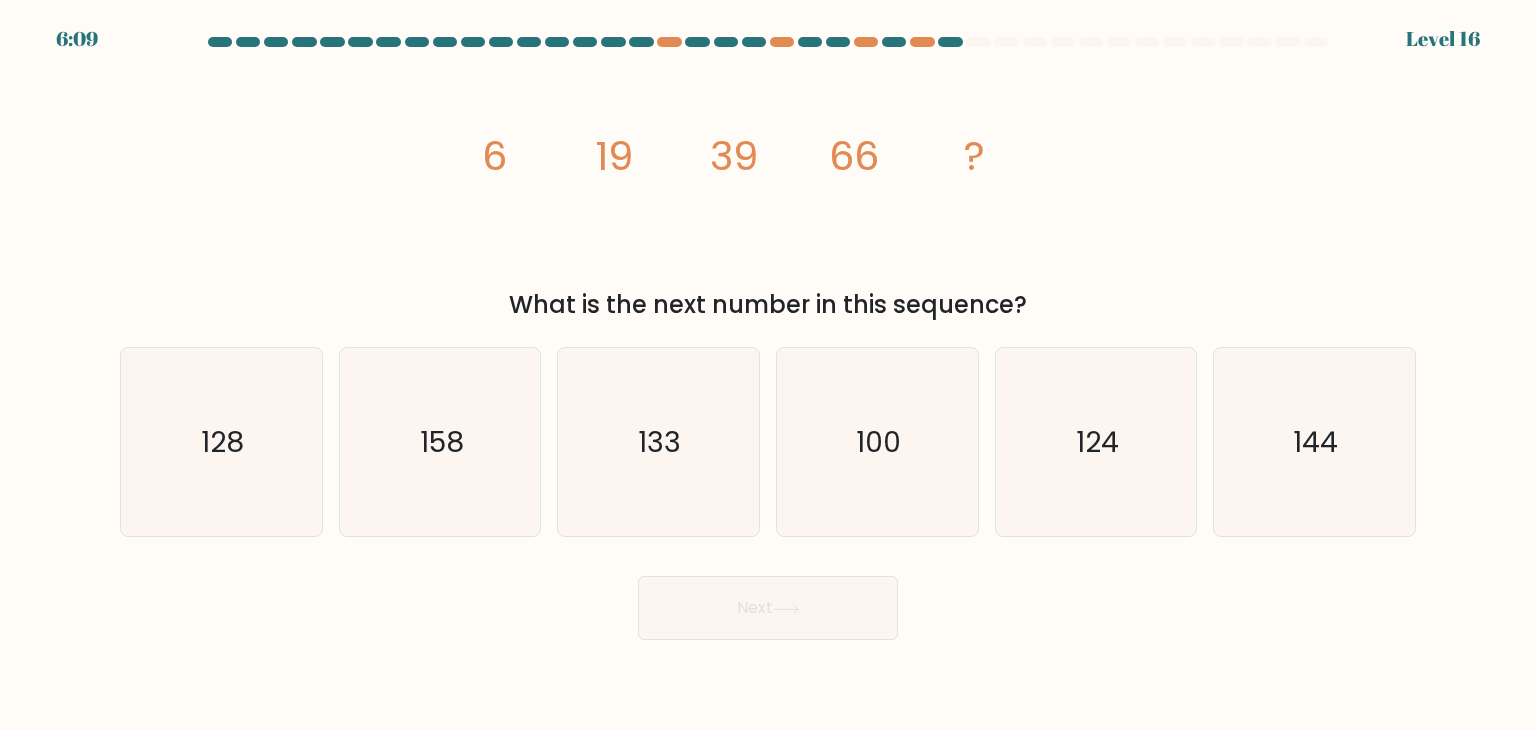 click on "19" 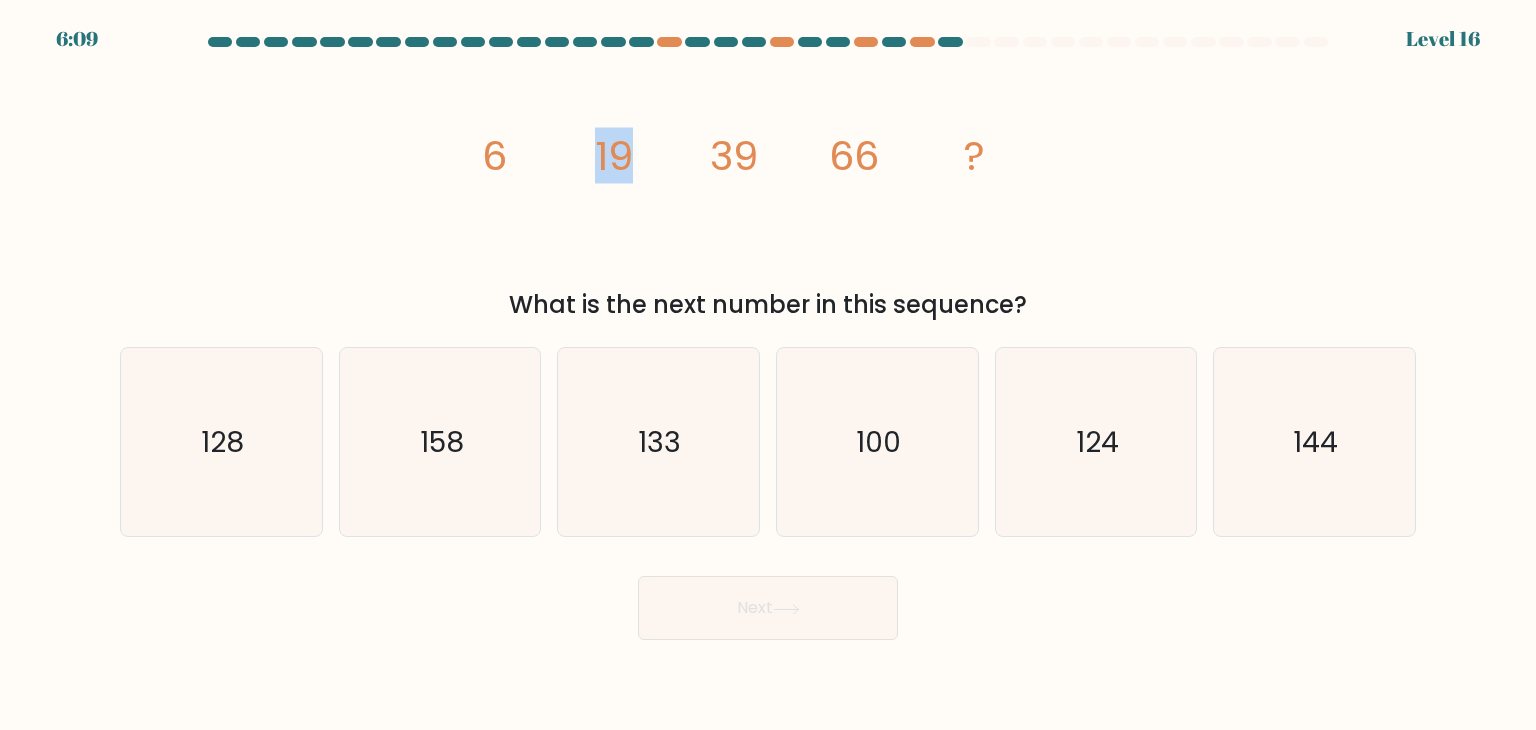 click on "19" 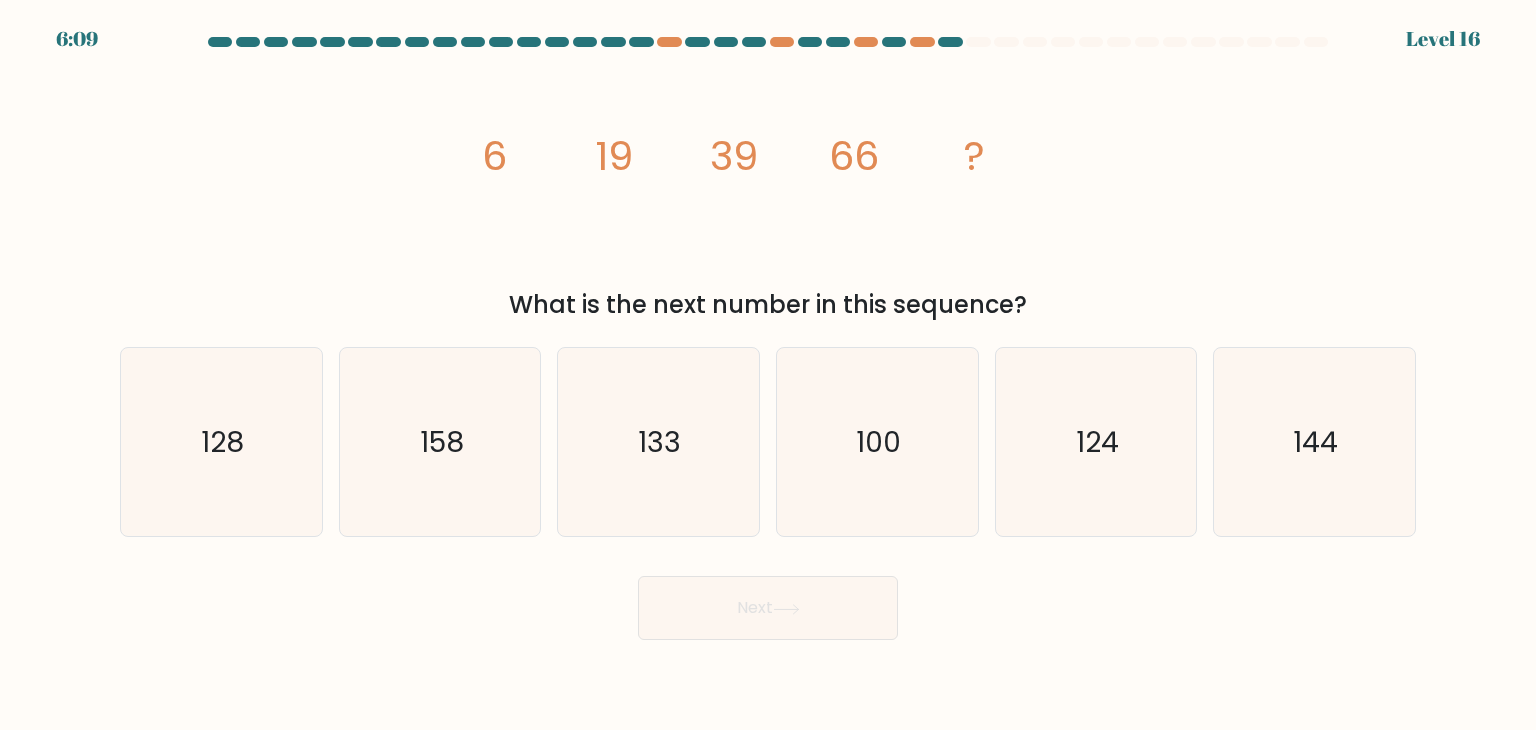 click on "19" 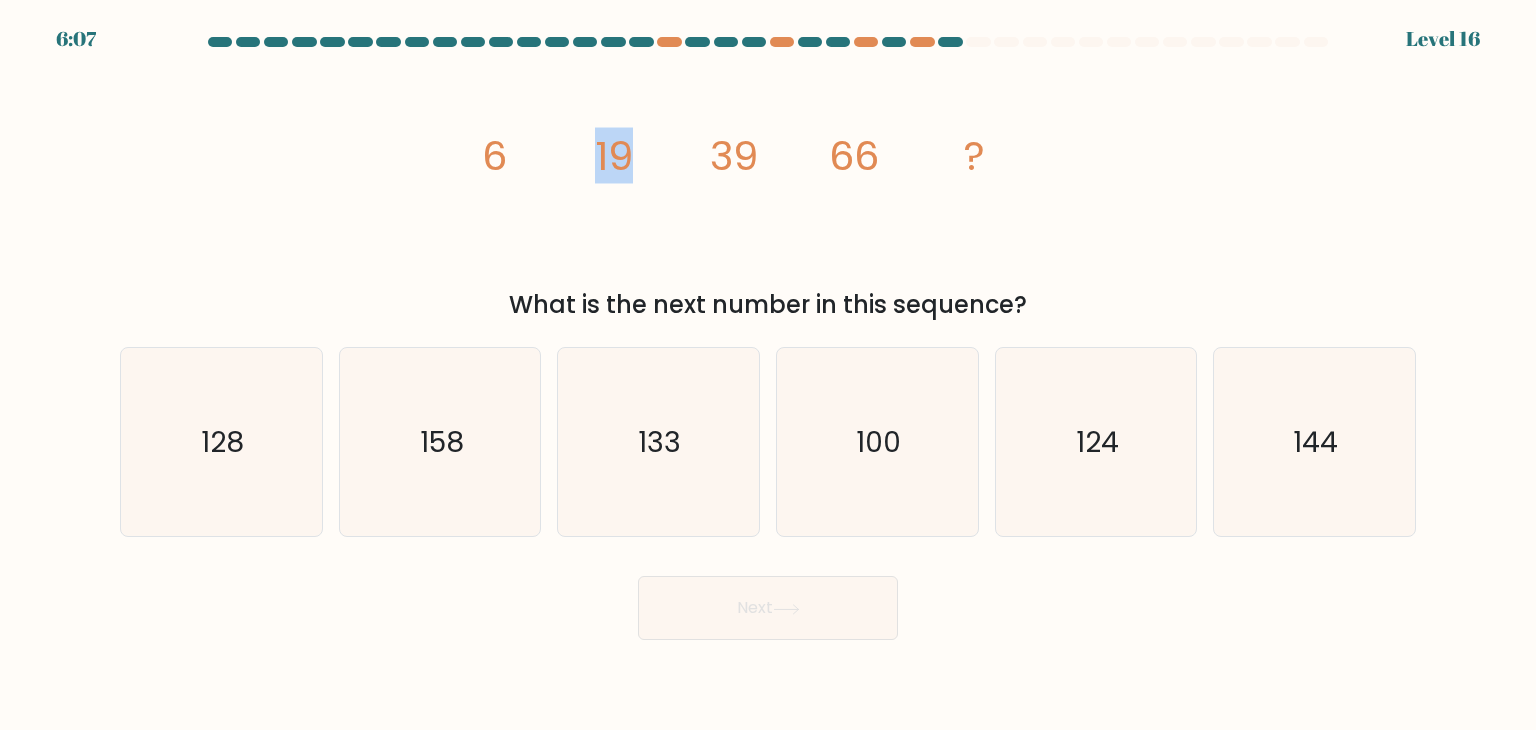 click on "image/svg+xml
6
19
39
66
?" 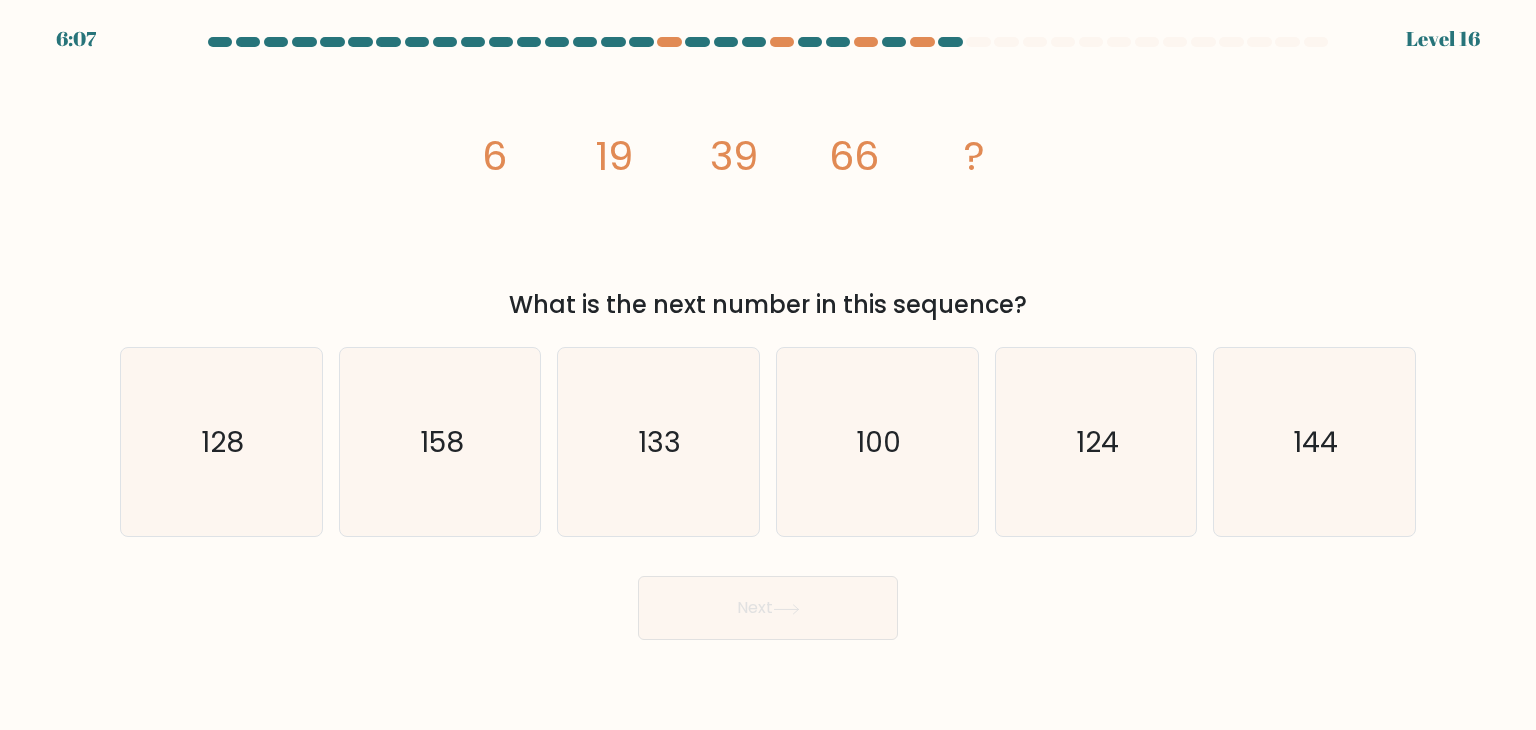 click on "image/svg+xml
6
19
39
66
?" 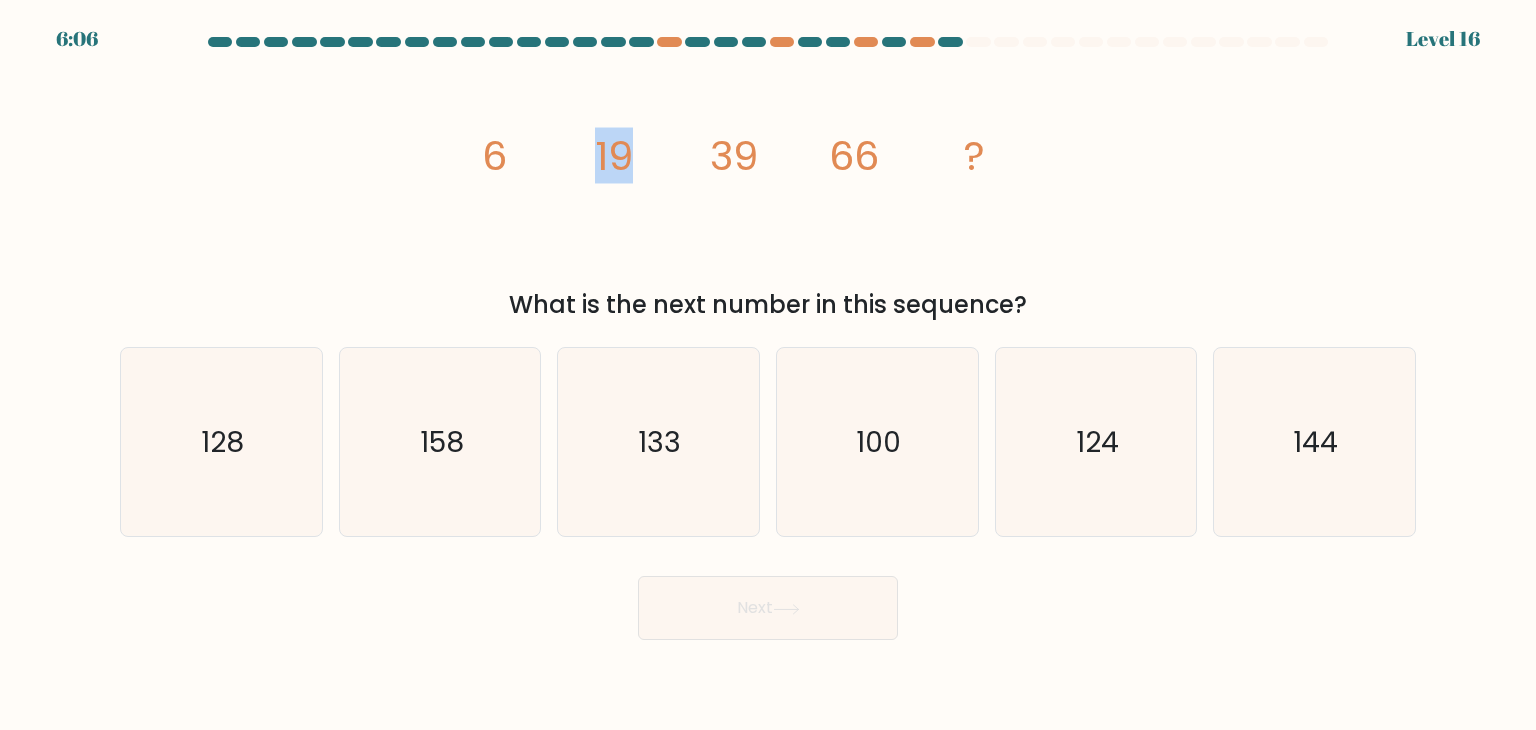 click on "image/svg+xml
6
19
39
66
?" 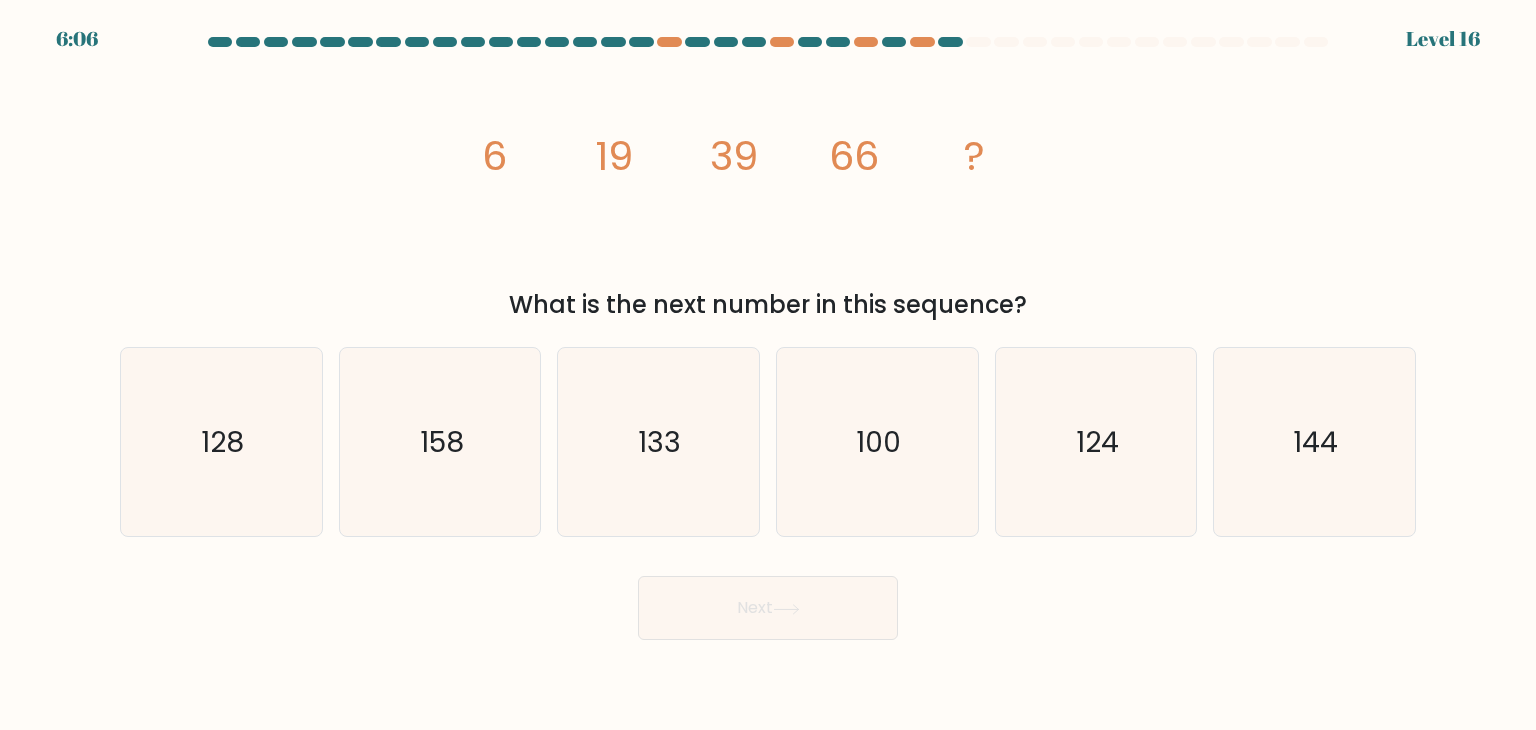 click on "image/svg+xml
6
19
39
66
?" 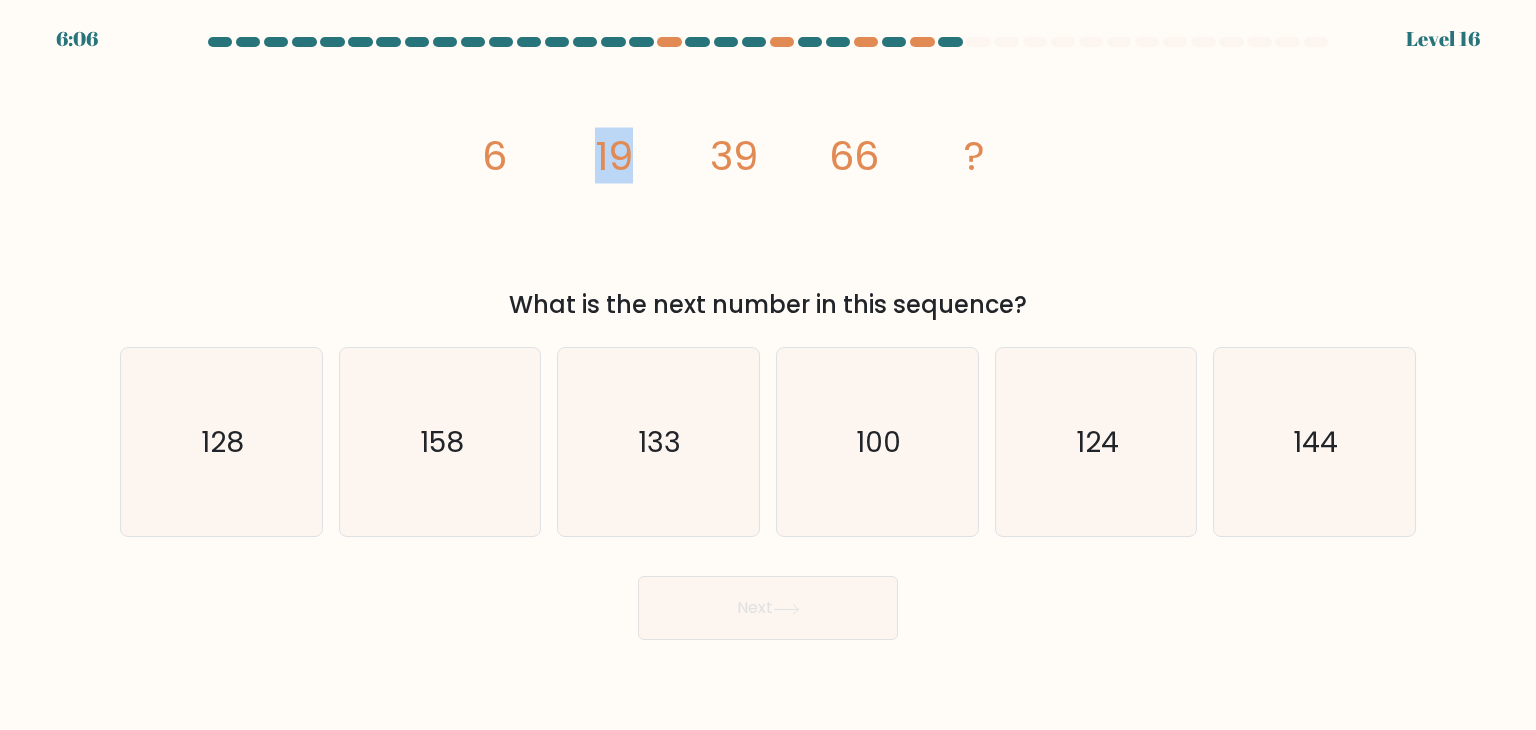 click on "image/svg+xml
6
19
39
66
?" 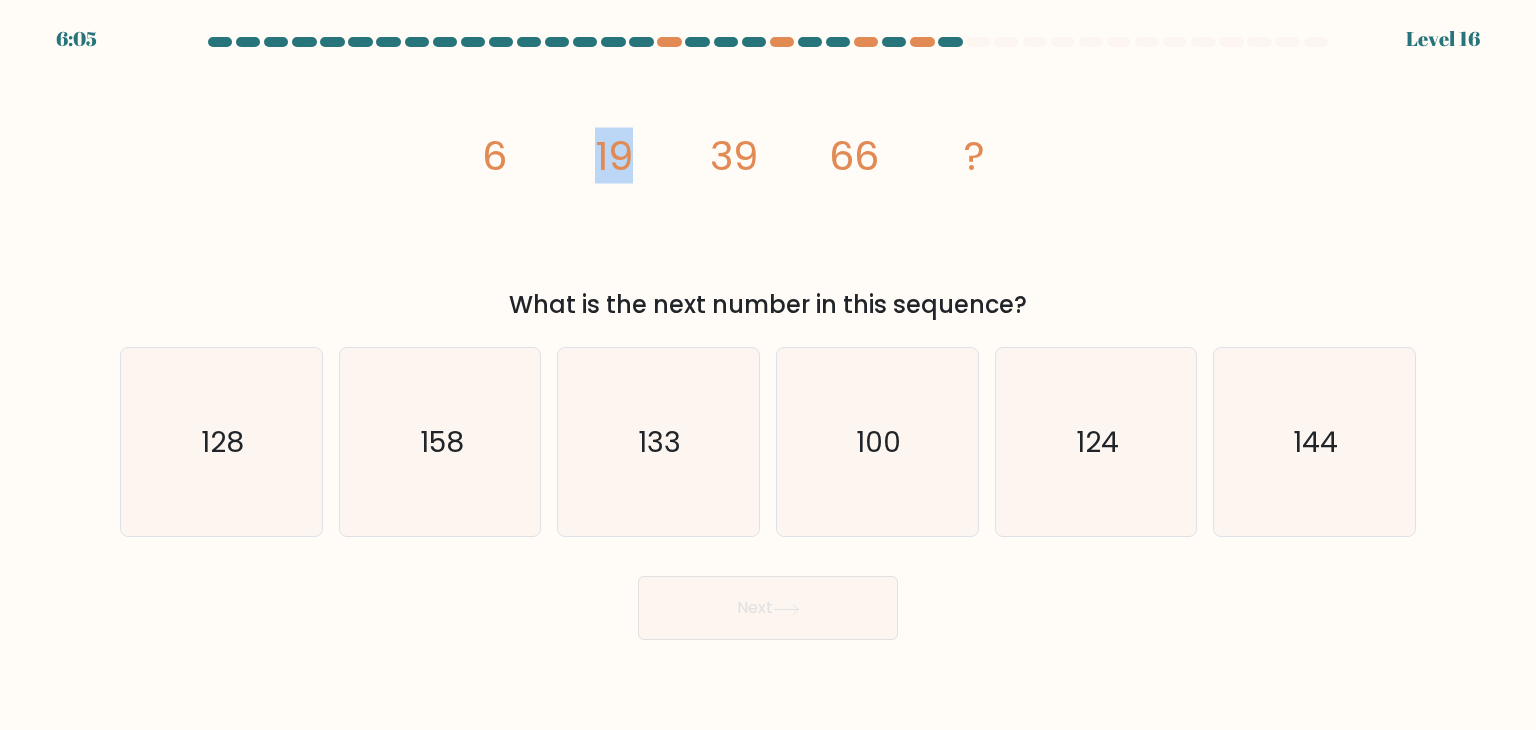 click on "image/svg+xml
6
19
39
66
?" 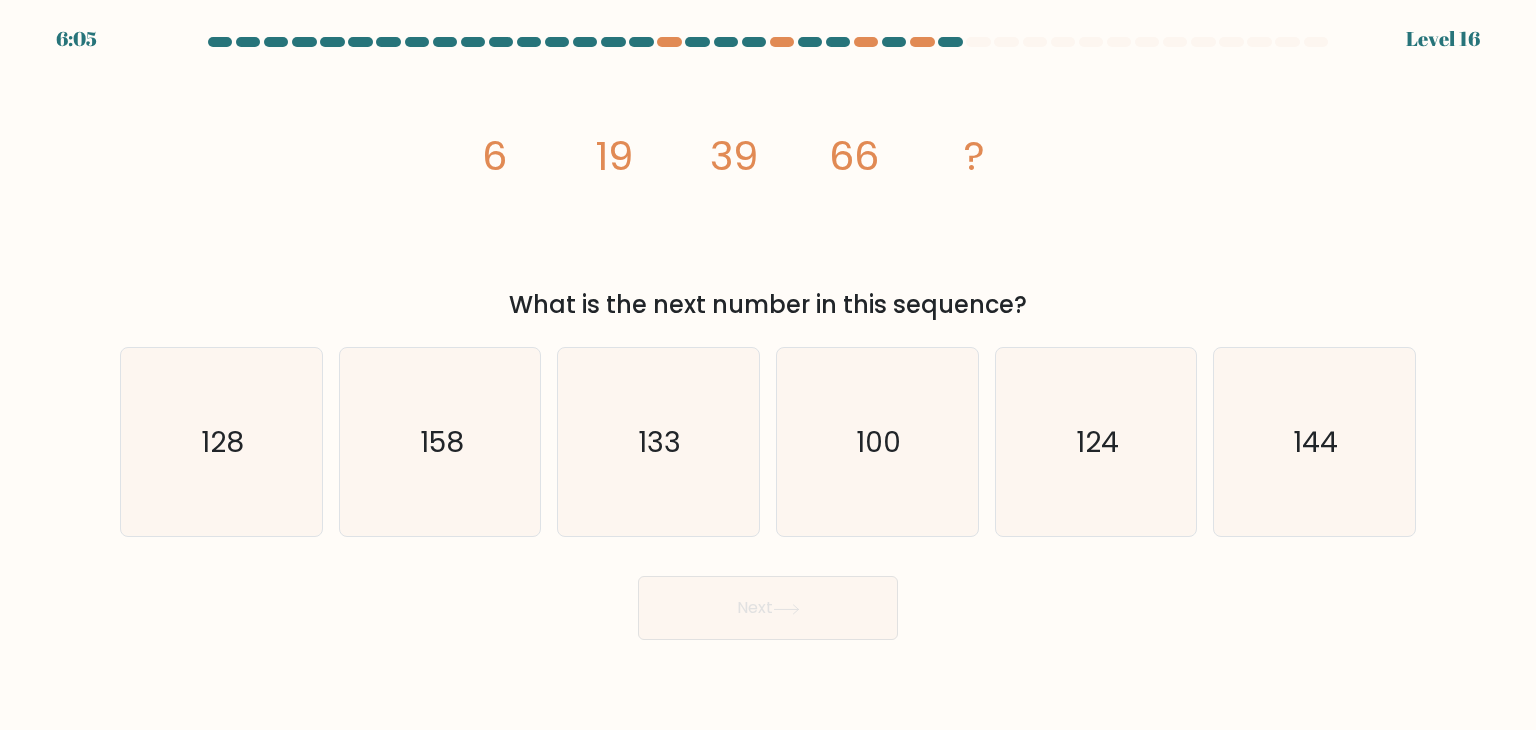 click on "image/svg+xml
6
19
39
66
?" 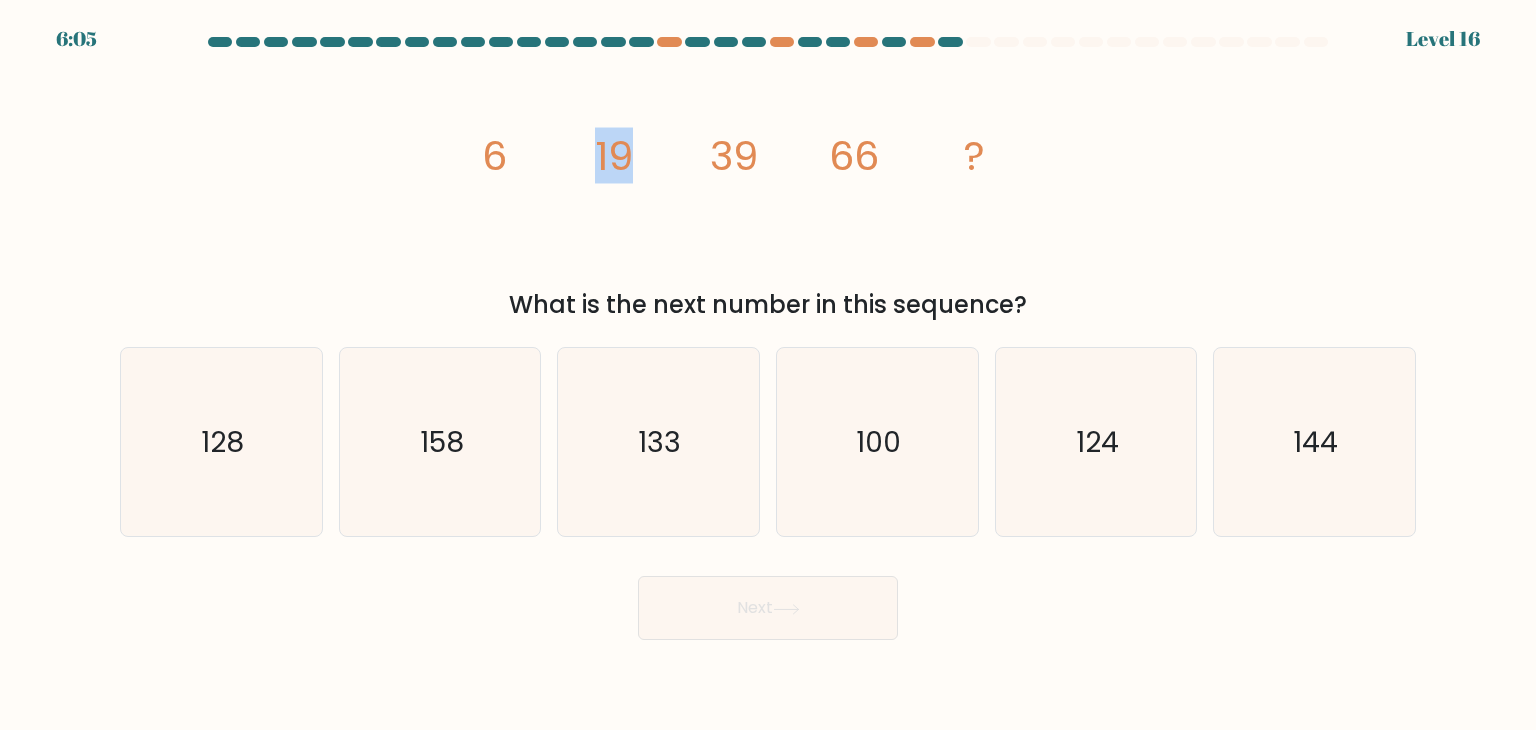 click on "image/svg+xml
6
19
39
66
?" 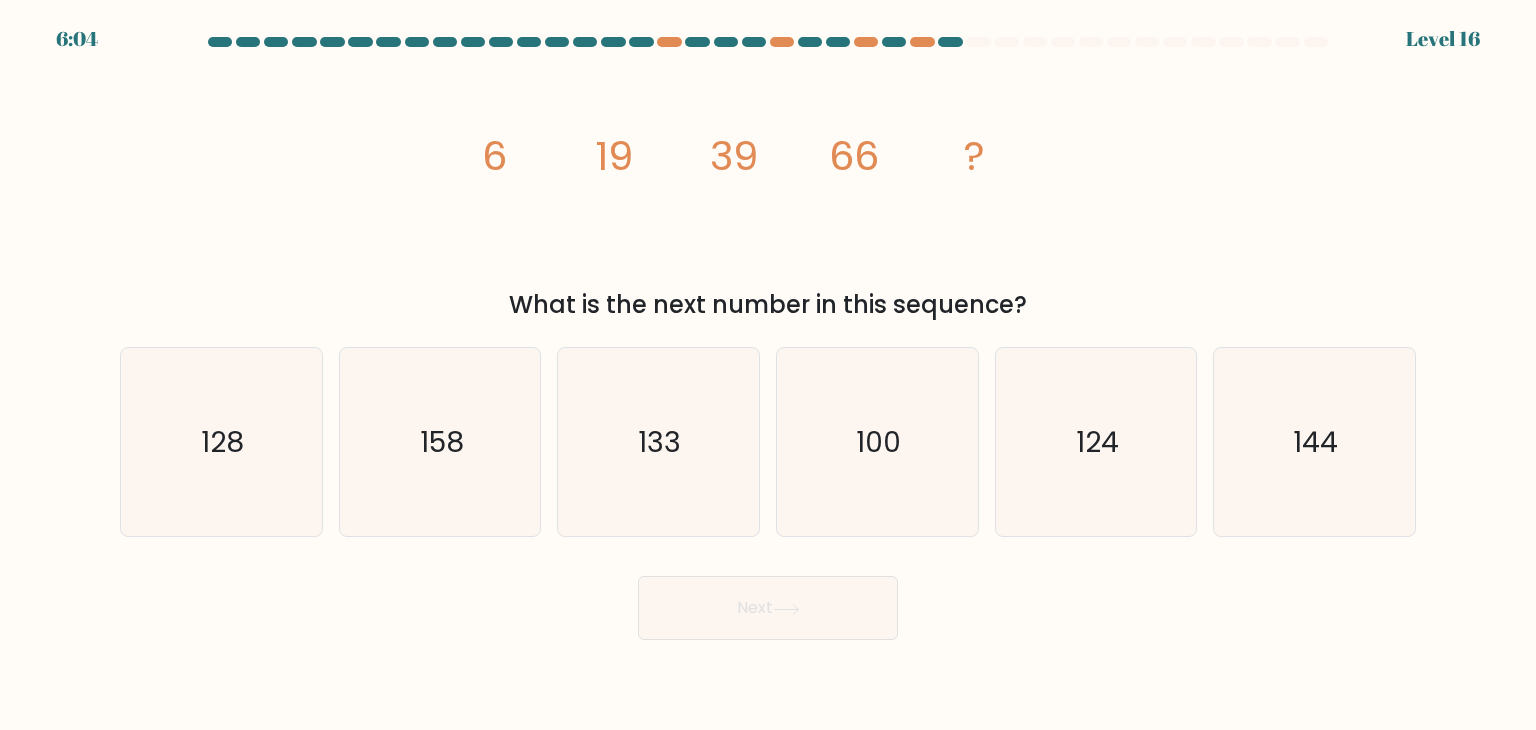 click on "image/svg+xml
6
19
39
66
?" 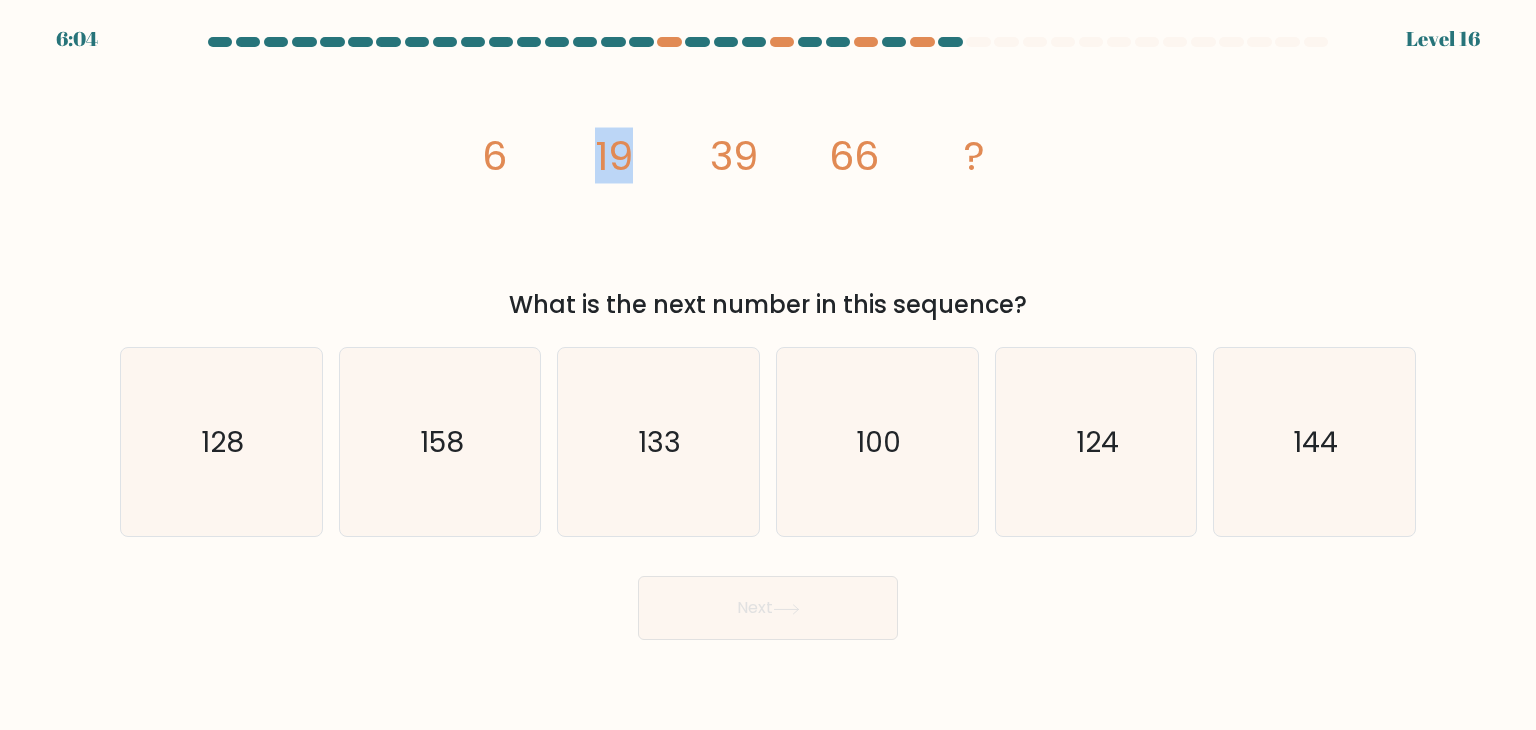 click on "image/svg+xml
6
19
39
66
?" 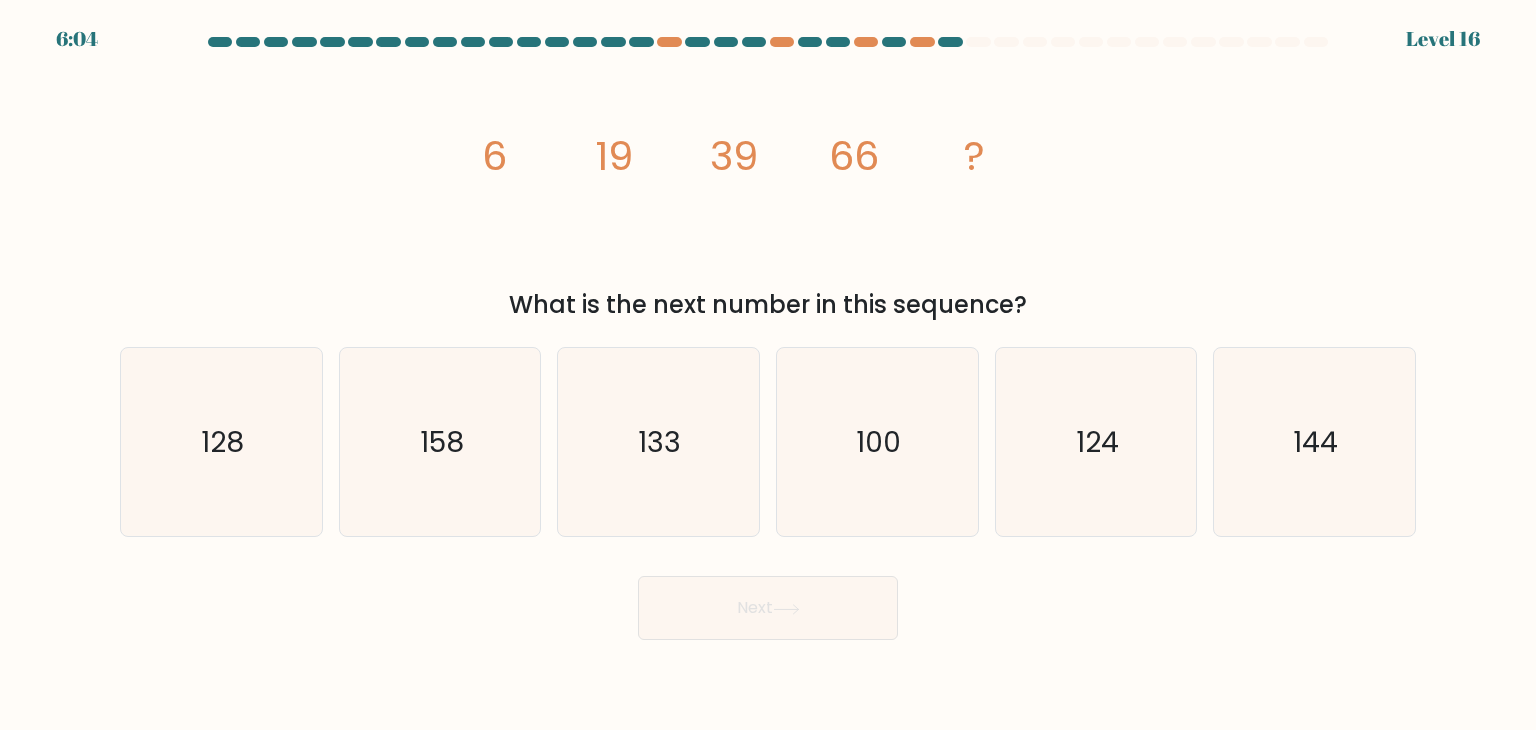 click on "image/svg+xml
6
19
39
66
?" 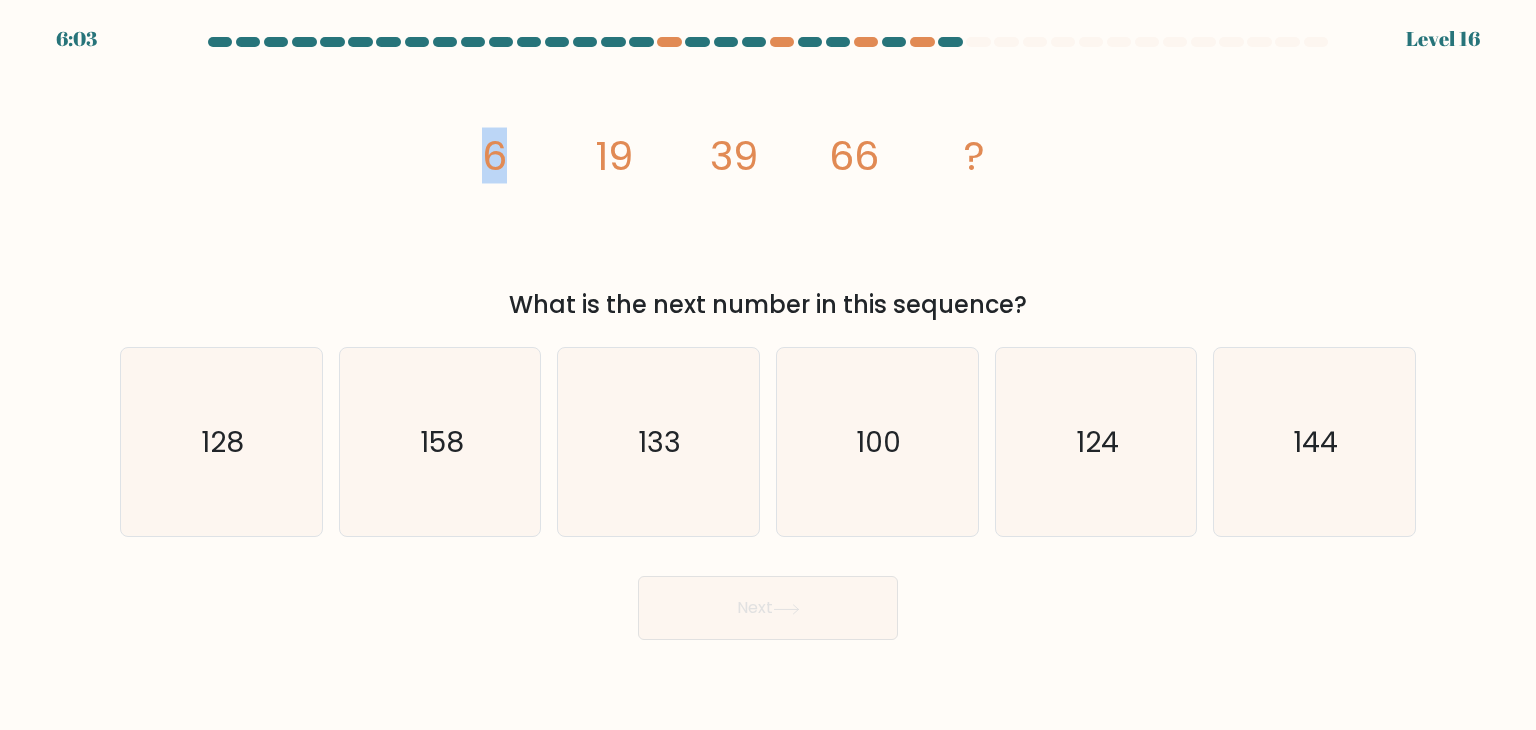 click on "image/svg+xml
6
19
39
66
?" 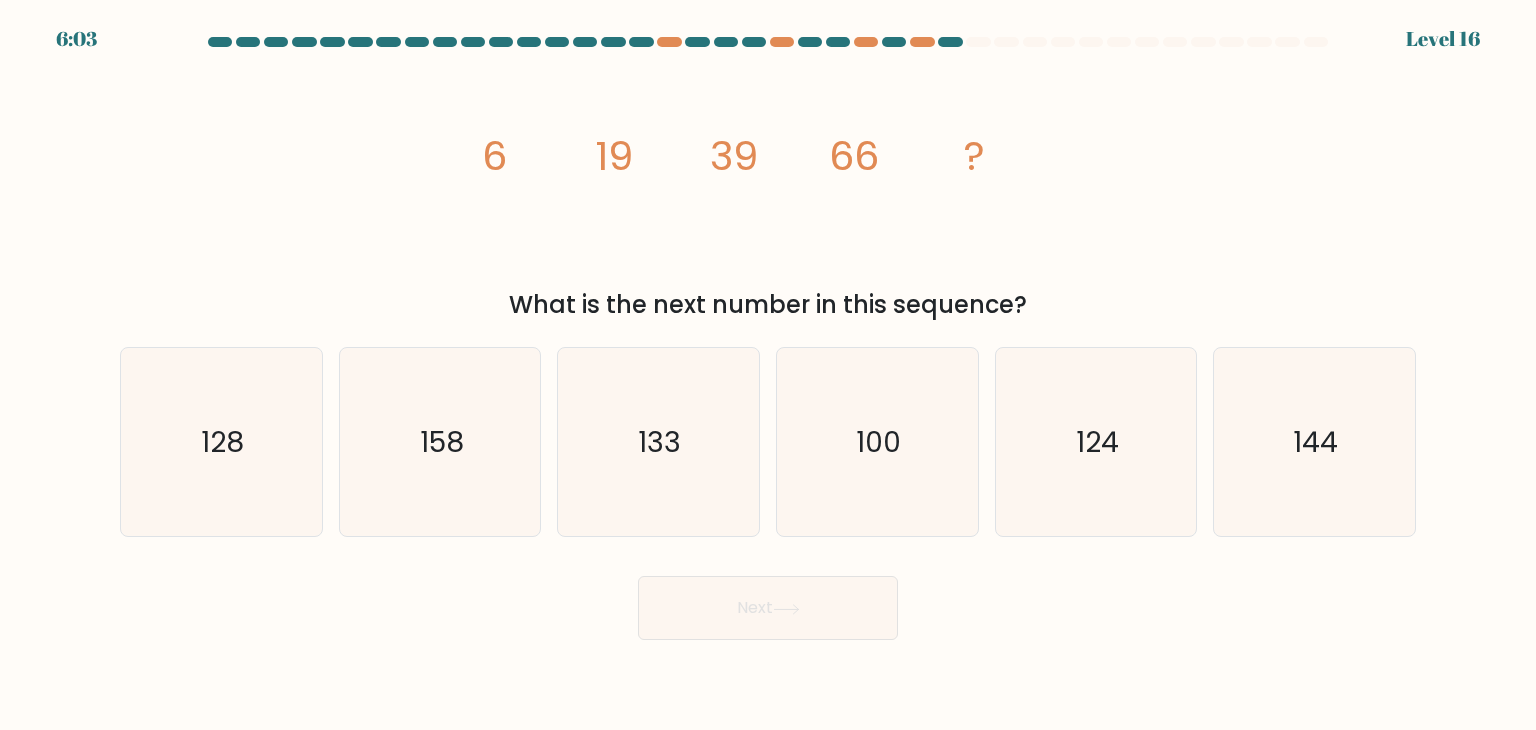 click on "image/svg+xml
6
19
39
66
?" 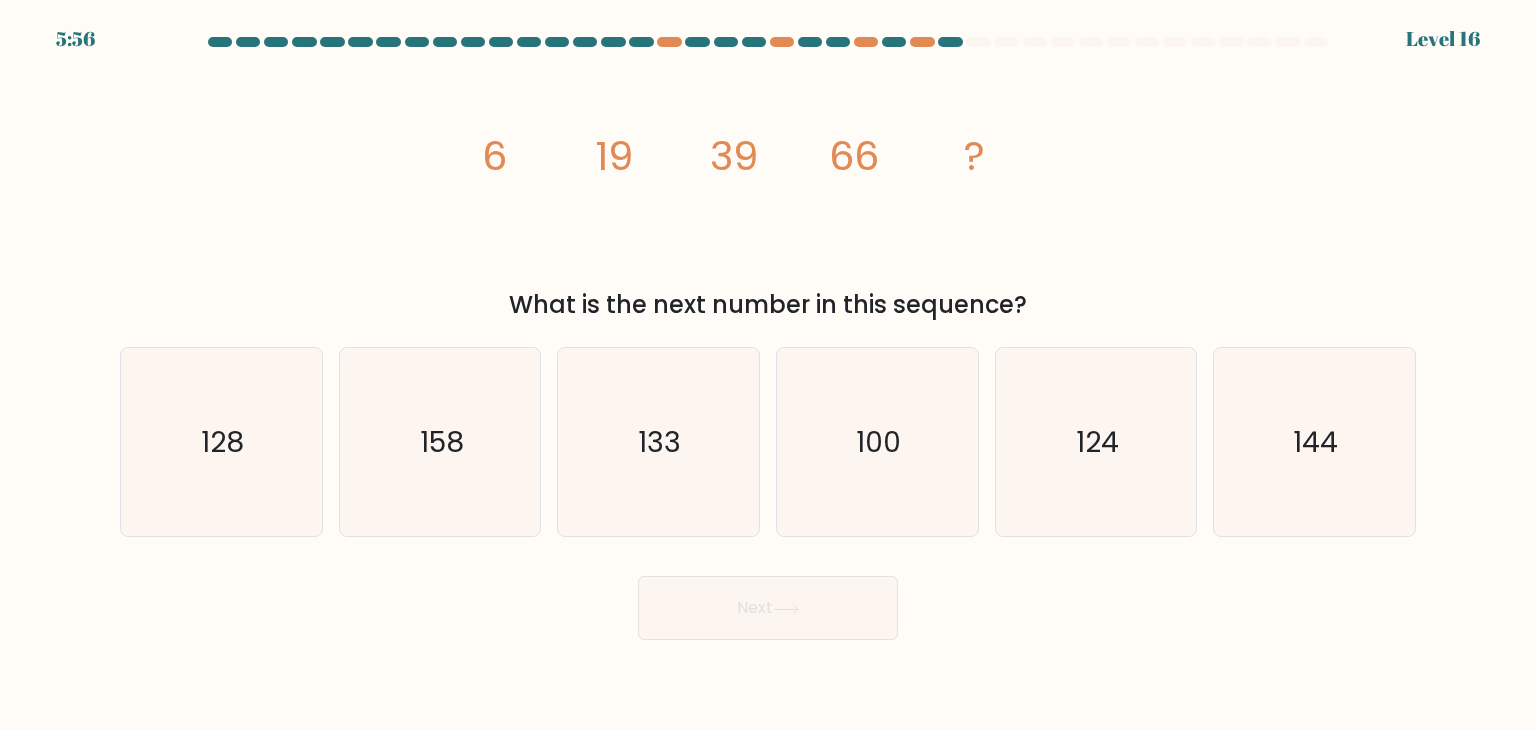 click at bounding box center [768, 338] 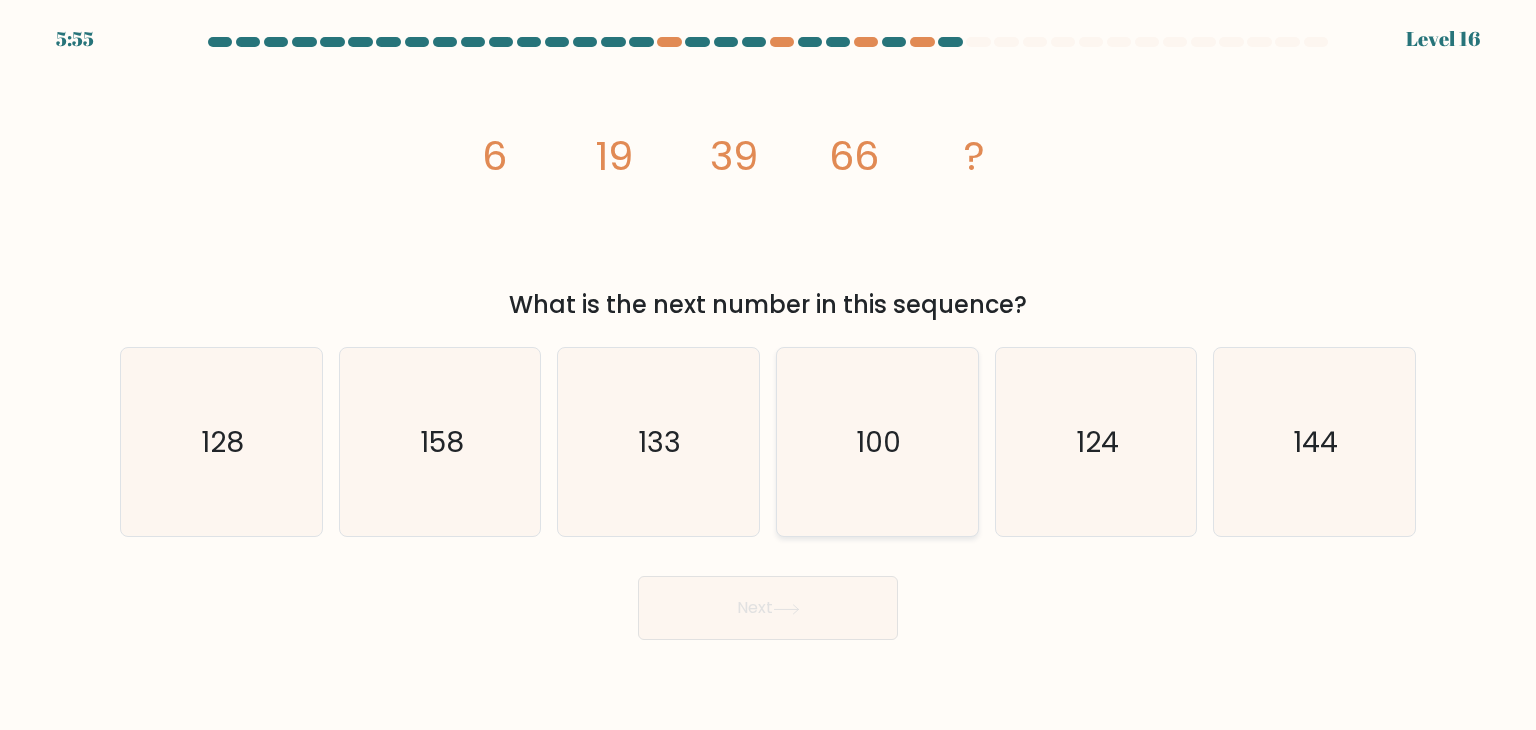 click on "100" 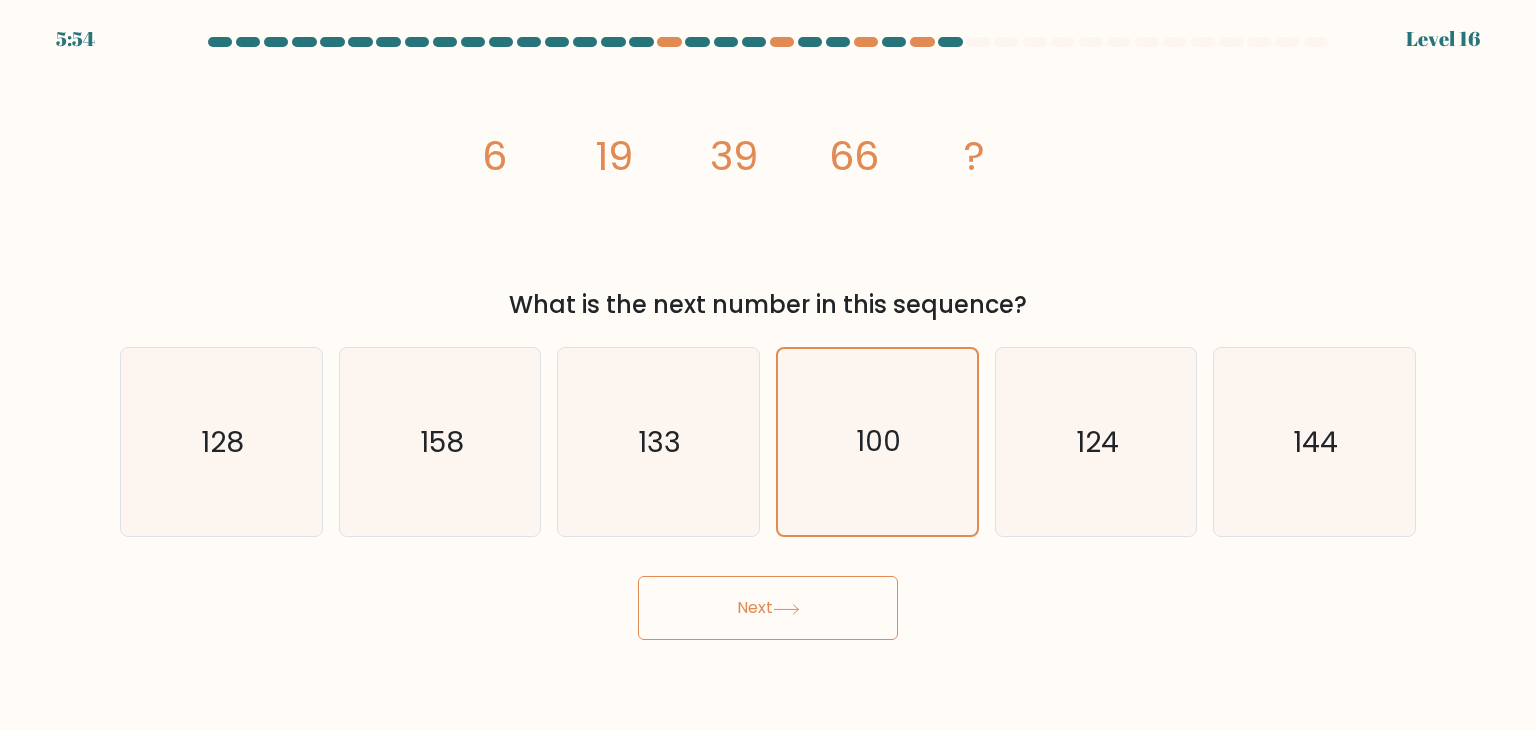 click on "Next" at bounding box center (768, 608) 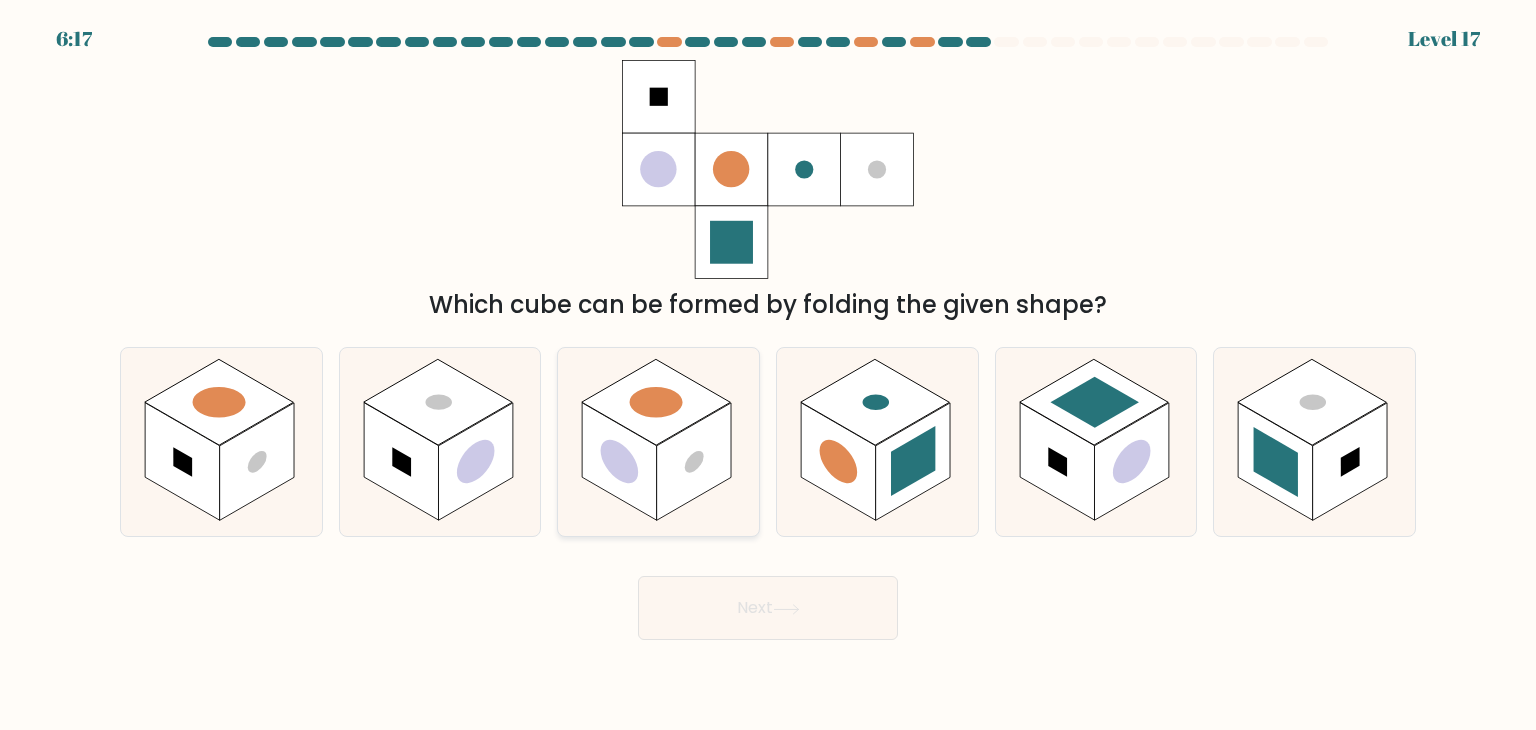 click 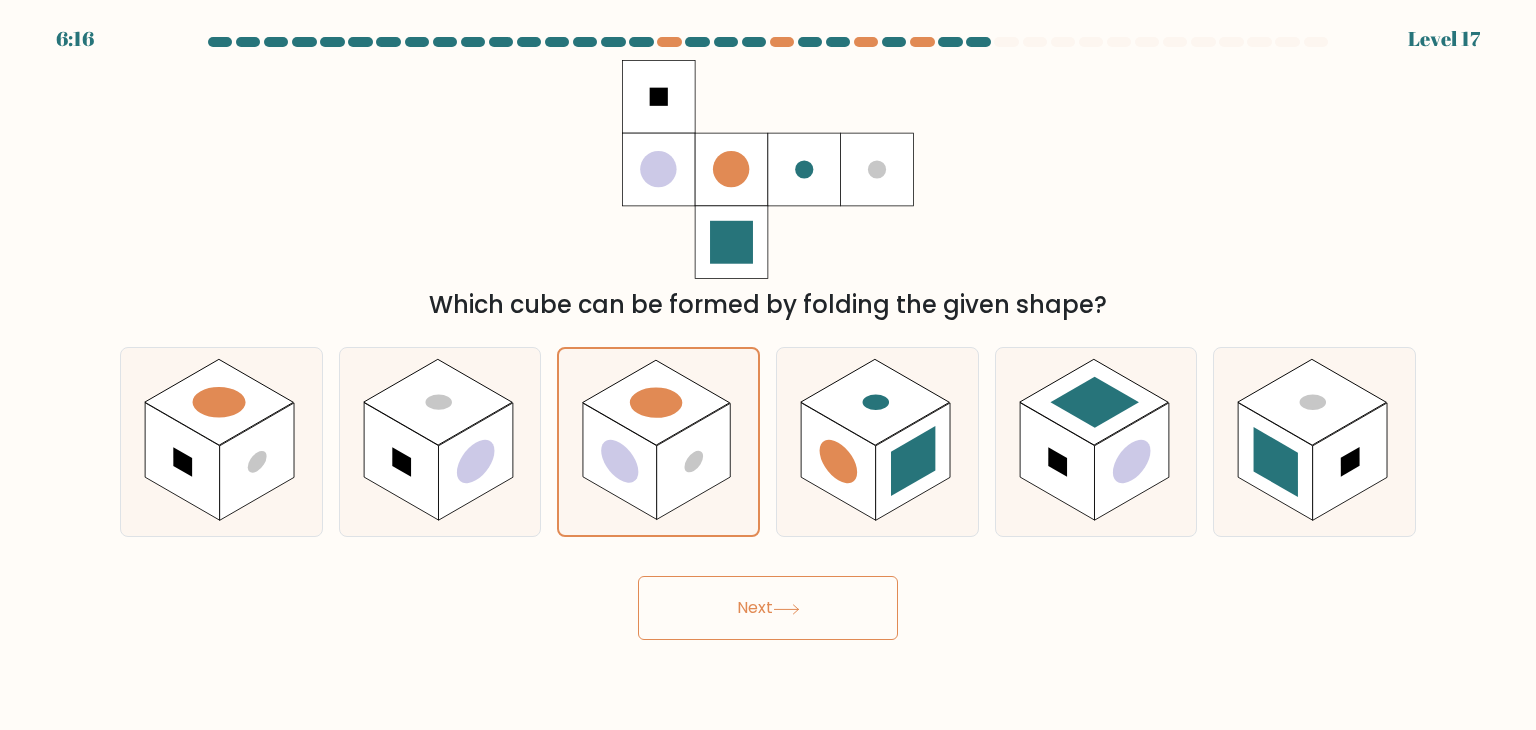 click on "Next" at bounding box center [768, 608] 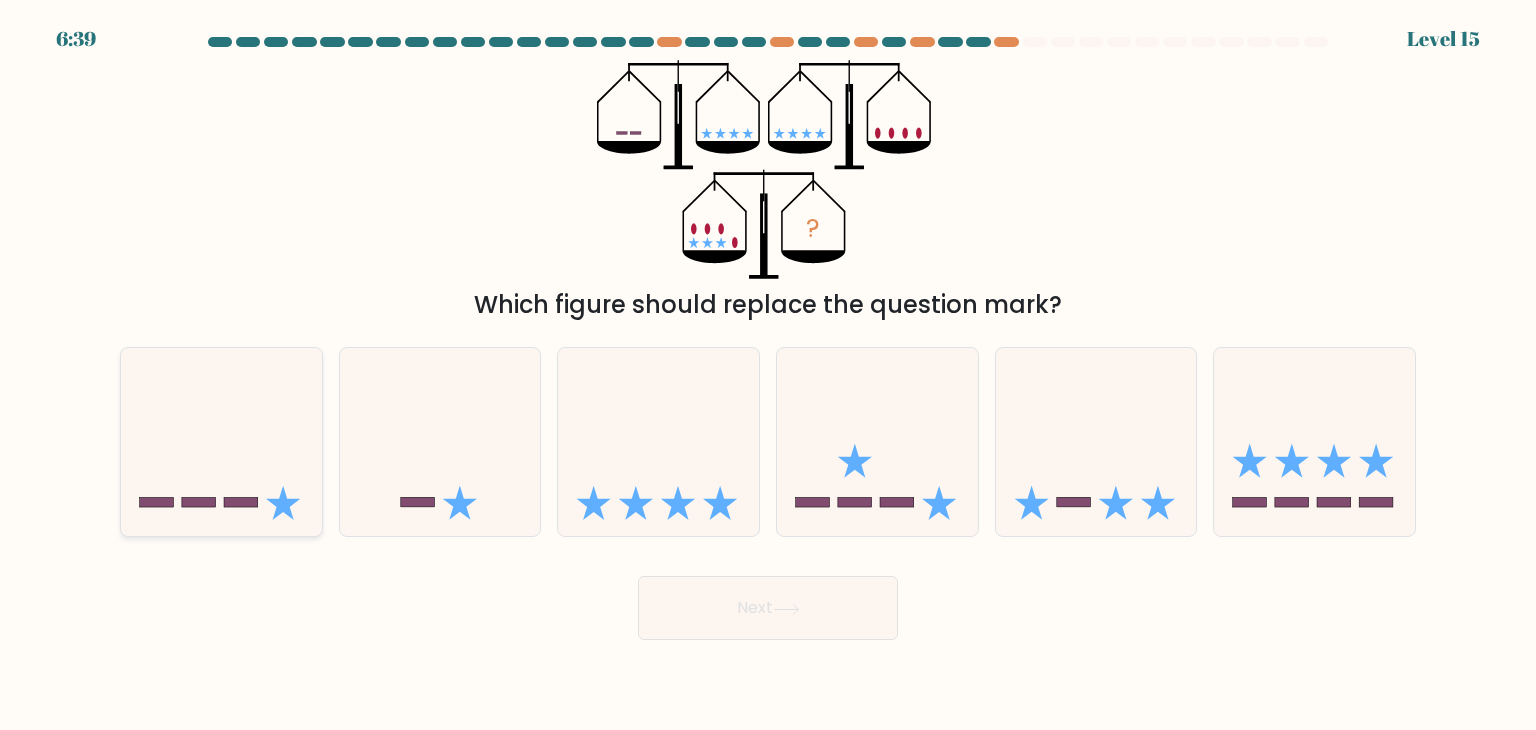 click 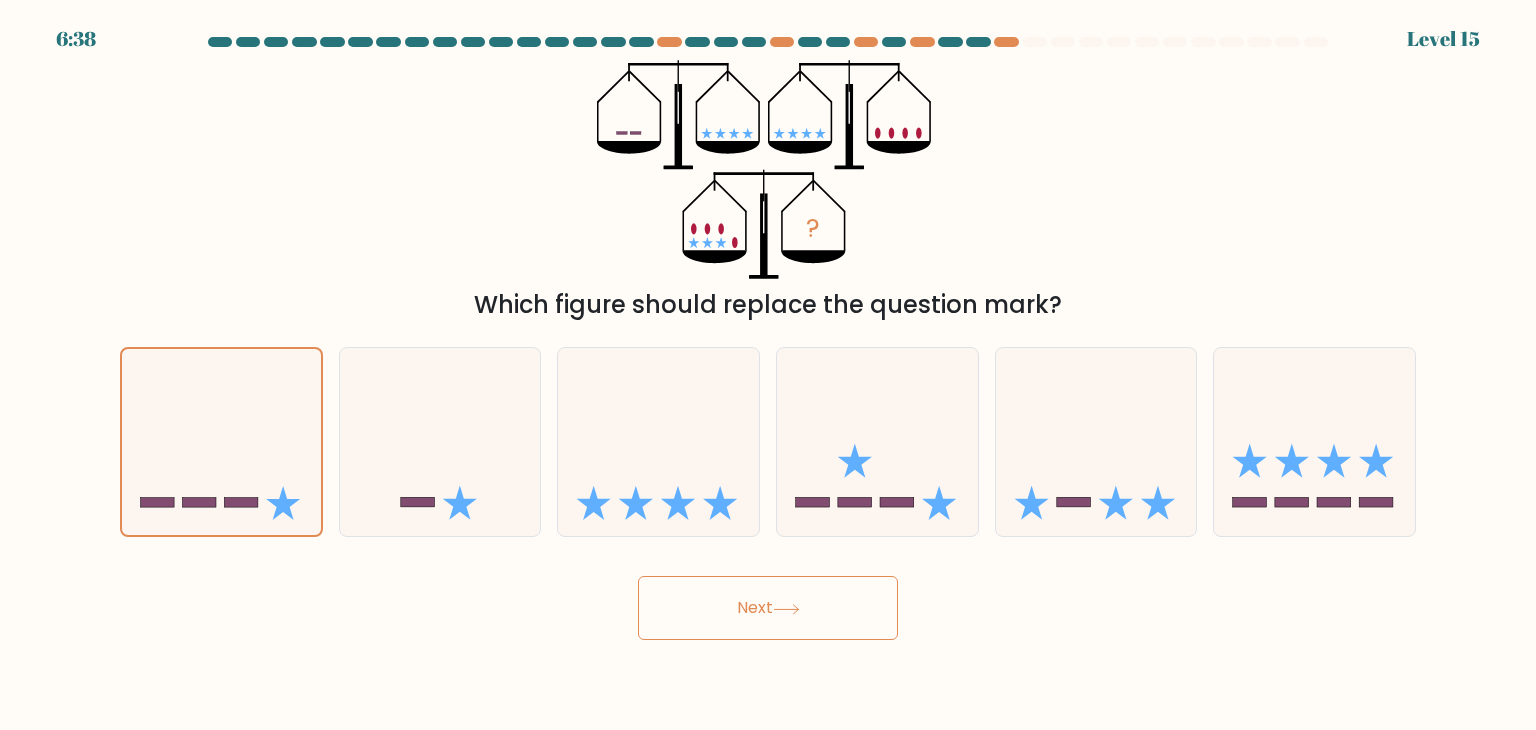 click on "?
Which figure should replace the question mark?" at bounding box center (768, 191) 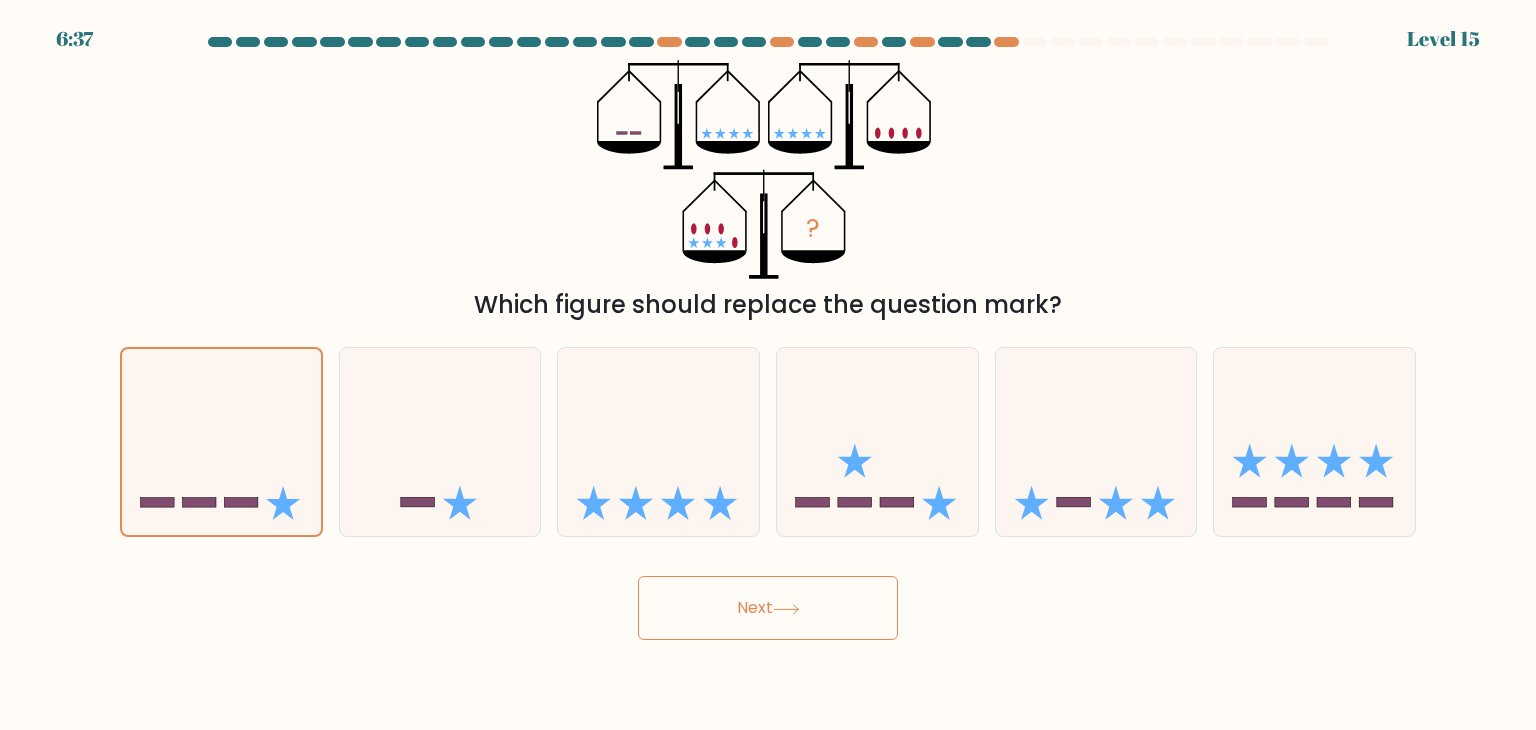 click on "?
Which figure should replace the question mark?" at bounding box center [768, 191] 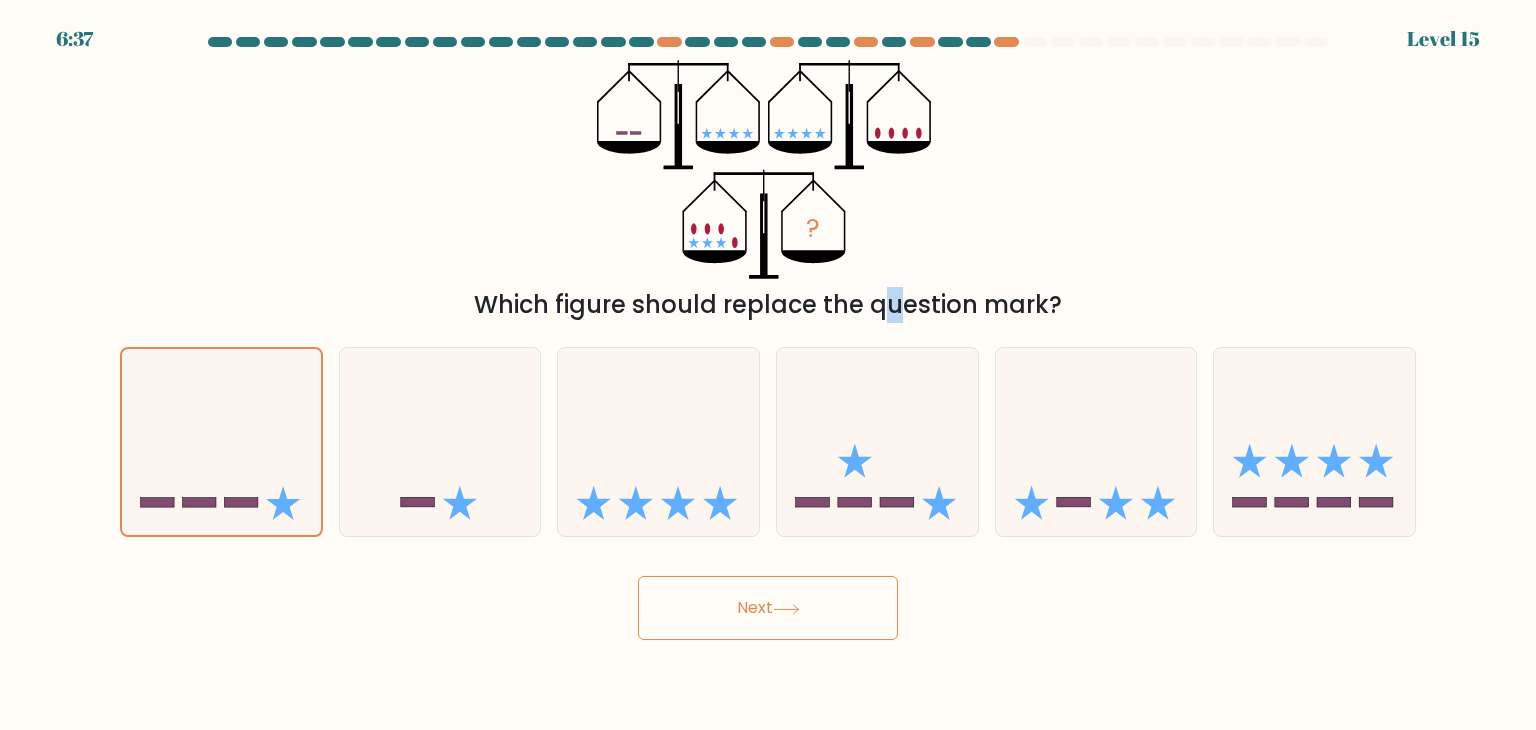 click on "?
Which figure should replace the question mark?" at bounding box center (768, 191) 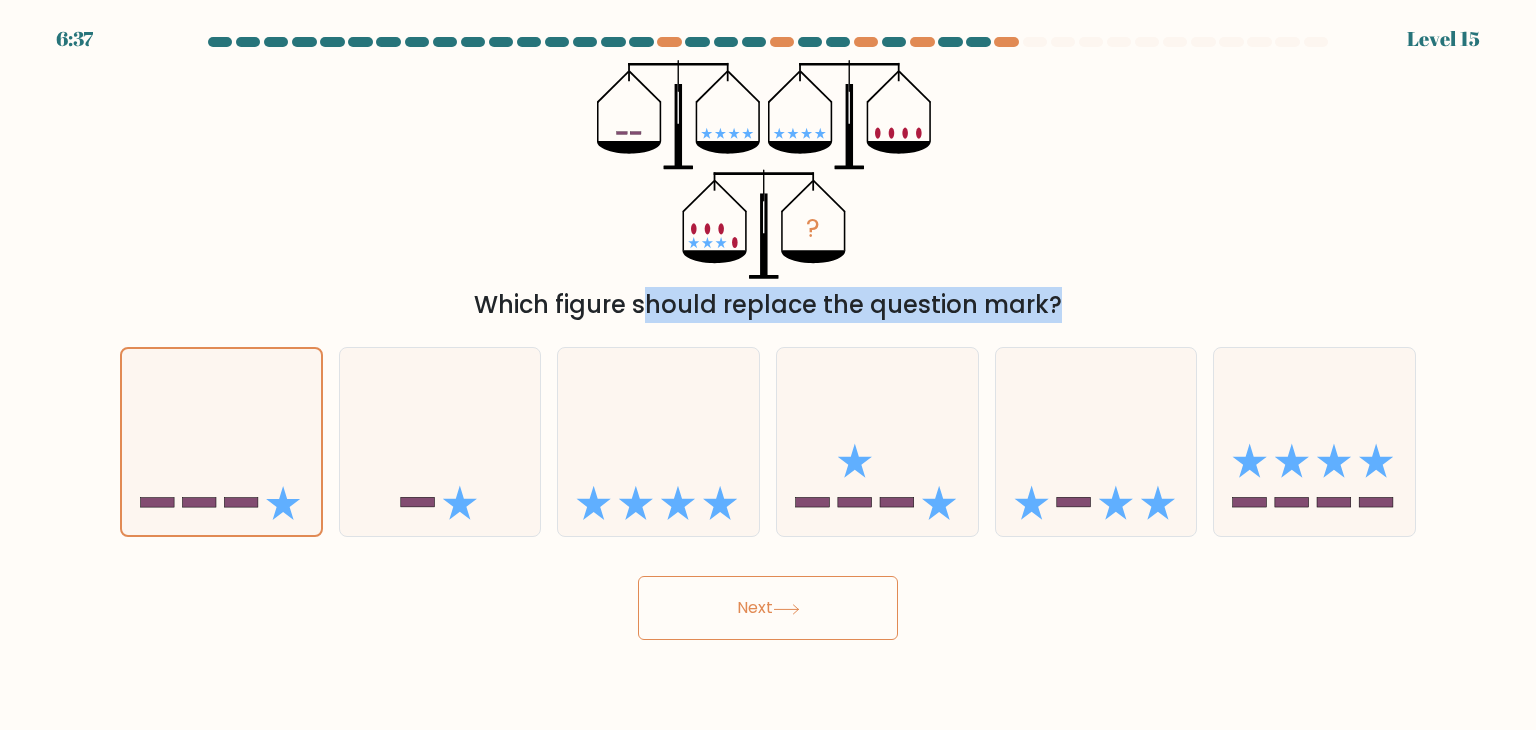 click on "Which figure should replace the question mark?" at bounding box center [768, 305] 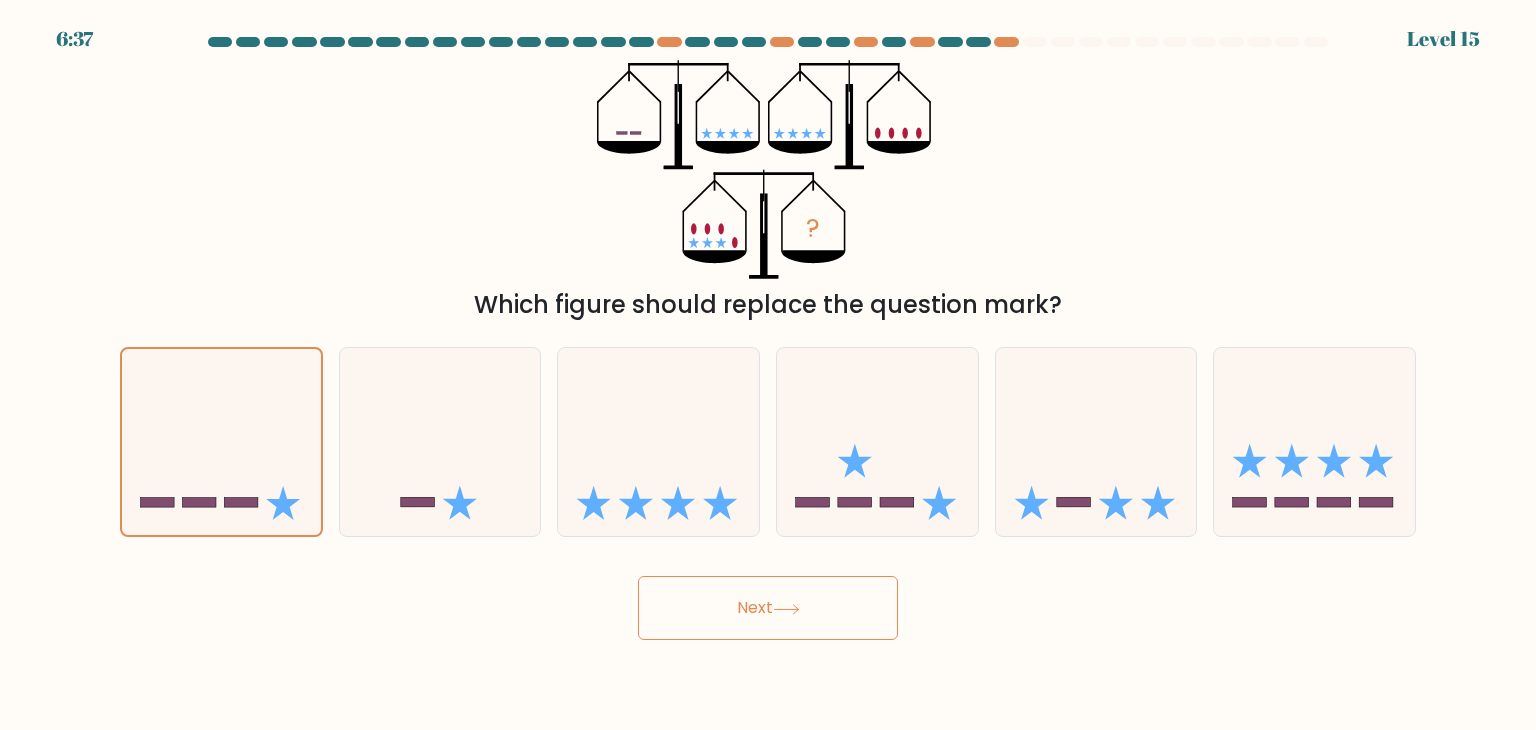 click on "Which figure should replace the question mark?" at bounding box center [768, 305] 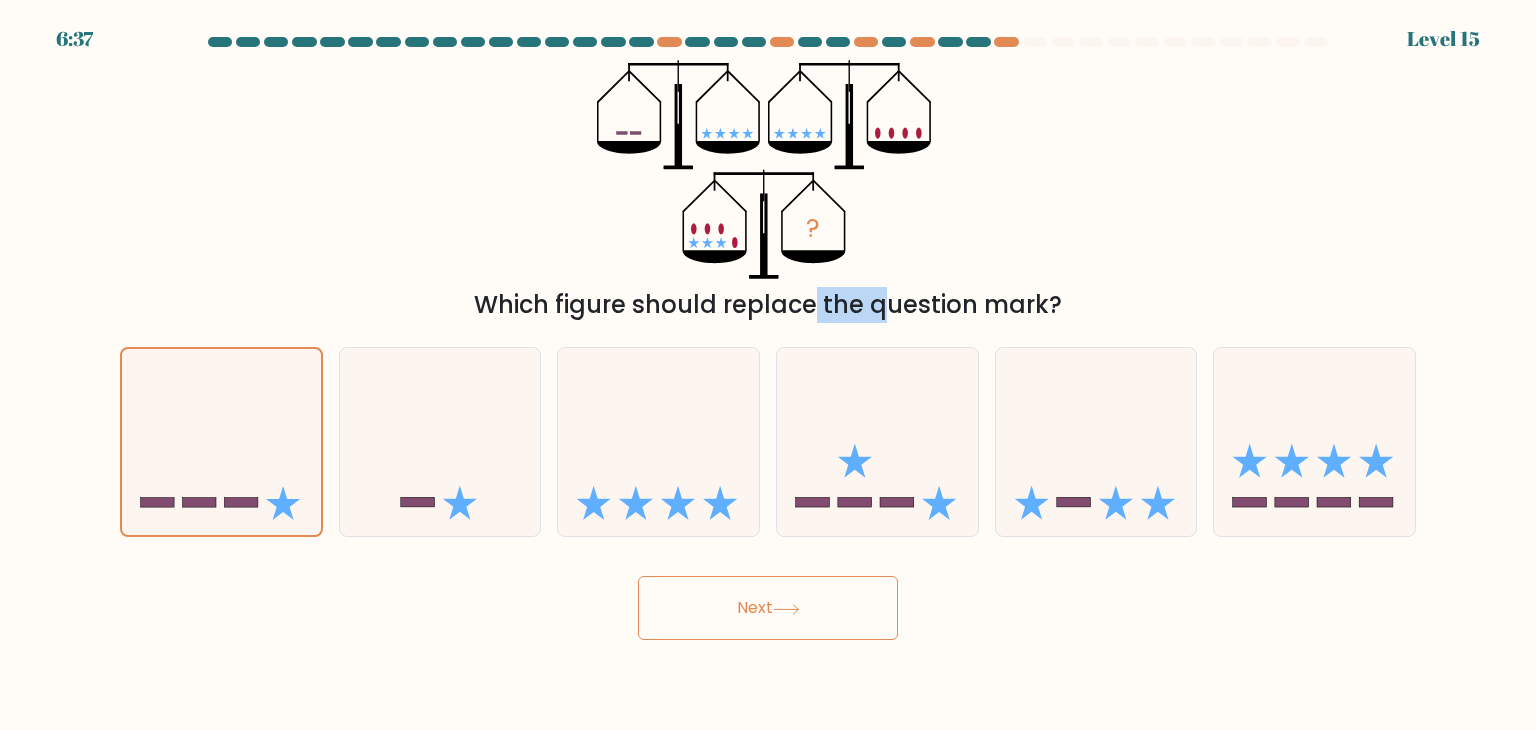 click on "Which figure should replace the question mark?" at bounding box center [768, 305] 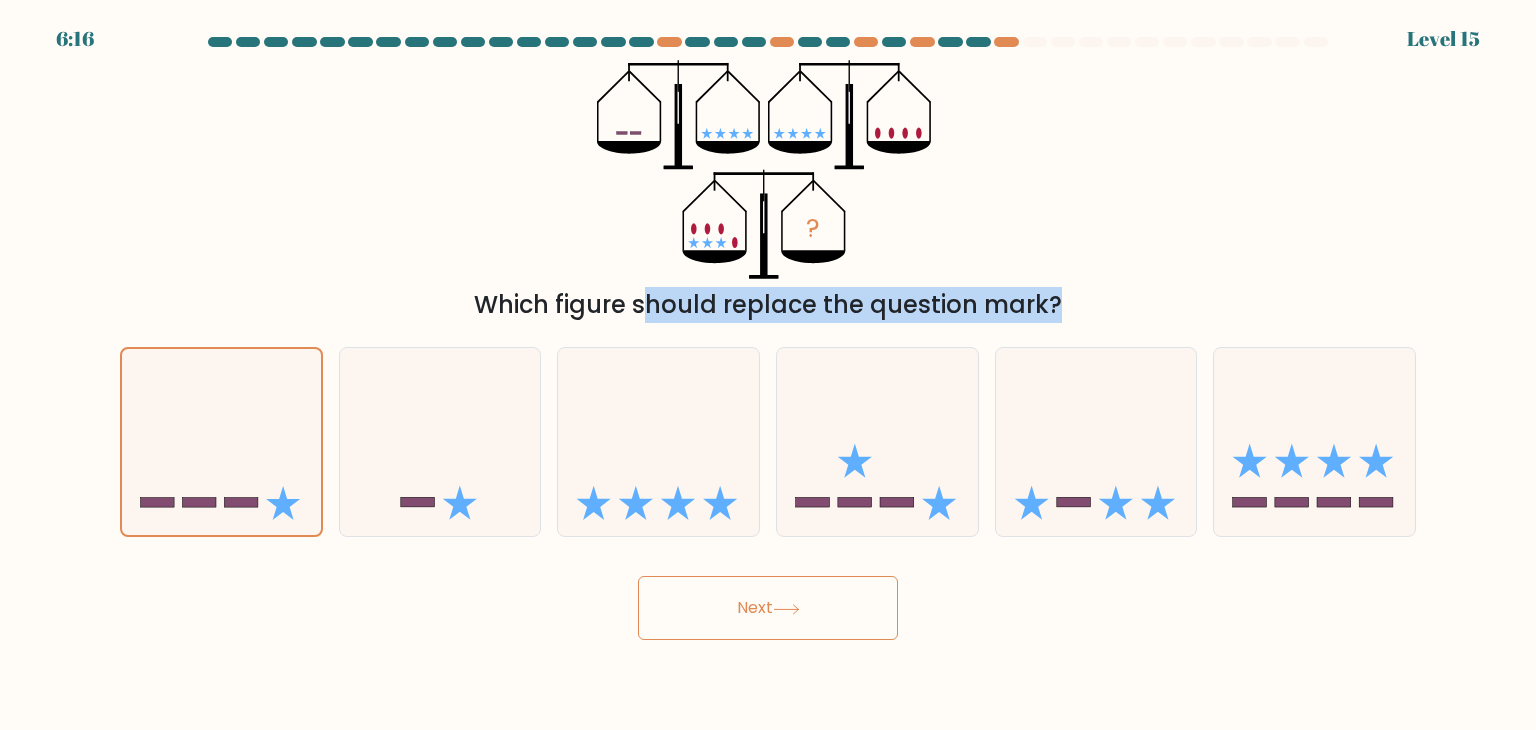 click on "Next" at bounding box center (768, 608) 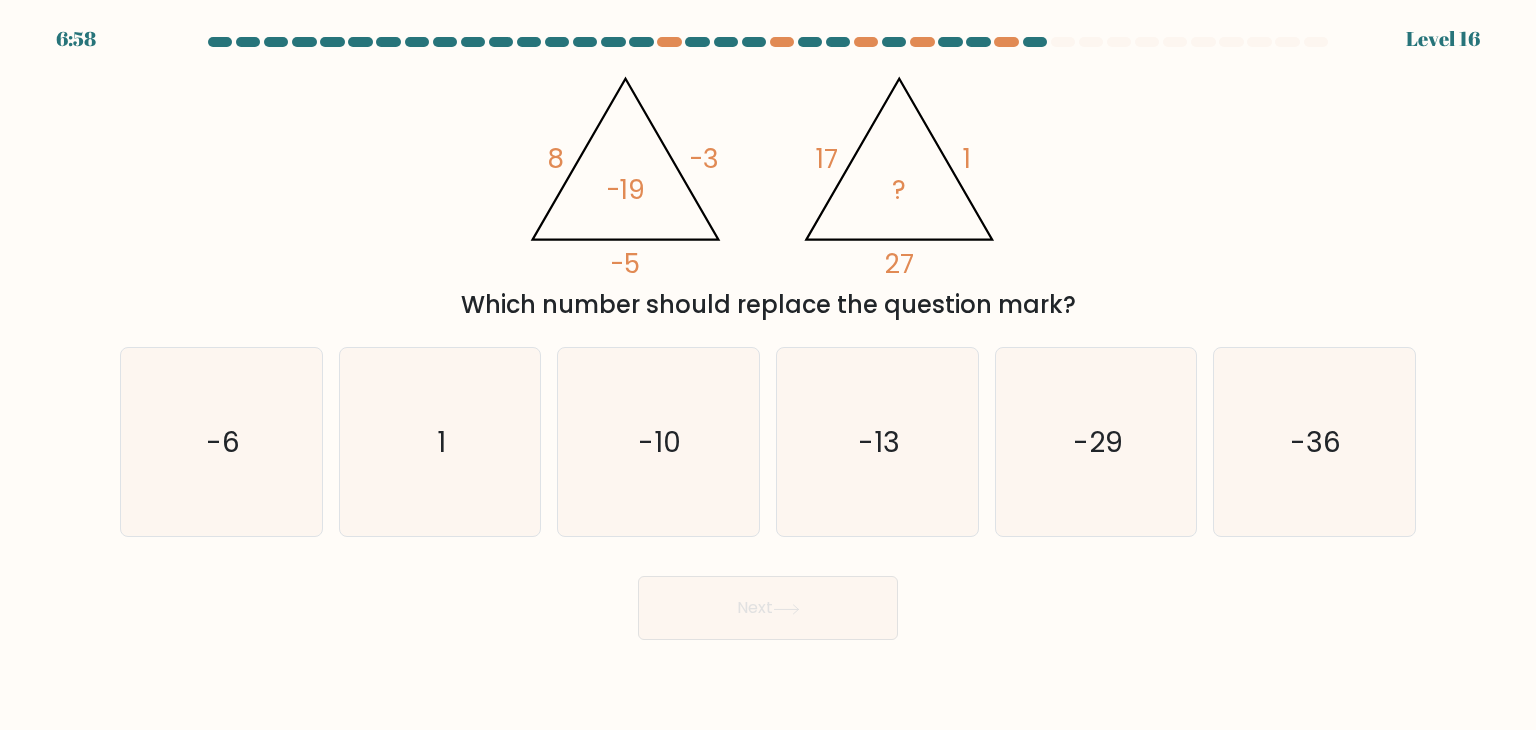click on "Which number should replace the question mark?" at bounding box center (768, 305) 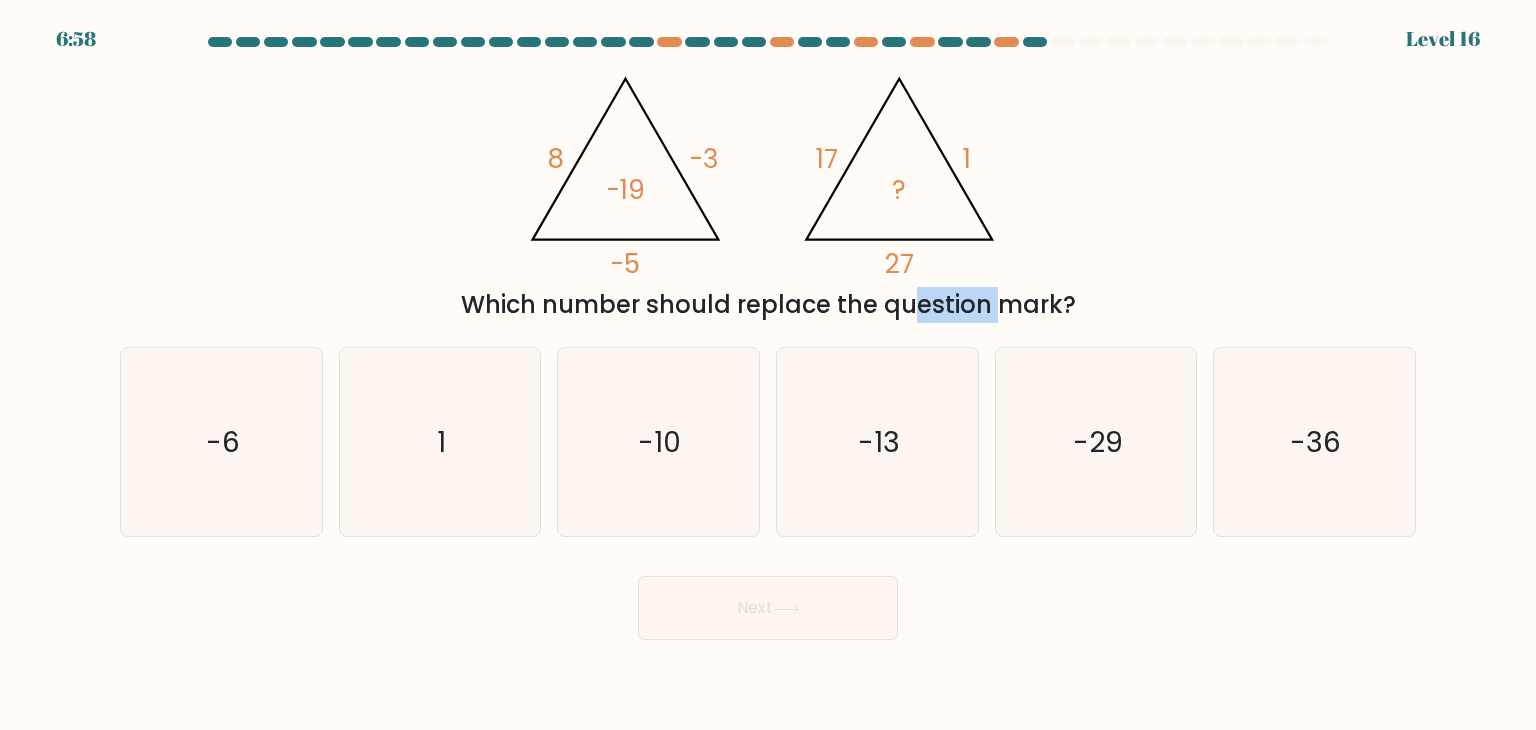 click on "Which number should replace the question mark?" at bounding box center (768, 305) 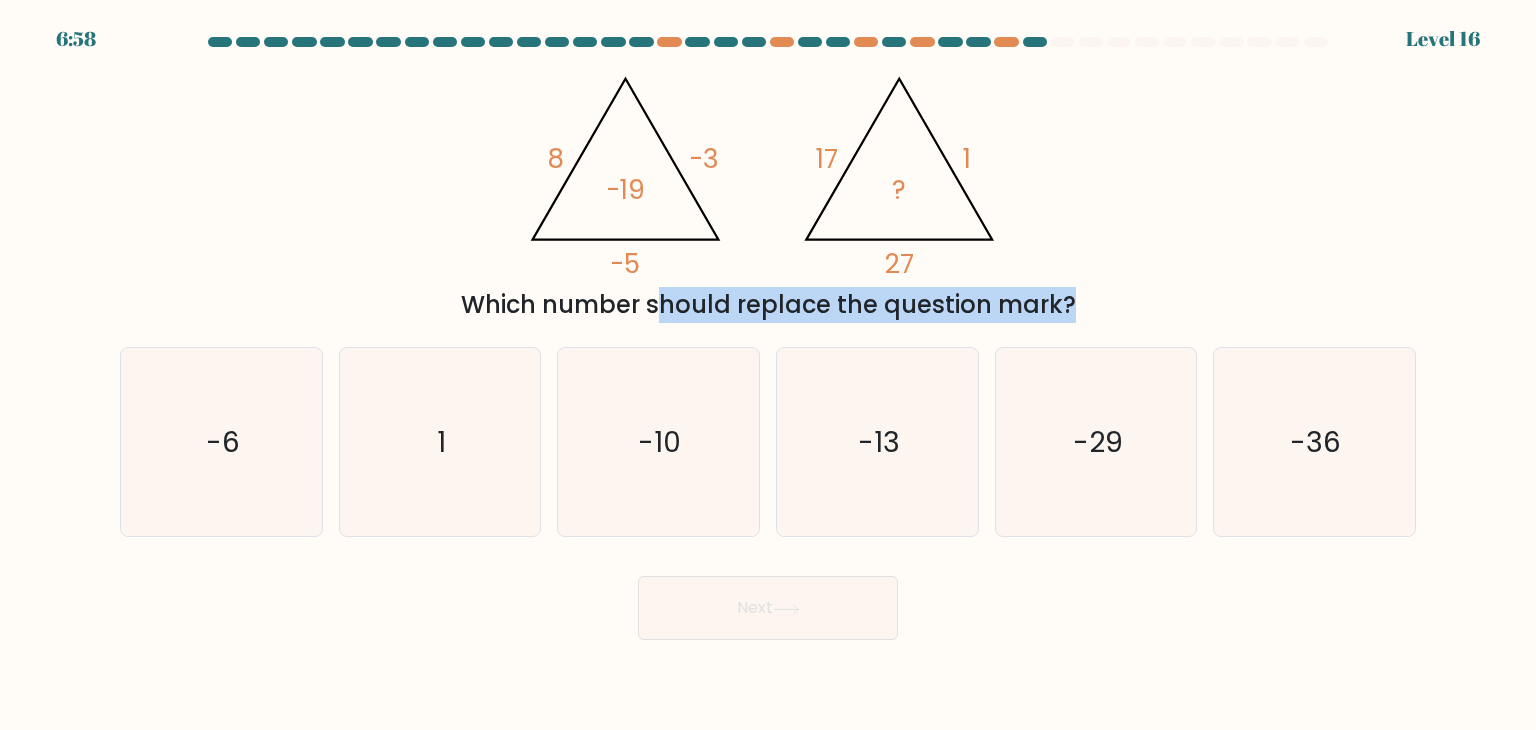 click on "Which number should replace the question mark?" at bounding box center (768, 305) 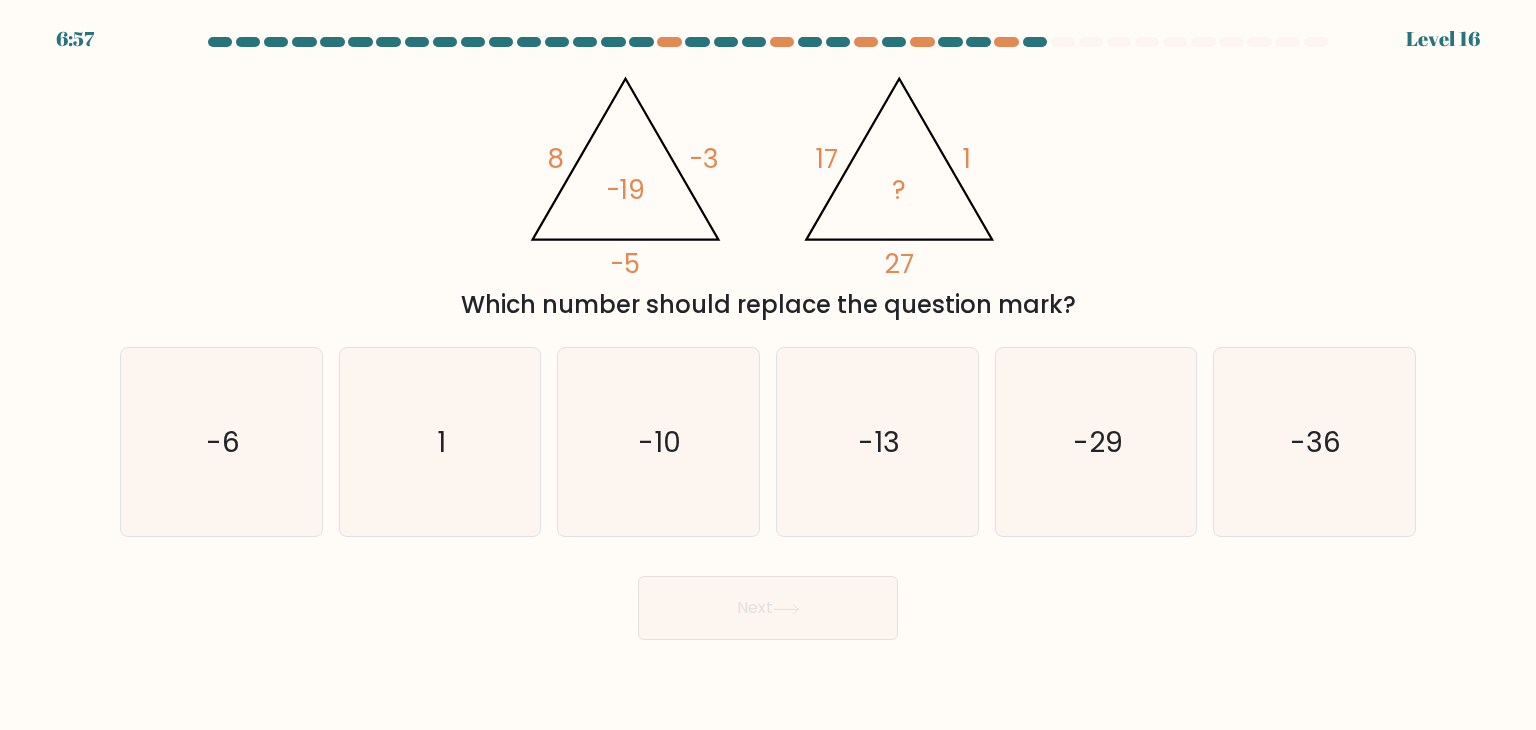 click on "Which number should replace the question mark?" at bounding box center (768, 305) 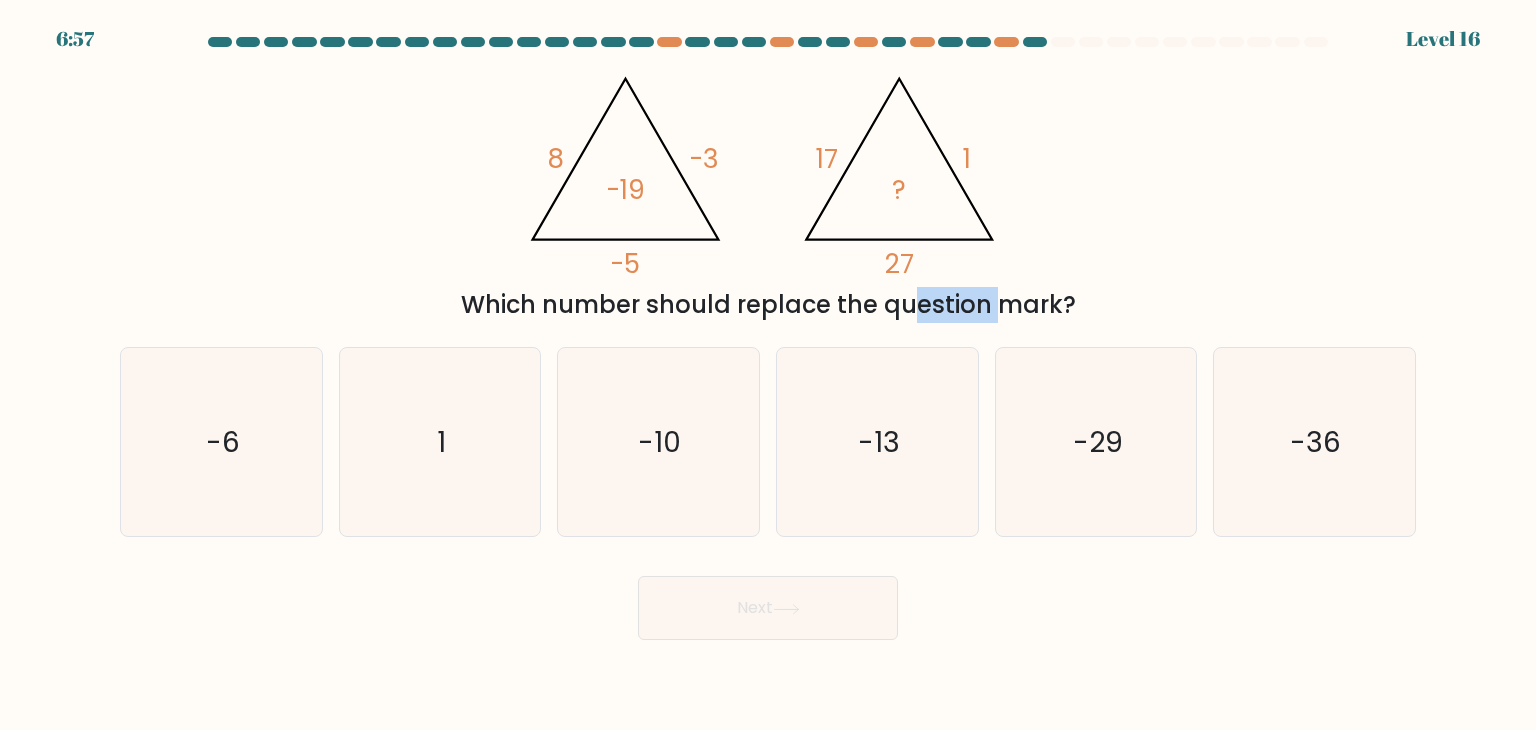 click on "Which number should replace the question mark?" at bounding box center (768, 305) 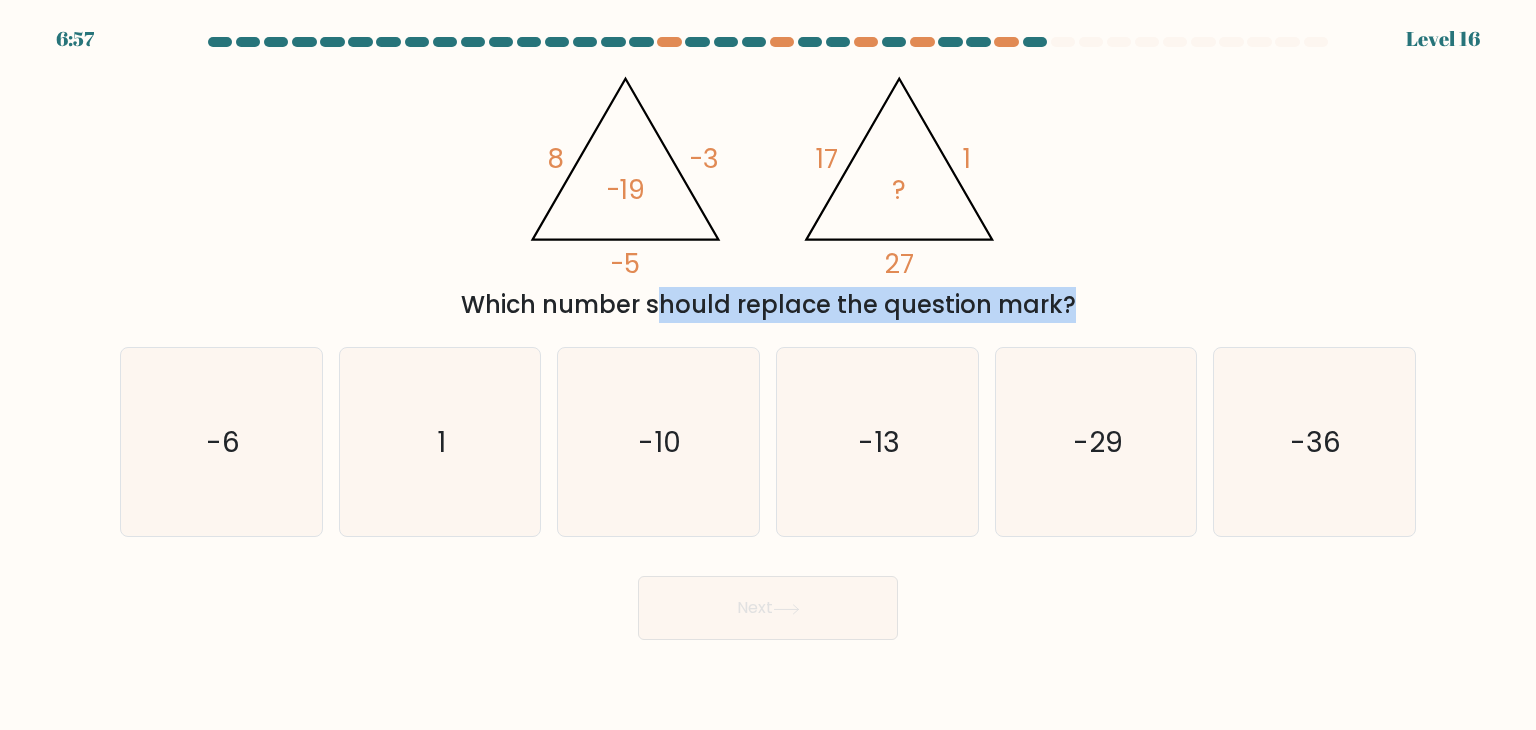 click on "Which number should replace the question mark?" at bounding box center [768, 305] 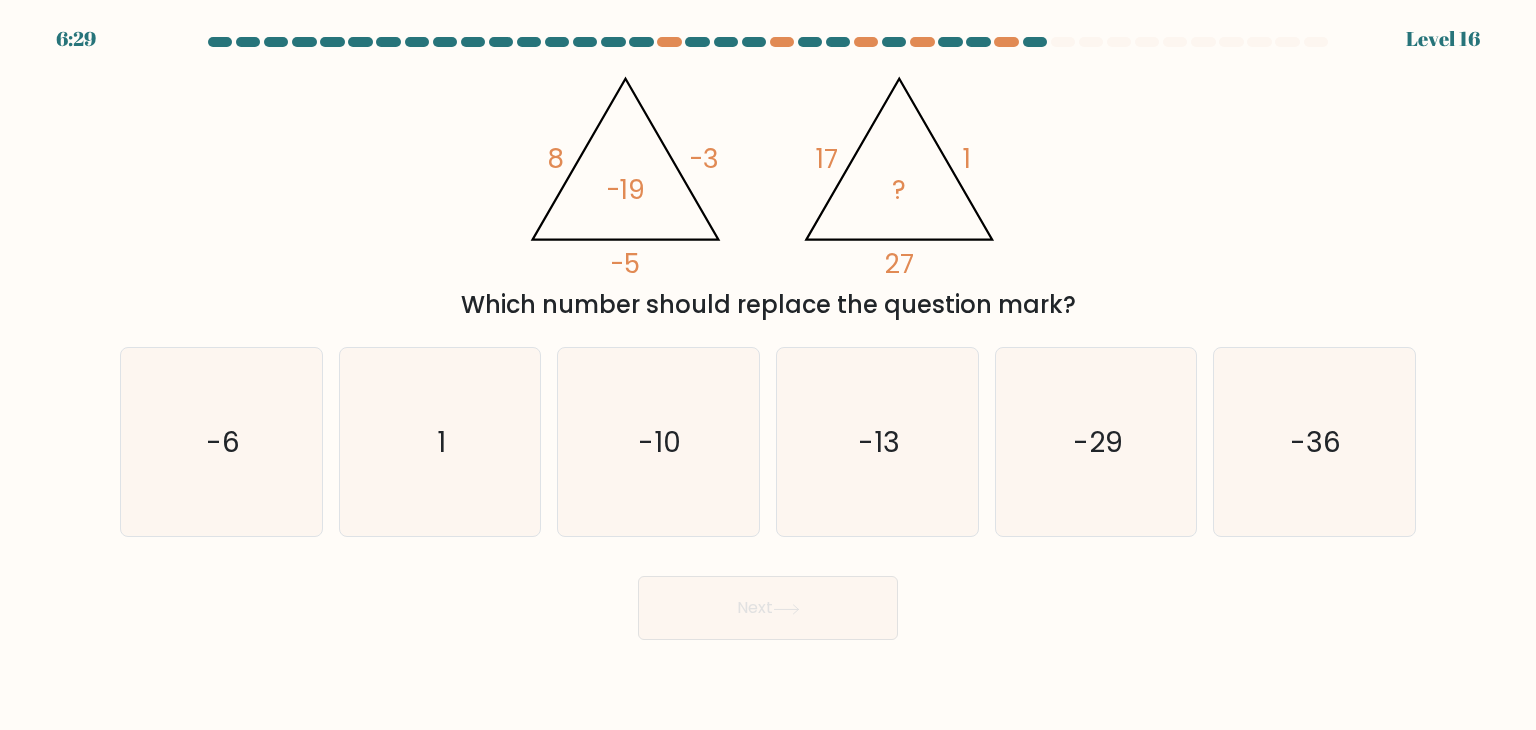 click on "@import url('https://fonts.googleapis.com/css?family=Abril+Fatface:400,100,100italic,300,300italic,400italic,500,500italic,700,700italic,900,900italic');                        8       -3       -5       -19                                       @import url('https://fonts.googleapis.com/css?family=Abril+Fatface:400,100,100italic,300,300italic,400italic,500,500italic,700,700italic,900,900italic');                        17       1       27       ?
Which number should replace the question mark?" at bounding box center [768, 191] 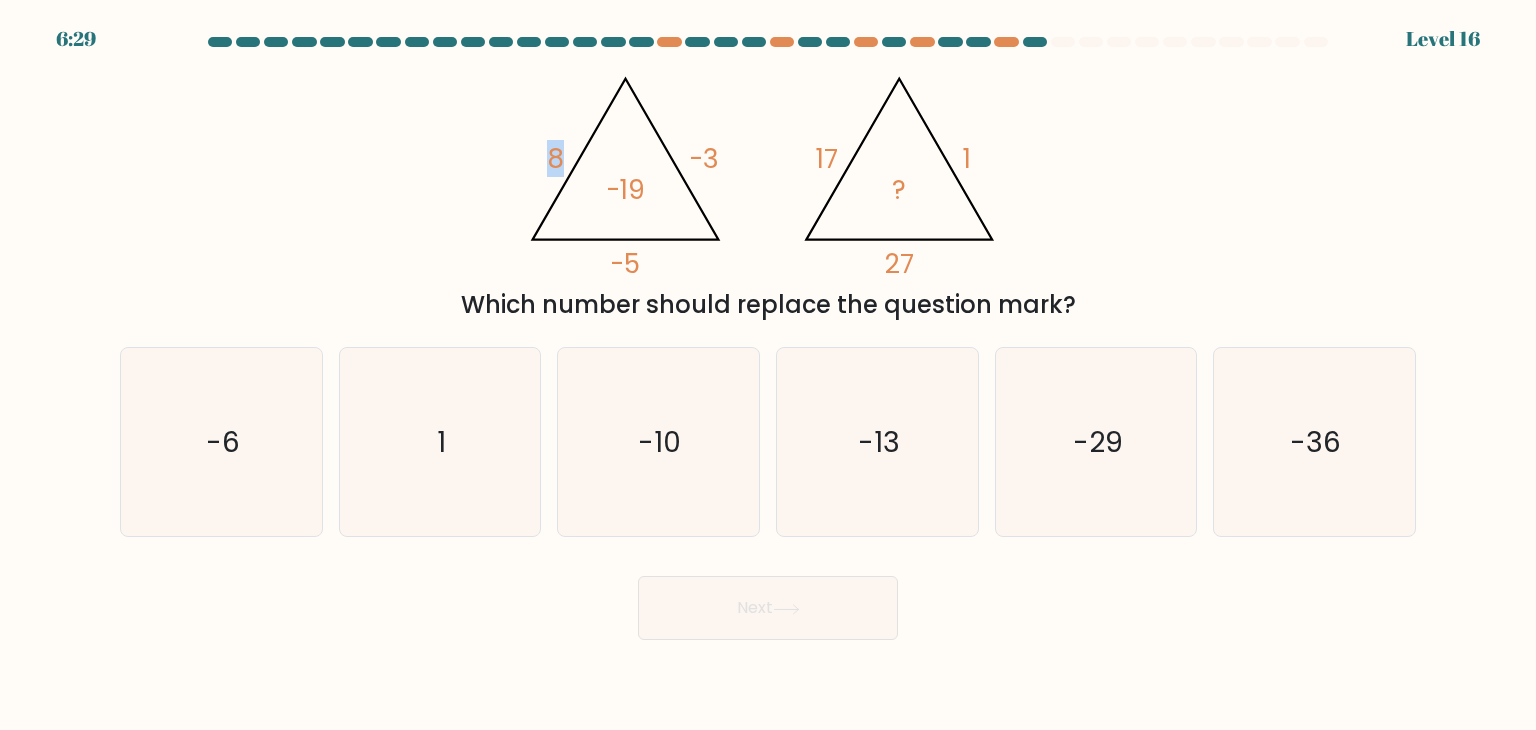 click on "@import url('https://fonts.googleapis.com/css?family=Abril+Fatface:400,100,100italic,300,300italic,400italic,500,500italic,700,700italic,900,900italic');                        8       -3       -5       -19                                       @import url('https://fonts.googleapis.com/css?family=Abril+Fatface:400,100,100italic,300,300italic,400italic,500,500italic,700,700italic,900,900italic');                        17       1       27       ?
Which number should replace the question mark?" at bounding box center [768, 191] 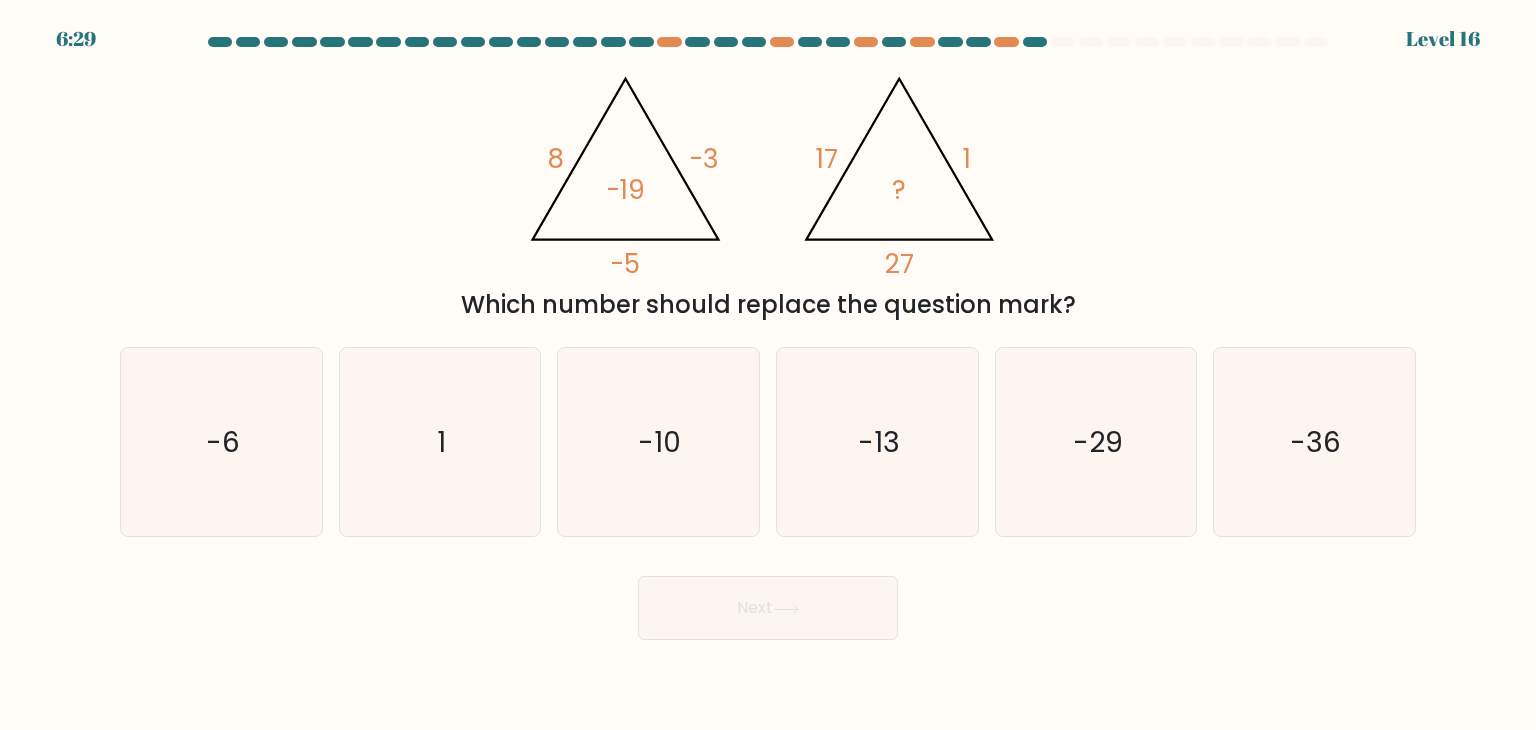 click on "@import url('https://fonts.googleapis.com/css?family=Abril+Fatface:400,100,100italic,300,300italic,400italic,500,500italic,700,700italic,900,900italic');                        8       -3       -5       -19                                       @import url('https://fonts.googleapis.com/css?family=Abril+Fatface:400,100,100italic,300,300italic,400italic,500,500italic,700,700italic,900,900italic');                        17       1       27       ?
Which number should replace the question mark?" at bounding box center (768, 191) 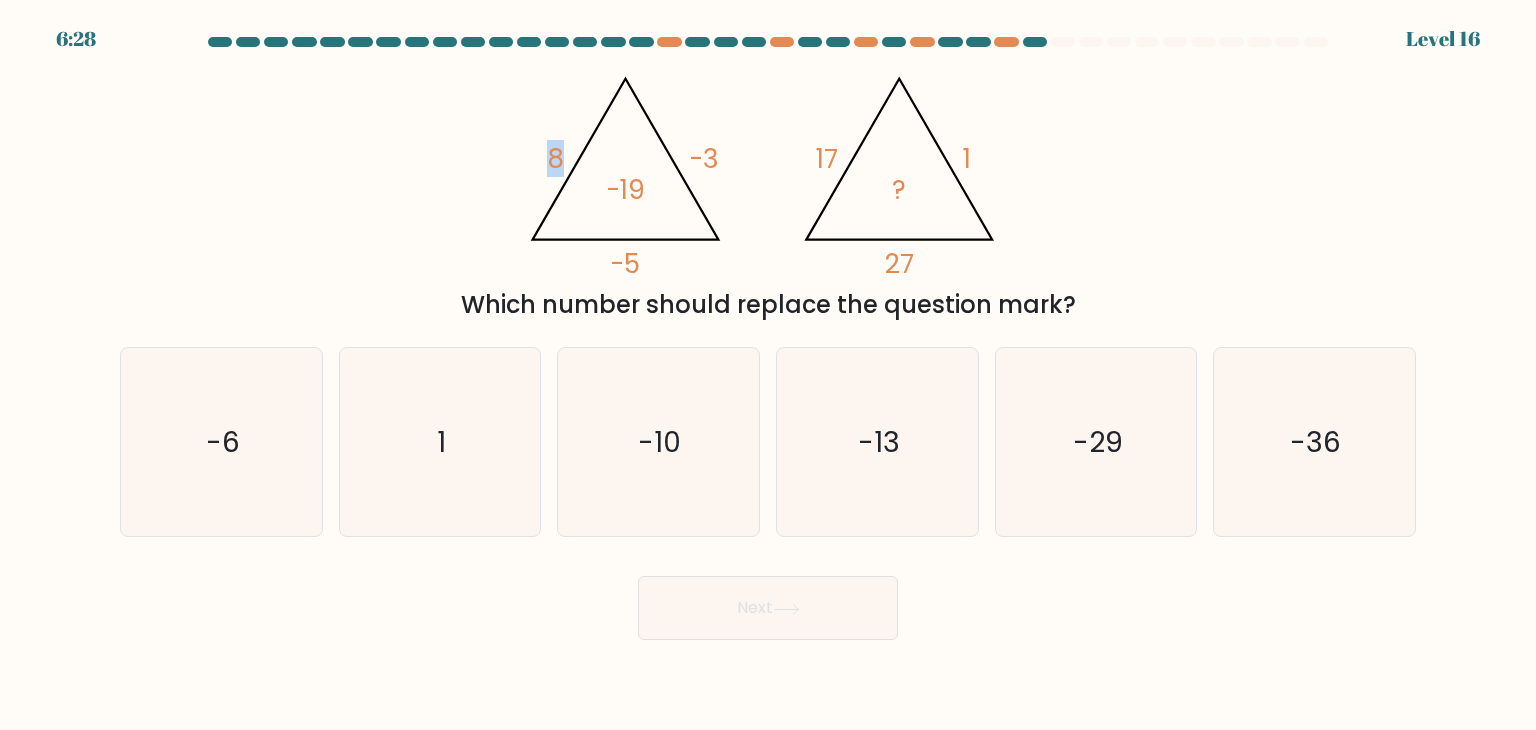 click on "@import url('https://fonts.googleapis.com/css?family=Abril+Fatface:400,100,100italic,300,300italic,400italic,500,500italic,700,700italic,900,900italic');                        8       -3       -5       -19                                       @import url('https://fonts.googleapis.com/css?family=Abril+Fatface:400,100,100italic,300,300italic,400italic,500,500italic,700,700italic,900,900italic');                        17       1       27       ?
Which number should replace the question mark?" at bounding box center [768, 191] 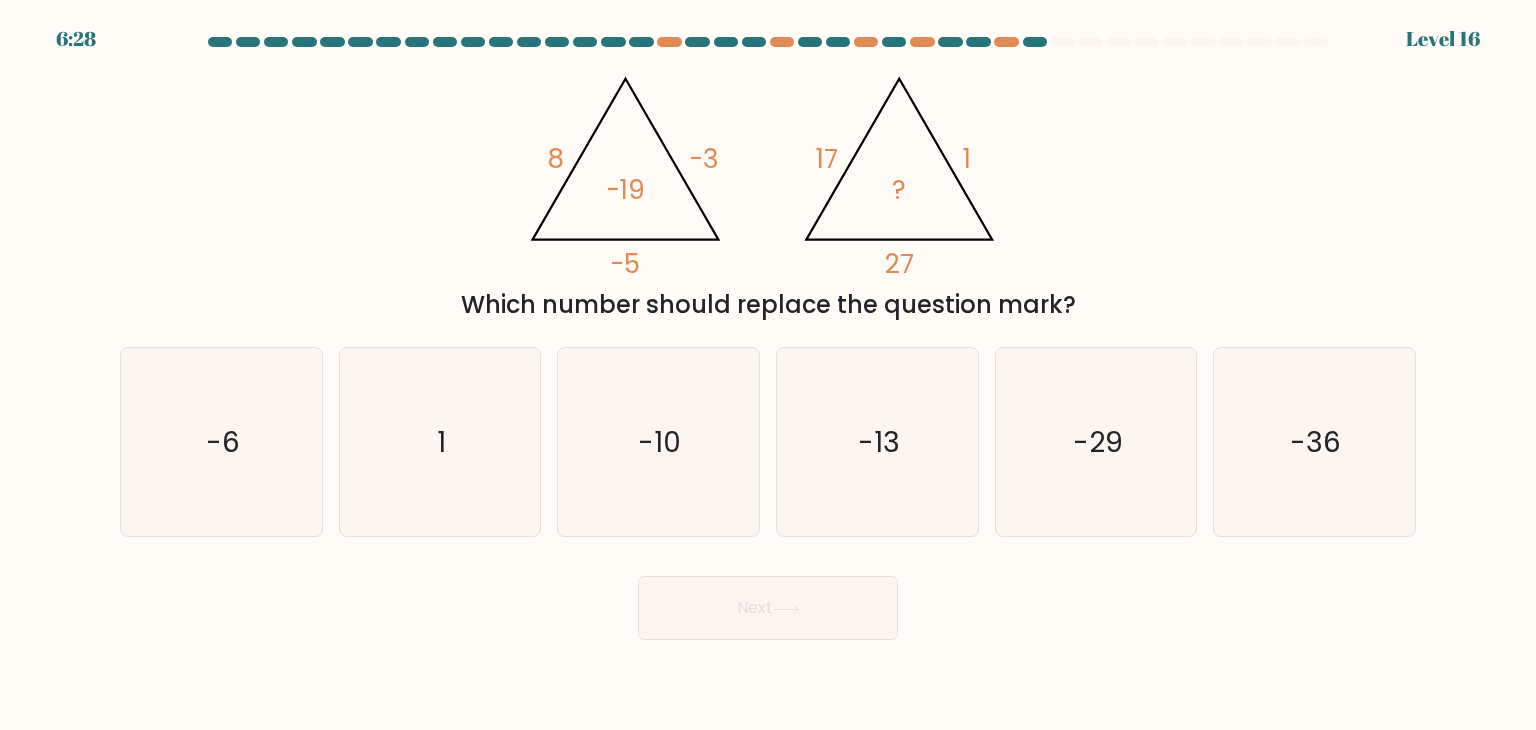 click on "@import url('https://fonts.googleapis.com/css?family=Abril+Fatface:400,100,100italic,300,300italic,400italic,500,500italic,700,700italic,900,900italic');                        8       -3       -5       -19                                       @import url('https://fonts.googleapis.com/css?family=Abril+Fatface:400,100,100italic,300,300italic,400italic,500,500italic,700,700italic,900,900italic');                        17       1       27       ?
Which number should replace the question mark?" at bounding box center [768, 191] 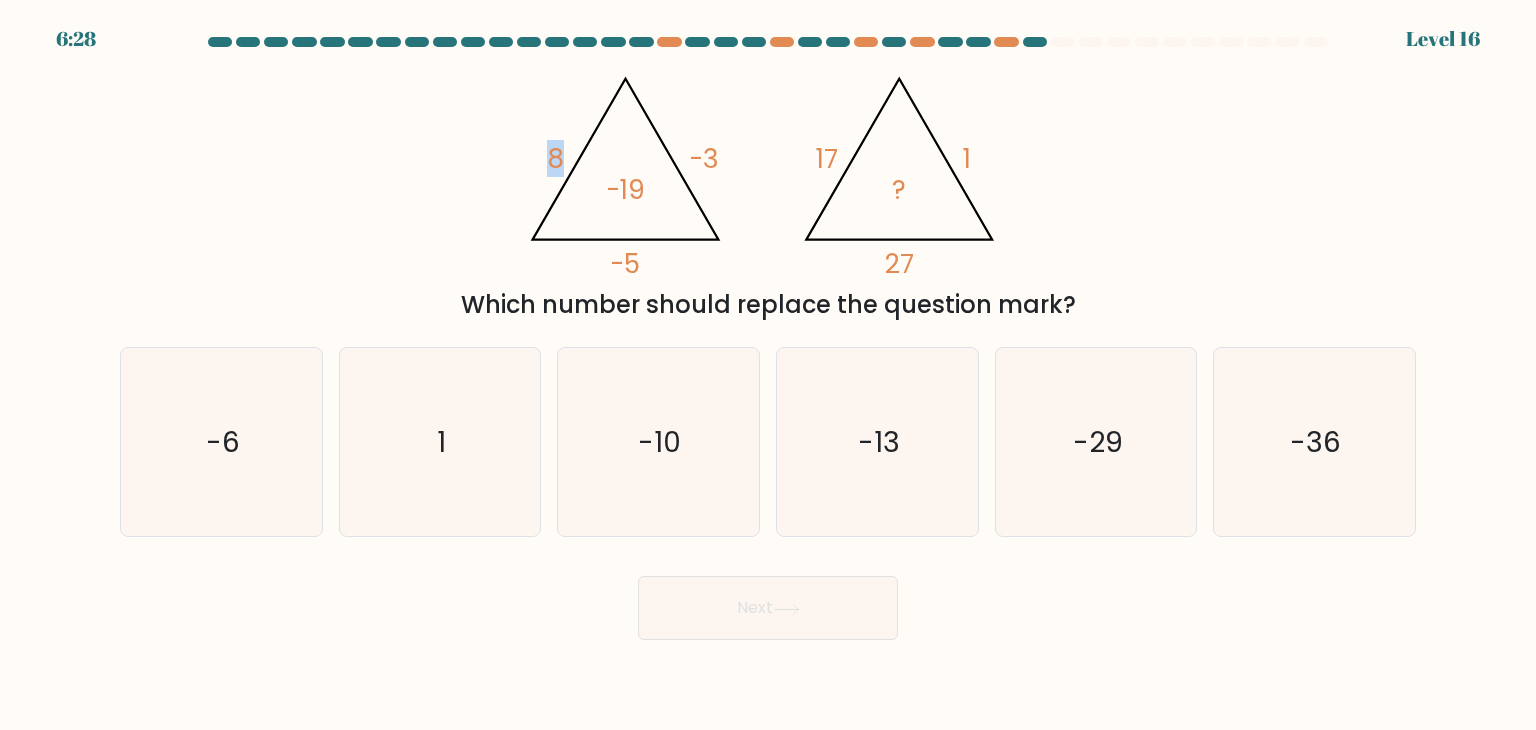 click on "@import url('https://fonts.googleapis.com/css?family=Abril+Fatface:400,100,100italic,300,300italic,400italic,500,500italic,700,700italic,900,900italic');                        8       -3       -5       -19                                       @import url('https://fonts.googleapis.com/css?family=Abril+Fatface:400,100,100italic,300,300italic,400italic,500,500italic,700,700italic,900,900italic');                        17       1       27       ?
Which number should replace the question mark?" at bounding box center [768, 191] 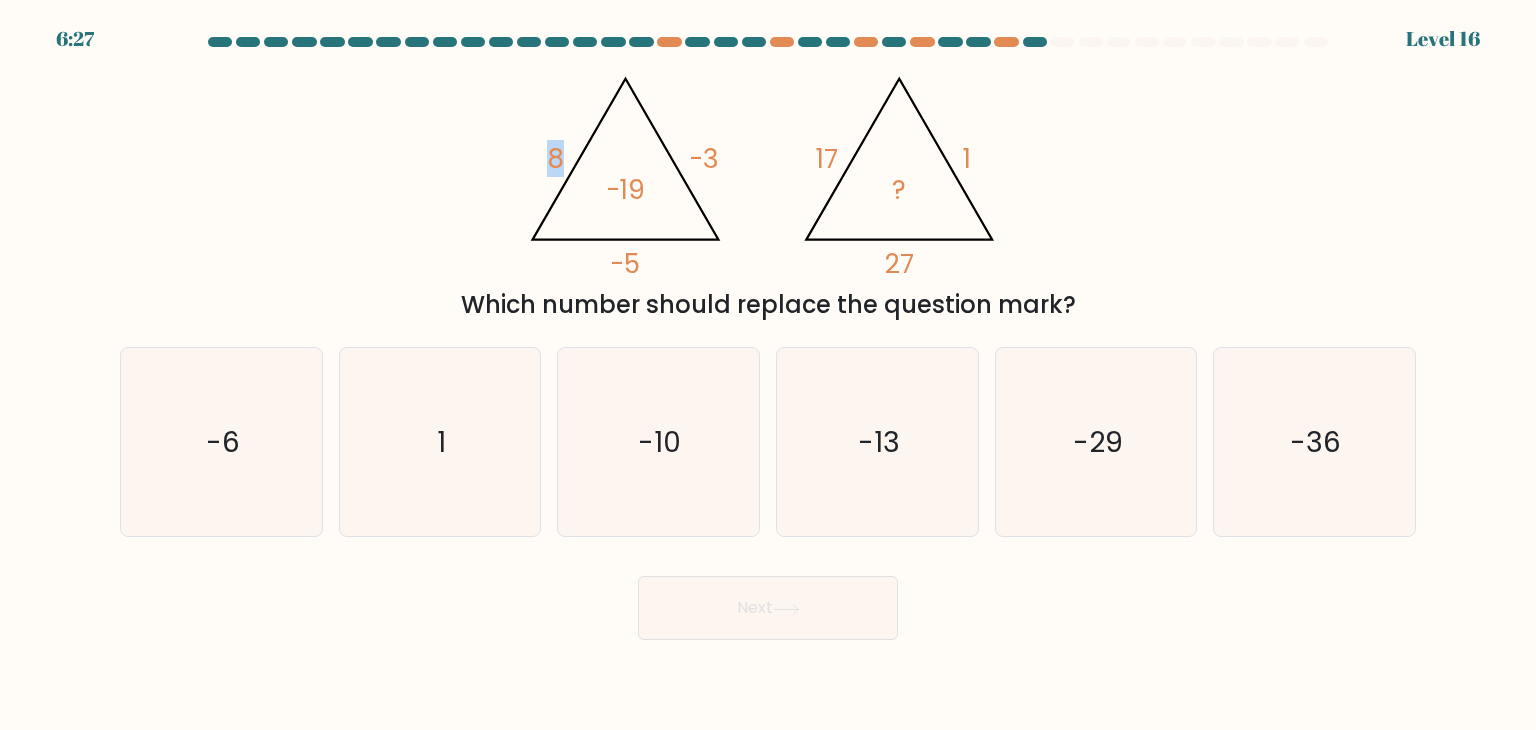click on "@import url('https://fonts.googleapis.com/css?family=Abril+Fatface:400,100,100italic,300,300italic,400italic,500,500italic,700,700italic,900,900italic');                        8       -3       -5       -19                                       @import url('https://fonts.googleapis.com/css?family=Abril+Fatface:400,100,100italic,300,300italic,400italic,500,500italic,700,700italic,900,900italic');                        17       1       27       ?
Which number should replace the question mark?" at bounding box center [768, 191] 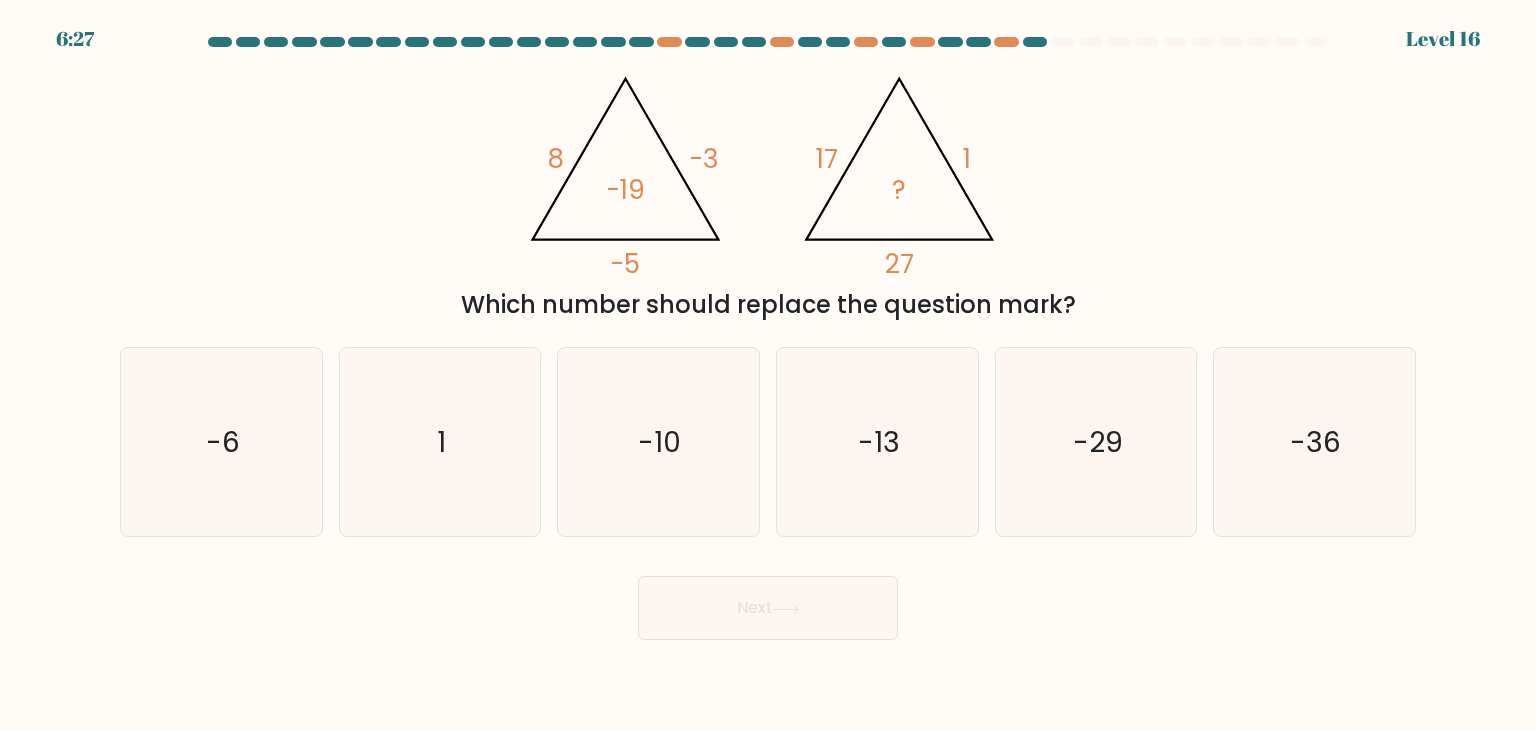 click on "@import url('https://fonts.googleapis.com/css?family=Abril+Fatface:400,100,100italic,300,300italic,400italic,500,500italic,700,700italic,900,900italic');                        8       -3       -5       -19                                       @import url('https://fonts.googleapis.com/css?family=Abril+Fatface:400,100,100italic,300,300italic,400italic,500,500italic,700,700italic,900,900italic');                        17       1       27       ?
Which number should replace the question mark?" at bounding box center (768, 191) 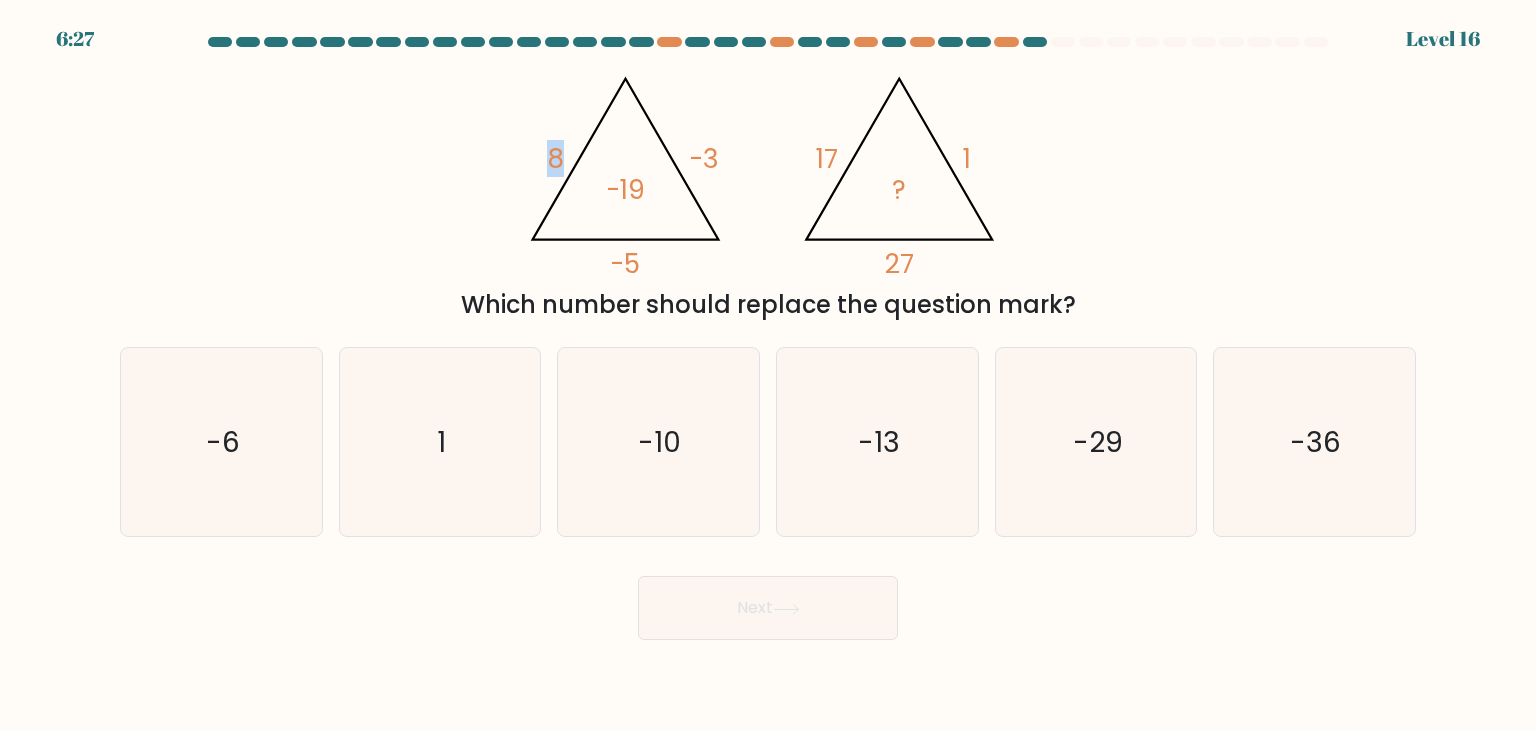 click on "@import url('https://fonts.googleapis.com/css?family=Abril+Fatface:400,100,100italic,300,300italic,400italic,500,500italic,700,700italic,900,900italic');                        8       -3       -5       -19                                       @import url('https://fonts.googleapis.com/css?family=Abril+Fatface:400,100,100italic,300,300italic,400italic,500,500italic,700,700italic,900,900italic');                        17       1       27       ?
Which number should replace the question mark?" at bounding box center (768, 191) 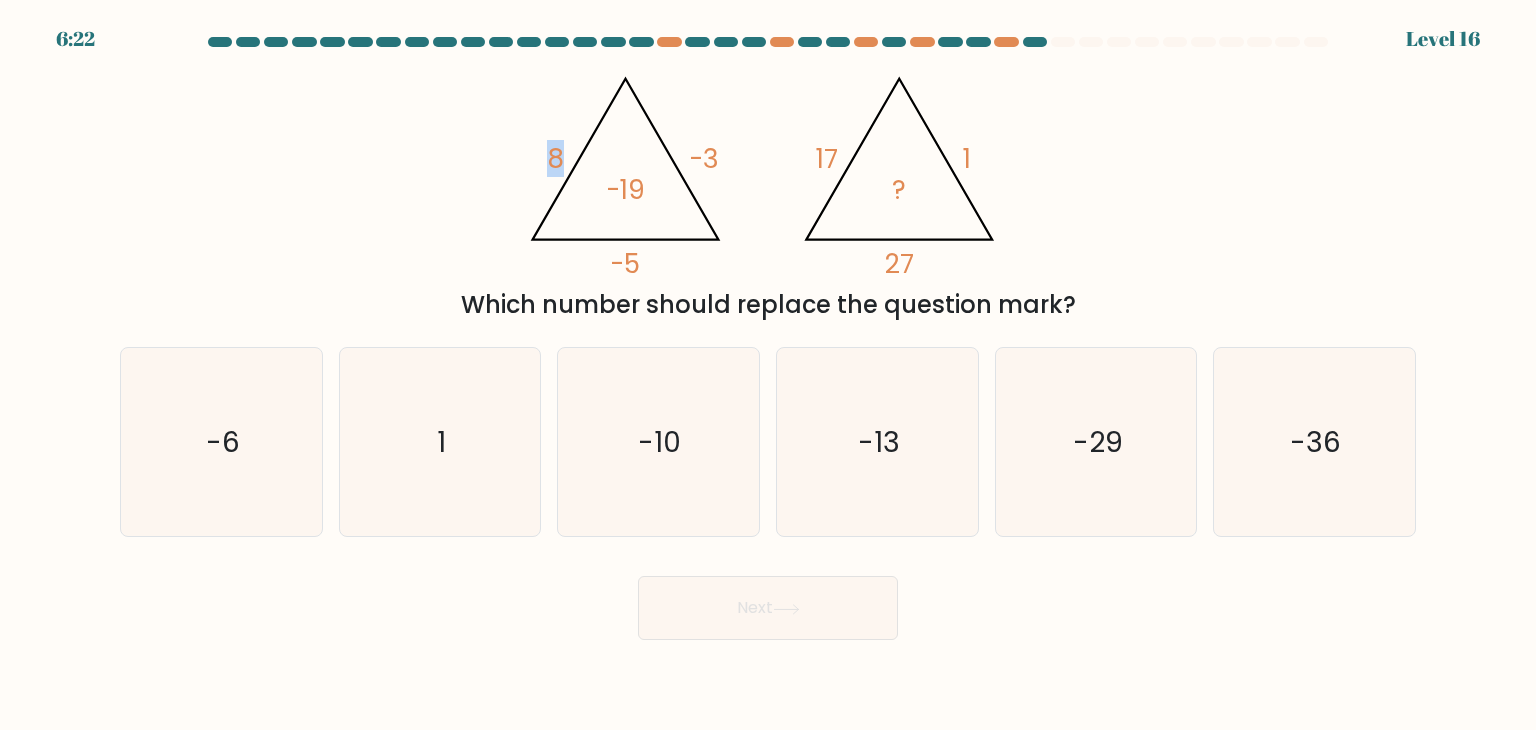click 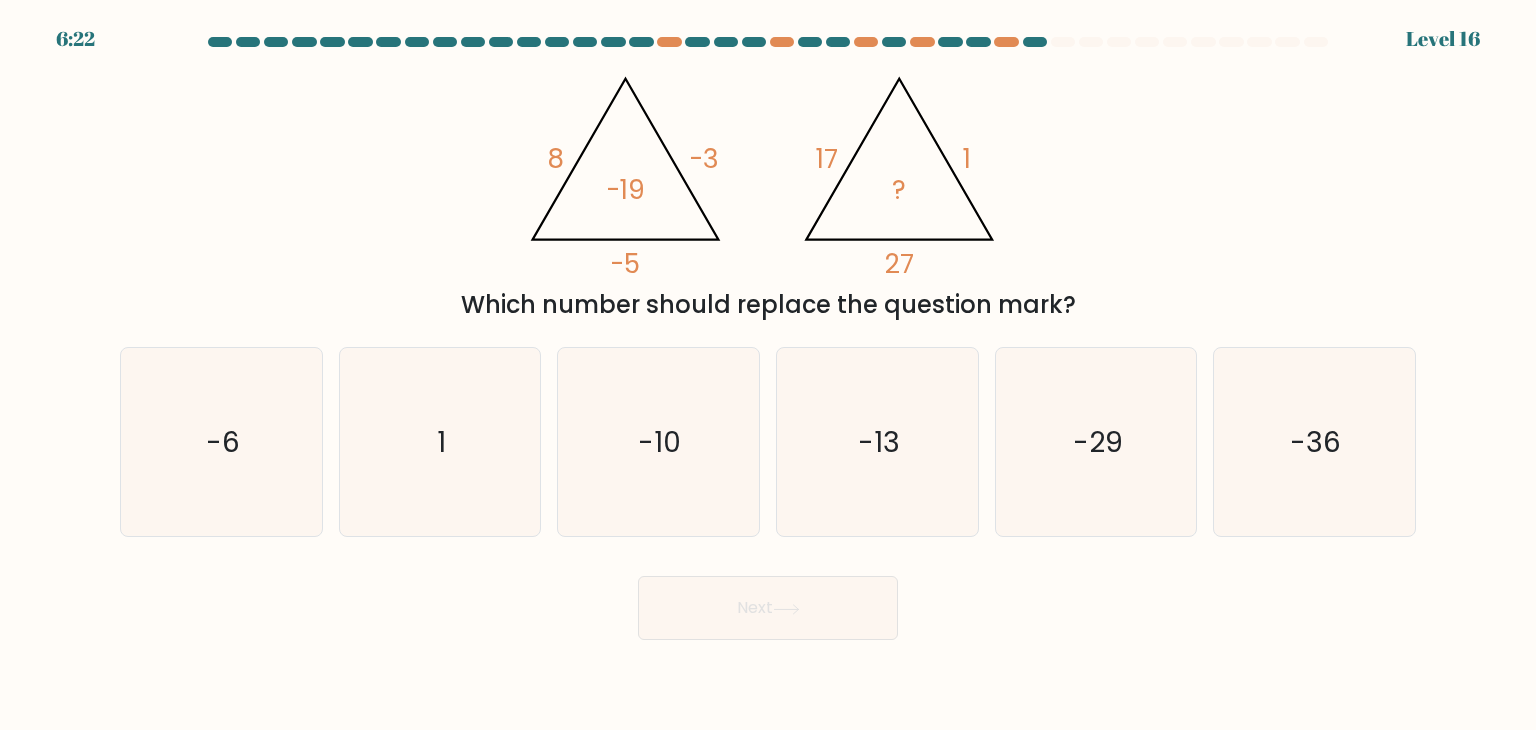 click 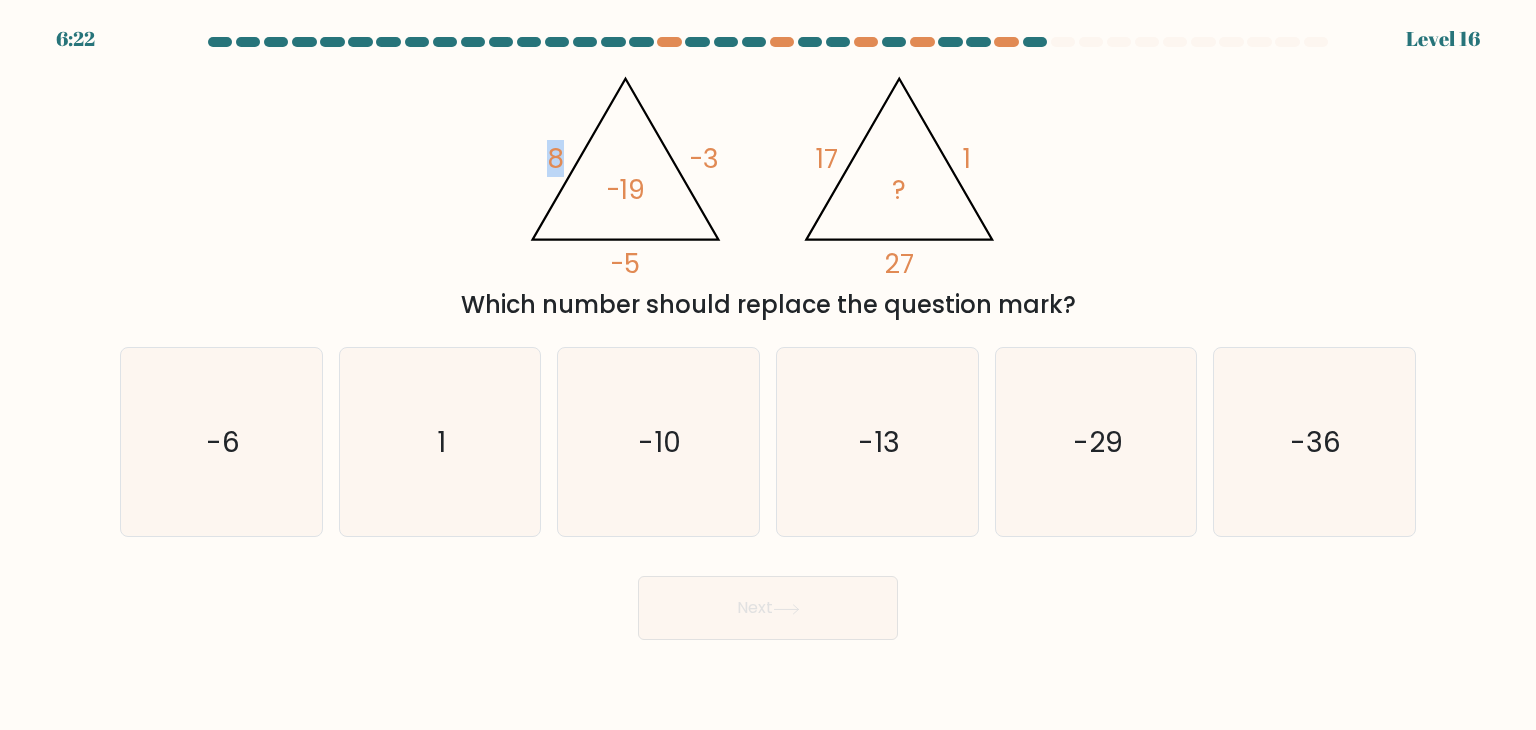 click 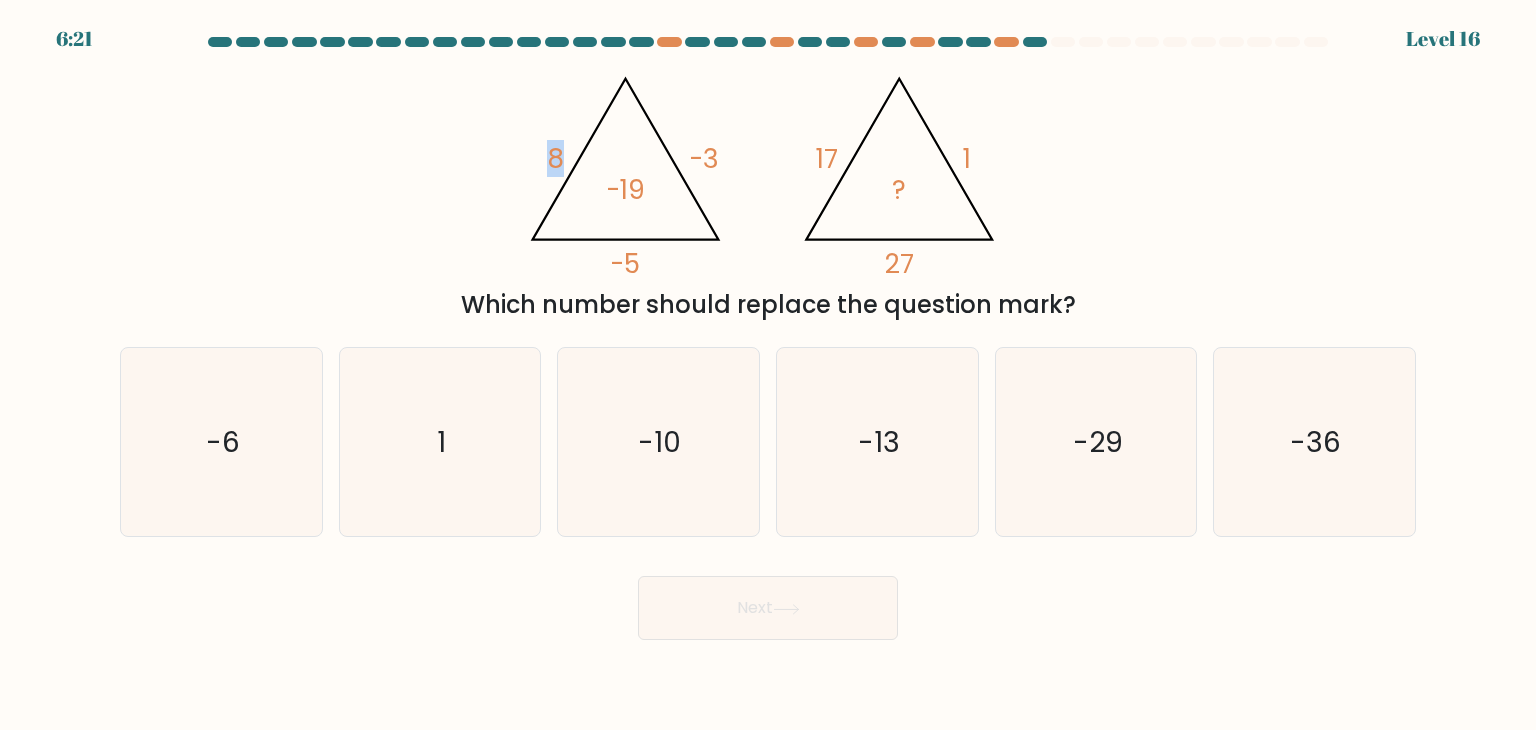 click 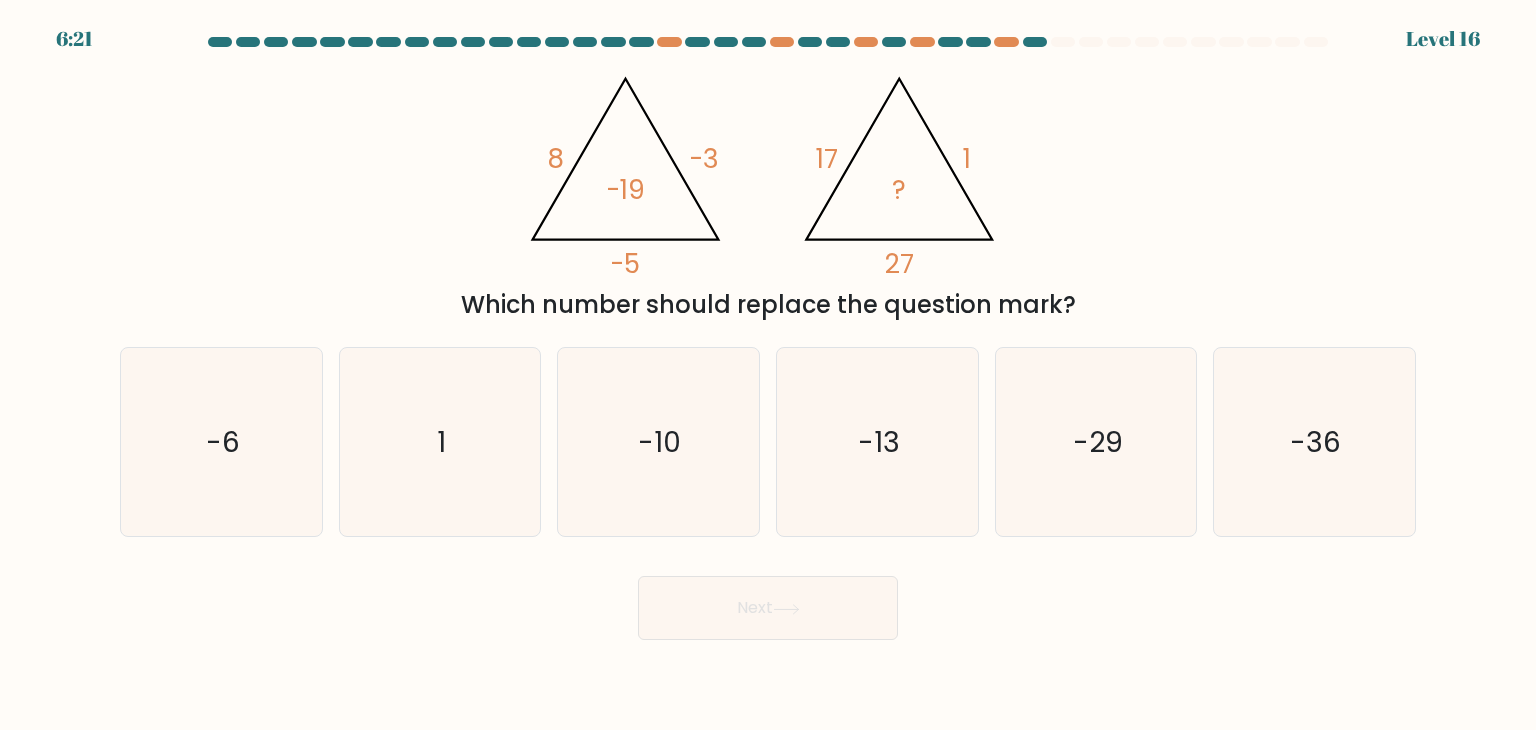 click 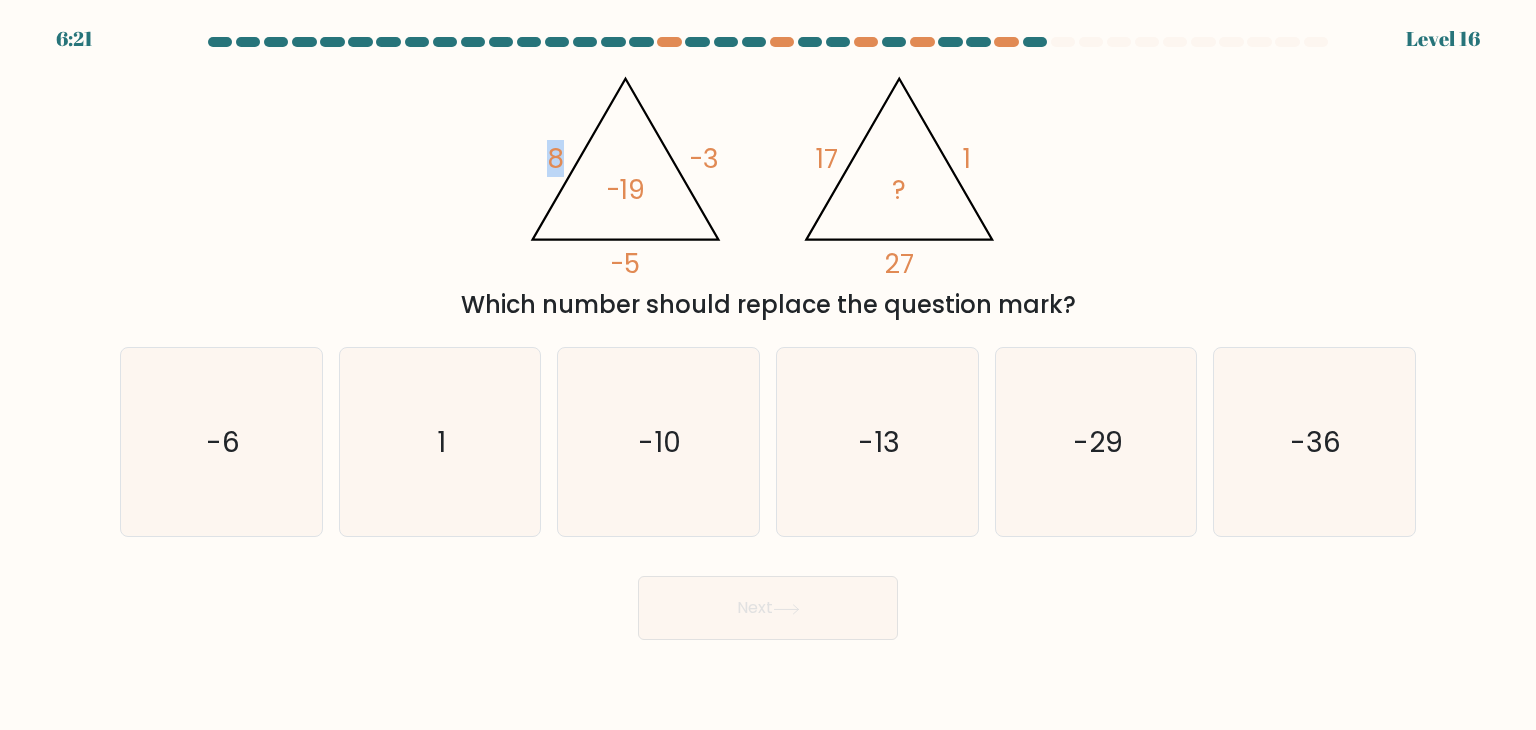 click 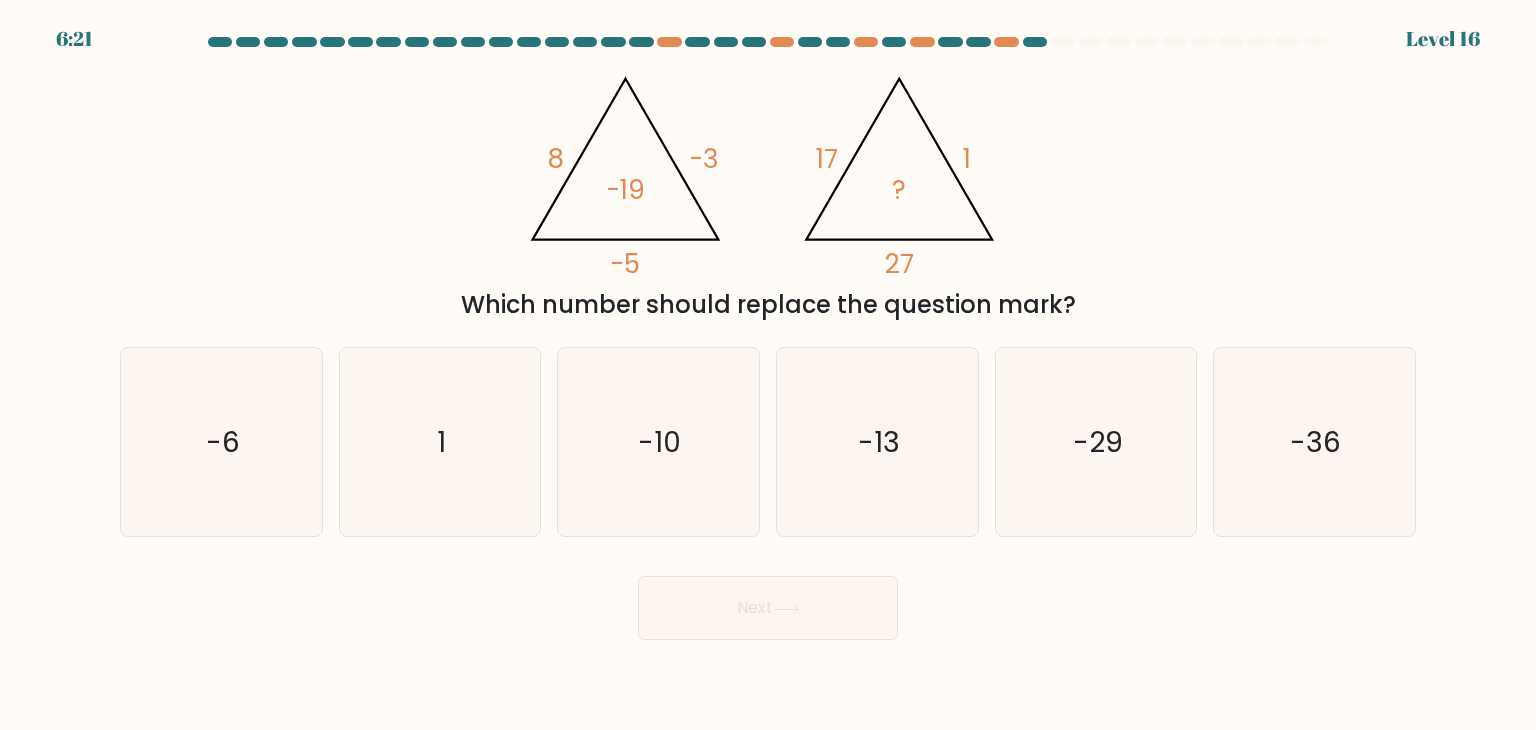 click 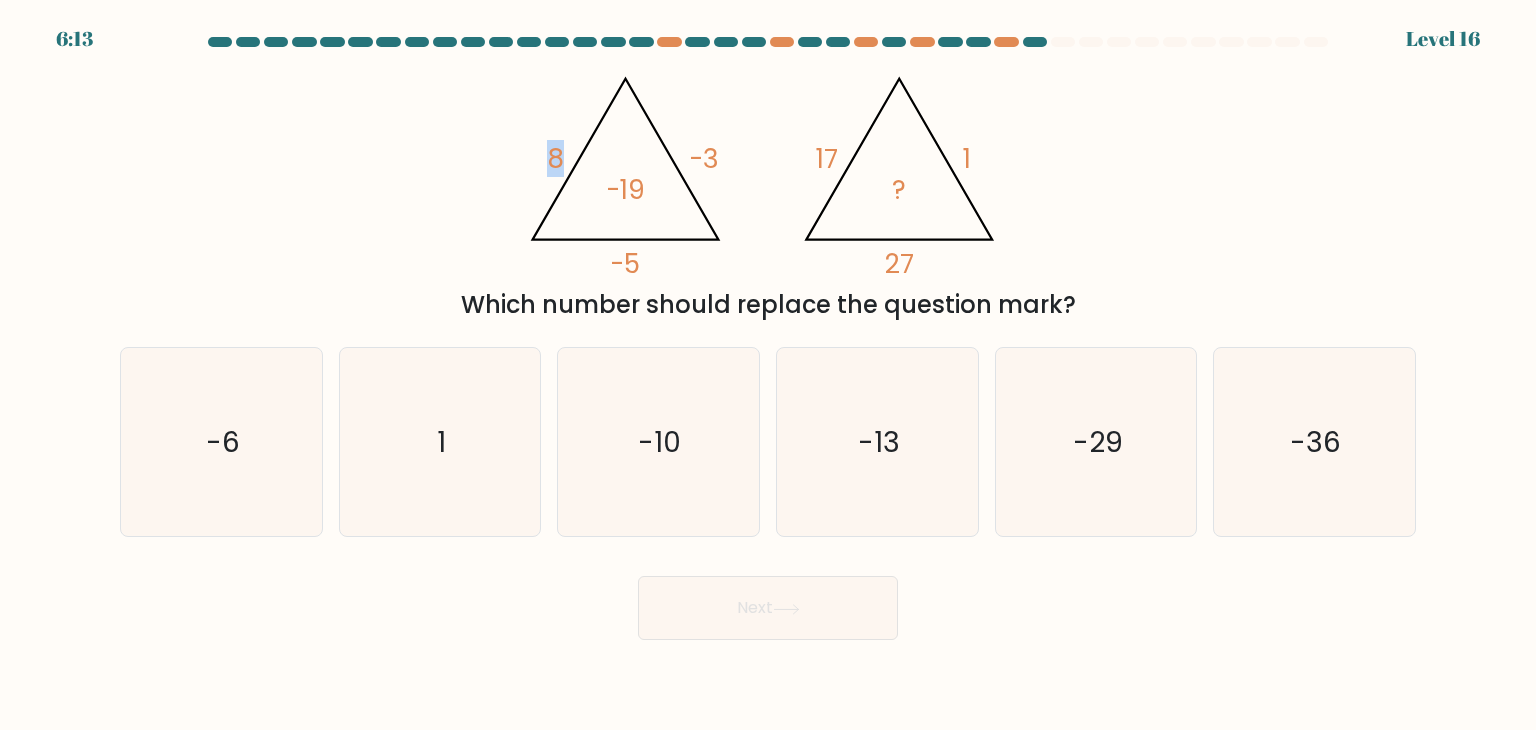 click at bounding box center [768, 338] 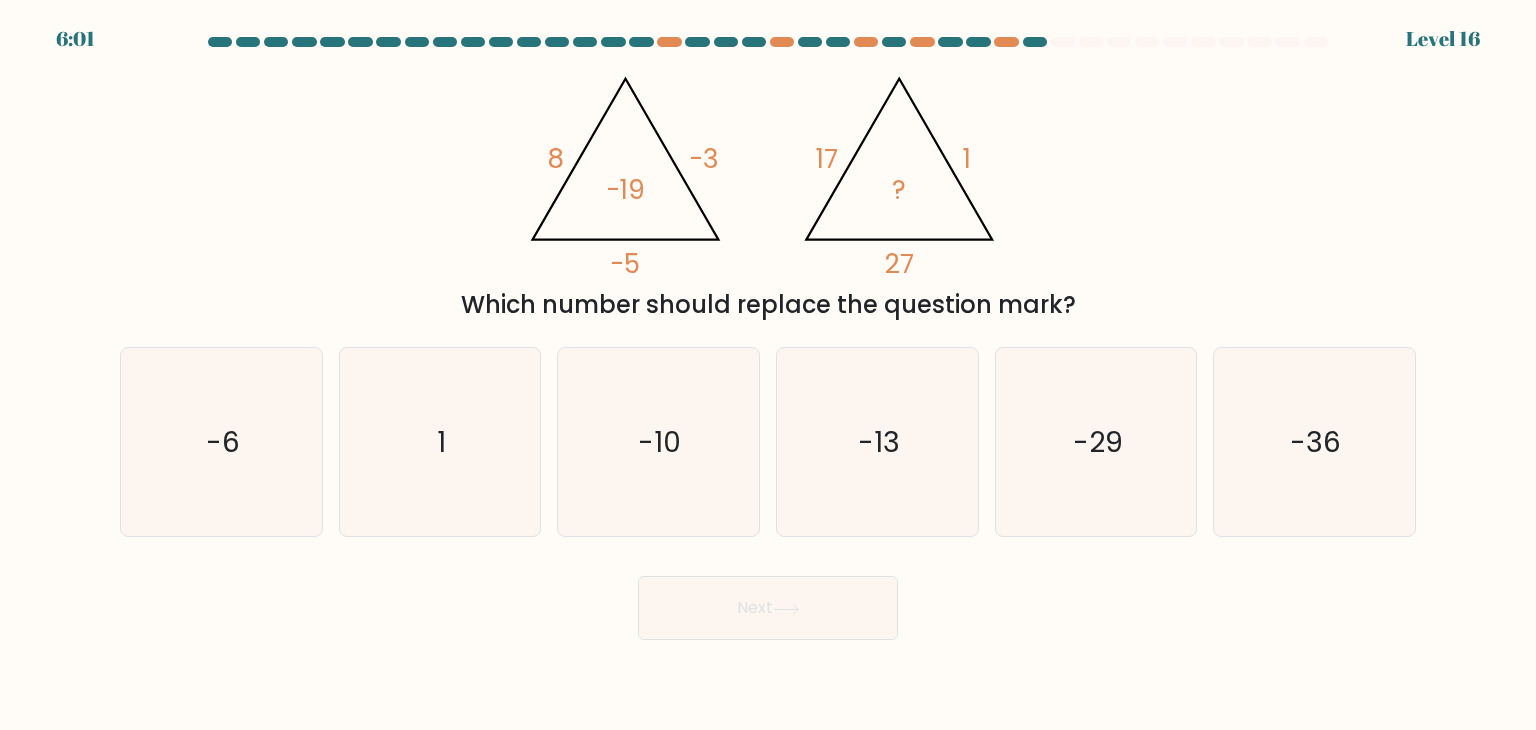 click at bounding box center [768, 338] 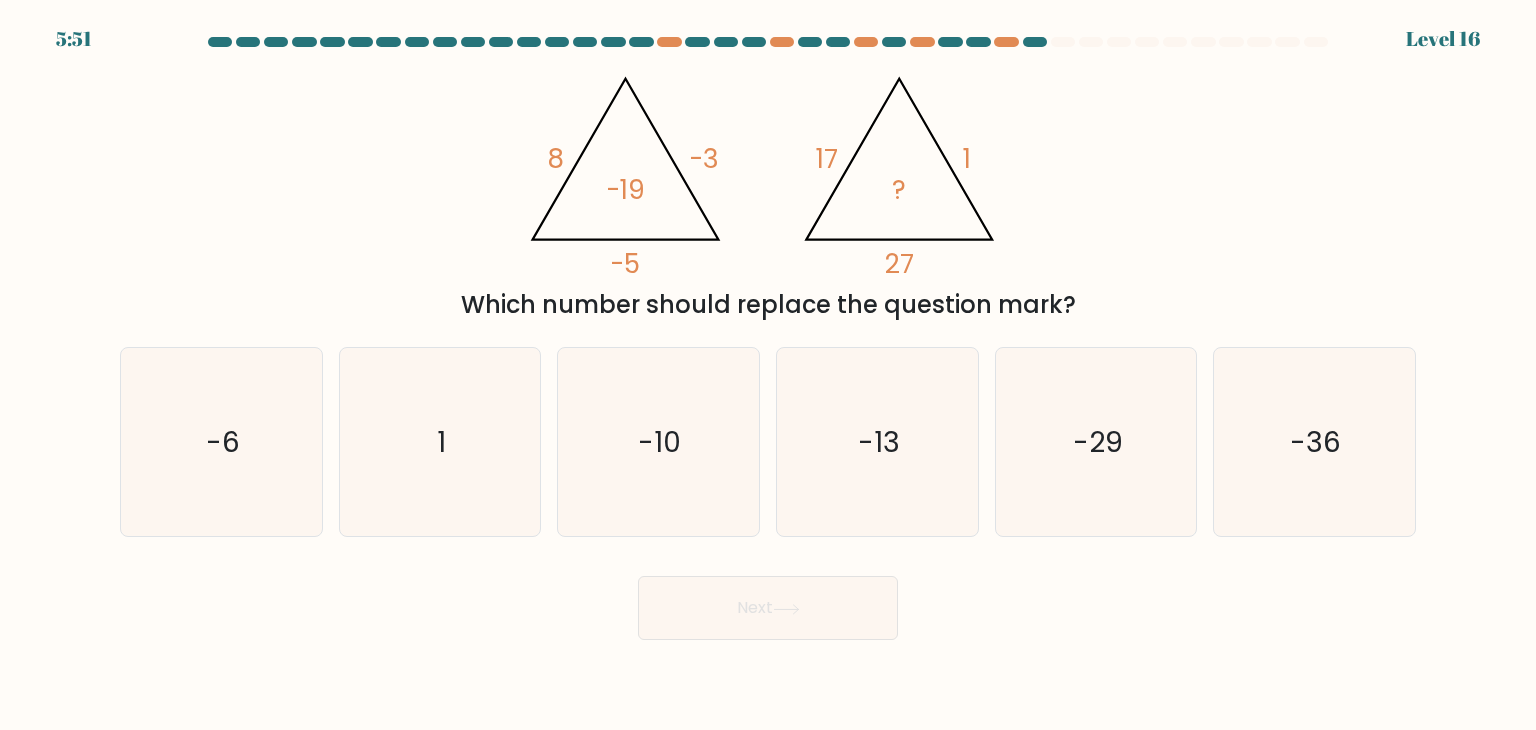click on "@import url('https://fonts.googleapis.com/css?family=Abril+Fatface:400,100,100italic,300,300italic,400italic,500,500italic,700,700italic,900,900italic');                        8       -3       -5       -19                                       @import url('https://fonts.googleapis.com/css?family=Abril+Fatface:400,100,100italic,300,300italic,400italic,500,500italic,700,700italic,900,900italic');                        17       1       27       ?
Which number should replace the question mark?" at bounding box center [768, 191] 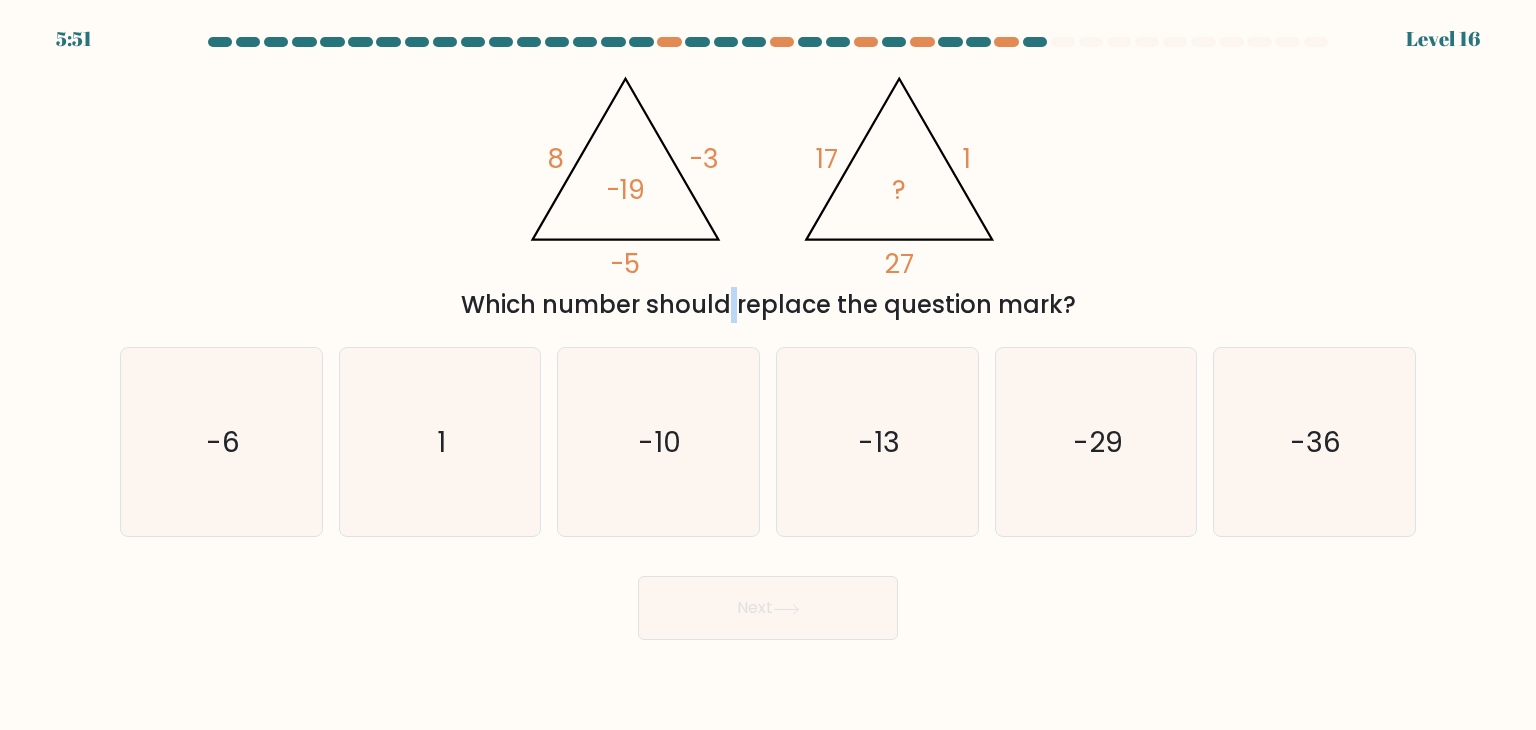 click on "@import url('https://fonts.googleapis.com/css?family=Abril+Fatface:400,100,100italic,300,300italic,400italic,500,500italic,700,700italic,900,900italic');                        8       -3       -5       -19                                       @import url('https://fonts.googleapis.com/css?family=Abril+Fatface:400,100,100italic,300,300italic,400italic,500,500italic,700,700italic,900,900italic');                        17       1       27       ?
Which number should replace the question mark?" at bounding box center [768, 191] 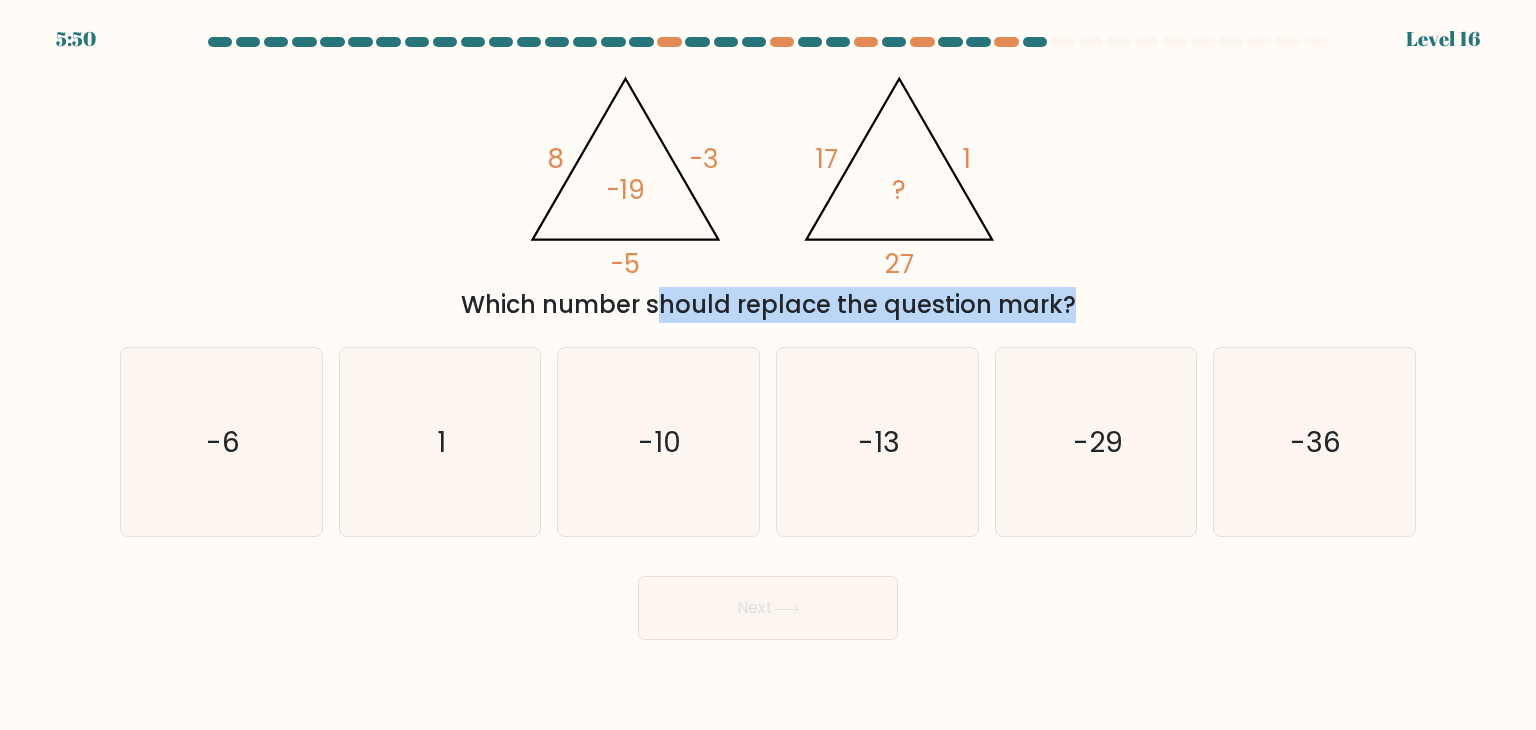 click on "@import url('https://fonts.googleapis.com/css?family=Abril+Fatface:400,100,100italic,300,300italic,400italic,500,500italic,700,700italic,900,900italic');                        8       -3       -5       -19                                       @import url('https://fonts.googleapis.com/css?family=Abril+Fatface:400,100,100italic,300,300italic,400italic,500,500italic,700,700italic,900,900italic');                        17       1       27       ?
Which number should replace the question mark?" at bounding box center [768, 191] 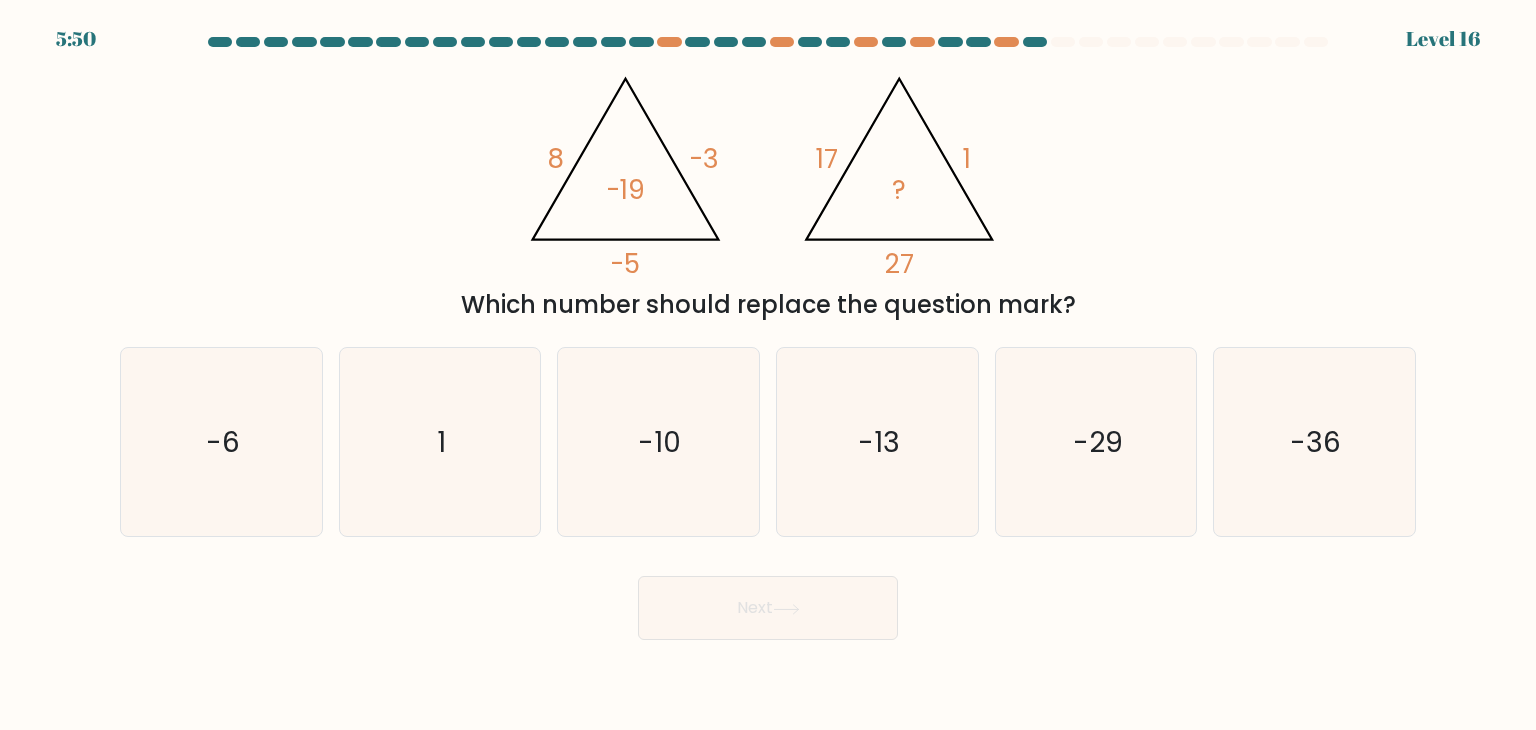 click on "@import url('https://fonts.googleapis.com/css?family=Abril+Fatface:400,100,100italic,300,300italic,400italic,500,500italic,700,700italic,900,900italic');                        8       -3       -5       -19                                       @import url('https://fonts.googleapis.com/css?family=Abril+Fatface:400,100,100italic,300,300italic,400italic,500,500italic,700,700italic,900,900italic');                        17       1       27       ?
Which number should replace the question mark?" at bounding box center [768, 191] 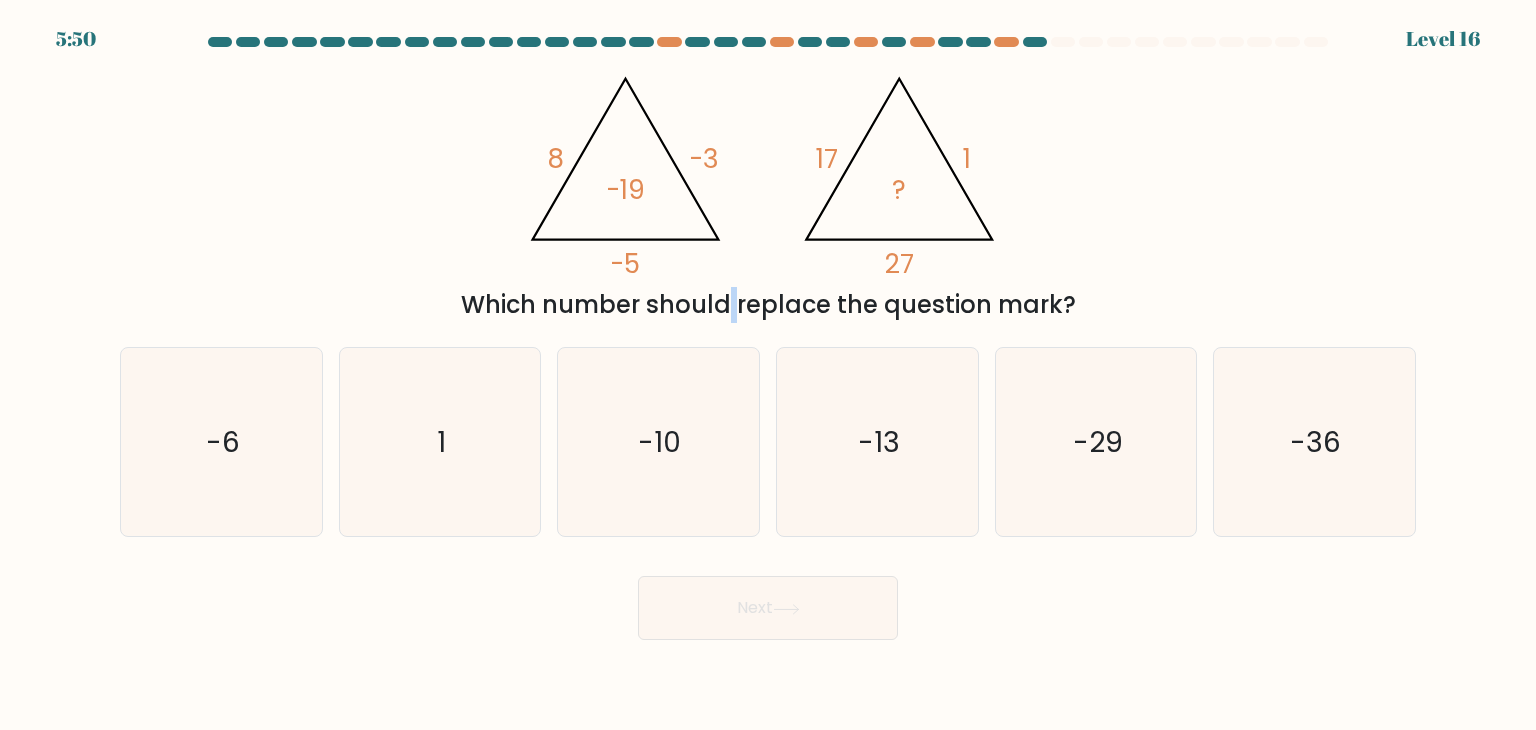 click on "@import url('https://fonts.googleapis.com/css?family=Abril+Fatface:400,100,100italic,300,300italic,400italic,500,500italic,700,700italic,900,900italic');                        8       -3       -5       -19                                       @import url('https://fonts.googleapis.com/css?family=Abril+Fatface:400,100,100italic,300,300italic,400italic,500,500italic,700,700italic,900,900italic');                        17       1       27       ?
Which number should replace the question mark?" at bounding box center [768, 191] 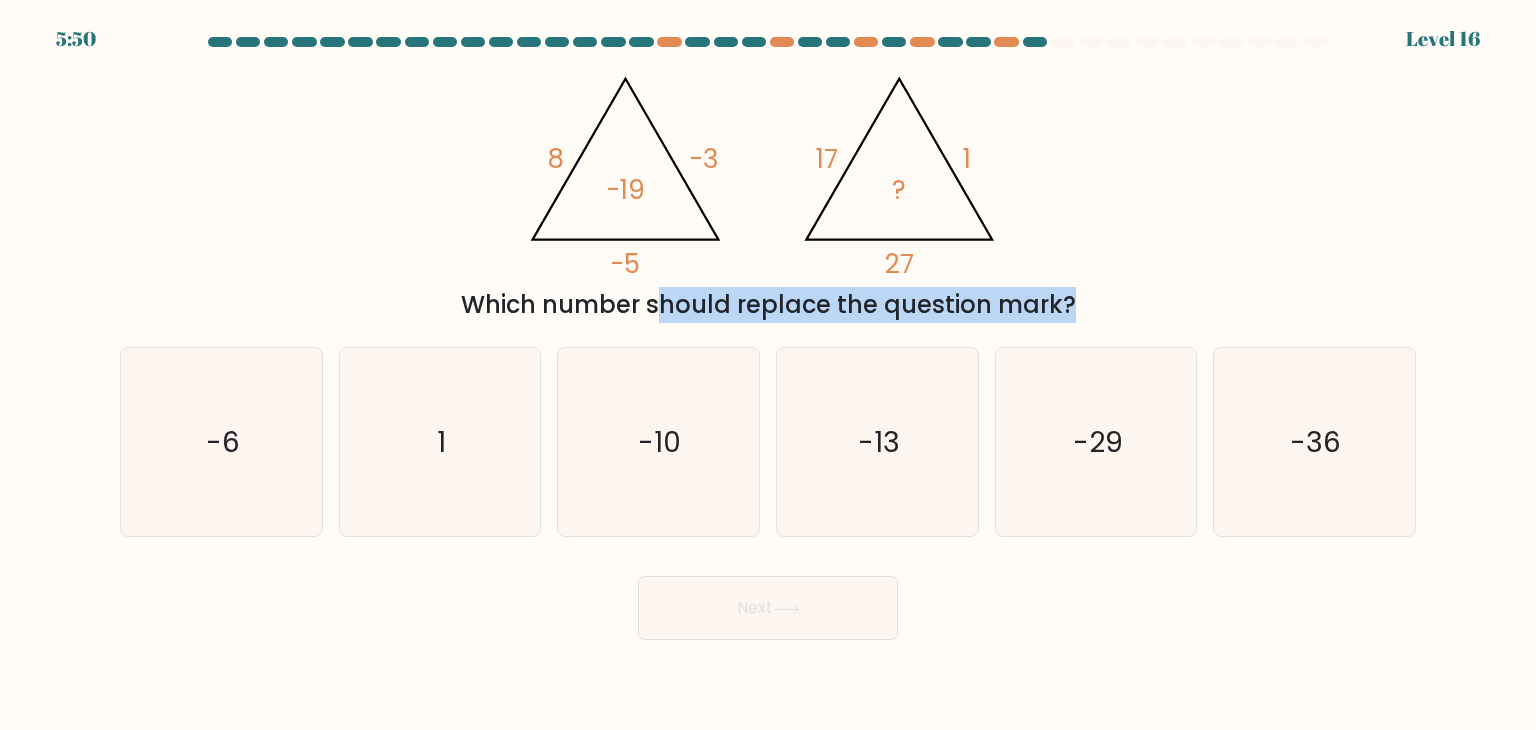 click on "@import url('https://fonts.googleapis.com/css?family=Abril+Fatface:400,100,100italic,300,300italic,400italic,500,500italic,700,700italic,900,900italic');                        8       -3       -5       -19                                       @import url('https://fonts.googleapis.com/css?family=Abril+Fatface:400,100,100italic,300,300italic,400italic,500,500italic,700,700italic,900,900italic');                        17       1       27       ?
Which number should replace the question mark?" at bounding box center [768, 191] 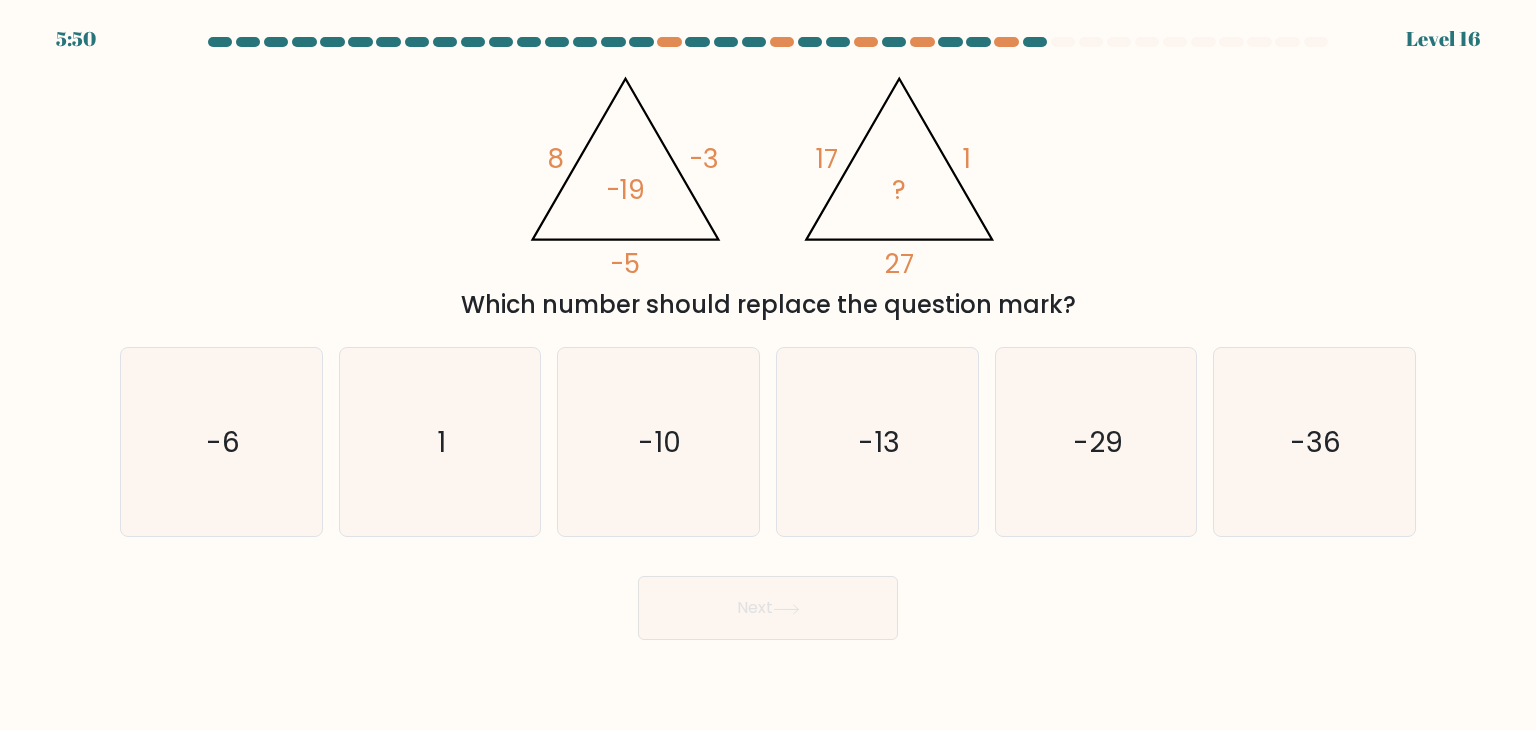 click on "@import url('https://fonts.googleapis.com/css?family=Abril+Fatface:400,100,100italic,300,300italic,400italic,500,500italic,700,700italic,900,900italic');                        8       -3       -5       -19                                       @import url('https://fonts.googleapis.com/css?family=Abril+Fatface:400,100,100italic,300,300italic,400italic,500,500italic,700,700italic,900,900italic');                        17       1       27       ?
Which number should replace the question mark?" at bounding box center [768, 191] 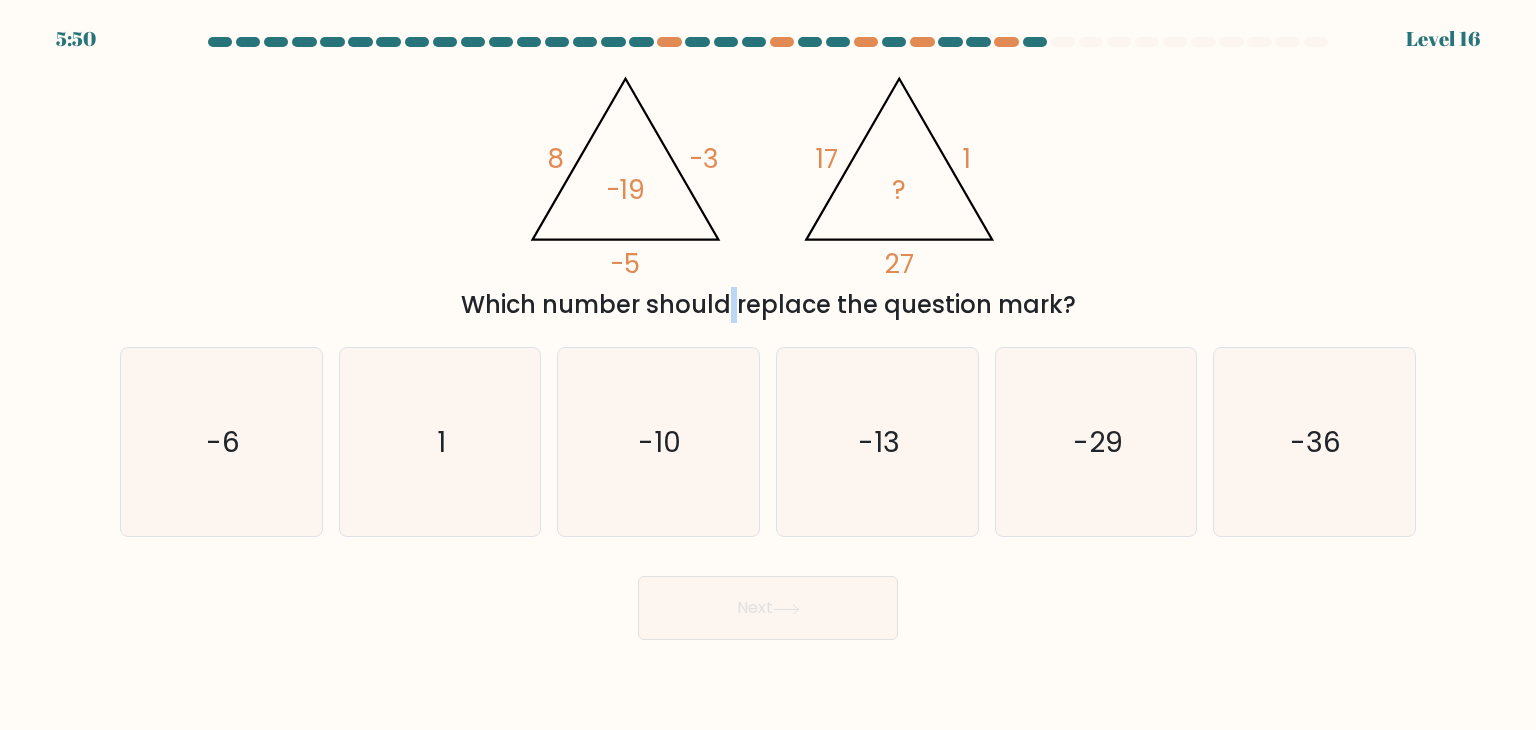 click on "@import url('https://fonts.googleapis.com/css?family=Abril+Fatface:400,100,100italic,300,300italic,400italic,500,500italic,700,700italic,900,900italic');                        8       -3       -5       -19                                       @import url('https://fonts.googleapis.com/css?family=Abril+Fatface:400,100,100italic,300,300italic,400italic,500,500italic,700,700italic,900,900italic');                        17       1       27       ?
Which number should replace the question mark?" at bounding box center (768, 191) 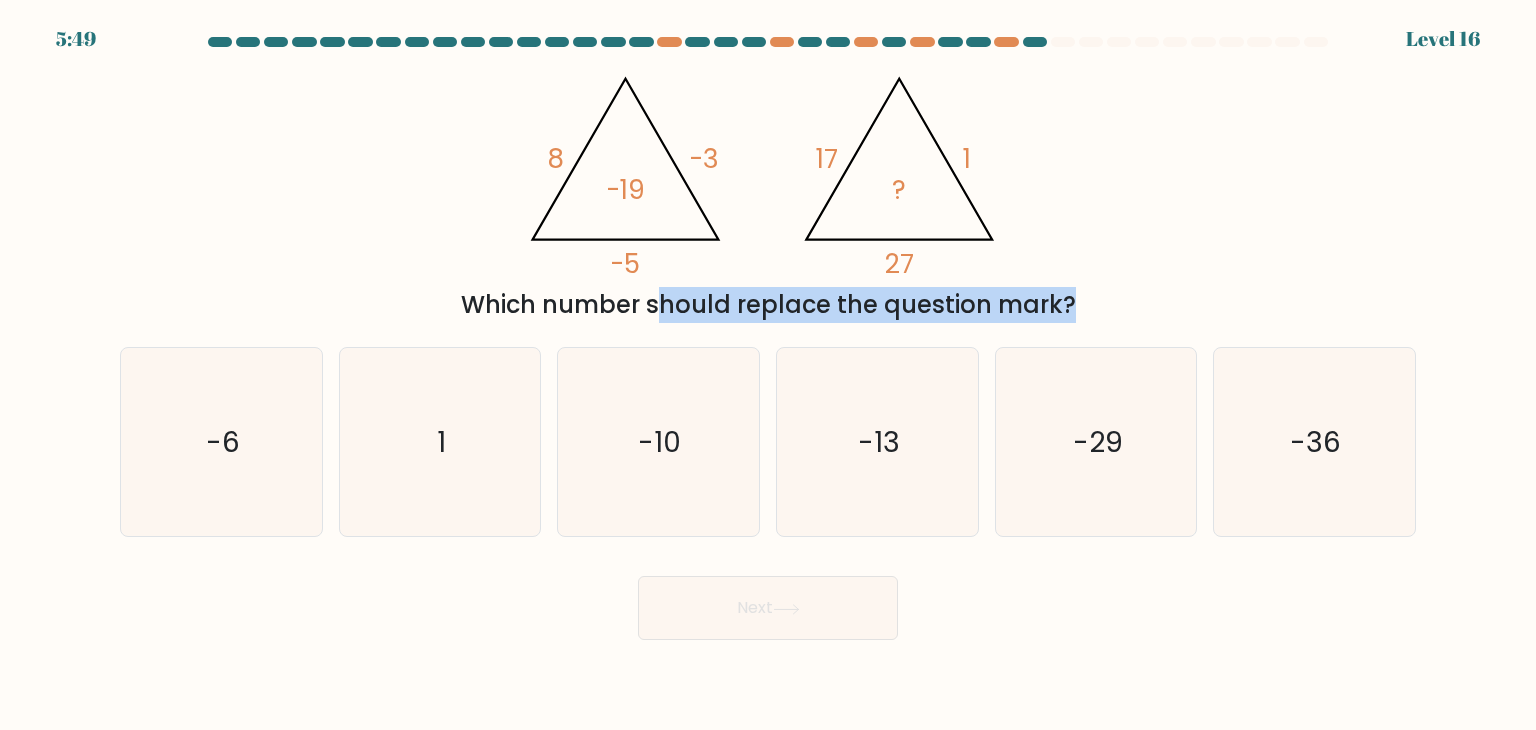 click on "@import url('https://fonts.googleapis.com/css?family=Abril+Fatface:400,100,100italic,300,300italic,400italic,500,500italic,700,700italic,900,900italic');                        8       -3       -5       -19                                       @import url('https://fonts.googleapis.com/css?family=Abril+Fatface:400,100,100italic,300,300italic,400italic,500,500italic,700,700italic,900,900italic');                        17       1       27       ?
Which number should replace the question mark?" at bounding box center (768, 191) 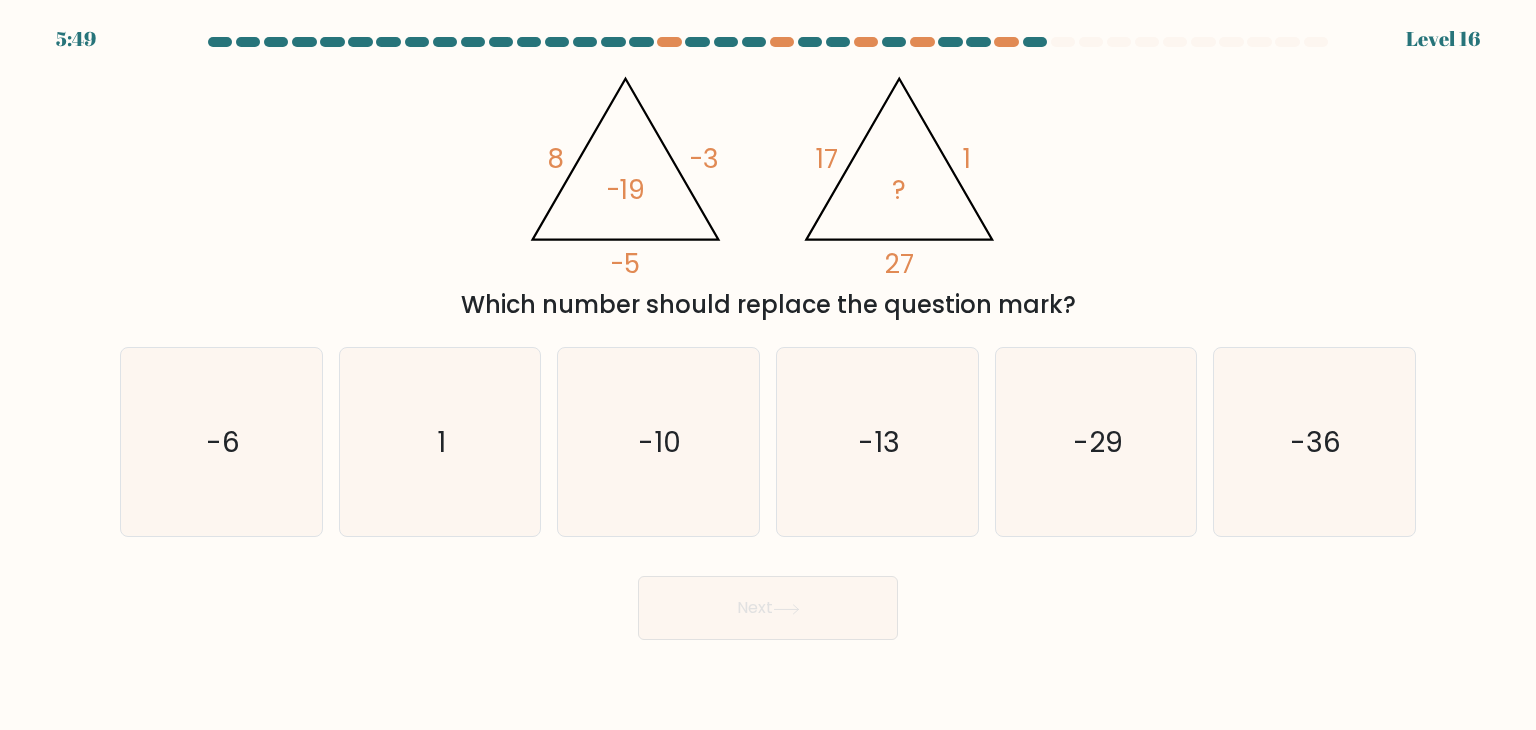 click on "@import url('https://fonts.googleapis.com/css?family=Abril+Fatface:400,100,100italic,300,300italic,400italic,500,500italic,700,700italic,900,900italic');                        8       -3       -5       -19                                       @import url('https://fonts.googleapis.com/css?family=Abril+Fatface:400,100,100italic,300,300italic,400italic,500,500italic,700,700italic,900,900italic');                        17       1       27       ?
Which number should replace the question mark?" at bounding box center (768, 191) 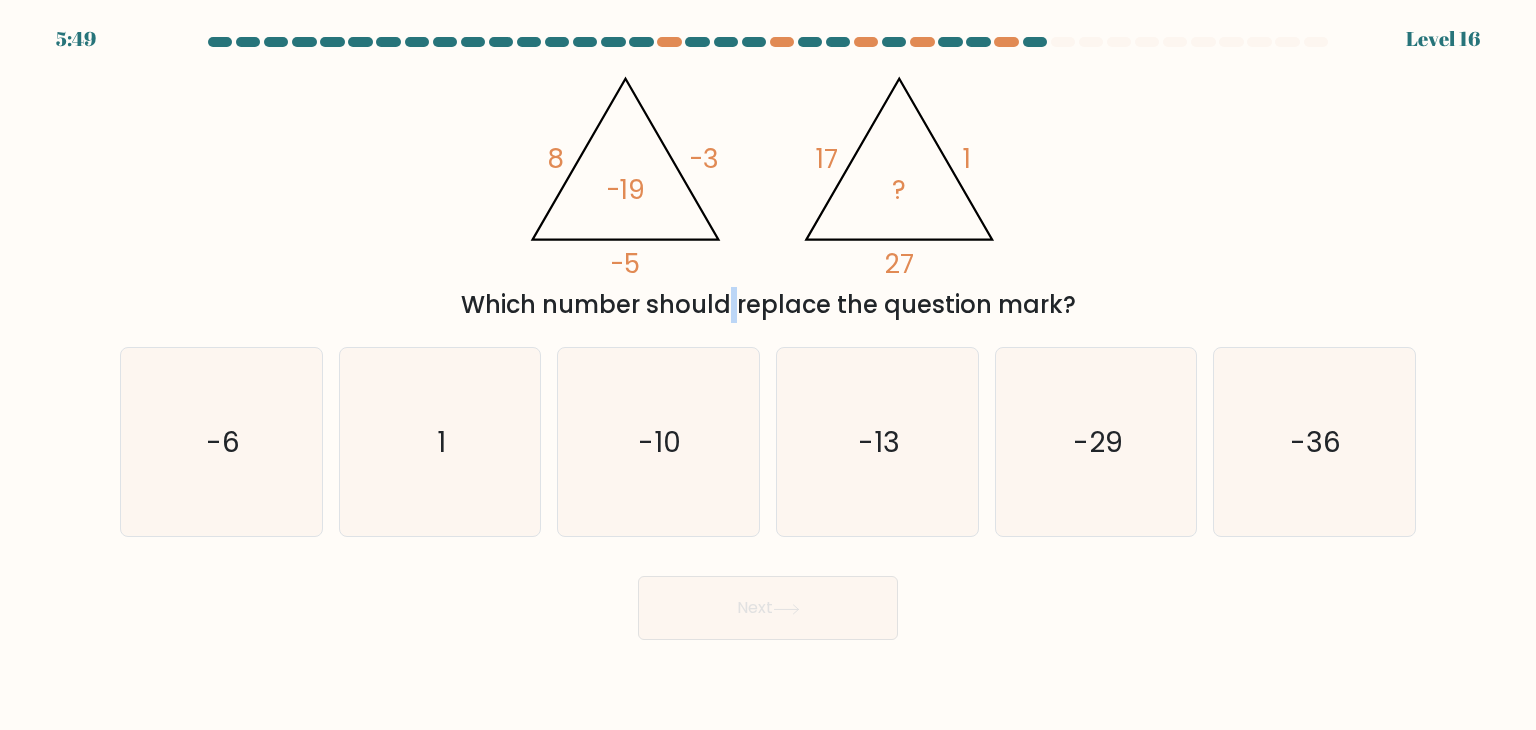 click on "@import url('https://fonts.googleapis.com/css?family=Abril+Fatface:400,100,100italic,300,300italic,400italic,500,500italic,700,700italic,900,900italic');                        8       -3       -5       -19                                       @import url('https://fonts.googleapis.com/css?family=Abril+Fatface:400,100,100italic,300,300italic,400italic,500,500italic,700,700italic,900,900italic');                        17       1       27       ?
Which number should replace the question mark?" at bounding box center (768, 191) 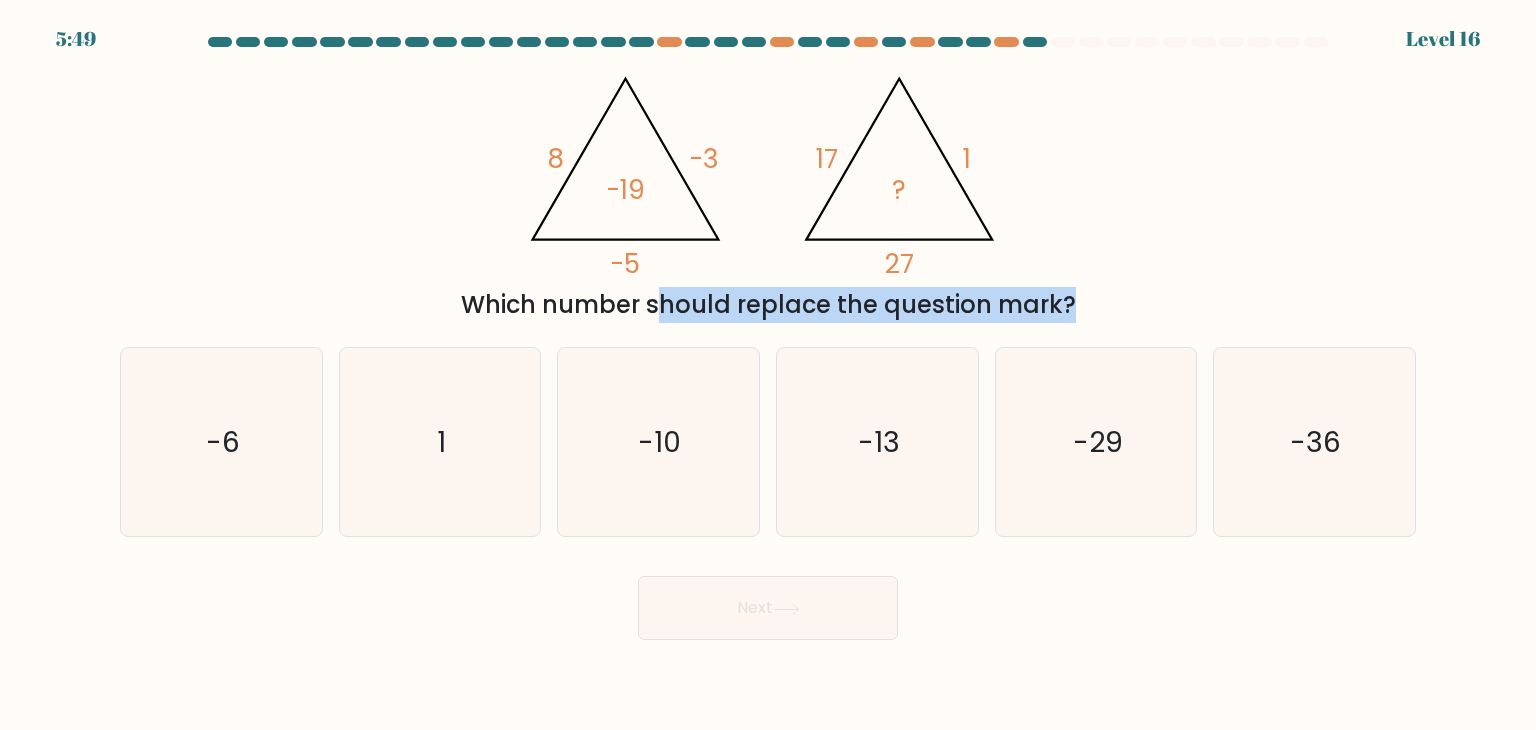 click on "@import url('https://fonts.googleapis.com/css?family=Abril+Fatface:400,100,100italic,300,300italic,400italic,500,500italic,700,700italic,900,900italic');                        8       -3       -5       -19                                       @import url('https://fonts.googleapis.com/css?family=Abril+Fatface:400,100,100italic,300,300italic,400italic,500,500italic,700,700italic,900,900italic');                        17       1       27       ?
Which number should replace the question mark?" at bounding box center (768, 191) 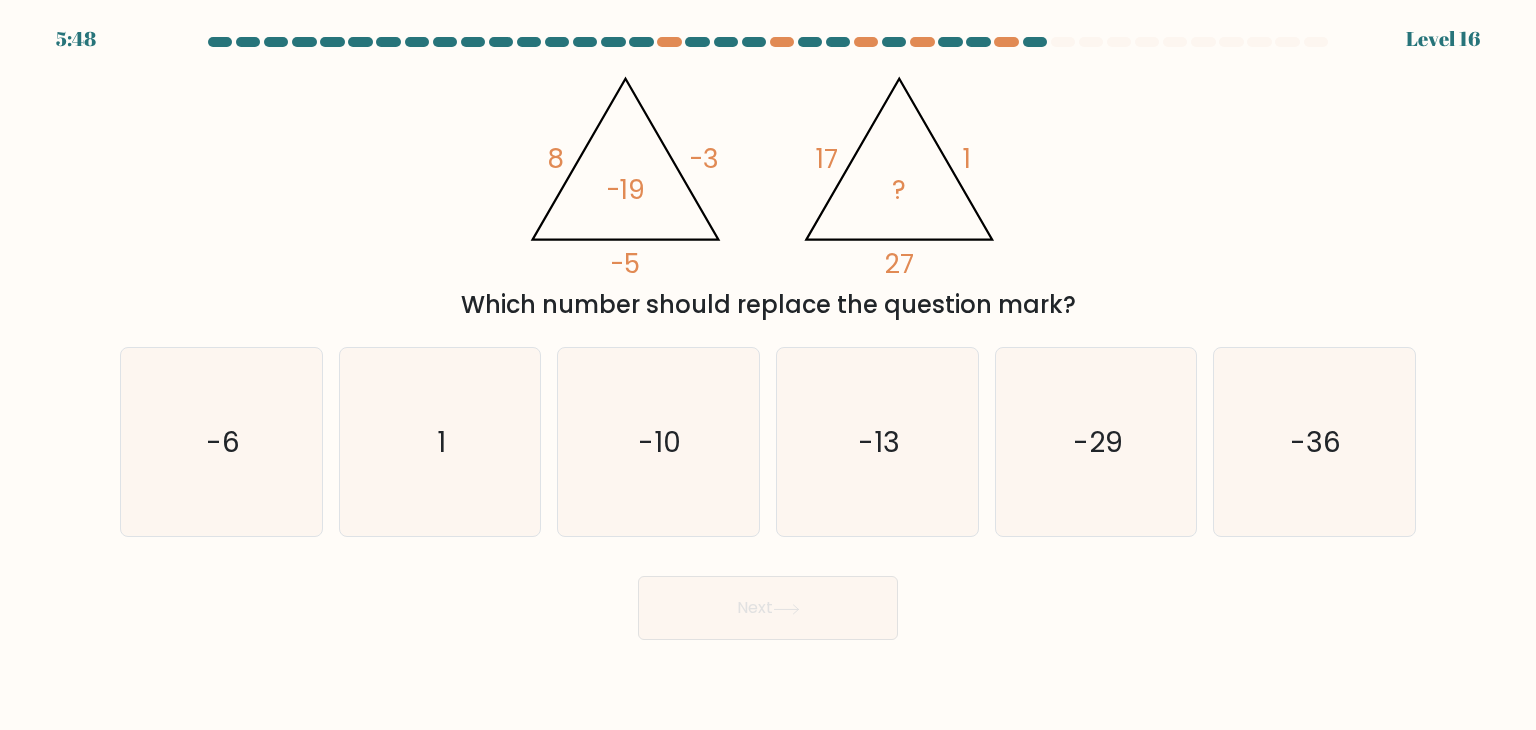 click on "@import url('https://fonts.googleapis.com/css?family=Abril+Fatface:400,100,100italic,300,300italic,400italic,500,500italic,700,700italic,900,900italic');                        8       -3       -5       -19                                       @import url('https://fonts.googleapis.com/css?family=Abril+Fatface:400,100,100italic,300,300italic,400italic,500,500italic,700,700italic,900,900italic');                        17       1       27       ?
Which number should replace the question mark?" at bounding box center [768, 191] 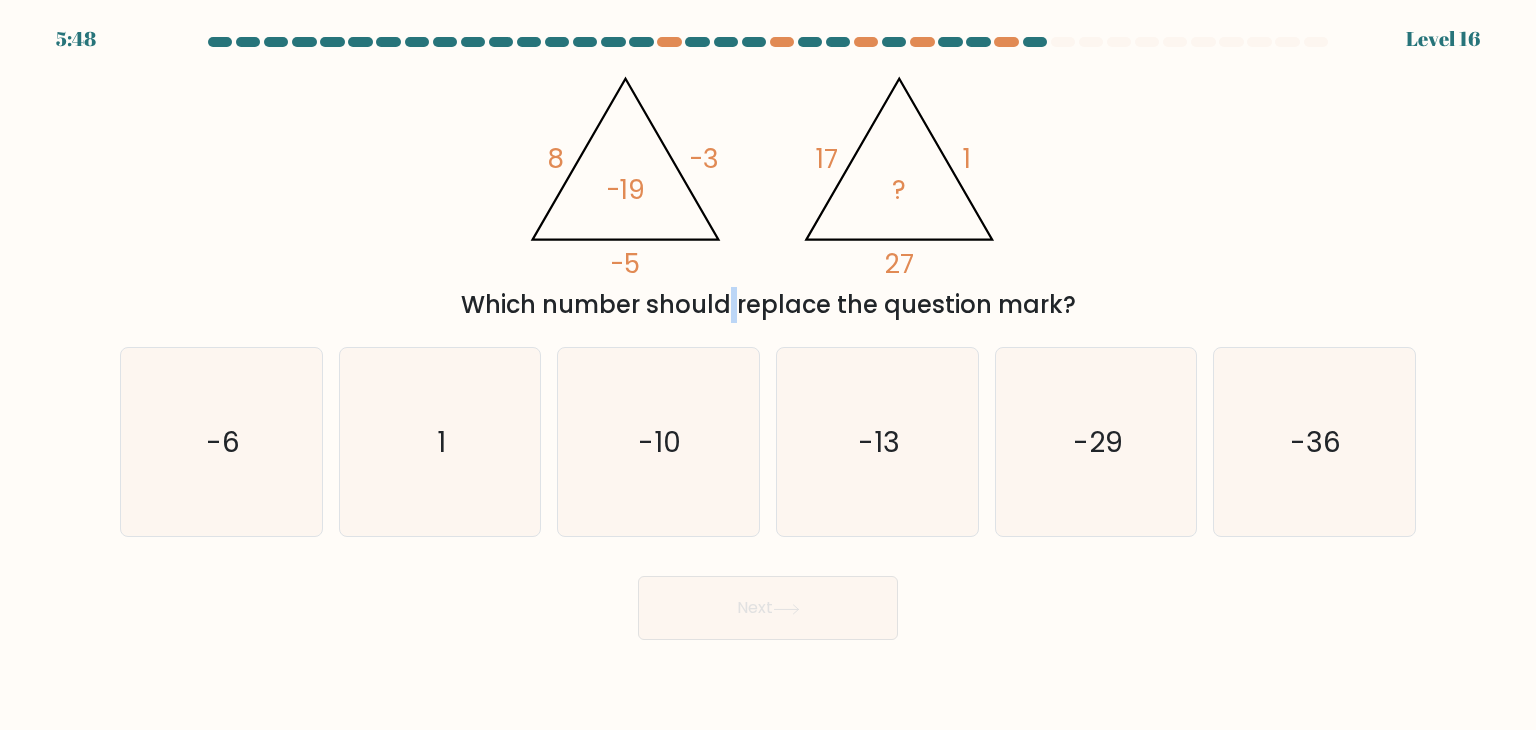 click on "@import url('https://fonts.googleapis.com/css?family=Abril+Fatface:400,100,100italic,300,300italic,400italic,500,500italic,700,700italic,900,900italic');                        8       -3       -5       -19                                       @import url('https://fonts.googleapis.com/css?family=Abril+Fatface:400,100,100italic,300,300italic,400italic,500,500italic,700,700italic,900,900italic');                        17       1       27       ?
Which number should replace the question mark?" at bounding box center (768, 191) 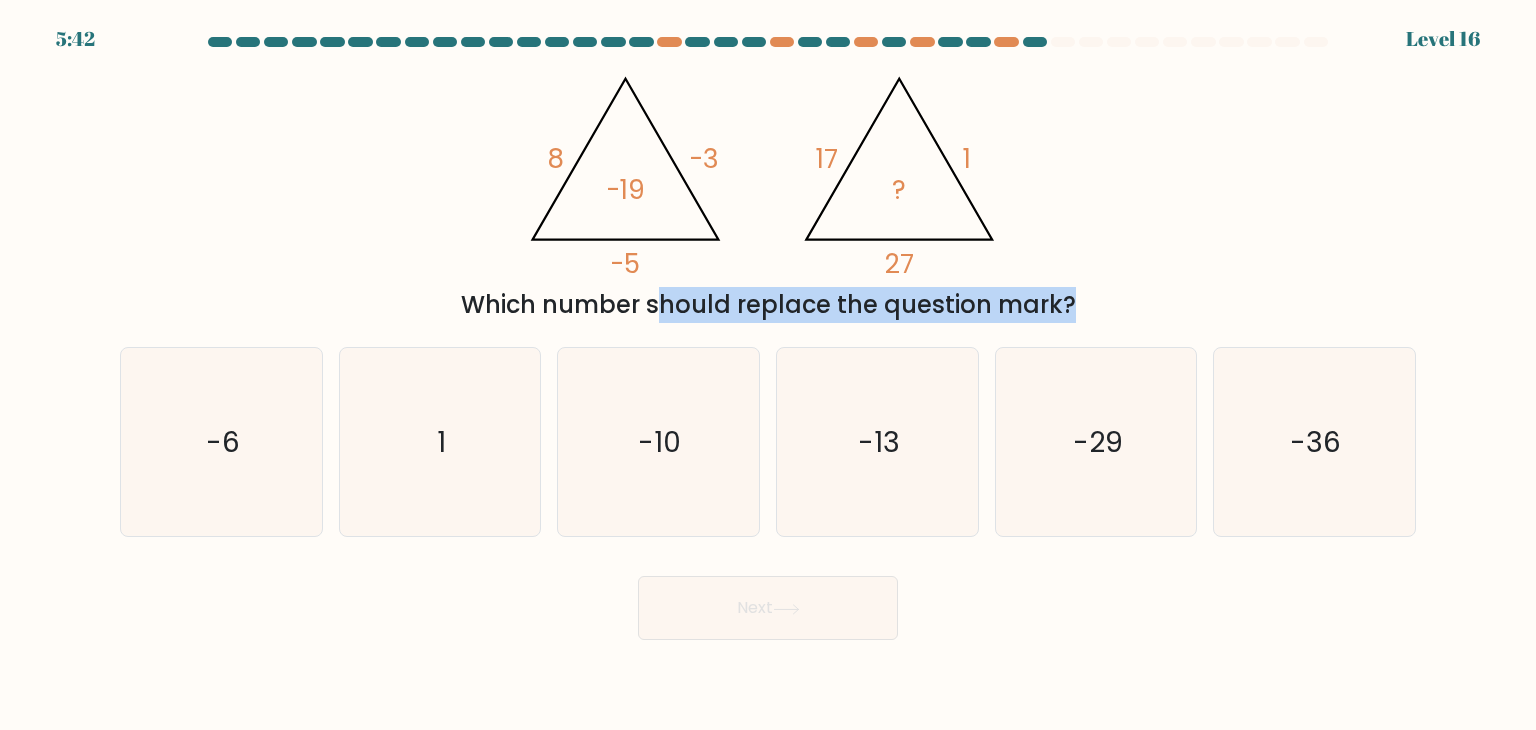click on "@import url('https://fonts.googleapis.com/css?family=Abril+Fatface:400,100,100italic,300,300italic,400italic,500,500italic,700,700italic,900,900italic');                        8       -3       -5       -19                                       @import url('https://fonts.googleapis.com/css?family=Abril+Fatface:400,100,100italic,300,300italic,400italic,500,500italic,700,700italic,900,900italic');                        17       1       27       ?" 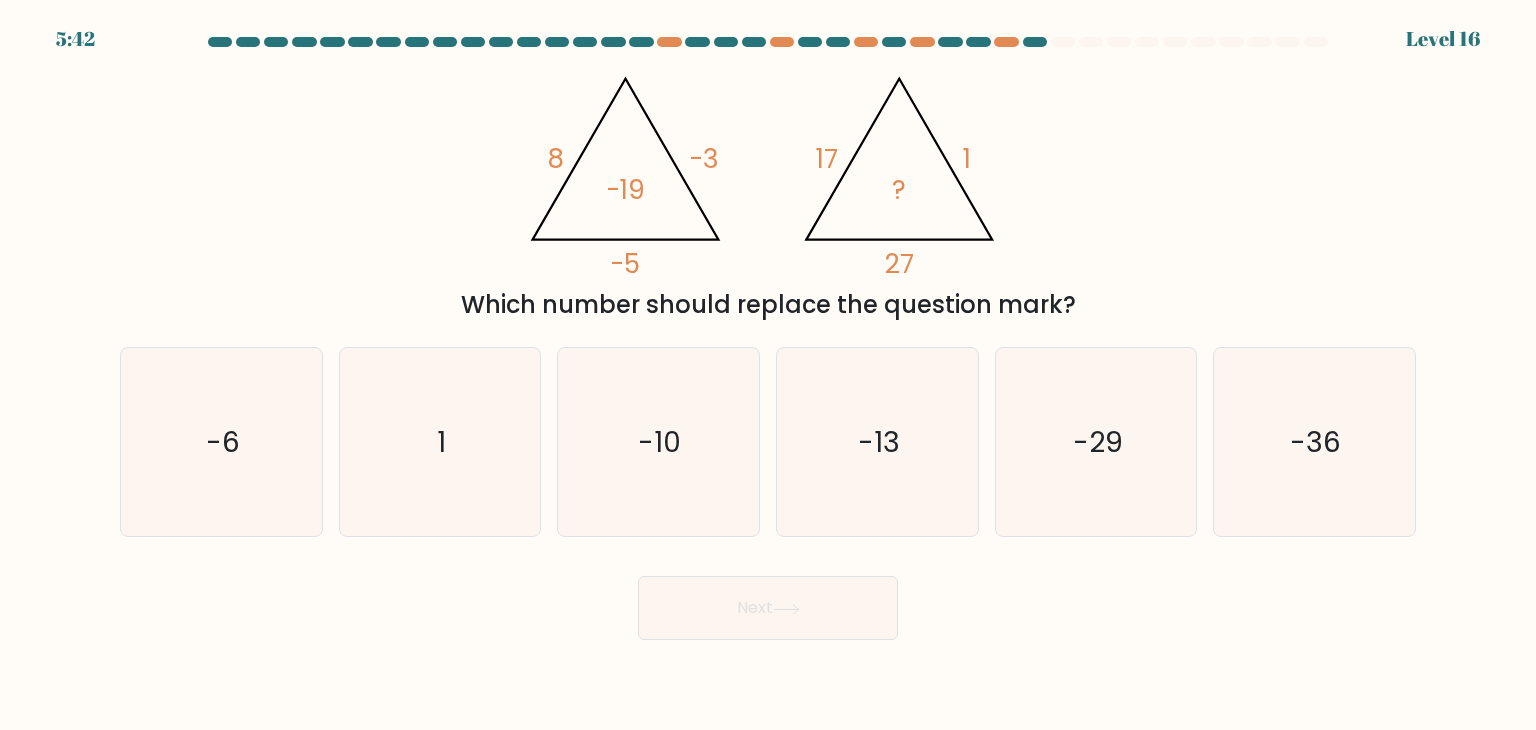 click on "@import url('https://fonts.googleapis.com/css?family=Abril+Fatface:400,100,100italic,300,300italic,400italic,500,500italic,700,700italic,900,900italic');                        8       -3       -5       -19                                       @import url('https://fonts.googleapis.com/css?family=Abril+Fatface:400,100,100italic,300,300italic,400italic,500,500italic,700,700italic,900,900italic');                        17       1       27       ?" 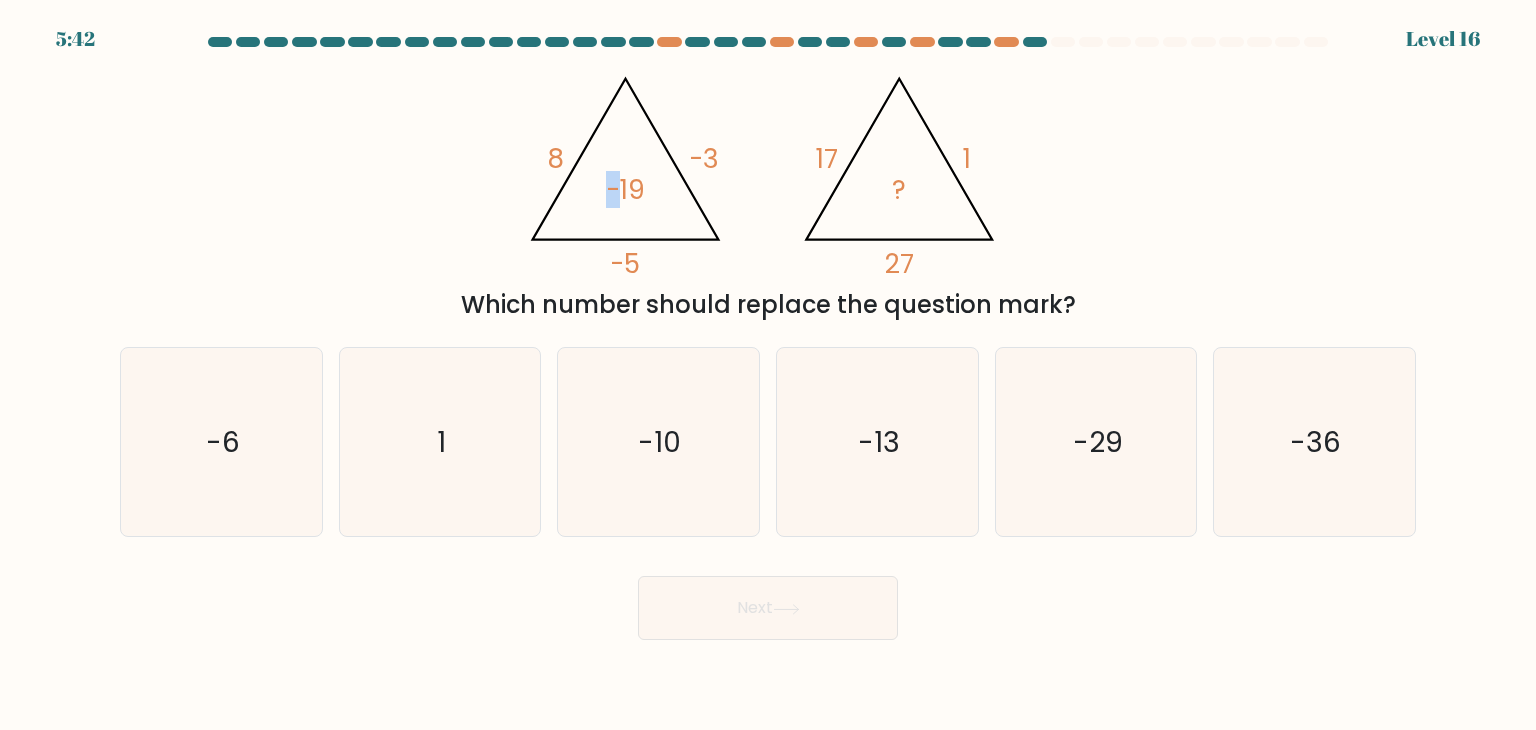 click on "@import url('https://fonts.googleapis.com/css?family=Abril+Fatface:400,100,100italic,300,300italic,400italic,500,500italic,700,700italic,900,900italic');                        8       -3       -5       -19                                       @import url('https://fonts.googleapis.com/css?family=Abril+Fatface:400,100,100italic,300,300italic,400italic,500,500italic,700,700italic,900,900italic');                        17       1       27       ?" 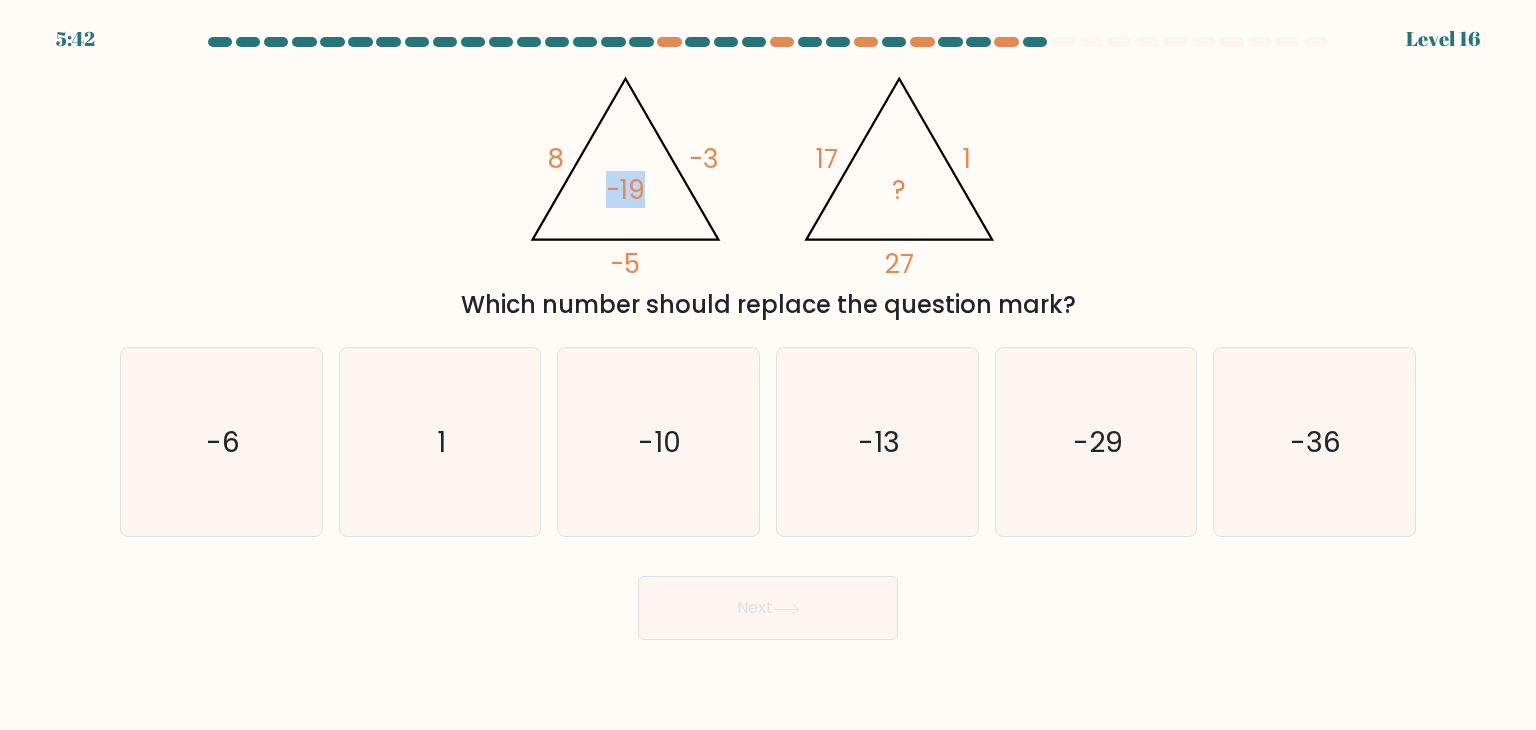 click on "@import url('https://fonts.googleapis.com/css?family=Abril+Fatface:400,100,100italic,300,300italic,400italic,500,500italic,700,700italic,900,900italic');                        8       -3       -5       -19                                       @import url('https://fonts.googleapis.com/css?family=Abril+Fatface:400,100,100italic,300,300italic,400italic,500,500italic,700,700italic,900,900italic');                        17       1       27       ?" 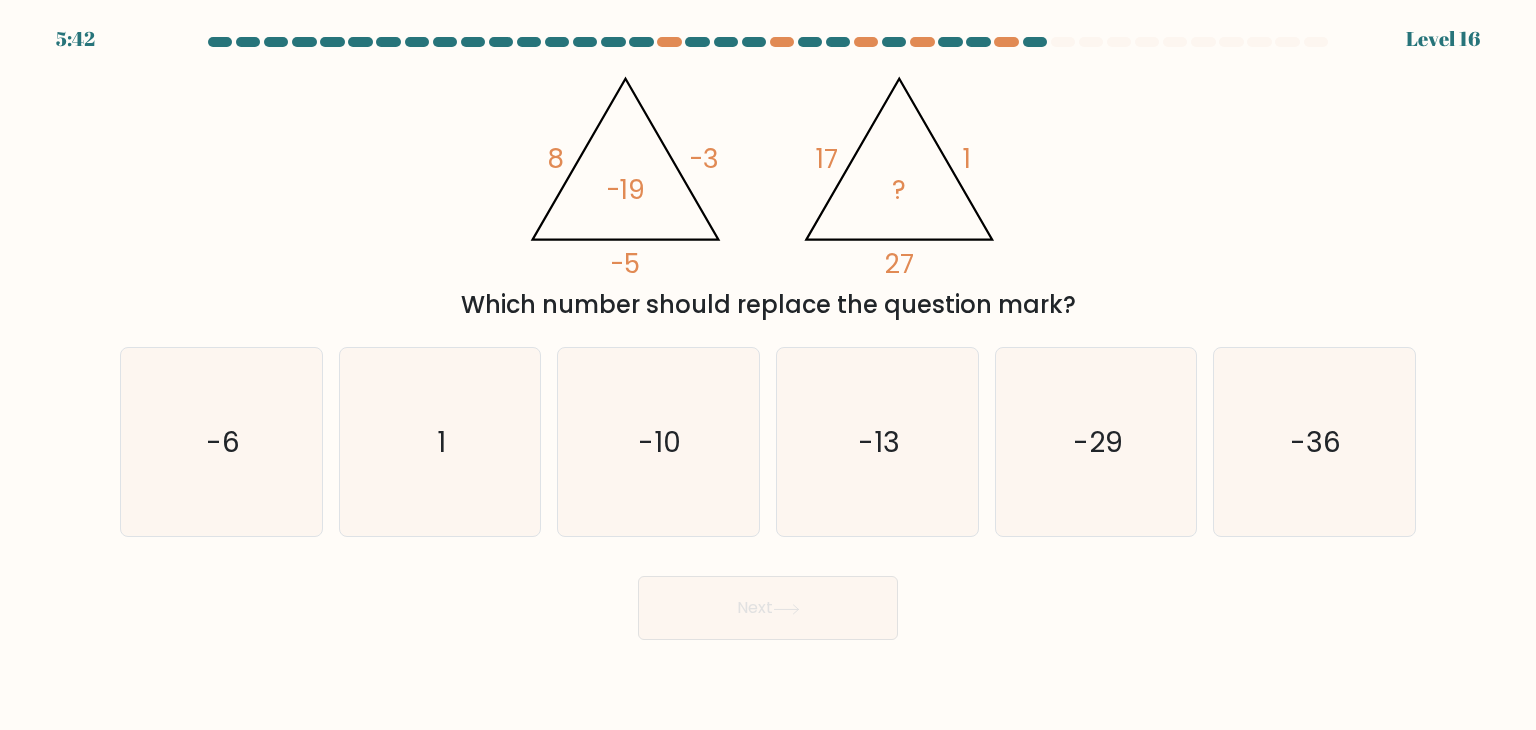 click on "@import url('https://fonts.googleapis.com/css?family=Abril+Fatface:400,100,100italic,300,300italic,400italic,500,500italic,700,700italic,900,900italic');                        8       -3       -5       -19                                       @import url('https://fonts.googleapis.com/css?family=Abril+Fatface:400,100,100italic,300,300italic,400italic,500,500italic,700,700italic,900,900italic');                        17       1       27       ?" 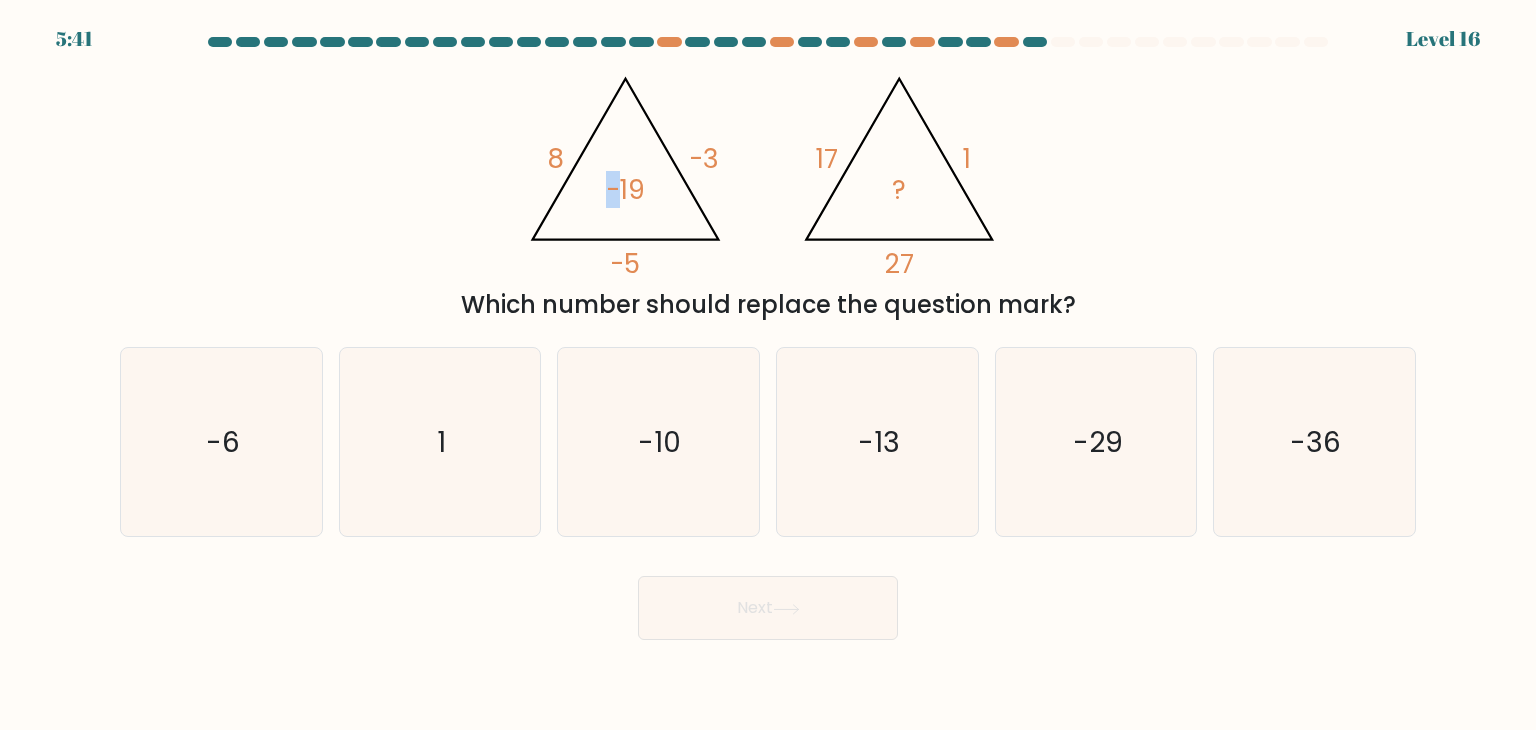 click on "@import url('https://fonts.googleapis.com/css?family=Abril+Fatface:400,100,100italic,300,300italic,400italic,500,500italic,700,700italic,900,900italic');                        8       -3       -5       -19                                       @import url('https://fonts.googleapis.com/css?family=Abril+Fatface:400,100,100italic,300,300italic,400italic,500,500italic,700,700italic,900,900italic');                        17       1       27       ?" 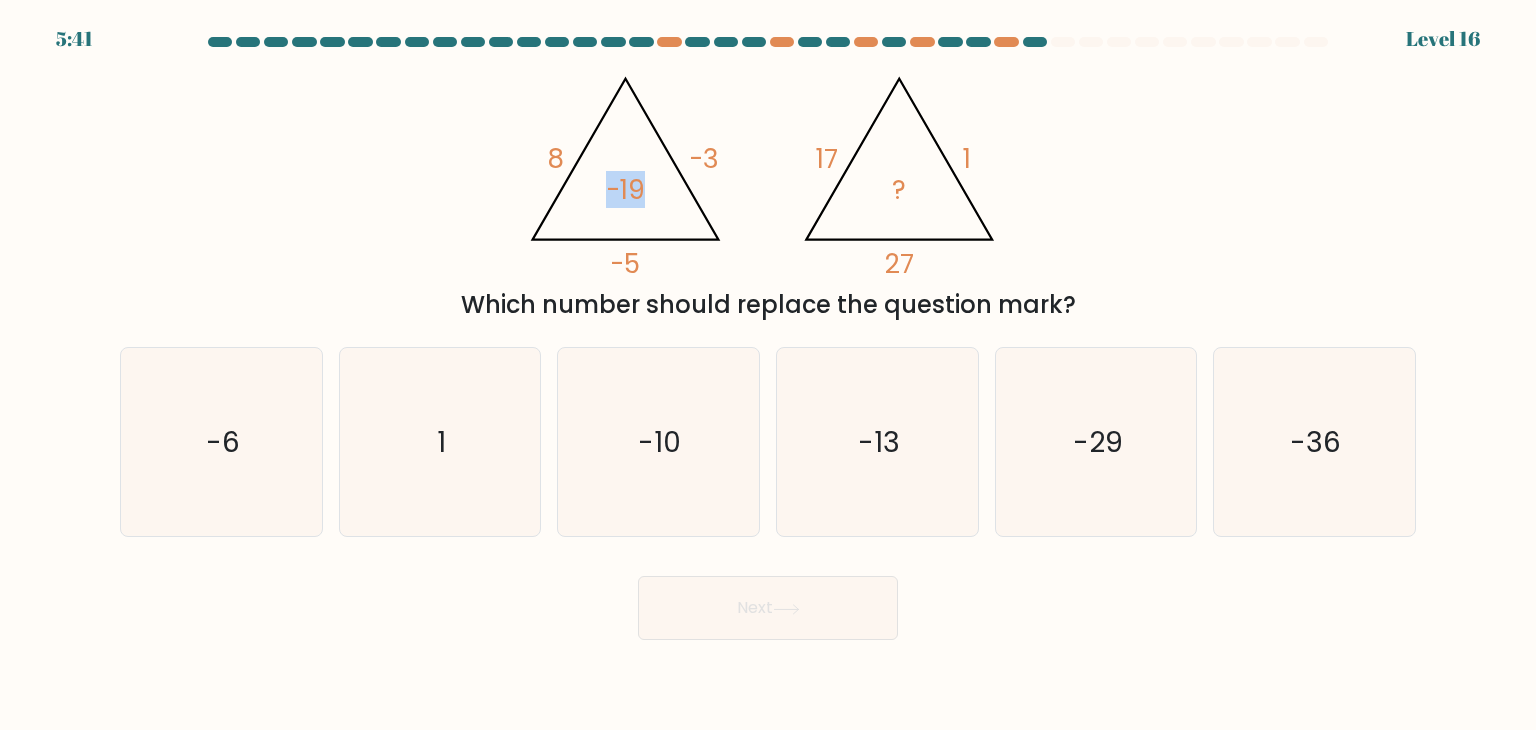 click on "@import url('https://fonts.googleapis.com/css?family=Abril+Fatface:400,100,100italic,300,300italic,400italic,500,500italic,700,700italic,900,900italic');                        8       -3       -5       -19                                       @import url('https://fonts.googleapis.com/css?family=Abril+Fatface:400,100,100italic,300,300italic,400italic,500,500italic,700,700italic,900,900italic');                        17       1       27       ?" 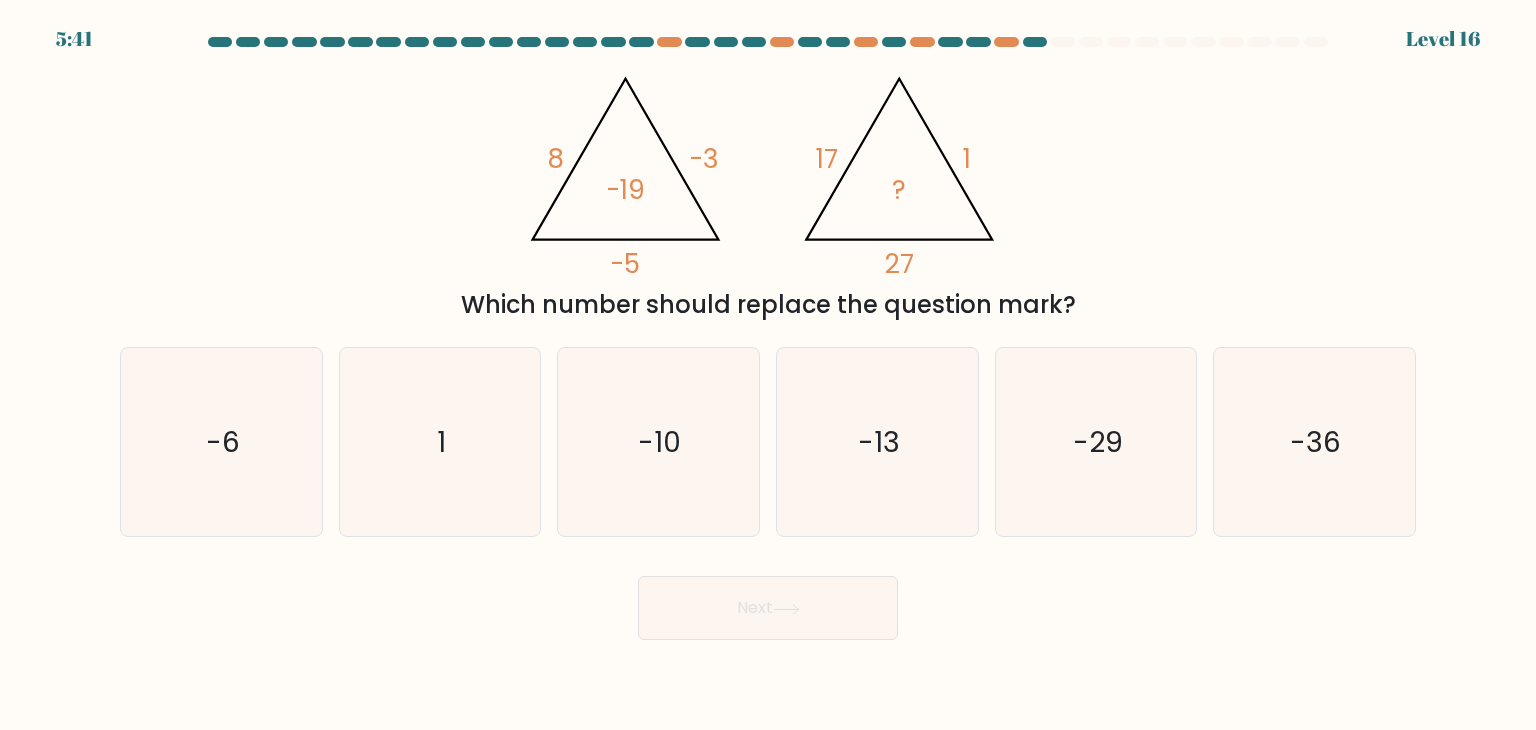 click on "@import url('https://fonts.googleapis.com/css?family=Abril+Fatface:400,100,100italic,300,300italic,400italic,500,500italic,700,700italic,900,900italic');                        8       -3       -5       -19                                       @import url('https://fonts.googleapis.com/css?family=Abril+Fatface:400,100,100italic,300,300italic,400italic,500,500italic,700,700italic,900,900italic');                        17       1       27       ?" 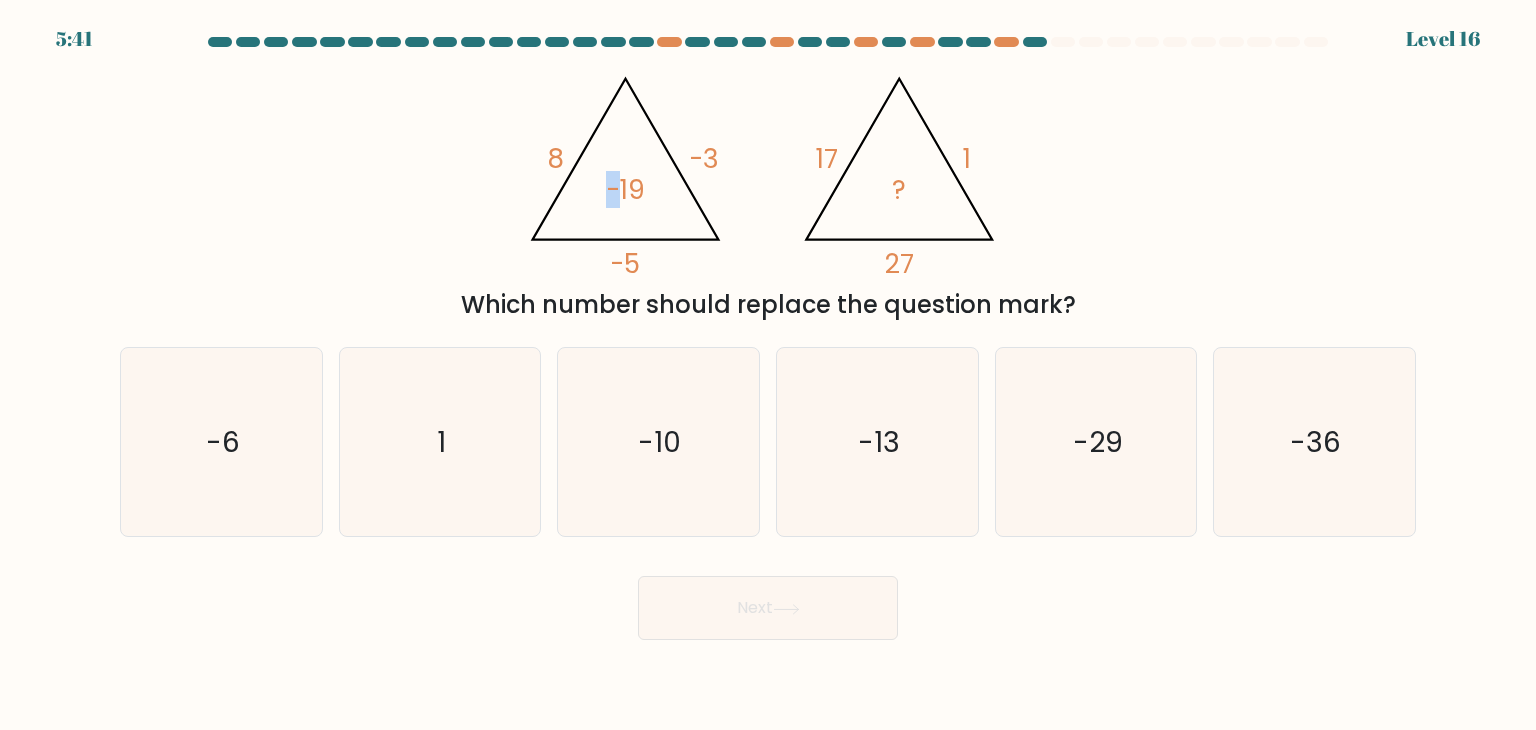 click on "@import url('https://fonts.googleapis.com/css?family=Abril+Fatface:400,100,100italic,300,300italic,400italic,500,500italic,700,700italic,900,900italic');                        8       -3       -5       -19                                       @import url('https://fonts.googleapis.com/css?family=Abril+Fatface:400,100,100italic,300,300italic,400italic,500,500italic,700,700italic,900,900italic');                        17       1       27       ?" 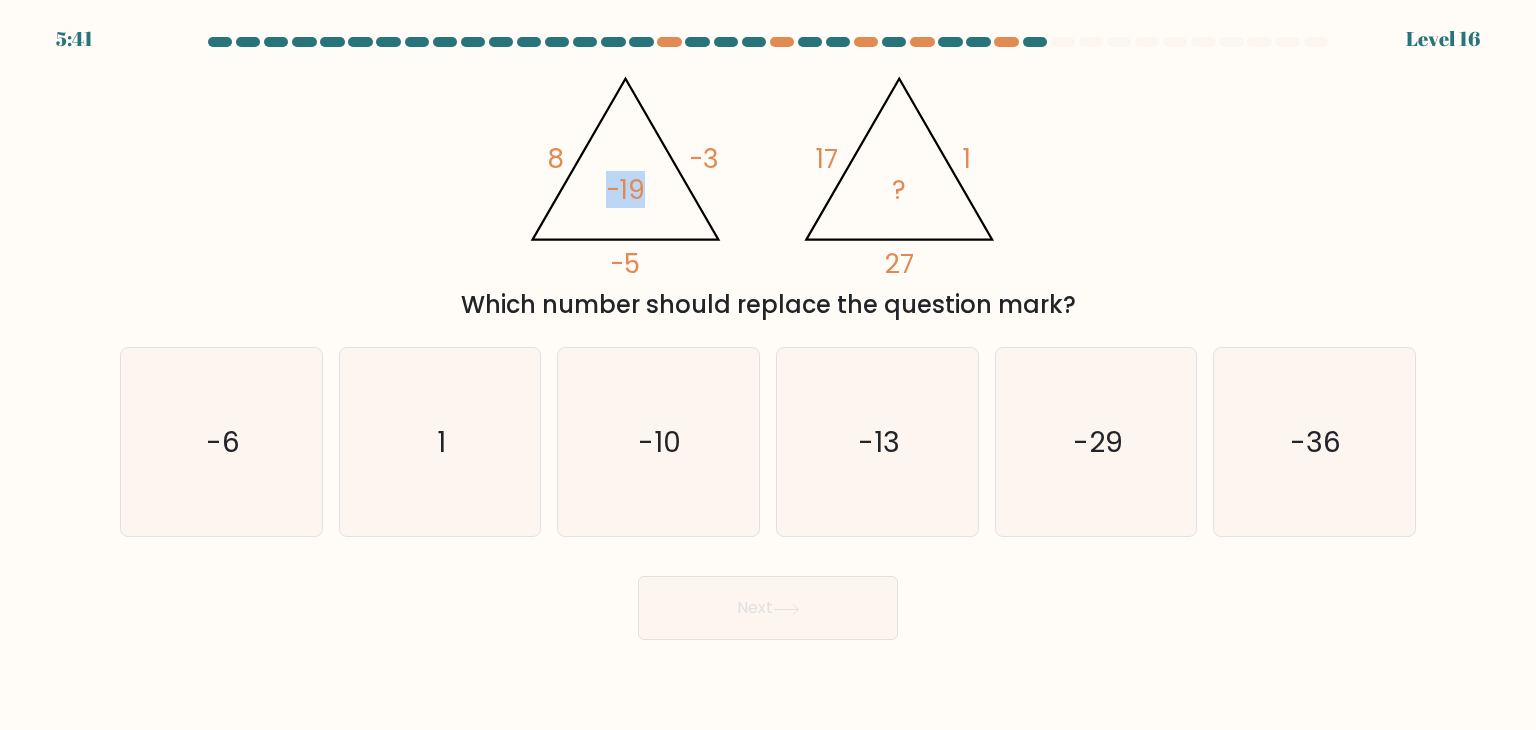 click on "@import url('https://fonts.googleapis.com/css?family=Abril+Fatface:400,100,100italic,300,300italic,400italic,500,500italic,700,700italic,900,900italic');                        8       -3       -5       -19                                       @import url('https://fonts.googleapis.com/css?family=Abril+Fatface:400,100,100italic,300,300italic,400italic,500,500italic,700,700italic,900,900italic');                        17       1       27       ?" 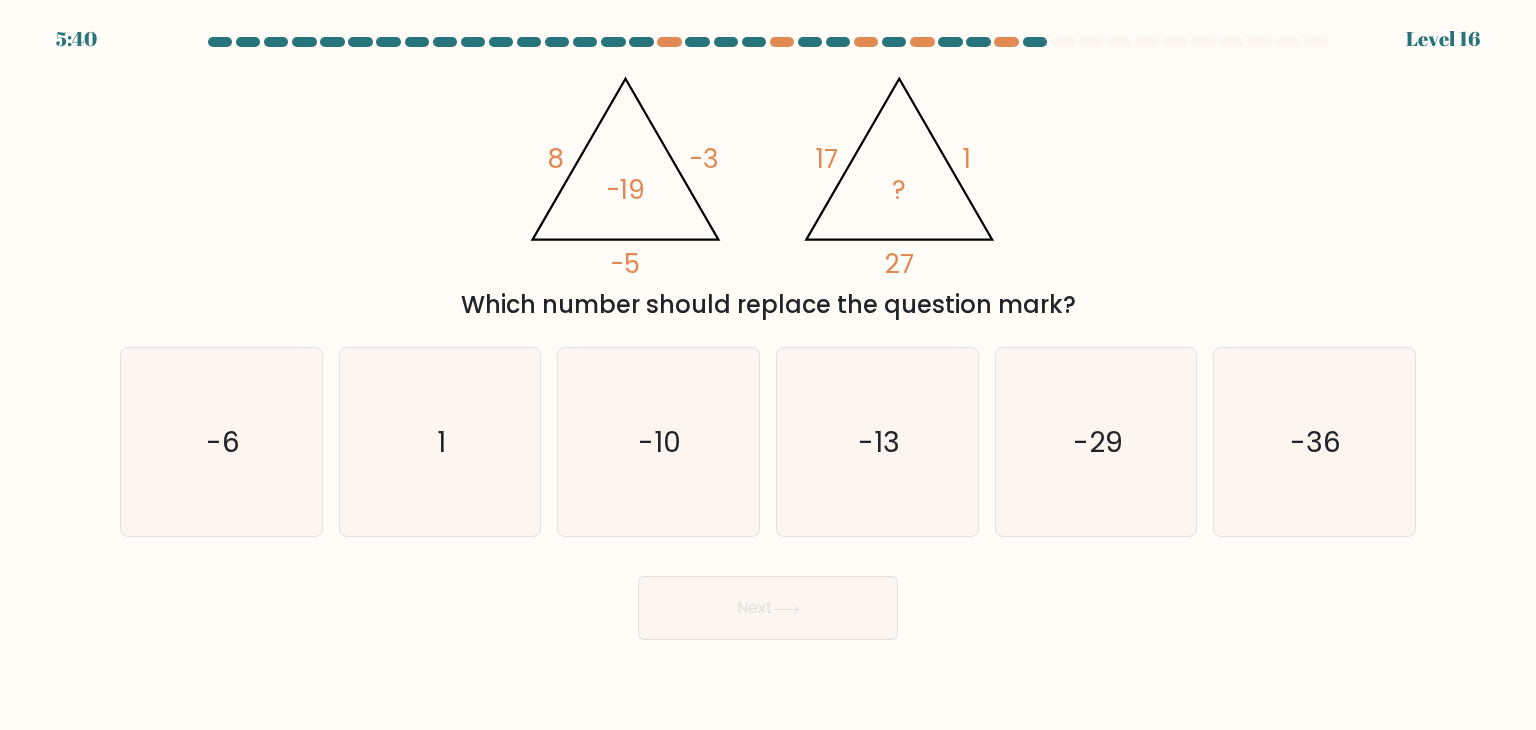 click on "@import url('https://fonts.googleapis.com/css?family=Abril+Fatface:400,100,100italic,300,300italic,400italic,500,500italic,700,700italic,900,900italic');                        8       -3       -5       -19                                       @import url('https://fonts.googleapis.com/css?family=Abril+Fatface:400,100,100italic,300,300italic,400italic,500,500italic,700,700italic,900,900italic');                        17       1       27       ?" 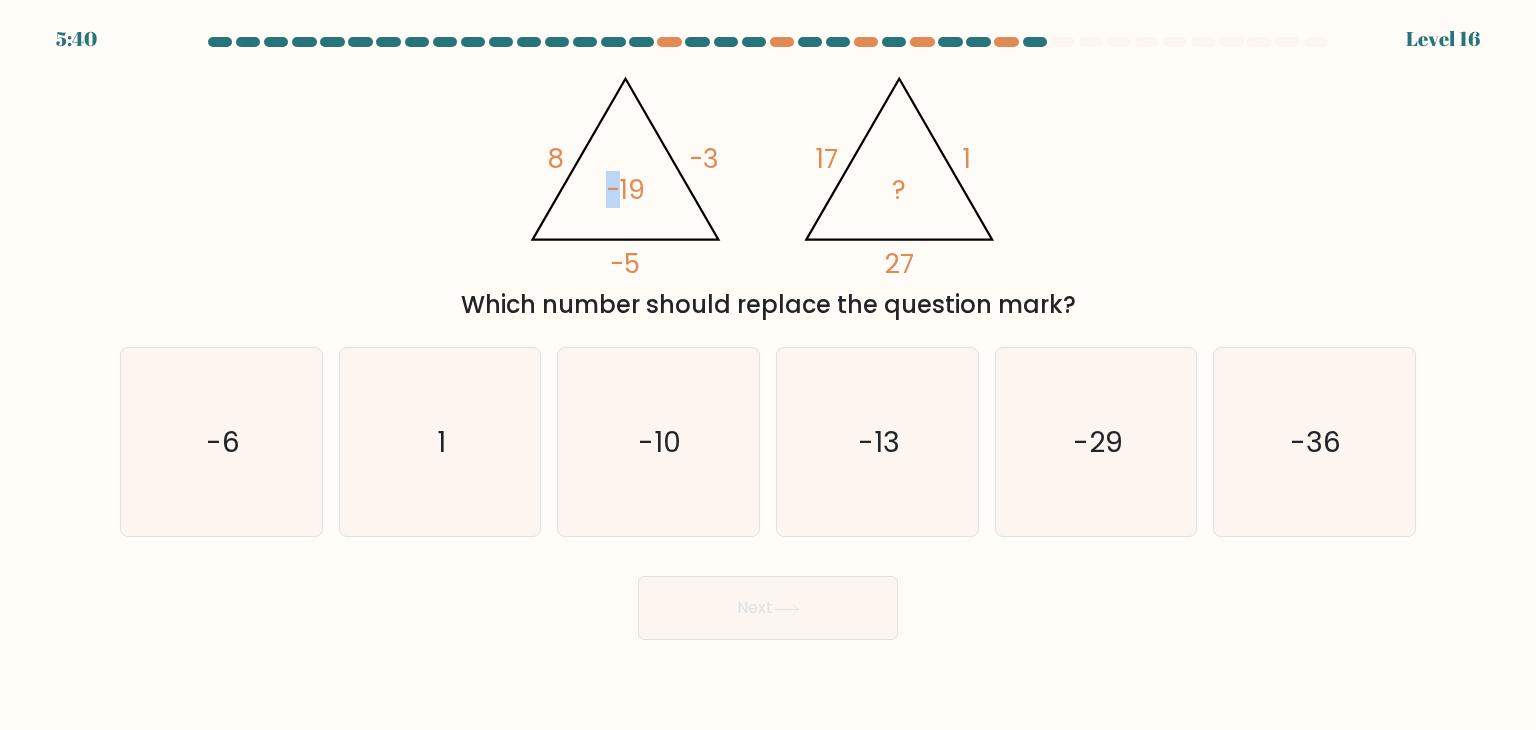 click on "@import url('https://fonts.googleapis.com/css?family=Abril+Fatface:400,100,100italic,300,300italic,400italic,500,500italic,700,700italic,900,900italic');                        8       -3       -5       -19                                       @import url('https://fonts.googleapis.com/css?family=Abril+Fatface:400,100,100italic,300,300italic,400italic,500,500italic,700,700italic,900,900italic');                        17       1       27       ?" 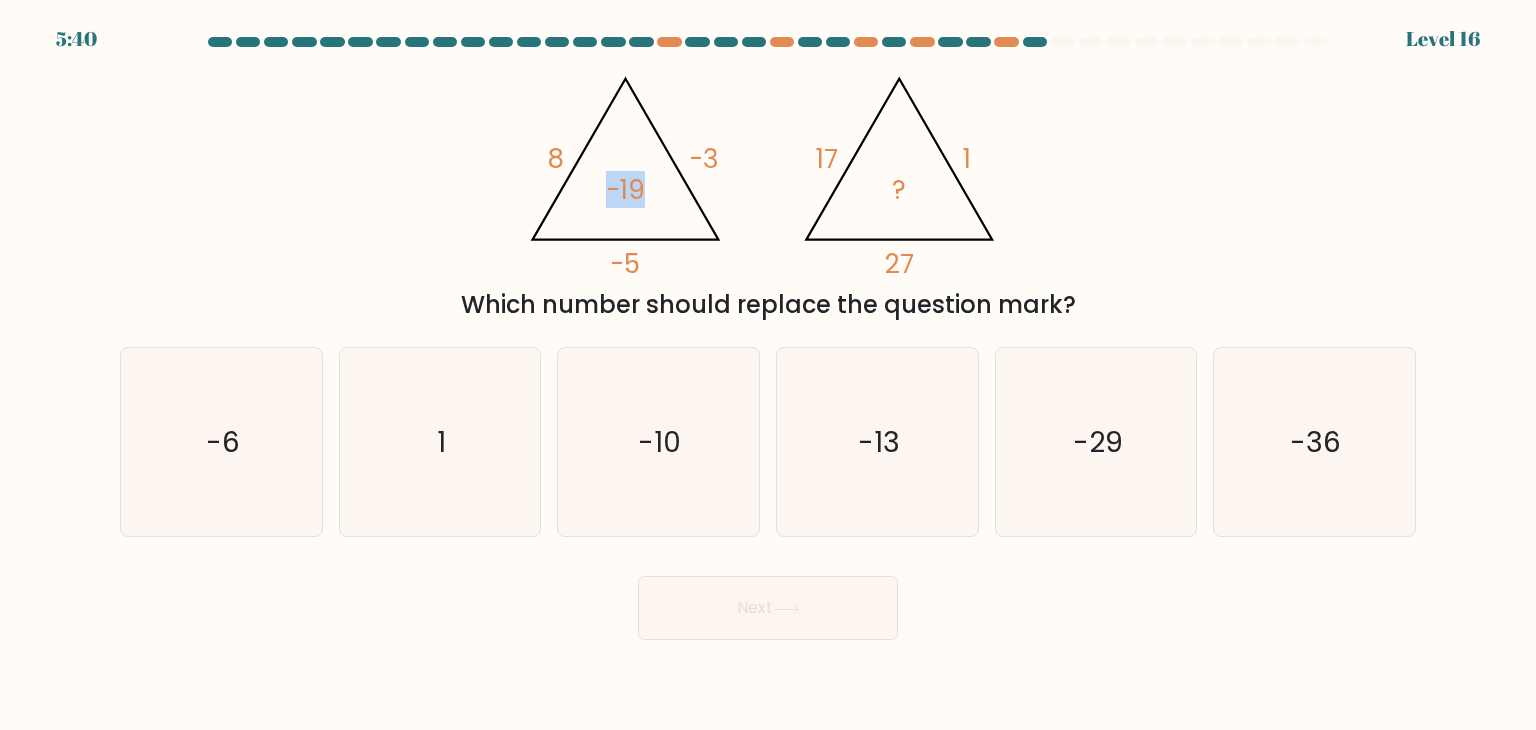 click on "@import url('https://fonts.googleapis.com/css?family=Abril+Fatface:400,100,100italic,300,300italic,400italic,500,500italic,700,700italic,900,900italic');                        8       -3       -5       -19                                       @import url('https://fonts.googleapis.com/css?family=Abril+Fatface:400,100,100italic,300,300italic,400italic,500,500italic,700,700italic,900,900italic');                        17       1       27       ?" 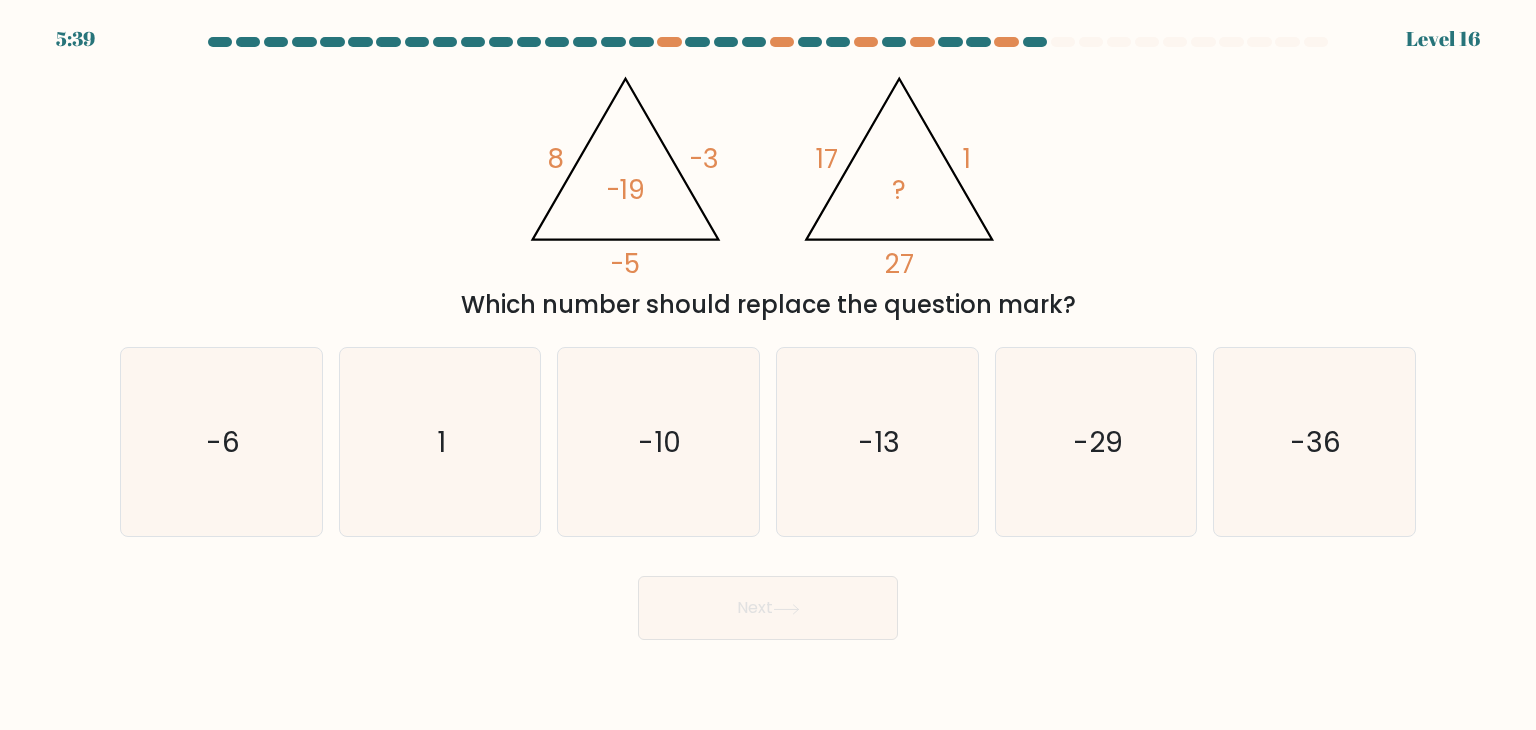 click on "@import url('https://fonts.googleapis.com/css?family=Abril+Fatface:400,100,100italic,300,300italic,400italic,500,500italic,700,700italic,900,900italic');                        8       -3       -5       -19                                       @import url('https://fonts.googleapis.com/css?family=Abril+Fatface:400,100,100italic,300,300italic,400italic,500,500italic,700,700italic,900,900italic');                        17       1       27       ?" 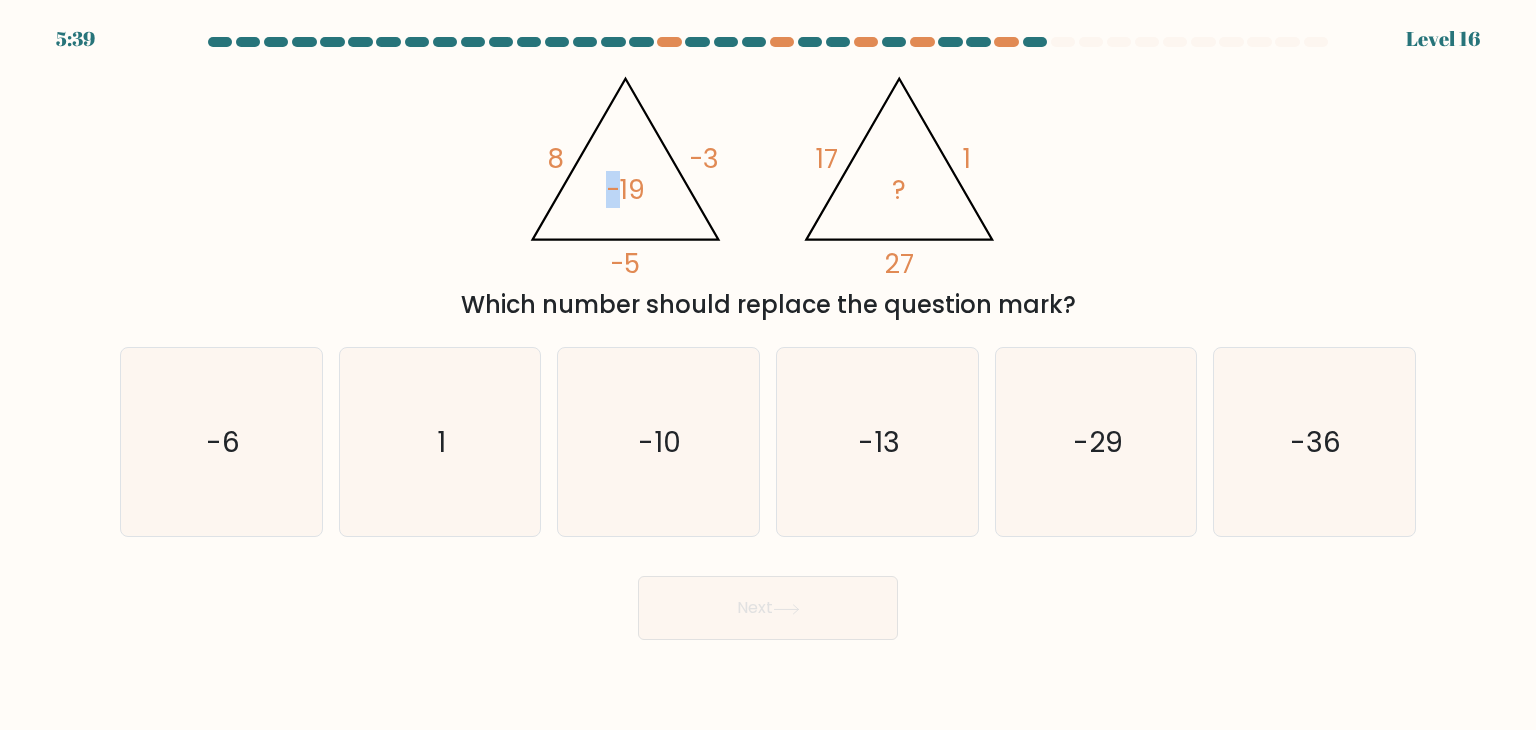 click on "@import url('https://fonts.googleapis.com/css?family=Abril+Fatface:400,100,100italic,300,300italic,400italic,500,500italic,700,700italic,900,900italic');                        8       -3       -5       -19                                       @import url('https://fonts.googleapis.com/css?family=Abril+Fatface:400,100,100italic,300,300italic,400italic,500,500italic,700,700italic,900,900italic');                        17       1       27       ?" 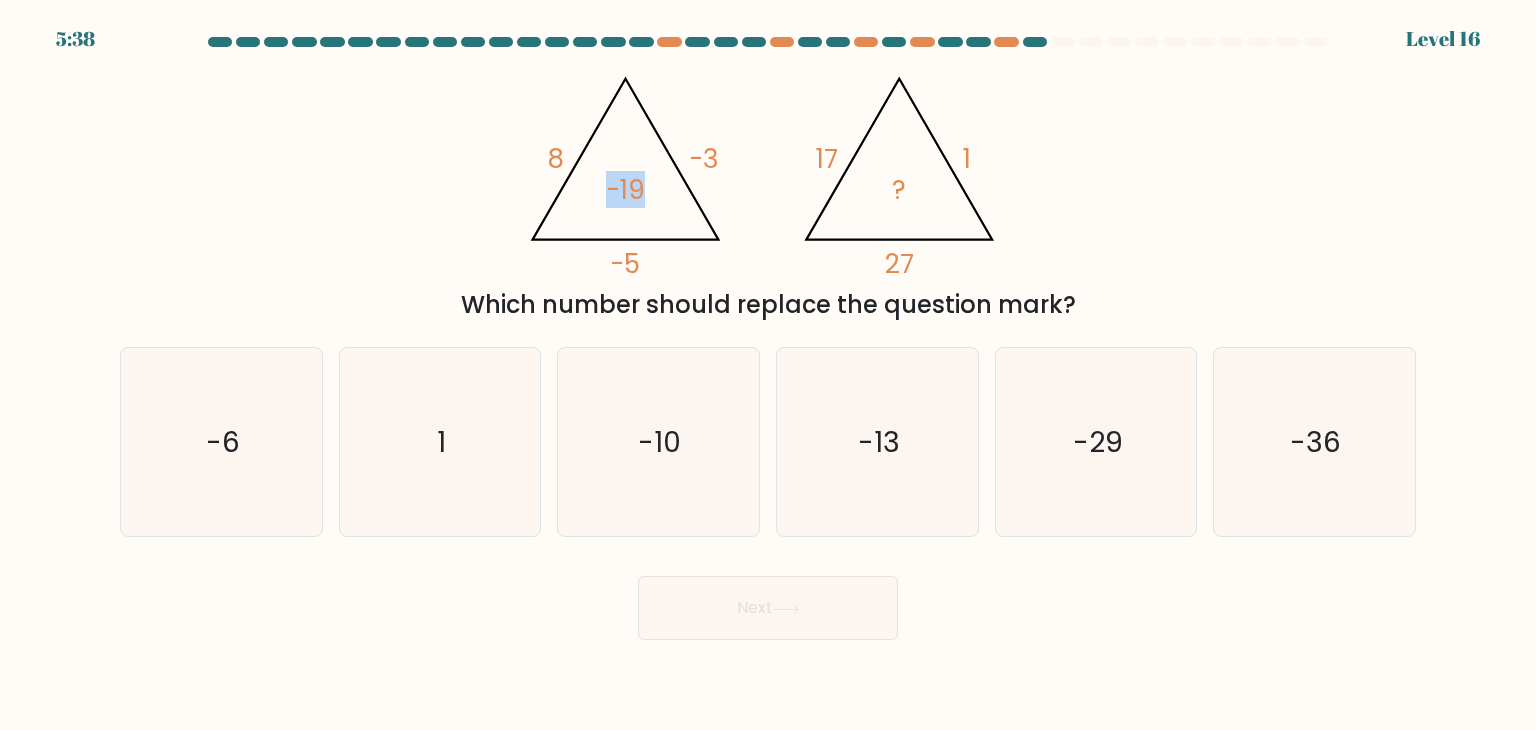 click on "@import url('https://fonts.googleapis.com/css?family=Abril+Fatface:400,100,100italic,300,300italic,400italic,500,500italic,700,700italic,900,900italic');                        8       -3       -5       -19                                       @import url('https://fonts.googleapis.com/css?family=Abril+Fatface:400,100,100italic,300,300italic,400italic,500,500italic,700,700italic,900,900italic');                        17       1       27       ?" 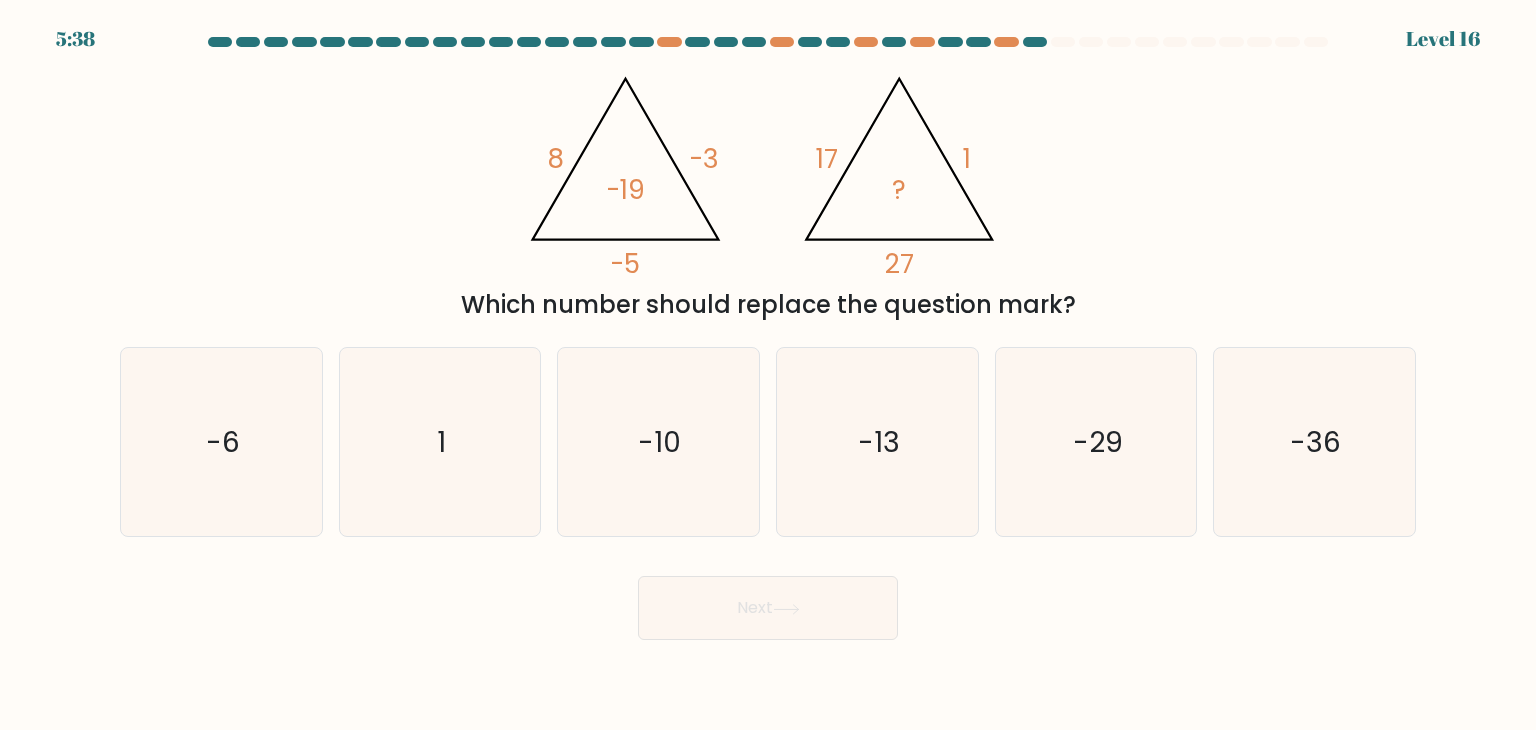 click on "@import url('https://fonts.googleapis.com/css?family=Abril+Fatface:400,100,100italic,300,300italic,400italic,500,500italic,700,700italic,900,900italic');                        8       -3       -5       -19                                       @import url('https://fonts.googleapis.com/css?family=Abril+Fatface:400,100,100italic,300,300italic,400italic,500,500italic,700,700italic,900,900italic');                        17       1       27       ?" 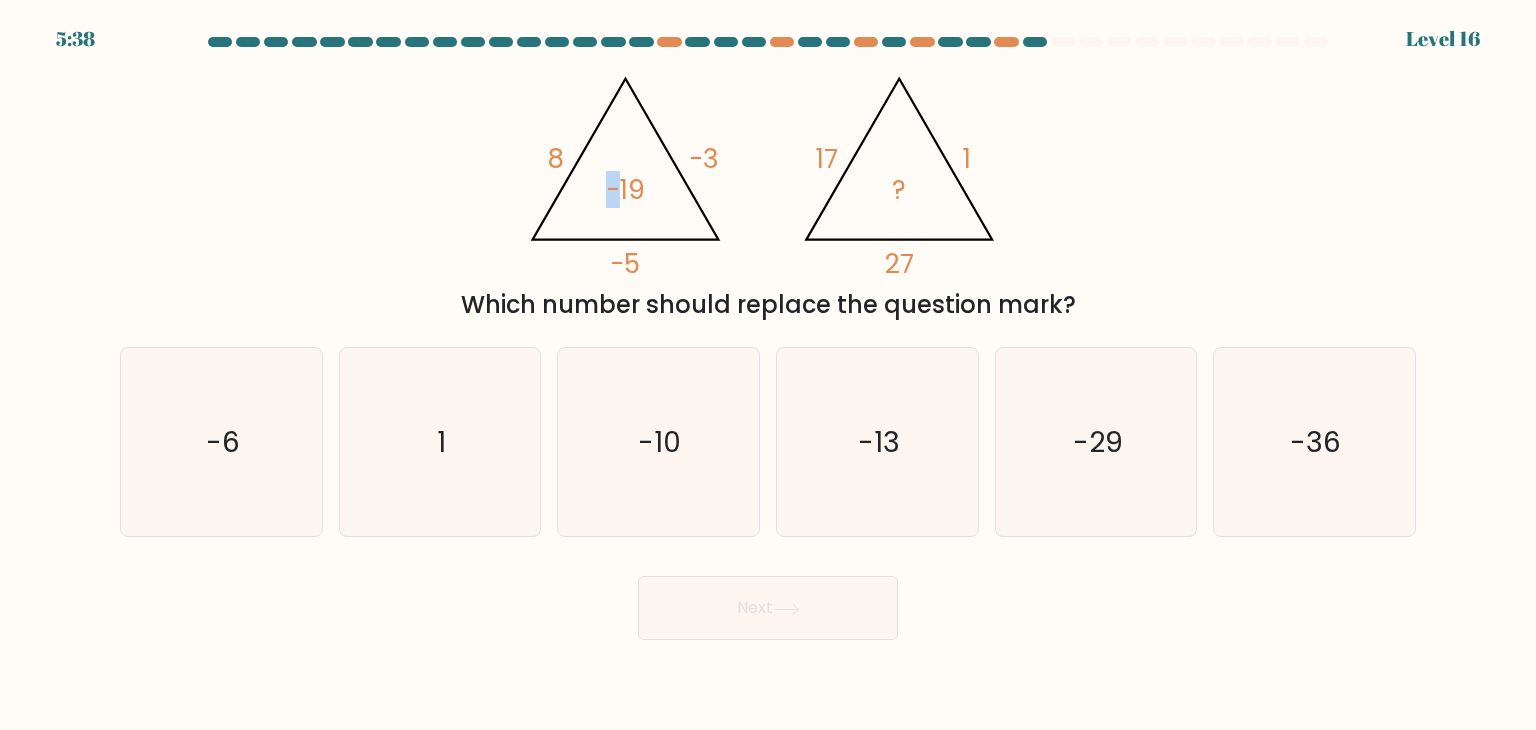 click on "@import url('https://fonts.googleapis.com/css?family=Abril+Fatface:400,100,100italic,300,300italic,400italic,500,500italic,700,700italic,900,900italic');                        8       -3       -5       -19                                       @import url('https://fonts.googleapis.com/css?family=Abril+Fatface:400,100,100italic,300,300italic,400italic,500,500italic,700,700italic,900,900italic');                        17       1       27       ?" 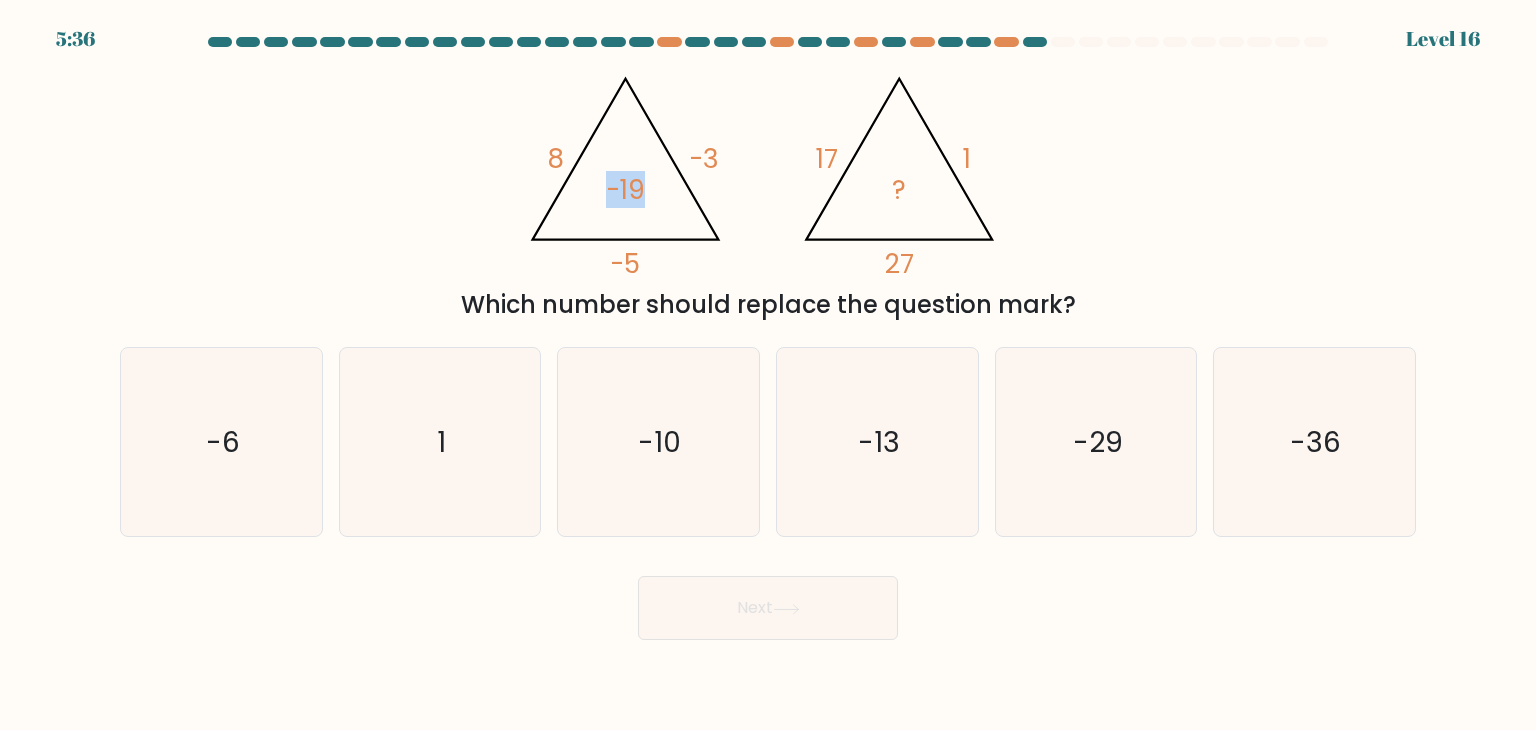 click on "@import url('https://fonts.googleapis.com/css?family=Abril+Fatface:400,100,100italic,300,300italic,400italic,500,500italic,700,700italic,900,900italic');                        8       -3       -5       -19                                       @import url('https://fonts.googleapis.com/css?family=Abril+Fatface:400,100,100italic,300,300italic,400italic,500,500italic,700,700italic,900,900italic');                        17       1       27       ?" 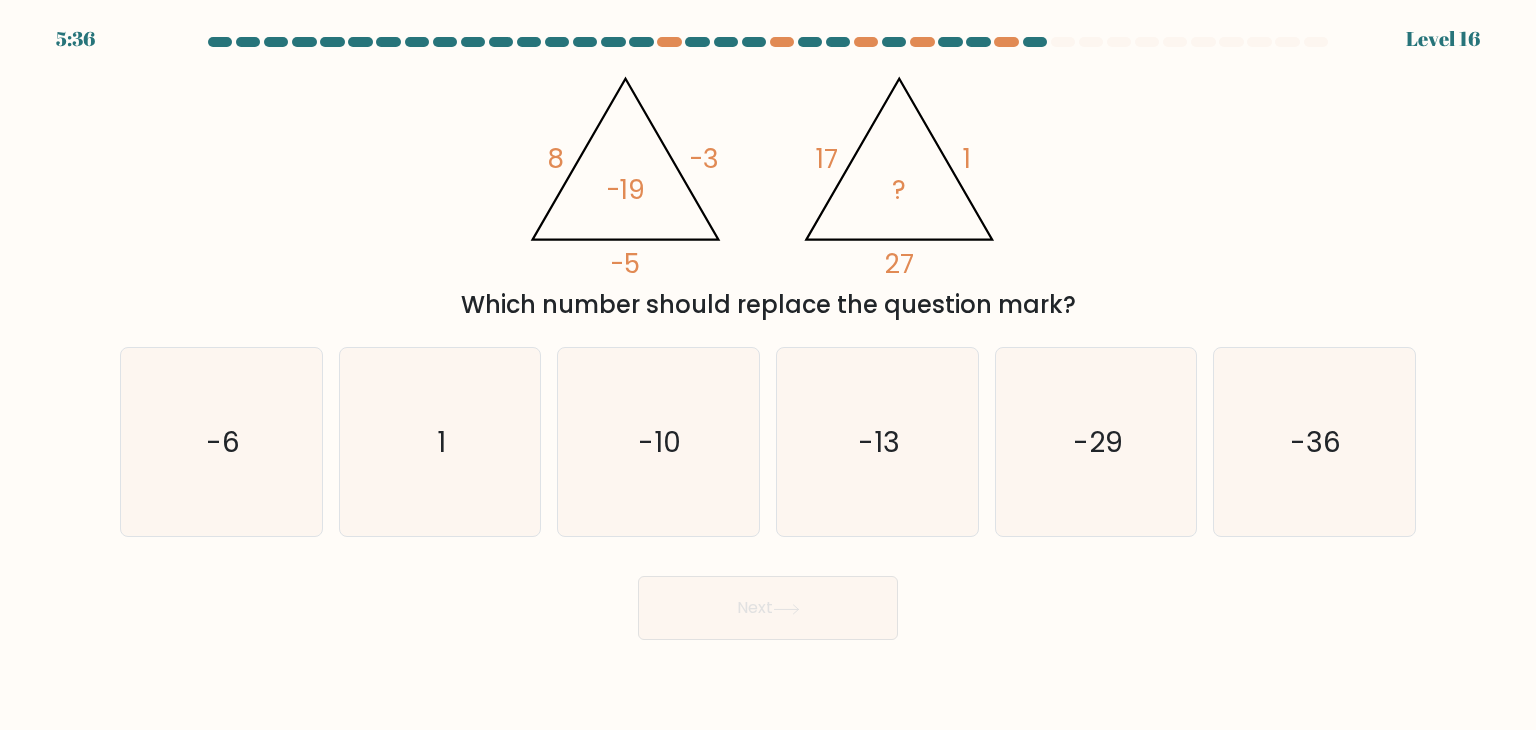 click on "@import url('https://fonts.googleapis.com/css?family=Abril+Fatface:400,100,100italic,300,300italic,400italic,500,500italic,700,700italic,900,900italic');                        8       -3       -5       -19                                       @import url('https://fonts.googleapis.com/css?family=Abril+Fatface:400,100,100italic,300,300italic,400italic,500,500italic,700,700italic,900,900italic');                        17       1       27       ?" 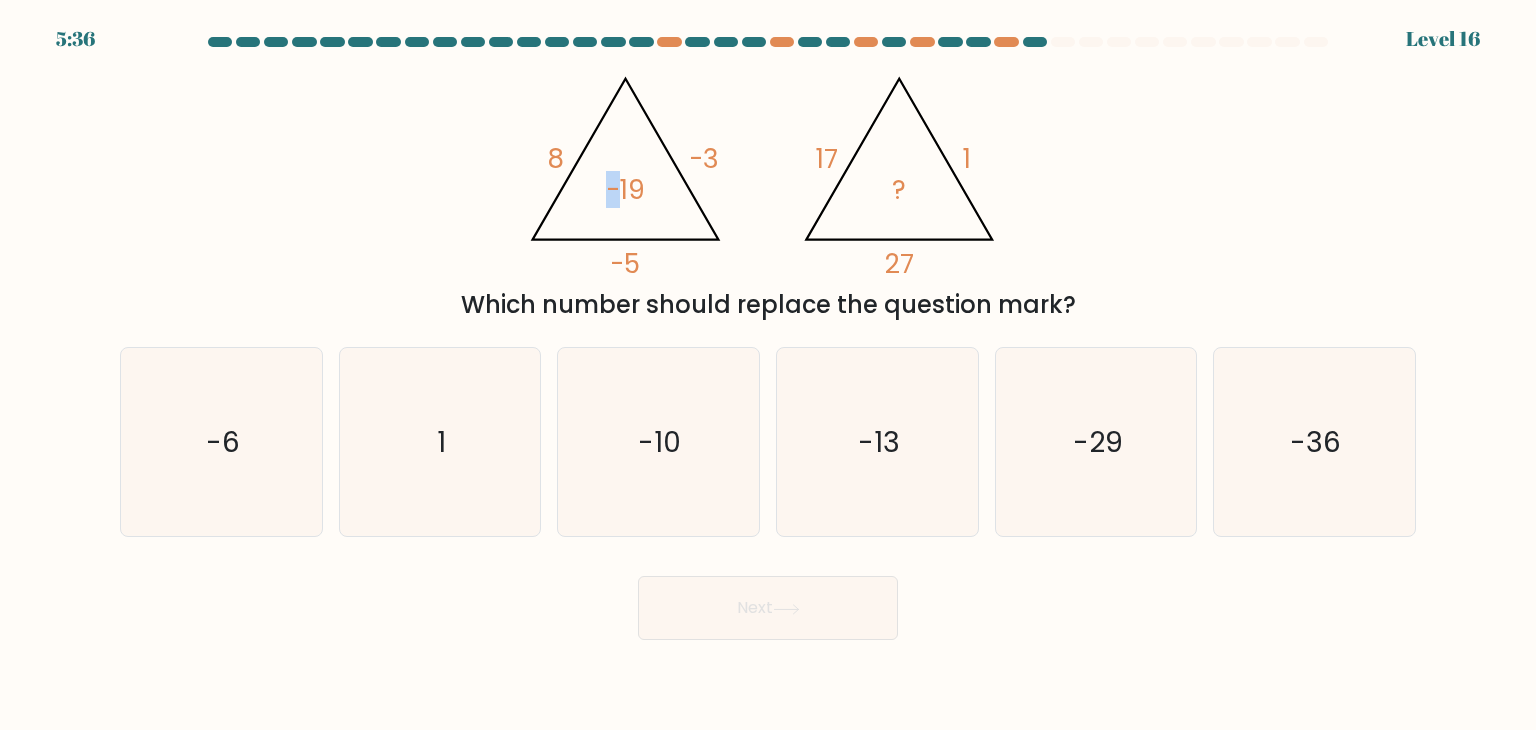 click on "@import url('https://fonts.googleapis.com/css?family=Abril+Fatface:400,100,100italic,300,300italic,400italic,500,500italic,700,700italic,900,900italic');                        8       -3       -5       -19                                       @import url('https://fonts.googleapis.com/css?family=Abril+Fatface:400,100,100italic,300,300italic,400italic,500,500italic,700,700italic,900,900italic');                        17       1       27       ?" 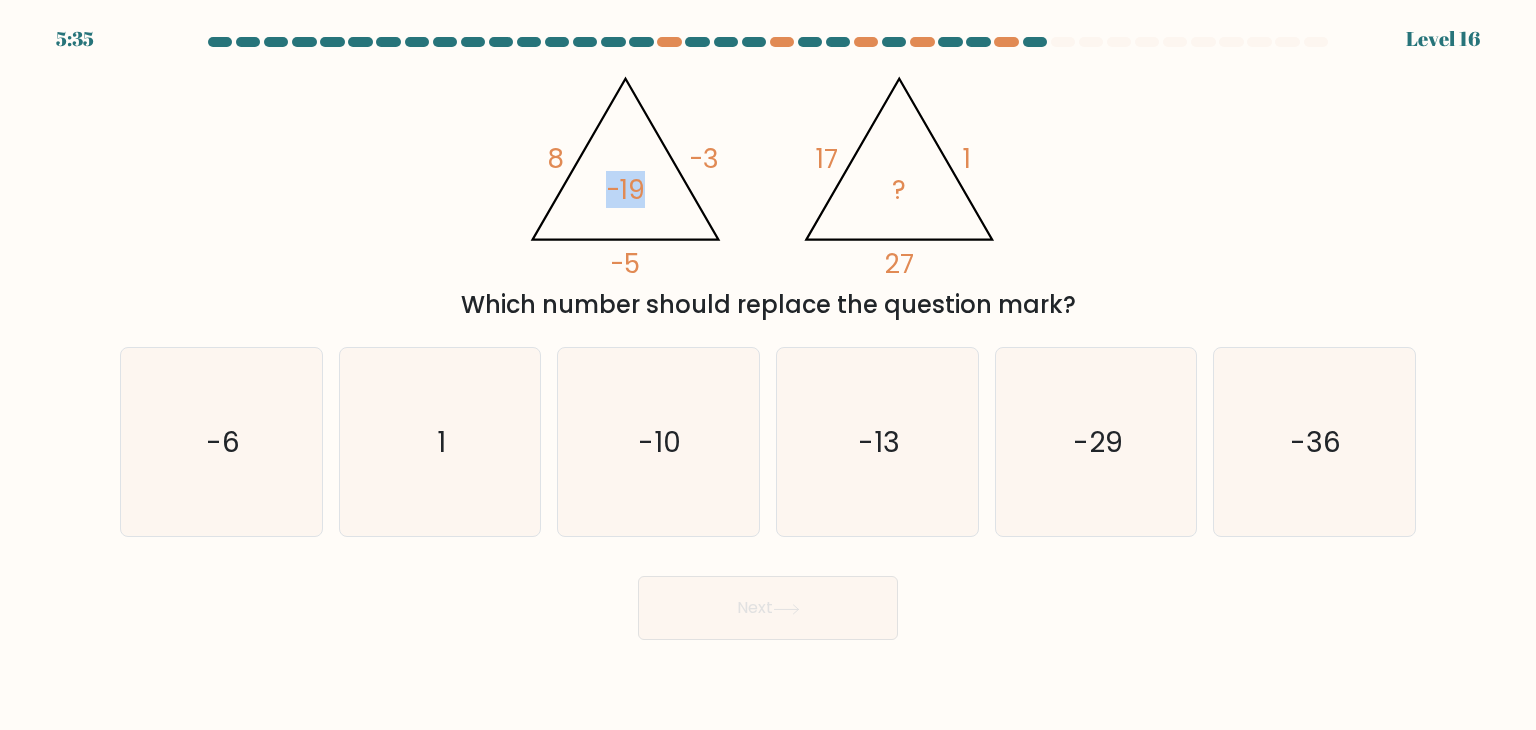 click on "8" 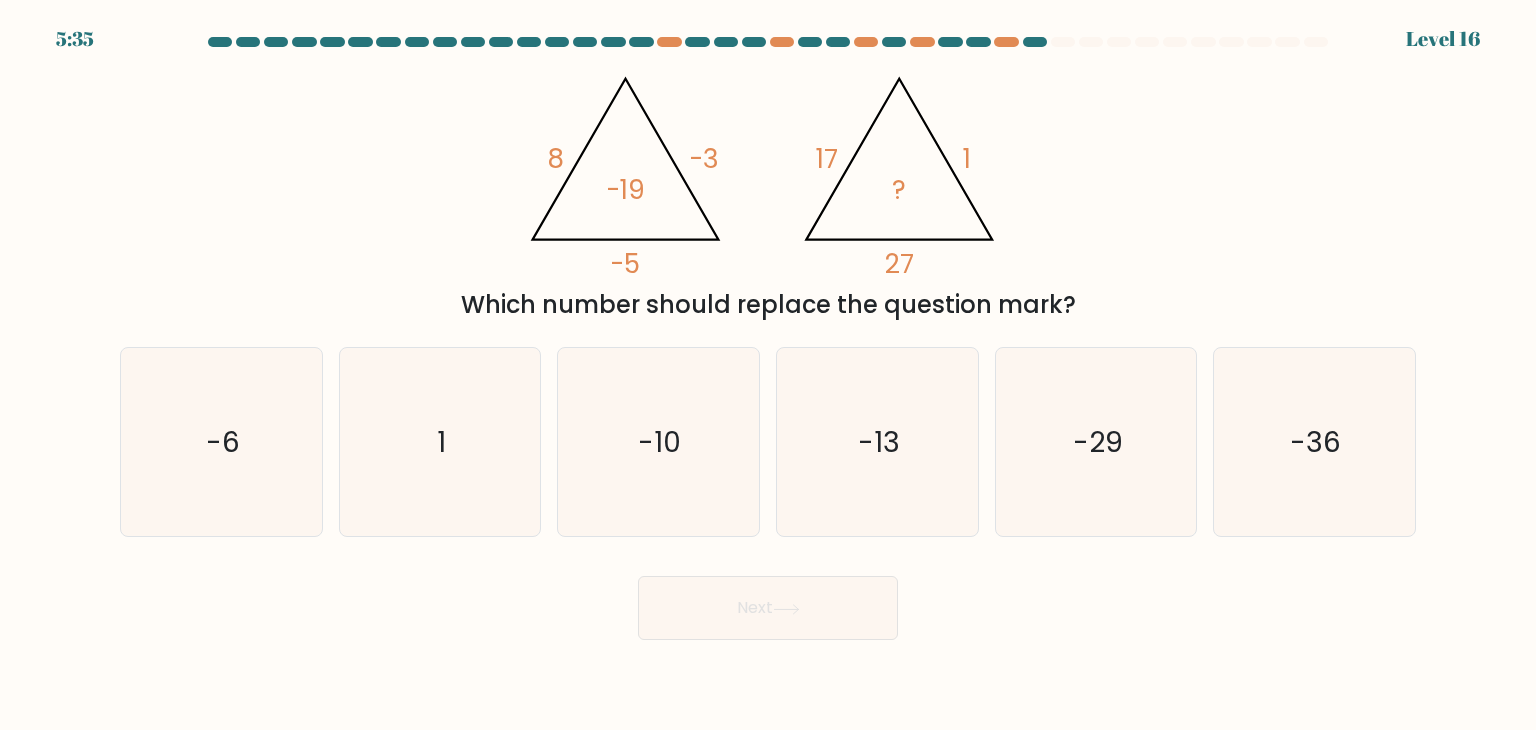 click on "8" 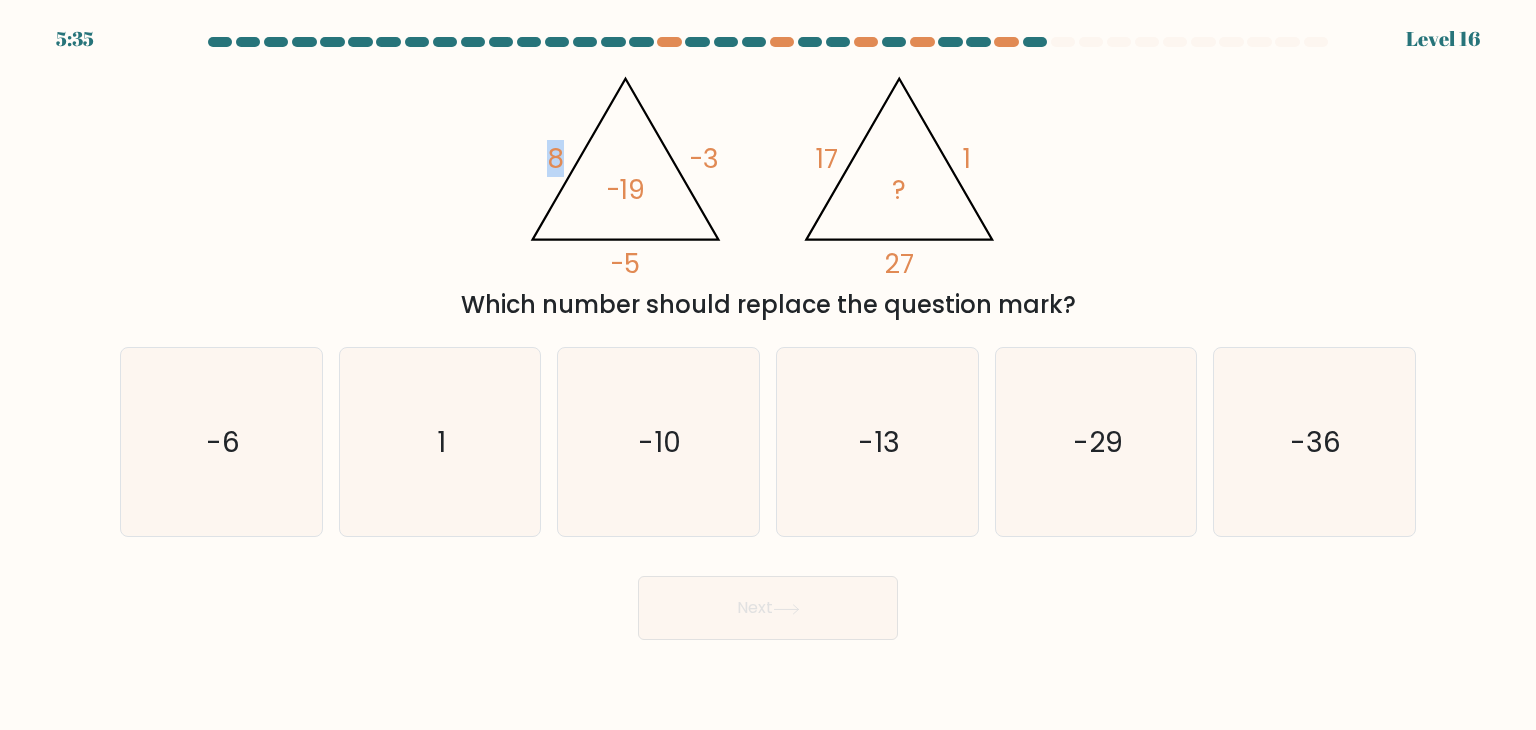 click on "8" 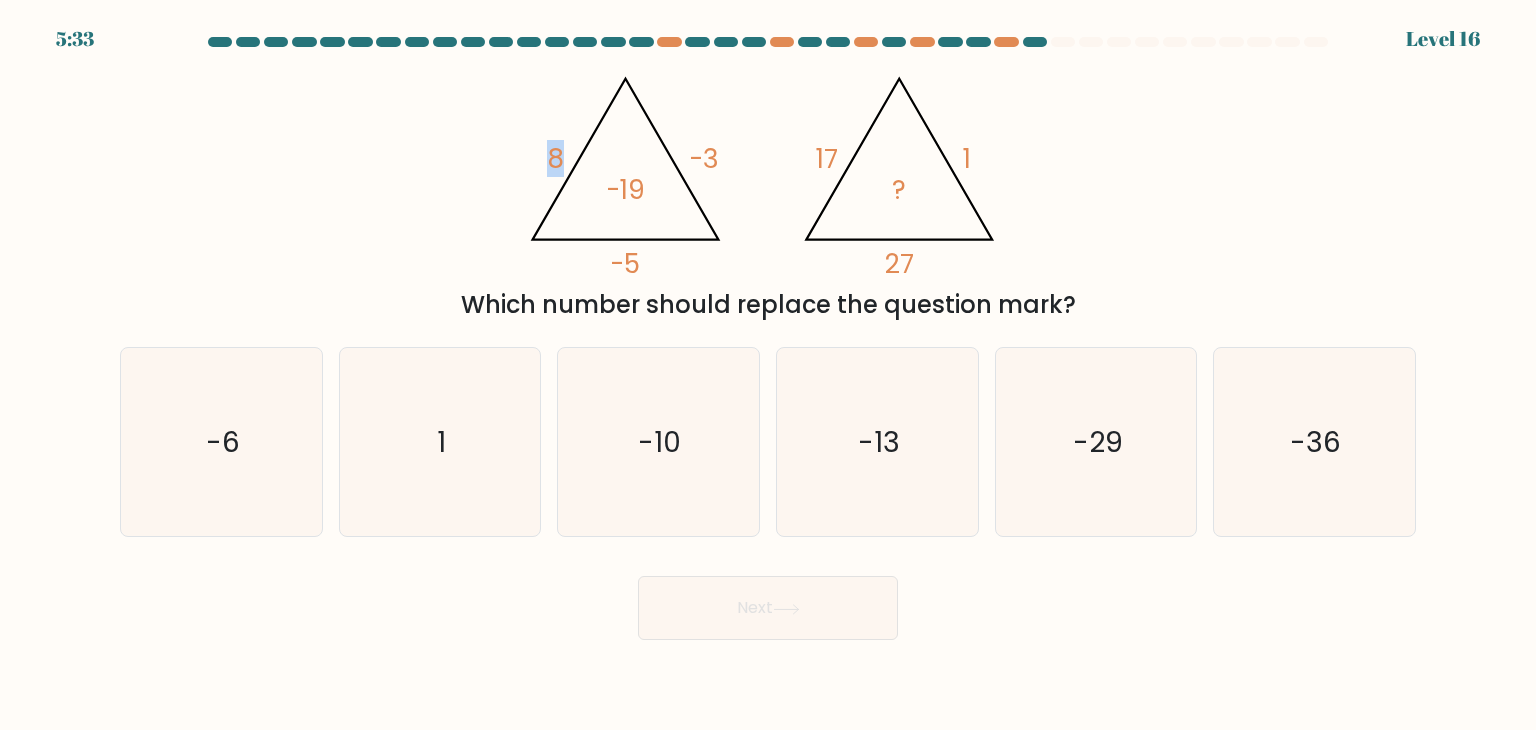 click on "-3" 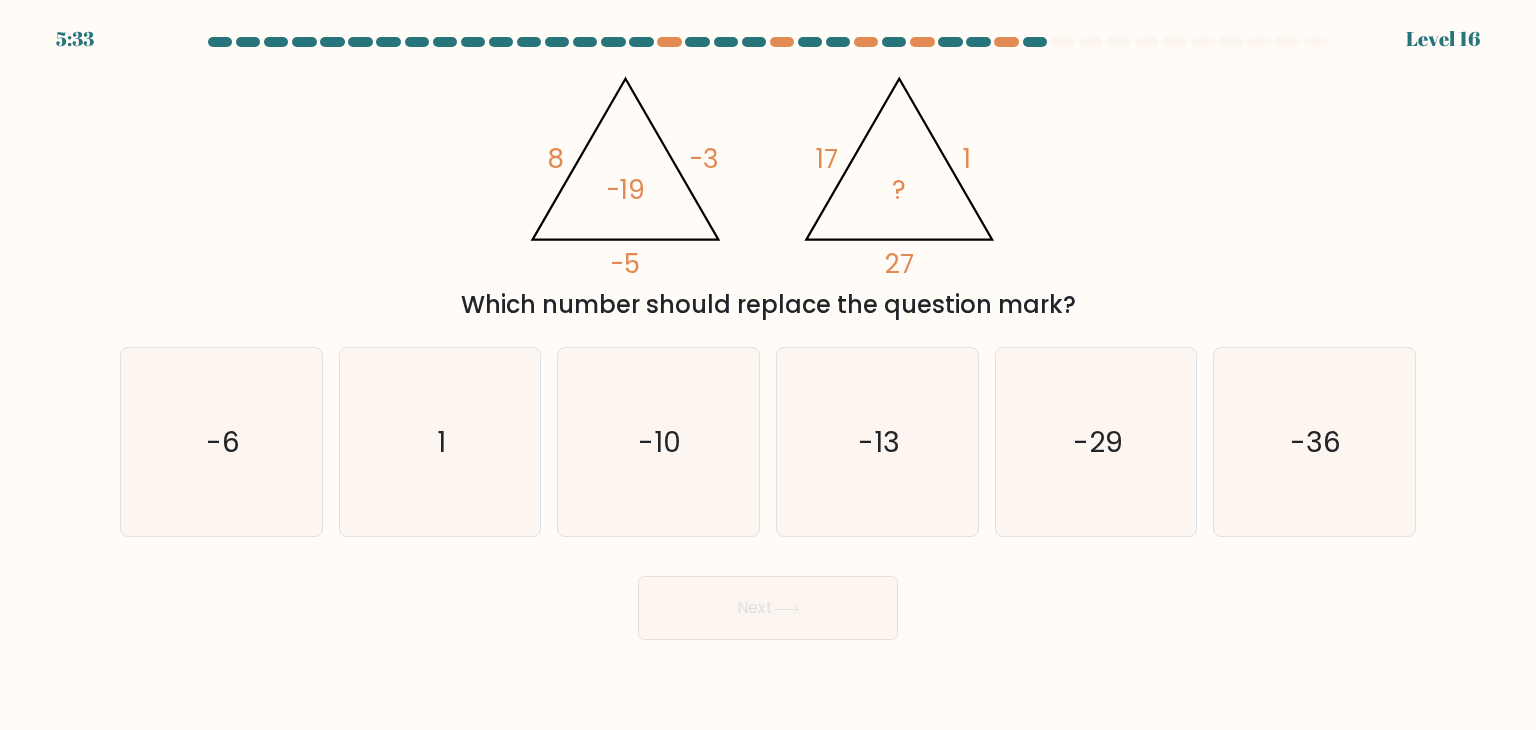 click on "-3" 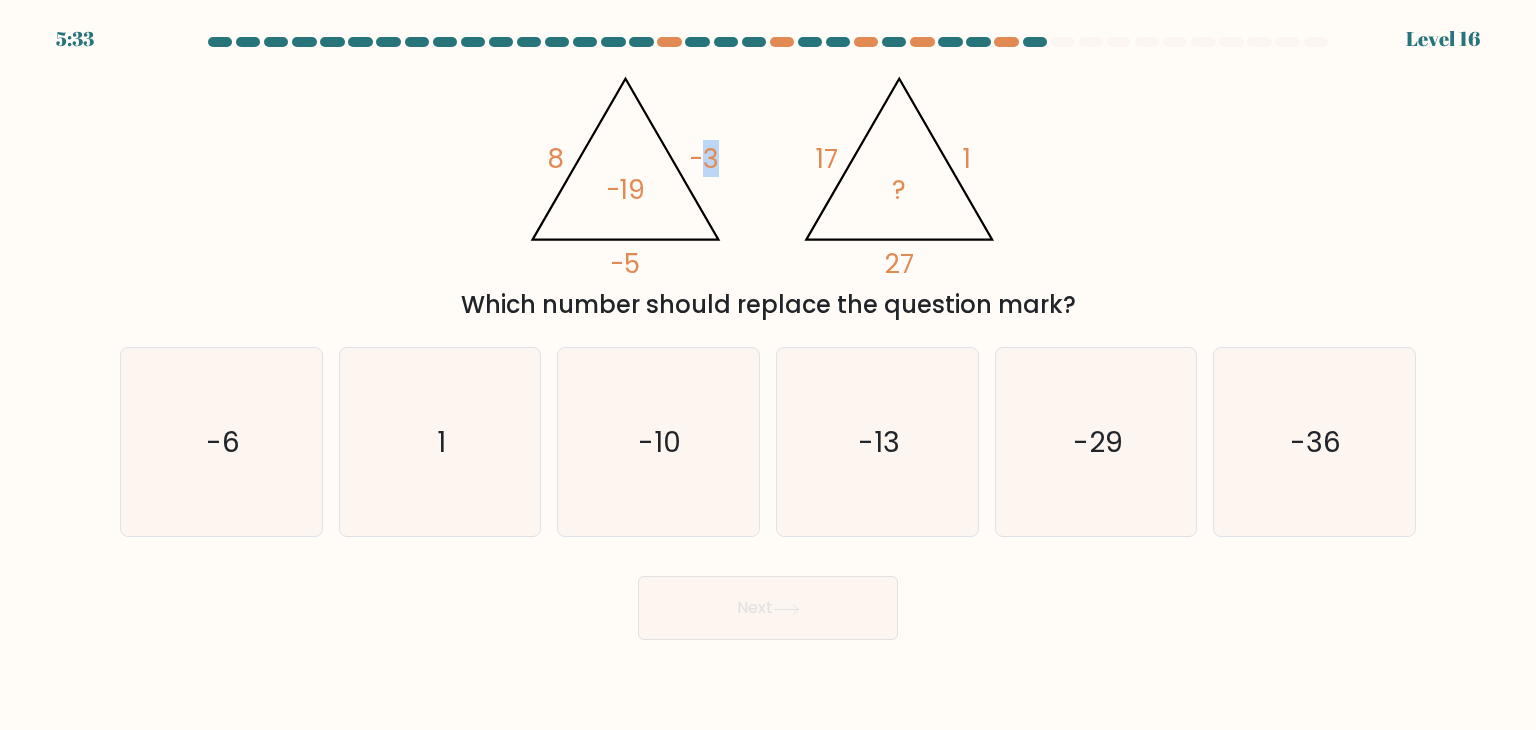click on "-3" 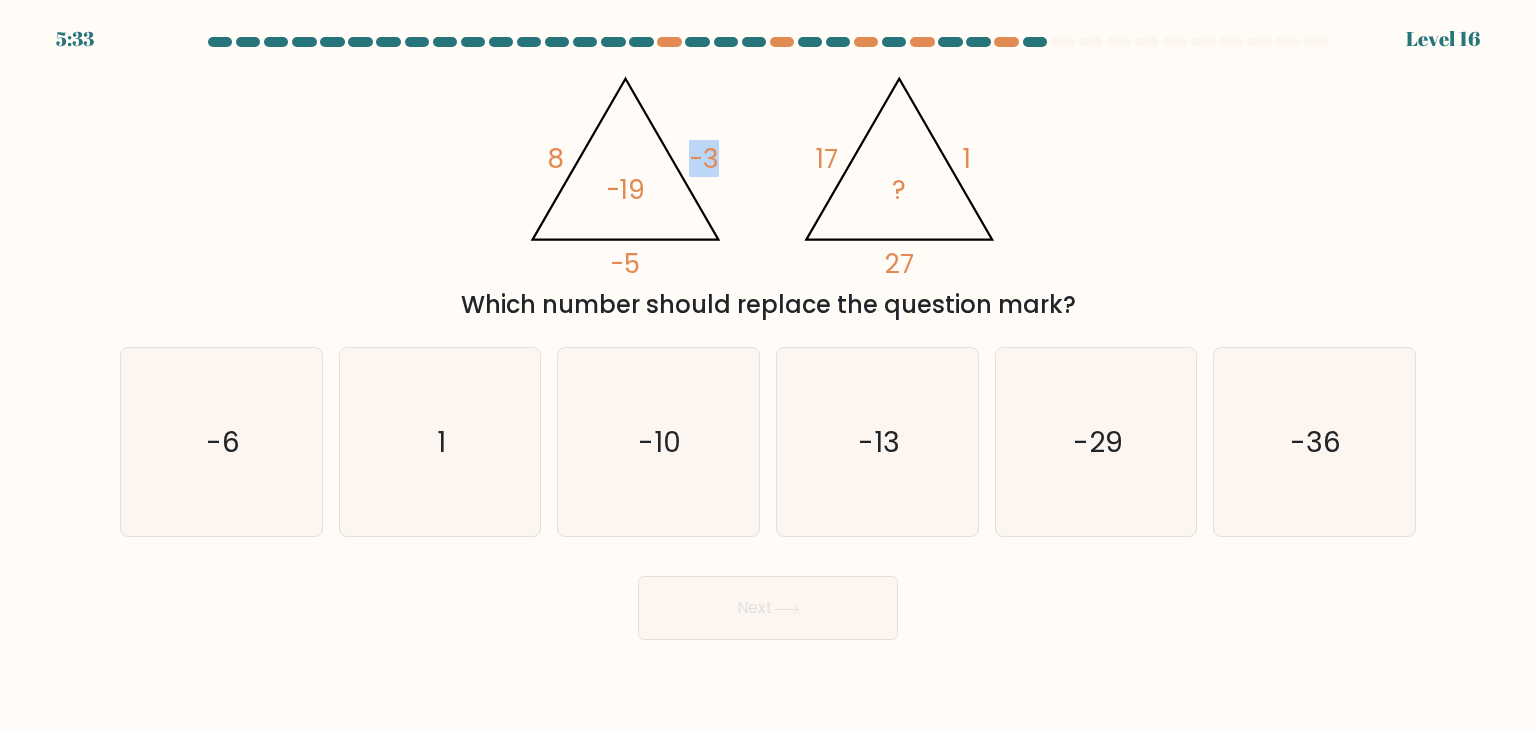 click on "-3" 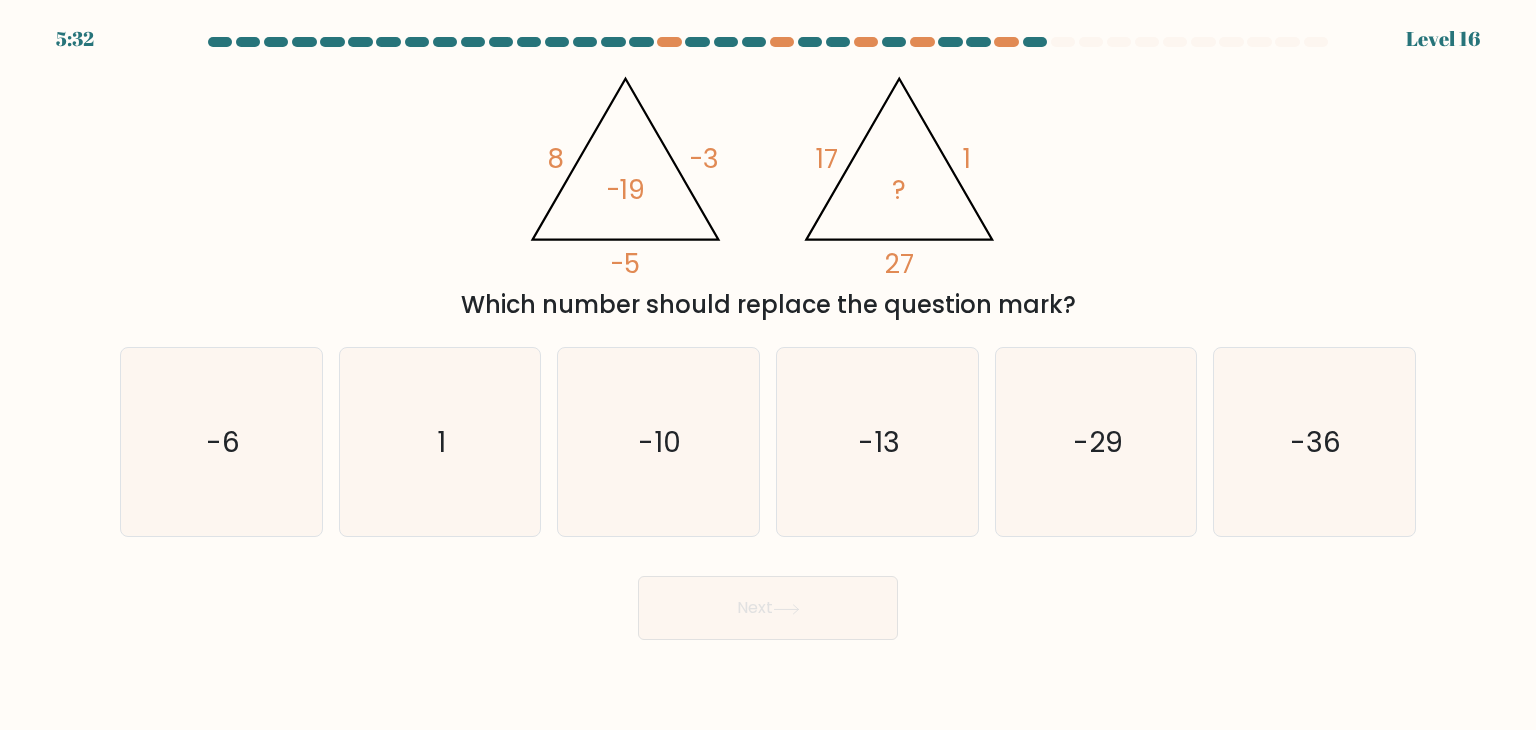 click on "-3" 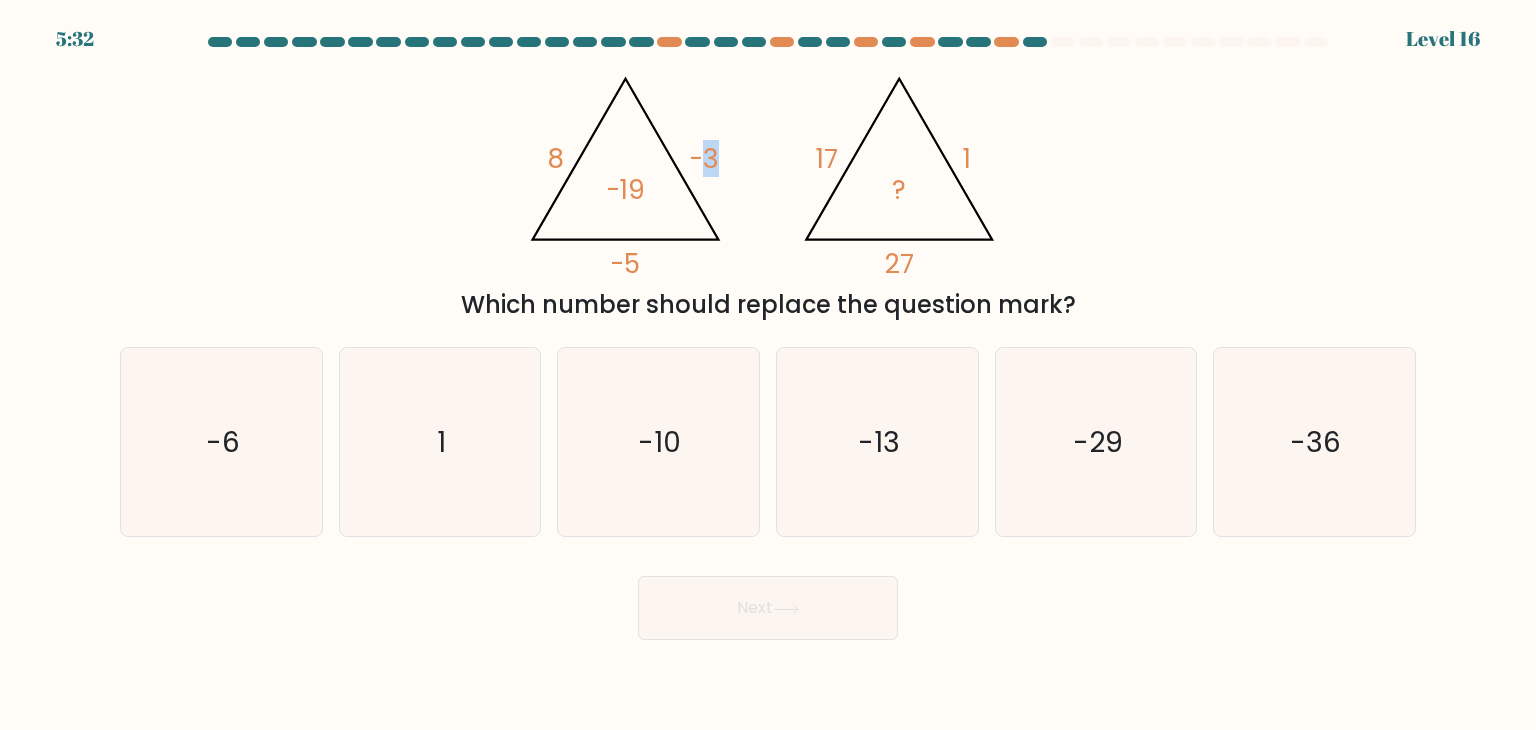 click on "-3" 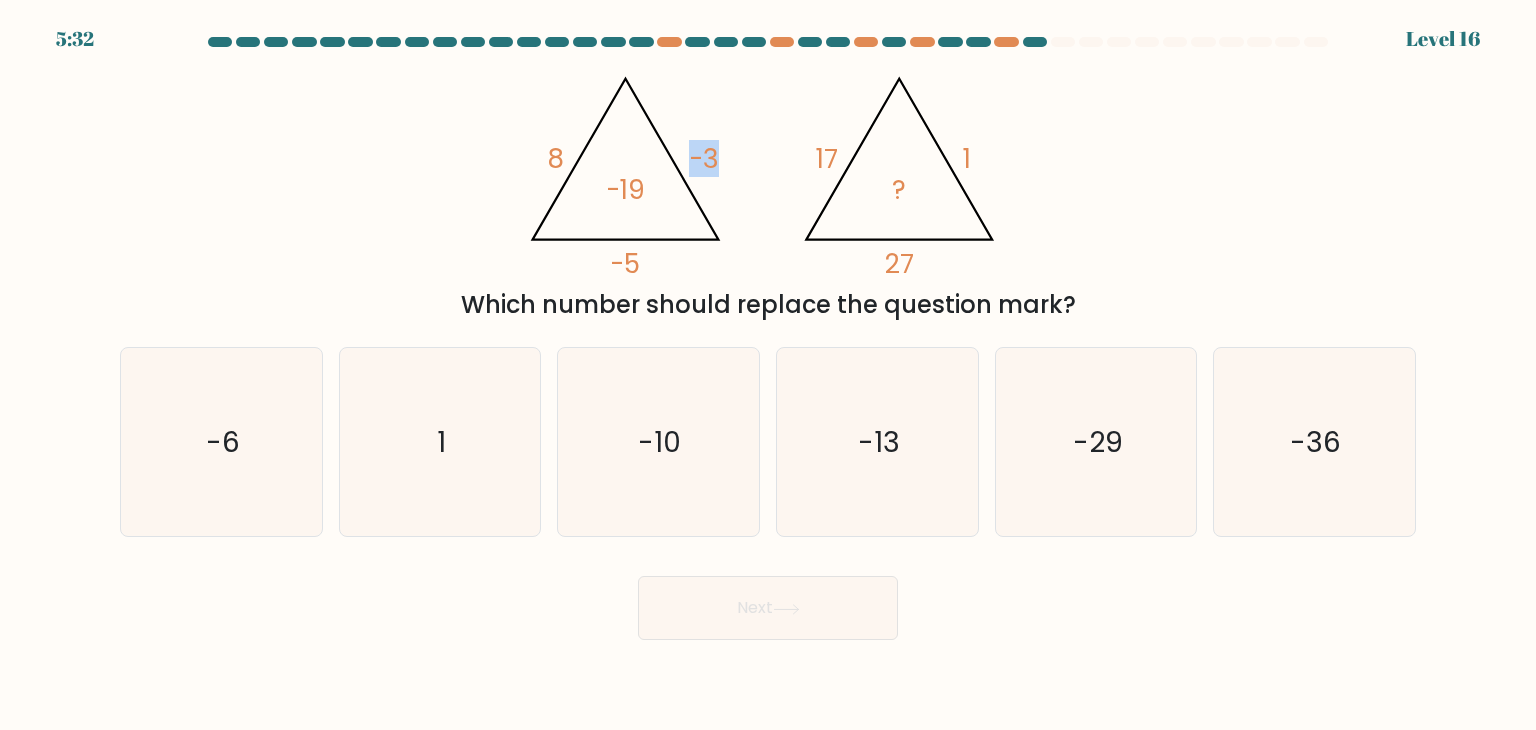 click on "-3" 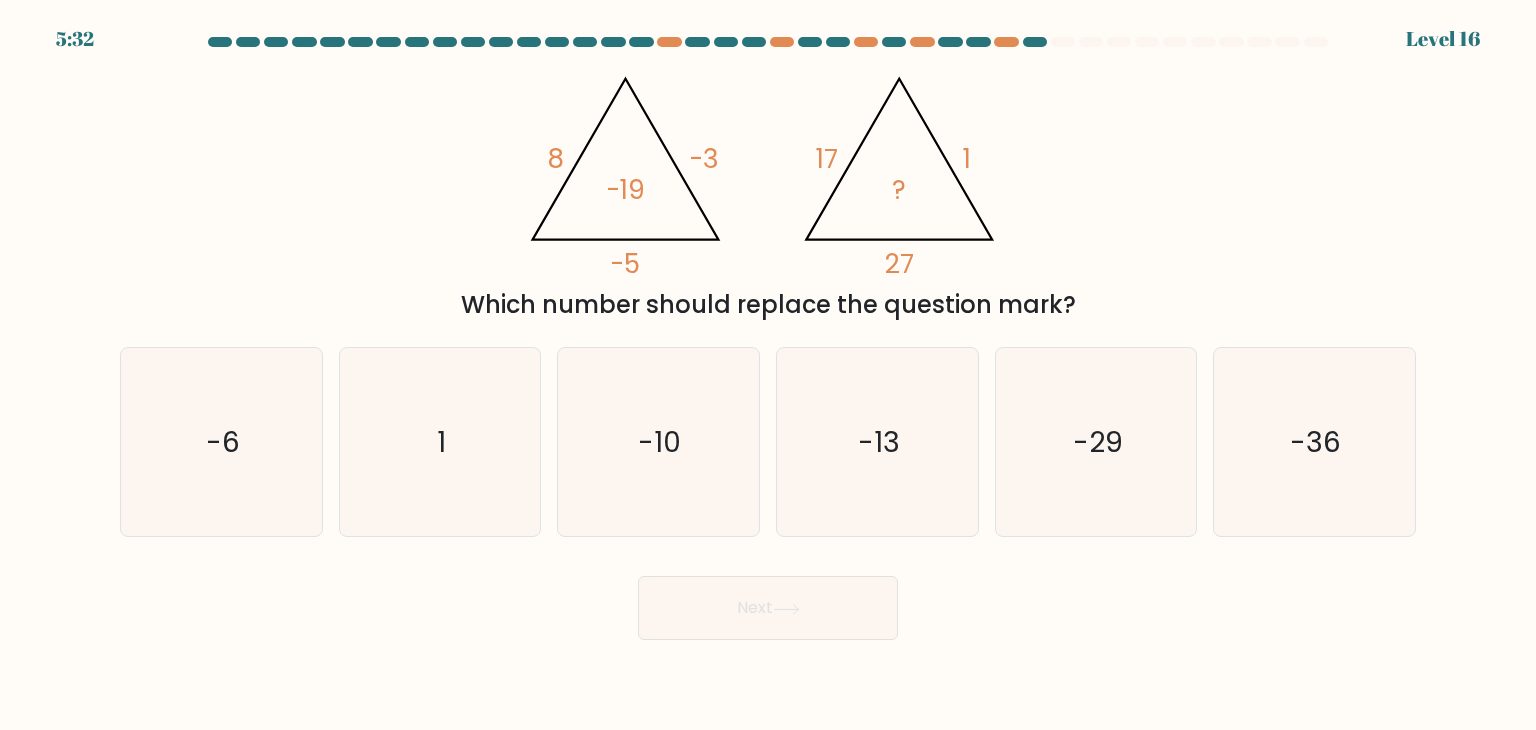 click on "-3" 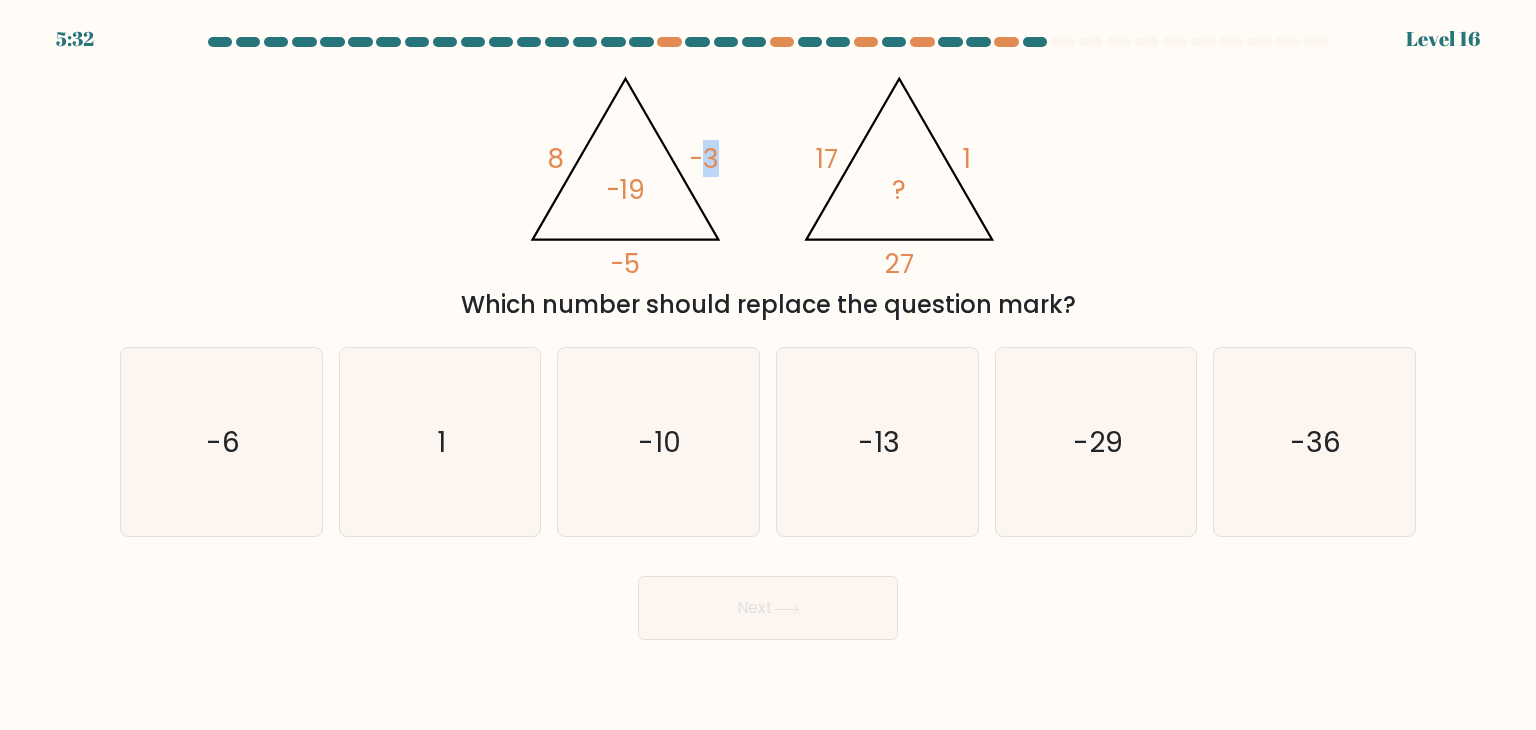 click on "-3" 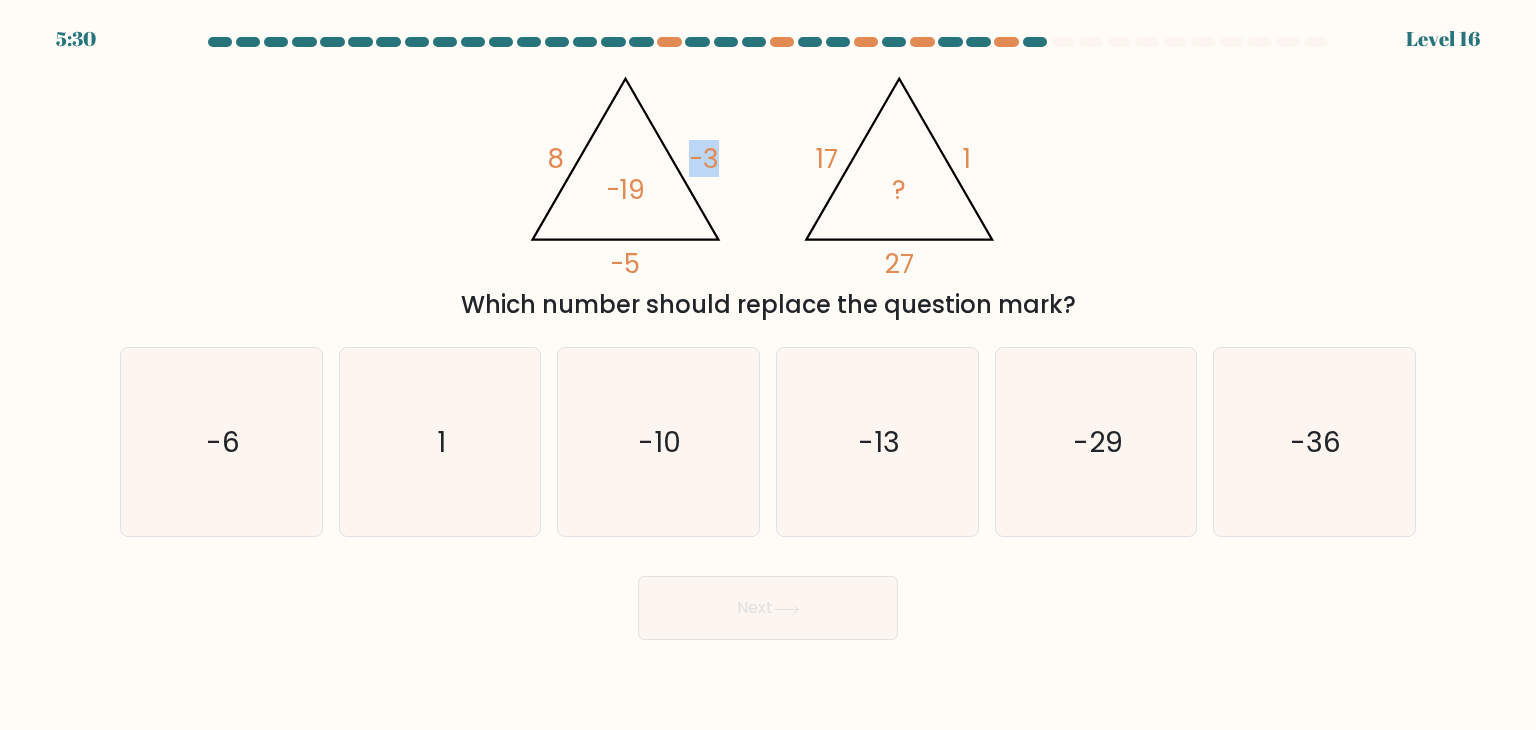 click on "-3" 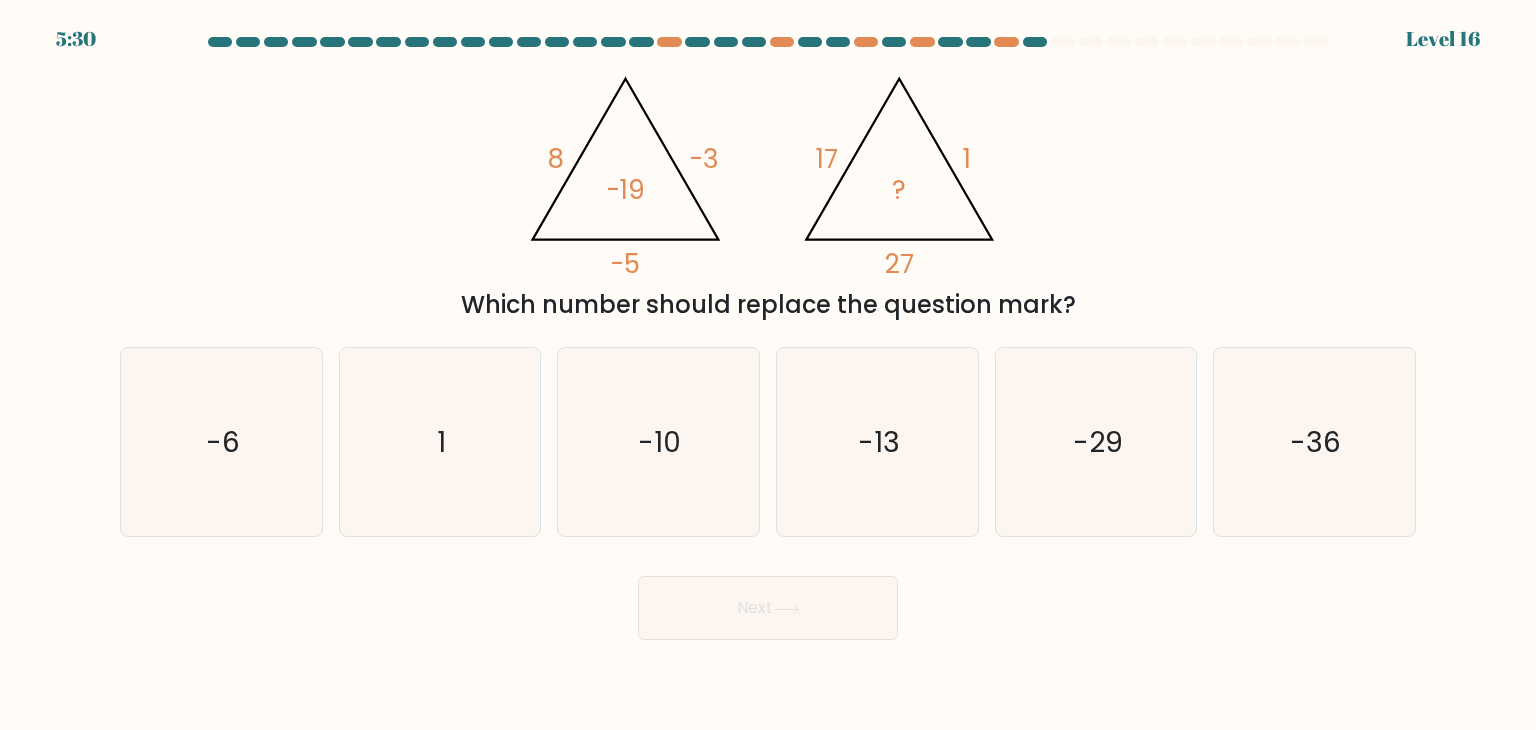 click on "-3" 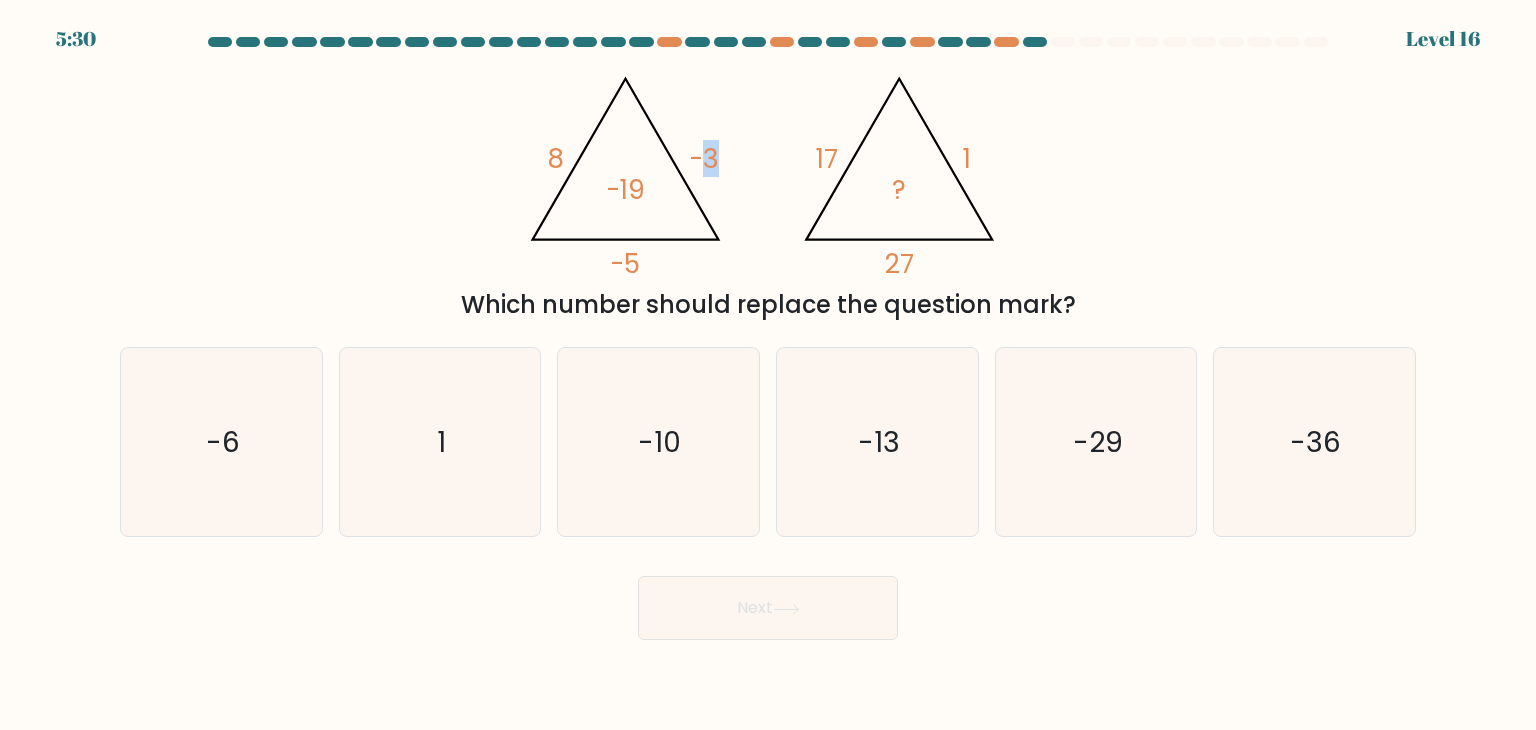 click on "-3" 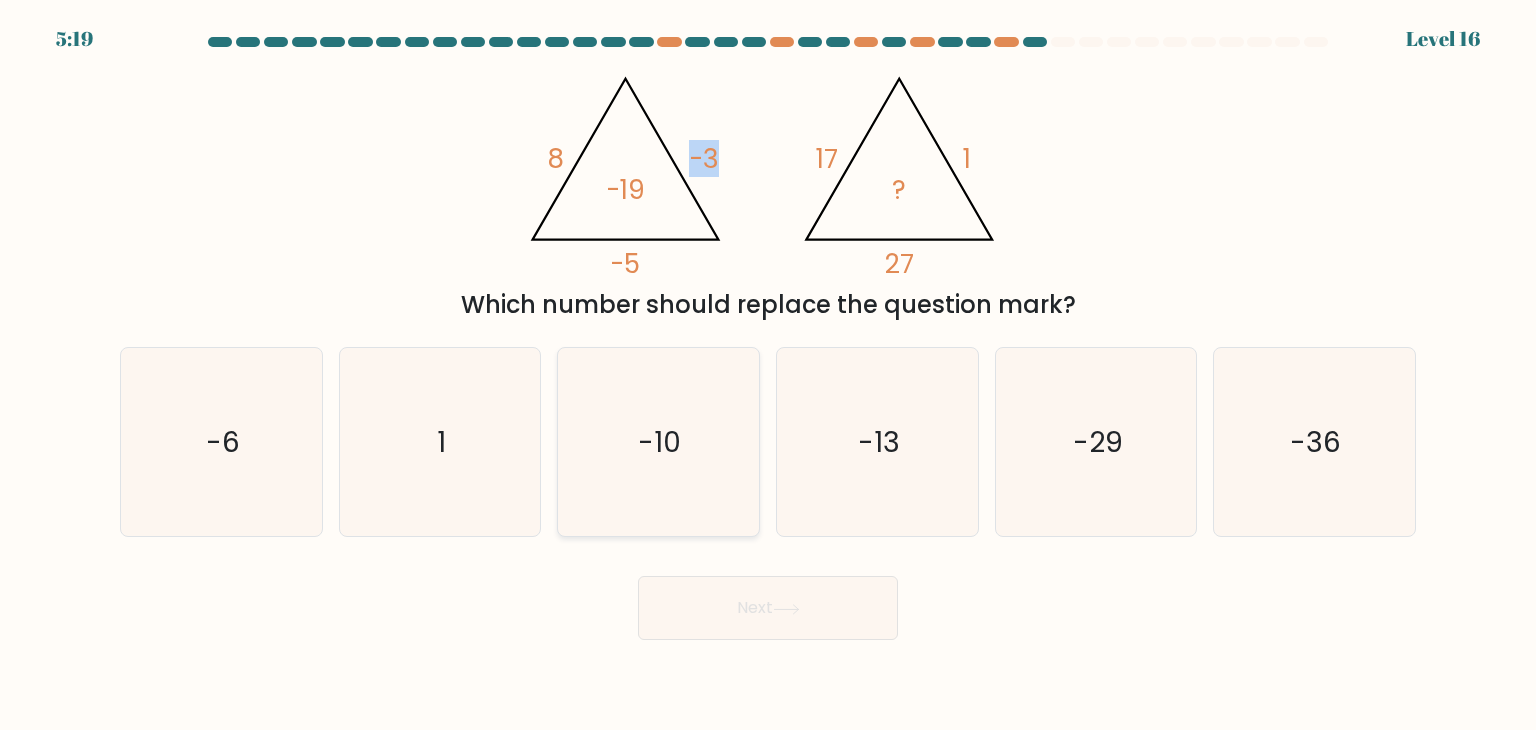 click on "-10" 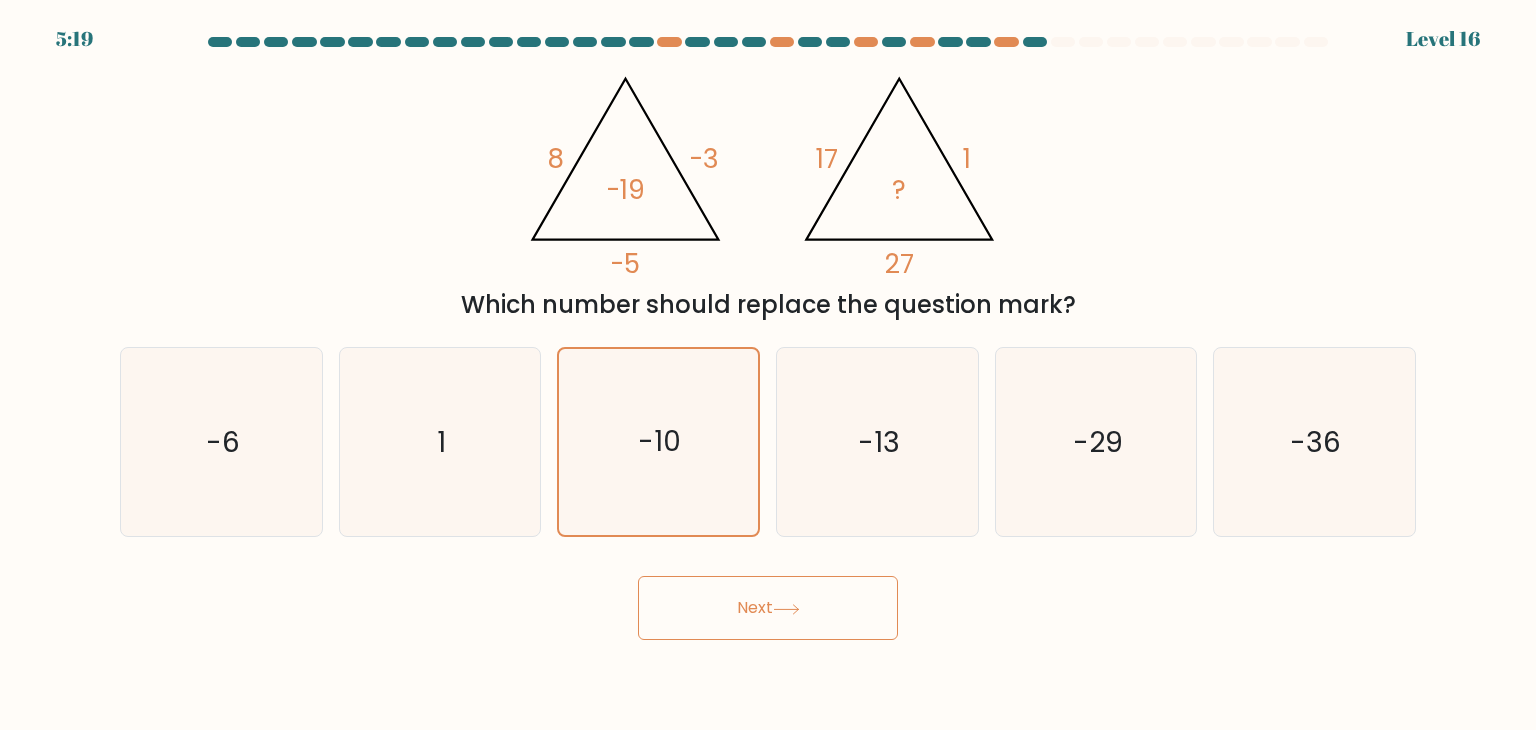 click on "Next" at bounding box center (768, 608) 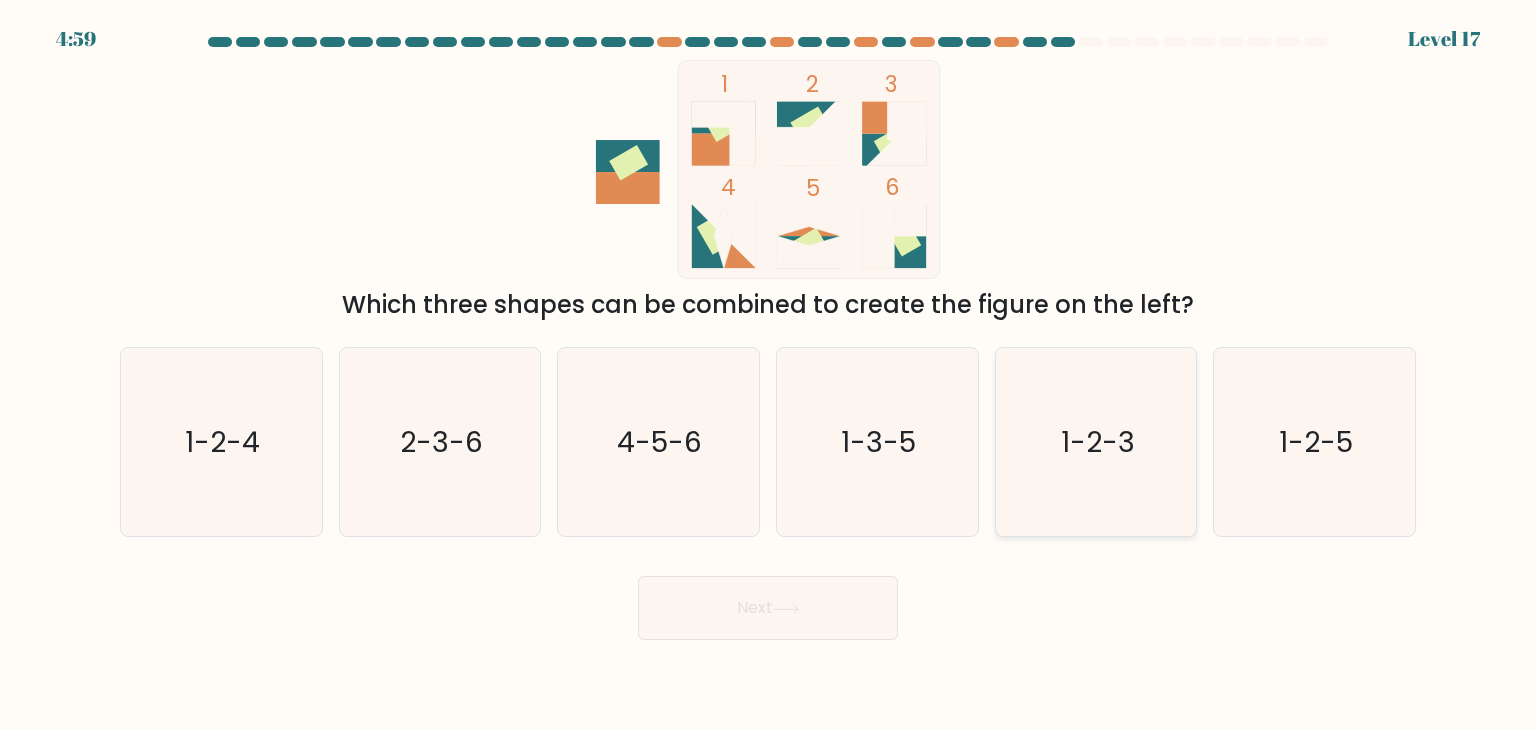 click on "1-2-3" 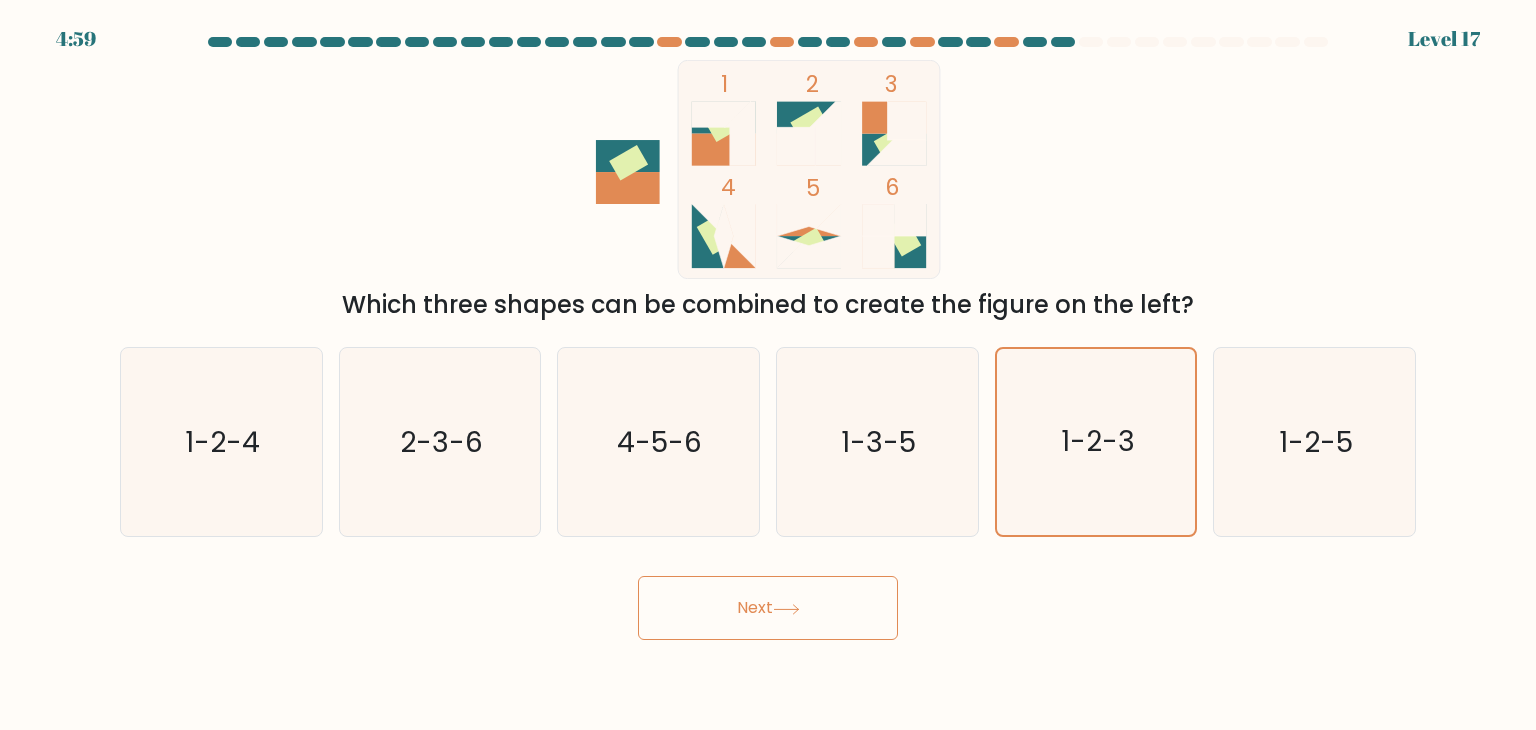 click on "Next" at bounding box center (768, 608) 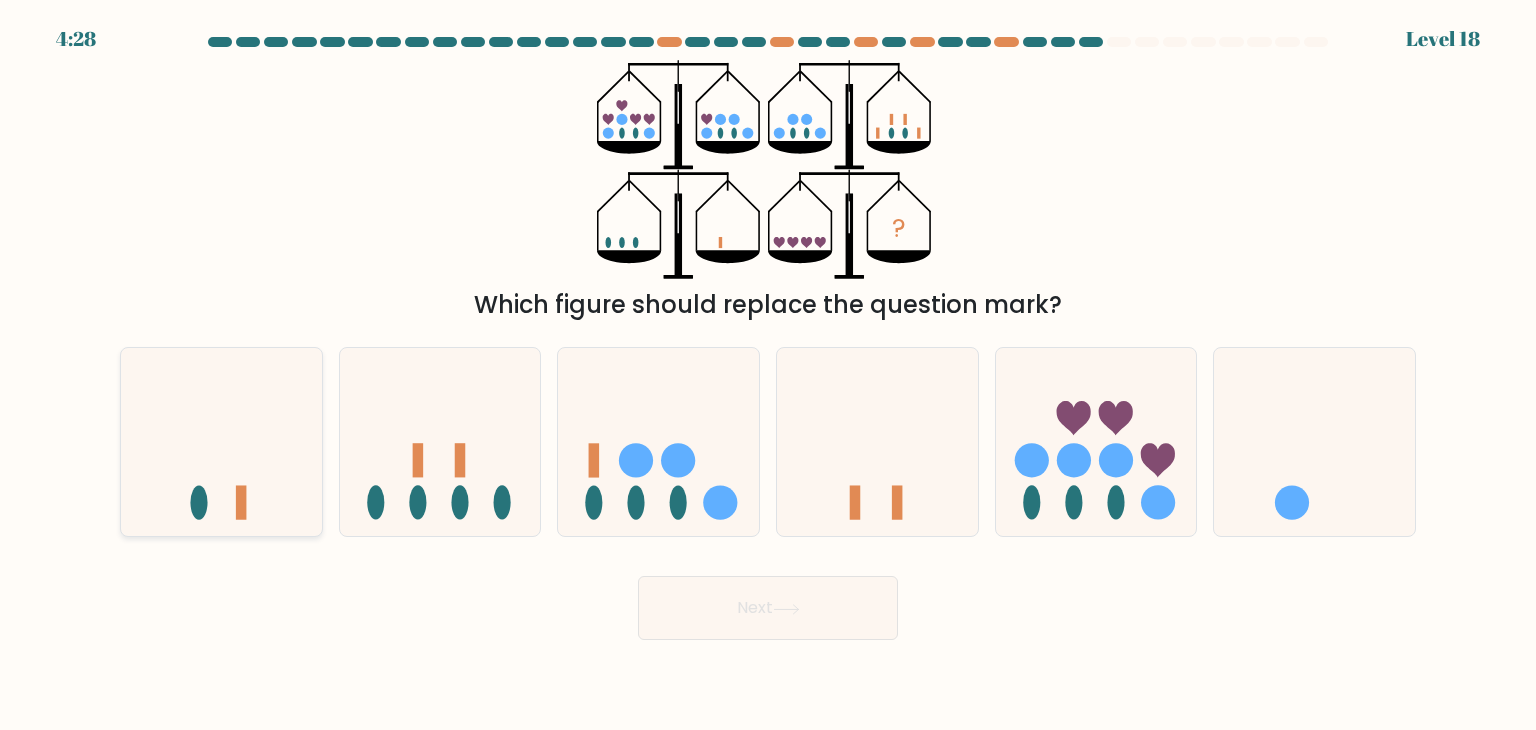click 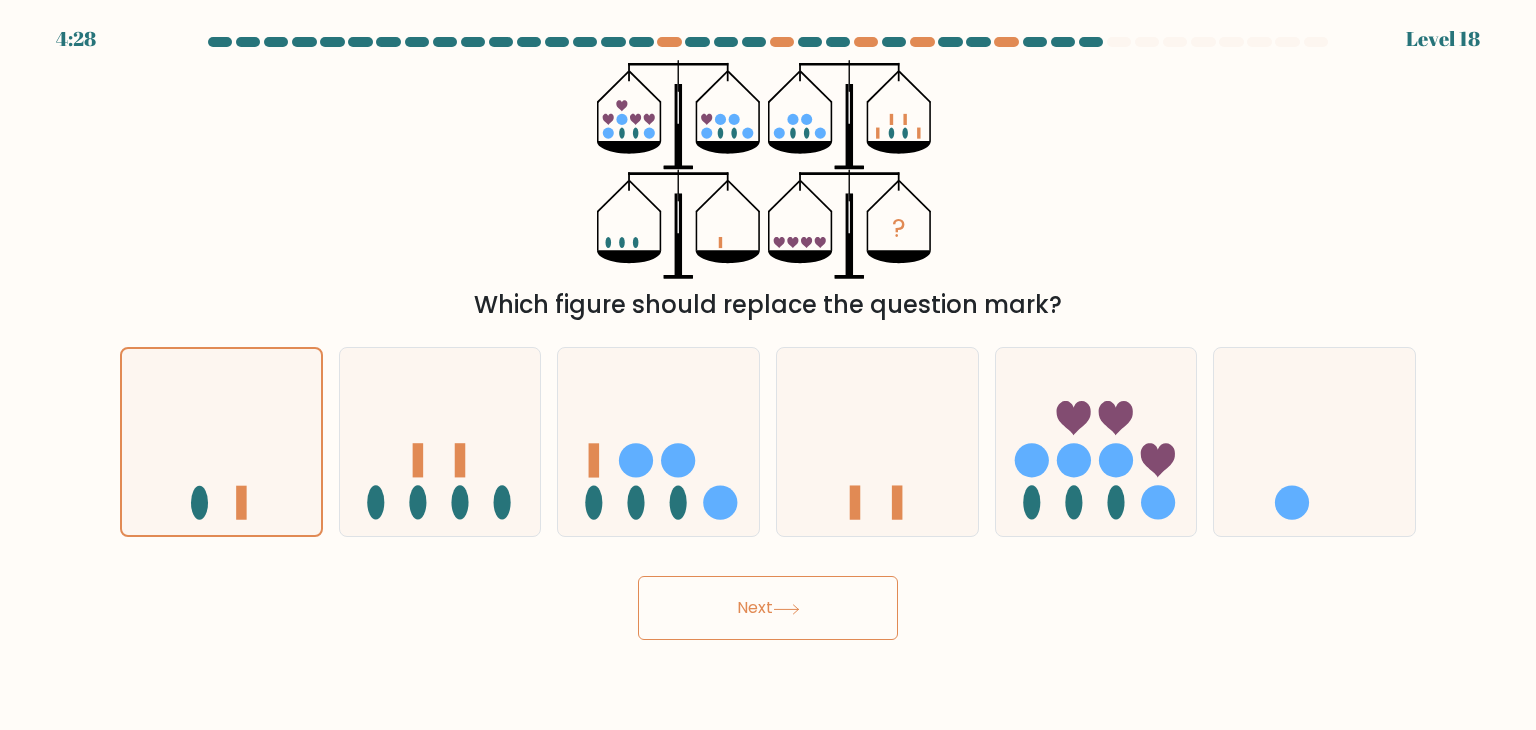 click on "Next" at bounding box center [768, 608] 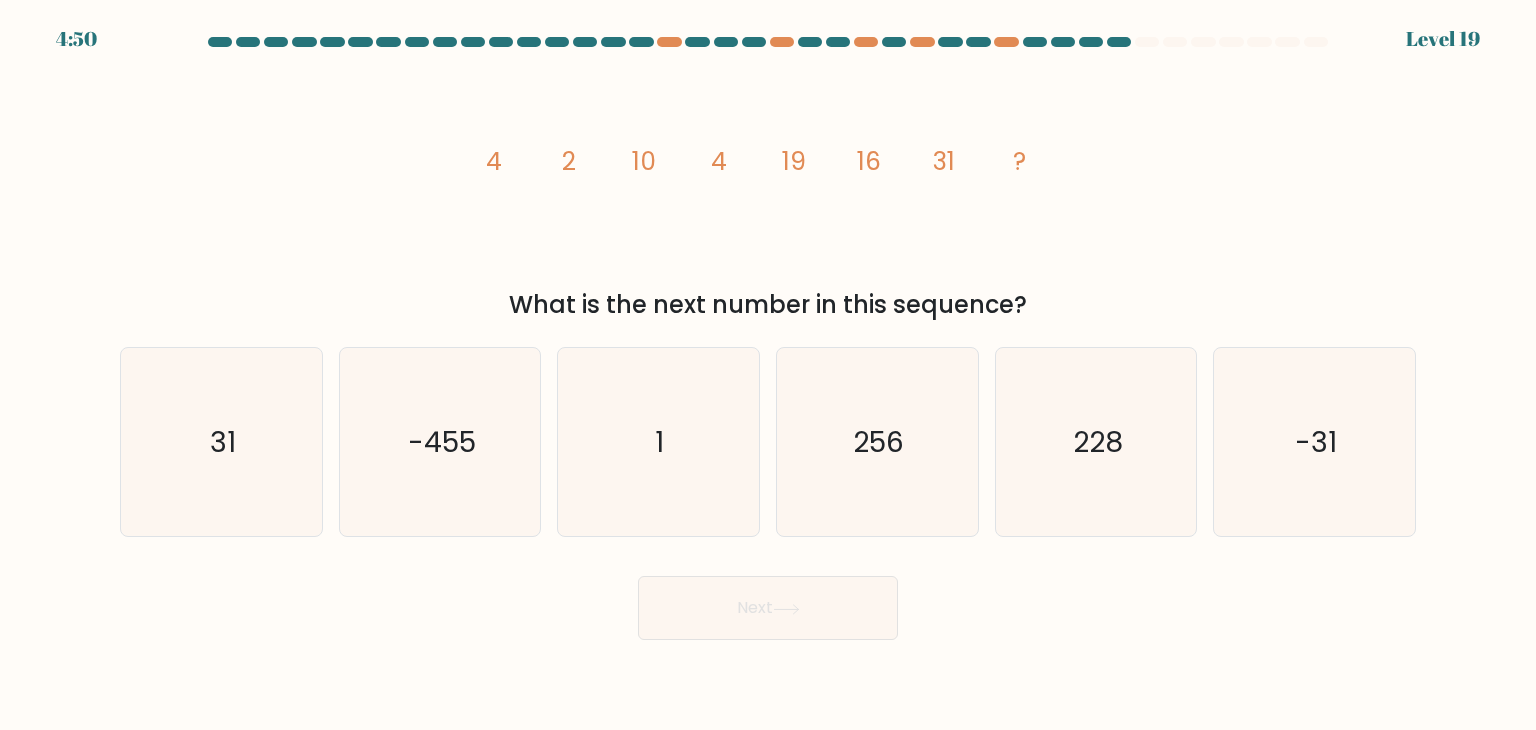click on "10" 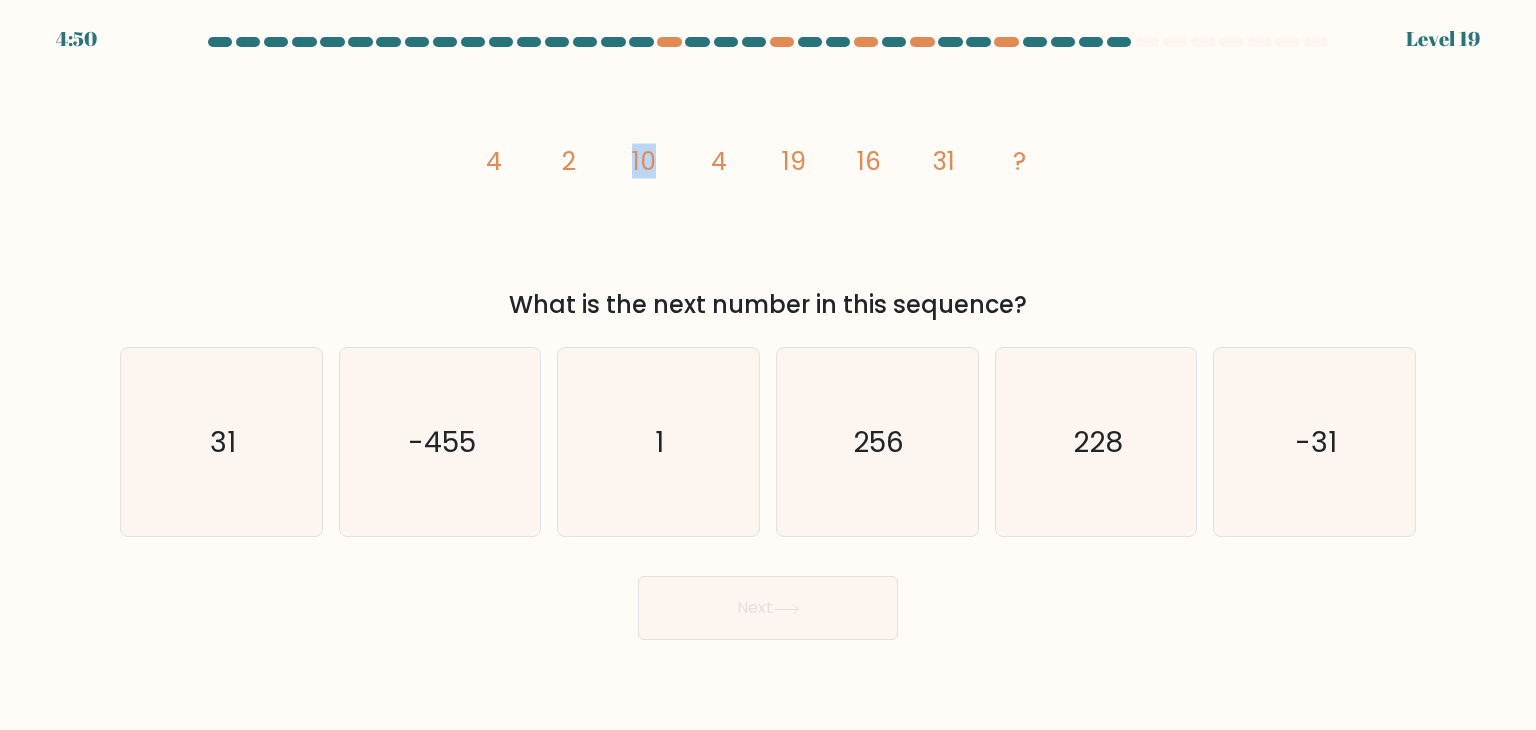 click on "10" 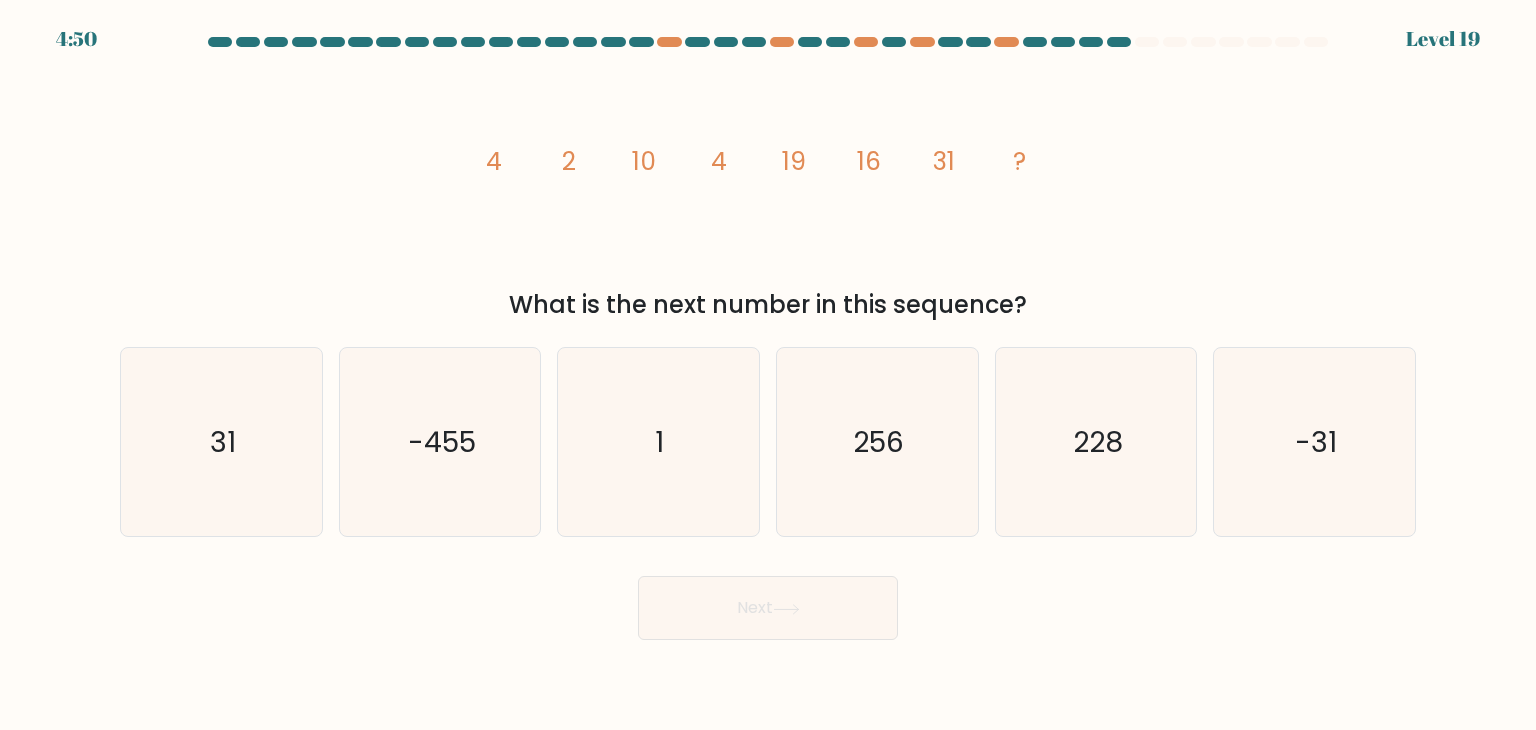 click on "10" 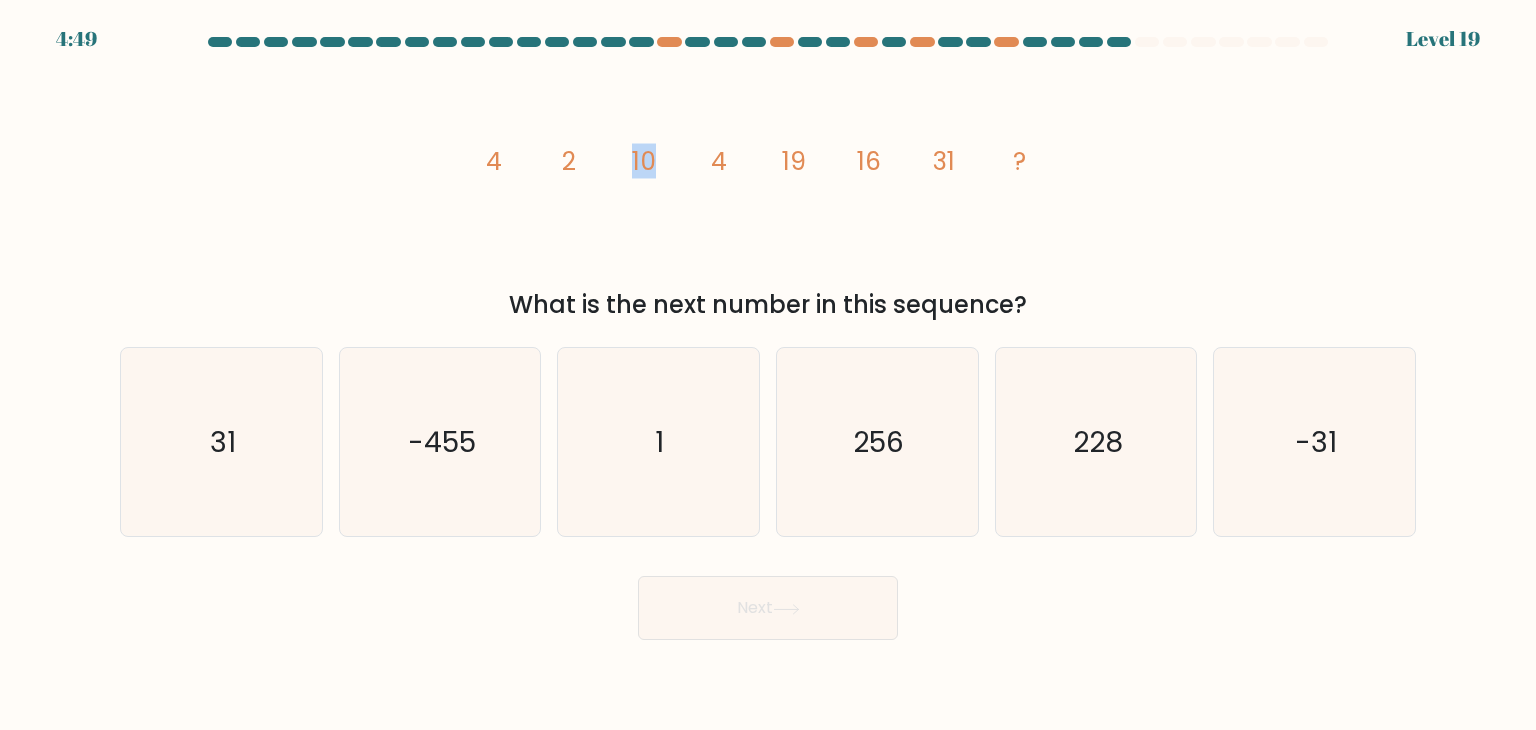 click on "10" 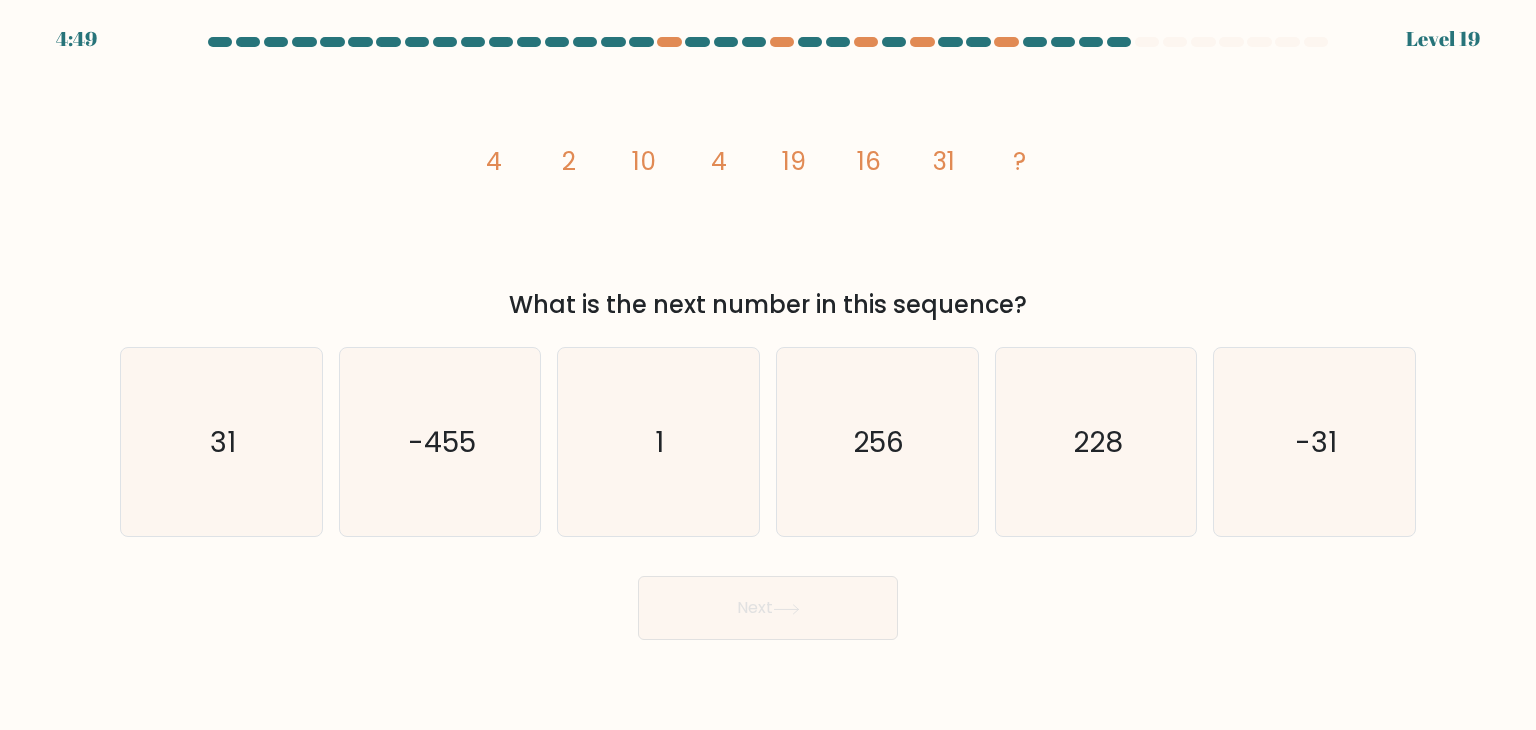 click on "10" 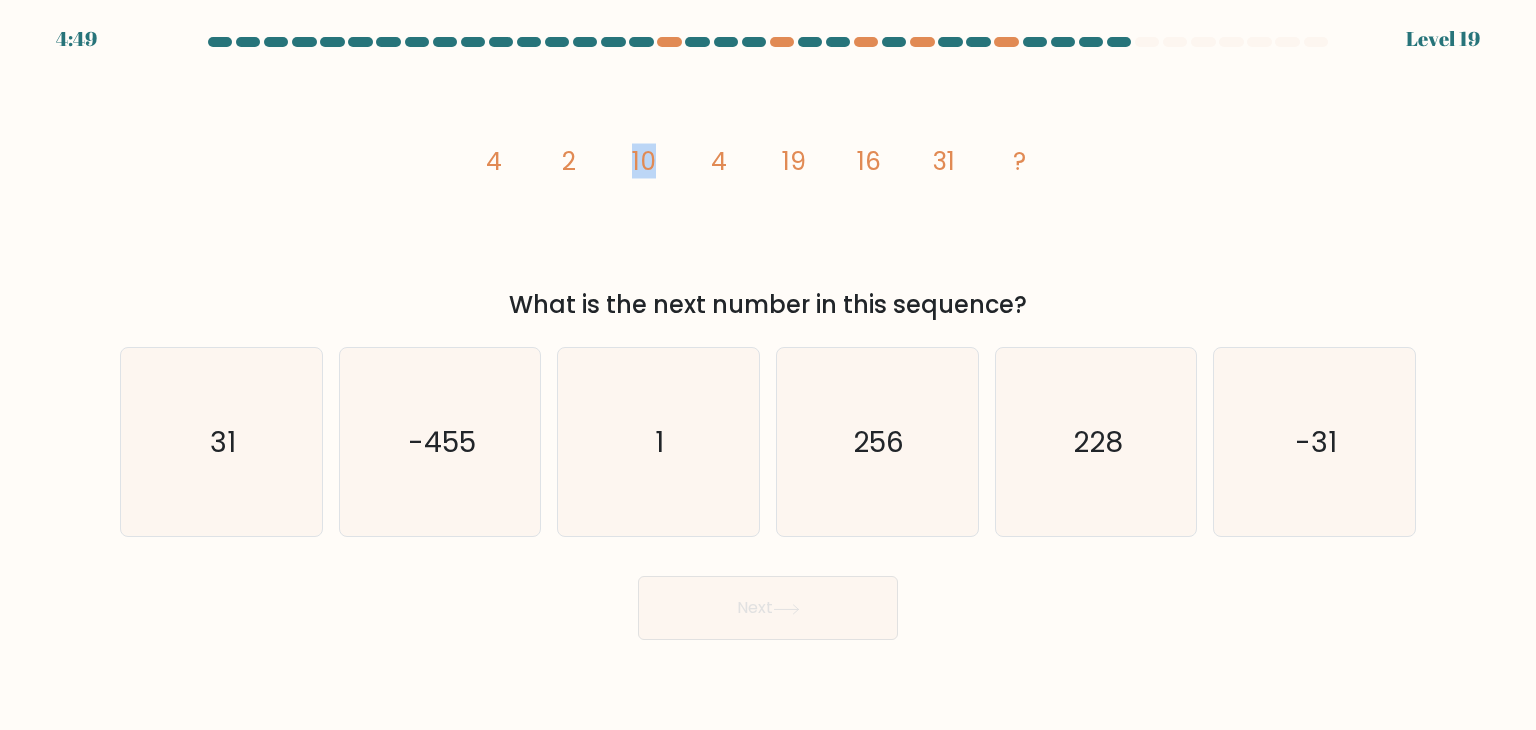 click on "10" 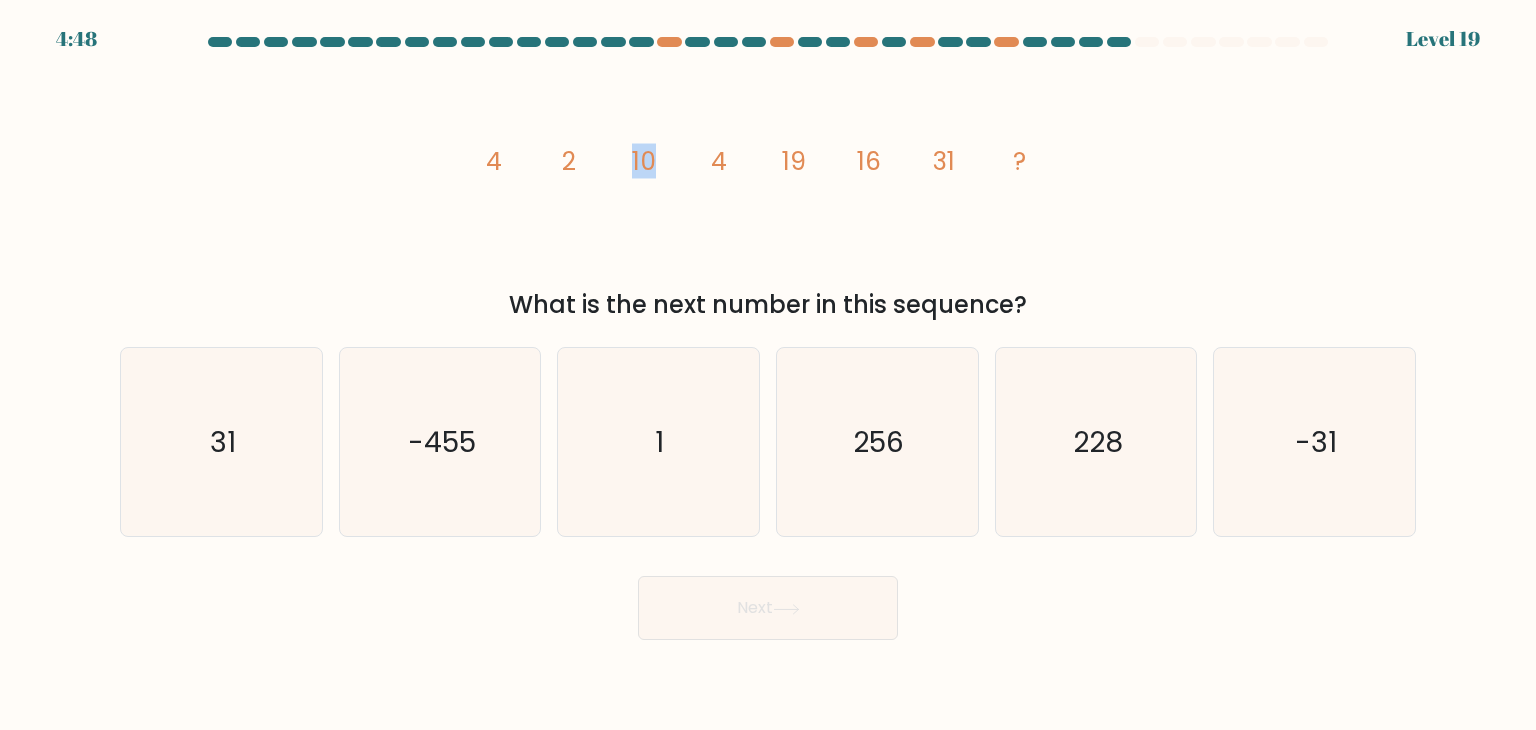 click on "image/svg+xml
4
2
10
4
19
16
31
?" 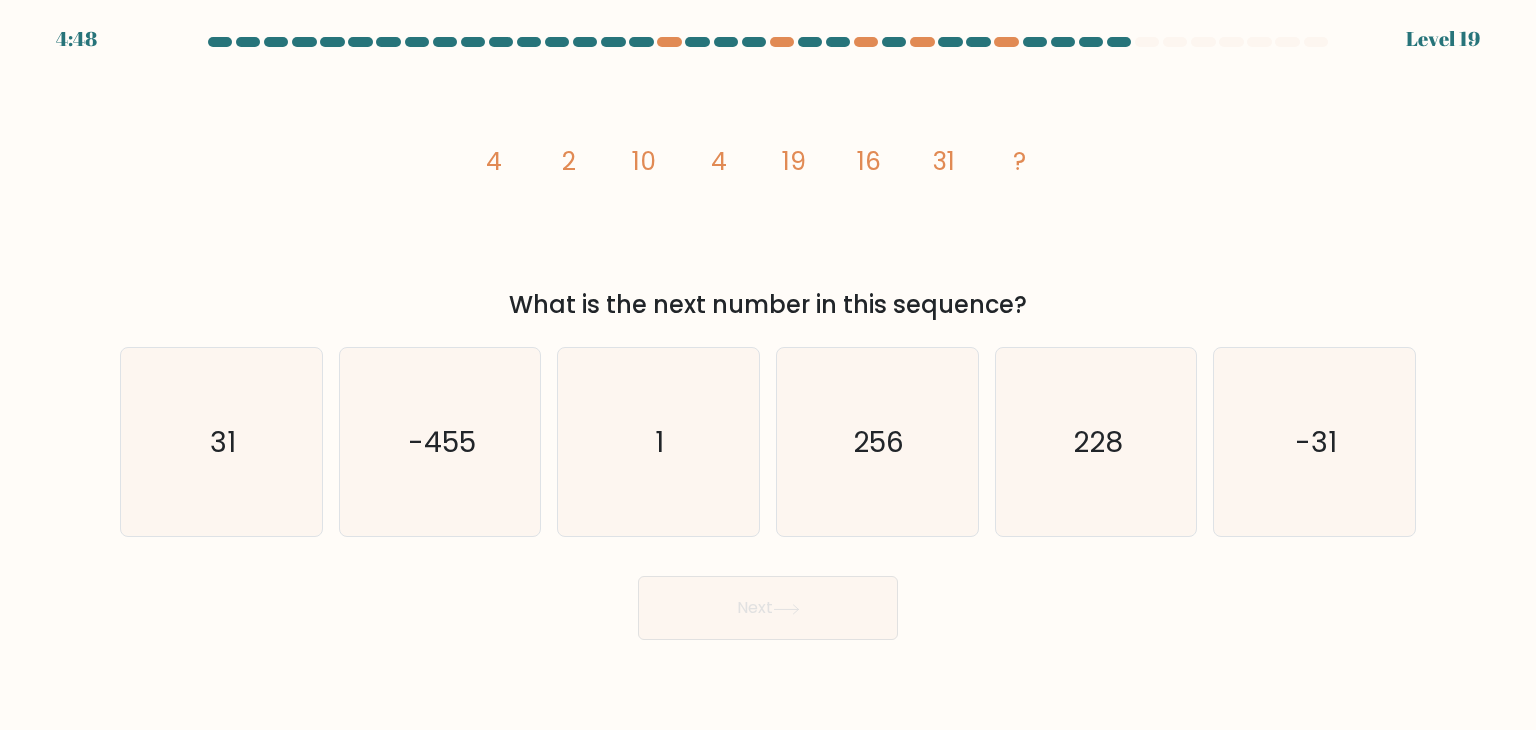 click on "image/svg+xml
4
2
10
4
19
16
31
?" 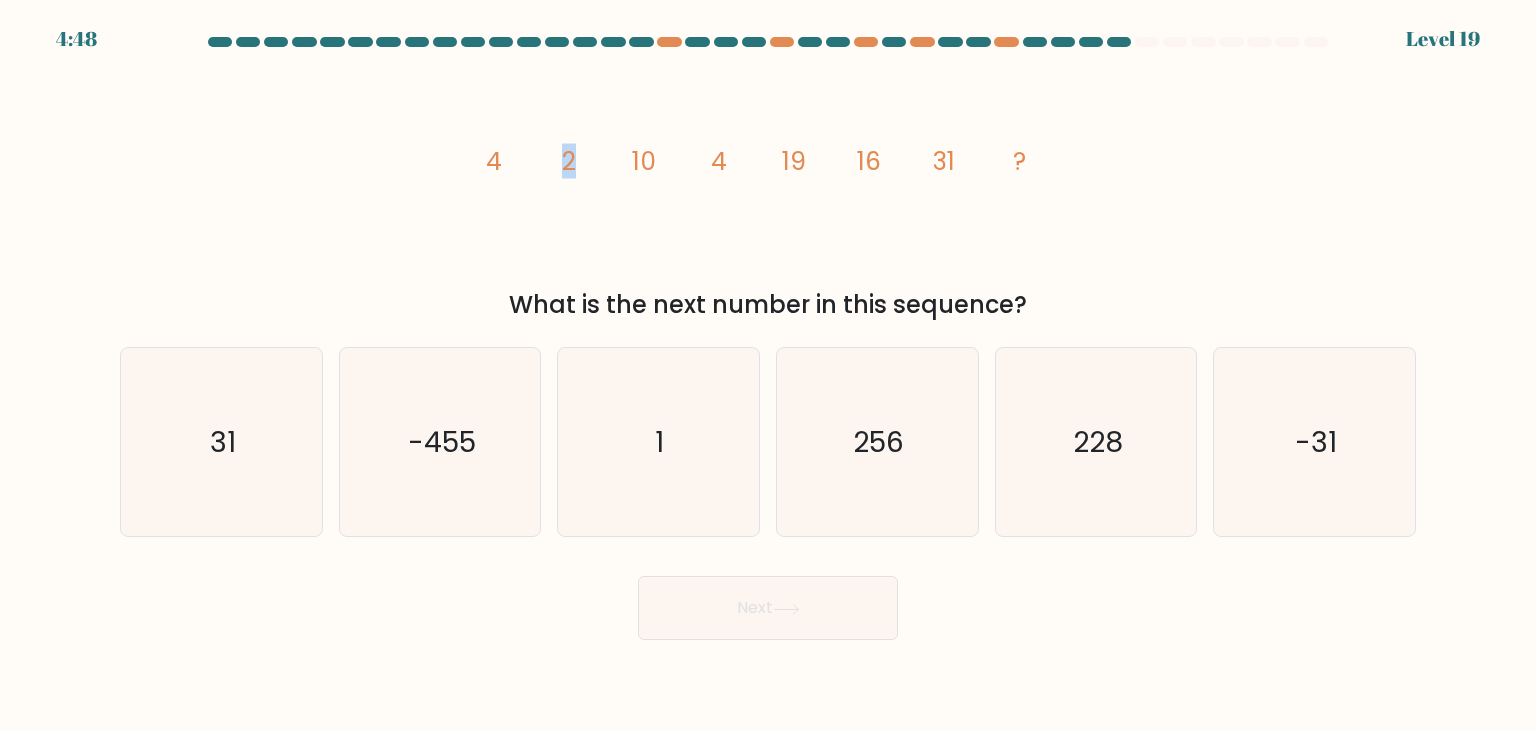 click on "image/svg+xml
4
2
10
4
19
16
31
?" 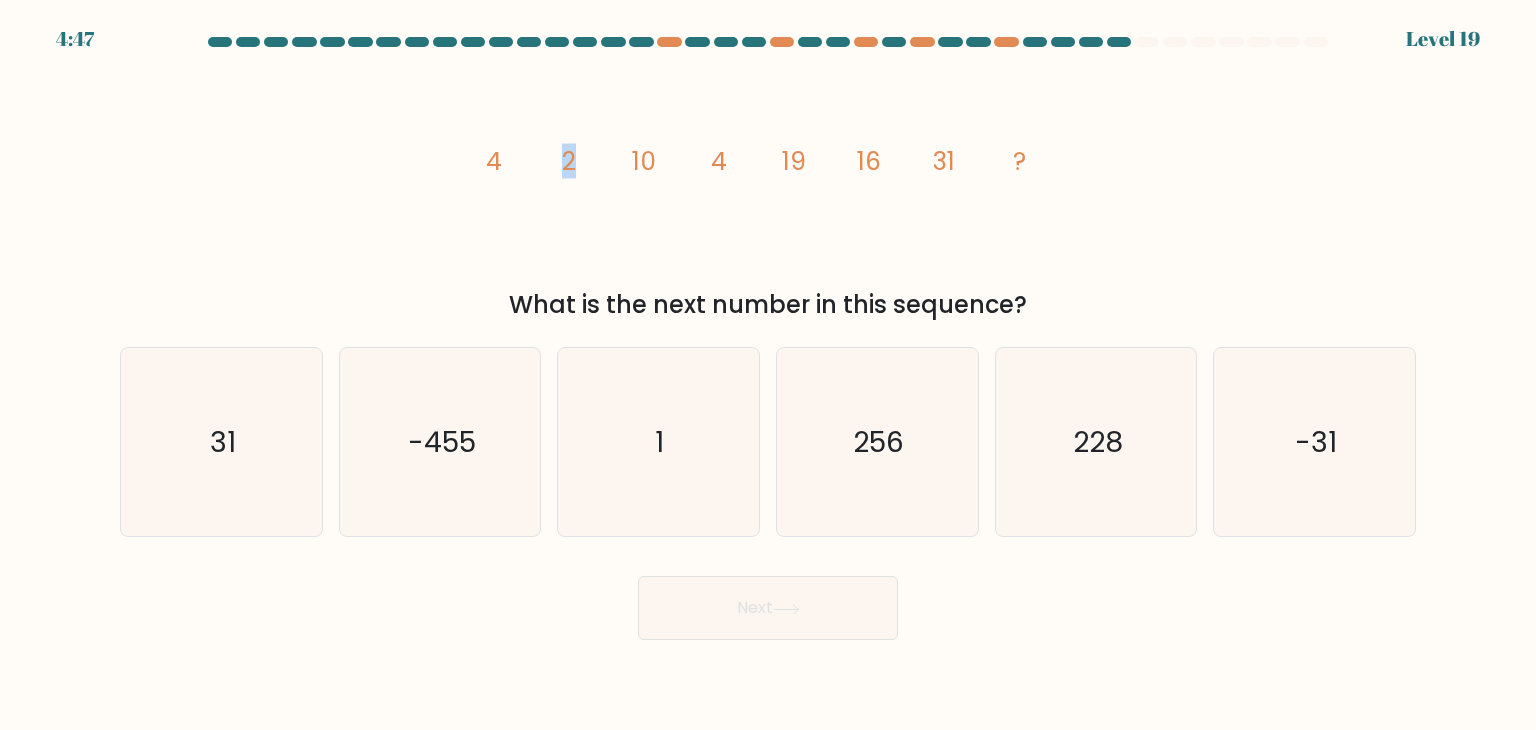 click on "image/svg+xml
4
2
10
4
19
16
31
?" 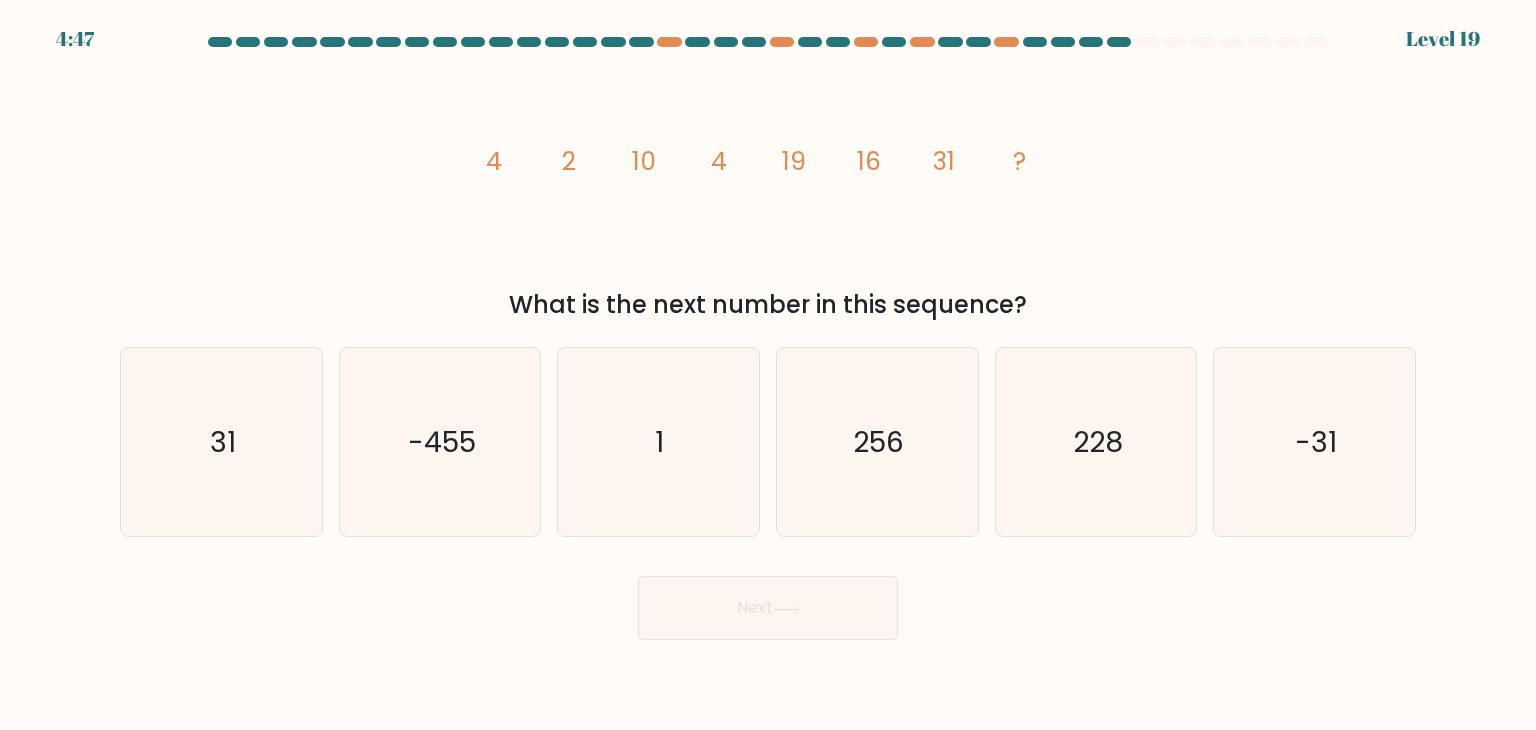 click on "image/svg+xml
4
2
10
4
19
16
31
?" 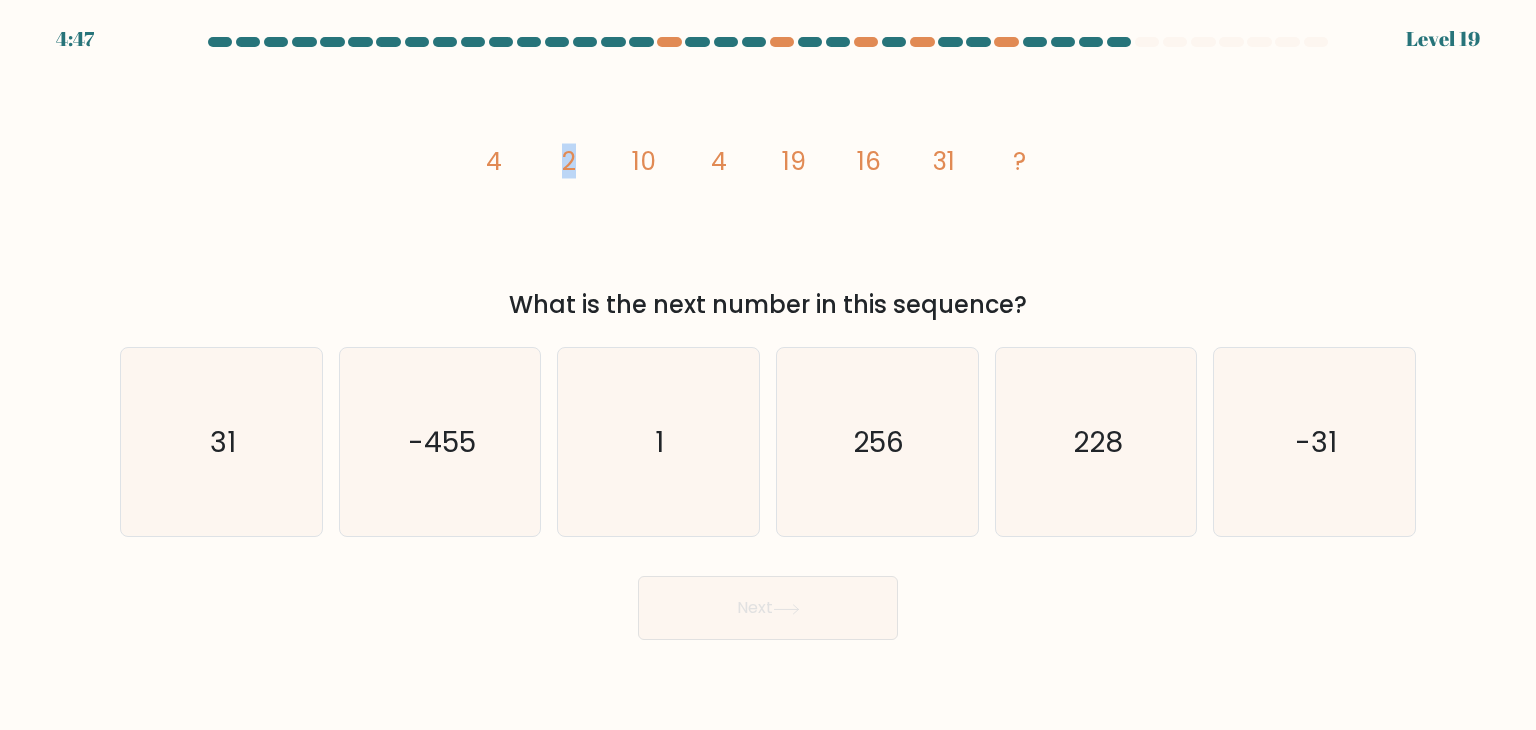 click on "image/svg+xml
4
2
10
4
19
16
31
?" 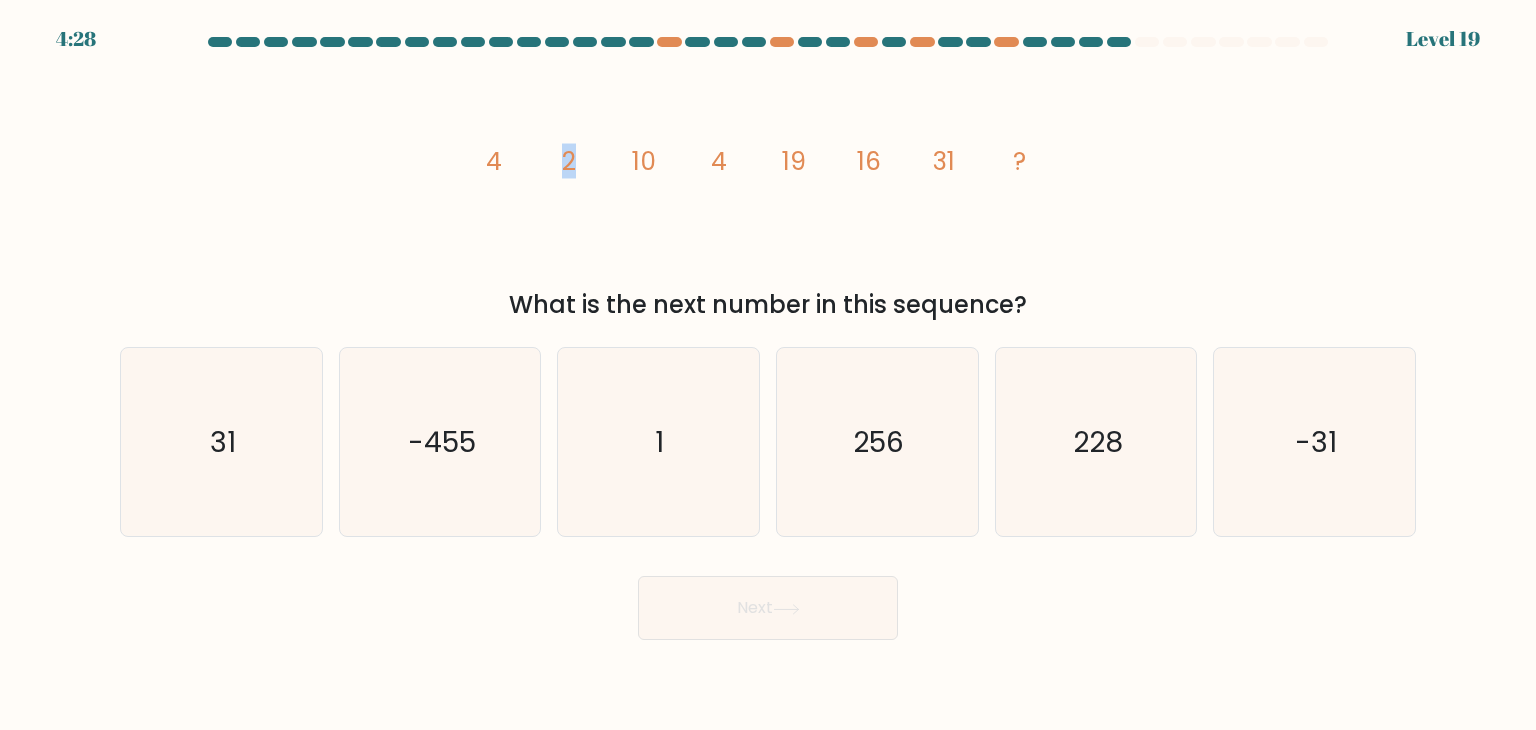 click on "image/svg+xml
4
2
10
4
19
16
31
?" 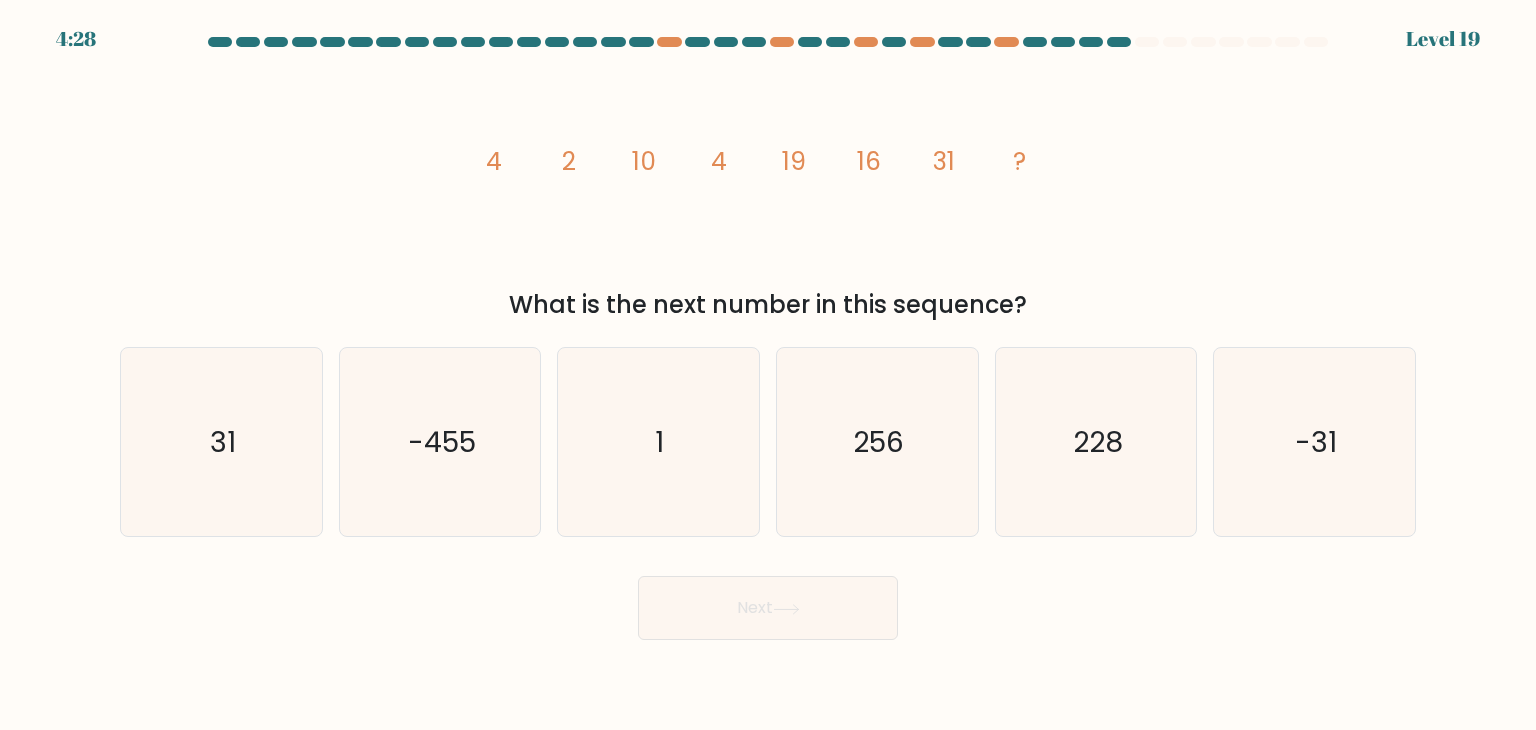click on "image/svg+xml
4
2
10
4
19
16
31
?" 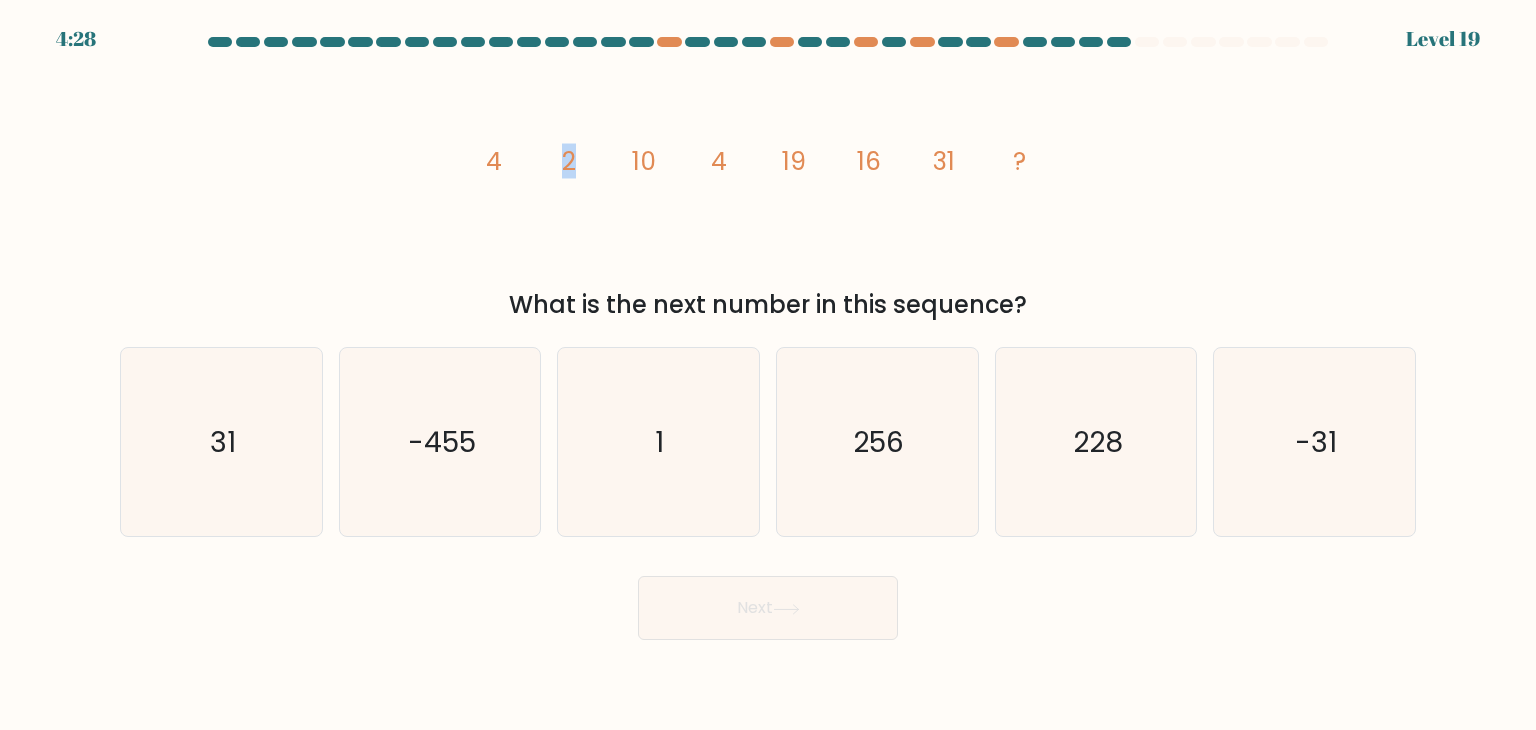click on "image/svg+xml
4
2
10
4
19
16
31
?" 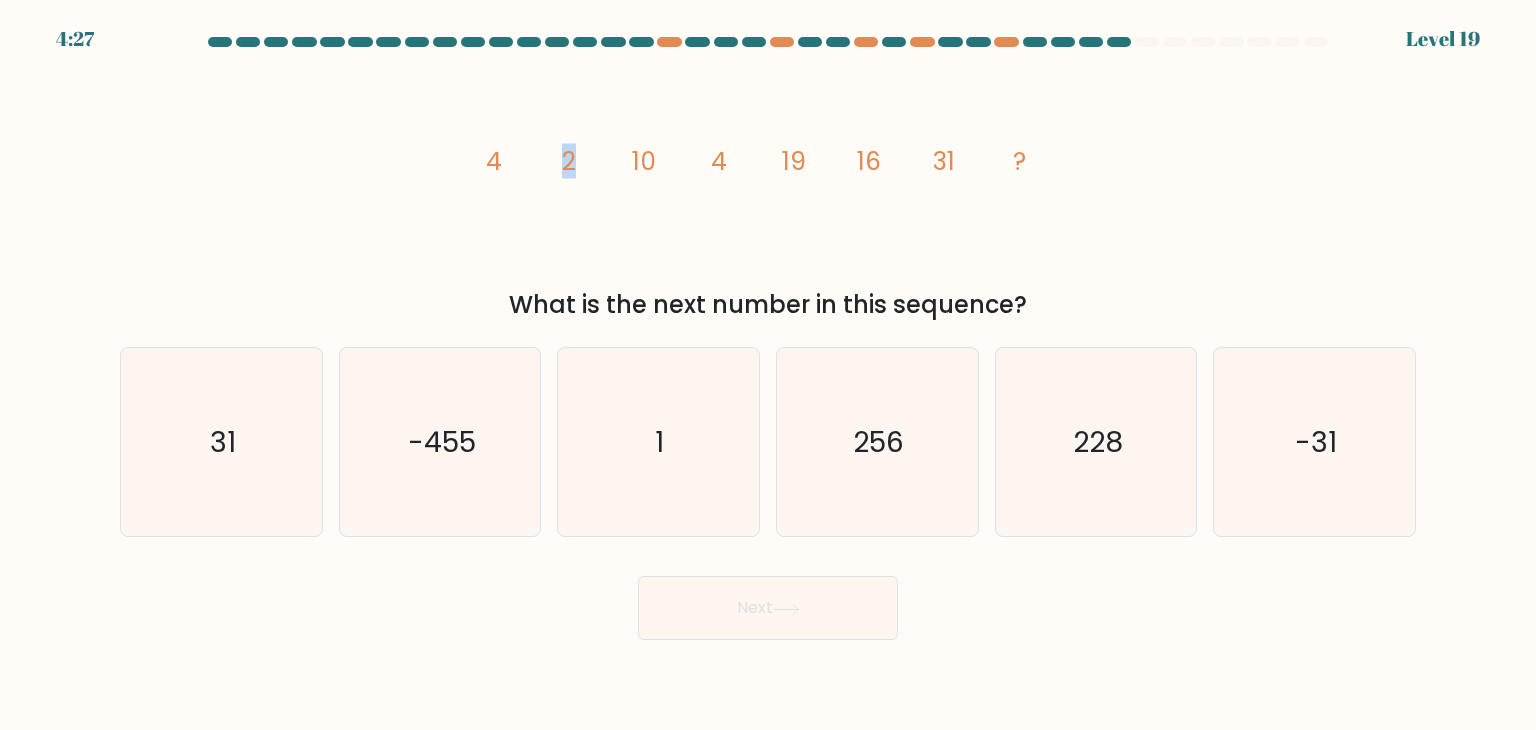 click on "image/svg+xml
4
2
10
4
19
16
31
?" 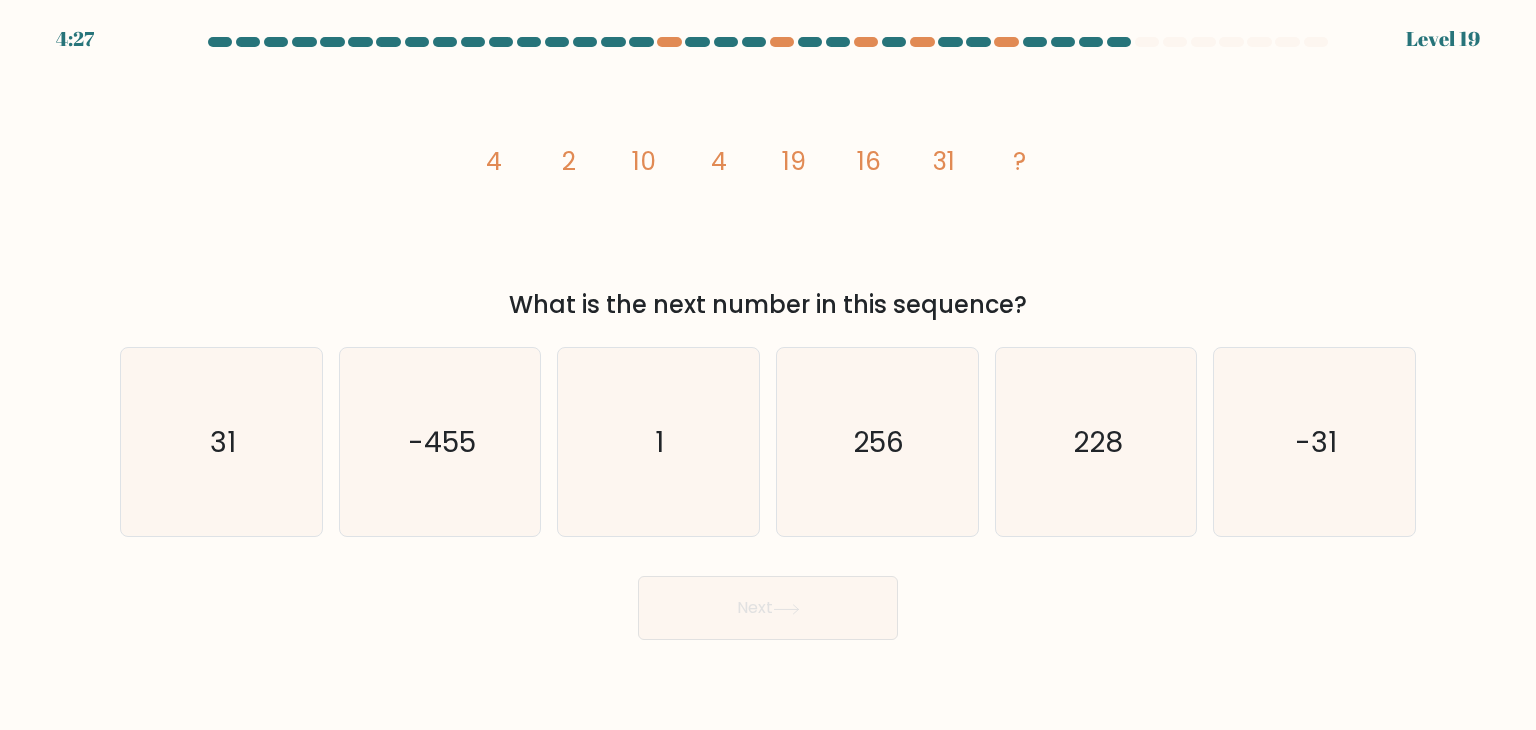 click on "image/svg+xml
4
2
10
4
19
16
31
?" 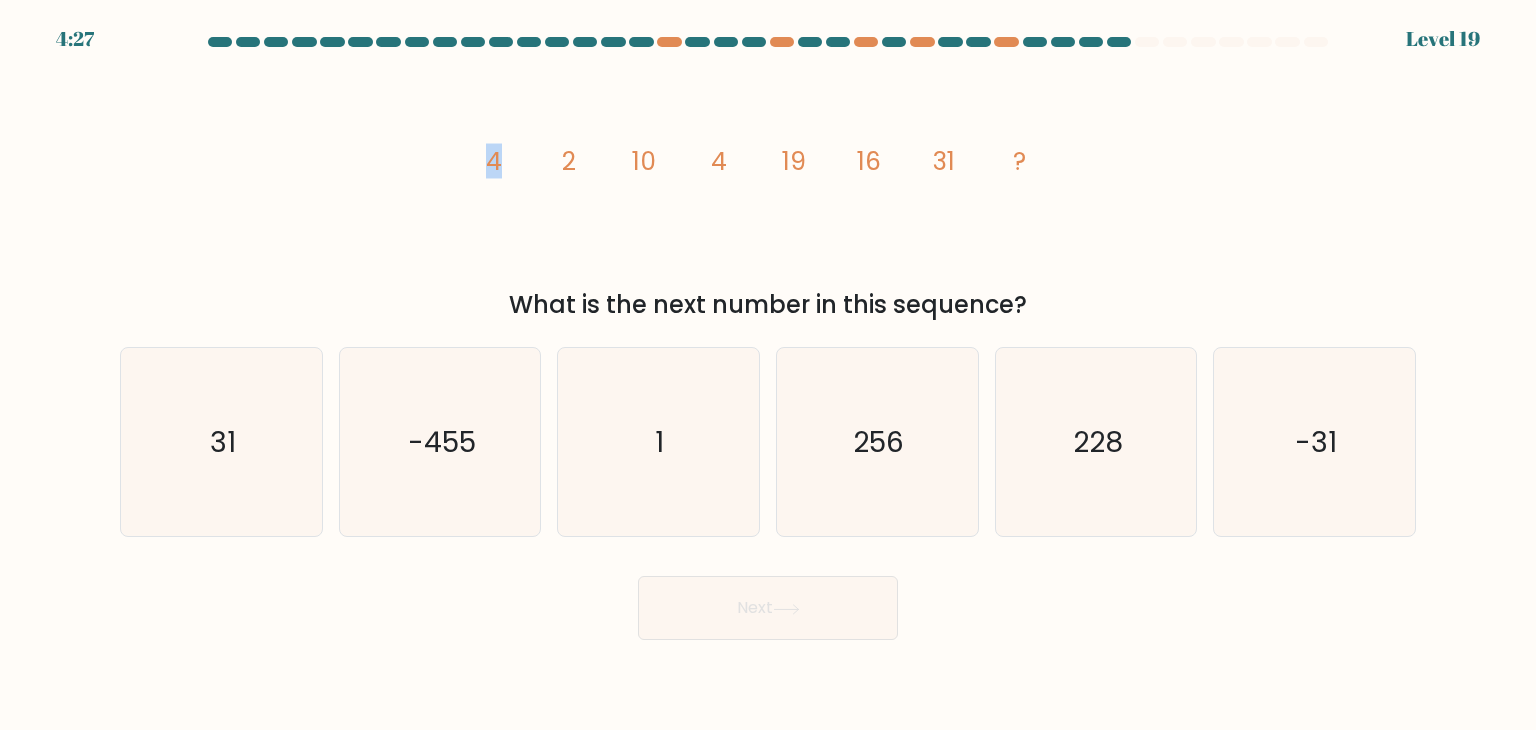 click on "image/svg+xml
4
2
10
4
19
16
31
?" 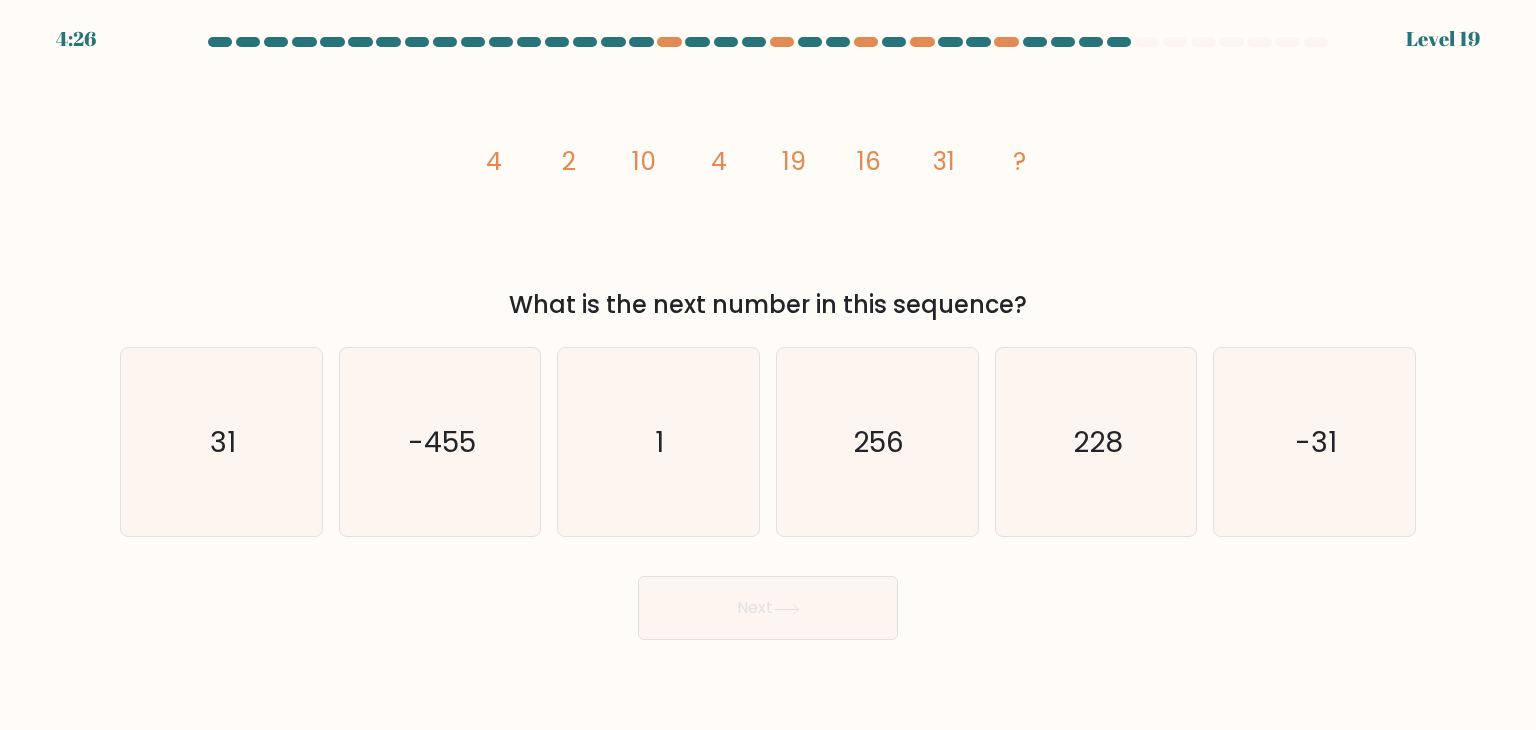 click on "image/svg+xml
4
2
10
4
19
16
31
?" 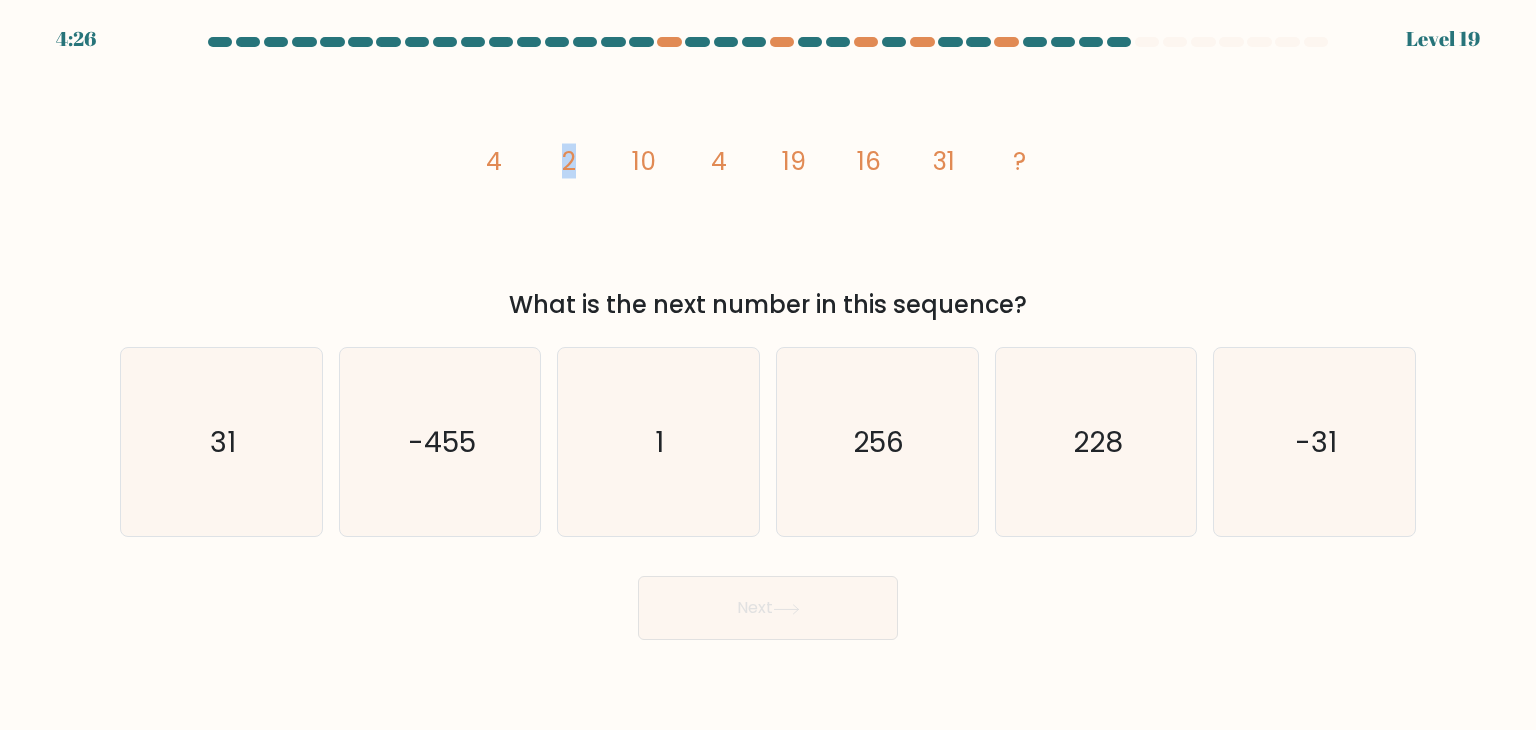 click on "image/svg+xml
4
2
10
4
19
16
31
?" 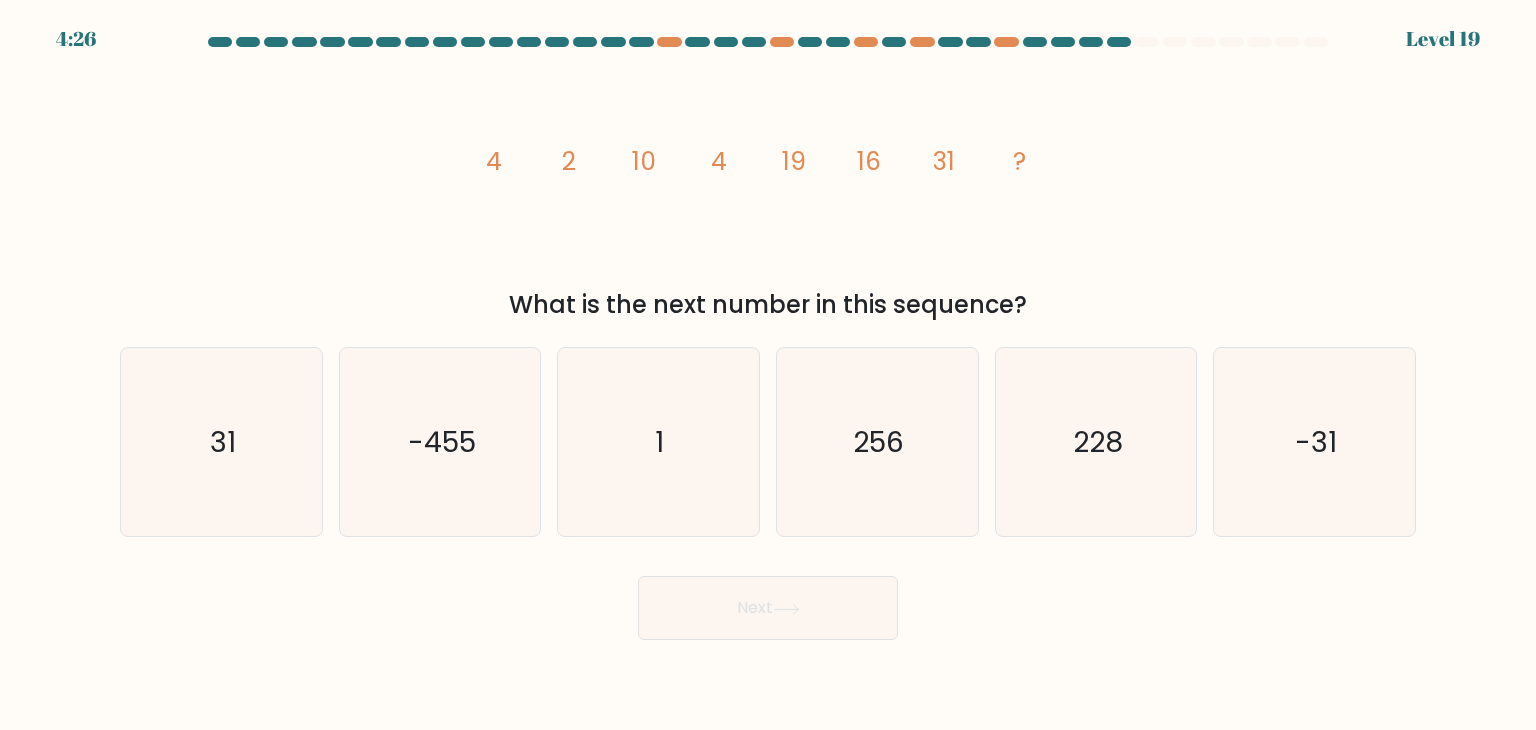 click on "image/svg+xml
4
2
10
4
19
16
31
?" 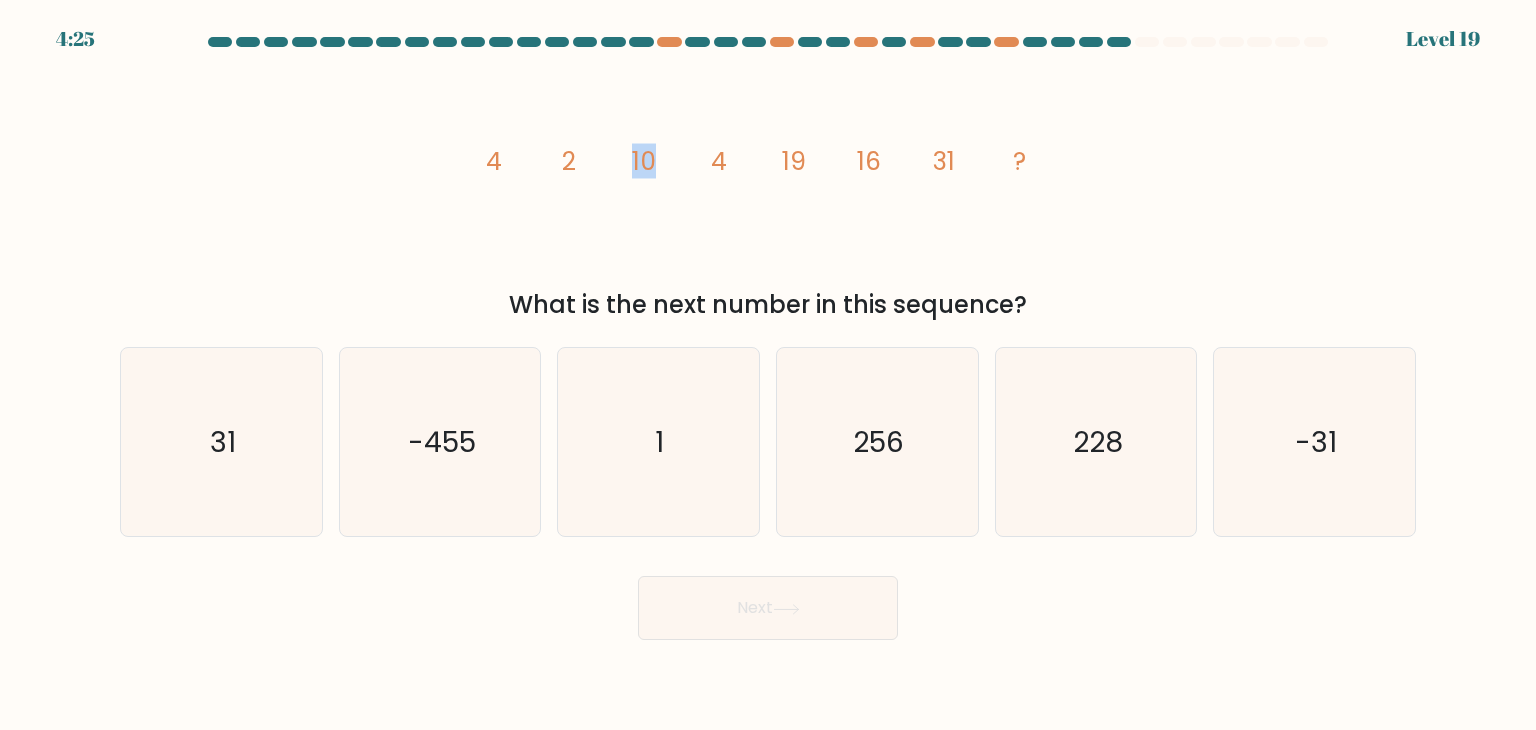 click on "image/svg+xml
4
2
10
4
19
16
31
?" 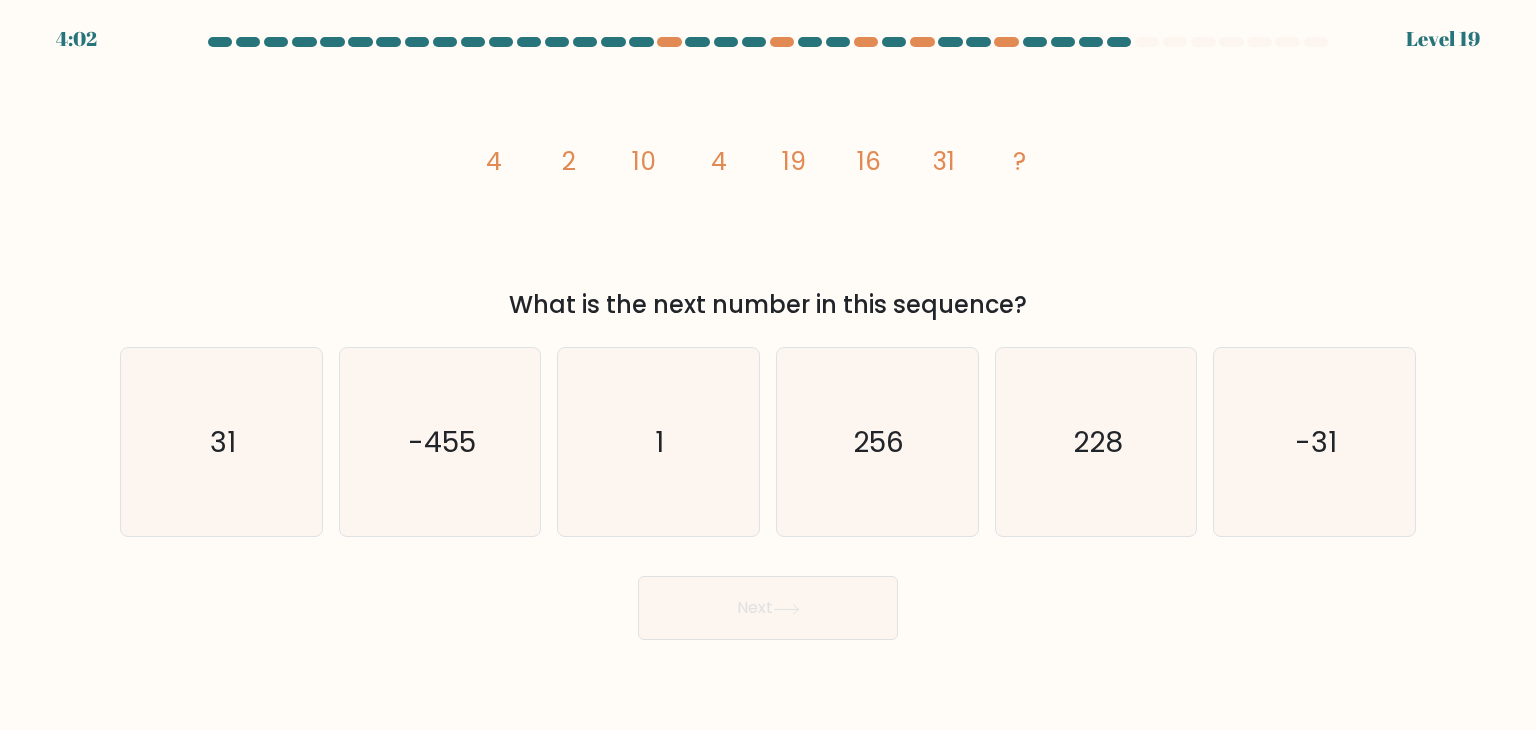 click on "image/svg+xml
4
2
10
4
19
16
31
?" 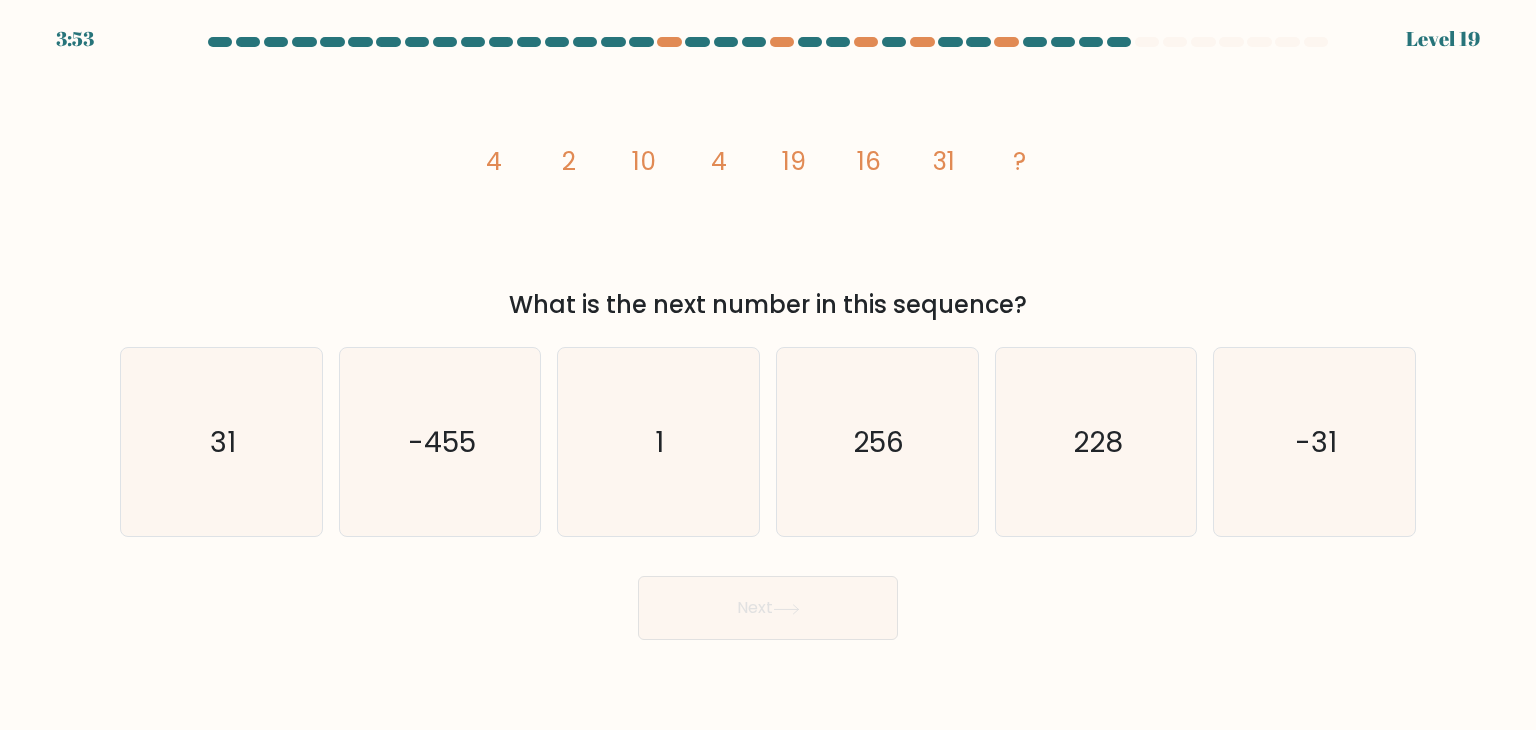 click on "19" 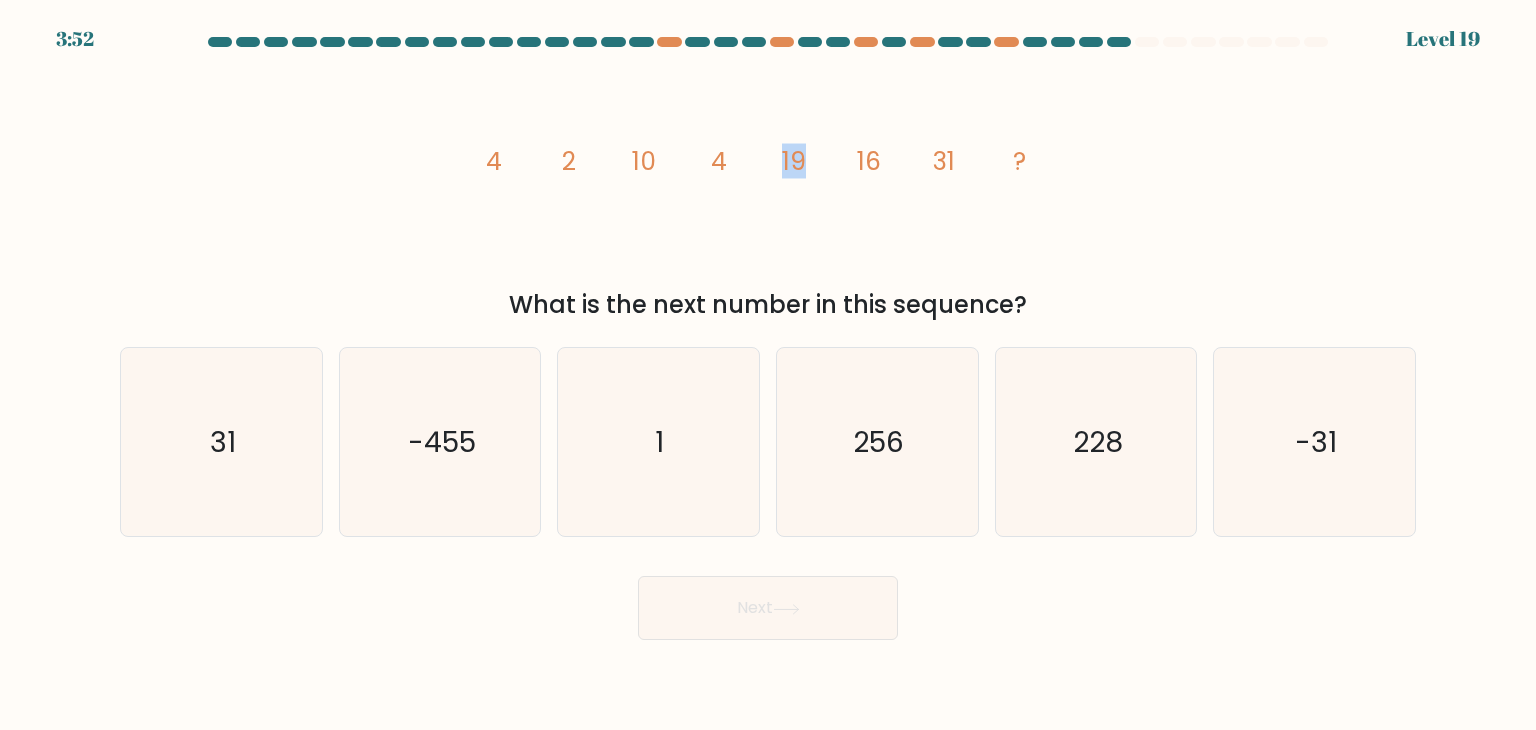 click on "19" 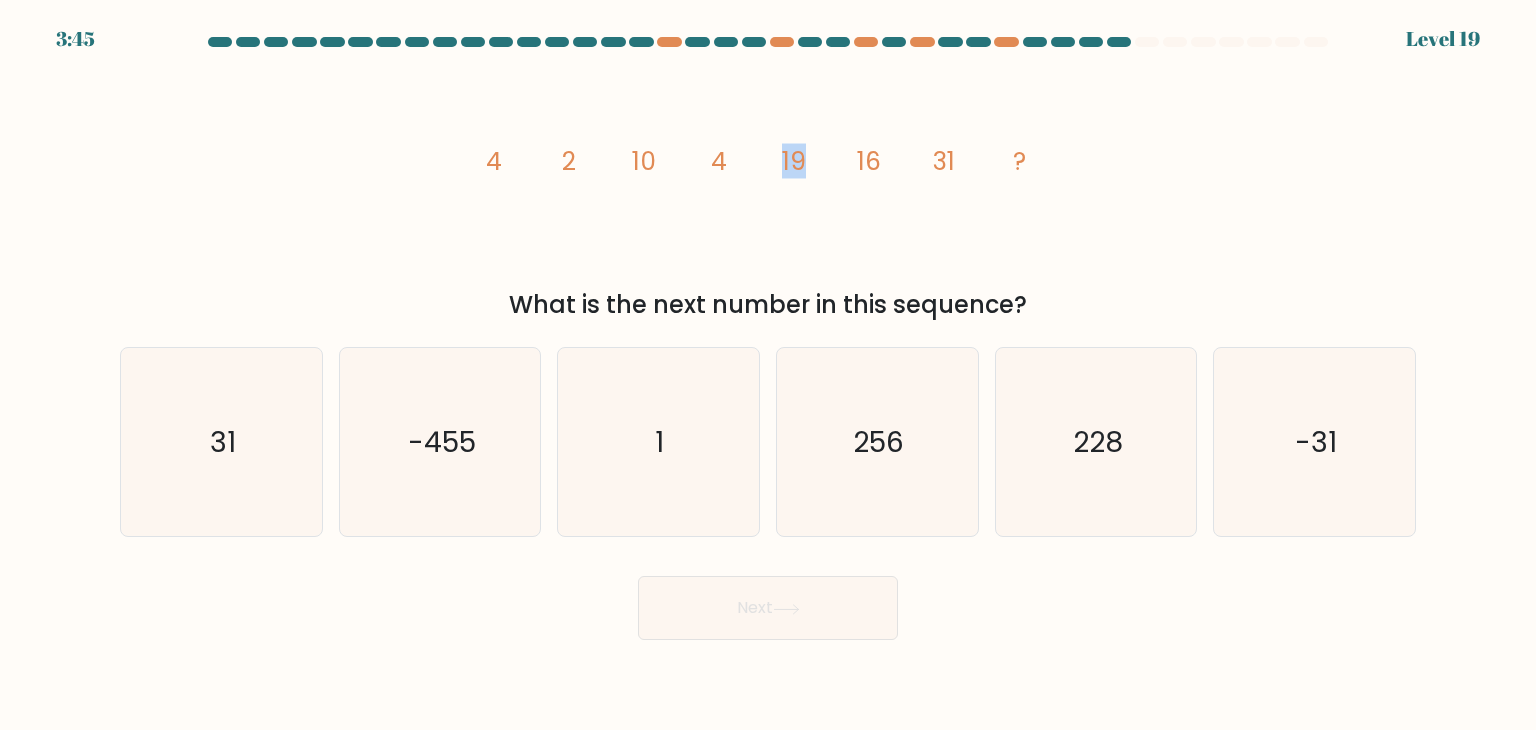 click on "image/svg+xml
4
2
10
4
19
16
31
?" 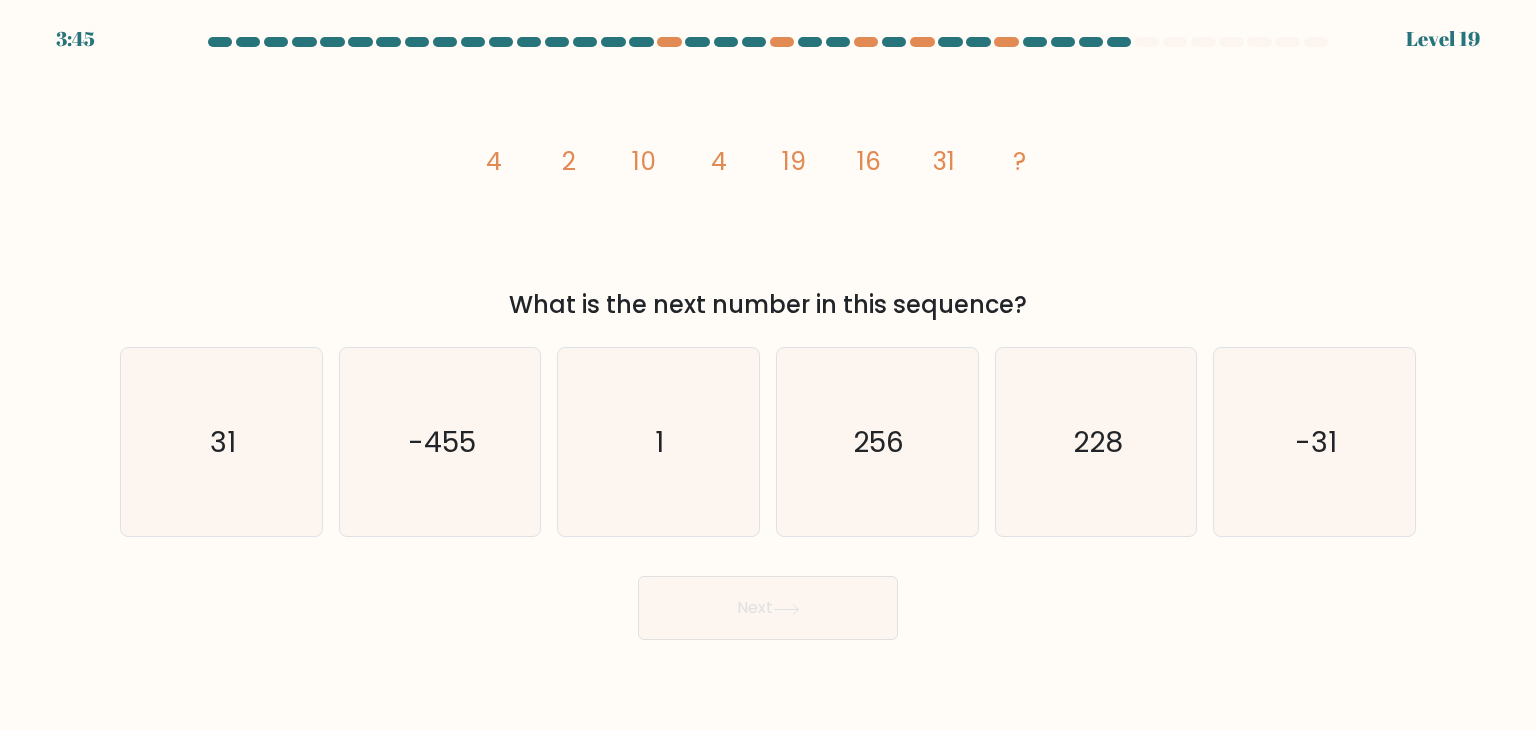 click on "image/svg+xml
4
2
10
4
19
16
31
?" 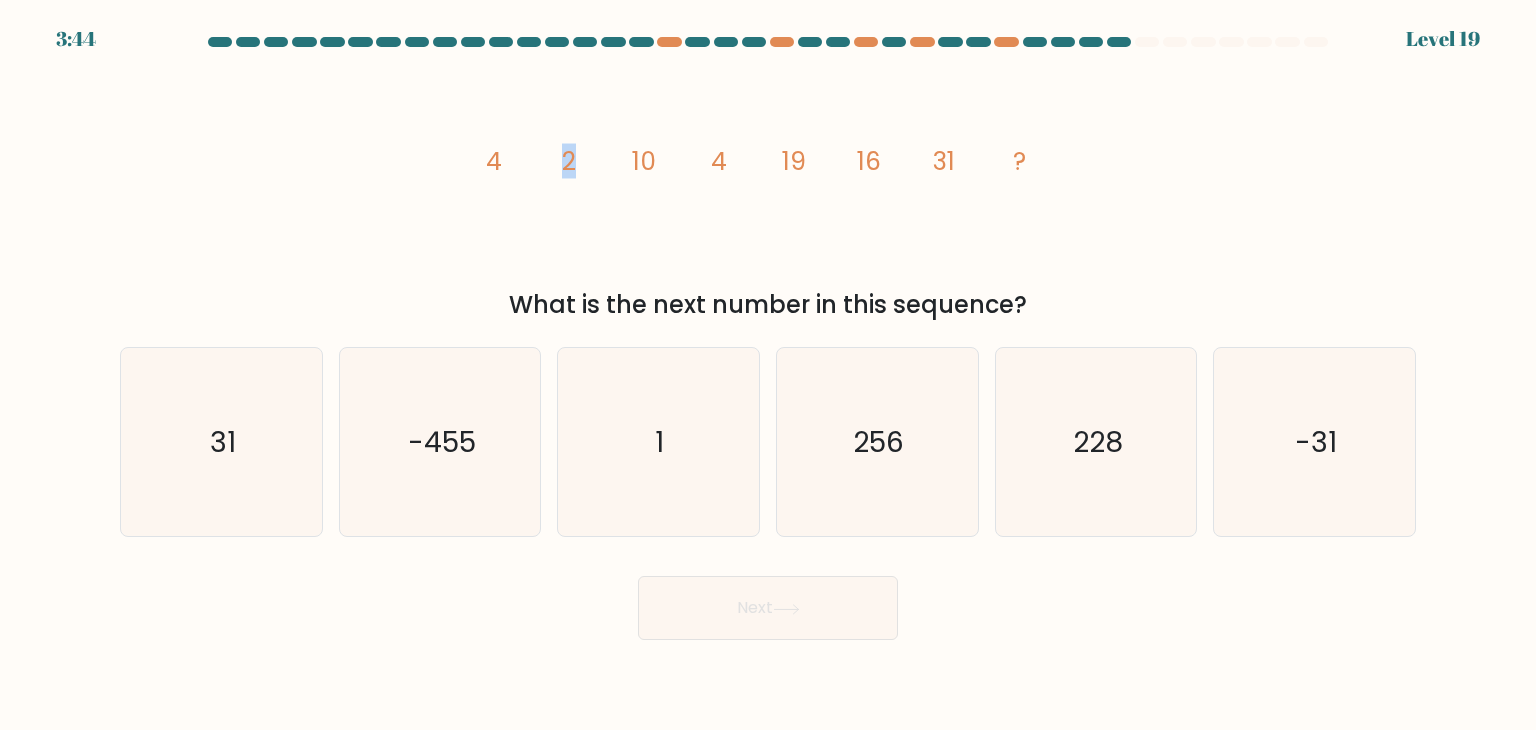 click on "image/svg+xml
4
2
10
4
19
16
31
?" 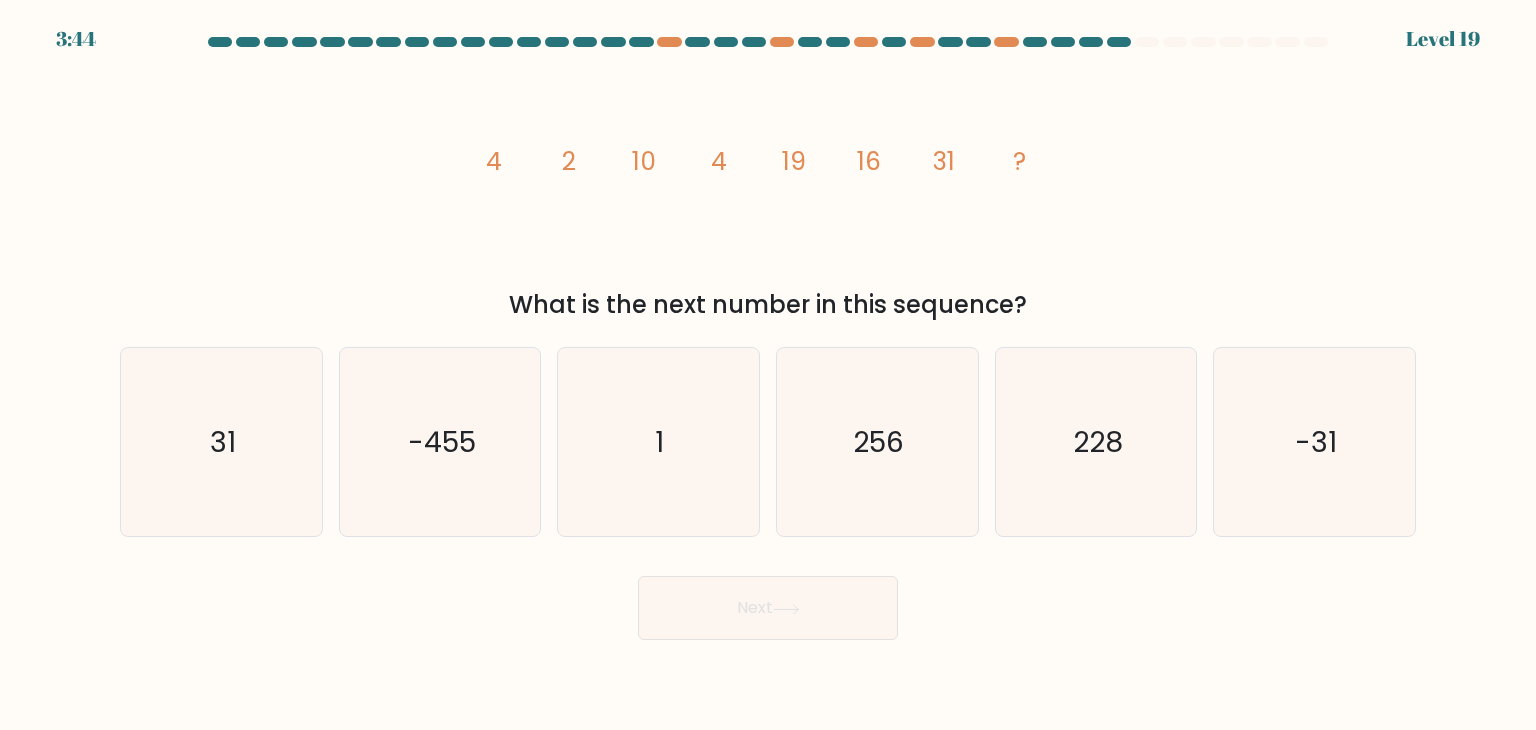 click on "image/svg+xml
4
2
10
4
19
16
31
?" 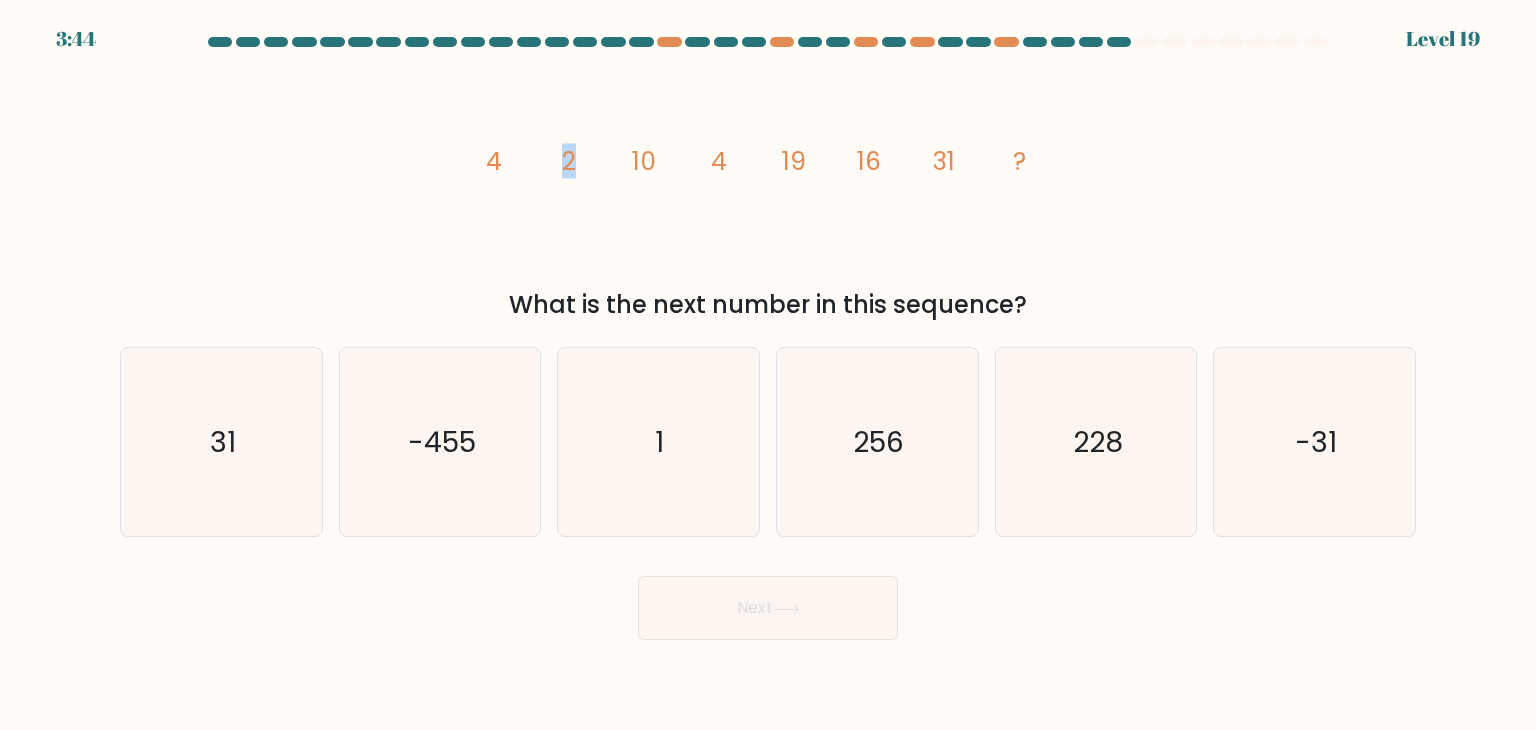 click on "image/svg+xml
4
2
10
4
19
16
31
?" 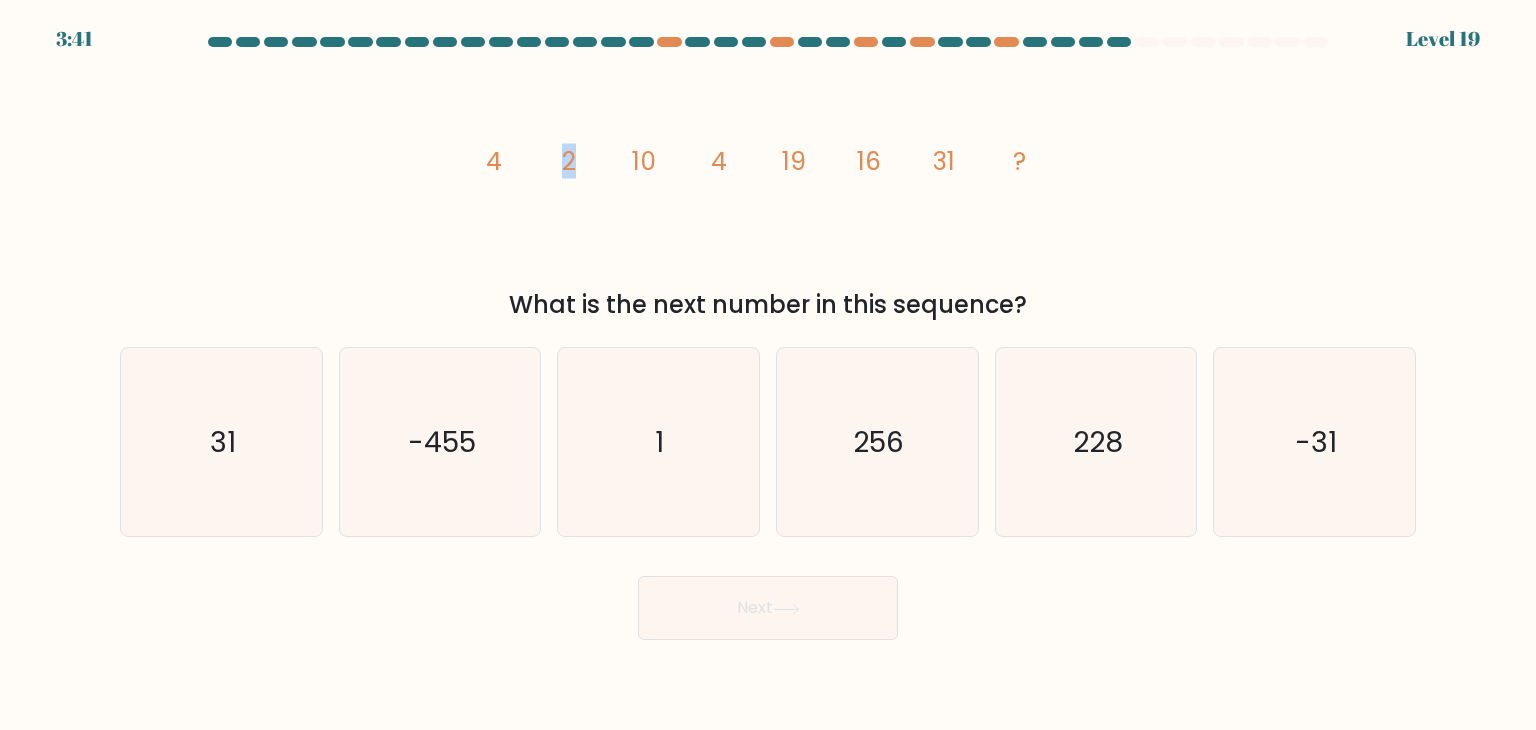 click on "4" 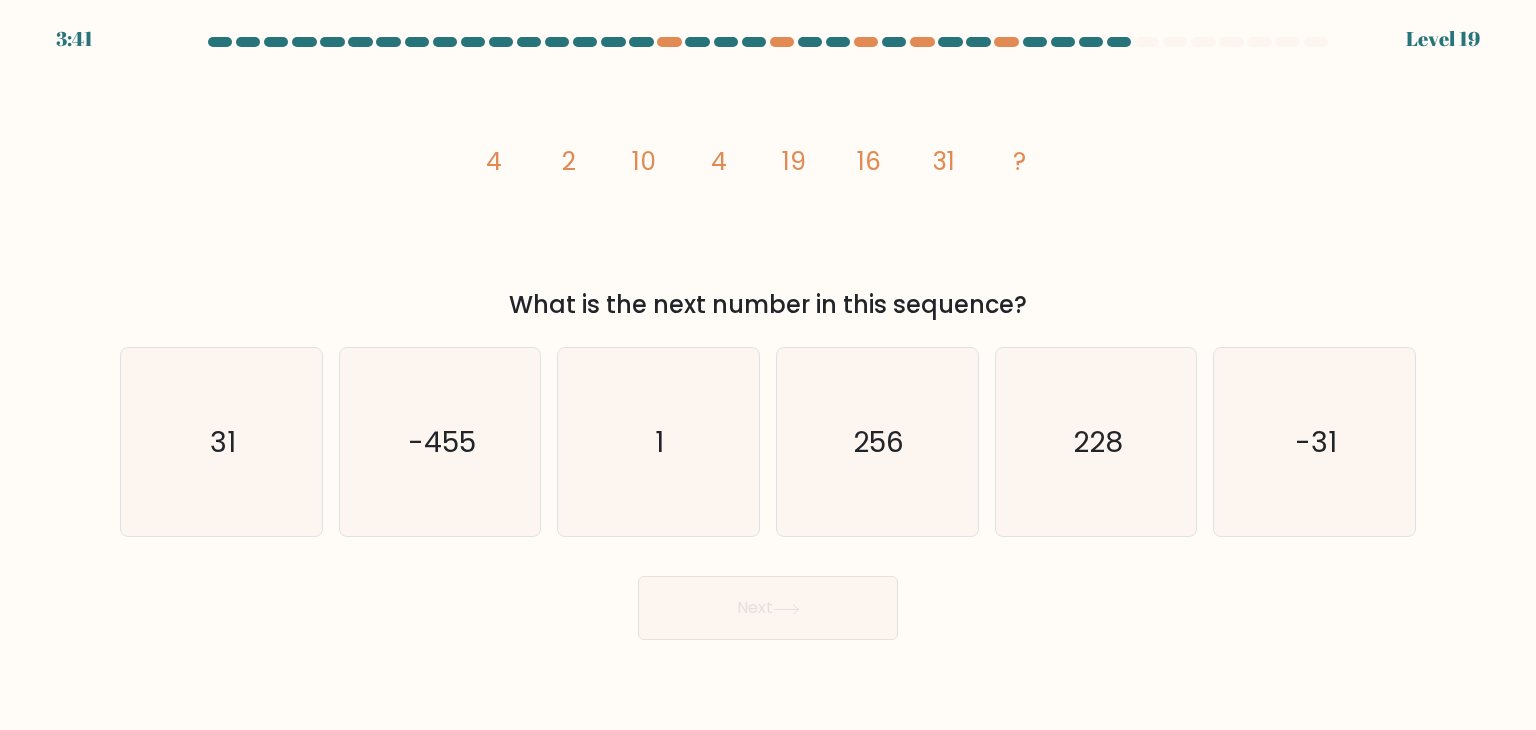 click on "4" 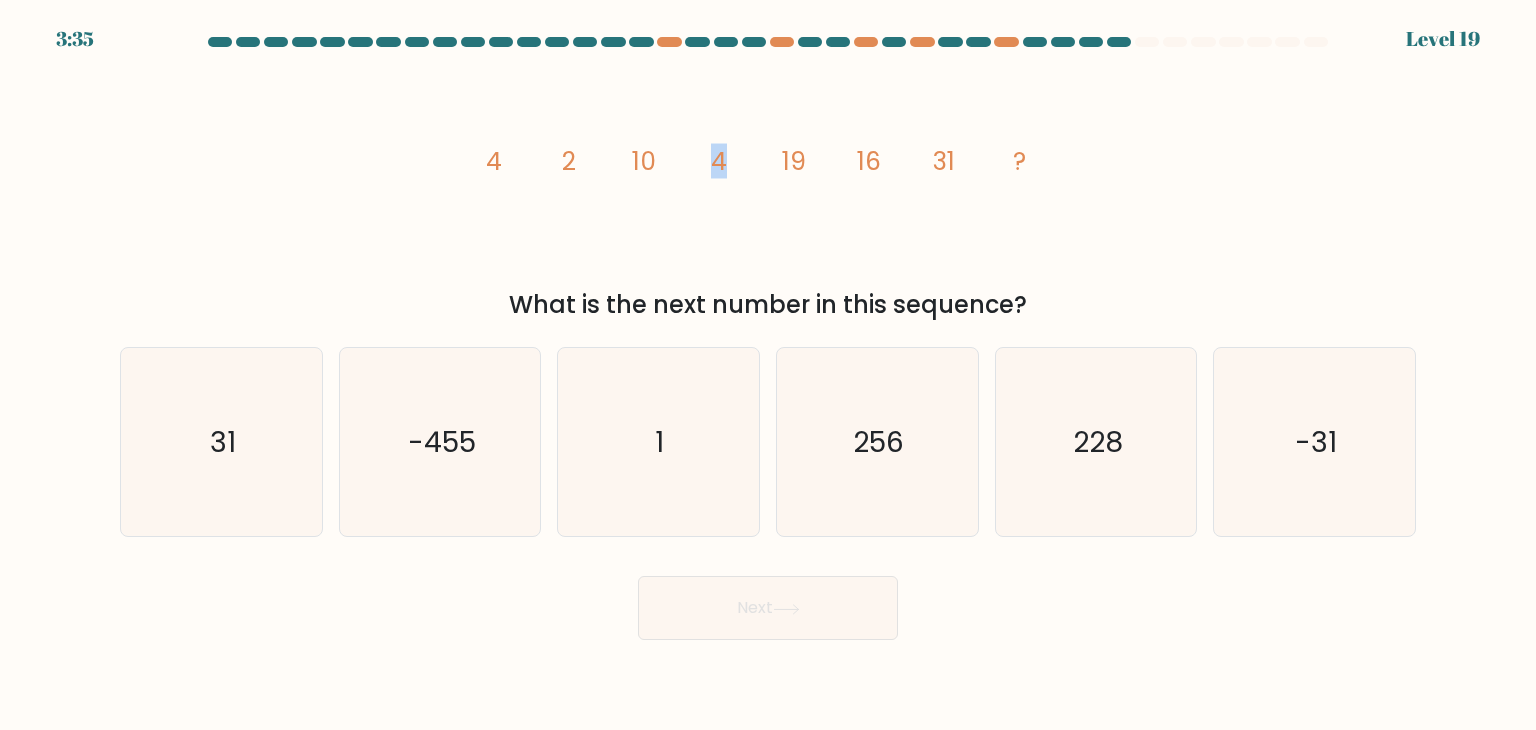 click on "image/svg+xml
4
2
10
4
19
16
31
?" 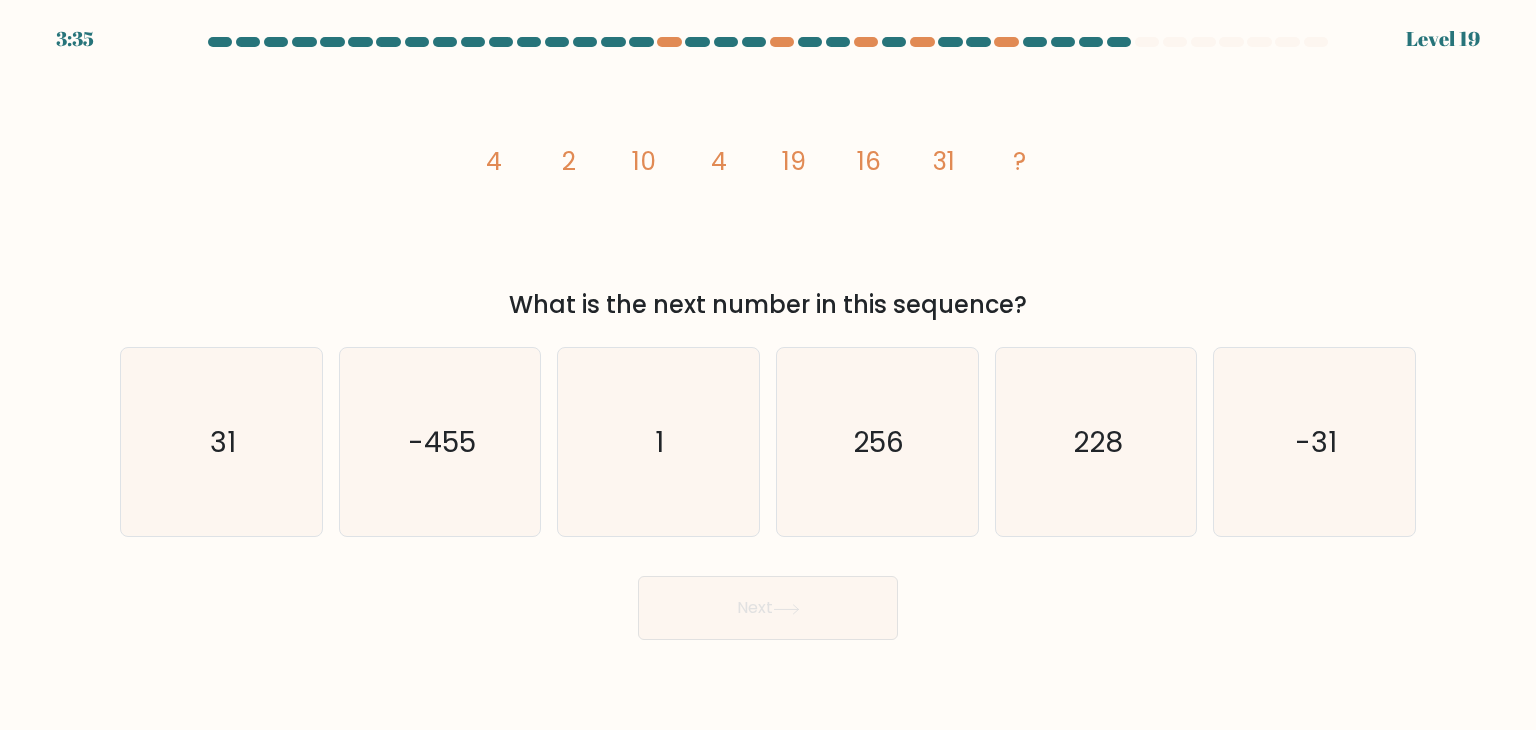 click on "image/svg+xml
4
2
10
4
19
16
31
?" 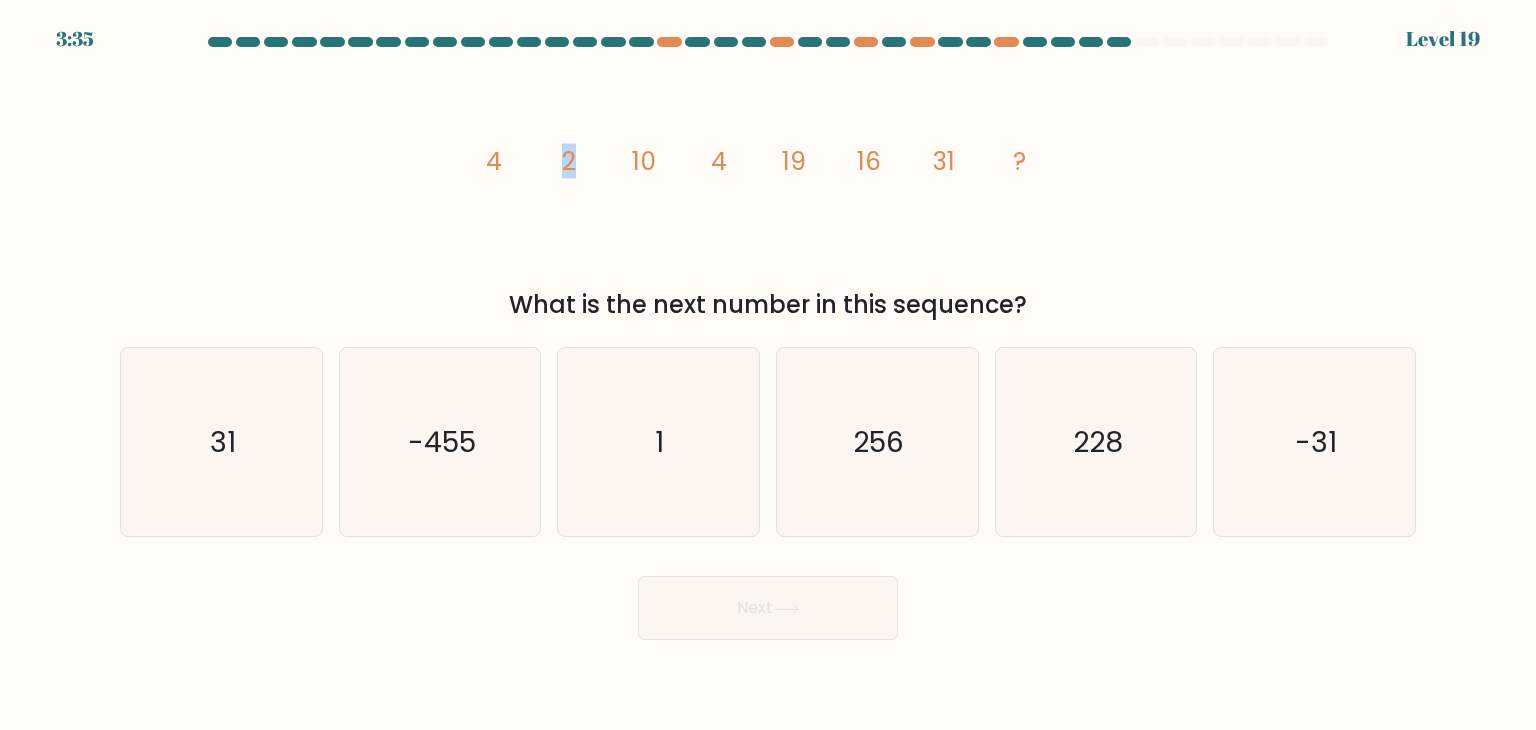 click on "image/svg+xml
4
2
10
4
19
16
31
?" 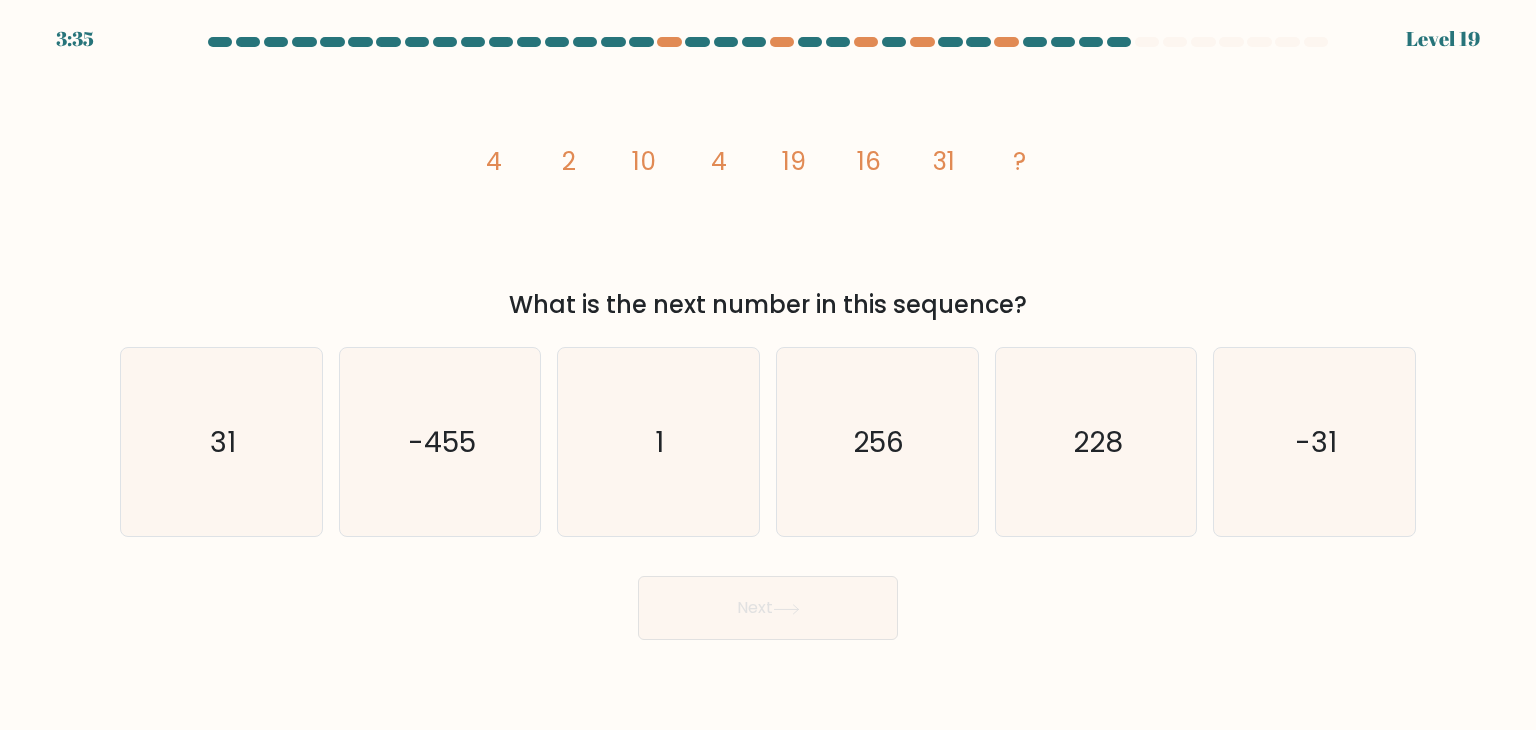click on "image/svg+xml
4
2
10
4
19
16
31
?" 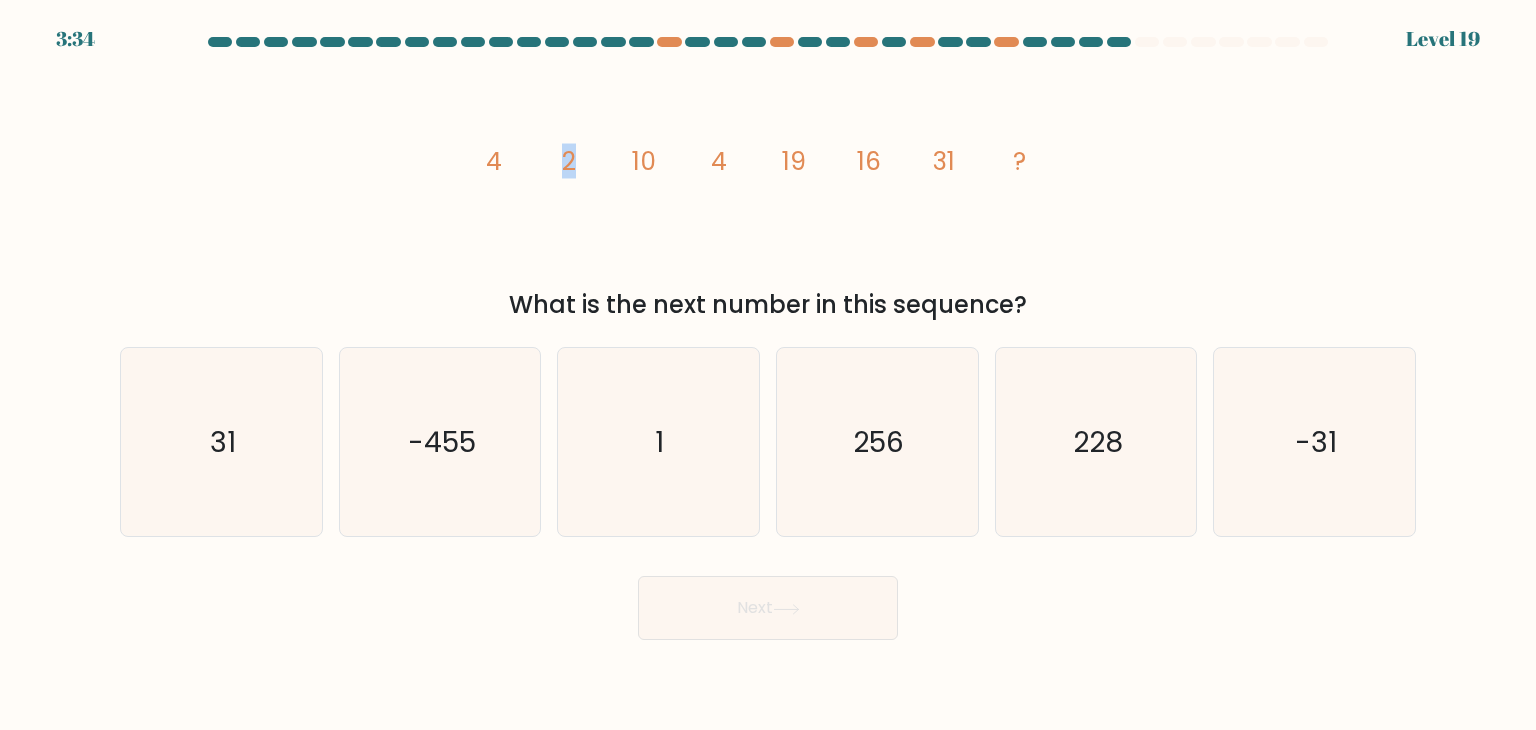 click on "image/svg+xml
4
2
10
4
19
16
31
?" 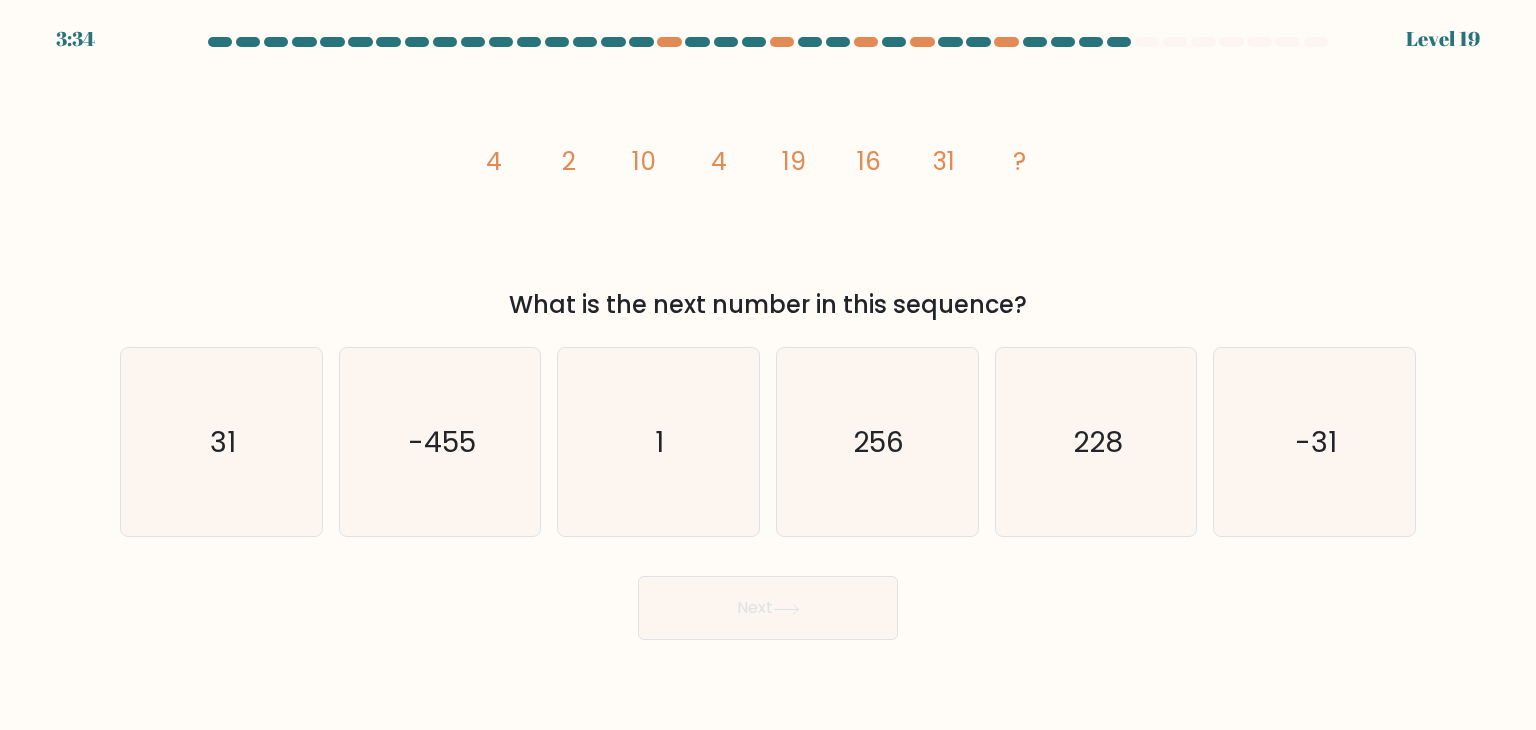 click on "image/svg+xml
4
2
10
4
19
16
31
?" 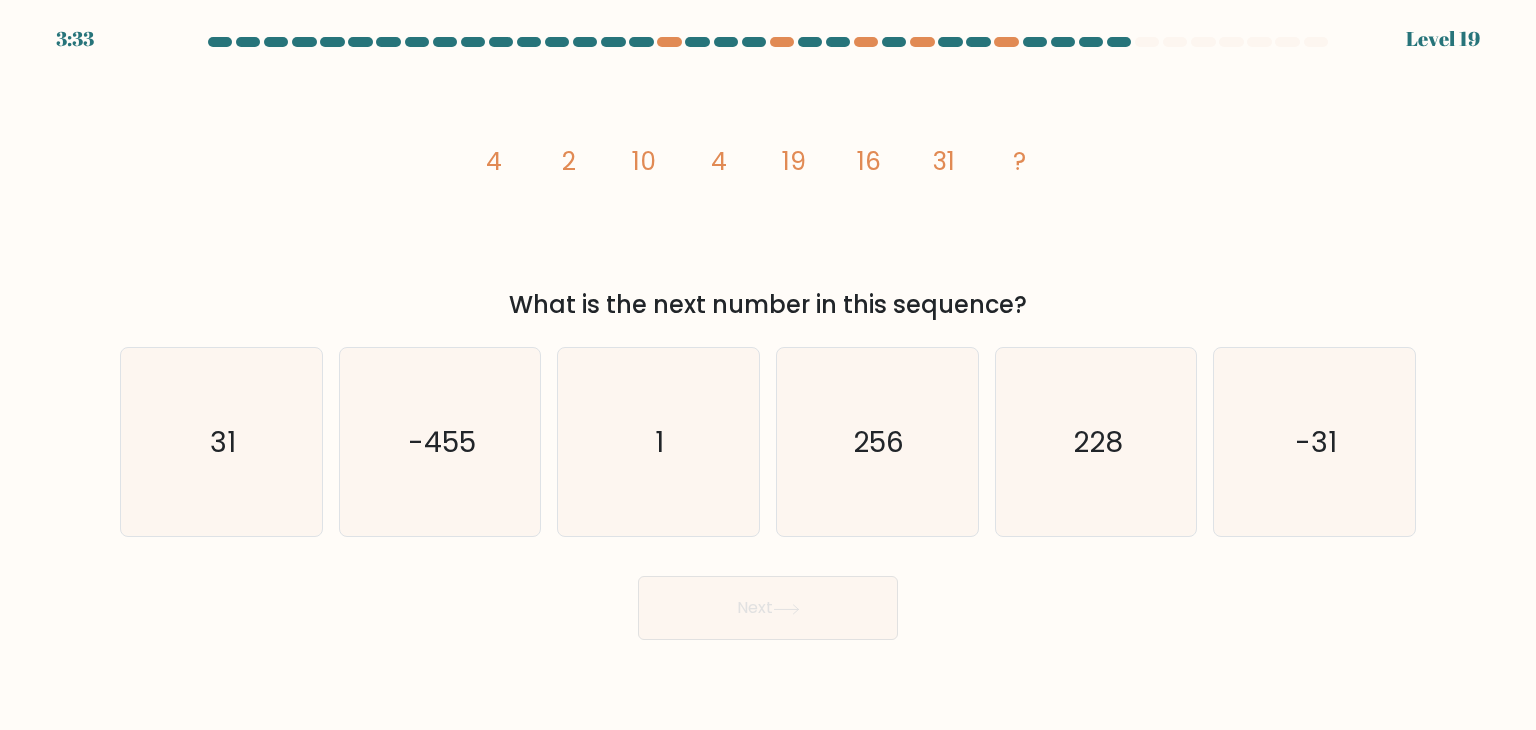 click on "image/svg+xml
4
2
10
4
19
16
31
?" 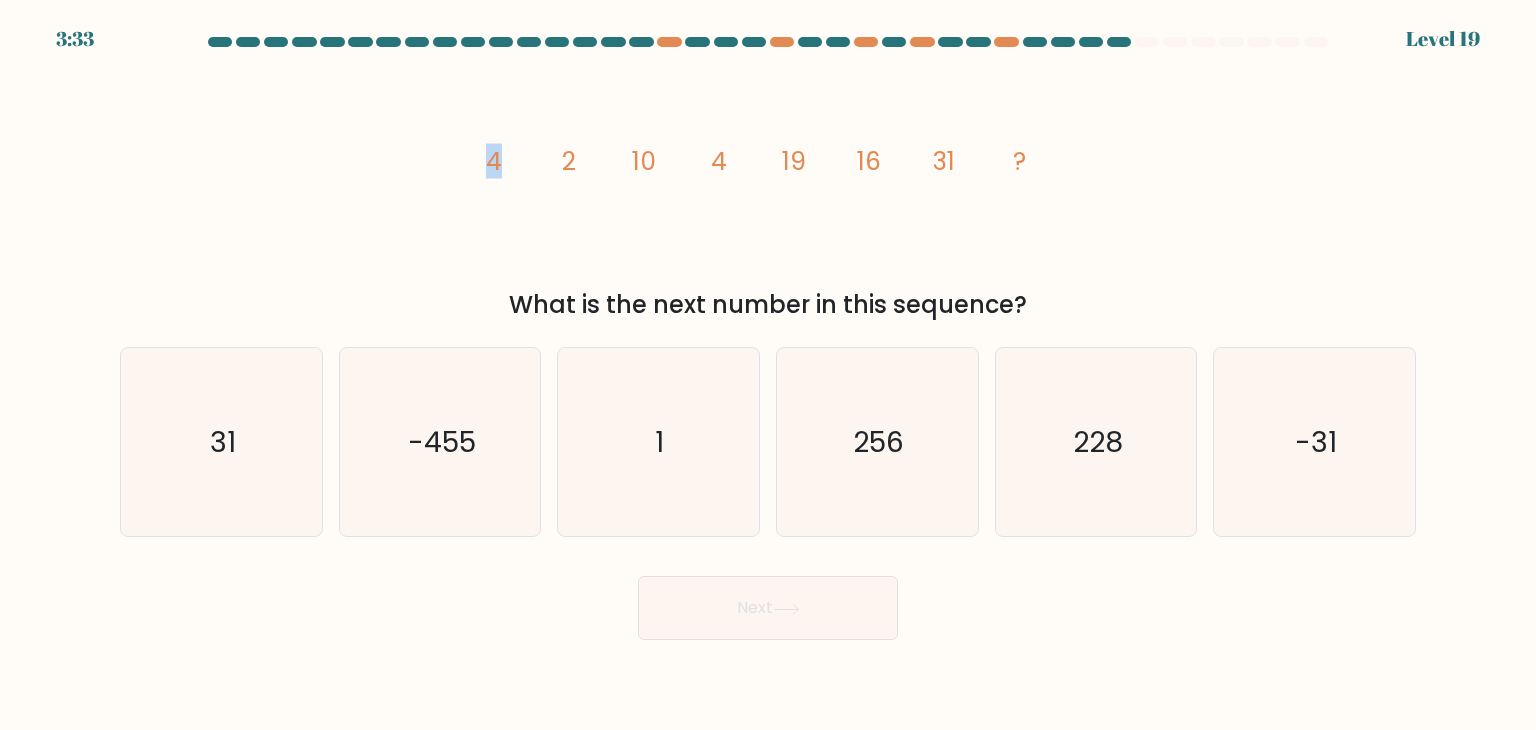 click on "image/svg+xml
4
2
10
4
19
16
31
?" 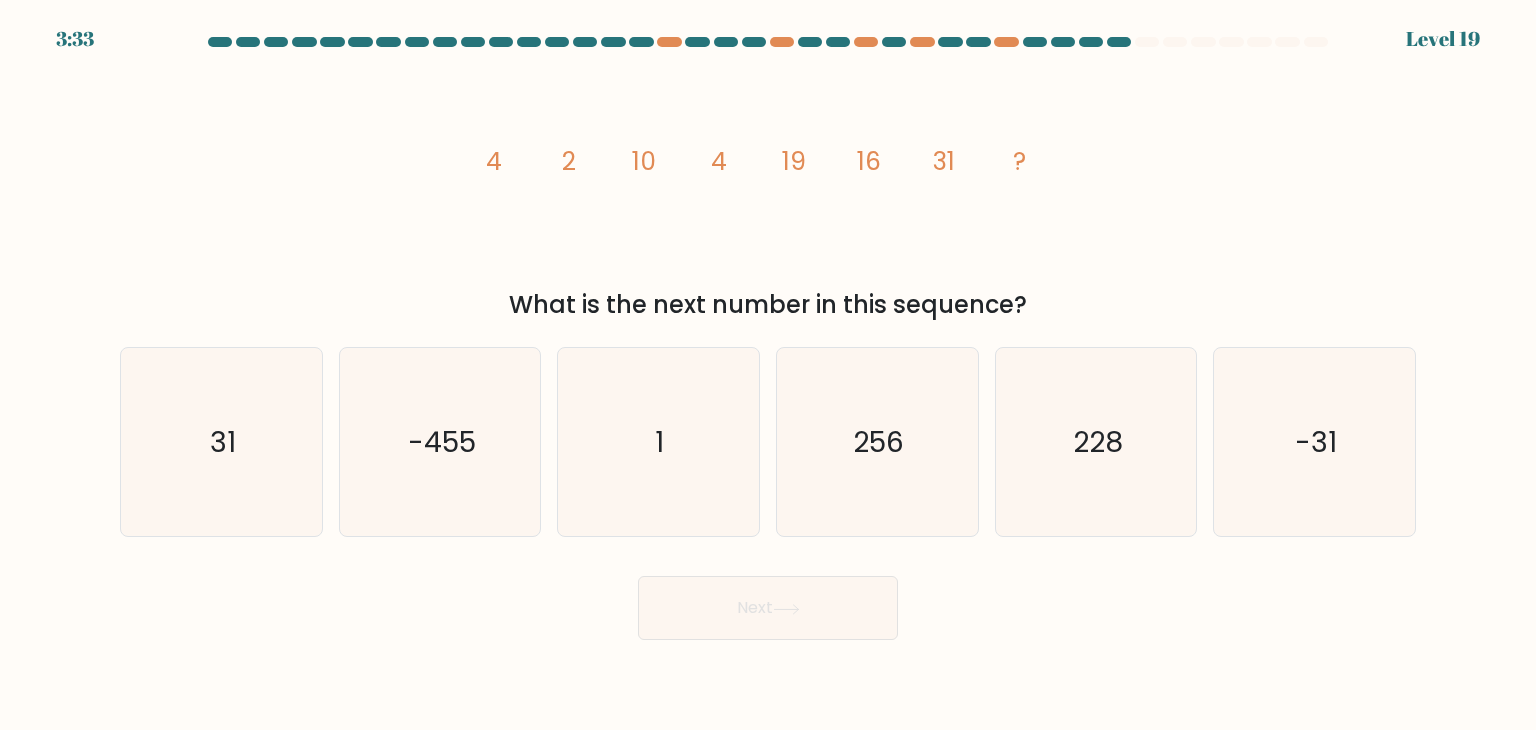 click on "image/svg+xml
4
2
10
4
19
16
31
?" 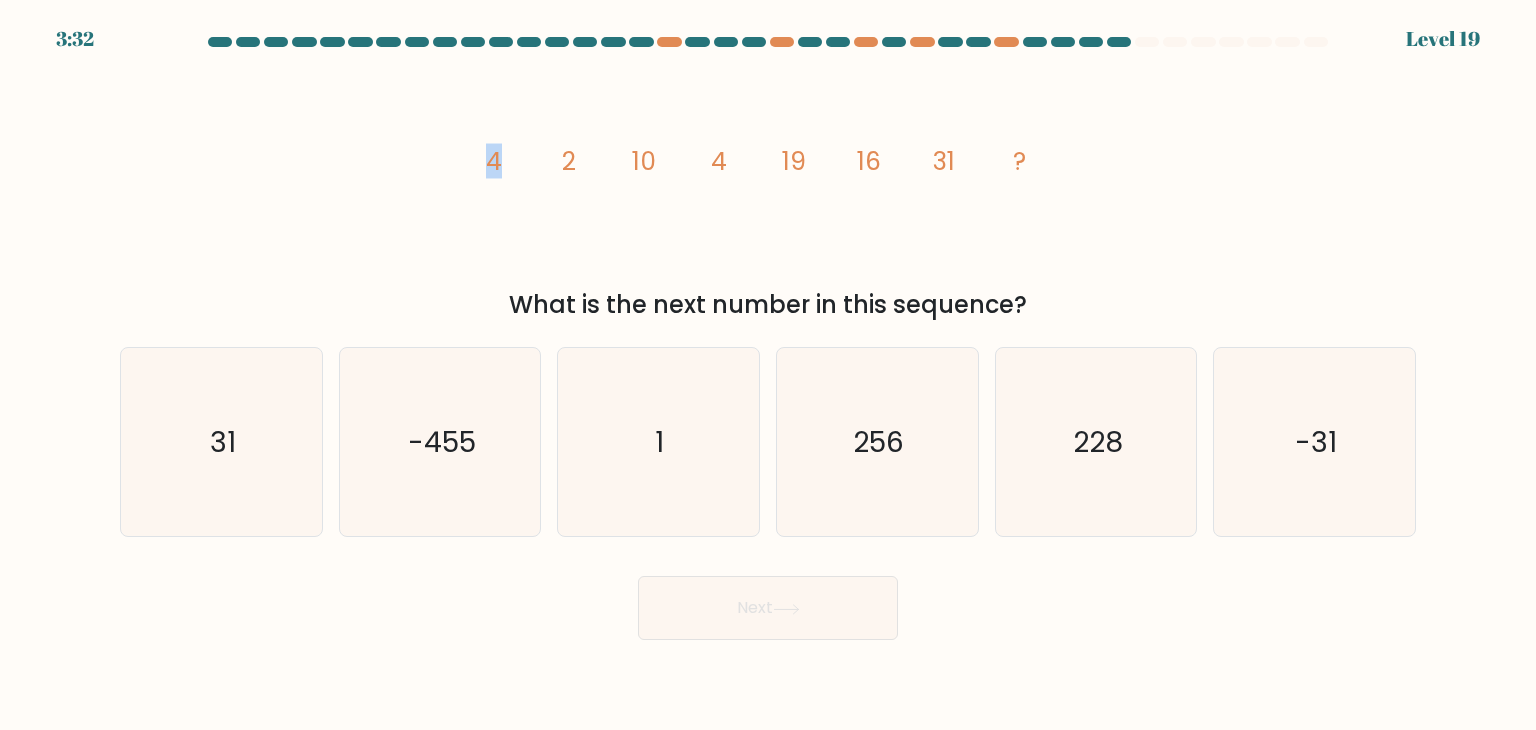 click on "image/svg+xml
4
2
10
4
19
16
31
?" 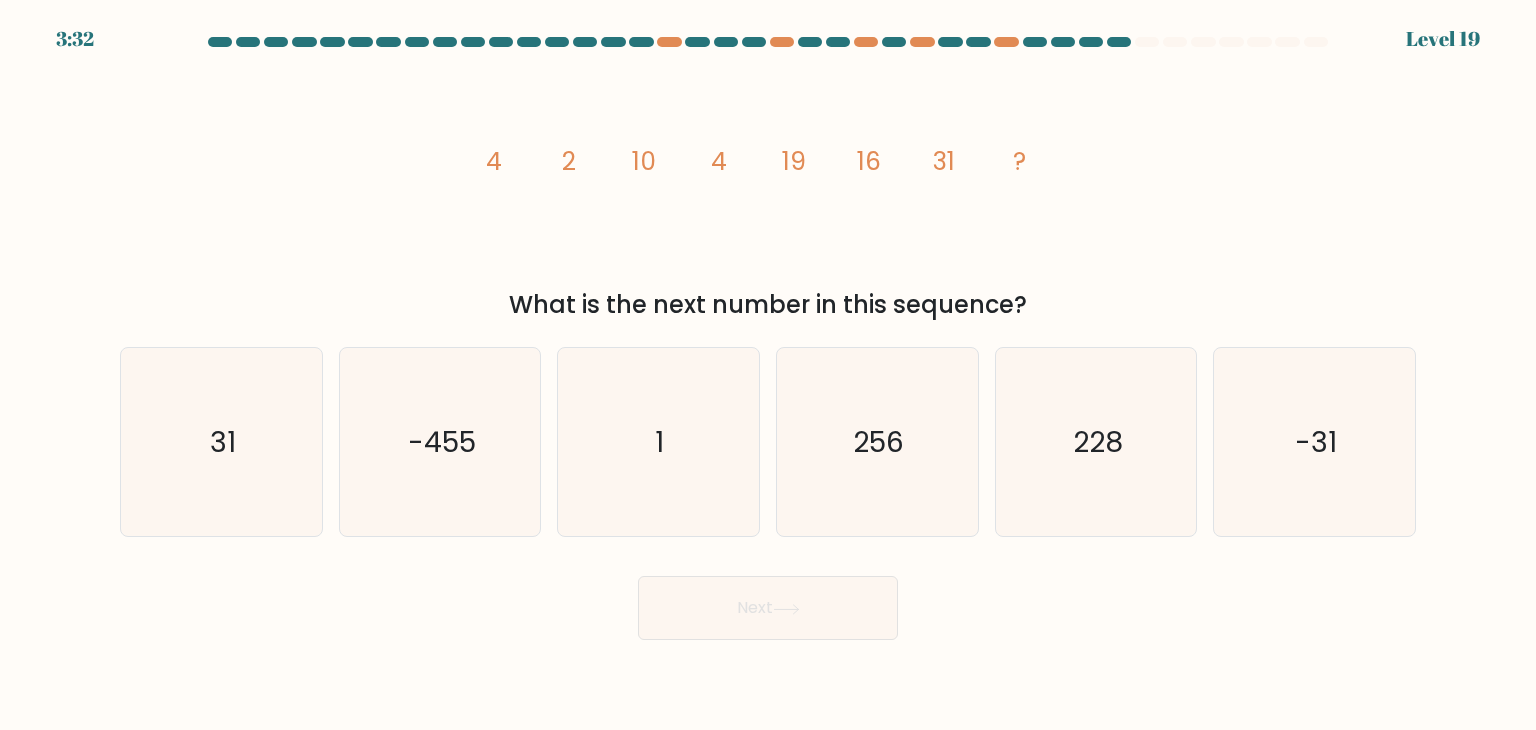 click on "image/svg+xml
4
2
10
4
19
16
31
?" 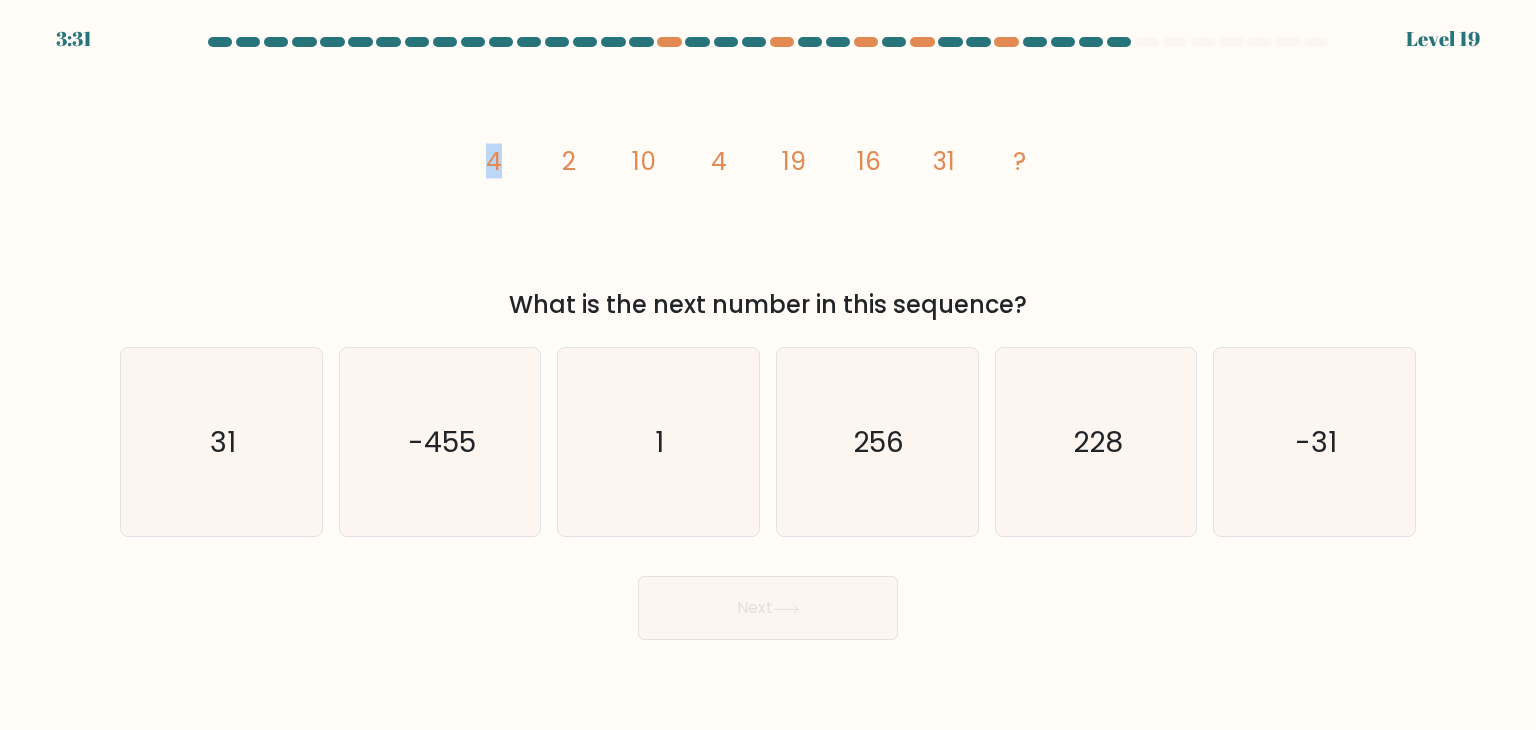 click on "image/svg+xml
4
2
10
4
19
16
31
?" 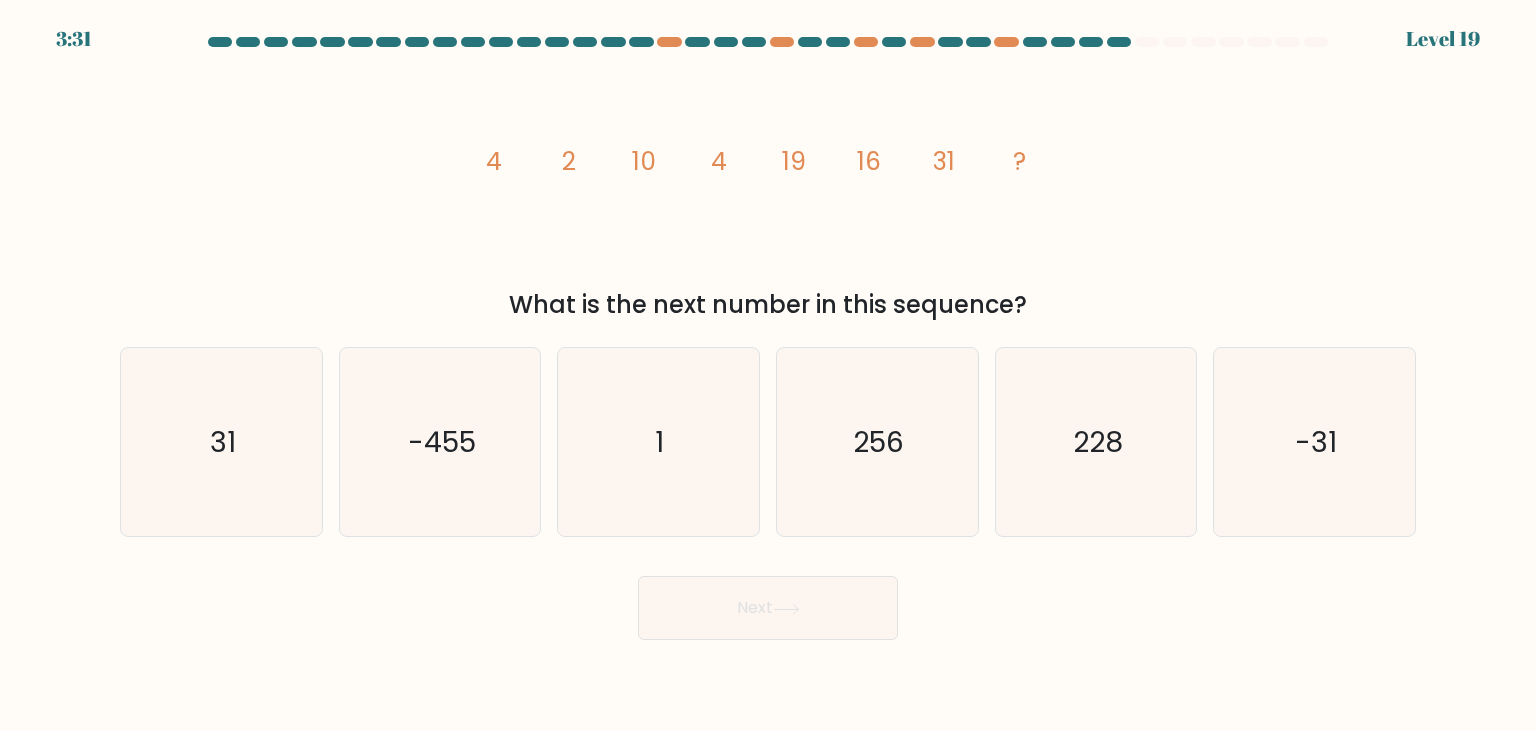 click on "2" 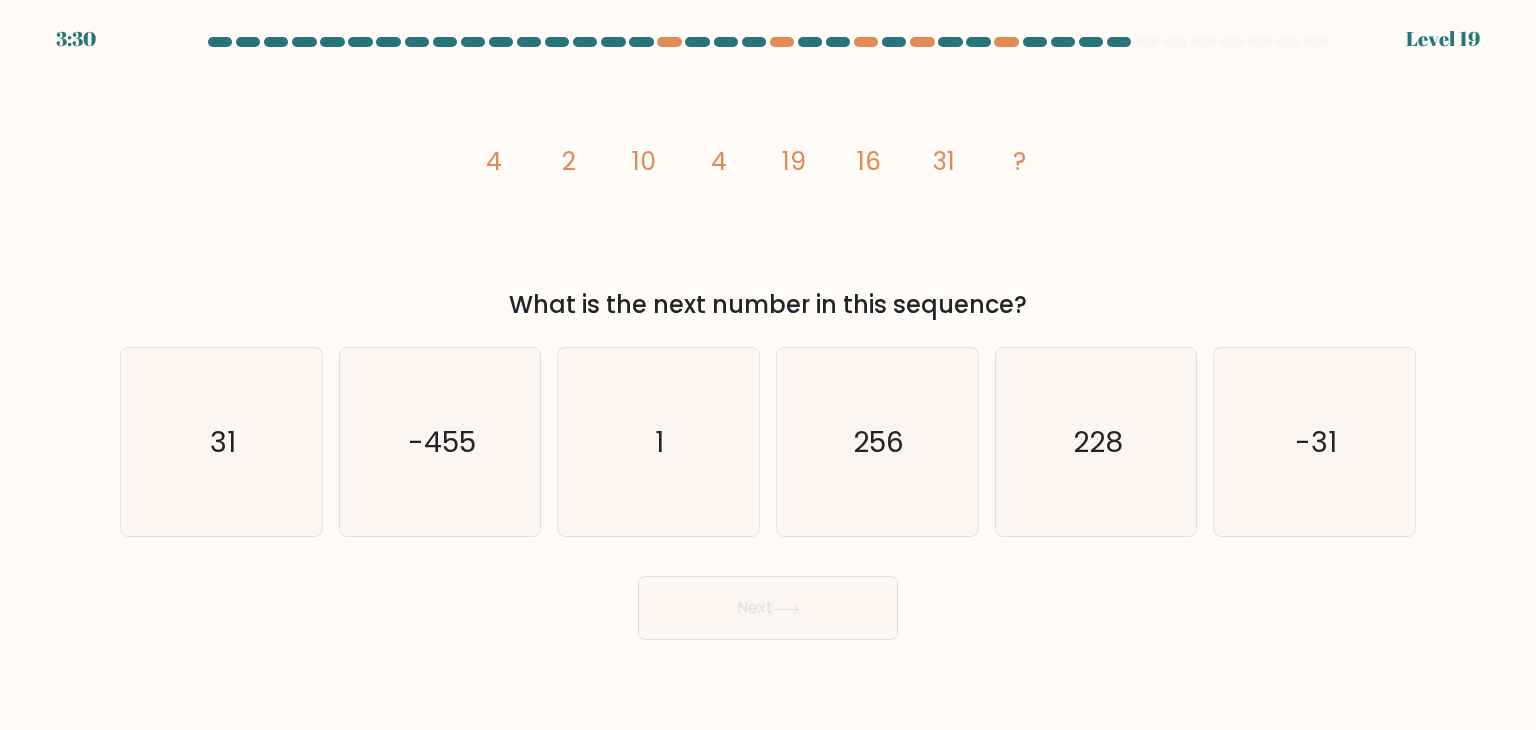 click on "2" 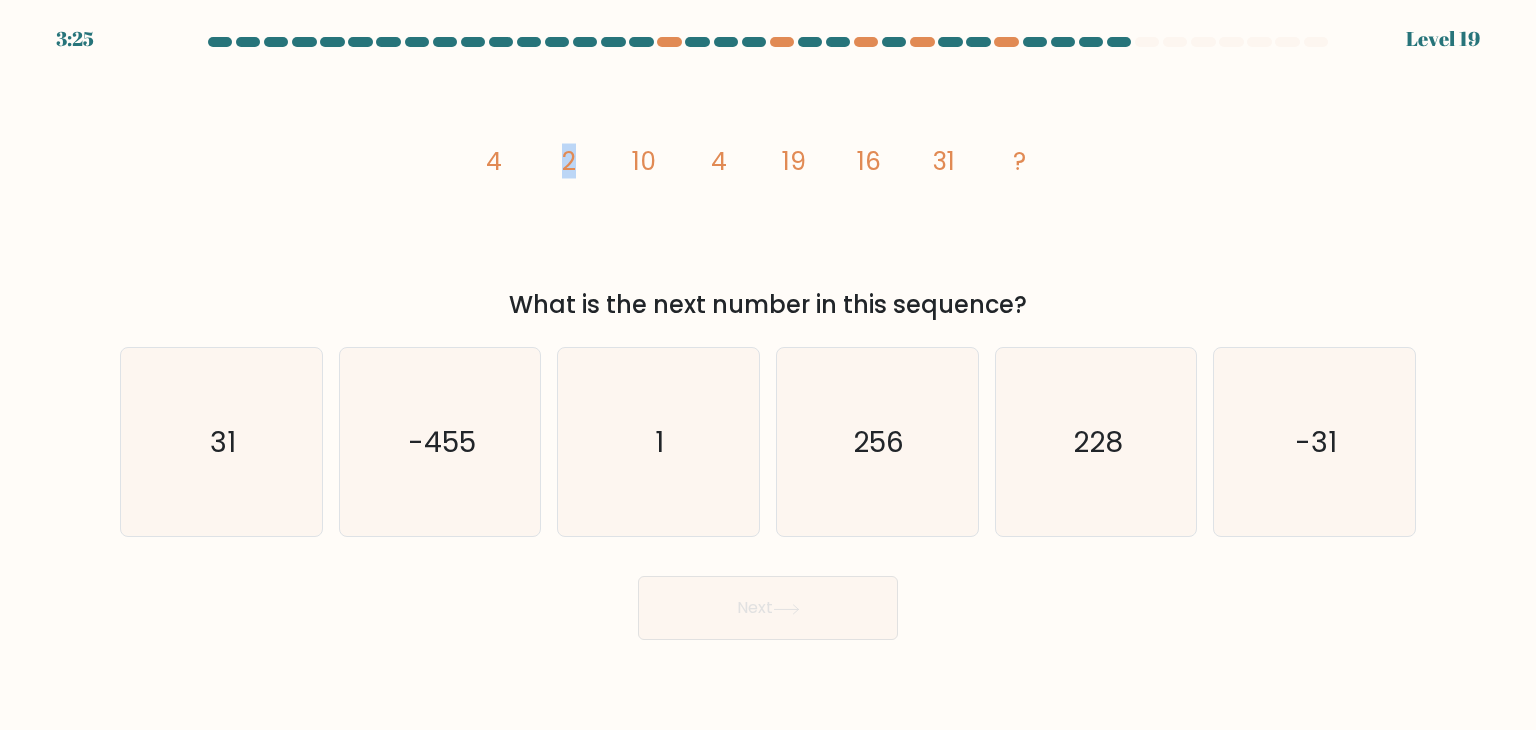 click on "10" 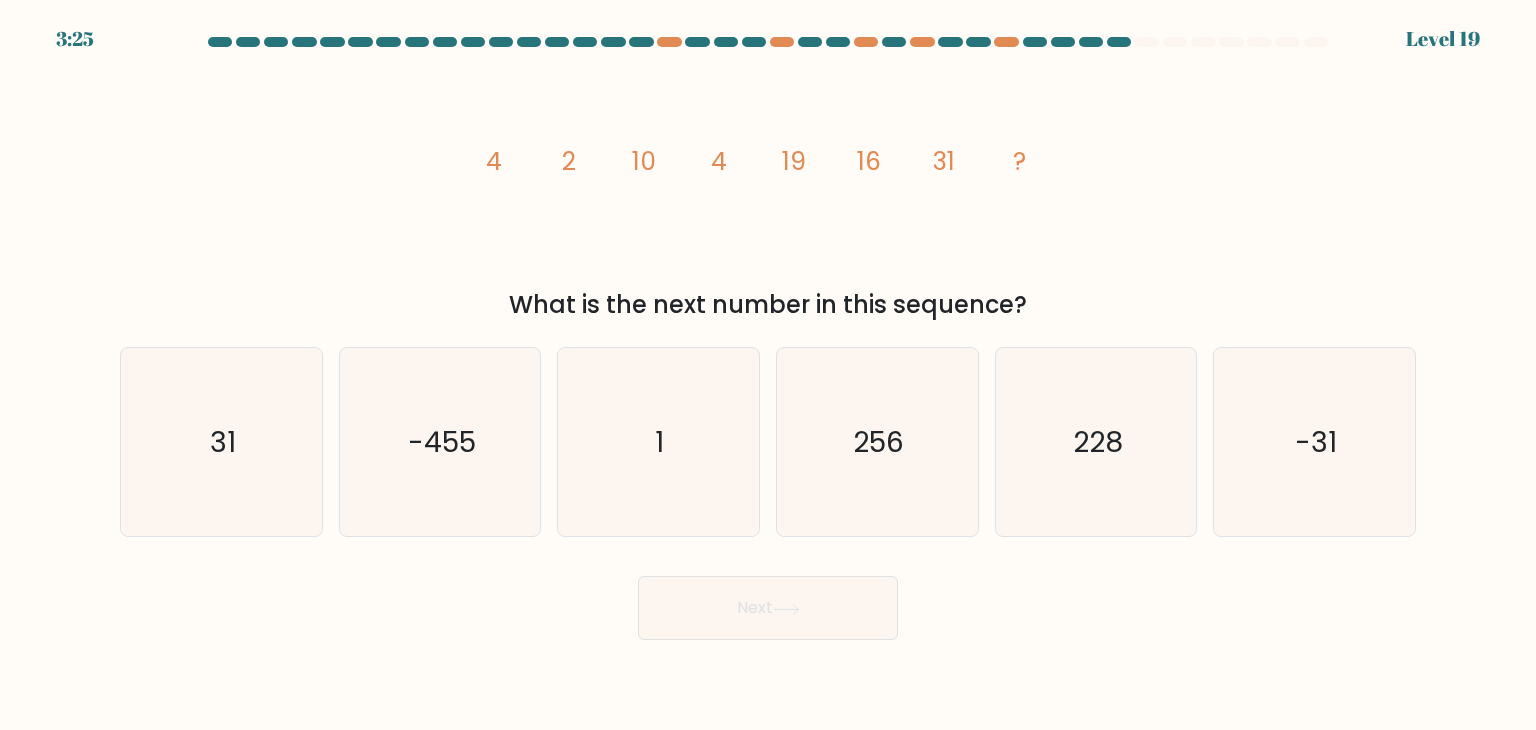 click on "10" 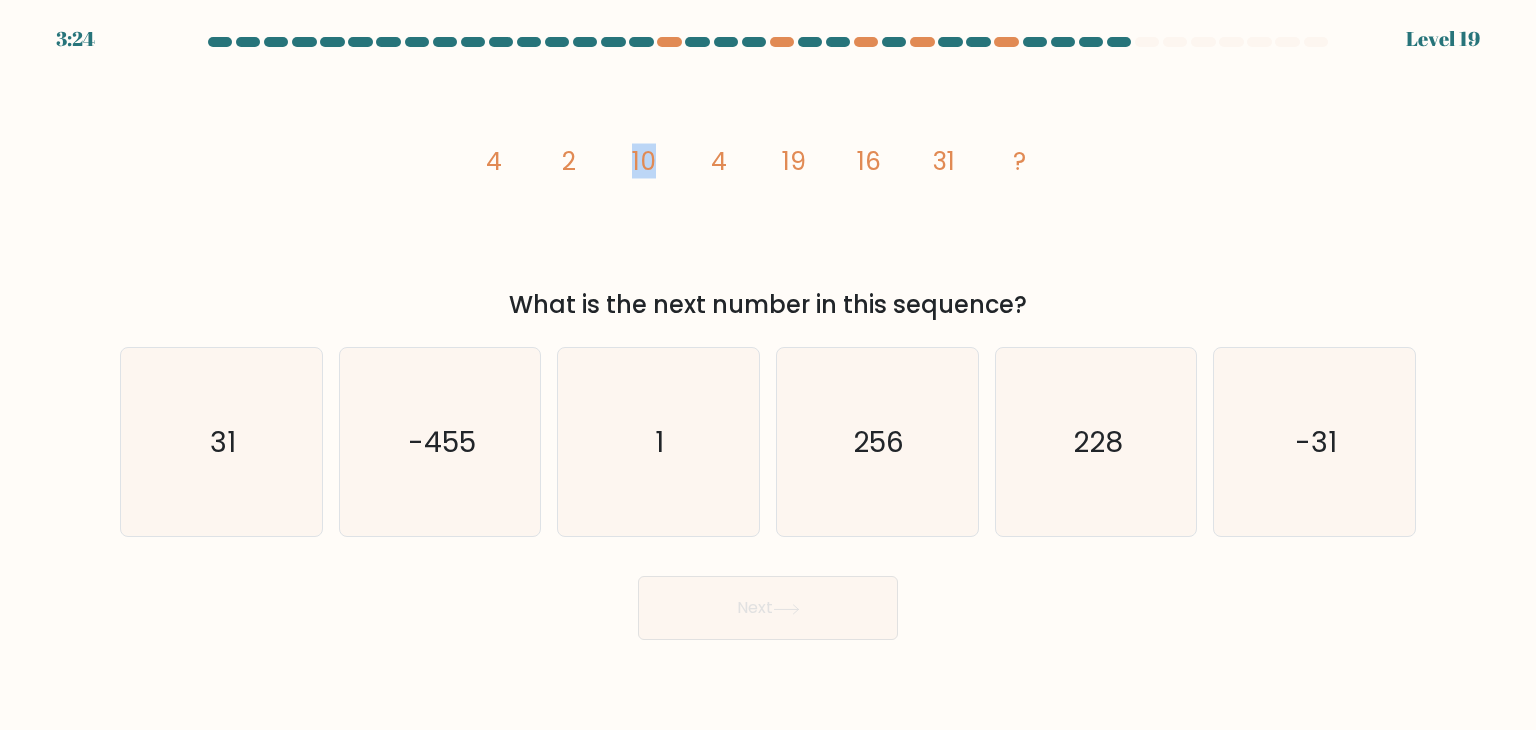click on "19" 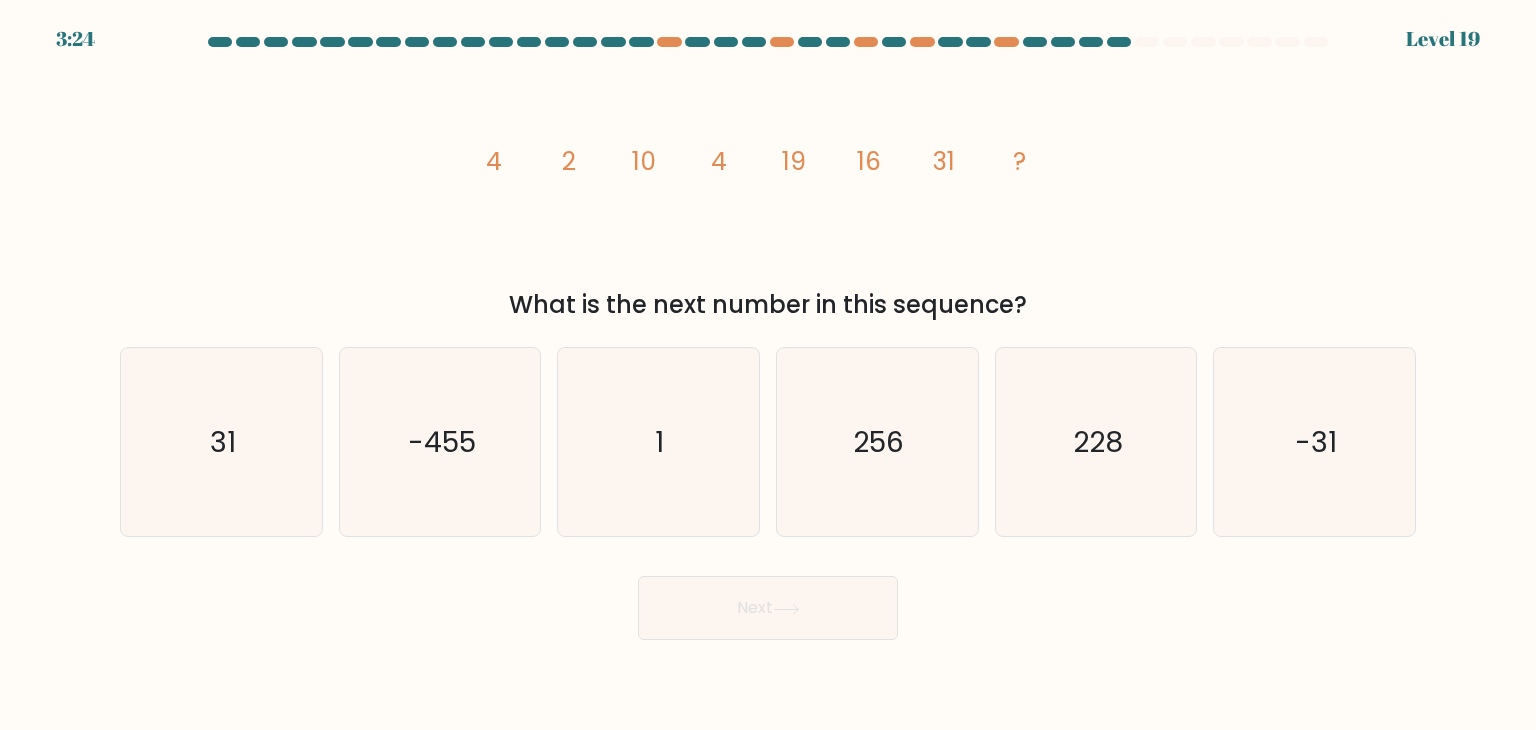 click on "19" 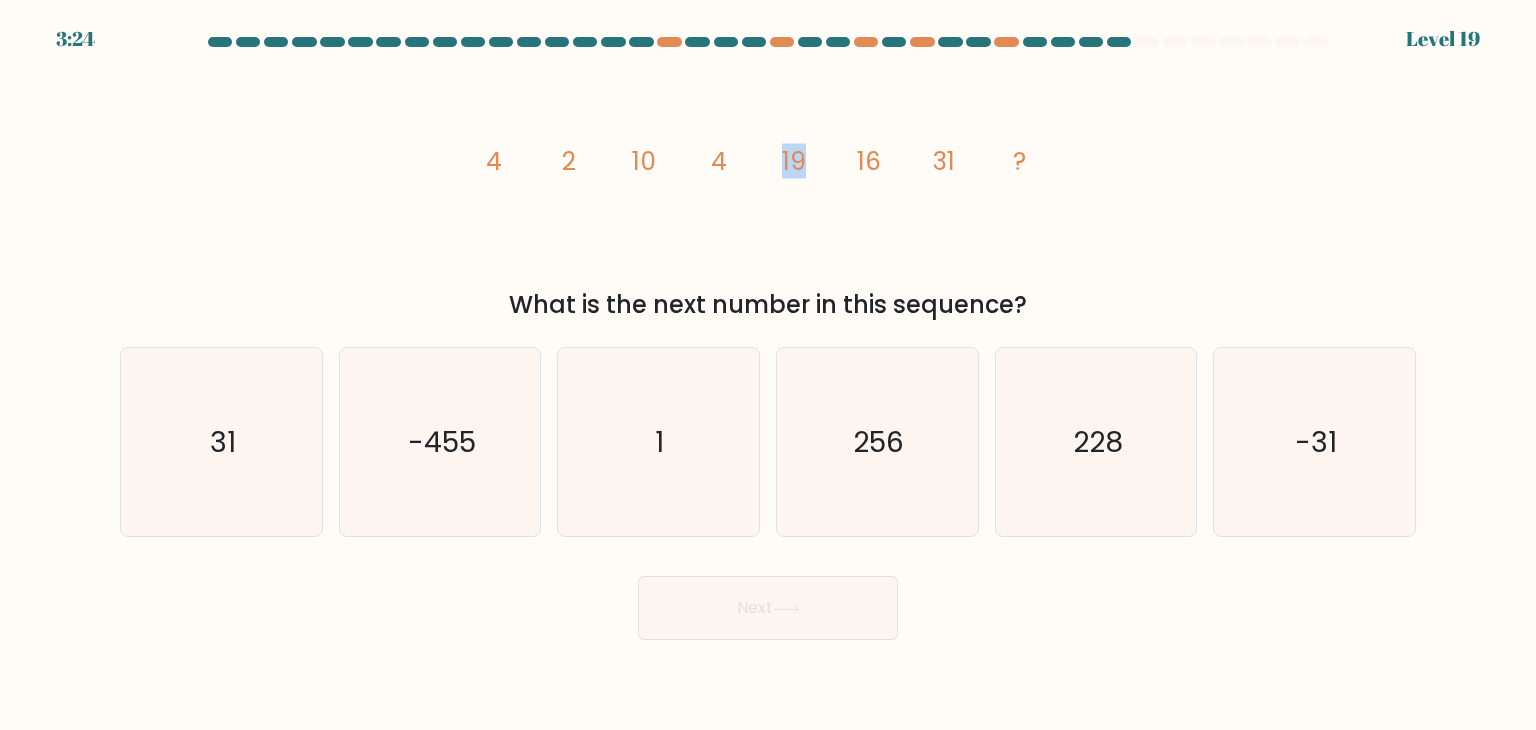 click on "19" 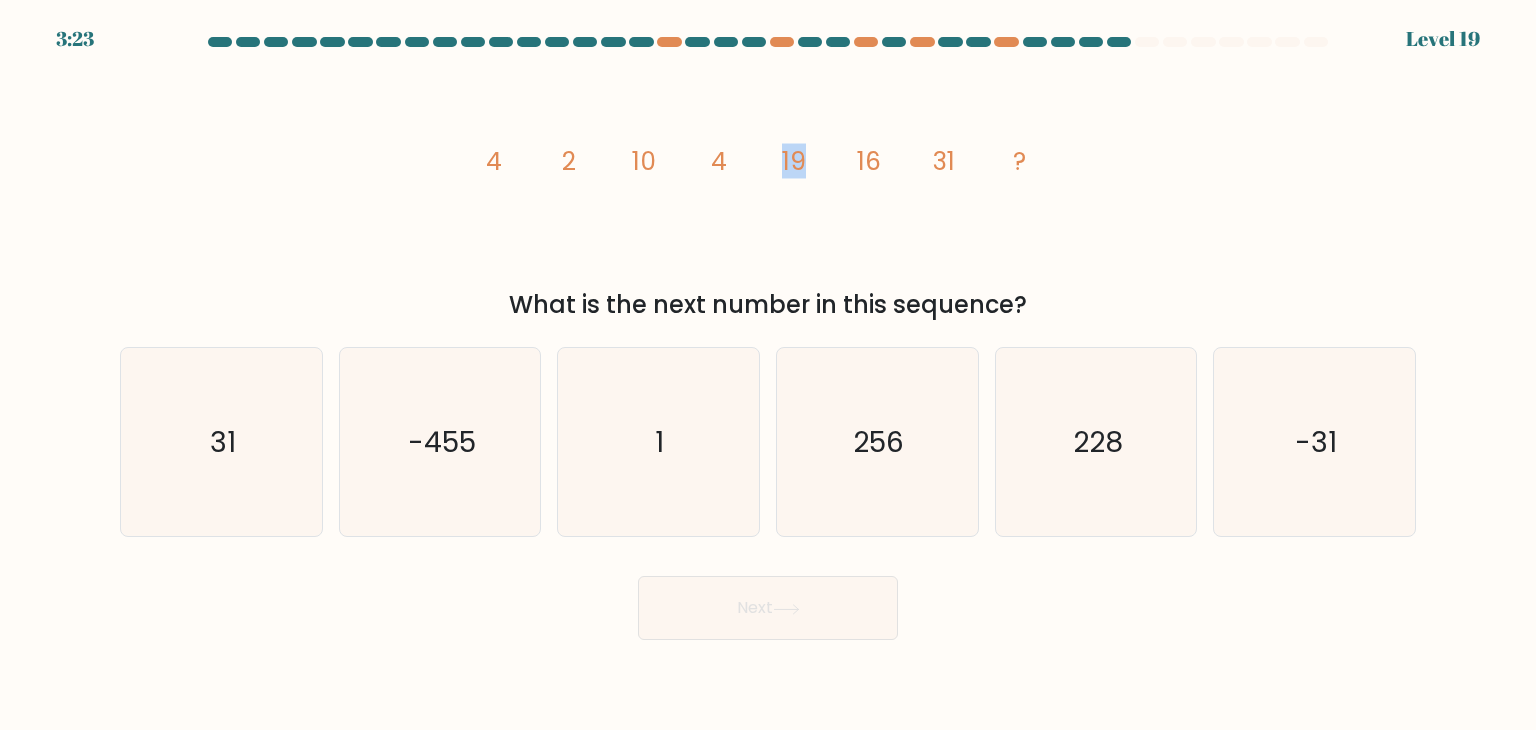 click on "image/svg+xml
4
2
10
4
19
16
31
?" 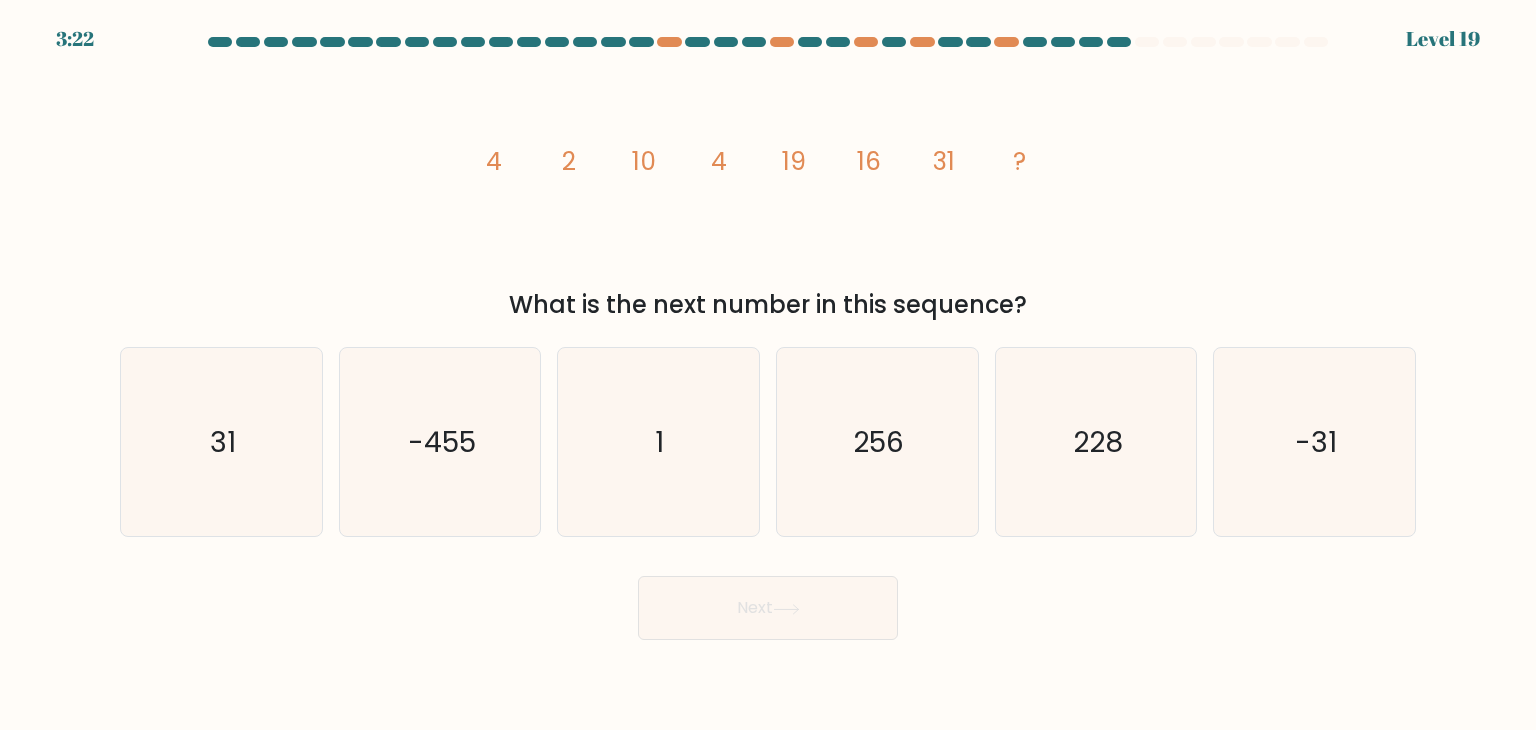 click on "31" 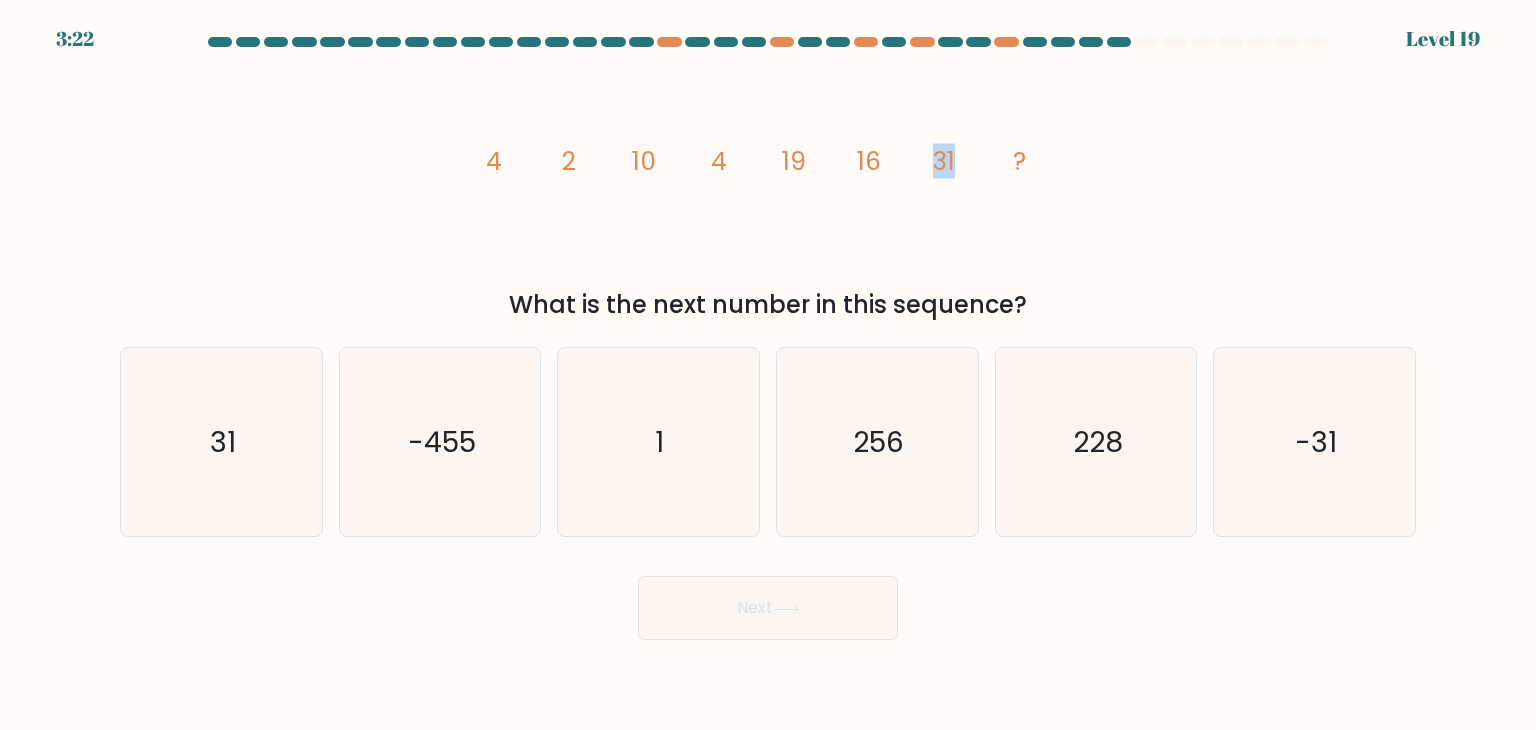 click on "31" 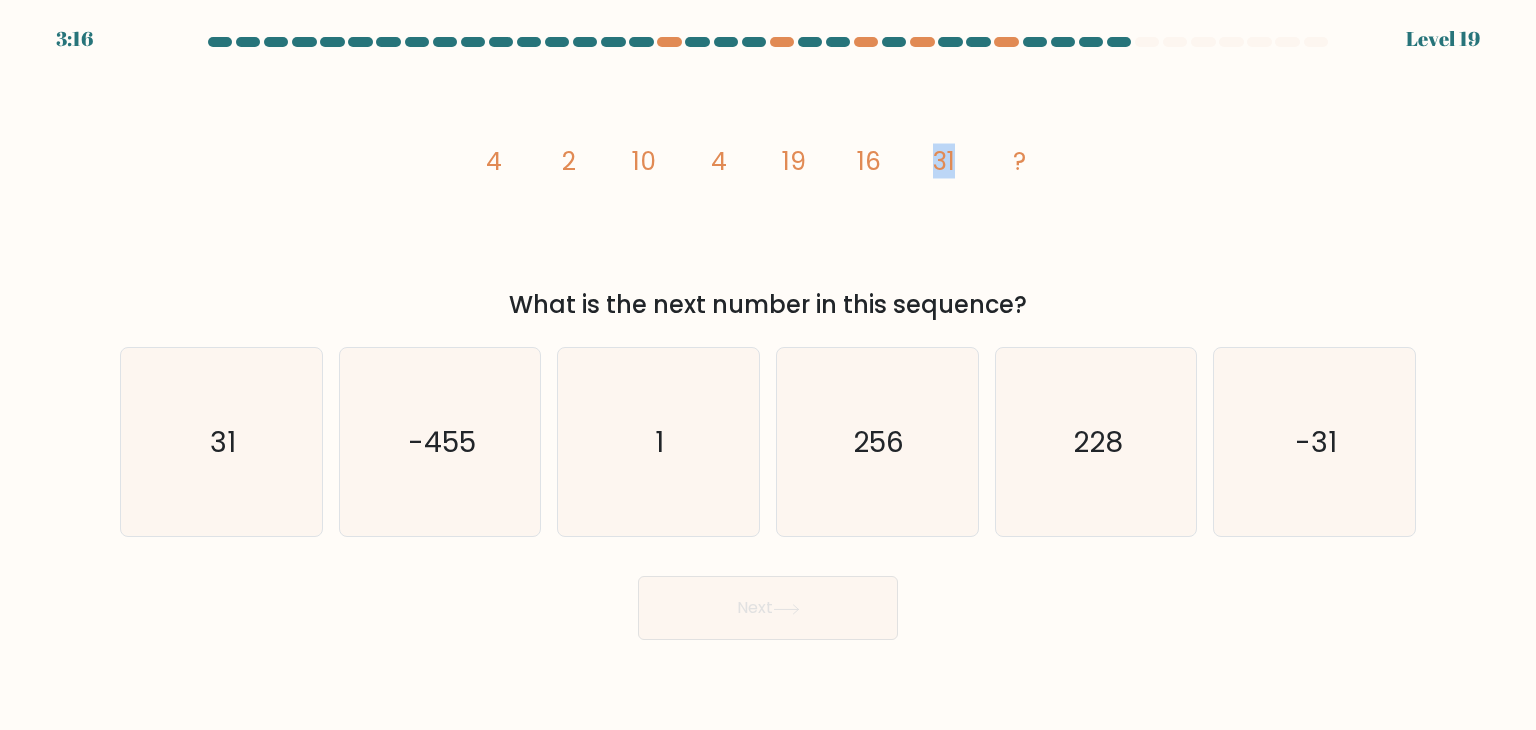 click on "image/svg+xml
4
2
10
4
19
16
31
?" 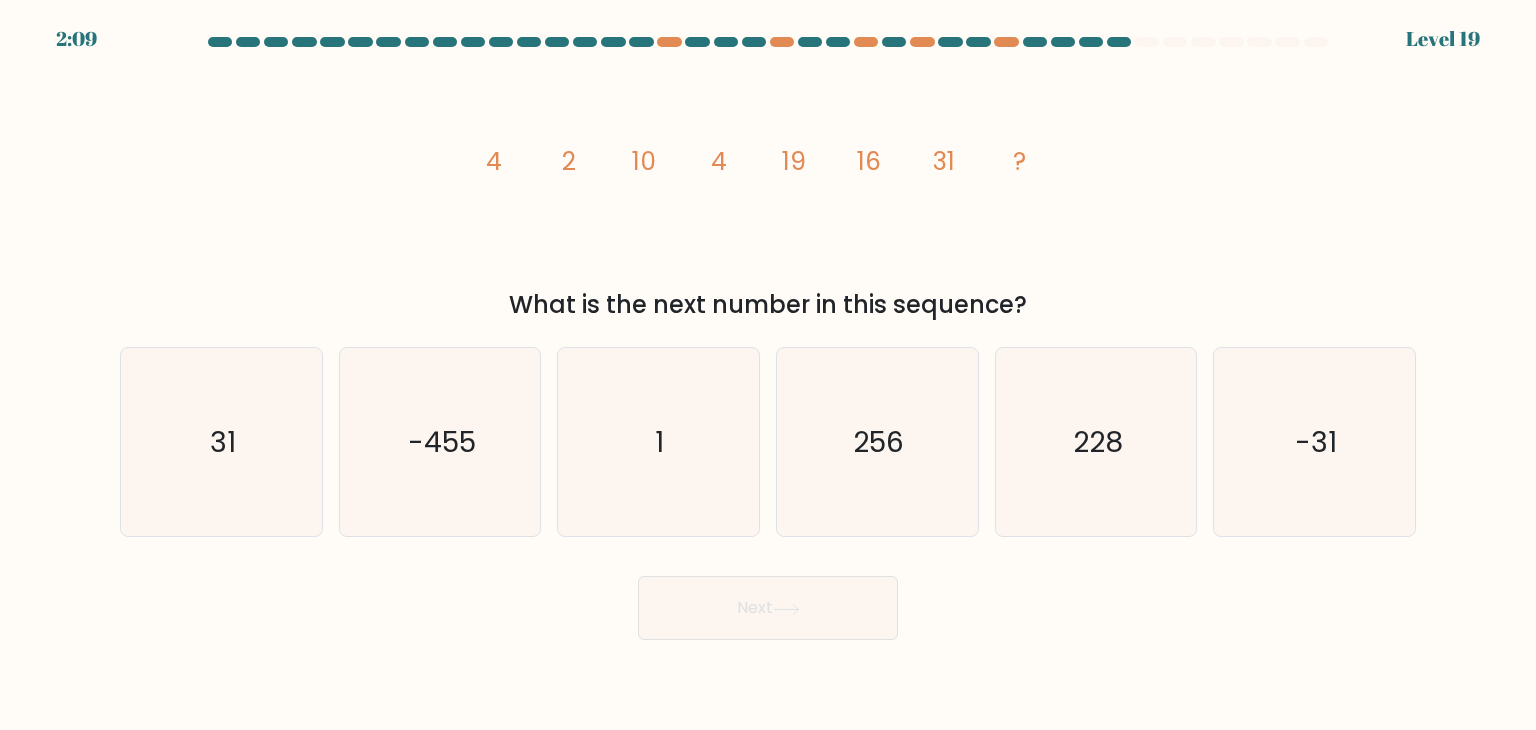 click at bounding box center (768, 338) 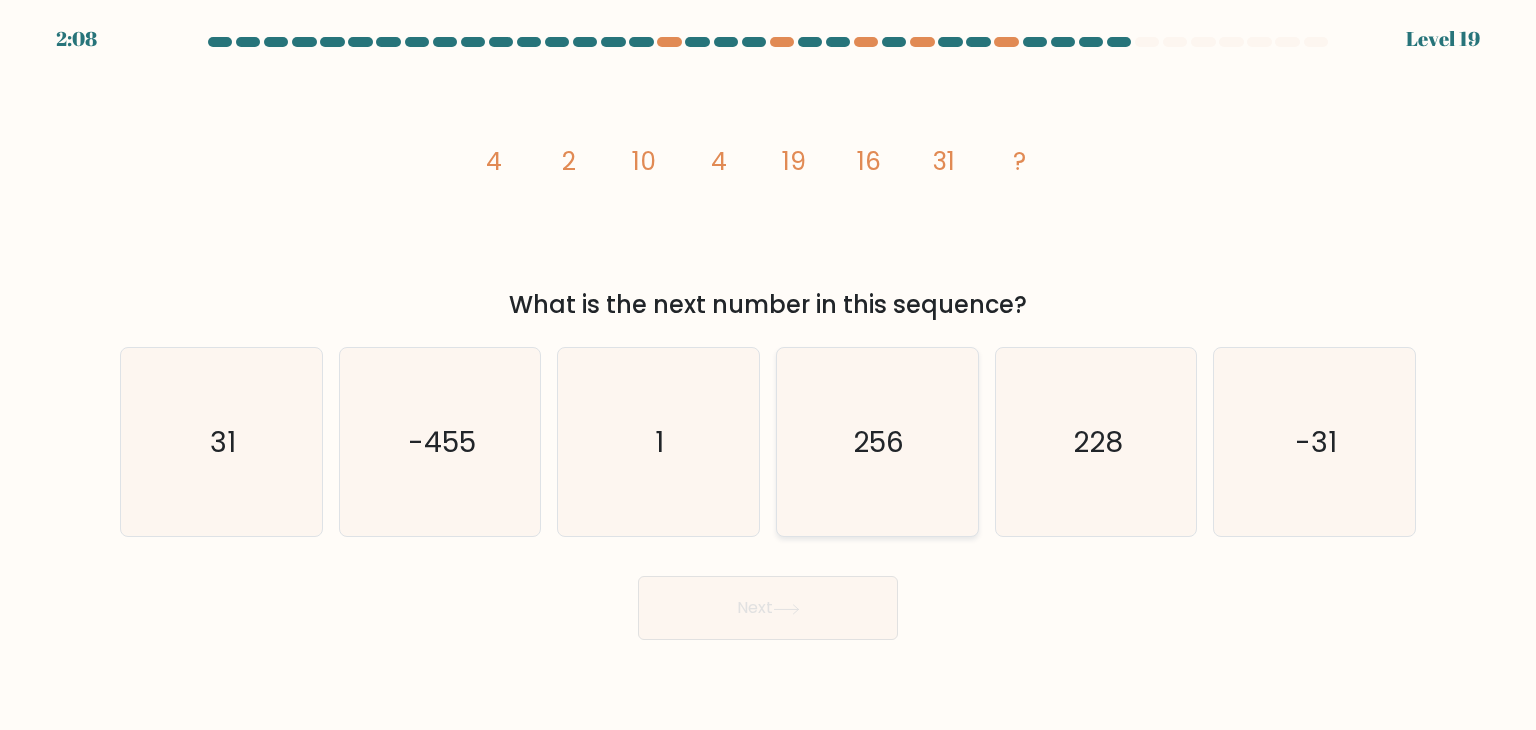 click on "256" 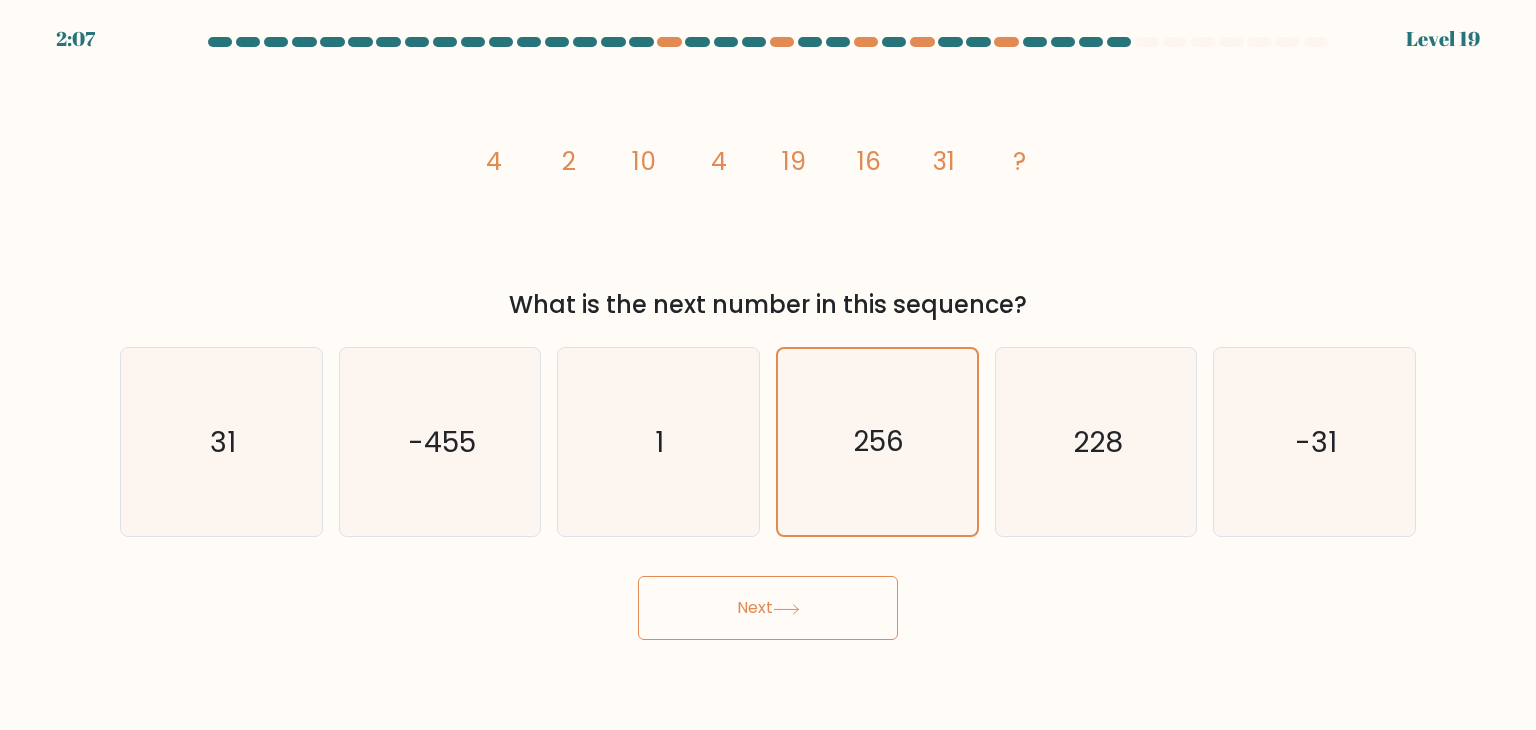 click on "Next" at bounding box center (768, 608) 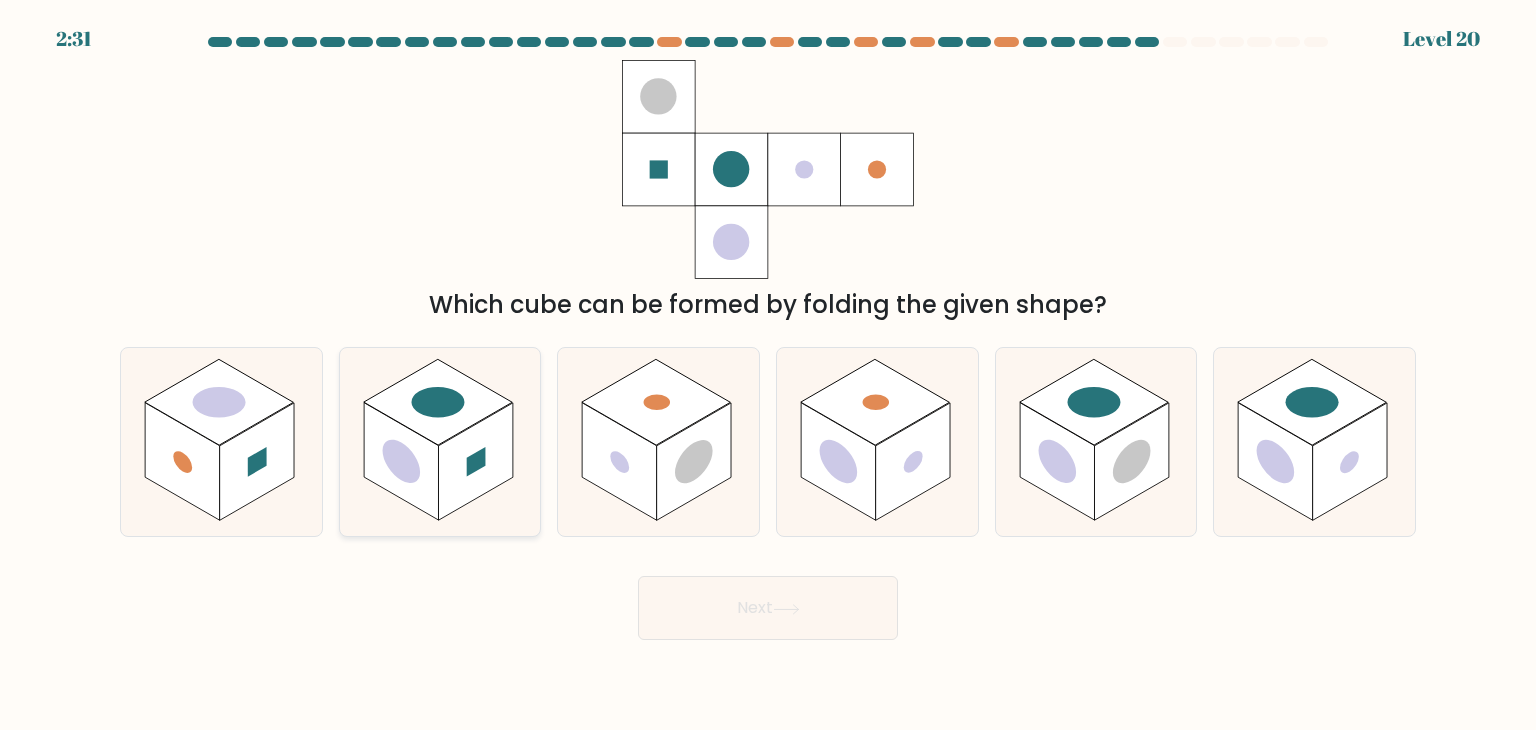 click 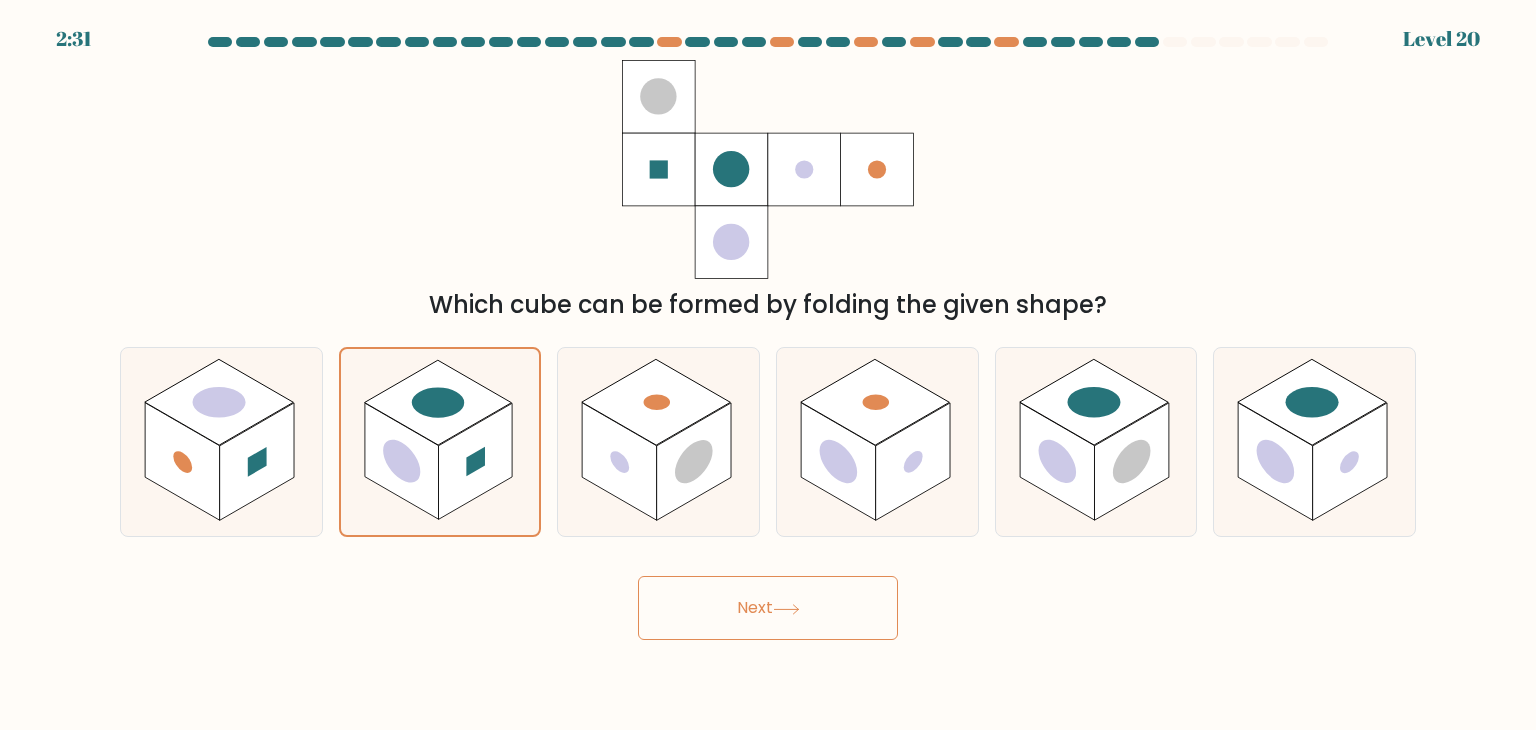 click on "Next" at bounding box center (768, 608) 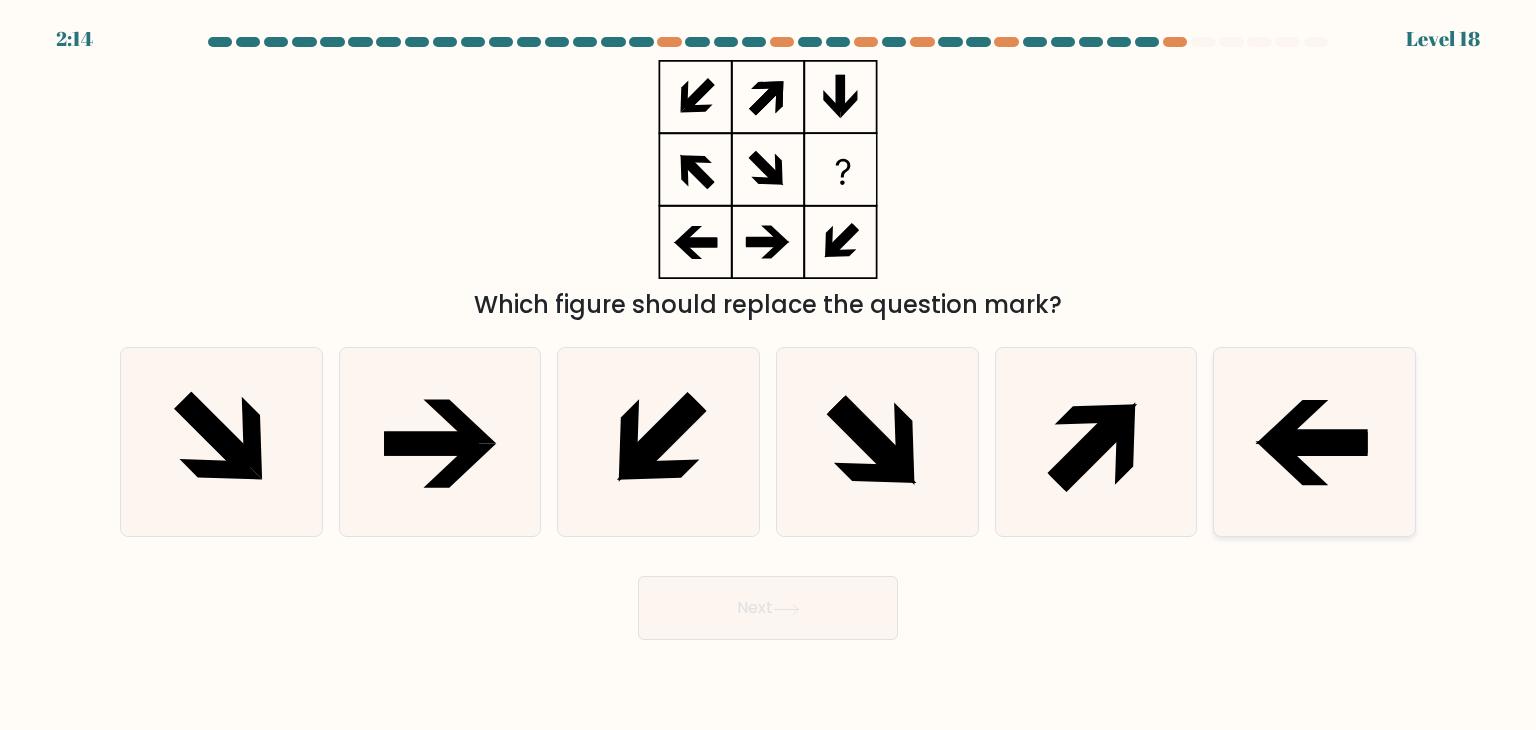 click 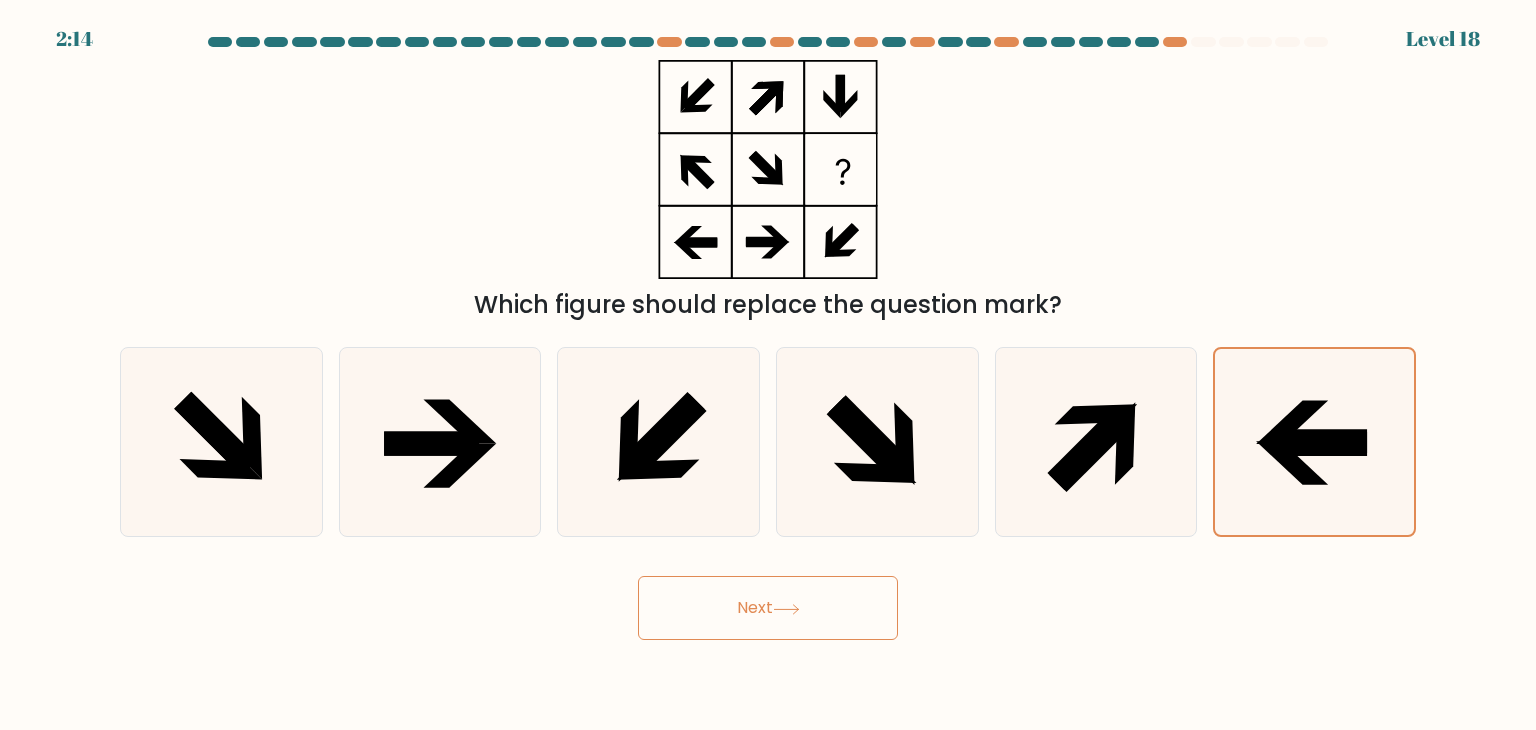 click on "Next" at bounding box center (768, 608) 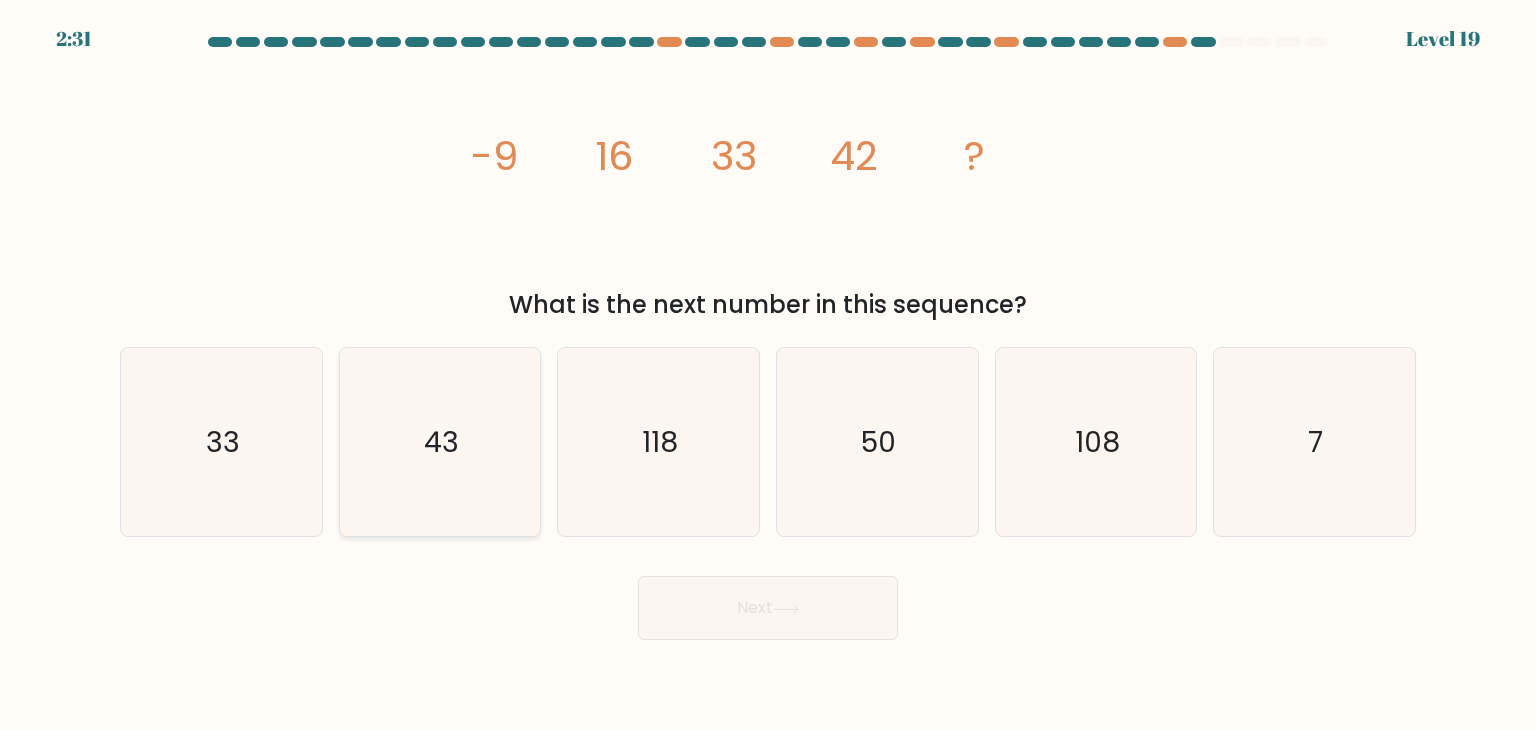click on "43" 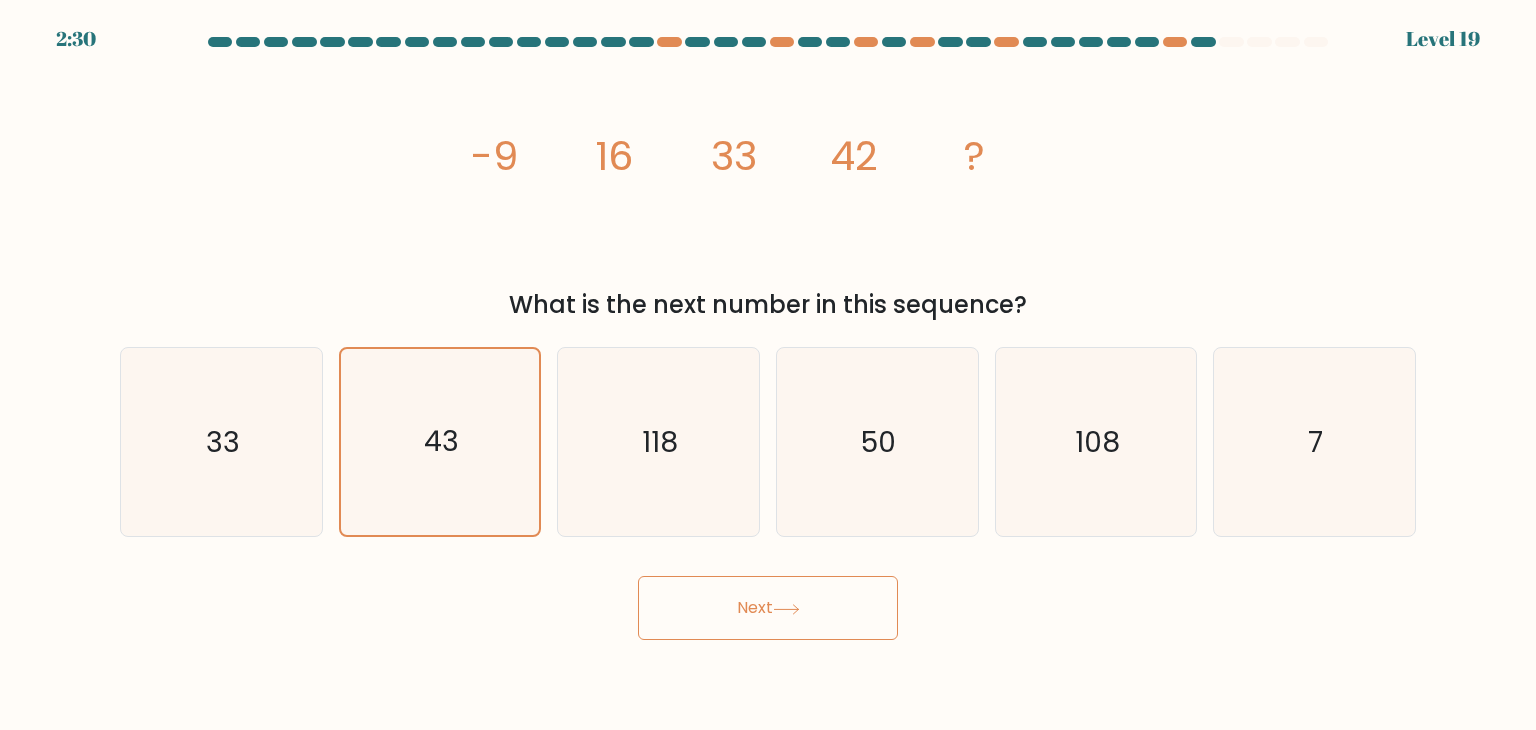 click 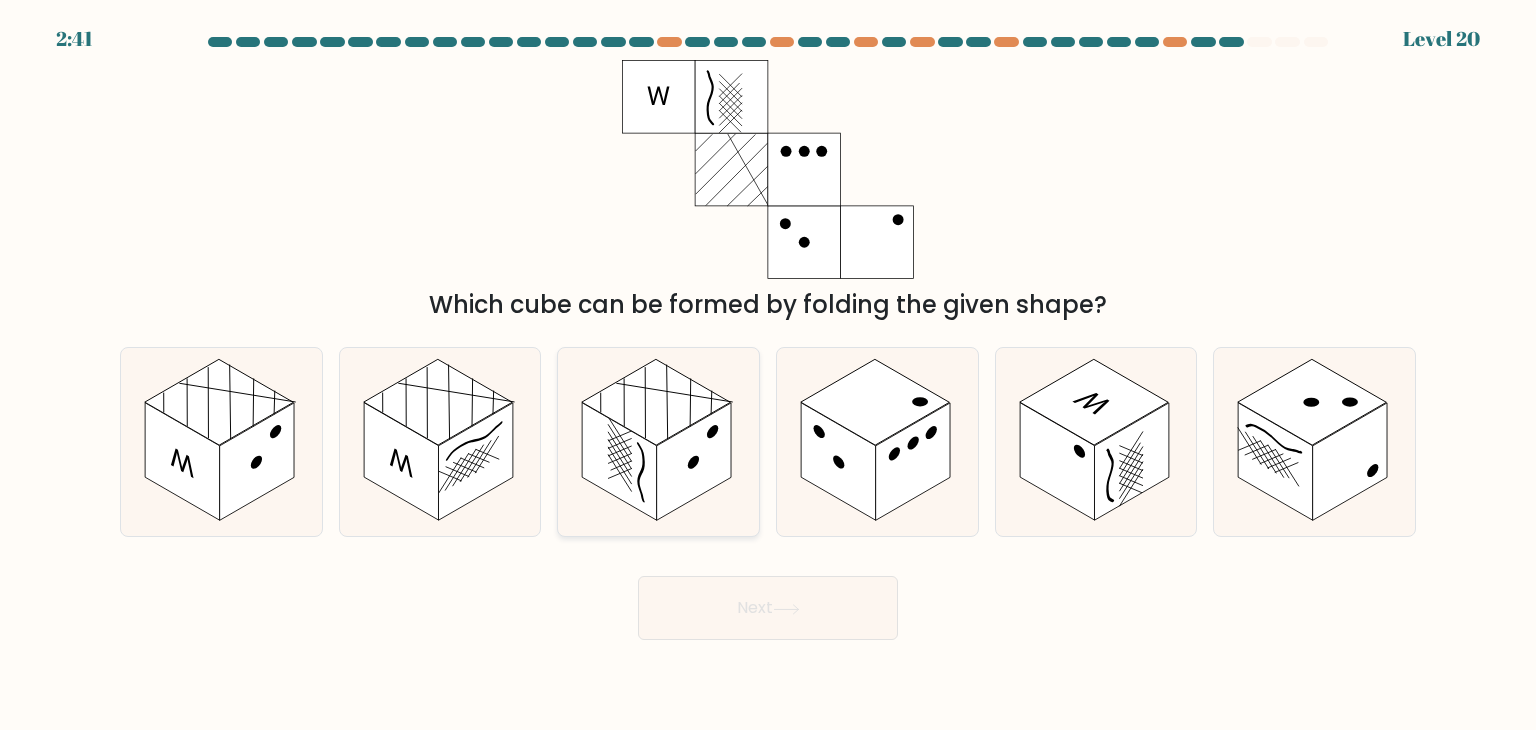 click 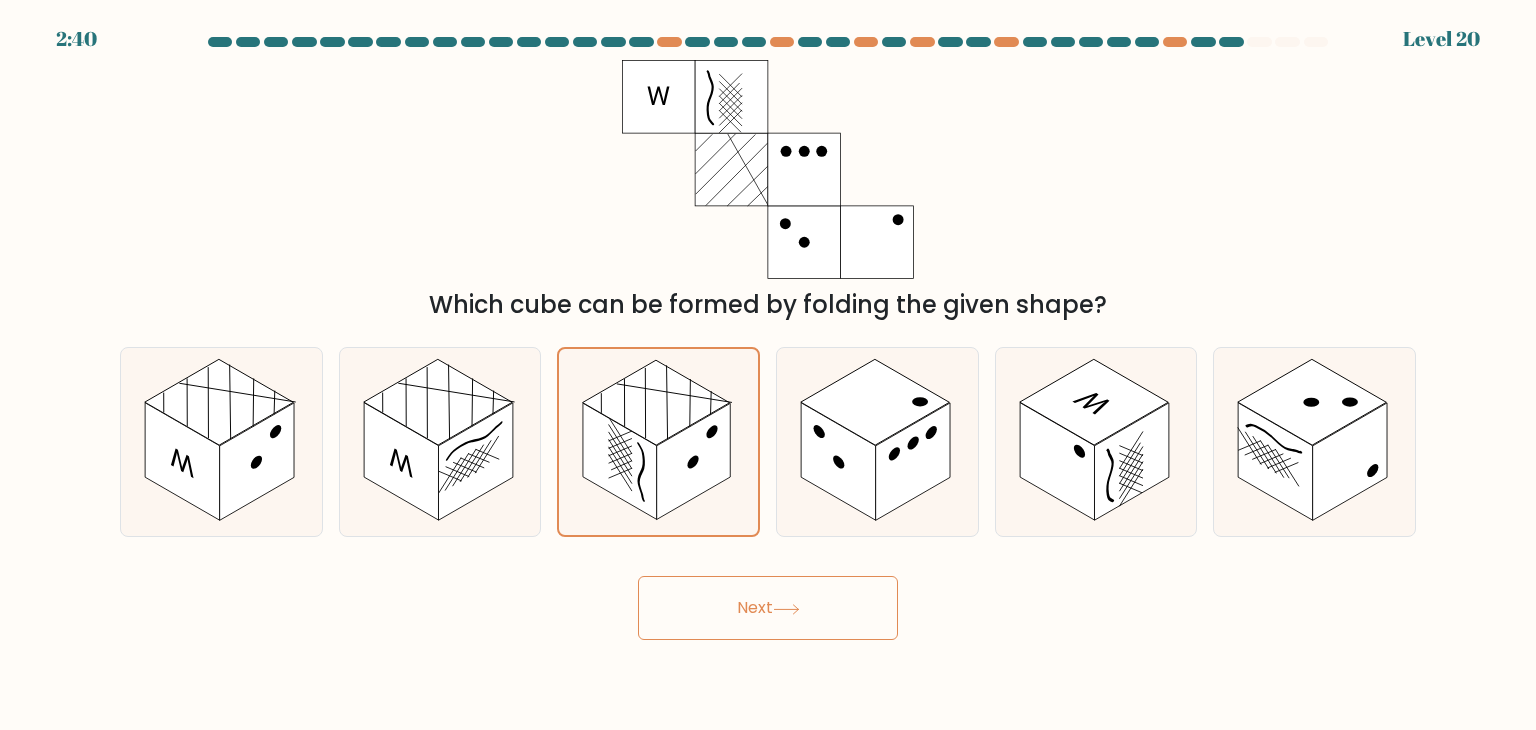 click on "Next" at bounding box center (768, 608) 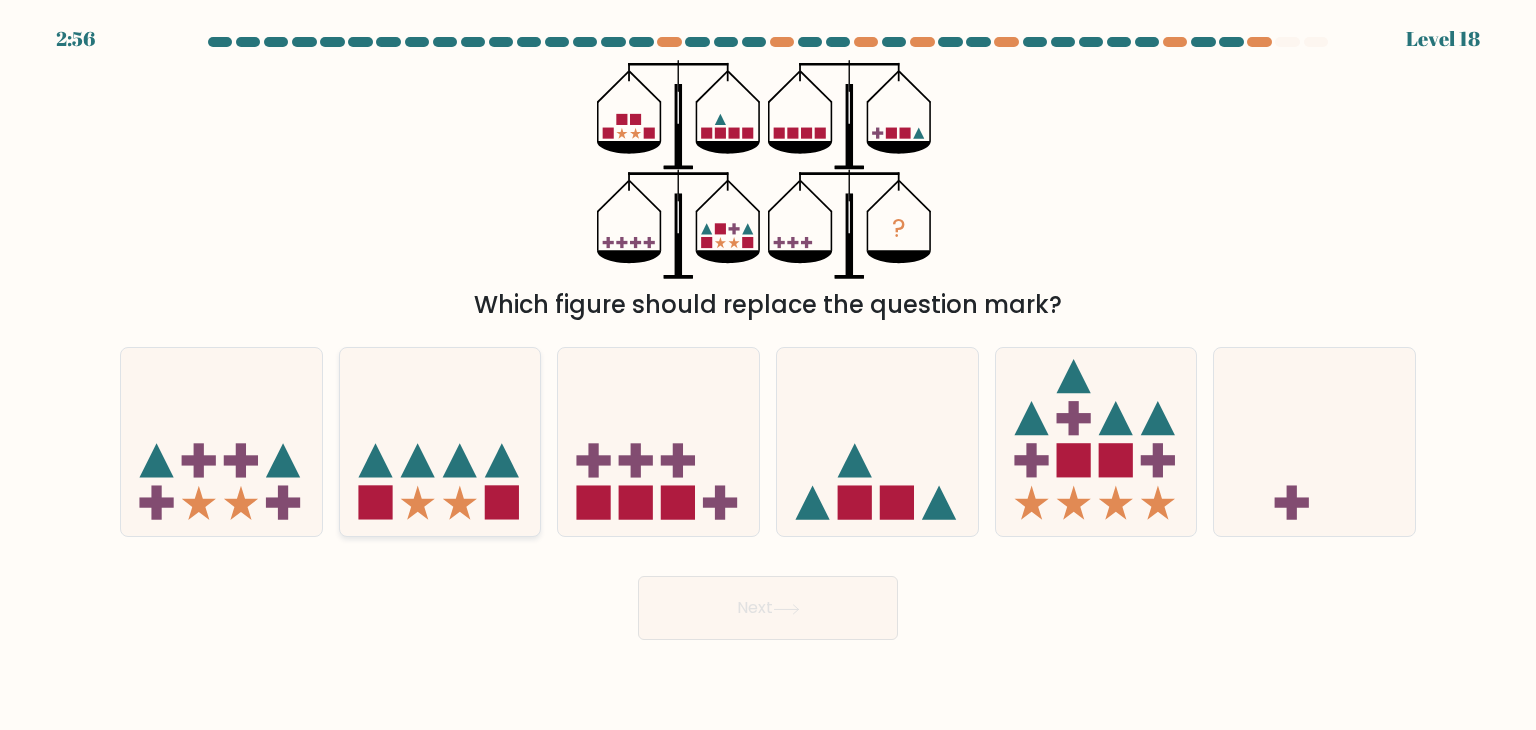 click 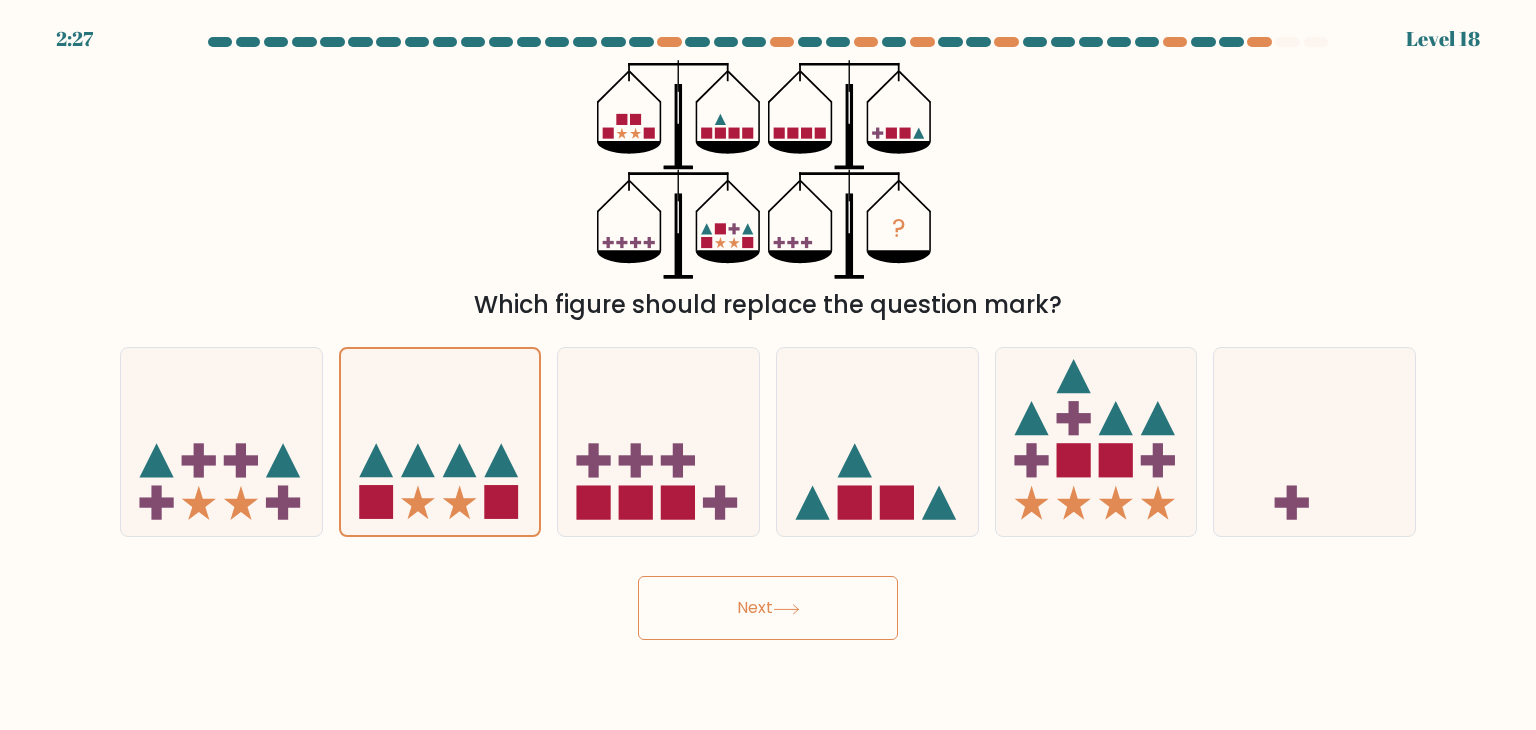 click 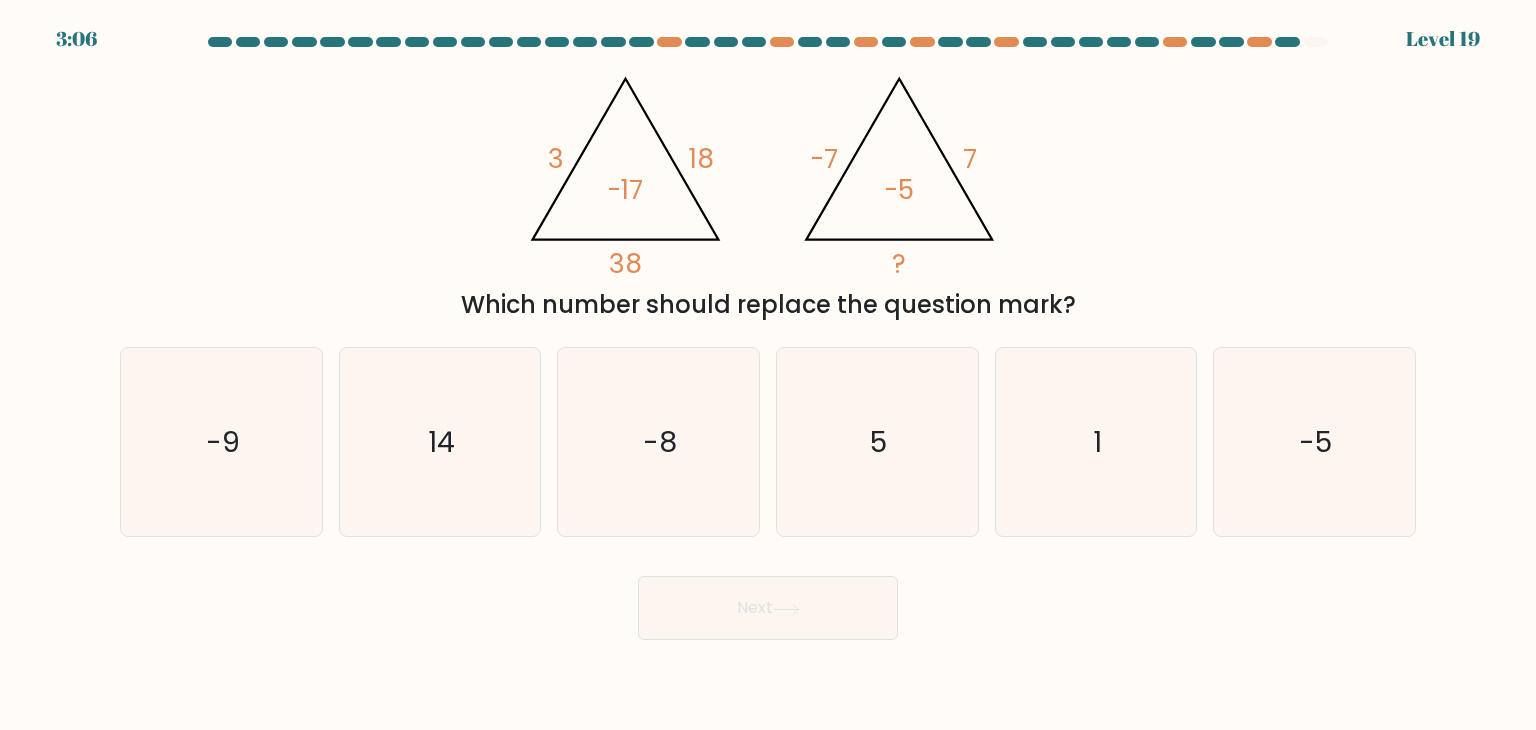 click on "18" 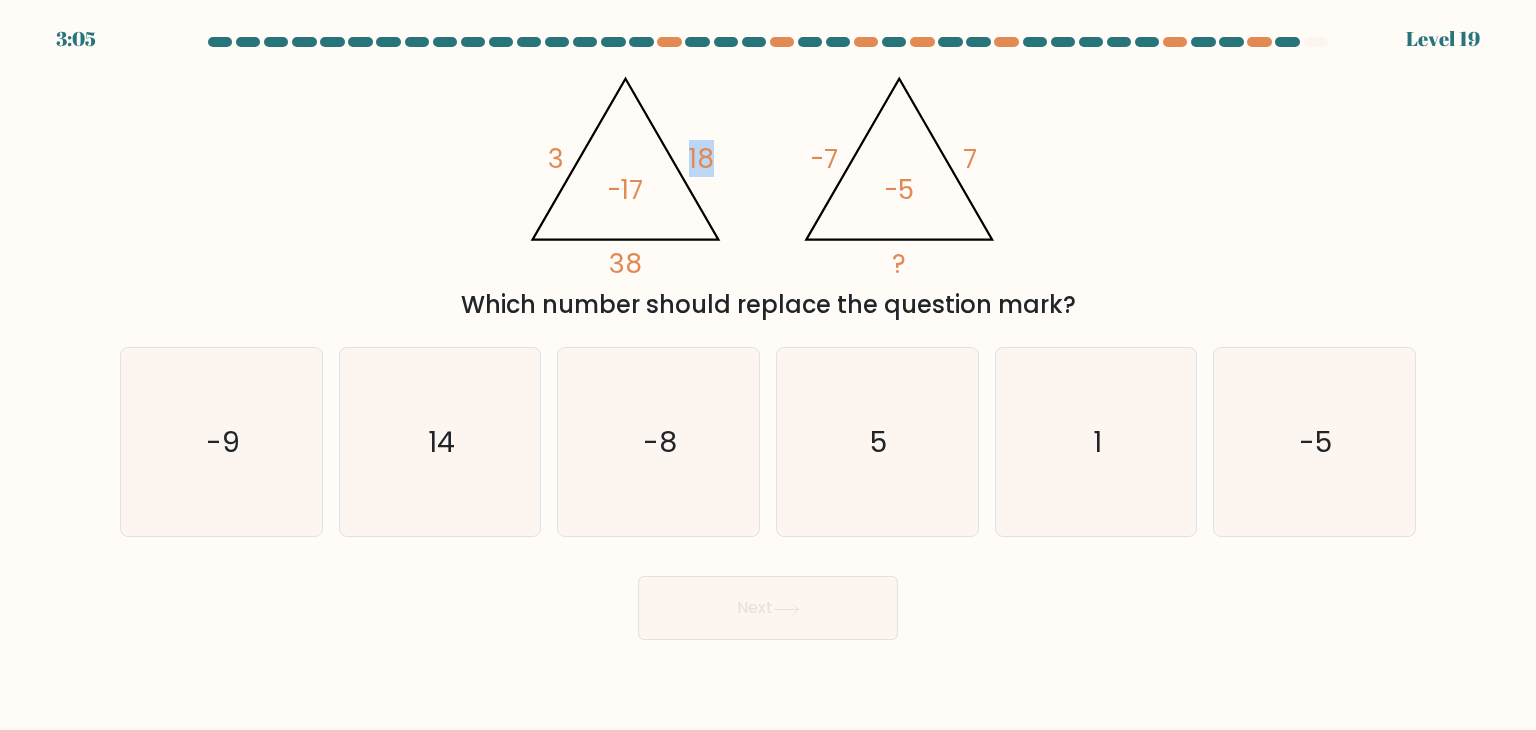click on "18" 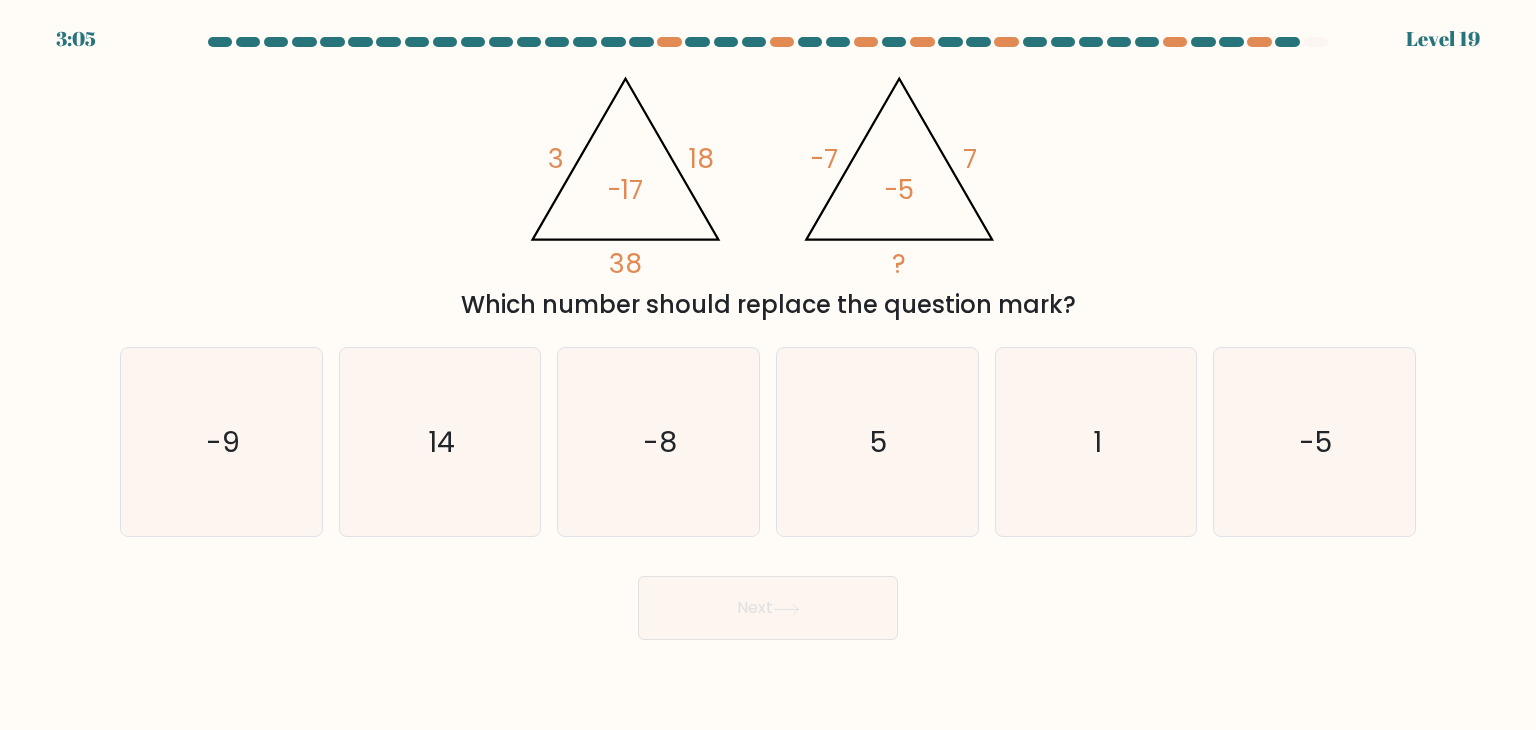 click on "18" 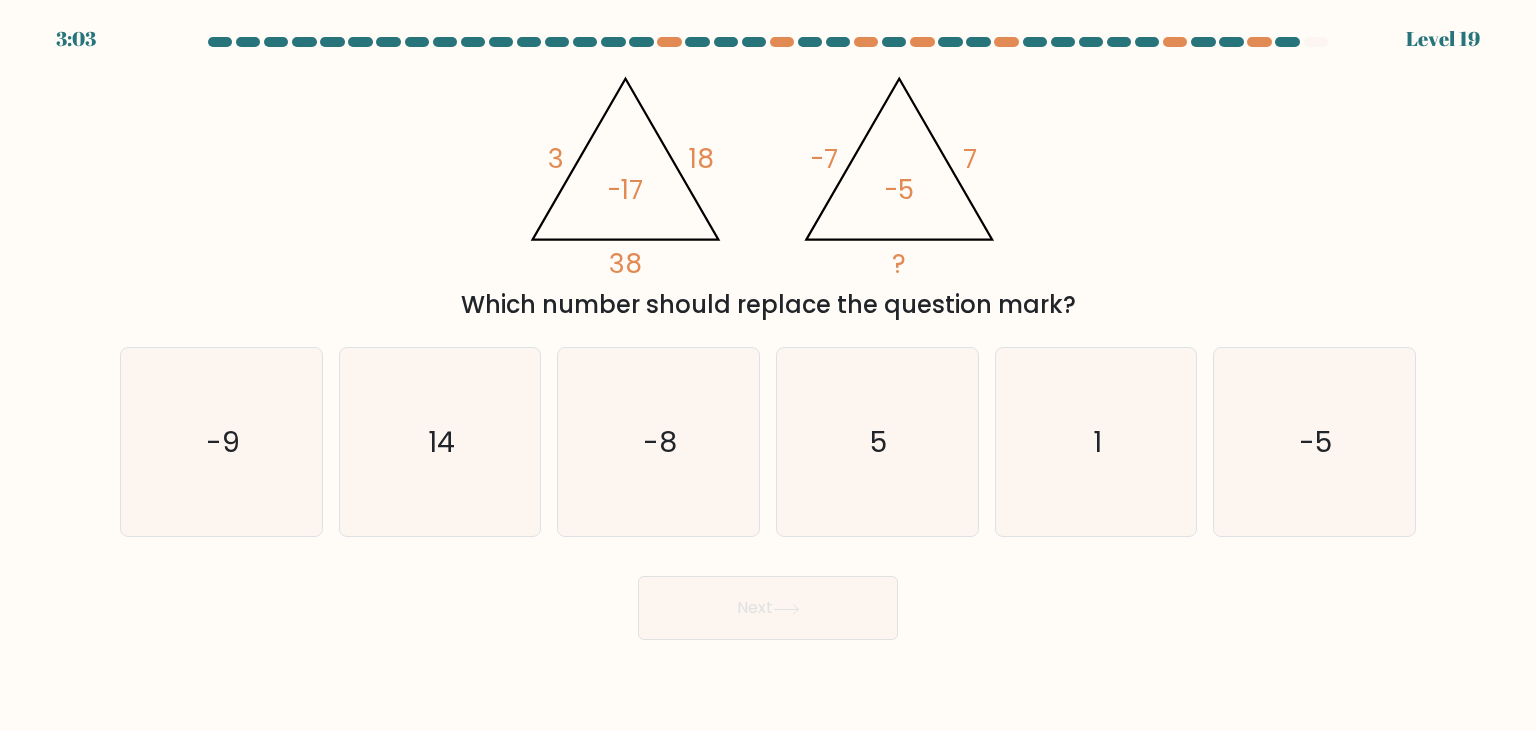 click on "18" 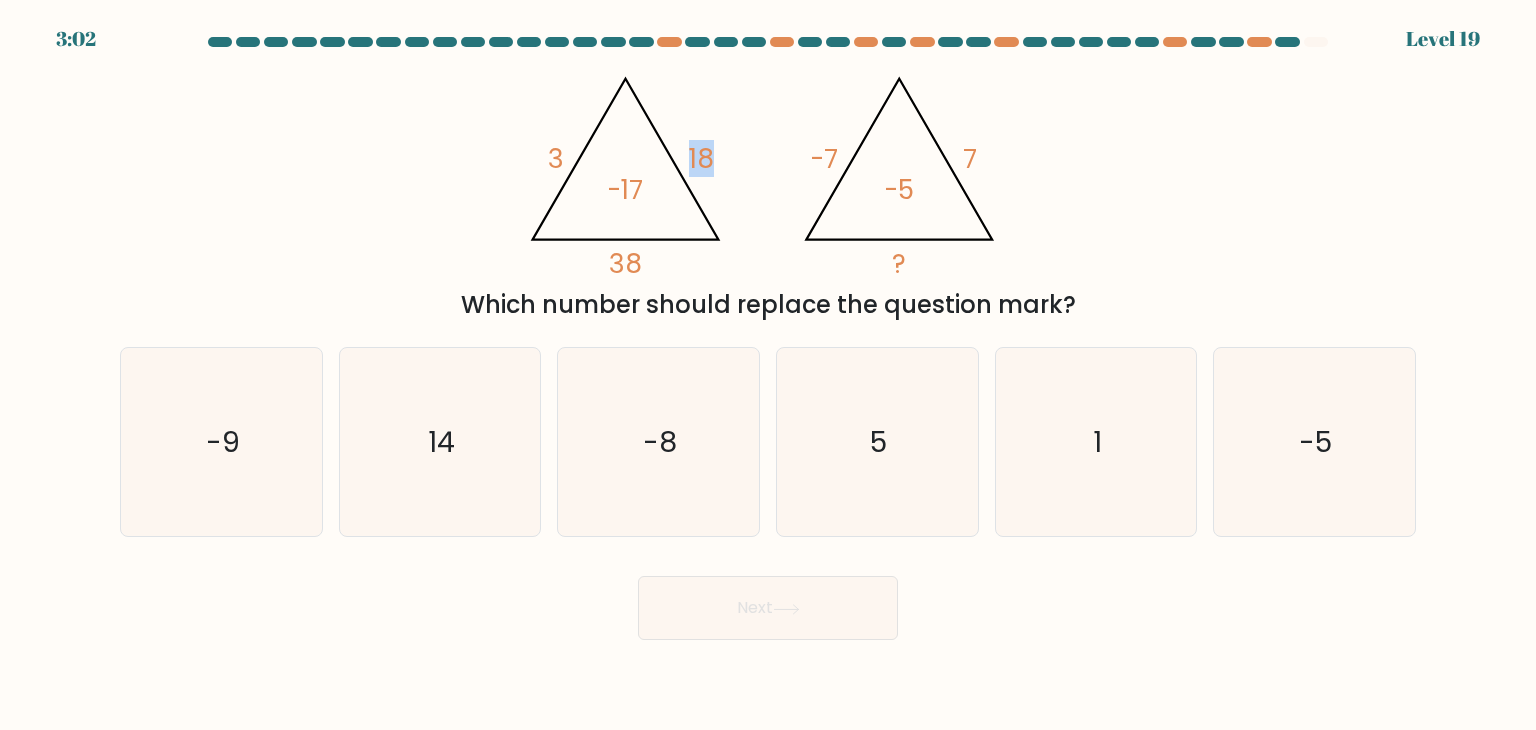 click on "38" 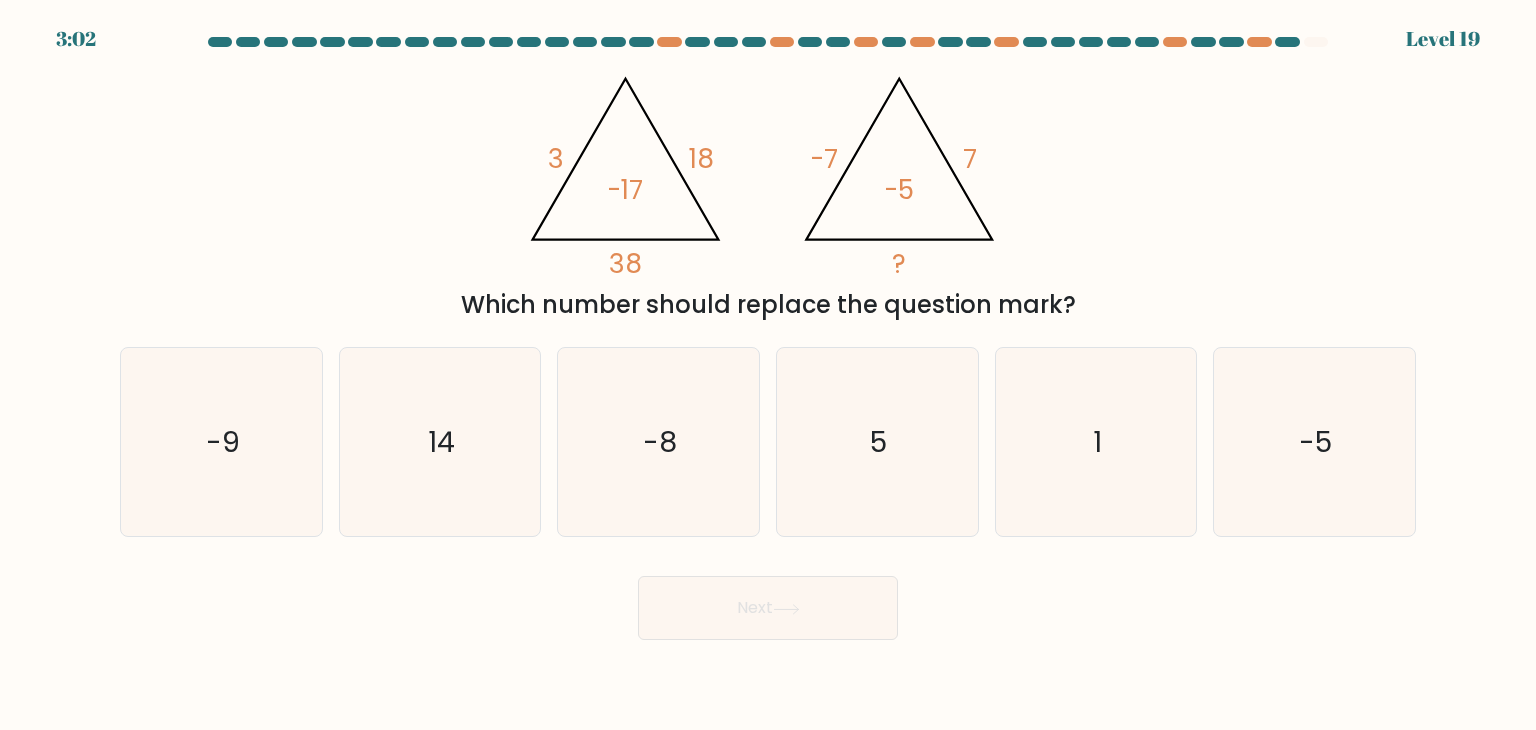click on "38" 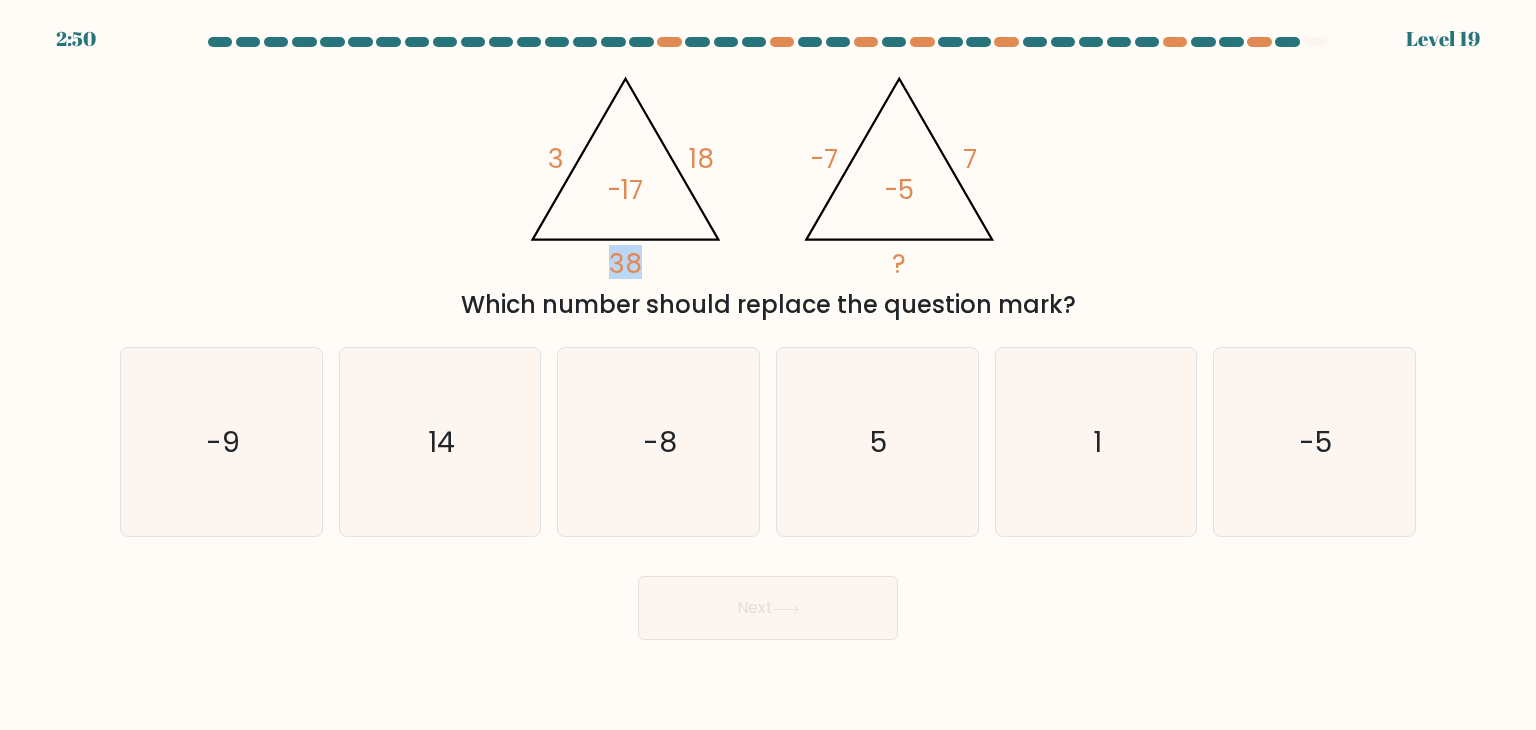 click on "@import url('https://fonts.googleapis.com/css?family=Abril+Fatface:400,100,100italic,300,300italic,400italic,500,500italic,700,700italic,900,900italic');                        3       18       38       -17                                       @import url('https://fonts.googleapis.com/css?family=Abril+Fatface:400,100,100italic,300,300italic,400italic,500,500italic,700,700italic,900,900italic');                        -7       7       ?       -5
Which number should replace the question mark?" at bounding box center [768, 191] 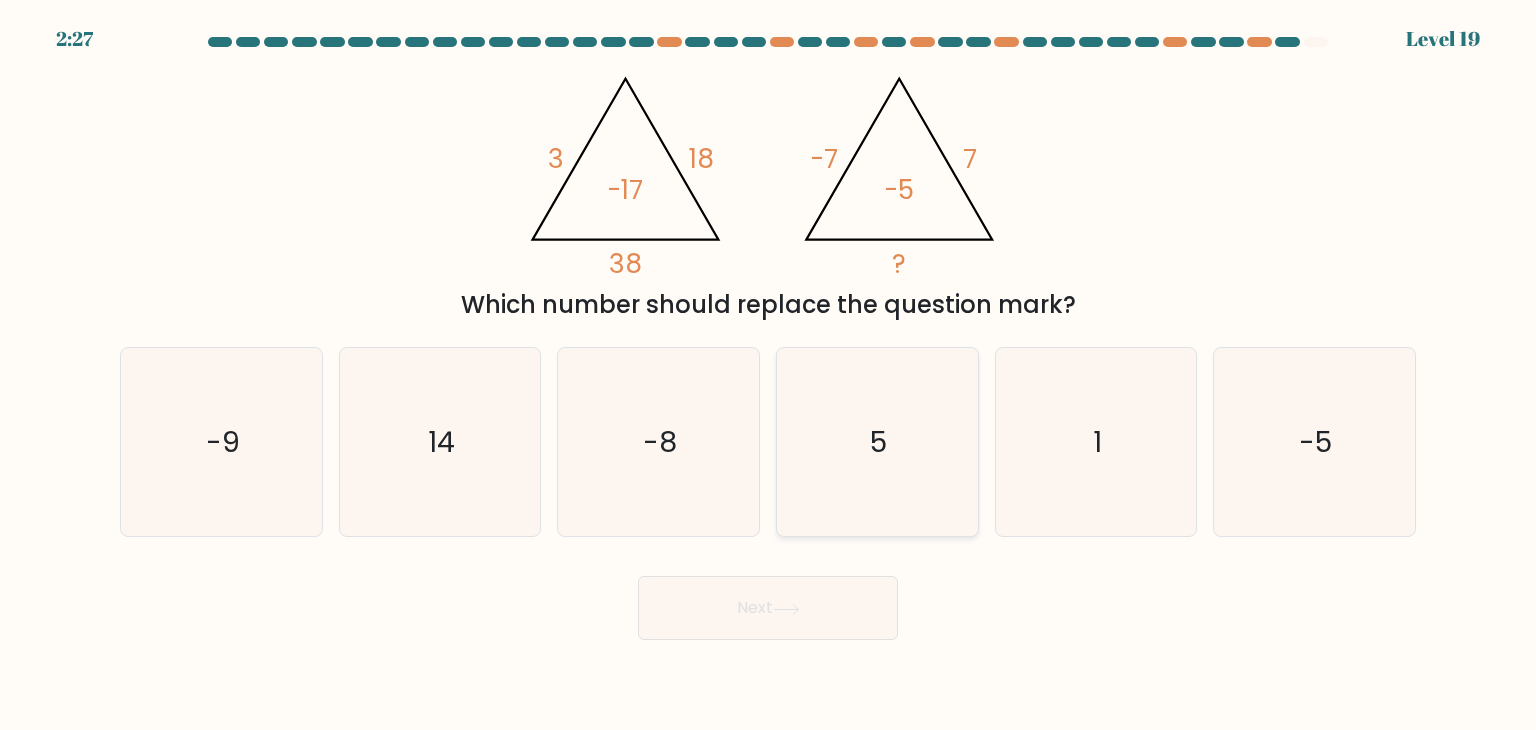 click on "5" 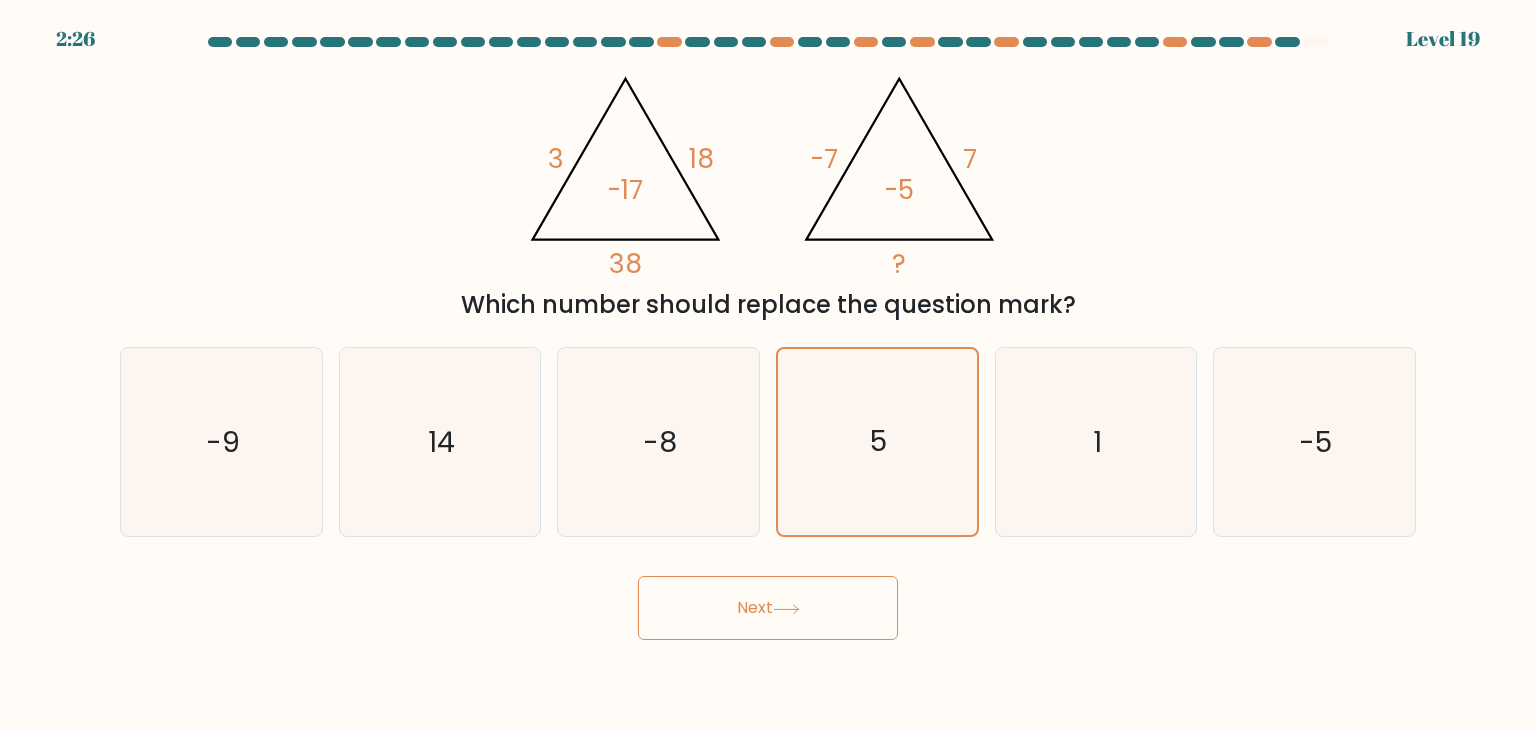 click on "Next" at bounding box center (768, 608) 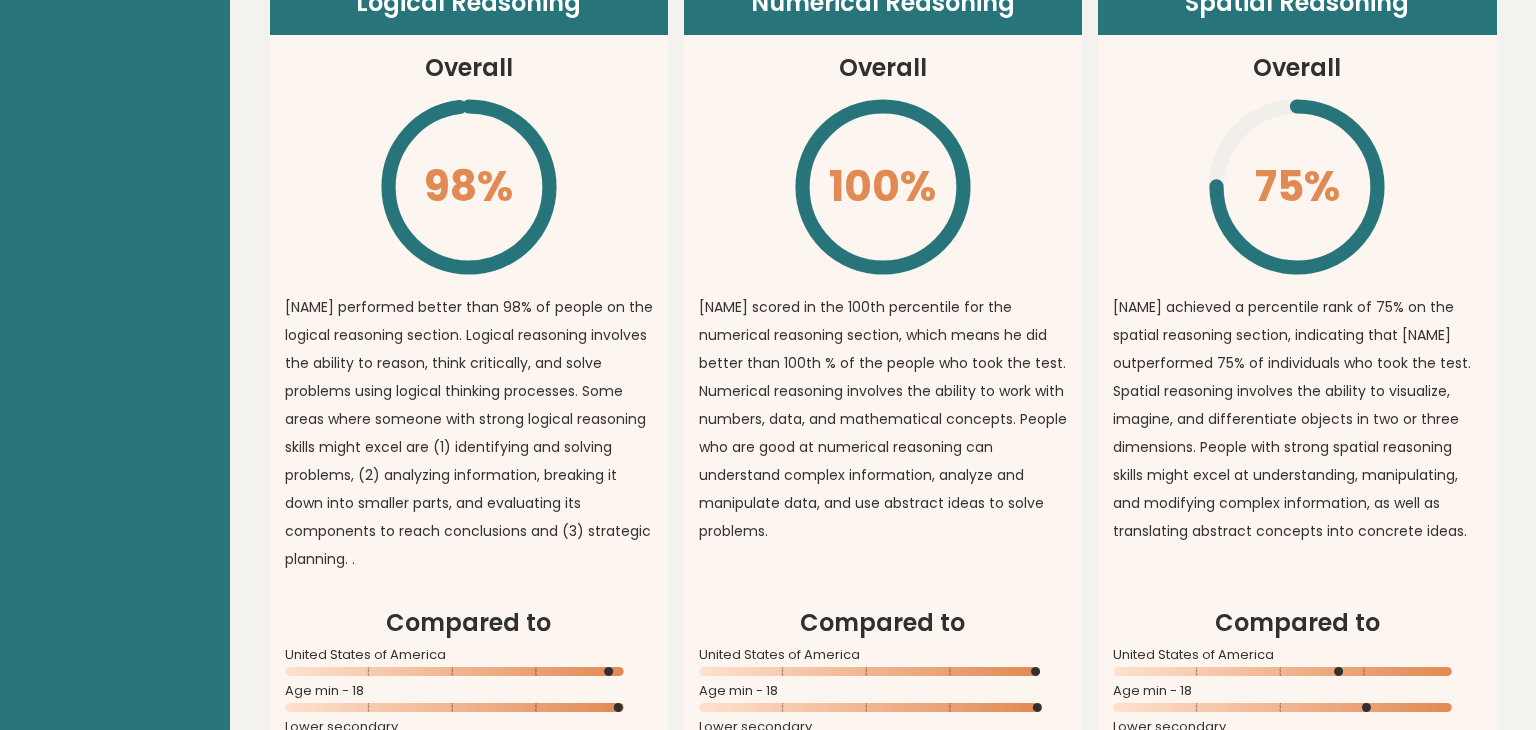 scroll, scrollTop: 1508, scrollLeft: 0, axis: vertical 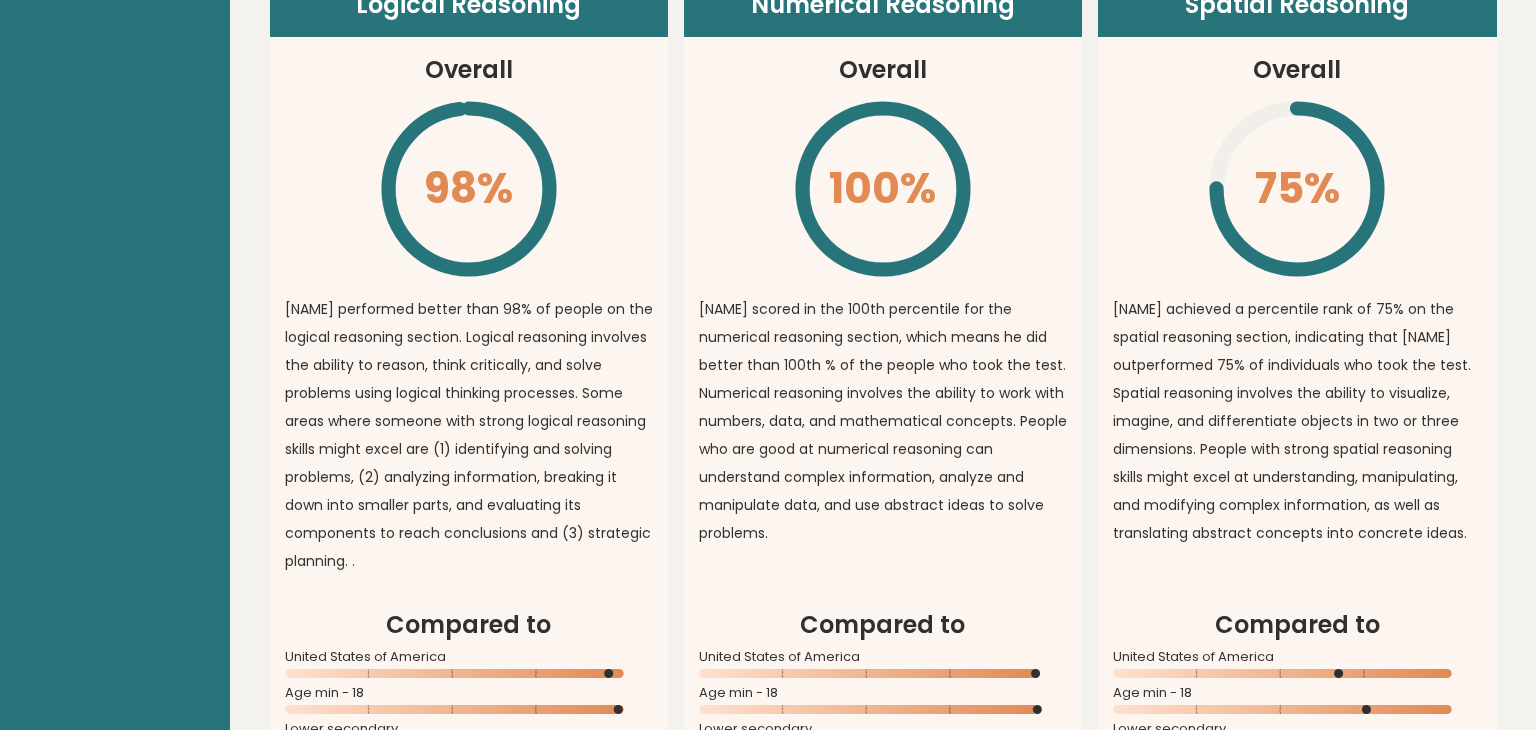 click on "[NAME] performed better than 98% of people on the logical reasoning section. Logical reasoning involves the ability to reason, think critically, and solve problems using logical thinking processes. Some areas where someone with strong logical reasoning skills might excel are (1) identifying and solving problems, (2) analyzing information, breaking it down into smaller parts, and evaluating its components to reach conclusions and (3) strategic planning.
." at bounding box center (469, 435) 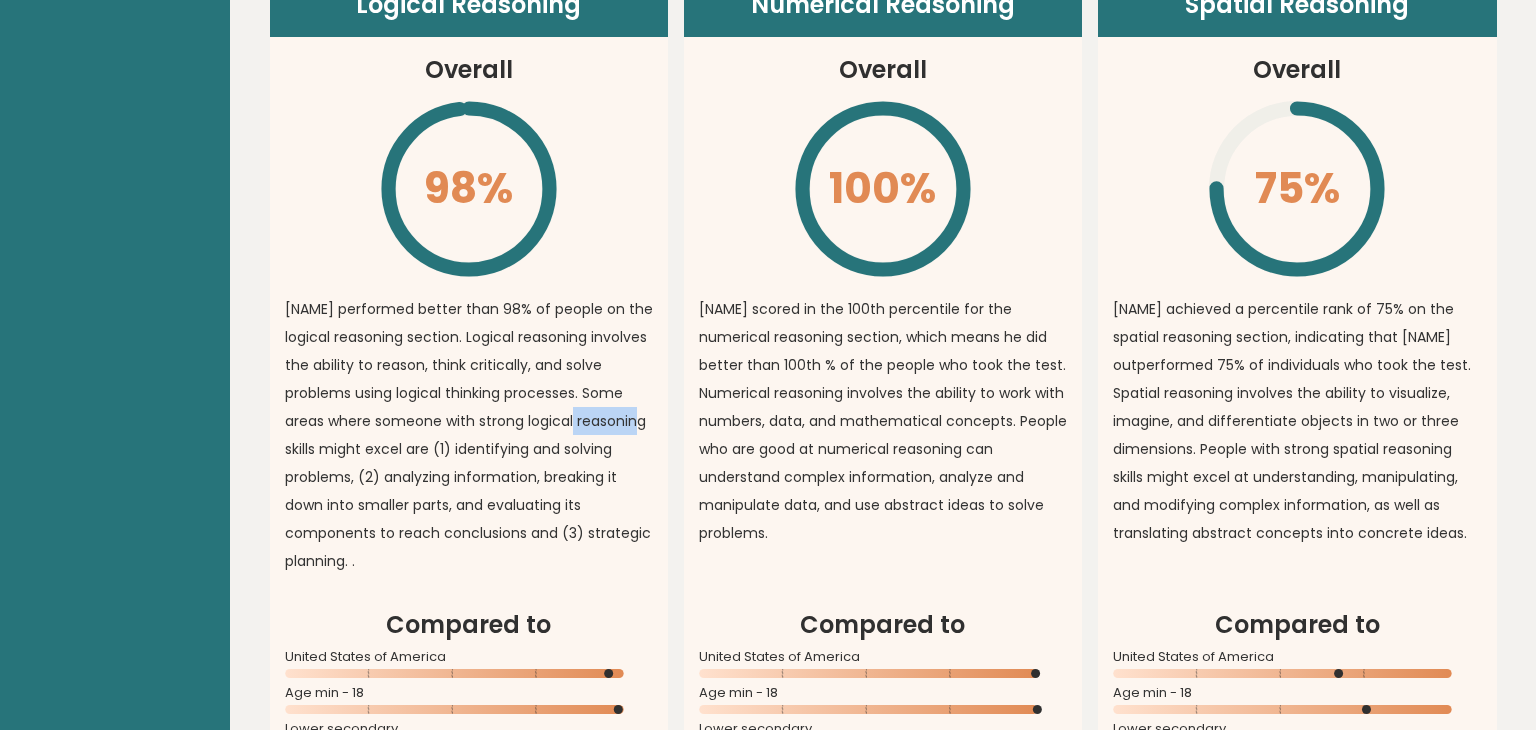 click on "Oscar performed better than 98% of people on the logical reasoning section. Logical reasoning involves the ability to reason, think critically, and solve problems using logical thinking processes. Some areas where someone with strong logical reasoning skills might excel are (1) identifying and solving problems, (2) analyzing information, breaking it down into smaller parts, and evaluating its components to reach conclusions and (3) strategic planning.
." at bounding box center [469, 435] 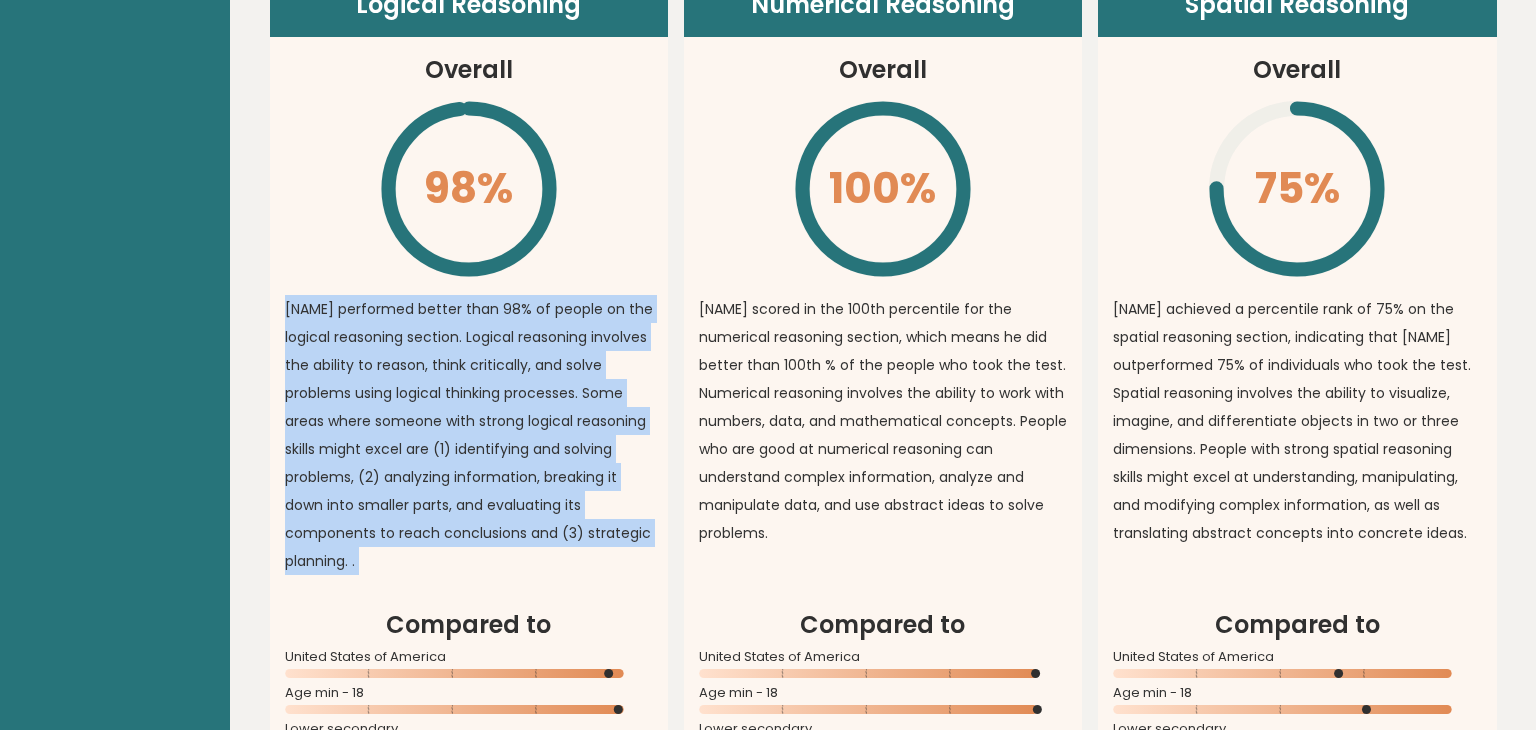click on "Oscar scored in the 100th percentile for the numerical reasoning section, which means he did better than 100th % of the people who took the test. Numerical reasoning involves the ability to work with numbers, data, and mathematical concepts. People who are good at numerical reasoning can understand complex information, analyze and manipulate data, and use abstract ideas to solve problems." at bounding box center [883, 421] 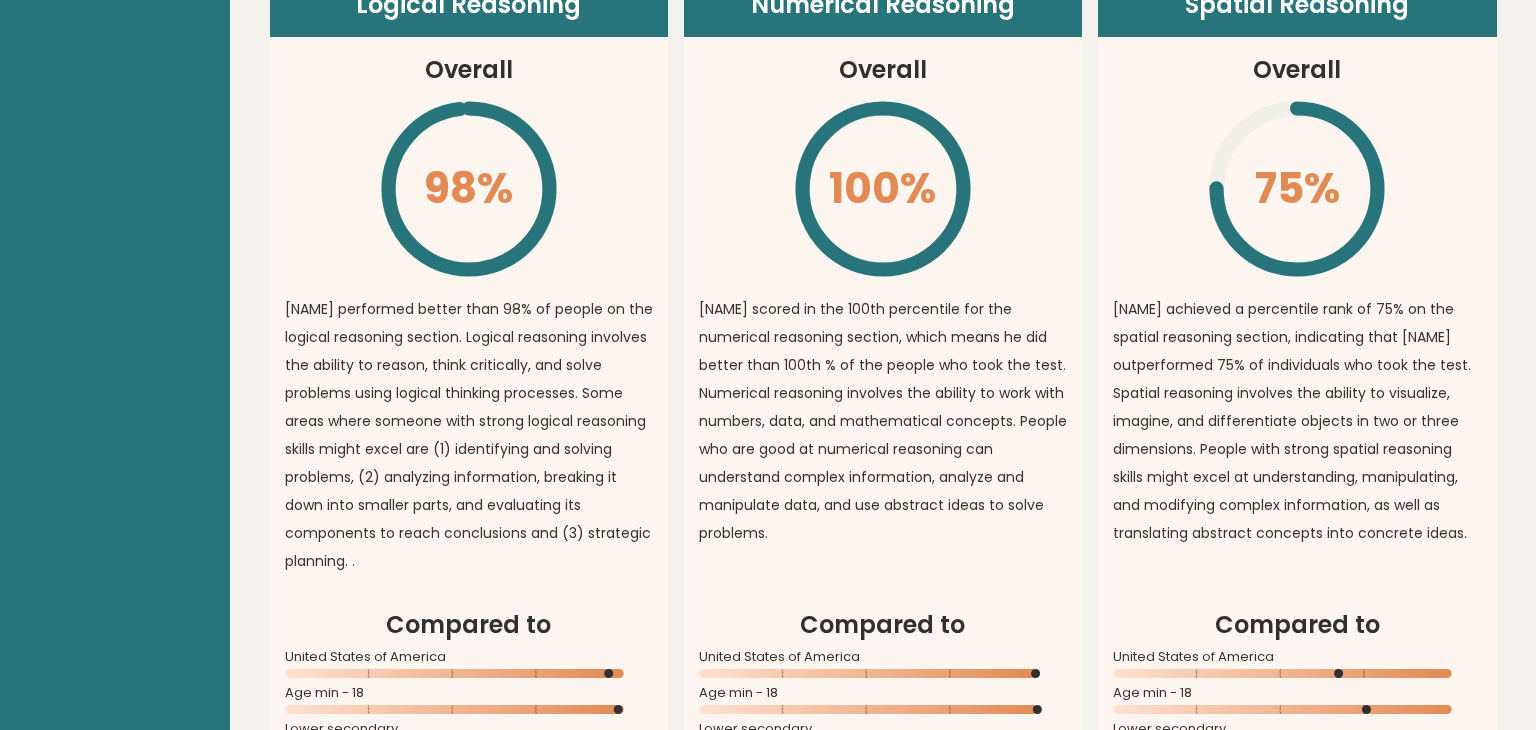 click on "Oscar scored in the 100th percentile for the numerical reasoning section, which means he did better than 100th % of the people who took the test. Numerical reasoning involves the ability to work with numbers, data, and mathematical concepts. People who are good at numerical reasoning can understand complex information, analyze and manipulate data, and use abstract ideas to solve problems." at bounding box center (883, 421) 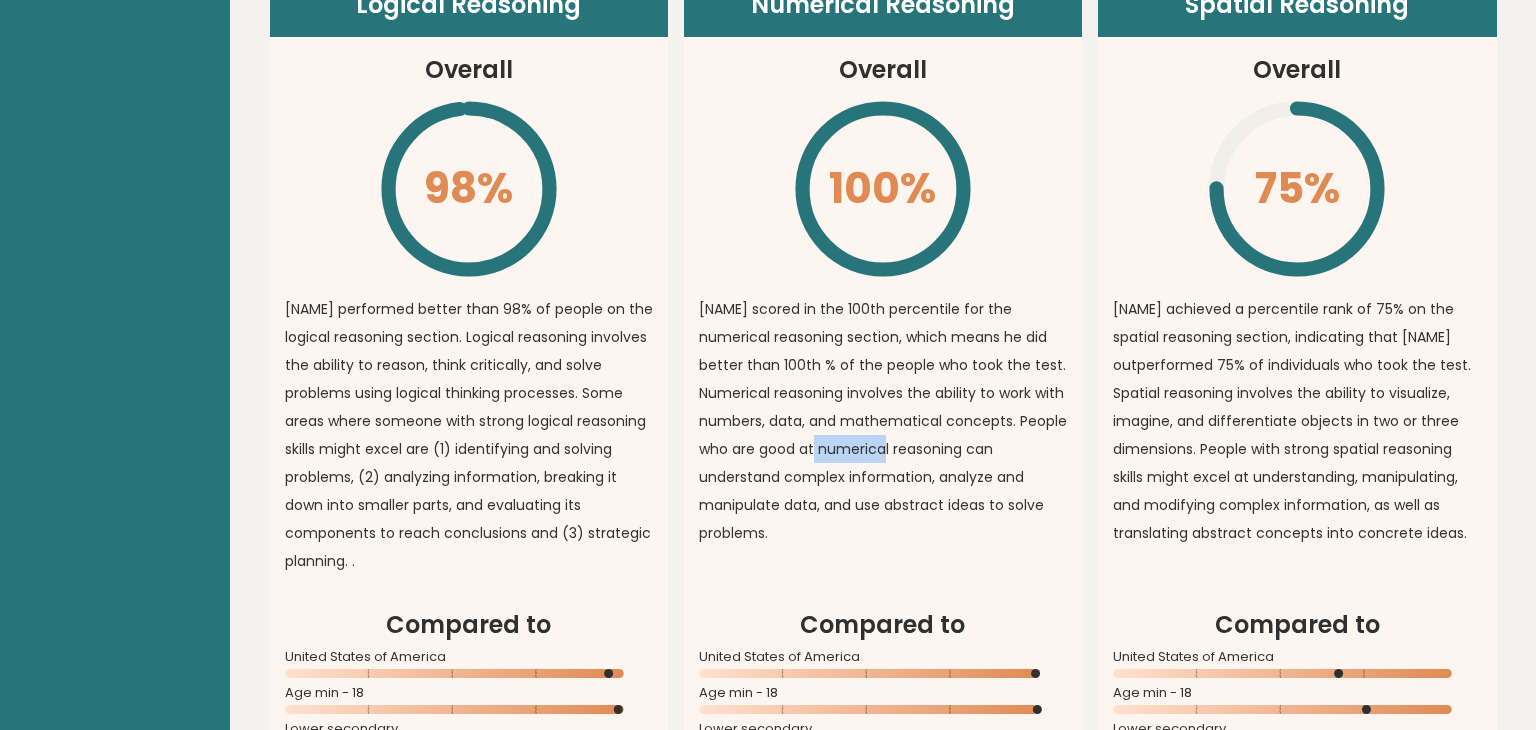 click on "Oscar scored in the 100th percentile for the numerical reasoning section, which means he did better than 100th % of the people who took the test. Numerical reasoning involves the ability to work with numbers, data, and mathematical concepts. People who are good at numerical reasoning can understand complex information, analyze and manipulate data, and use abstract ideas to solve problems." at bounding box center [883, 421] 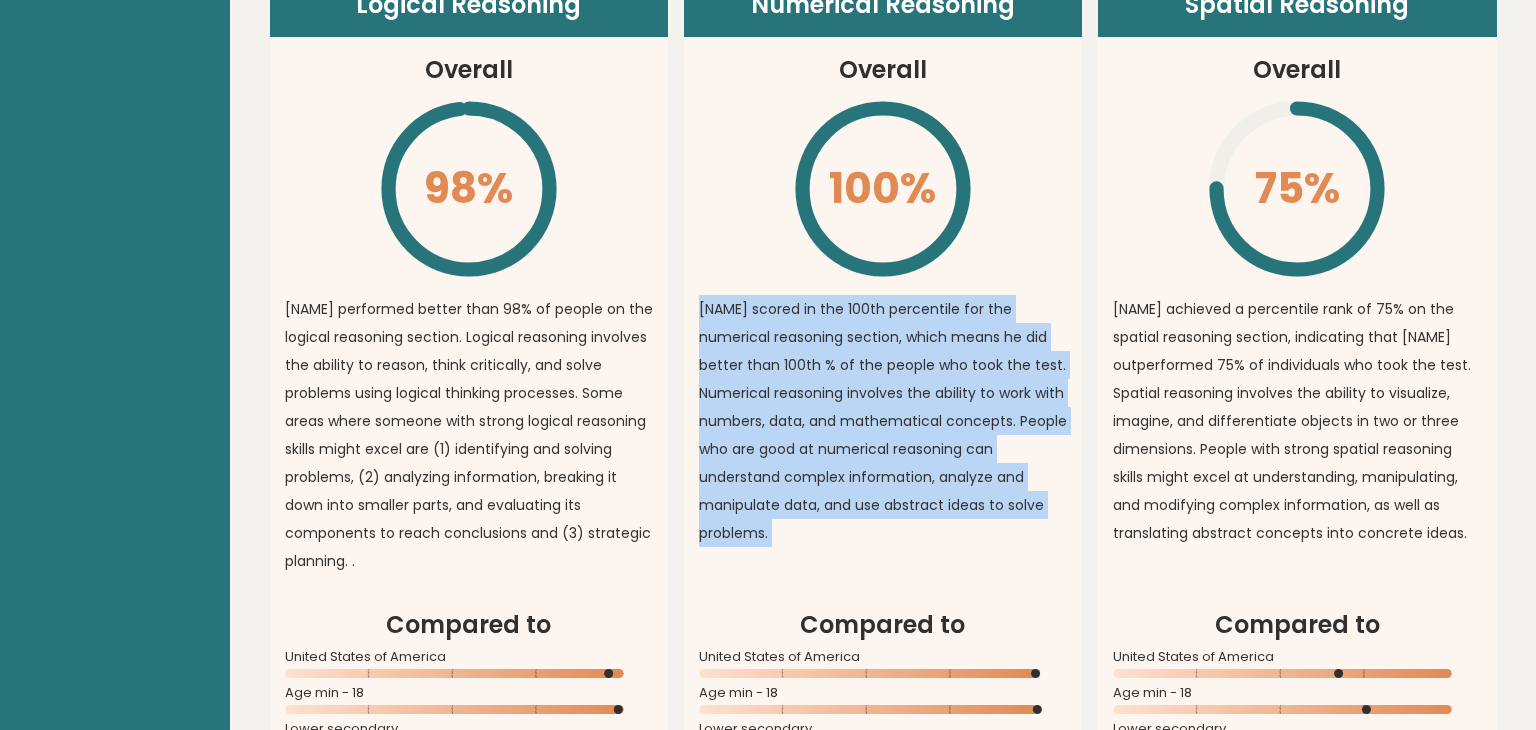 click on "Oscar scored in the 100th percentile for the numerical reasoning section, which means he did better than 100th % of the people who took the test. Numerical reasoning involves the ability to work with numbers, data, and mathematical concepts. People who are good at numerical reasoning can understand complex information, analyze and manipulate data, and use abstract ideas to solve problems." at bounding box center (883, 421) 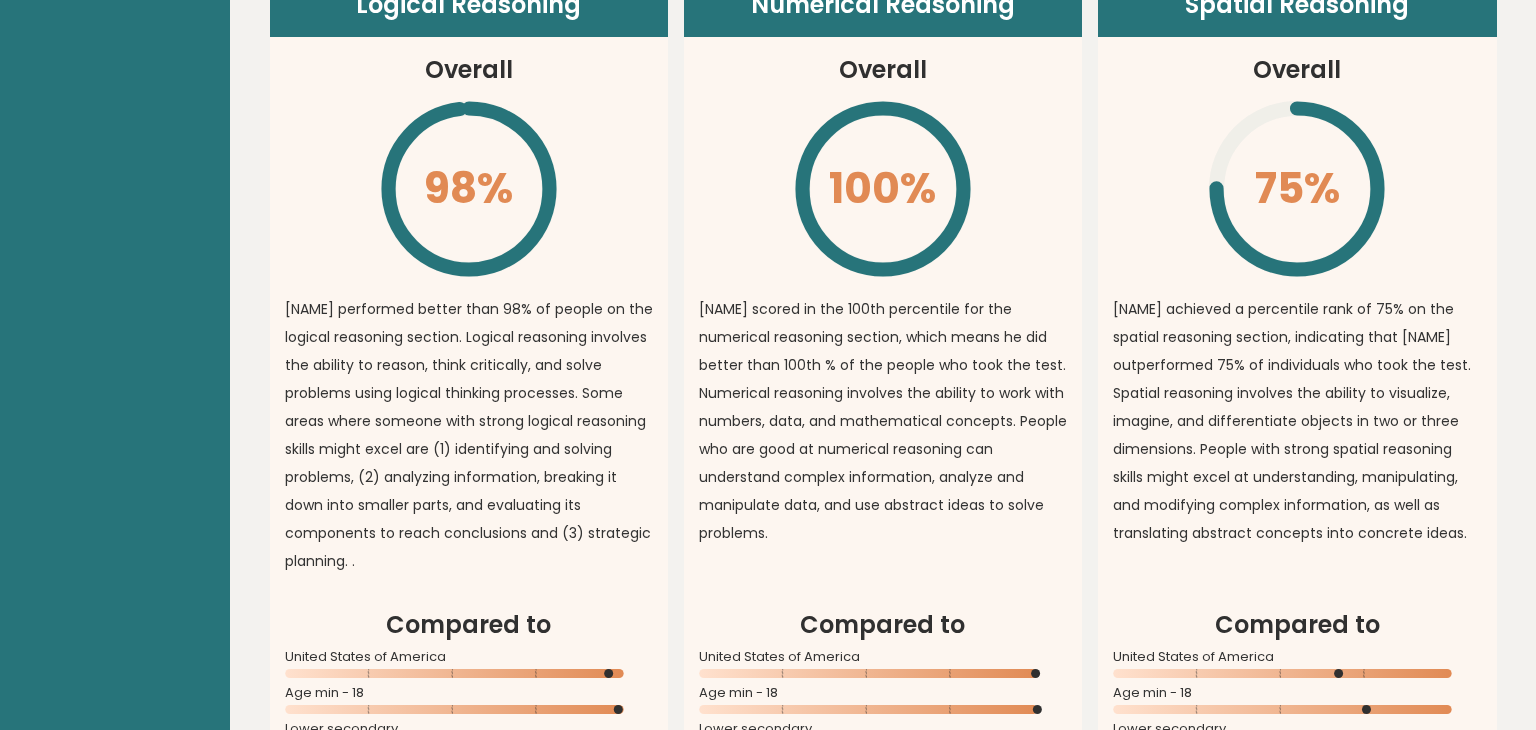click on "Oscar scored in the 100th percentile for the numerical reasoning section, which means he did better than 100th % of the people who took the test. Numerical reasoning involves the ability to work with numbers, data, and mathematical concepts. People who are good at numerical reasoning can understand complex information, analyze and manipulate data, and use abstract ideas to solve problems." at bounding box center (883, 421) 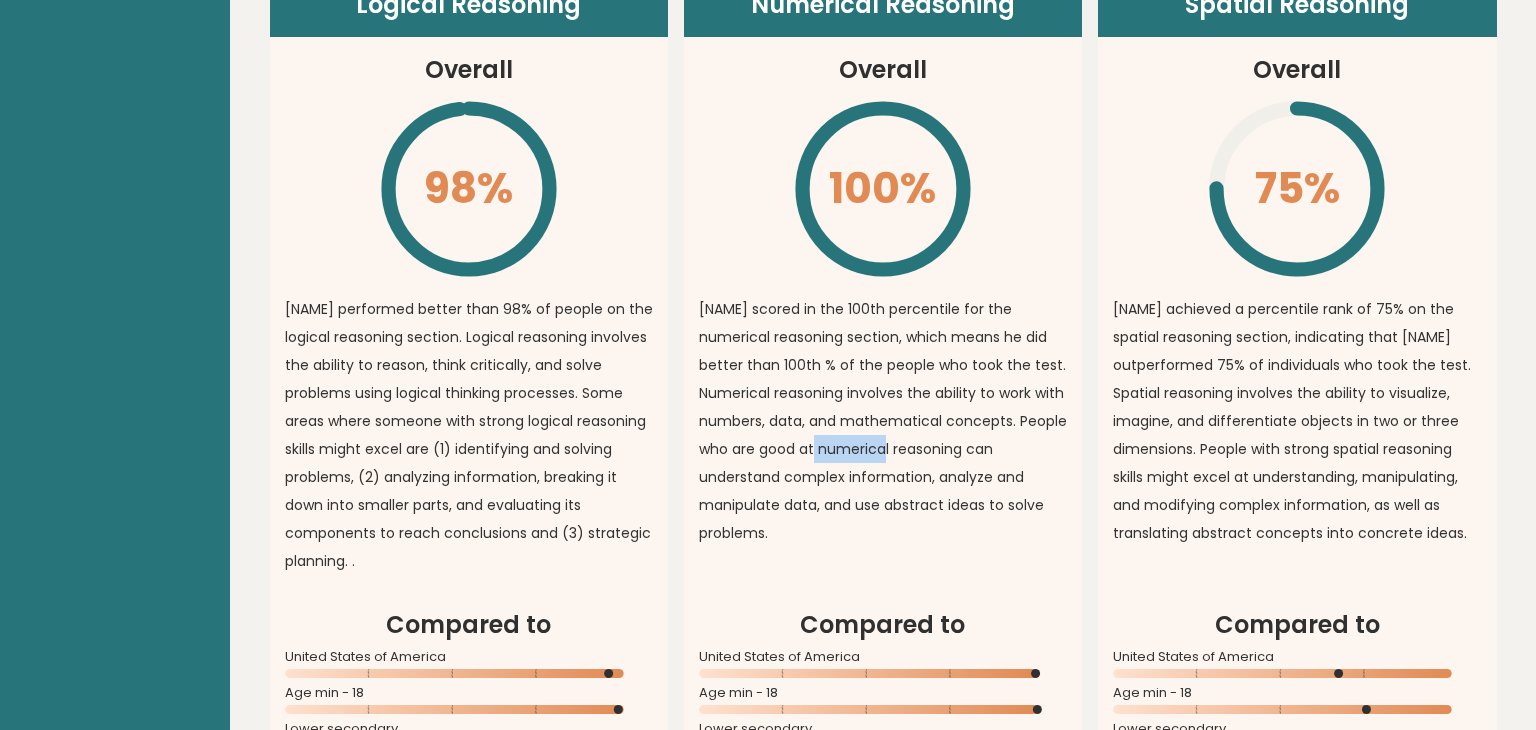 click on "Oscar scored in the 100th percentile for the numerical reasoning section, which means he did better than 100th % of the people who took the test. Numerical reasoning involves the ability to work with numbers, data, and mathematical concepts. People who are good at numerical reasoning can understand complex information, analyze and manipulate data, and use abstract ideas to solve problems." at bounding box center (883, 421) 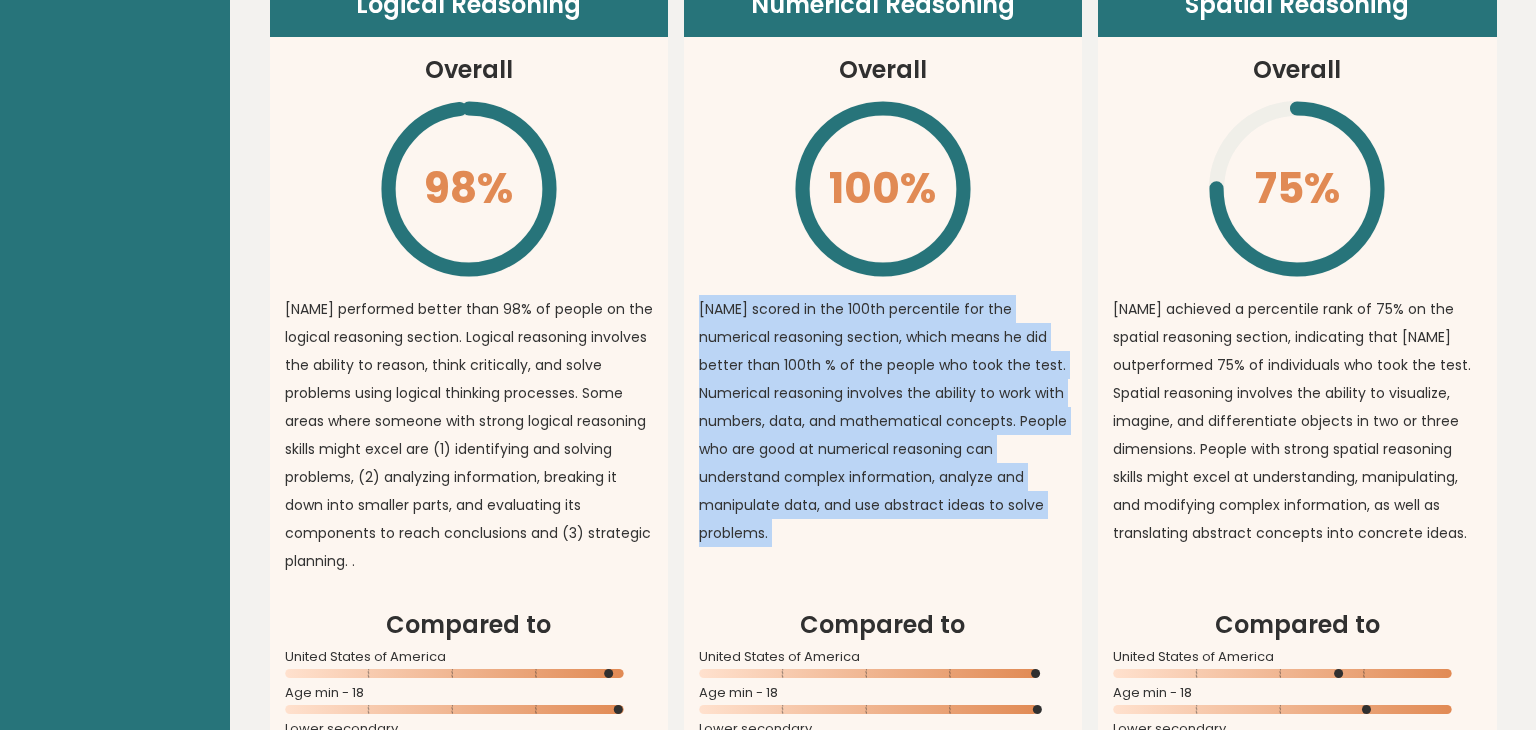 click on "Oscar scored in the 100th percentile for the numerical reasoning section, which means he did better than 100th % of the people who took the test. Numerical reasoning involves the ability to work with numbers, data, and mathematical concepts. People who are good at numerical reasoning can understand complex information, analyze and manipulate data, and use abstract ideas to solve problems." at bounding box center (883, 421) 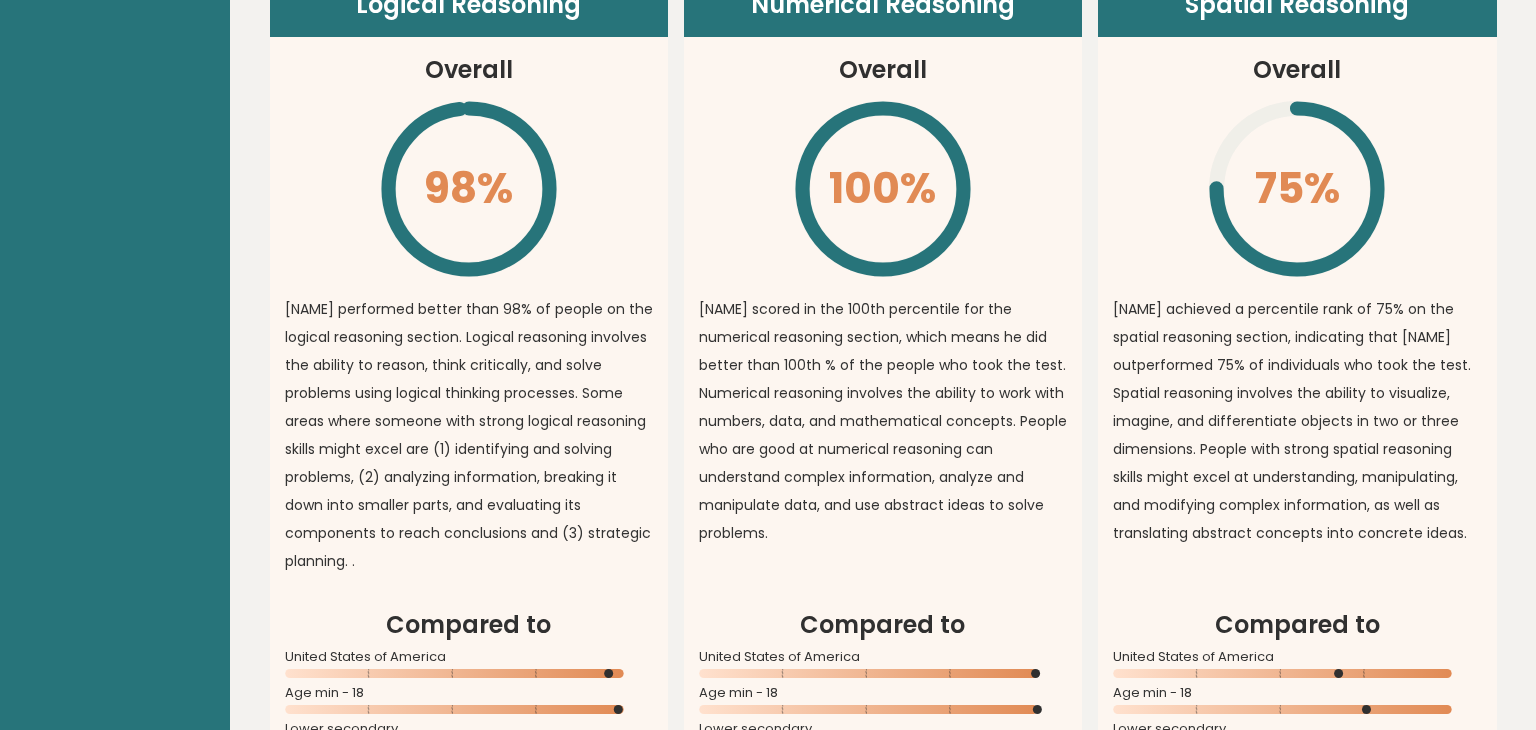 click on "Oscar scored in the 100th percentile for the numerical reasoning section, which means he did better than 100th % of the people who took the test. Numerical reasoning involves the ability to work with numbers, data, and mathematical concepts. People who are good at numerical reasoning can understand complex information, analyze and manipulate data, and use abstract ideas to solve problems." at bounding box center [883, 421] 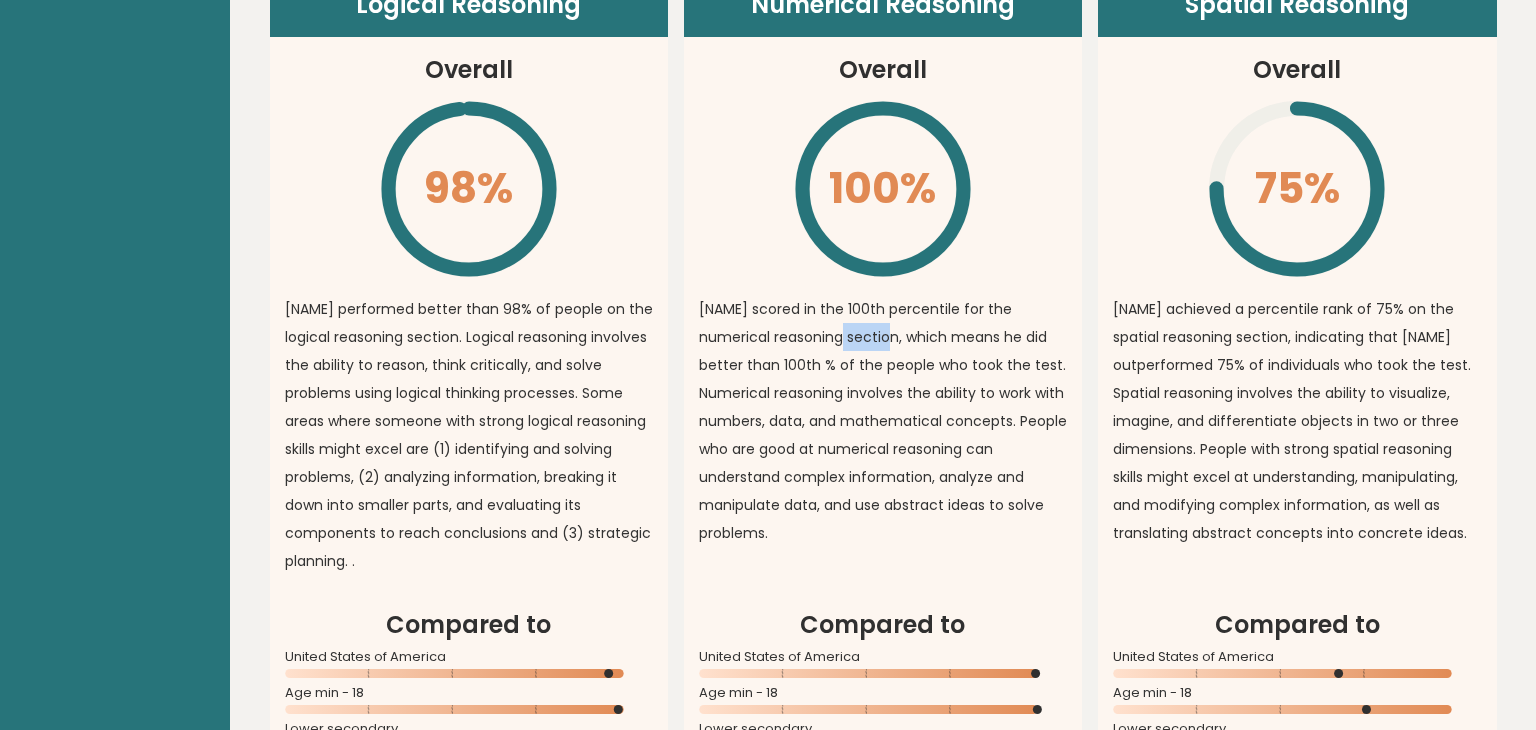 click on "Oscar scored in the 100th percentile for the numerical reasoning section, which means he did better than 100th % of the people who took the test. Numerical reasoning involves the ability to work with numbers, data, and mathematical concepts. People who are good at numerical reasoning can understand complex information, analyze and manipulate data, and use abstract ideas to solve problems." at bounding box center (883, 421) 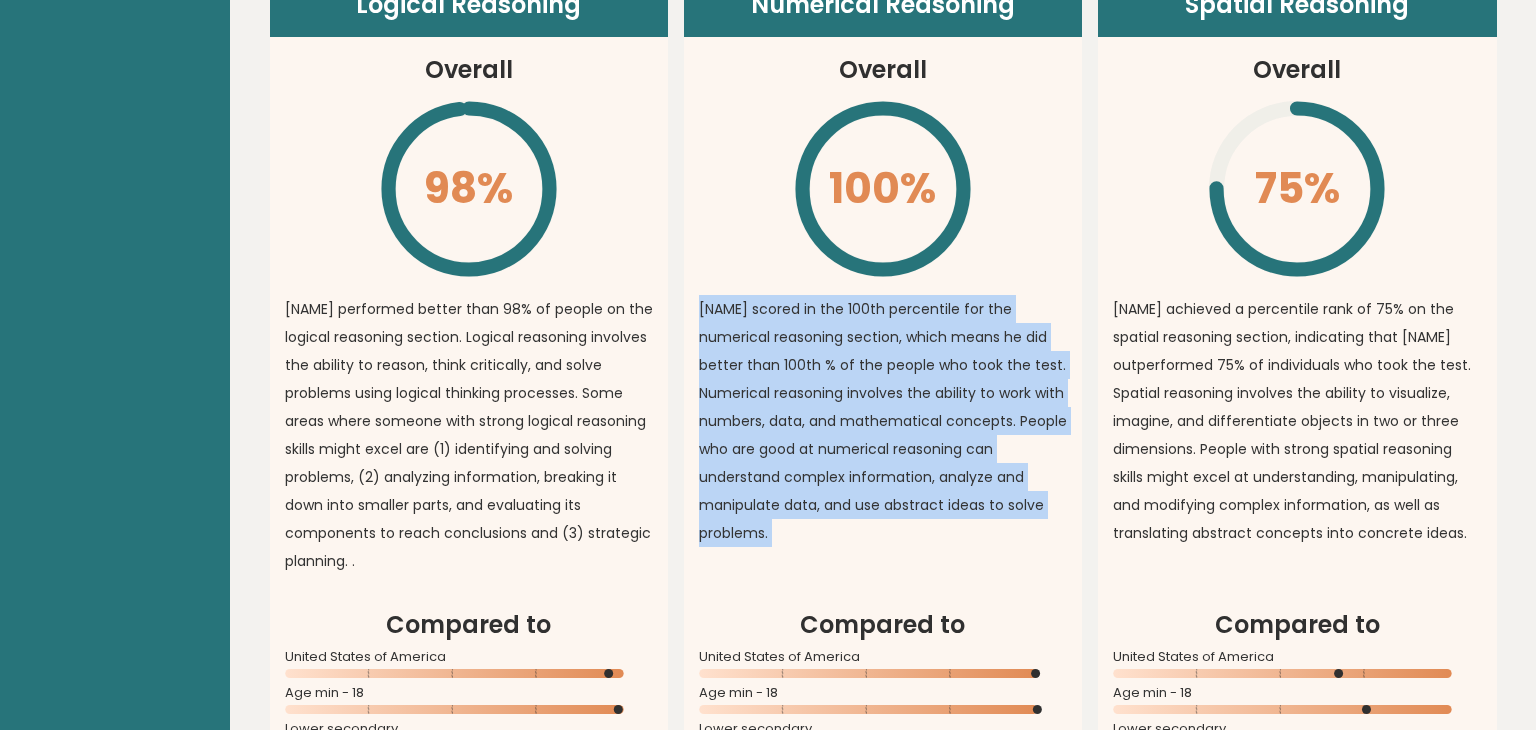 click on "Oscar scored in the 100th percentile for the numerical reasoning section, which means he did better than 100th % of the people who took the test. Numerical reasoning involves the ability to work with numbers, data, and mathematical concepts. People who are good at numerical reasoning can understand complex information, analyze and manipulate data, and use abstract ideas to solve problems." at bounding box center [883, 421] 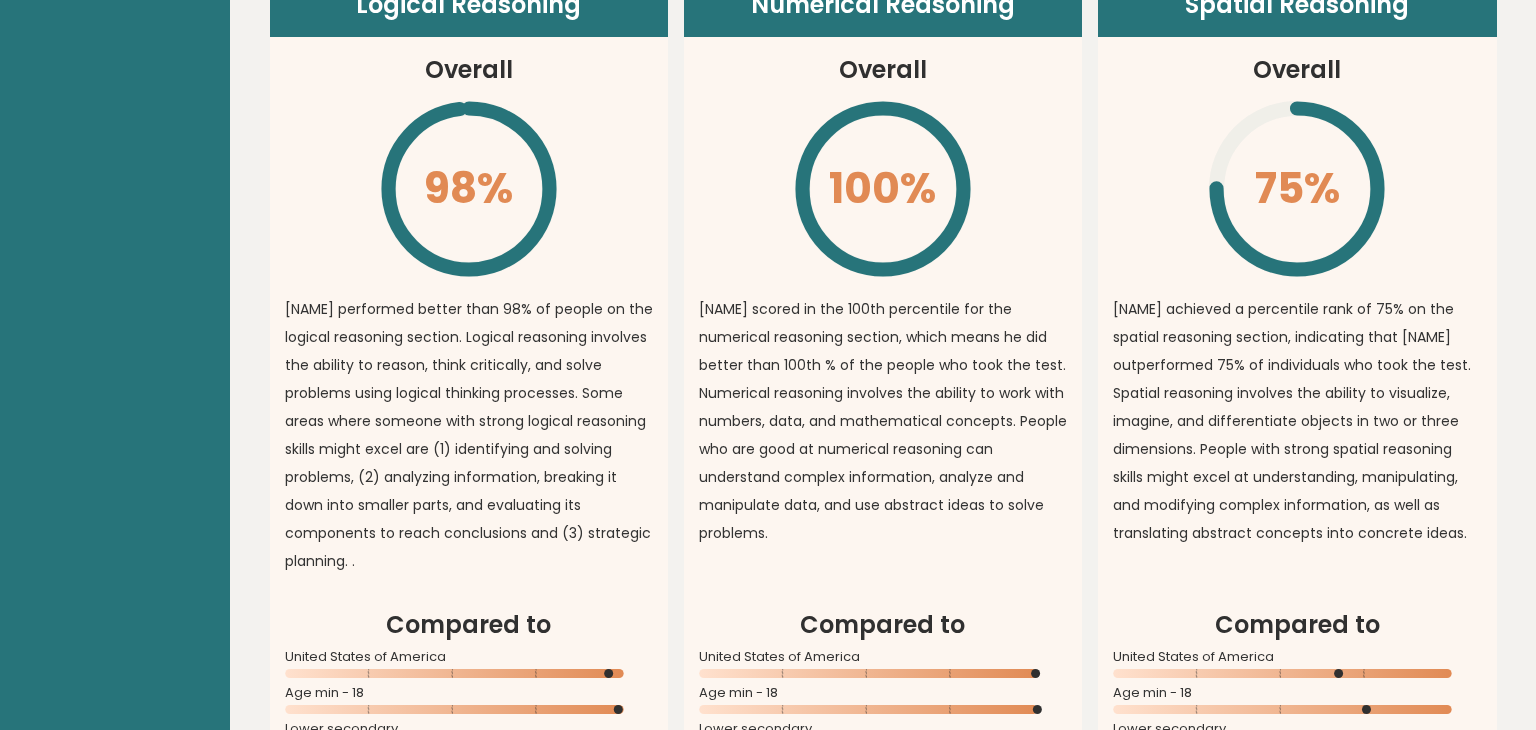 click on "Oscar scored in the 100th percentile for the numerical reasoning section, which means he did better than 100th % of the people who took the test. Numerical reasoning involves the ability to work with numbers, data, and mathematical concepts. People who are good at numerical reasoning can understand complex information, analyze and manipulate data, and use abstract ideas to solve problems." at bounding box center [883, 421] 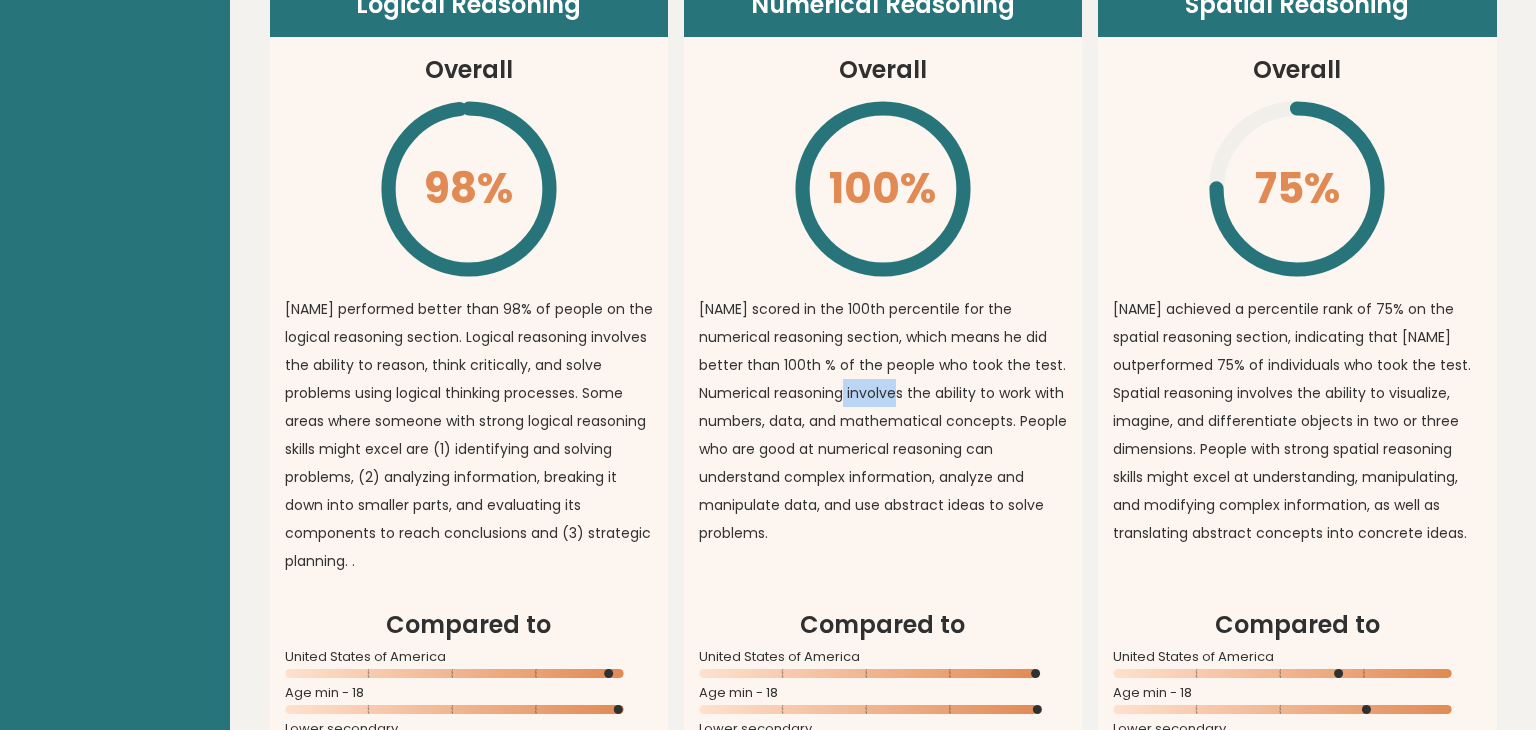 click on "Oscar scored in the 100th percentile for the numerical reasoning section, which means he did better than 100th % of the people who took the test. Numerical reasoning involves the ability to work with numbers, data, and mathematical concepts. People who are good at numerical reasoning can understand complex information, analyze and manipulate data, and use abstract ideas to solve problems." at bounding box center (883, 421) 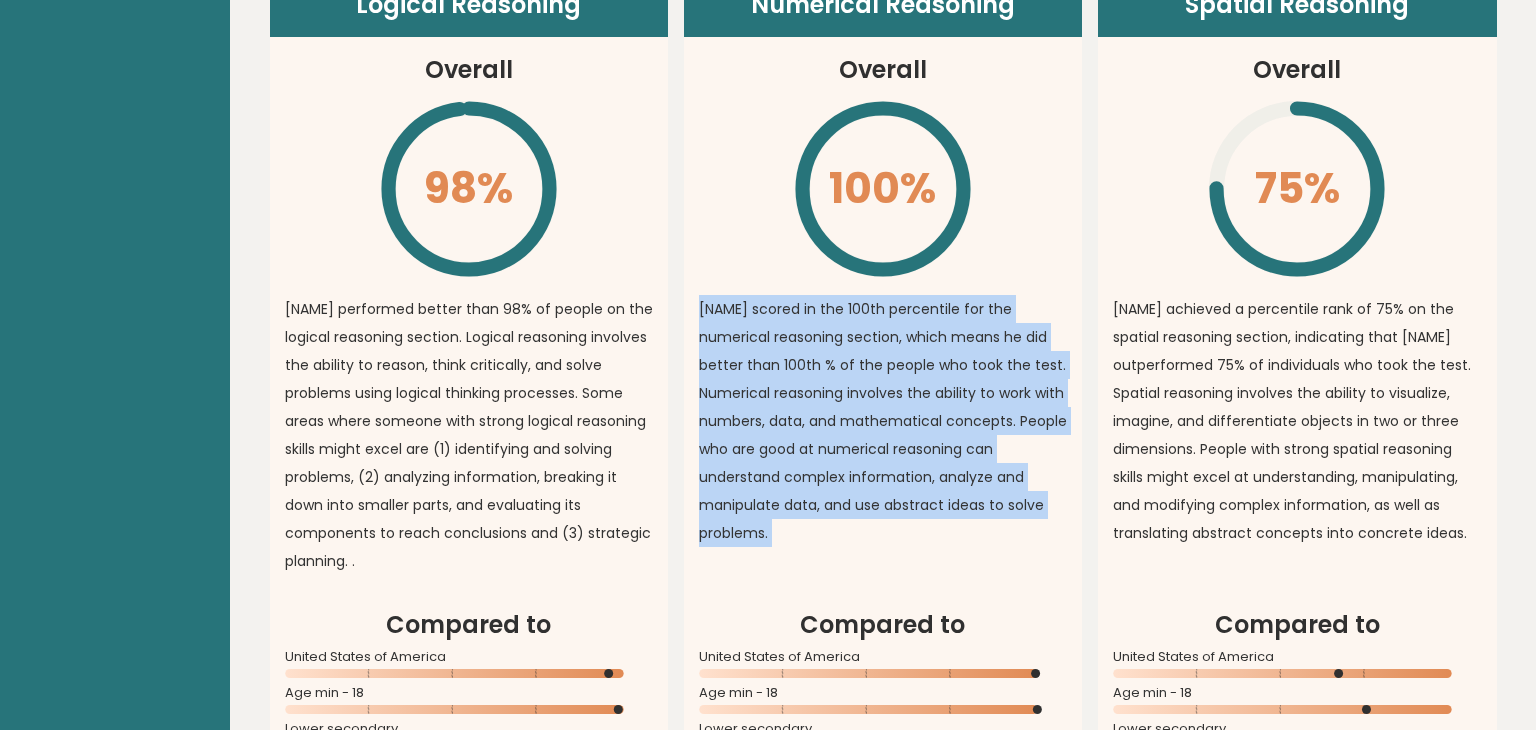 click on "Oscar scored in the 100th percentile for the numerical reasoning section, which means he did better than 100th % of the people who took the test. Numerical reasoning involves the ability to work with numbers, data, and mathematical concepts. People who are good at numerical reasoning can understand complex information, analyze and manipulate data, and use abstract ideas to solve problems." at bounding box center (883, 421) 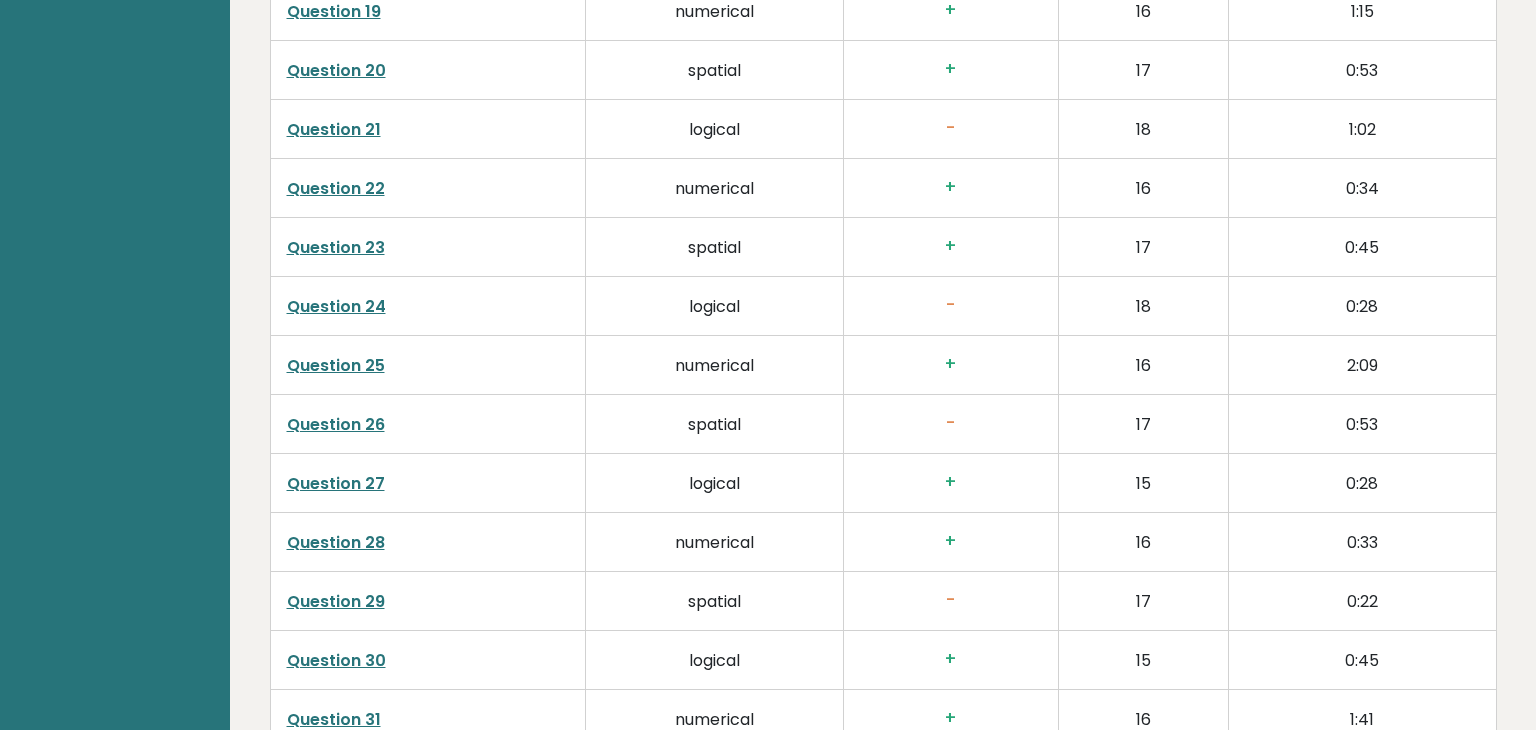 scroll, scrollTop: 5555, scrollLeft: 0, axis: vertical 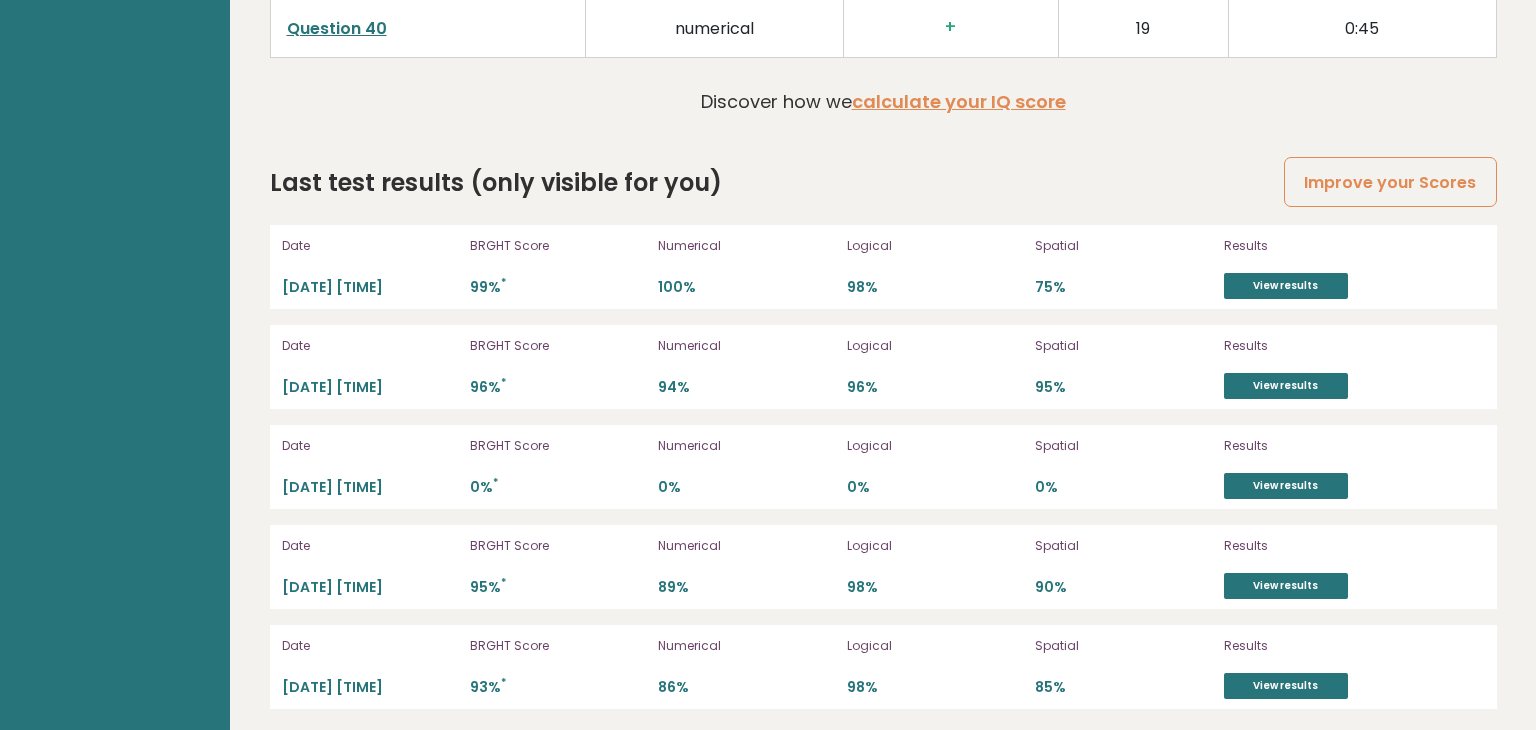 click on "98%" at bounding box center (935, 287) 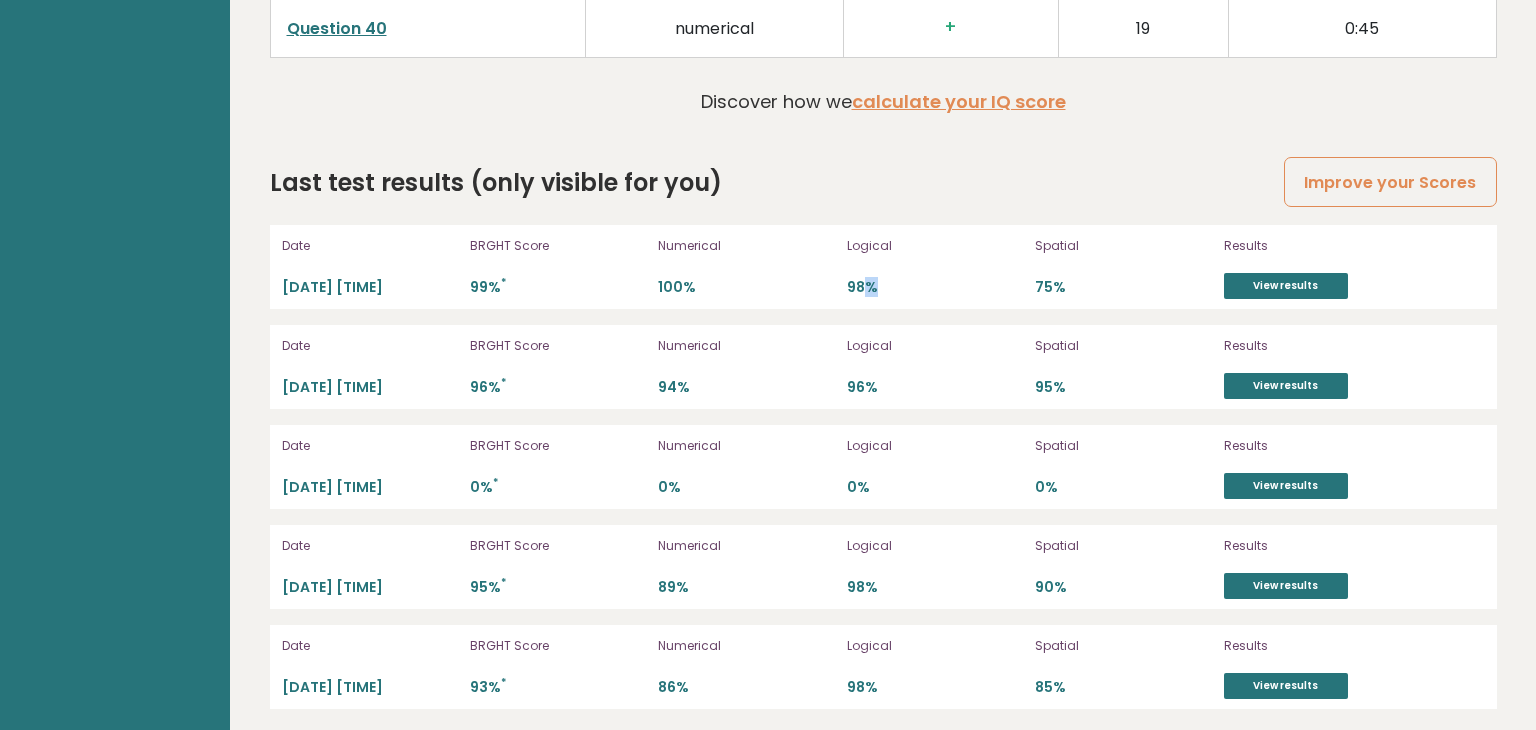 click on "98%" at bounding box center (935, 287) 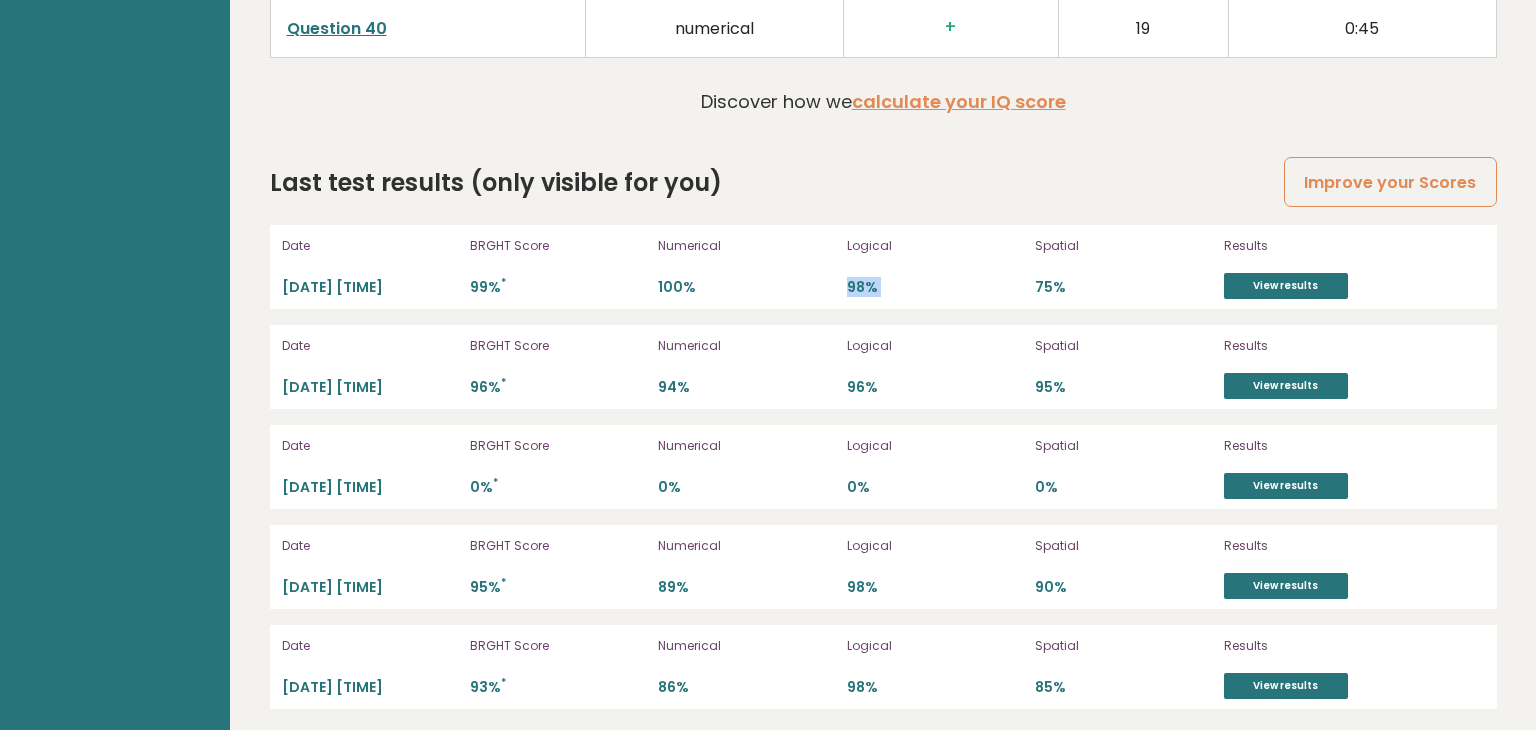 click on "98%" at bounding box center (935, 287) 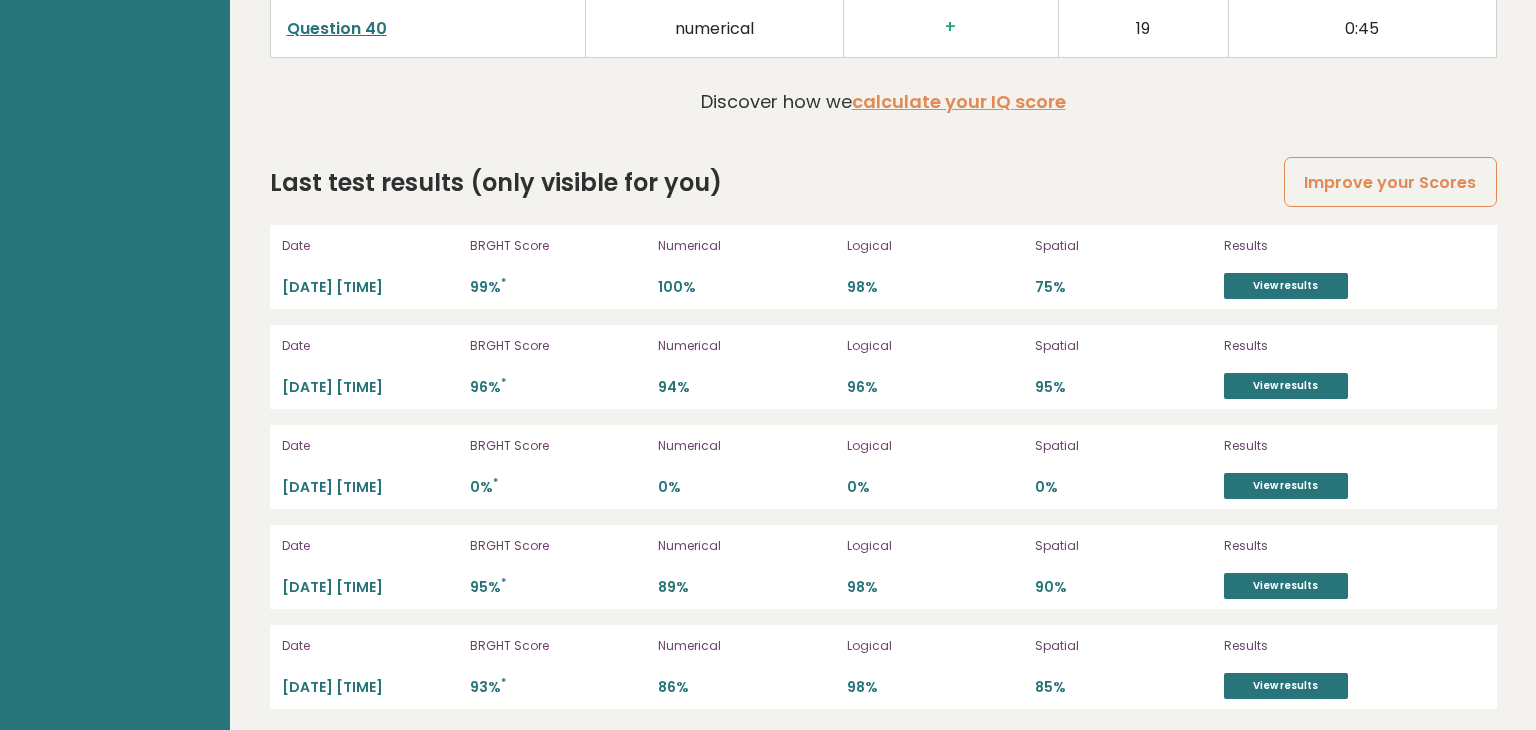 click on "98%" at bounding box center (935, 287) 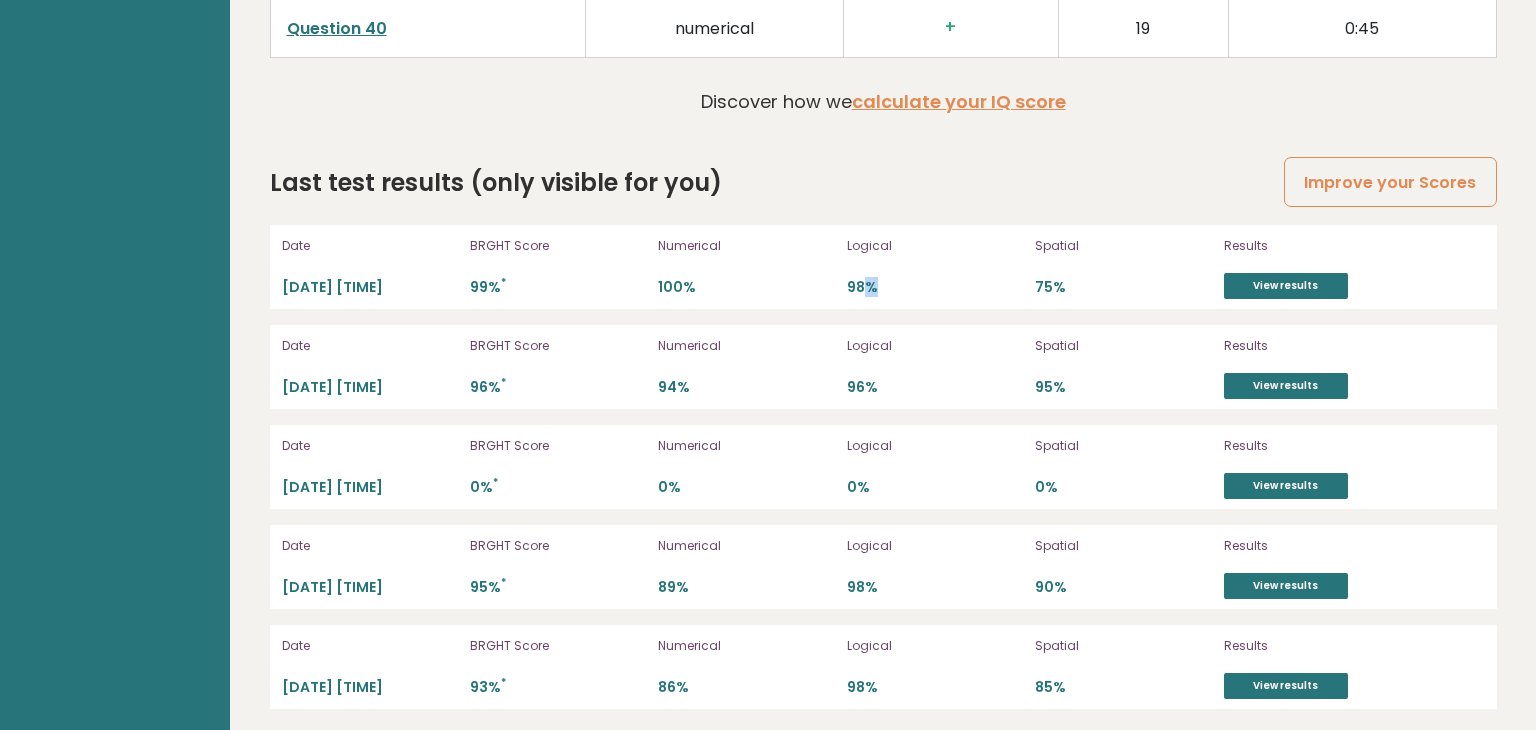 click on "98%" at bounding box center (935, 287) 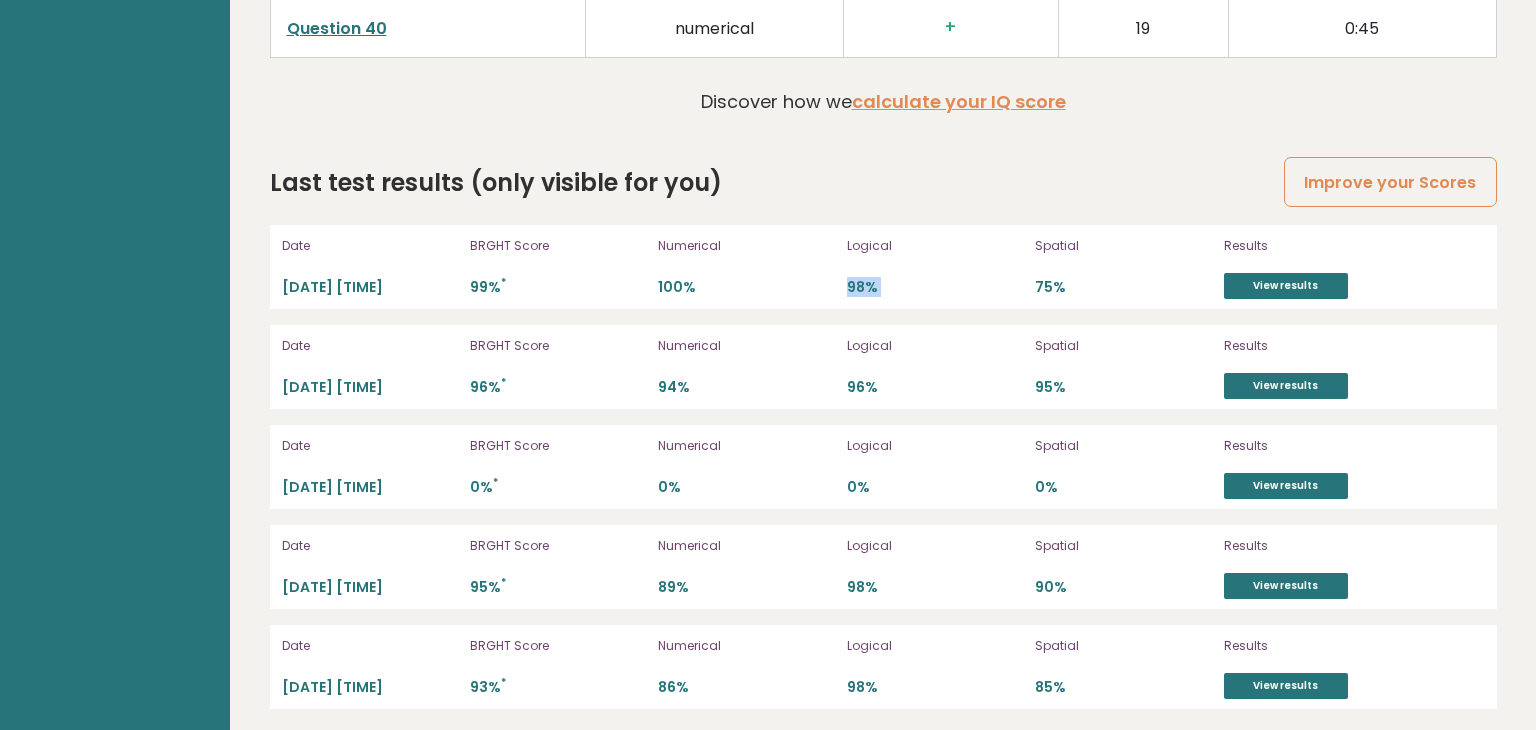 click on "98%" at bounding box center [935, 287] 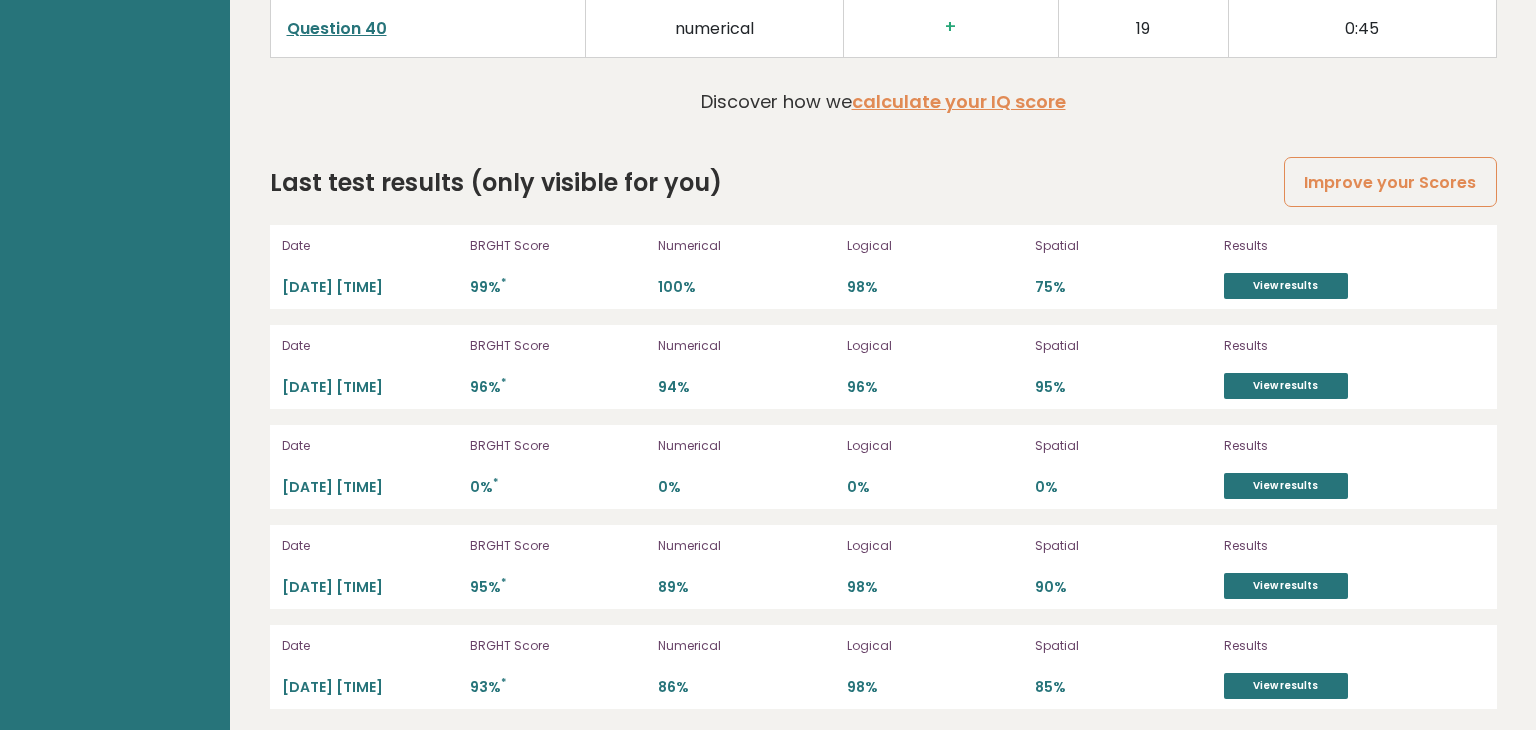 click on "98%" at bounding box center [935, 287] 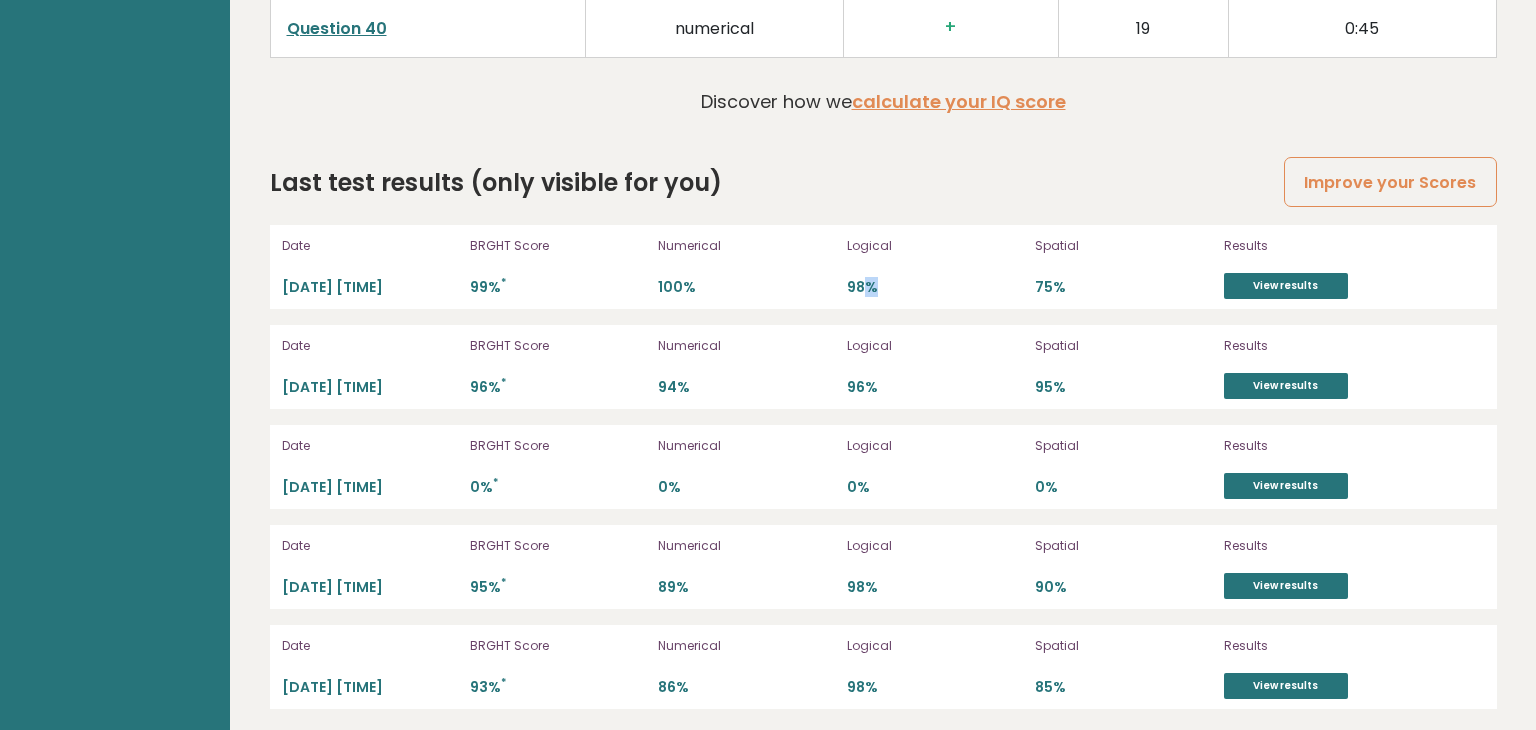 click on "98%" at bounding box center (935, 287) 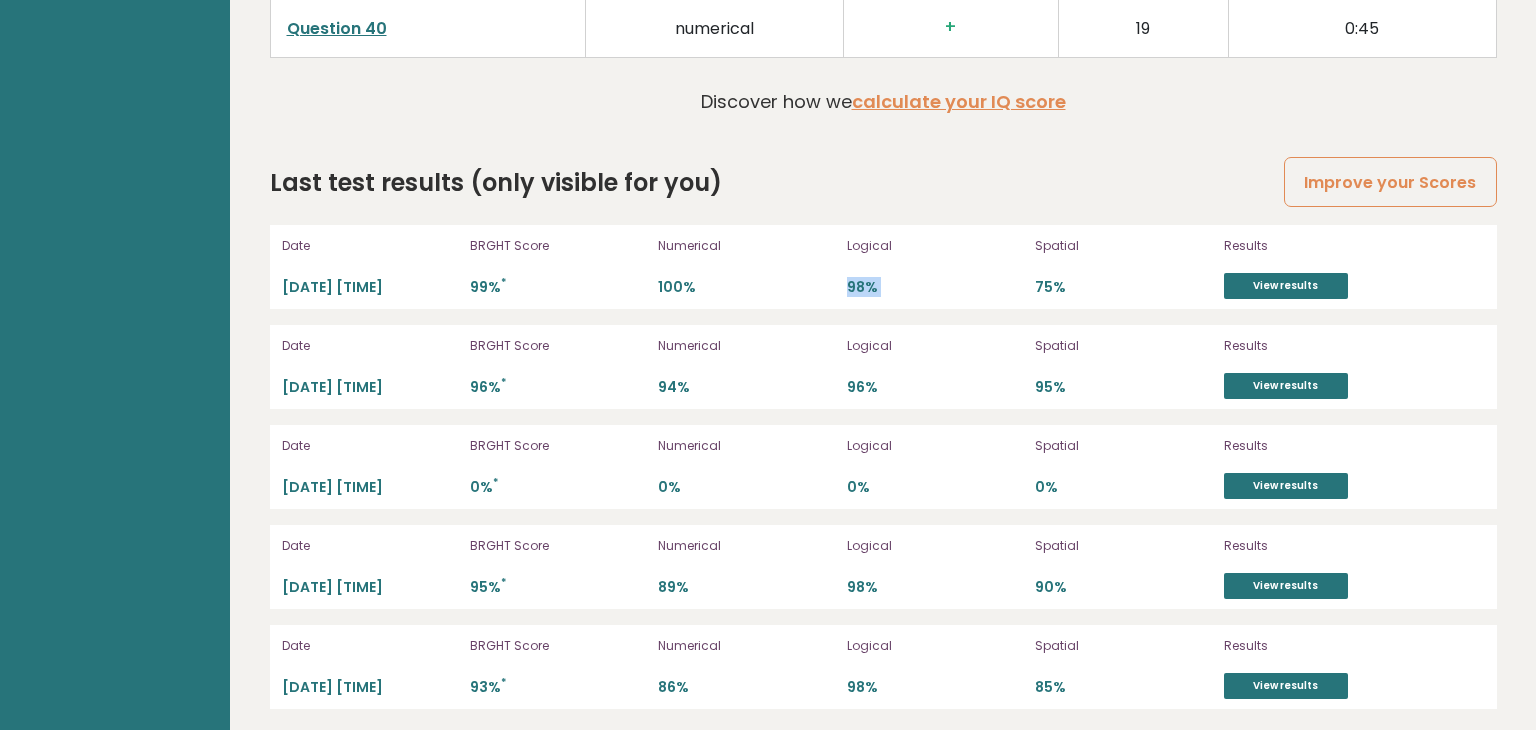 click on "98%" at bounding box center [935, 287] 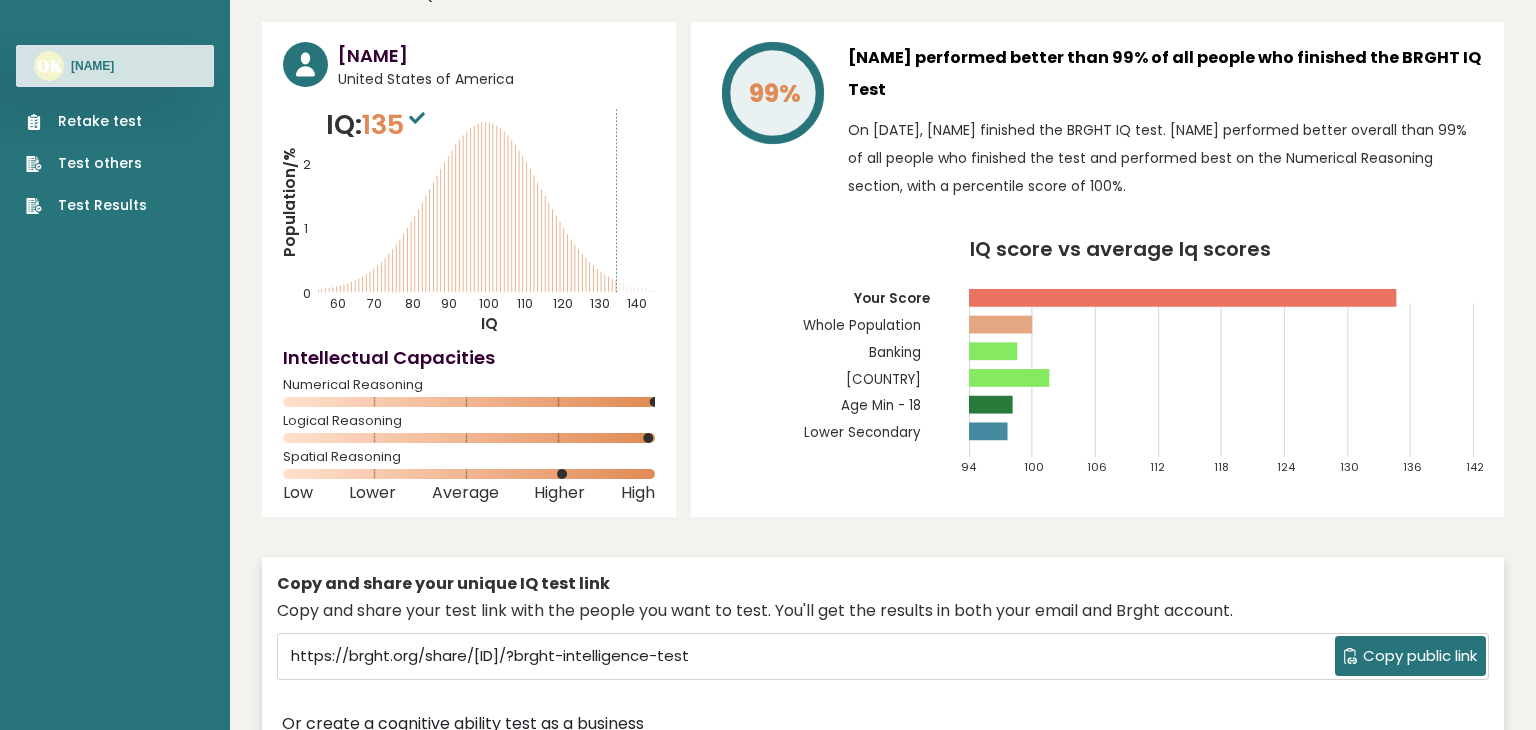scroll, scrollTop: 0, scrollLeft: 0, axis: both 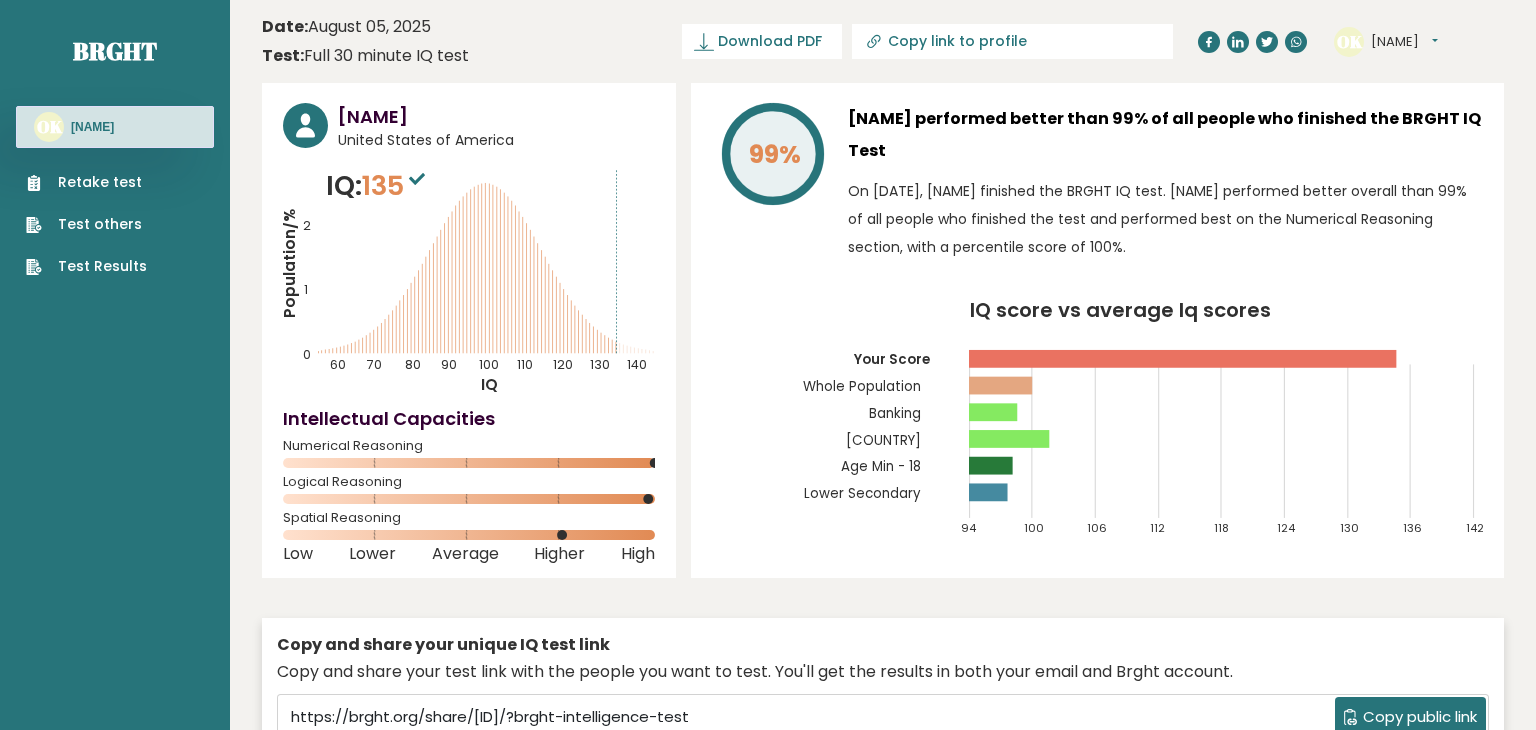 click on "Copy link to profile" at bounding box center (1024, 41) 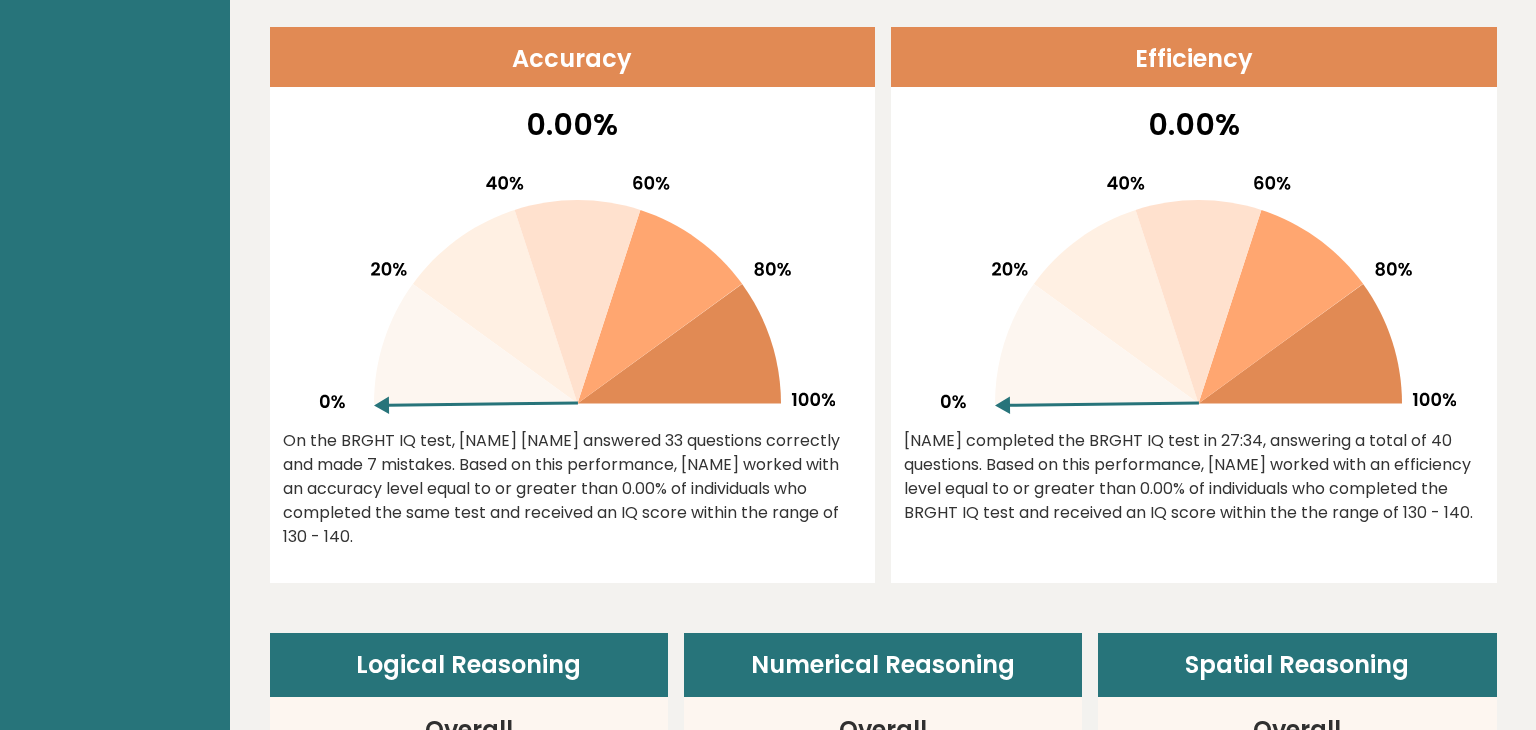 scroll, scrollTop: 853, scrollLeft: 0, axis: vertical 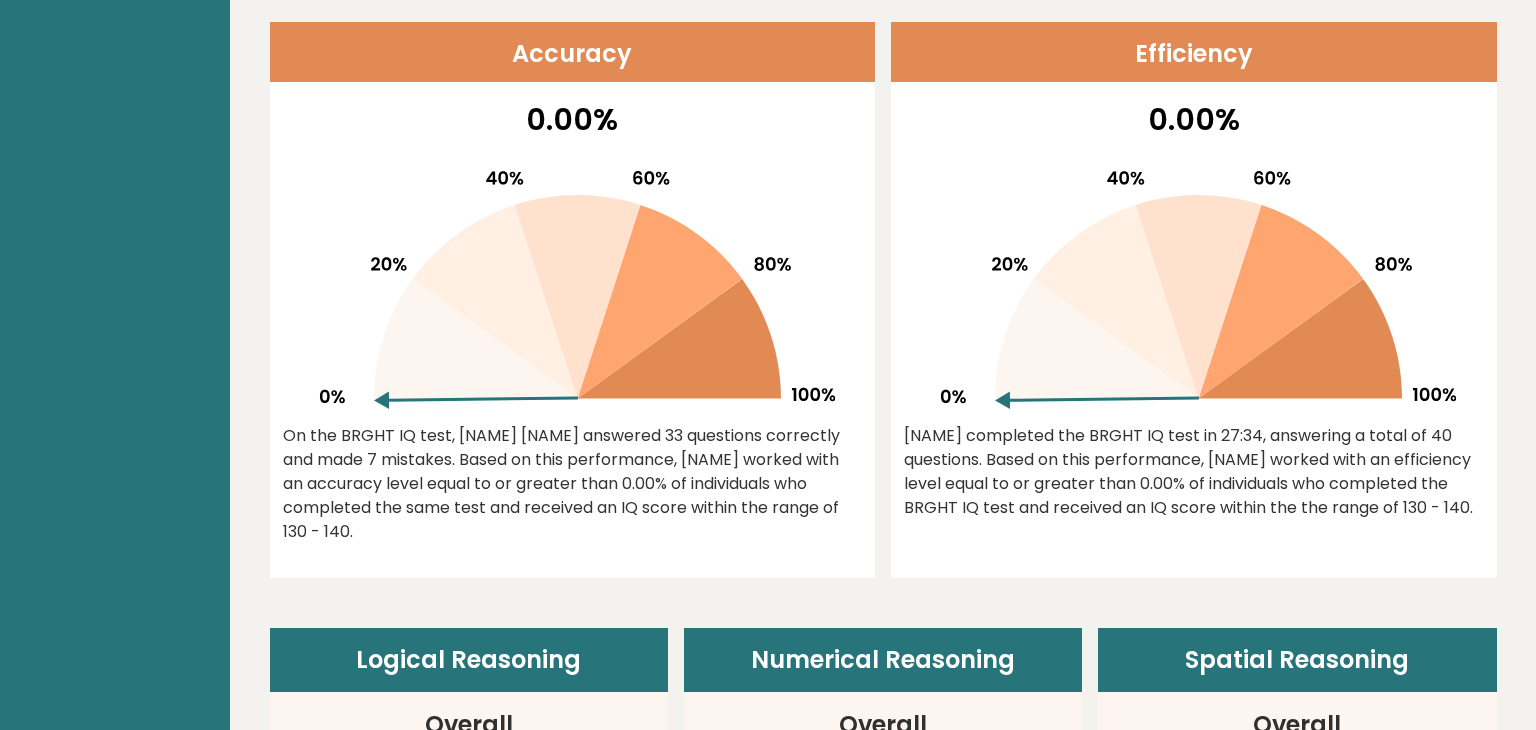 click on "0.00%
Oscar completed the BRGHT IQ test in 27:34, answering a total of 40 questions. Based on this performance, Oscar worked with an efficiency level equal to or greater than 0.00% of individuals who completed the BRGHT IQ test and received an IQ score within the the range of 130 - 140." at bounding box center [1194, 325] 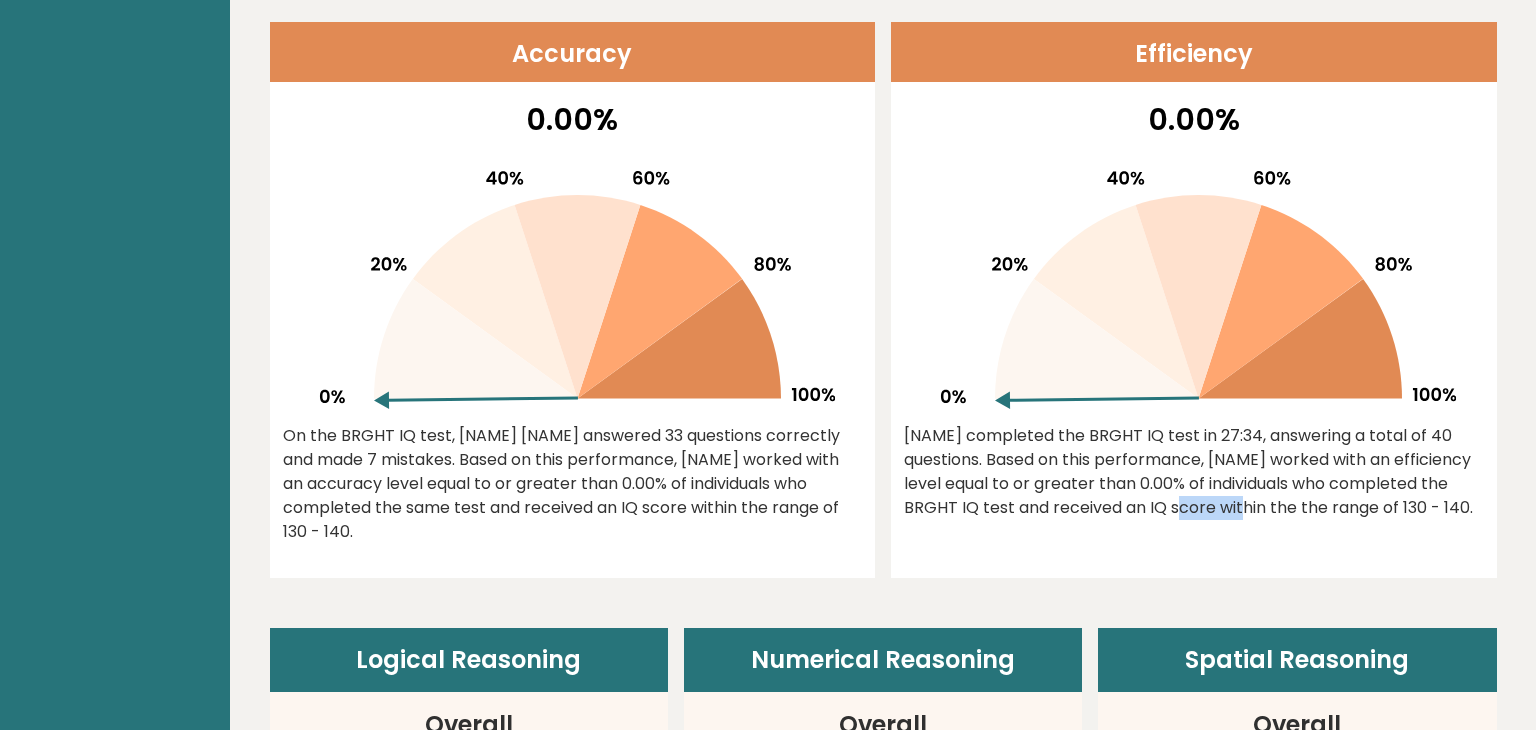 click on "Oscar completed the BRGHT IQ test in 27:34, answering a total of 40 questions. Based on this performance, Oscar worked with an efficiency level equal to or greater than 0.00% of individuals who completed the BRGHT IQ test and received an IQ score within the the range of 130 - 140." at bounding box center [1194, 472] 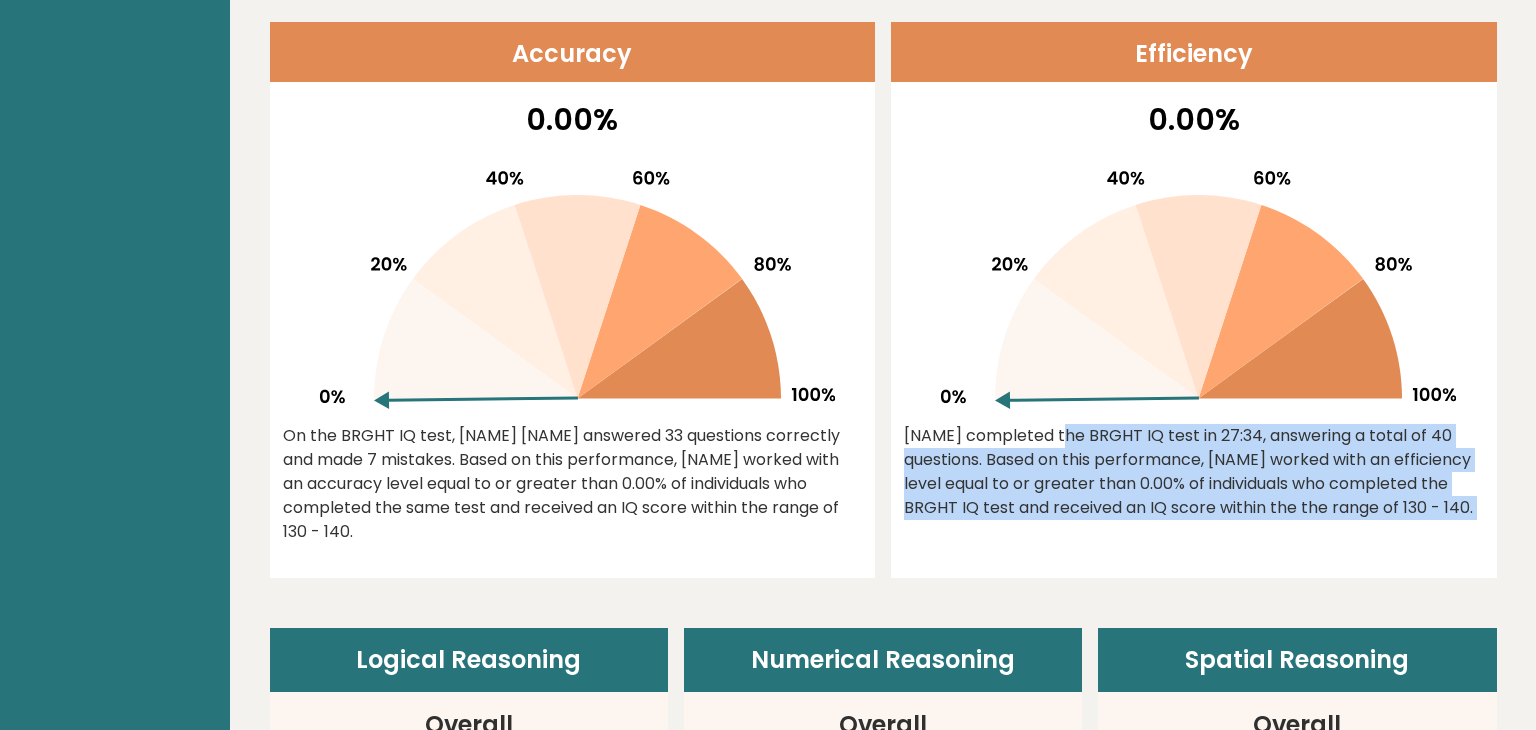 click on "Oscar completed the BRGHT IQ test in 27:34, answering a total of 40 questions. Based on this performance, Oscar worked with an efficiency level equal to or greater than 0.00% of individuals who completed the BRGHT IQ test and received an IQ score within the the range of 130 - 140." at bounding box center [1194, 472] 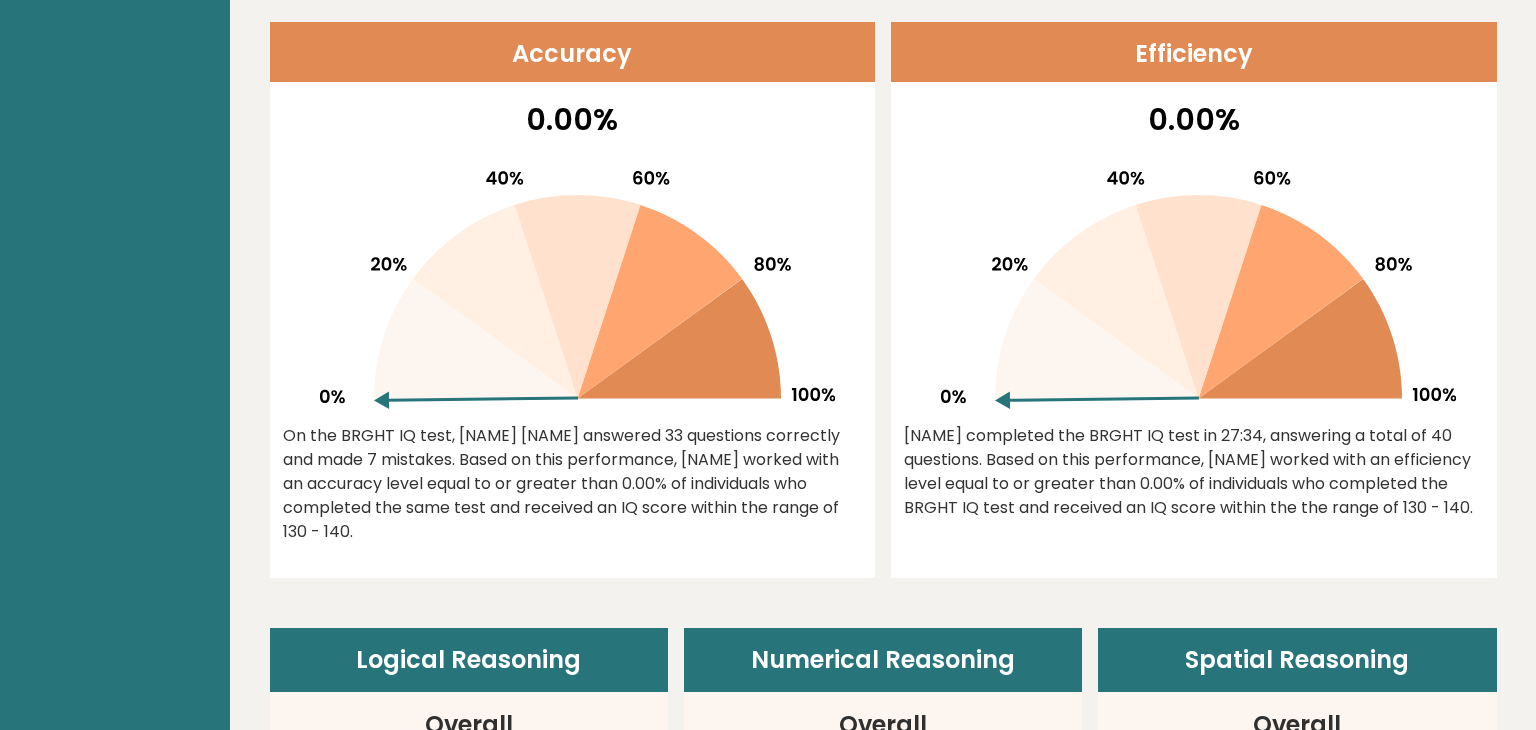 click on "Oscar completed the BRGHT IQ test in 27:34, answering a total of 40 questions. Based on this performance, Oscar worked with an efficiency level equal to or greater than 0.00% of individuals who completed the BRGHT IQ test and received an IQ score within the the range of 130 - 140." at bounding box center (1194, 472) 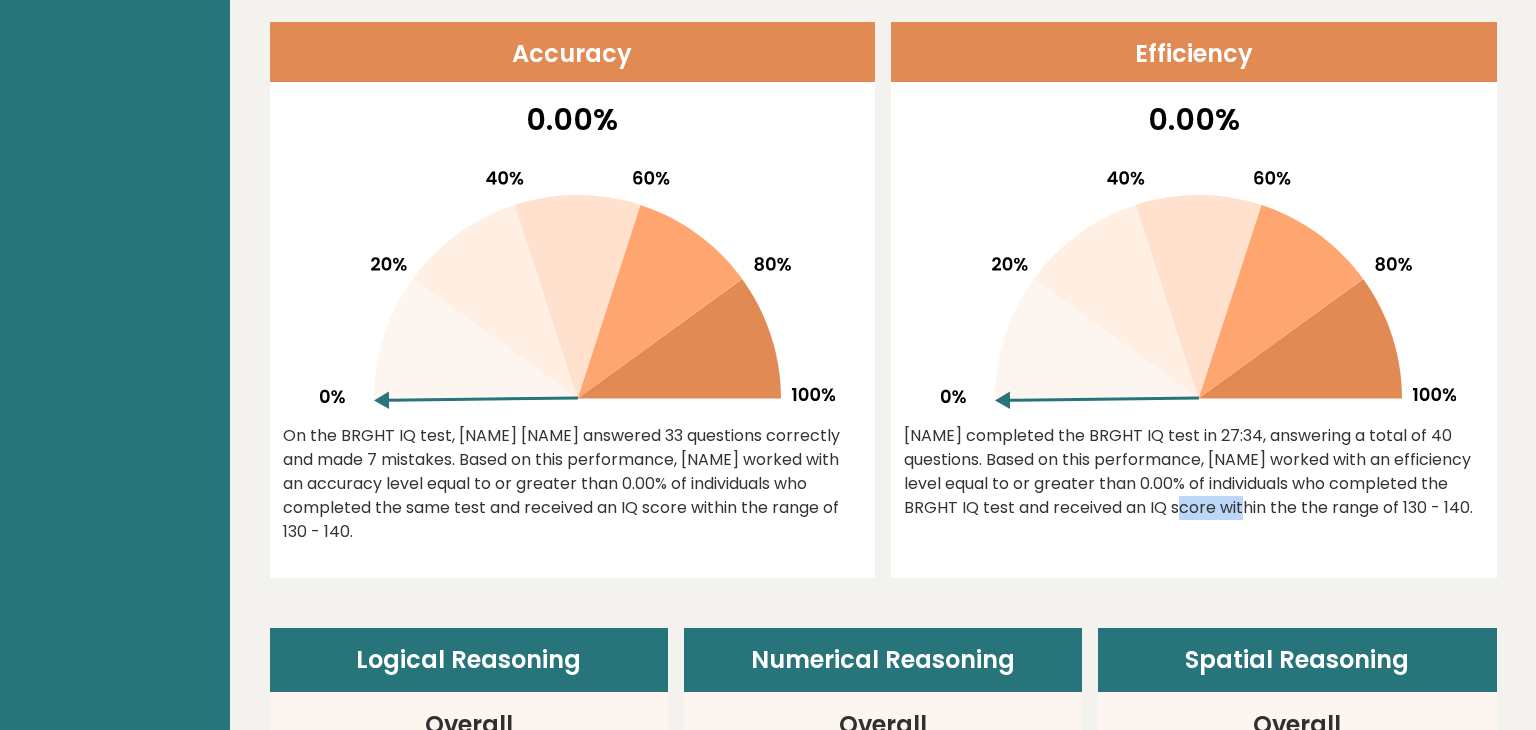 click on "Oscar completed the BRGHT IQ test in 27:34, answering a total of 40 questions. Based on this performance, Oscar worked with an efficiency level equal to or greater than 0.00% of individuals who completed the BRGHT IQ test and received an IQ score within the the range of 130 - 140." at bounding box center [1194, 472] 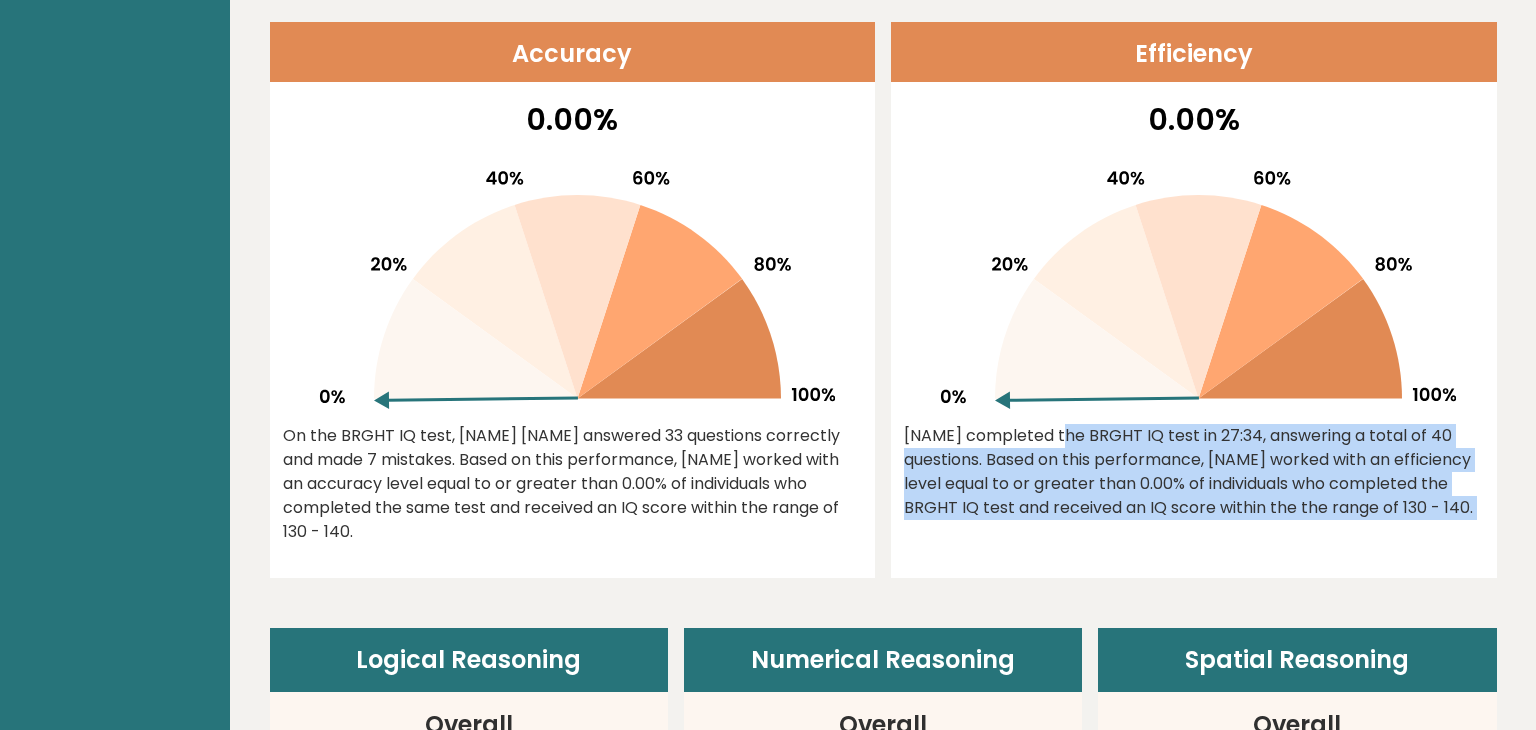 click on "Oscar completed the BRGHT IQ test in 27:34, answering a total of 40 questions. Based on this performance, Oscar worked with an efficiency level equal to or greater than 0.00% of individuals who completed the BRGHT IQ test and received an IQ score within the the range of 130 - 140." at bounding box center (1194, 472) 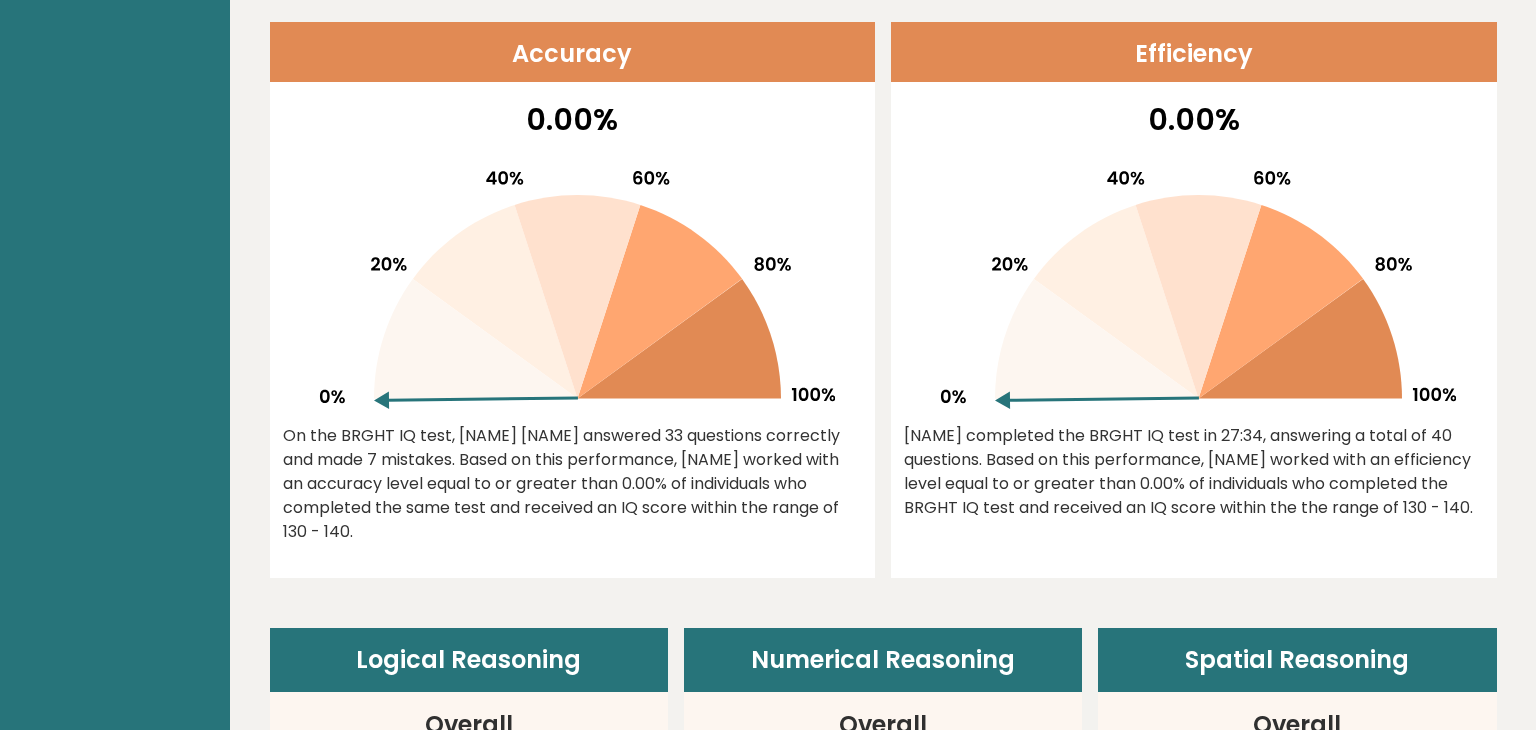click on "Oscar completed the BRGHT IQ test in 27:34, answering a total of 40 questions. Based on this performance, Oscar worked with an efficiency level equal to or greater than 0.00% of individuals who completed the BRGHT IQ test and received an IQ score within the the range of 130 - 140." at bounding box center [1194, 472] 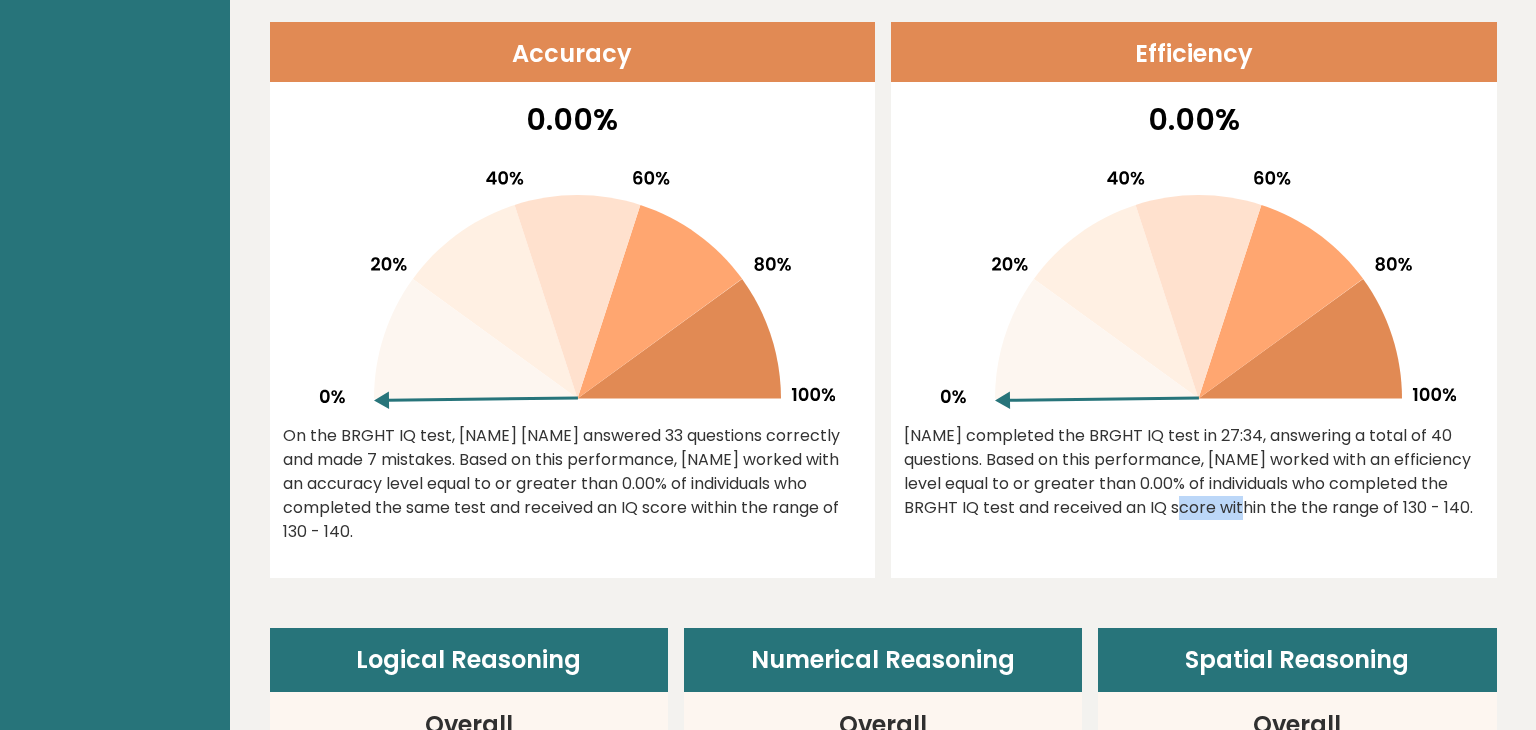 click on "Oscar completed the BRGHT IQ test in 27:34, answering a total of 40 questions. Based on this performance, Oscar worked with an efficiency level equal to or greater than 0.00% of individuals who completed the BRGHT IQ test and received an IQ score within the the range of 130 - 140." at bounding box center [1194, 472] 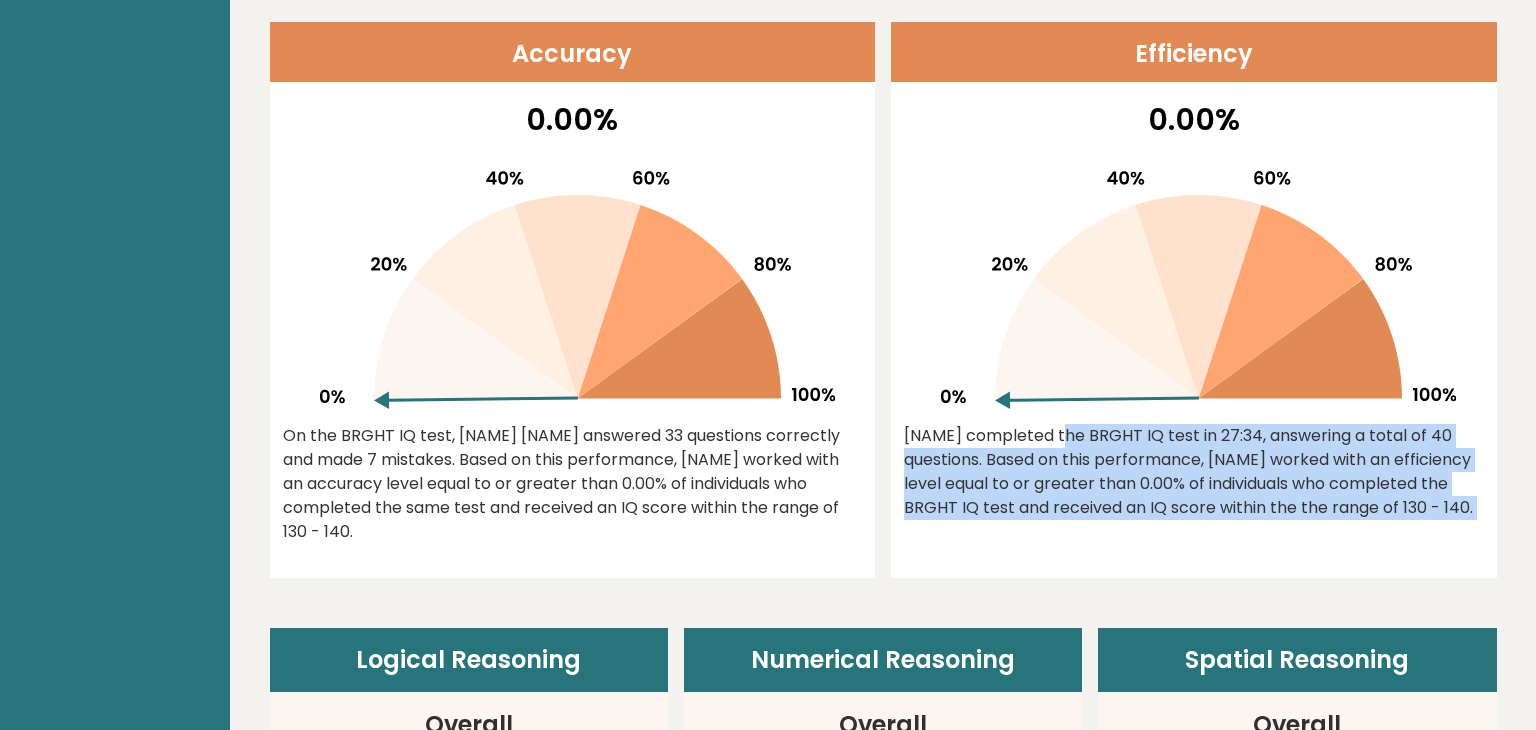 click on "Oscar completed the BRGHT IQ test in 27:34, answering a total of 40 questions. Based on this performance, Oscar worked with an efficiency level equal to or greater than 0.00% of individuals who completed the BRGHT IQ test and received an IQ score within the the range of 130 - 140." at bounding box center [1194, 472] 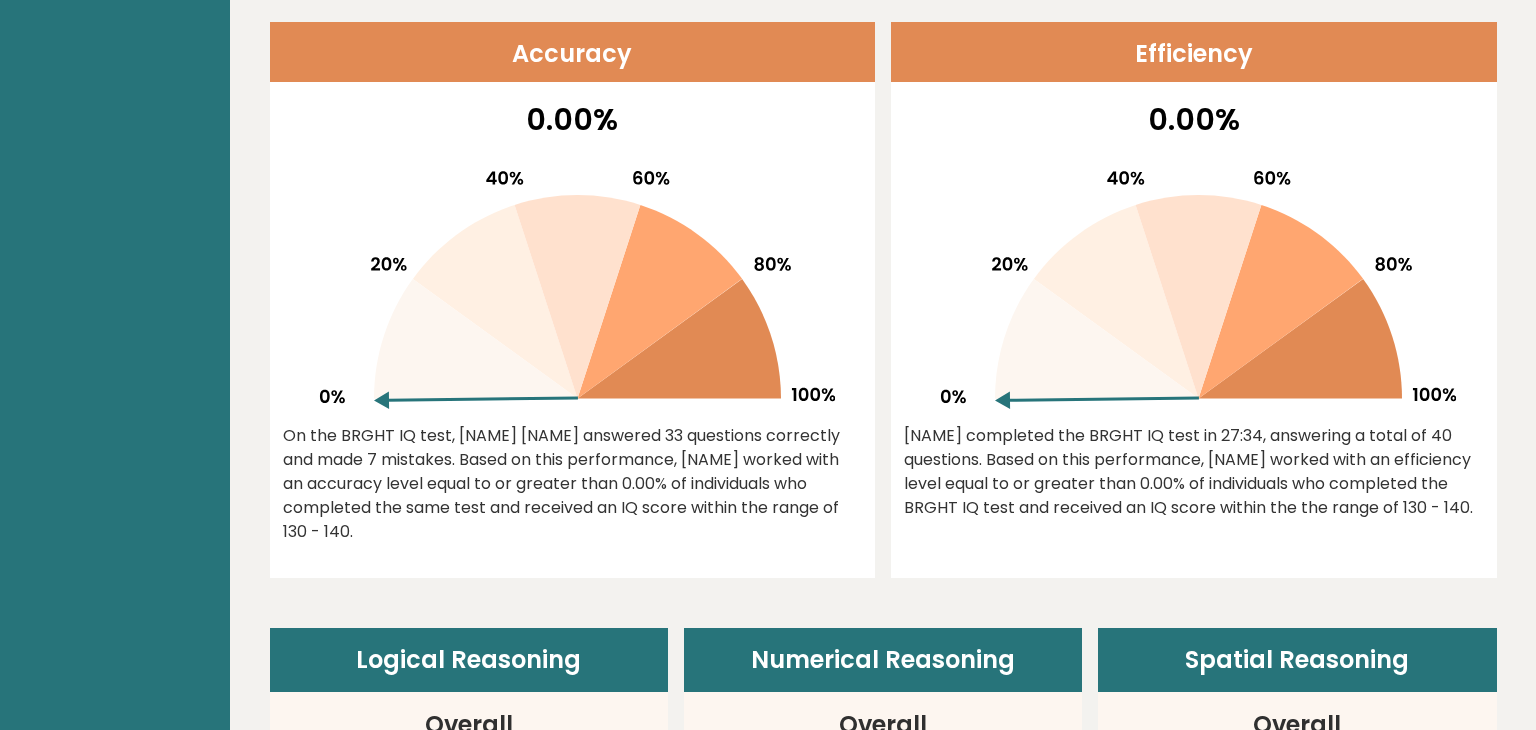 click on "Oscar completed the BRGHT IQ test in 27:34, answering a total of 40 questions. Based on this performance, Oscar worked with an efficiency level equal to or greater than 0.00% of individuals who completed the BRGHT IQ test and received an IQ score within the the range of 130 - 140." at bounding box center (1194, 472) 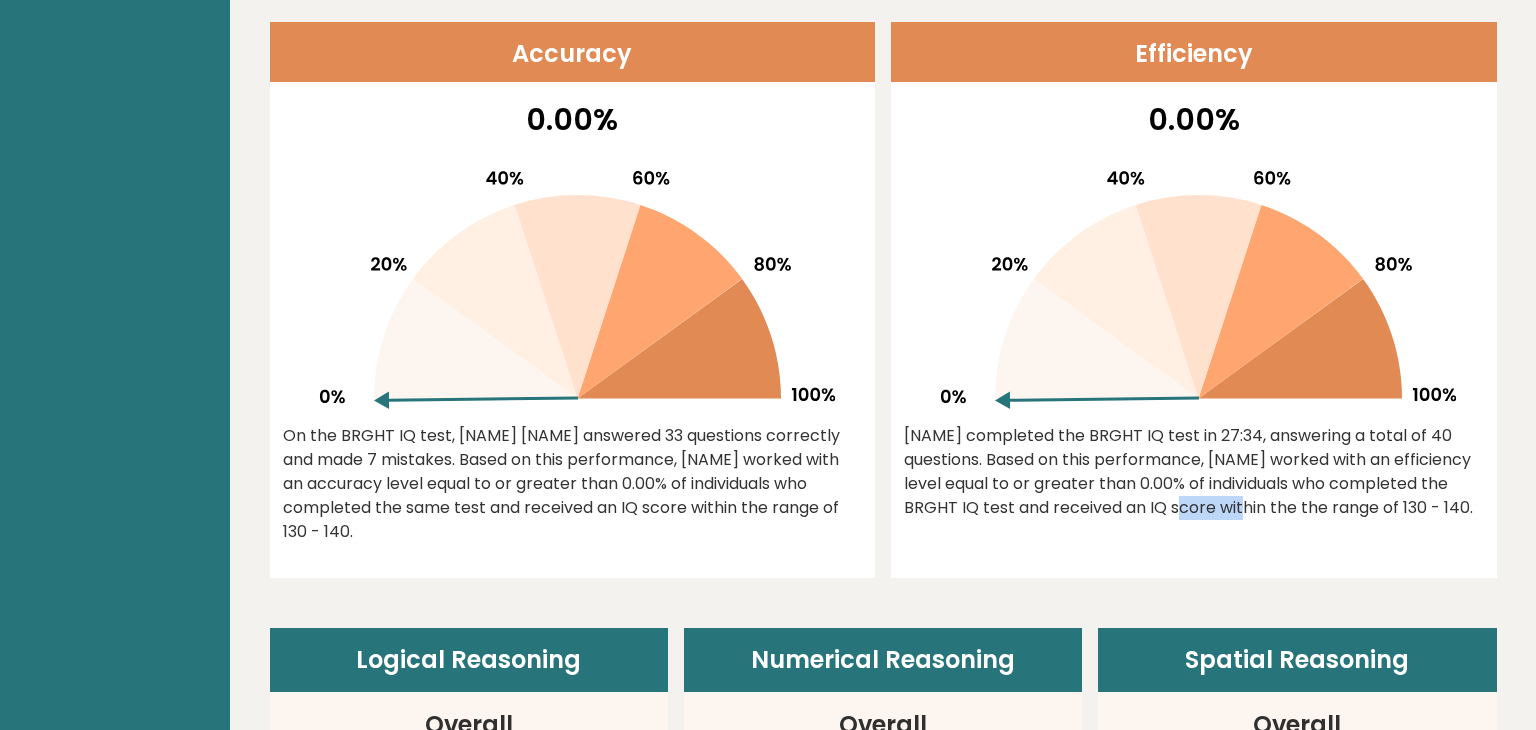 click on "Oscar completed the BRGHT IQ test in 27:34, answering a total of 40 questions. Based on this performance, Oscar worked with an efficiency level equal to or greater than 0.00% of individuals who completed the BRGHT IQ test and received an IQ score within the the range of 130 - 140." at bounding box center [1194, 472] 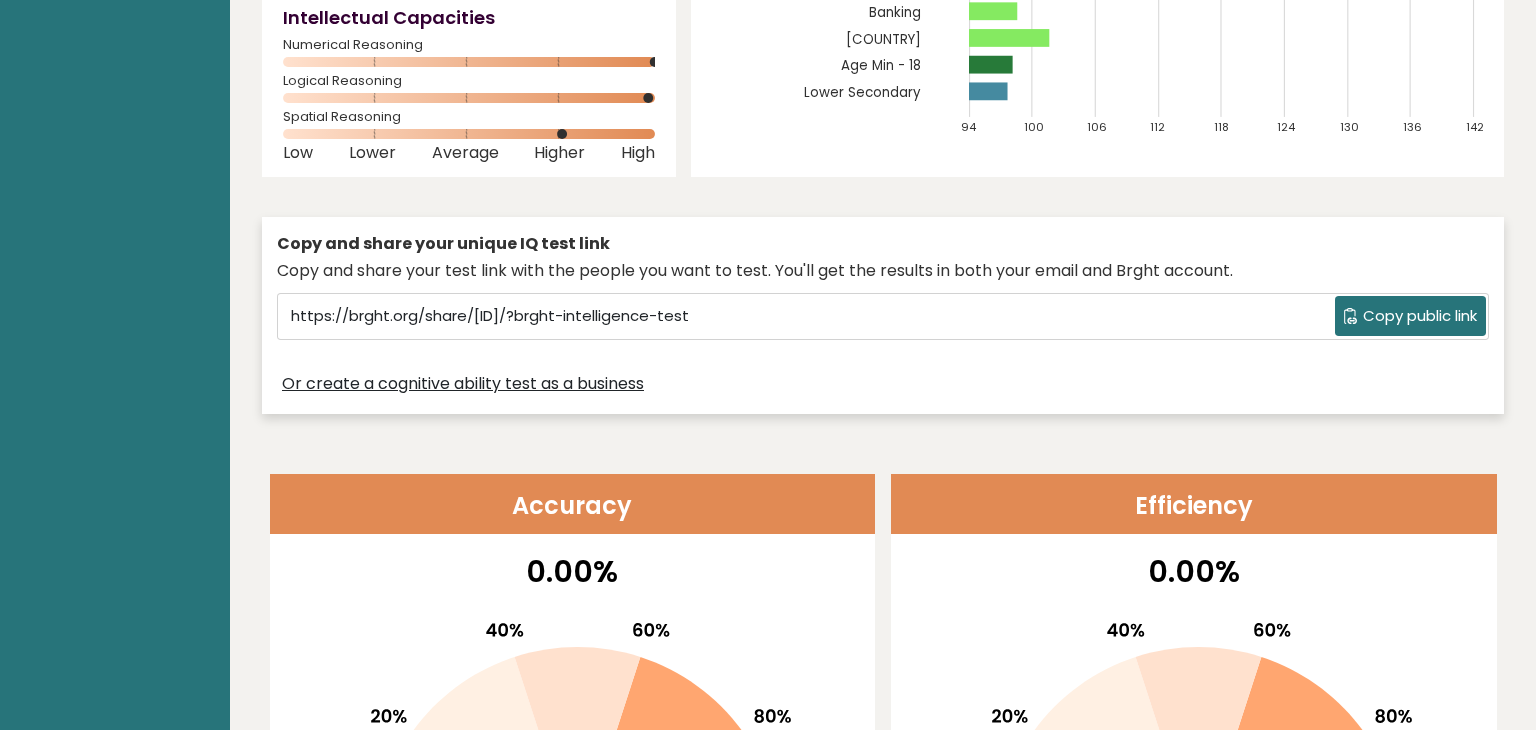scroll, scrollTop: 0, scrollLeft: 0, axis: both 